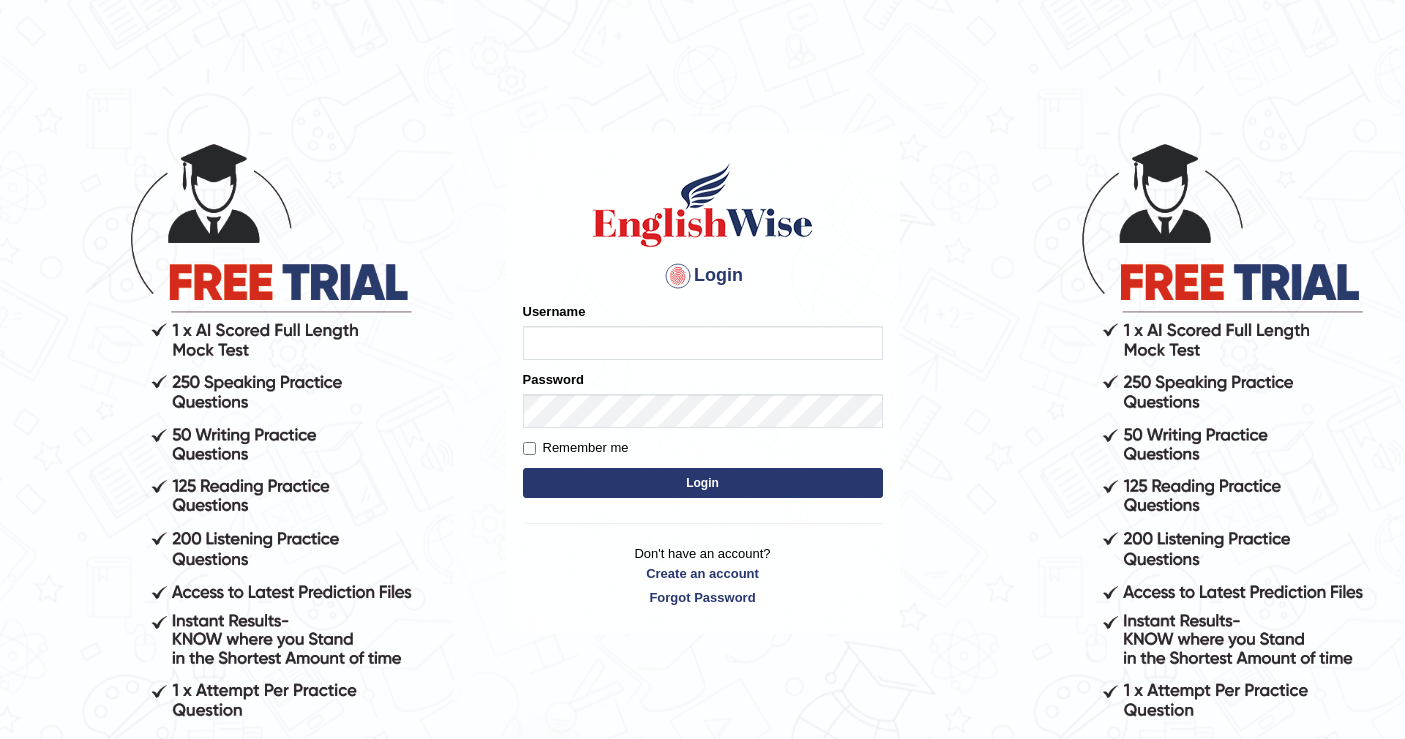 scroll, scrollTop: 0, scrollLeft: 0, axis: both 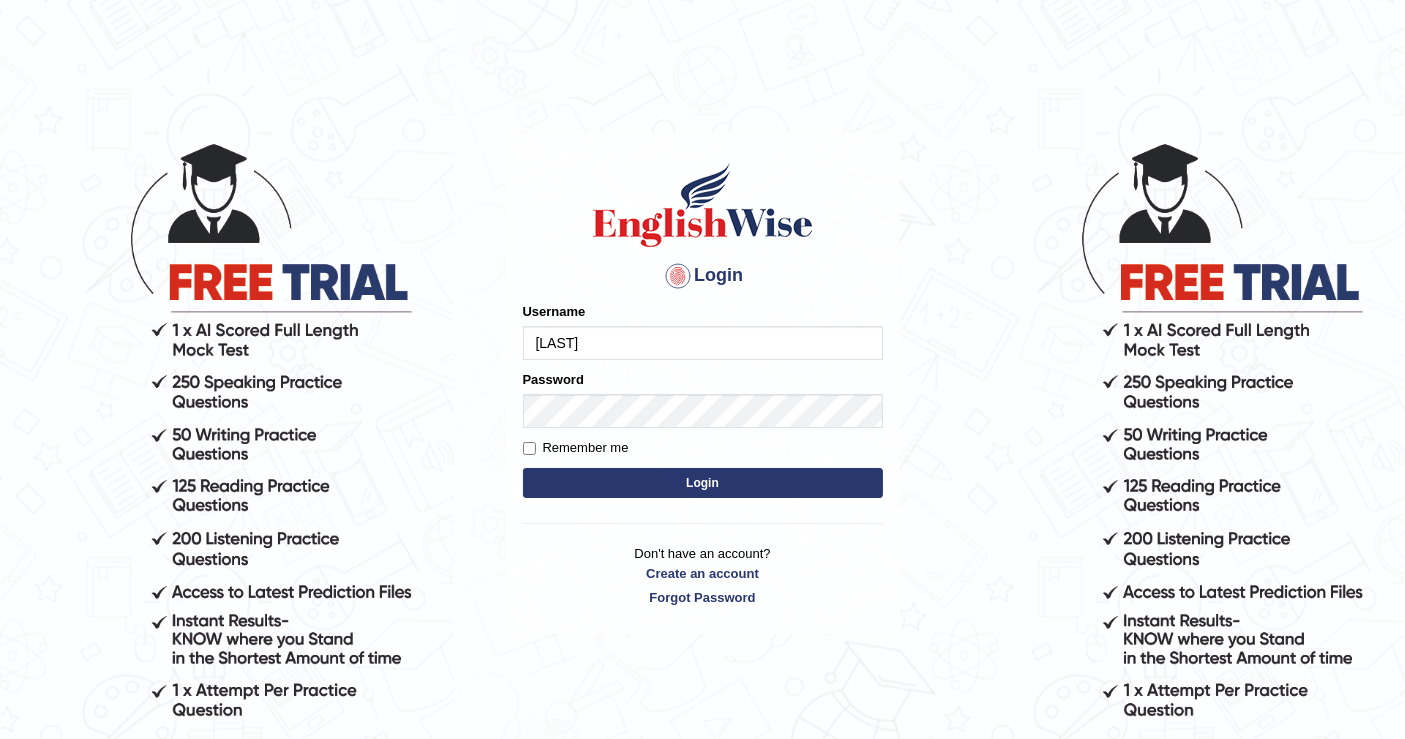 type on "[LAST]" 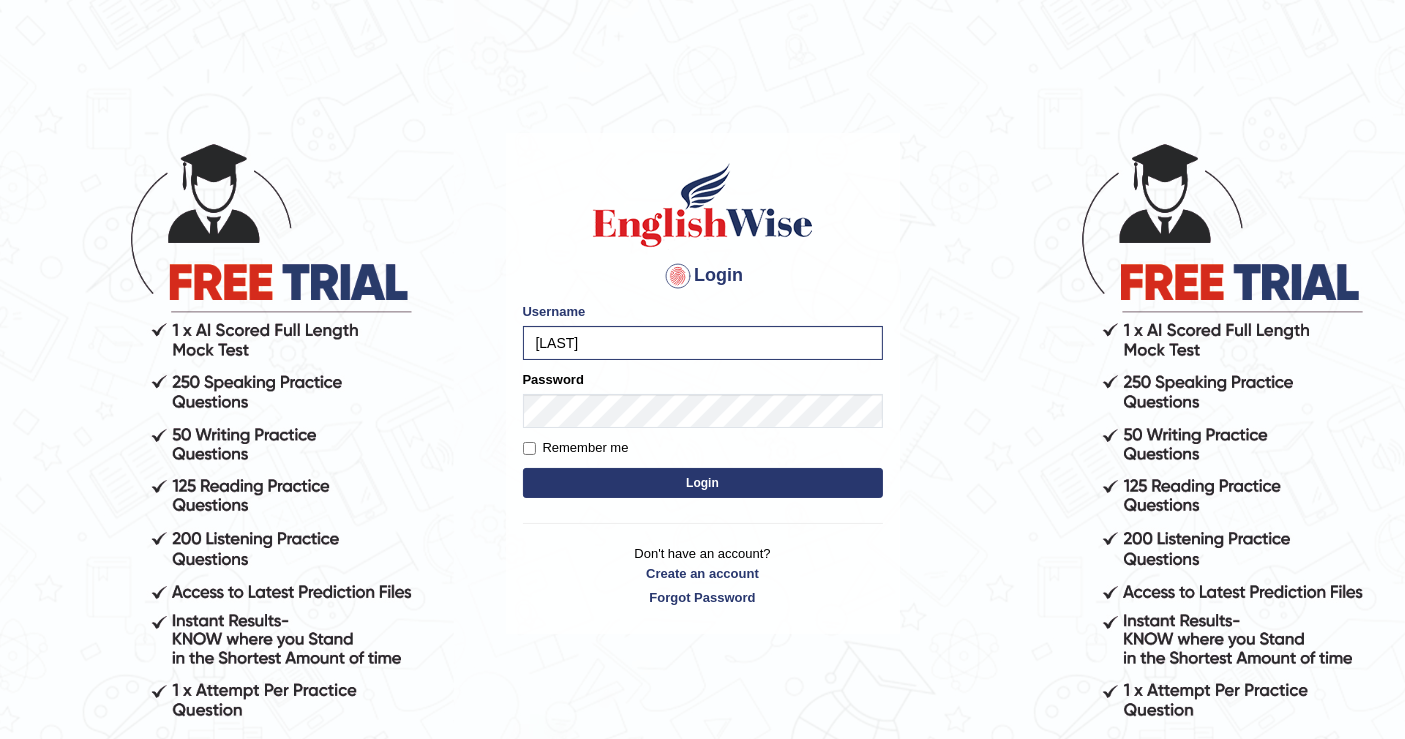 click on "Login" at bounding box center (703, 483) 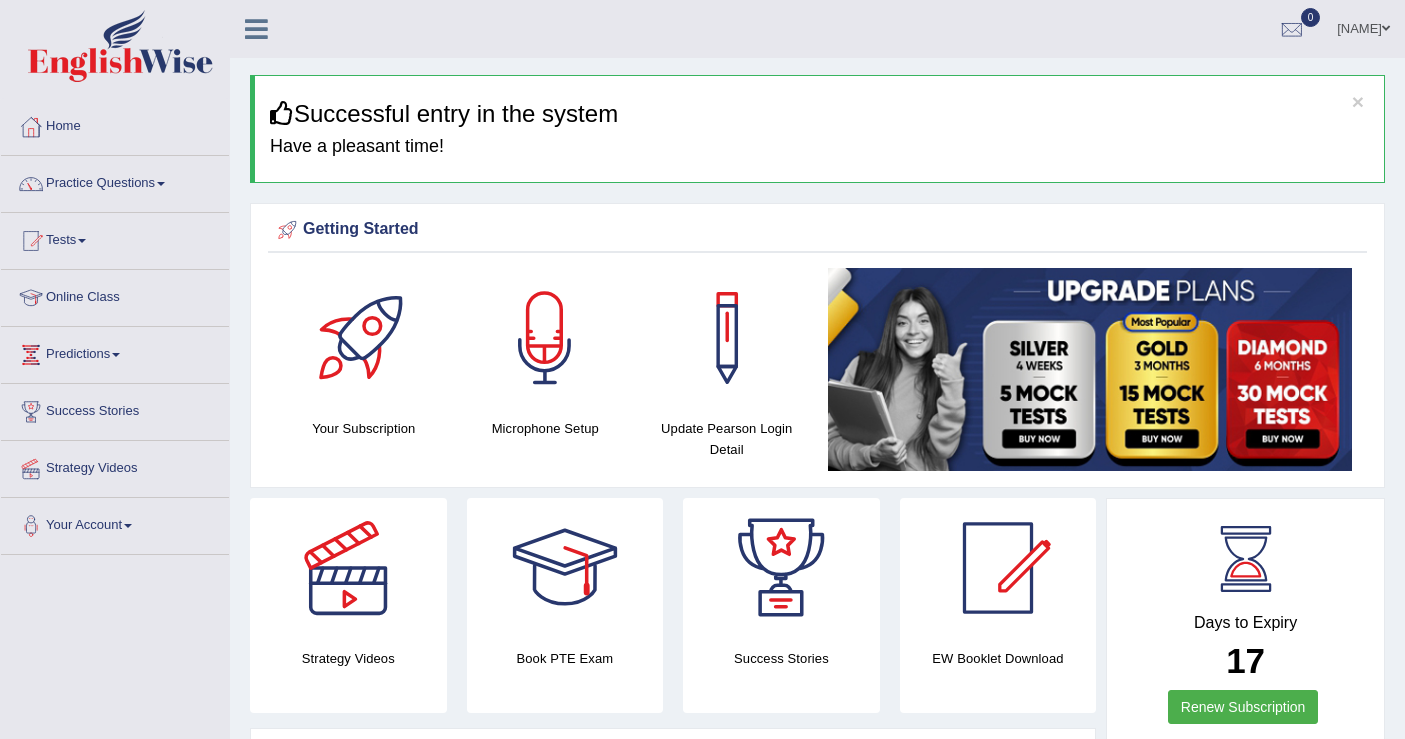 scroll, scrollTop: 0, scrollLeft: 0, axis: both 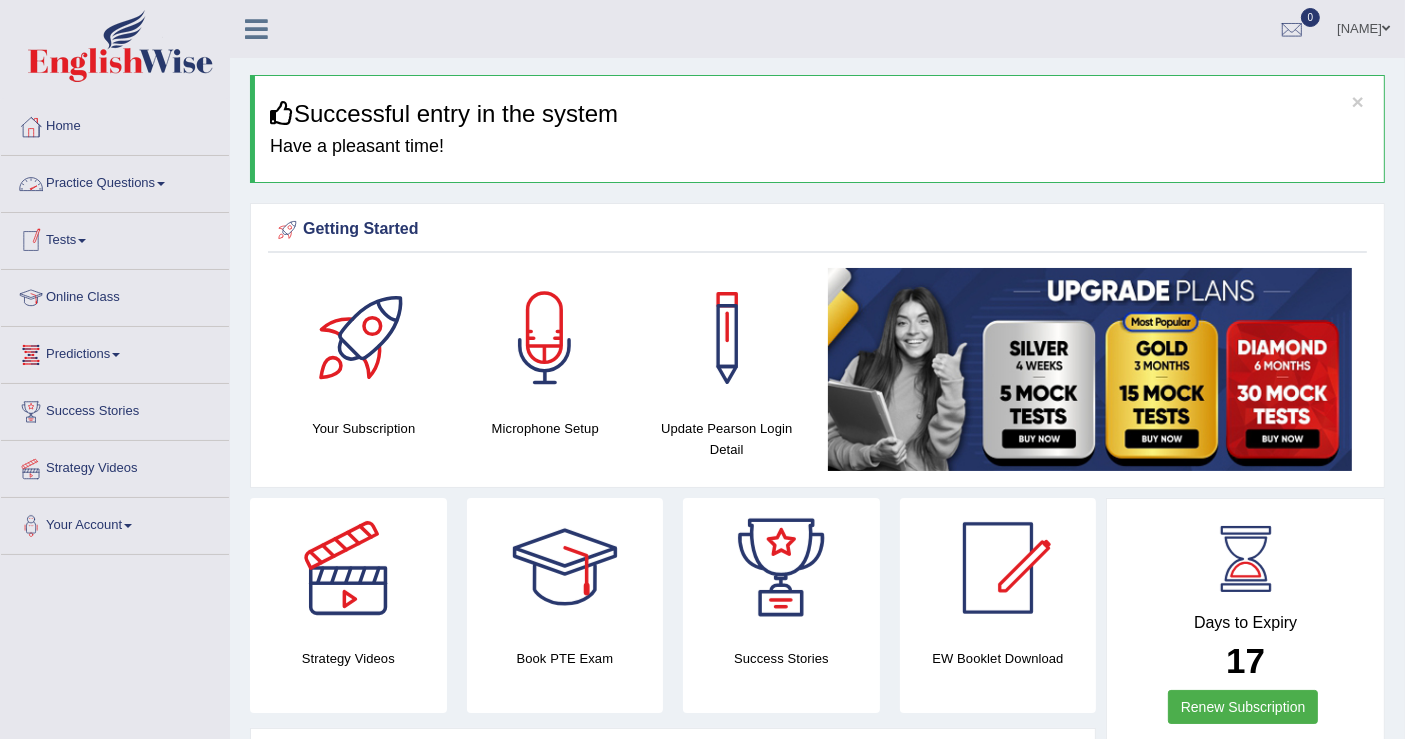 click at bounding box center [161, 184] 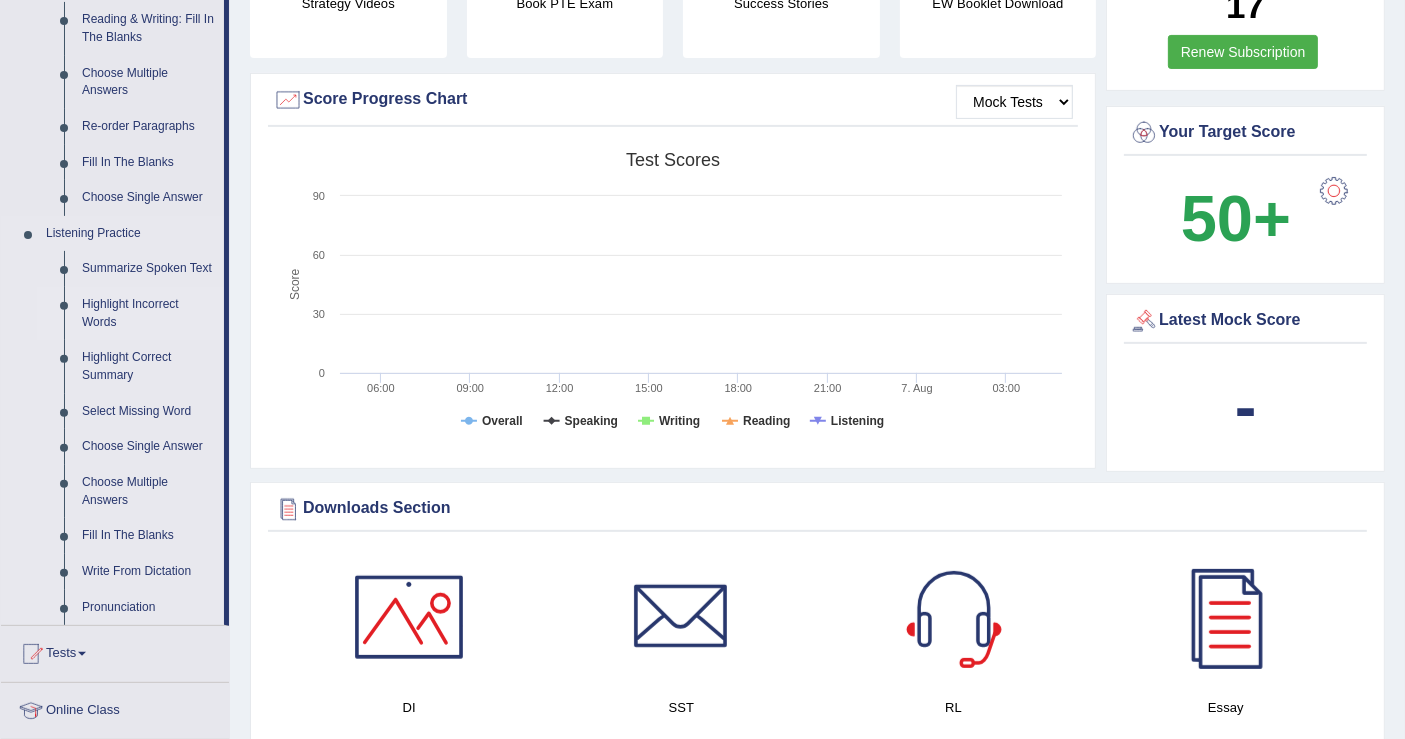 scroll, scrollTop: 666, scrollLeft: 0, axis: vertical 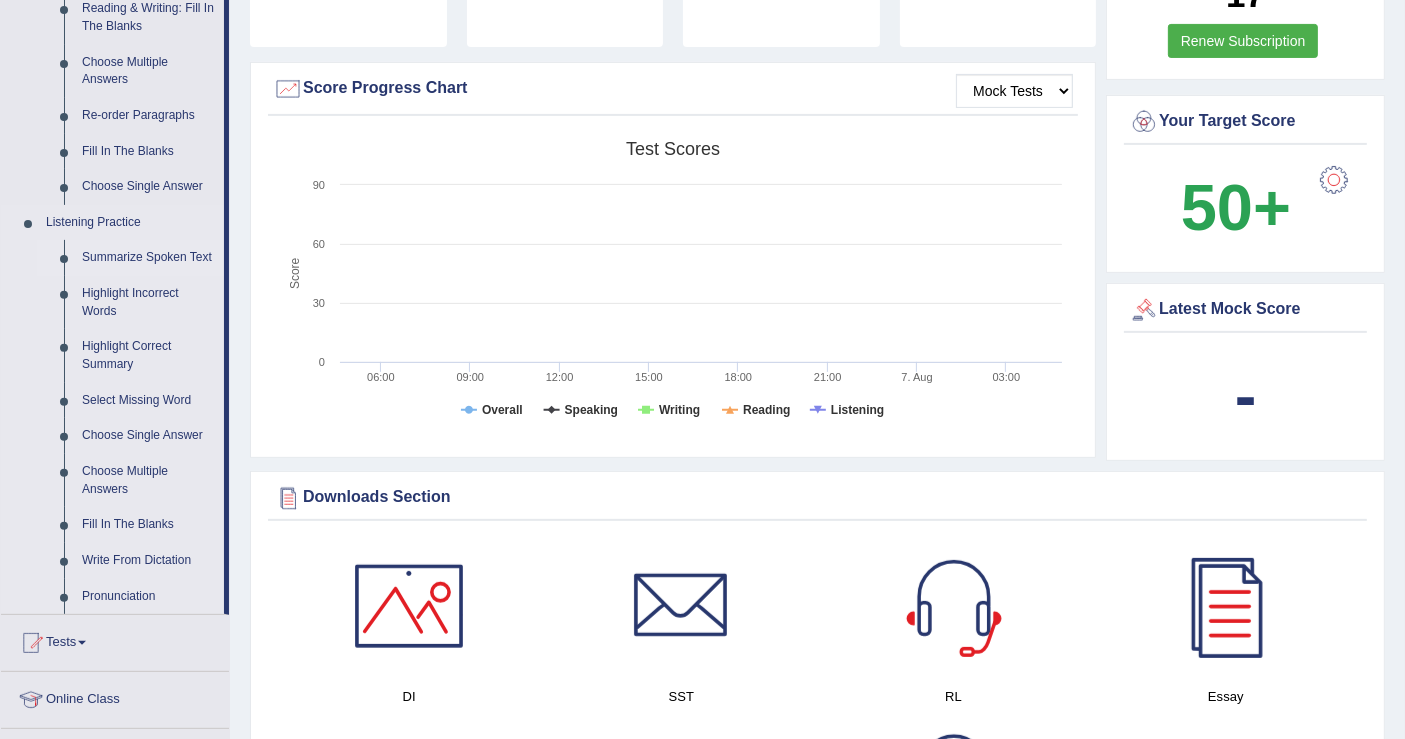 click on "Summarize Spoken Text" at bounding box center [148, 258] 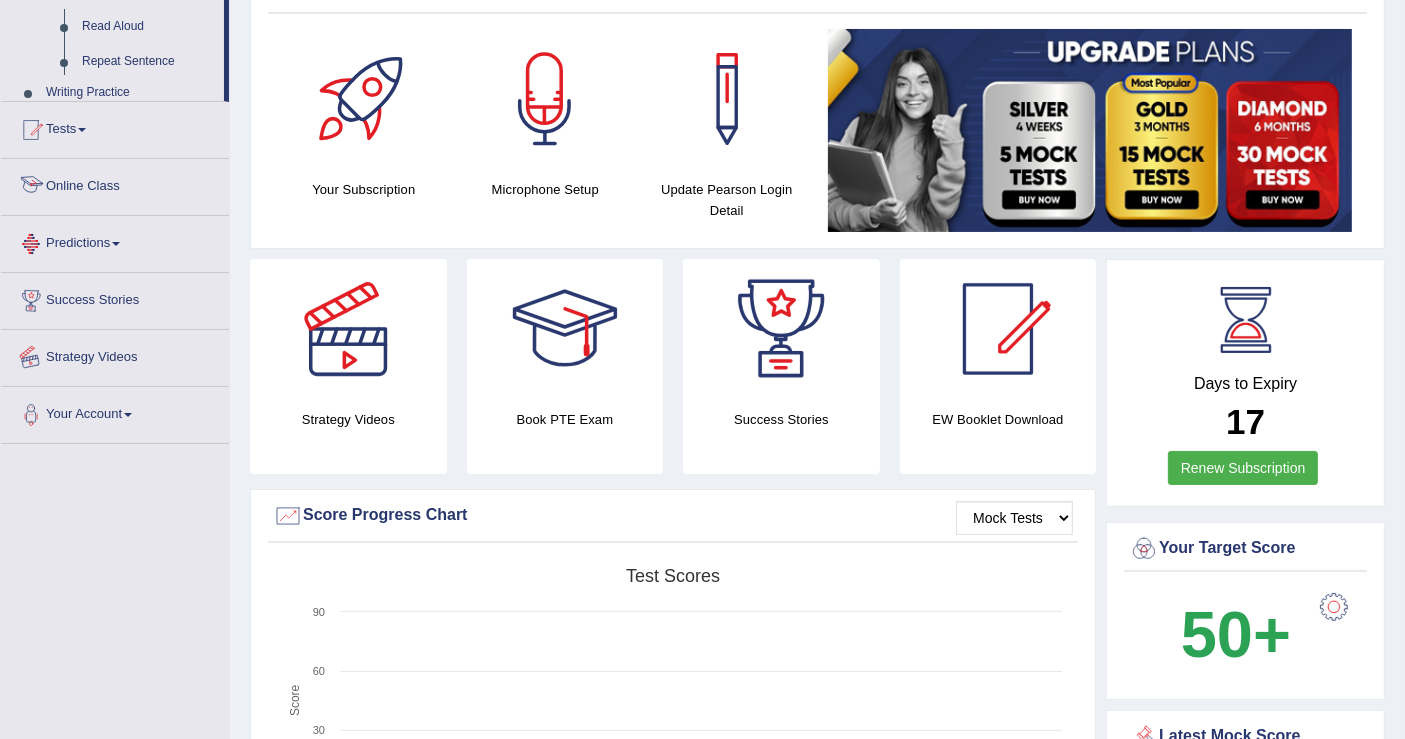 scroll, scrollTop: 409, scrollLeft: 0, axis: vertical 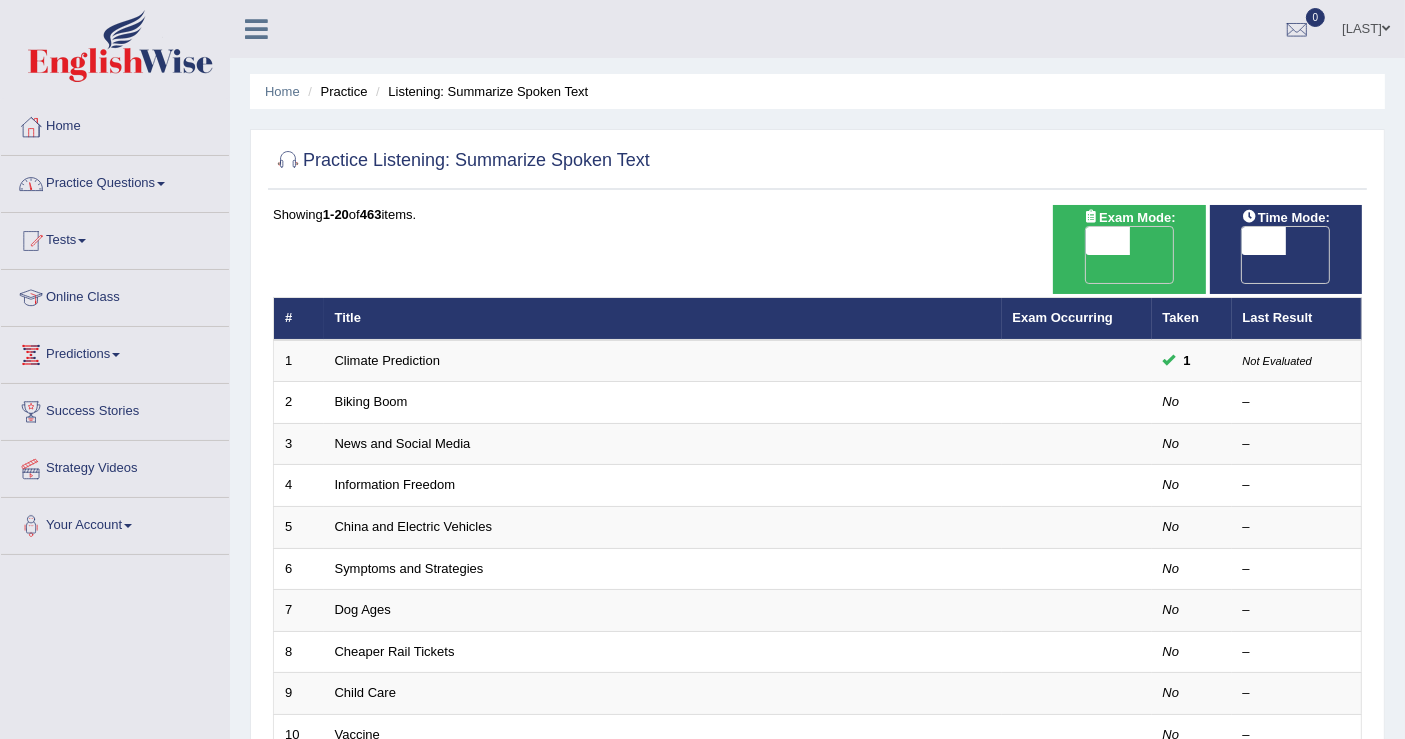 click on "Practice Questions" at bounding box center [115, 181] 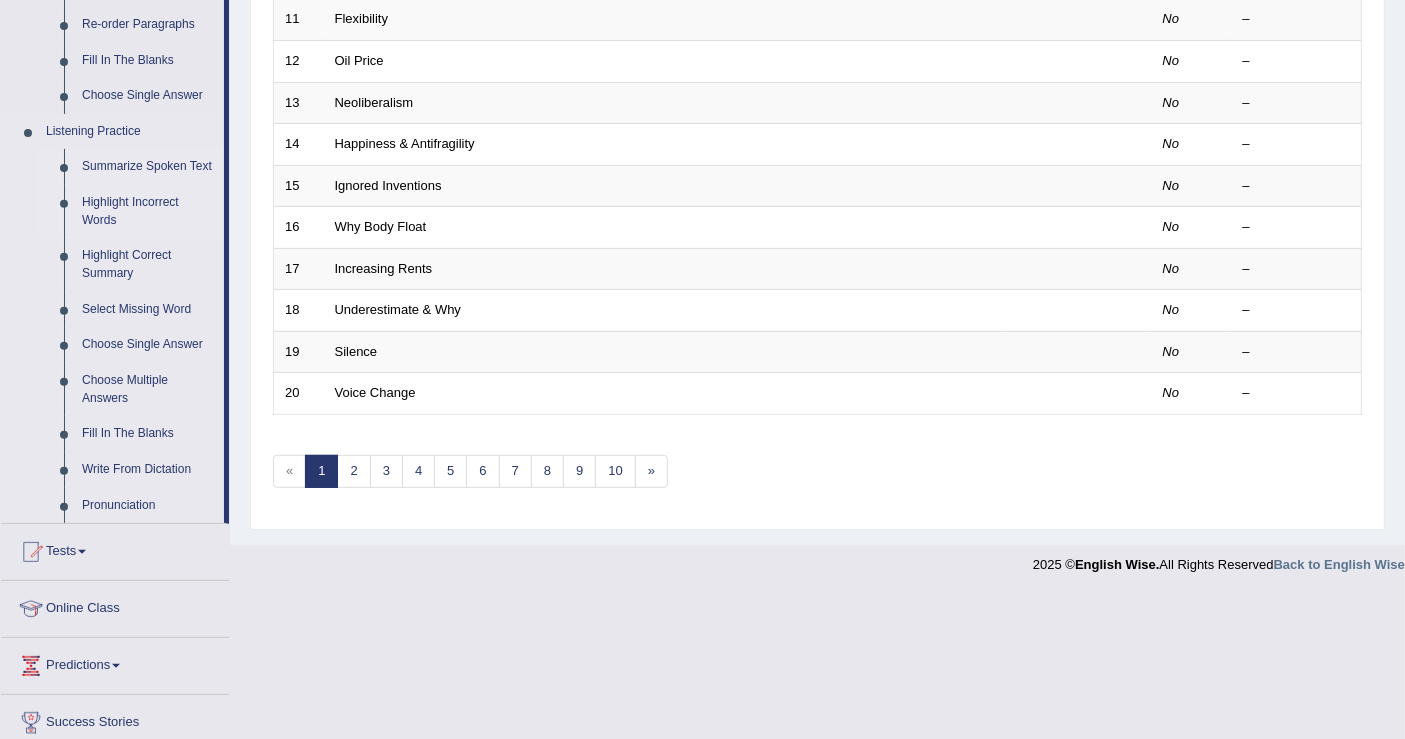 scroll, scrollTop: 882, scrollLeft: 0, axis: vertical 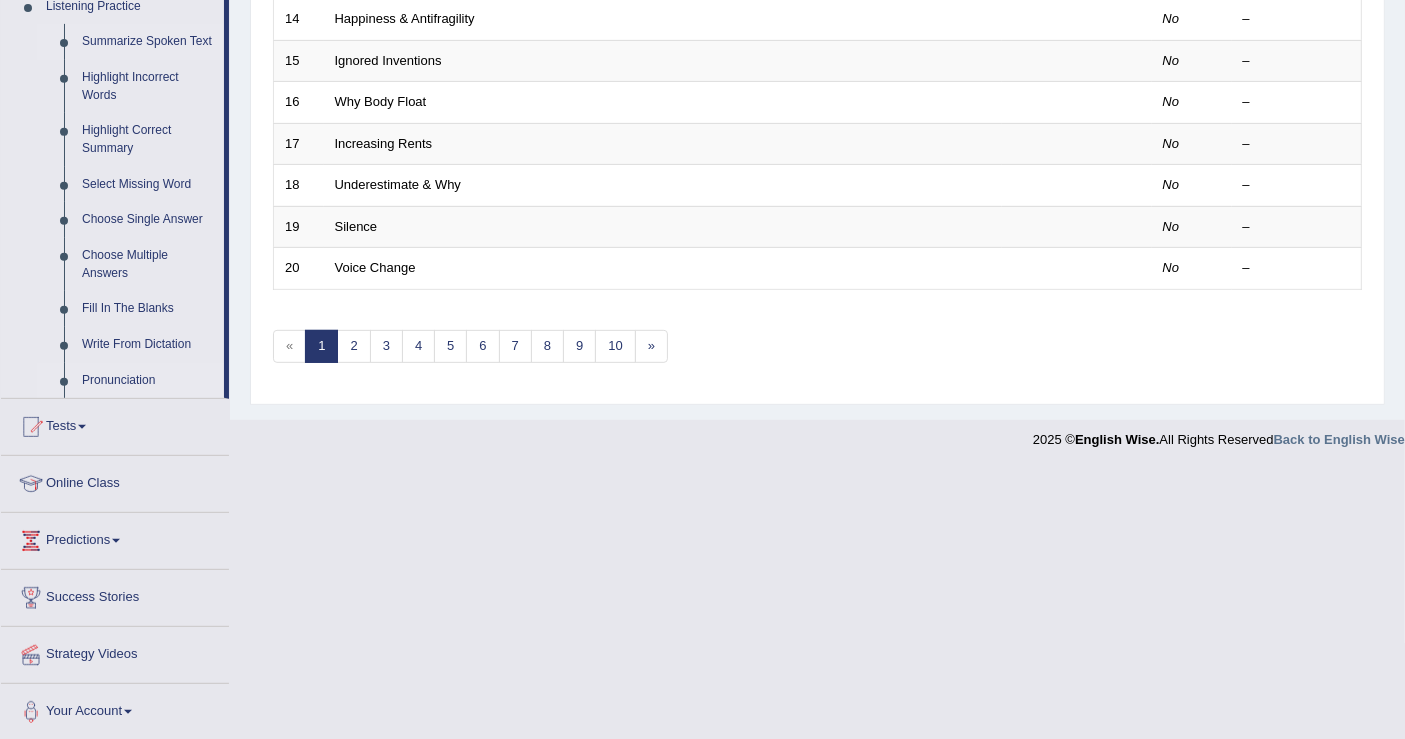 click on "Pronunciation" at bounding box center (148, 381) 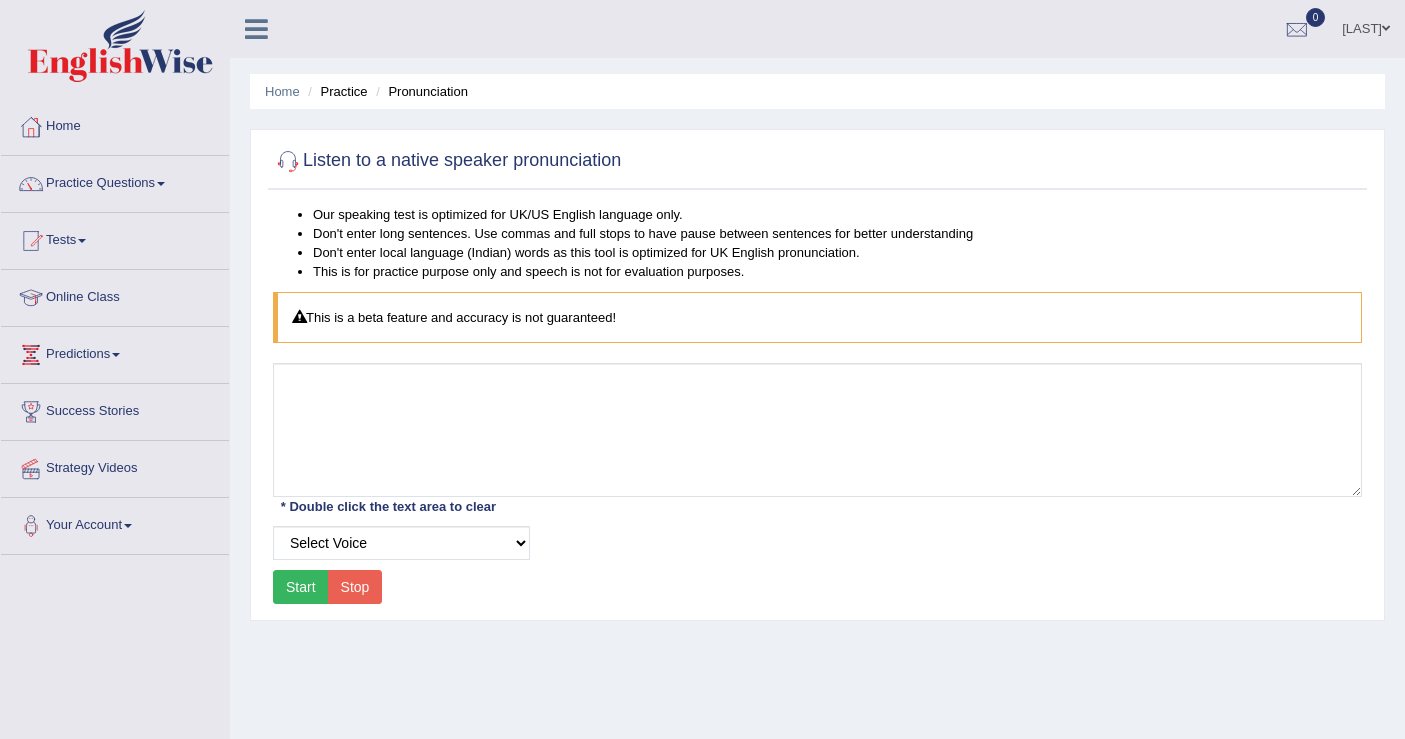 scroll, scrollTop: 0, scrollLeft: 0, axis: both 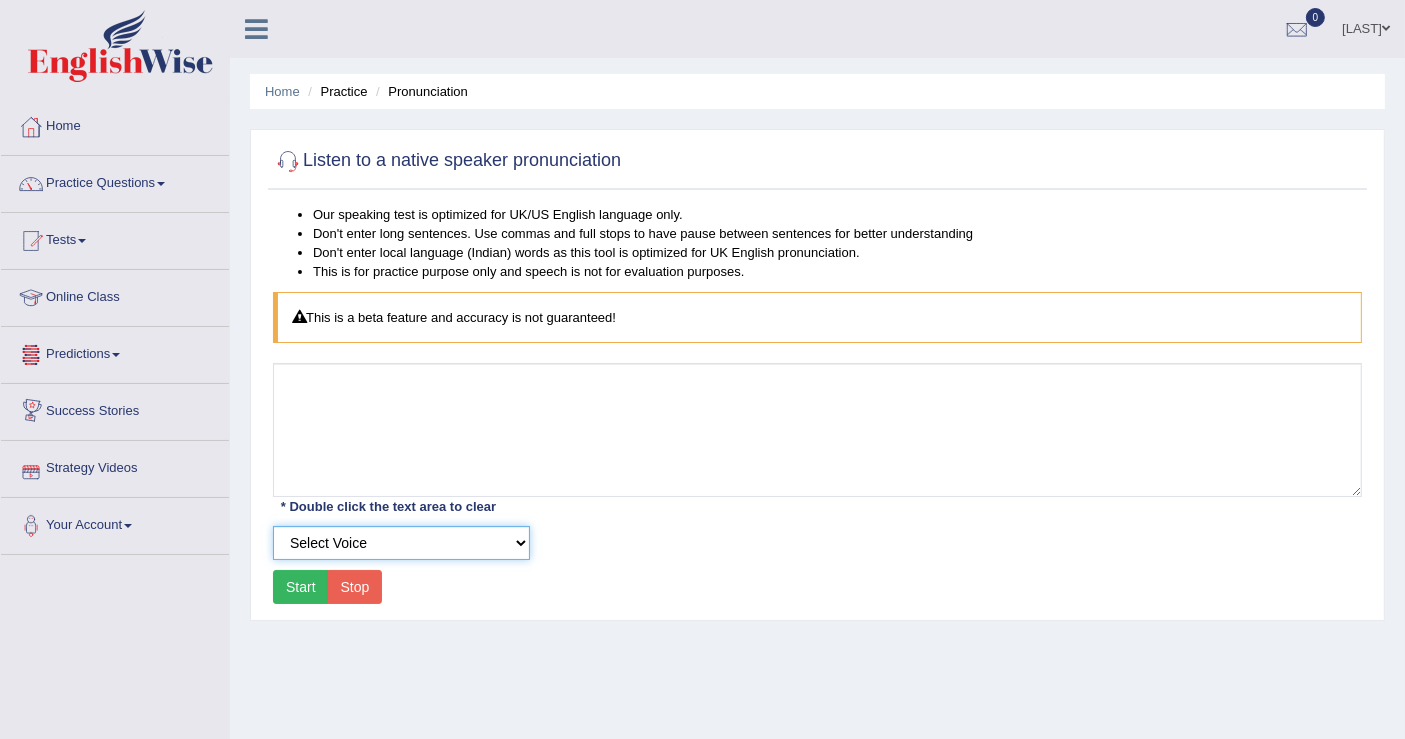click on "Select Voice  UK English Female  UK English Male" at bounding box center (401, 543) 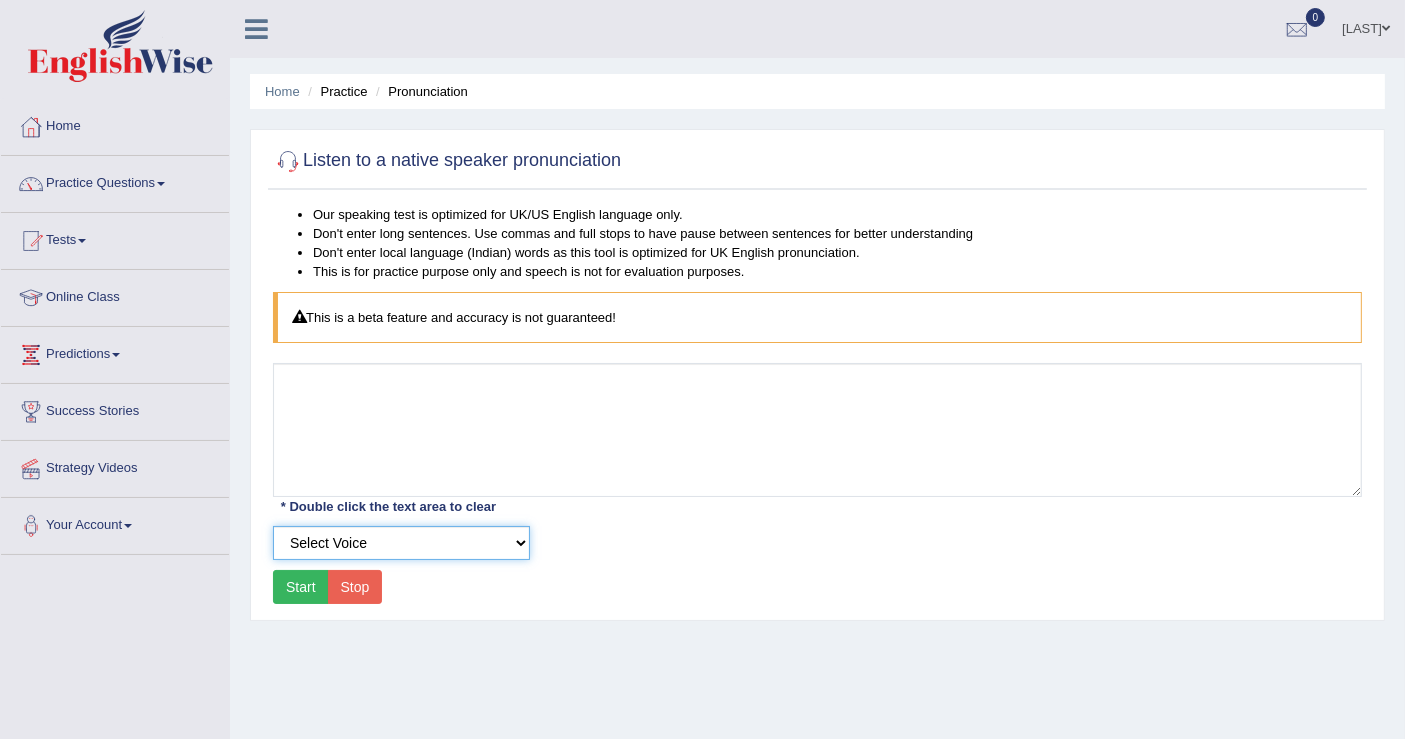 select on "6" 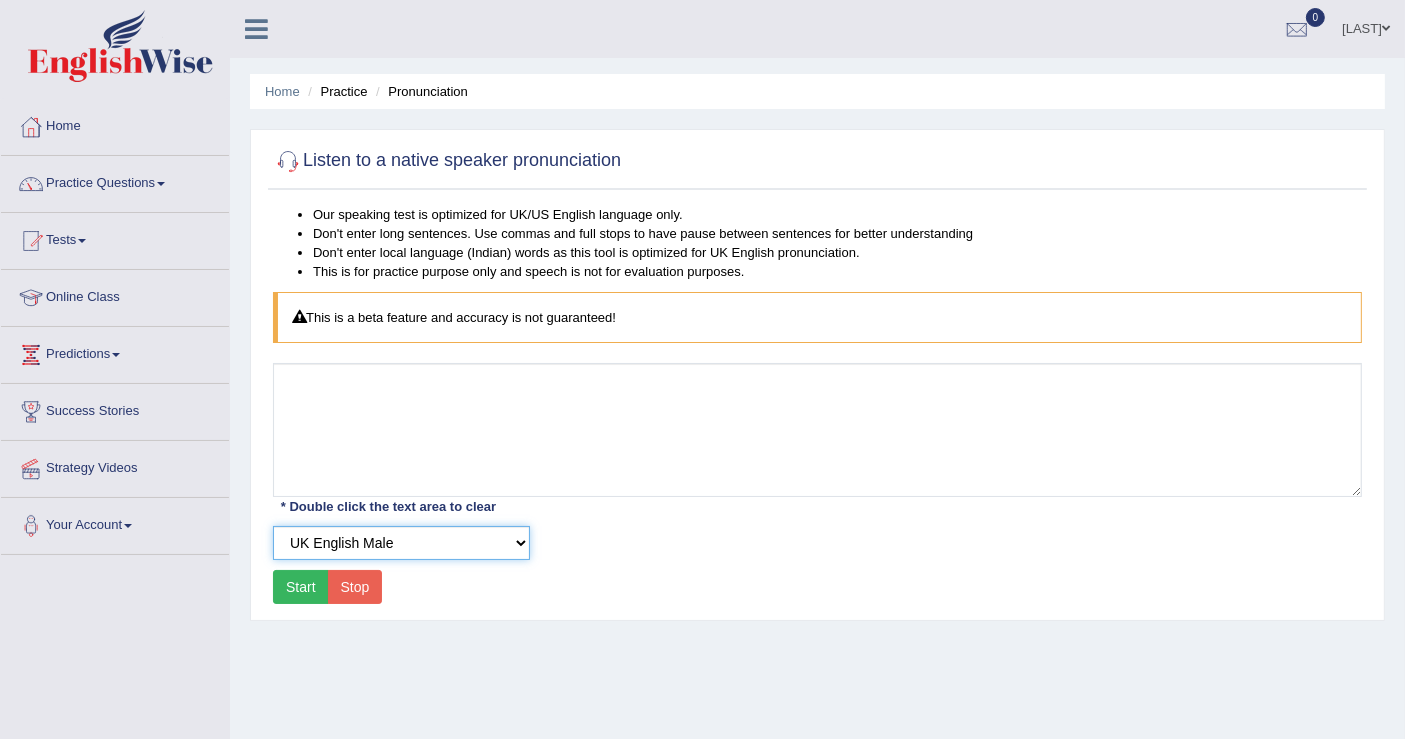 click on "Select Voice  UK English Female  UK English Male" at bounding box center (401, 543) 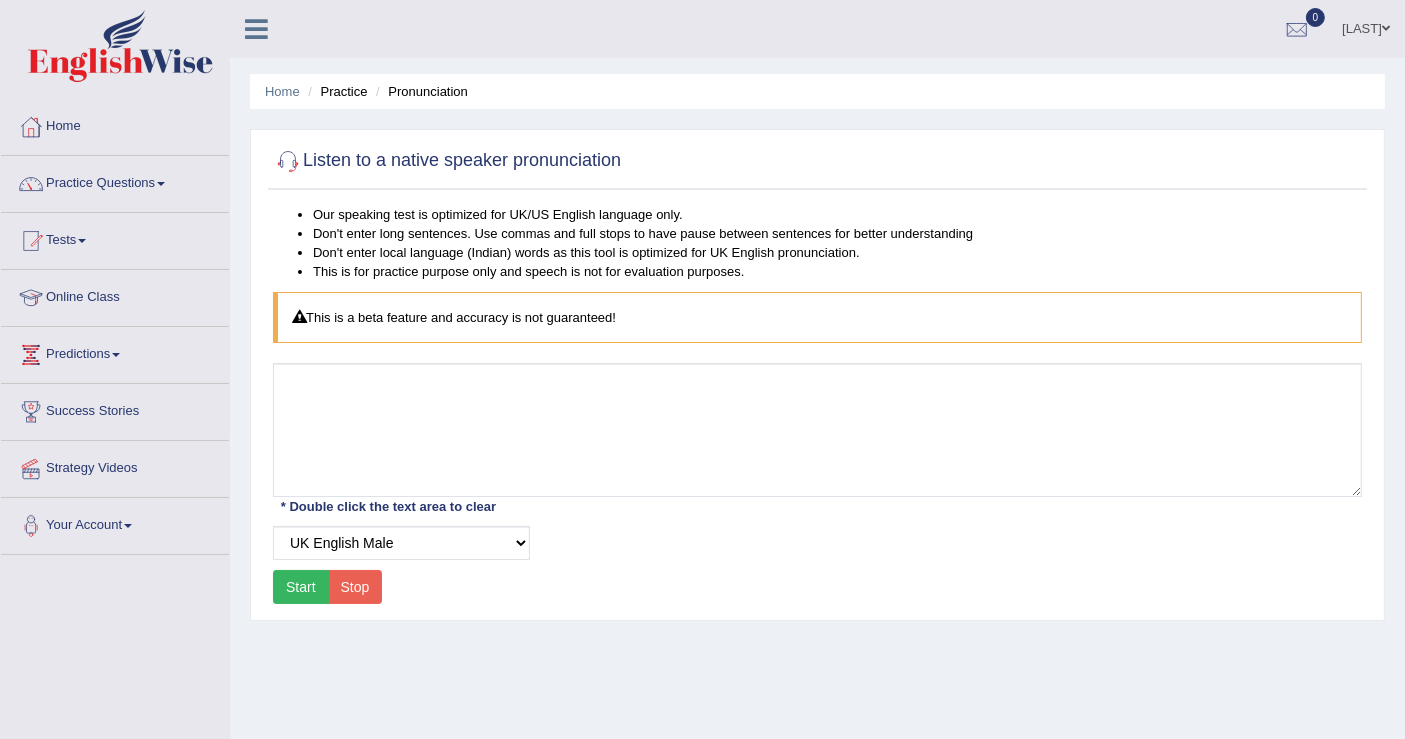 click on "Start" at bounding box center [301, 587] 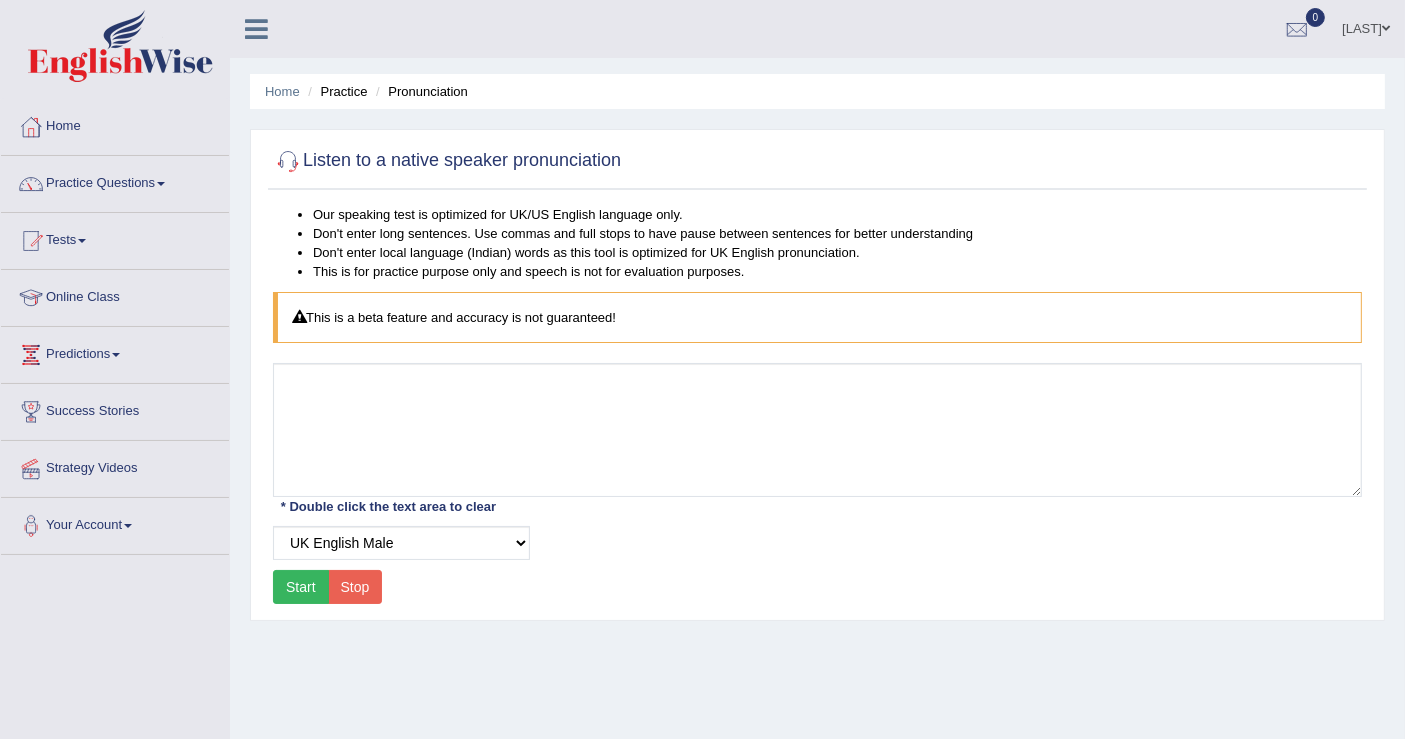 click on "Start" at bounding box center (301, 587) 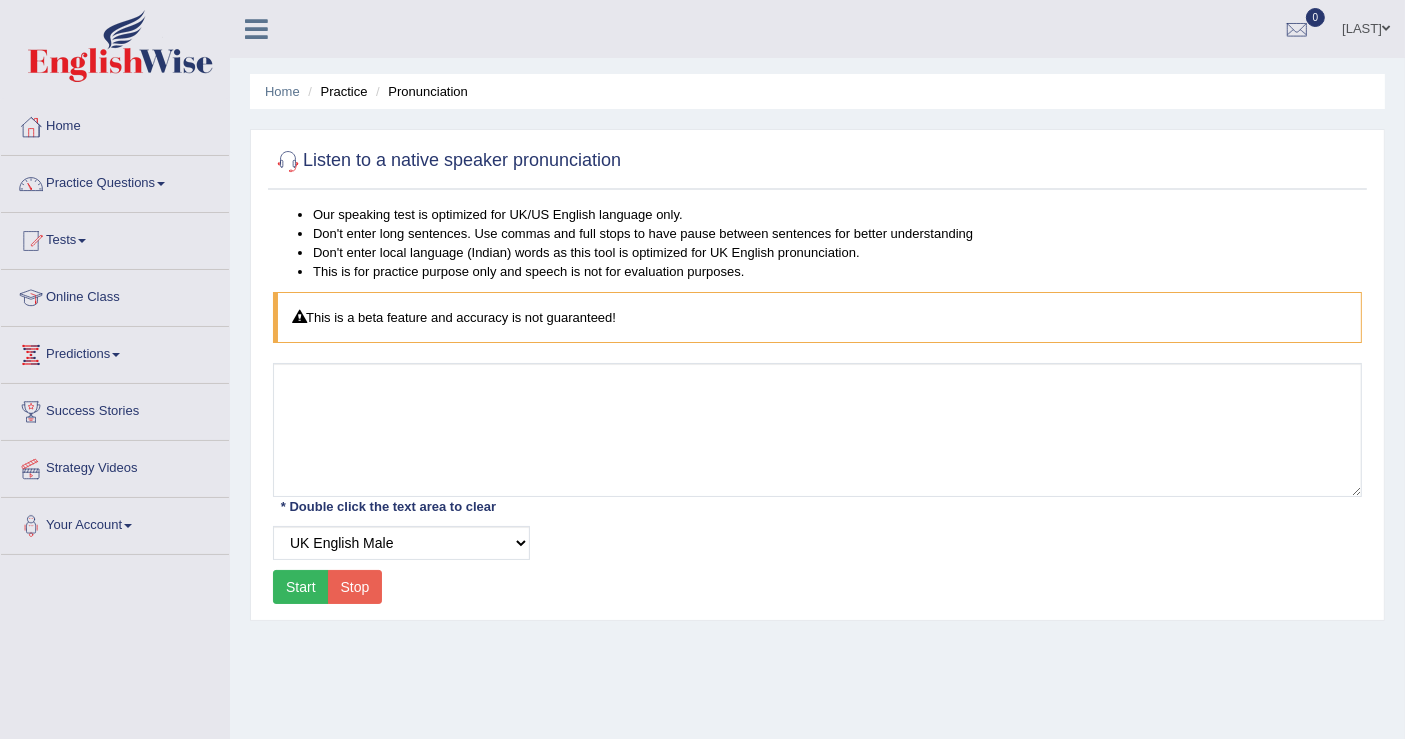 click on "Stop" at bounding box center (355, 587) 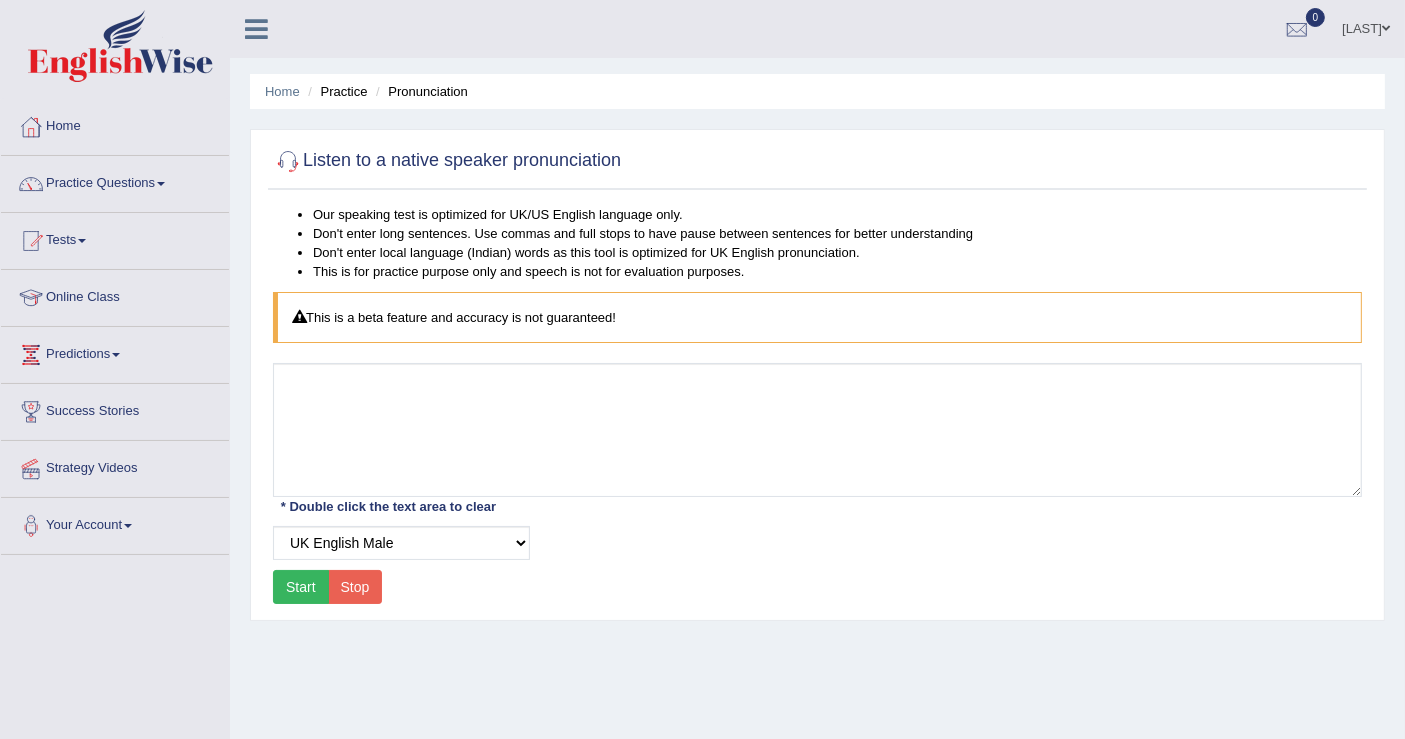 click on "Start" at bounding box center [301, 587] 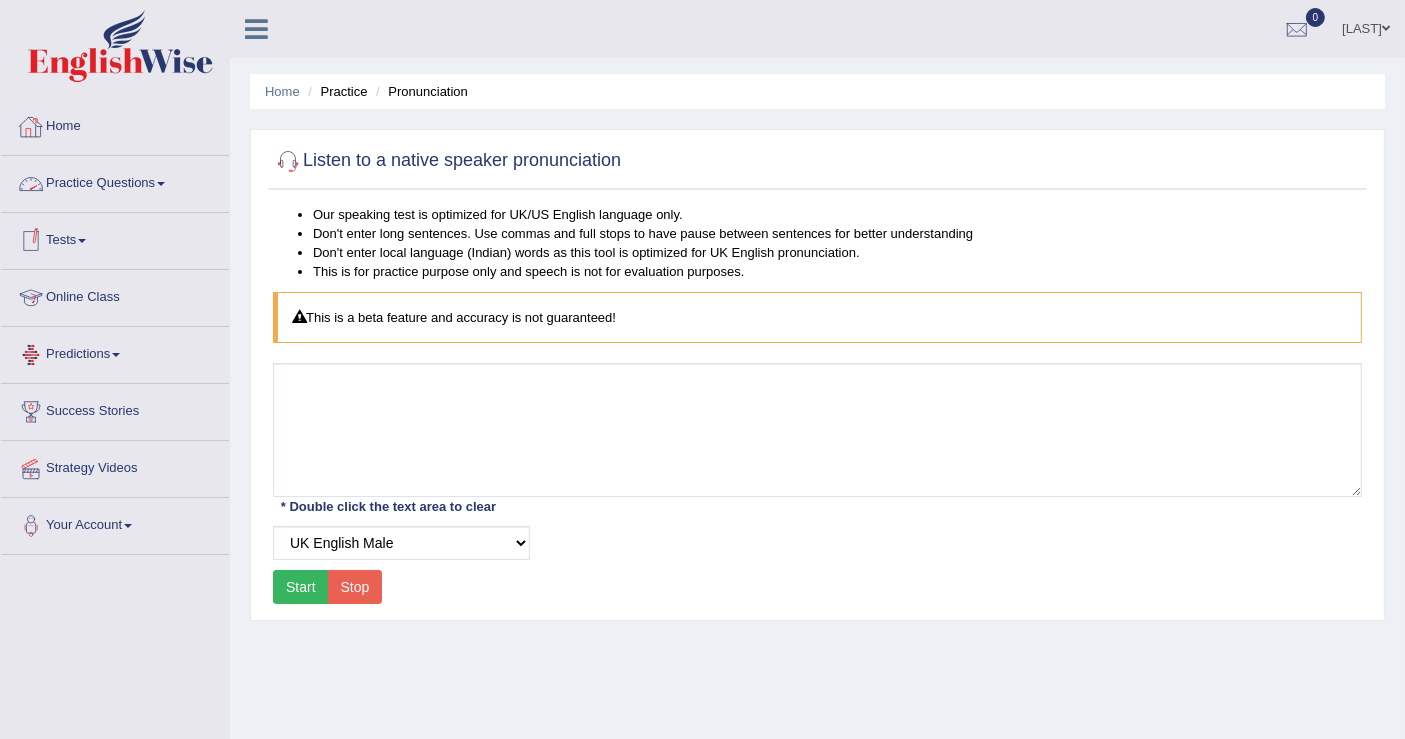 click on "Practice Questions" at bounding box center (115, 181) 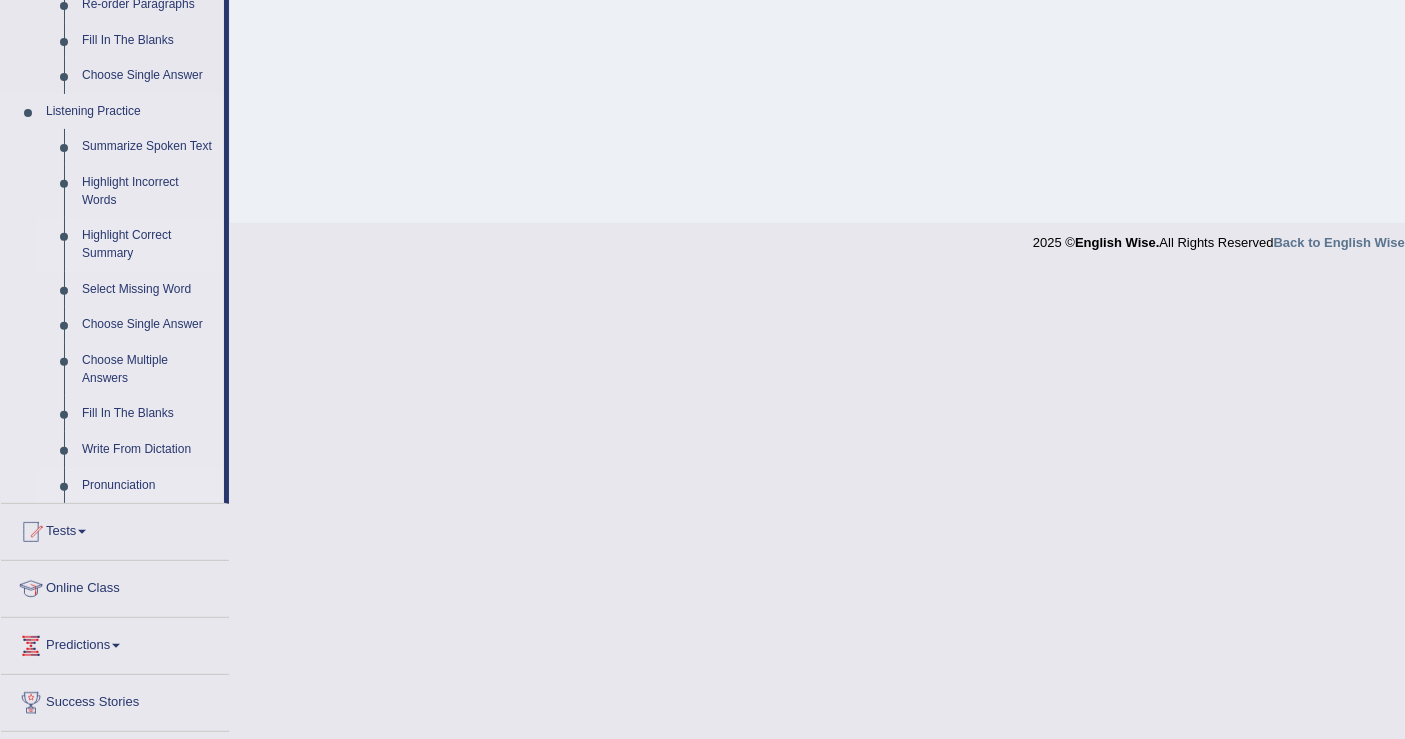scroll, scrollTop: 882, scrollLeft: 0, axis: vertical 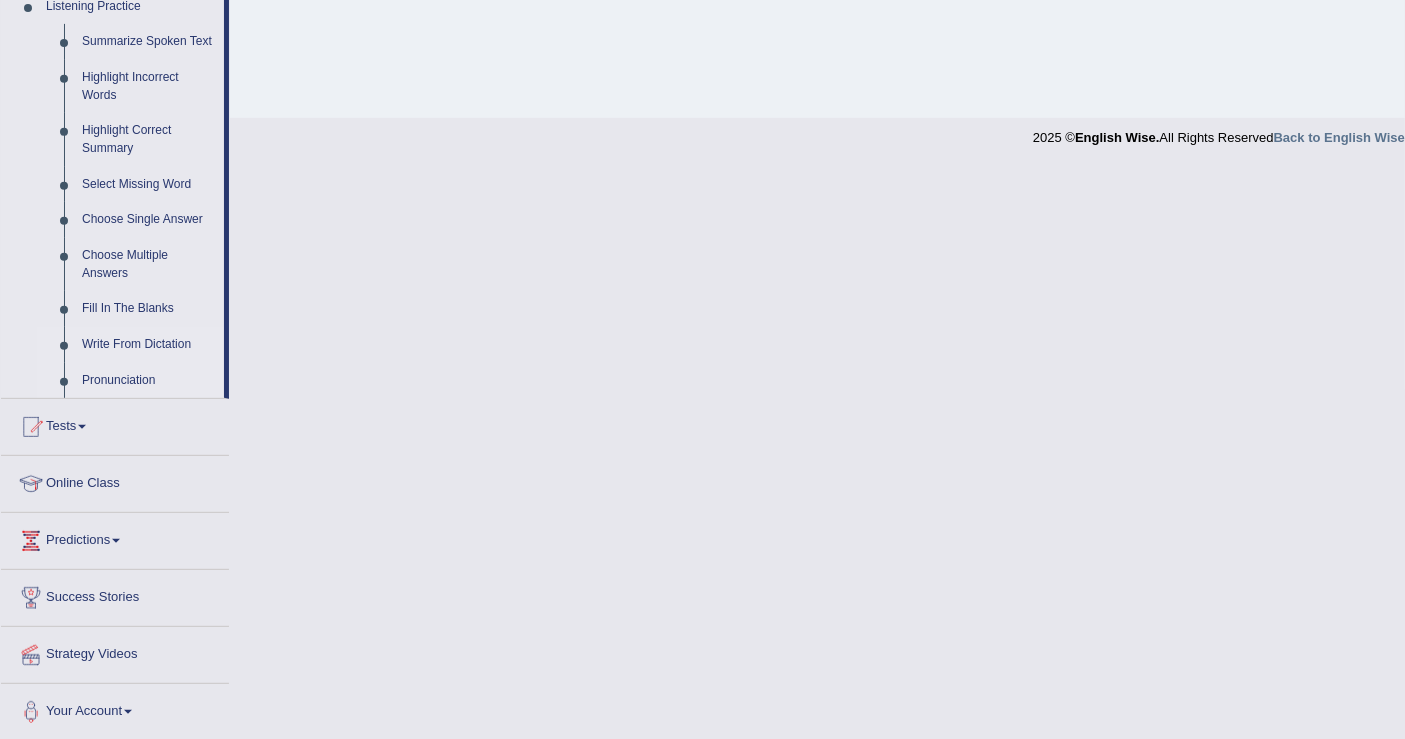 click on "Write From Dictation" at bounding box center (148, 345) 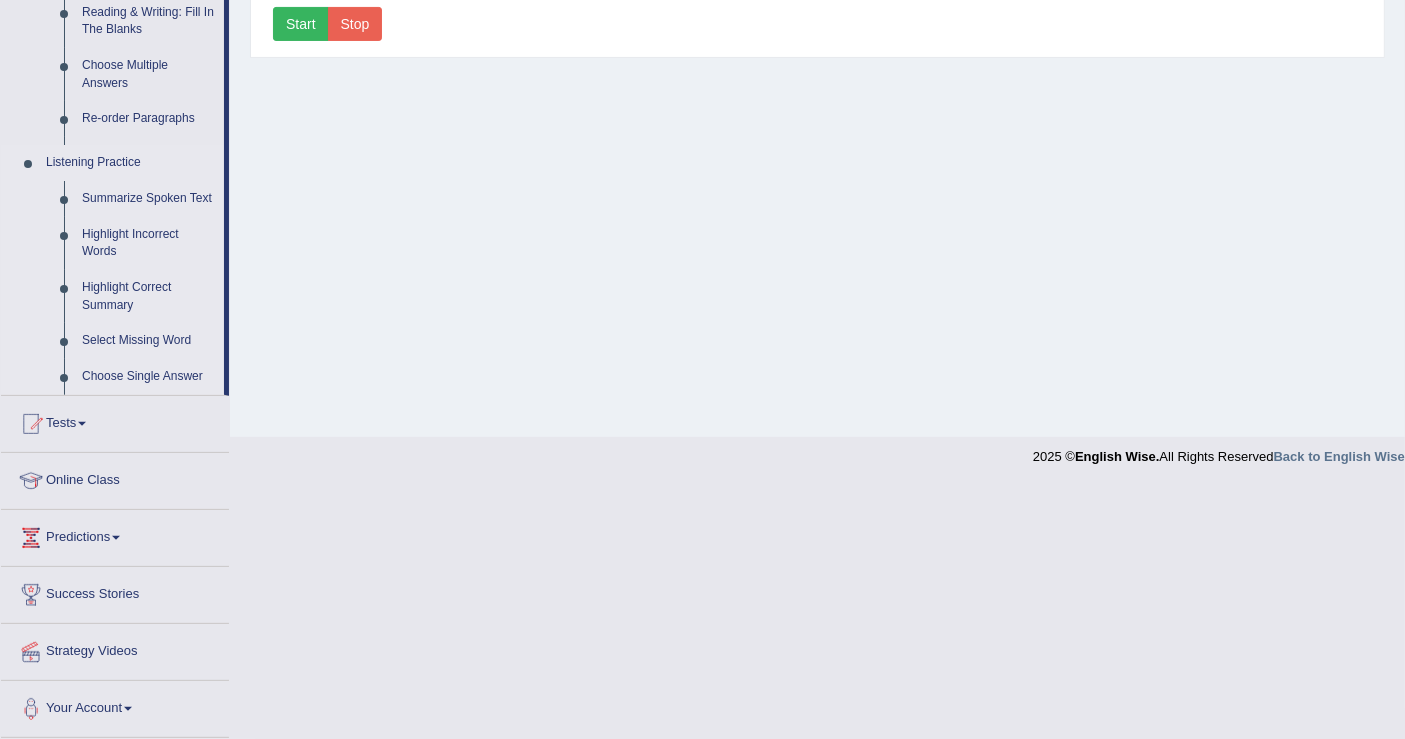 scroll, scrollTop: 356, scrollLeft: 0, axis: vertical 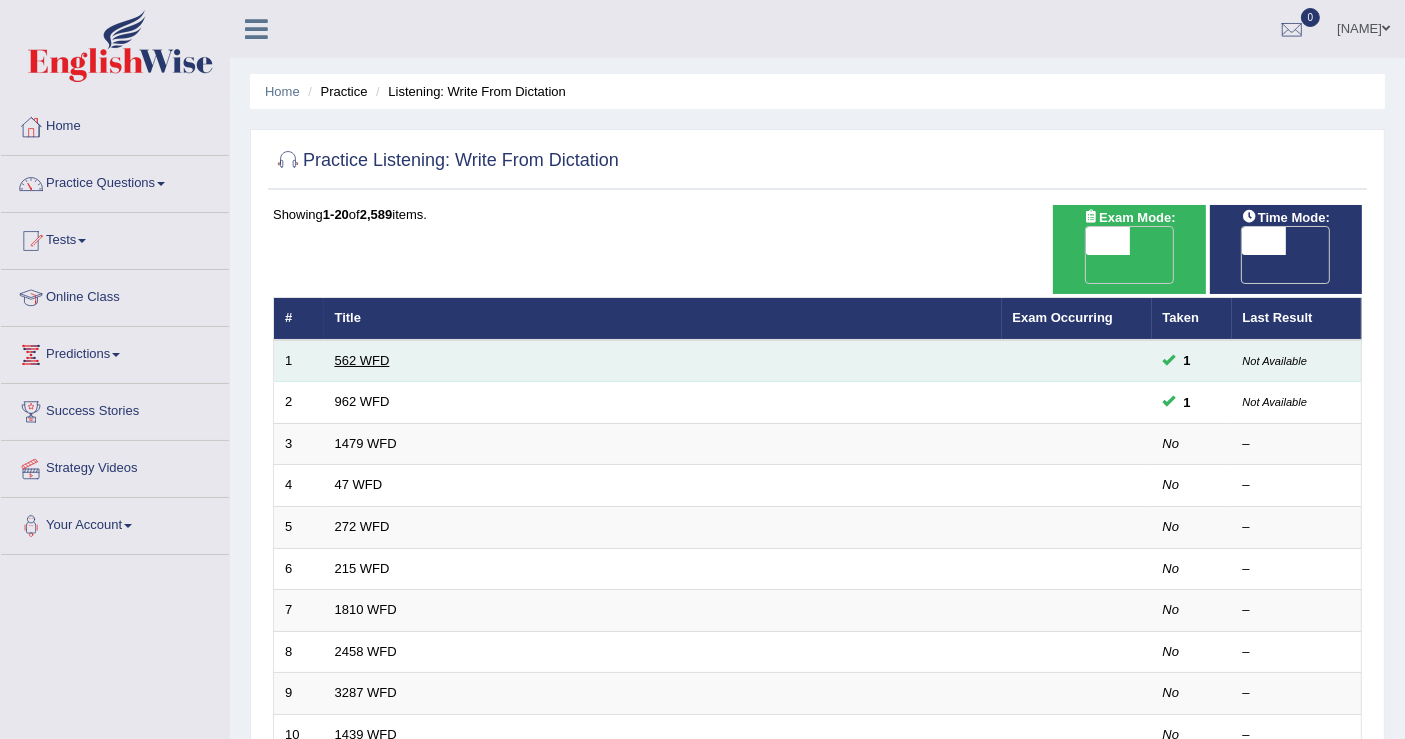 click on "562 WFD" at bounding box center (362, 360) 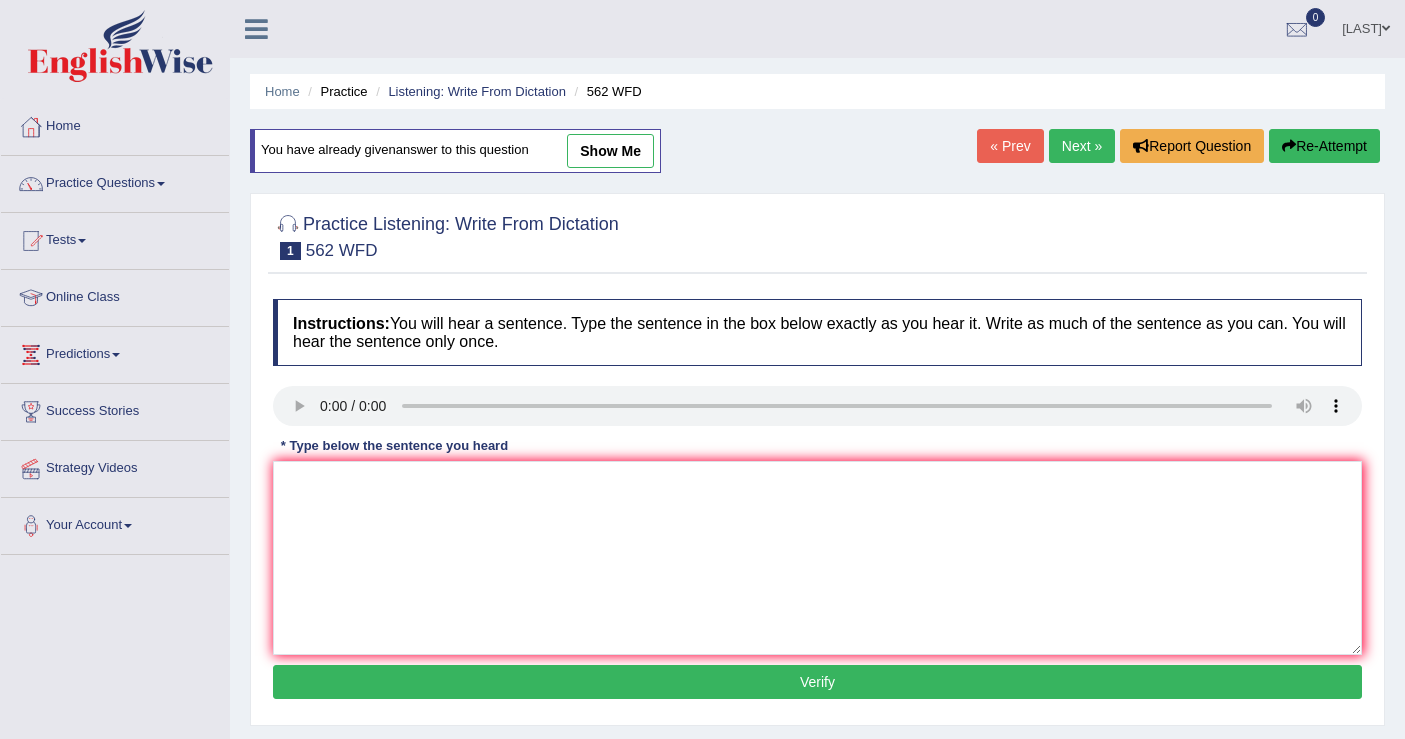 scroll, scrollTop: 0, scrollLeft: 0, axis: both 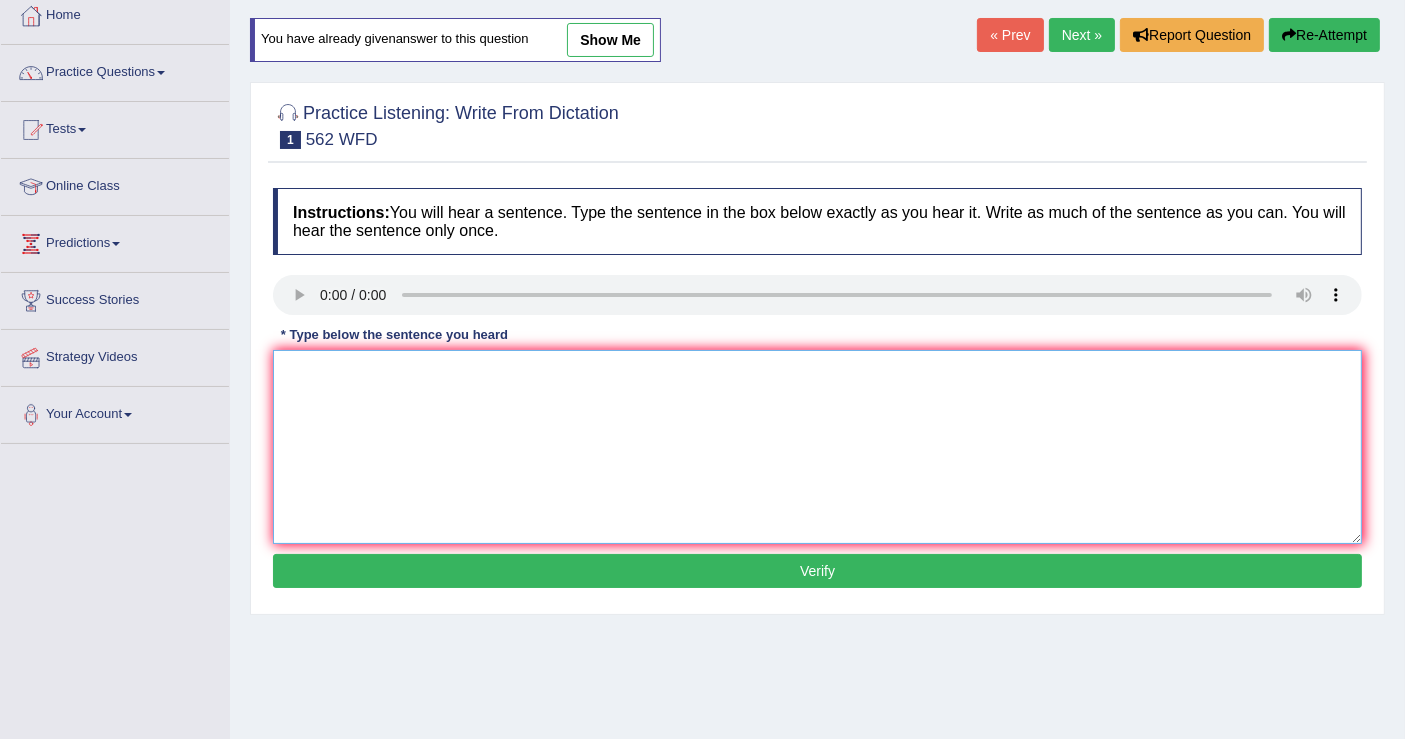 click at bounding box center [817, 447] 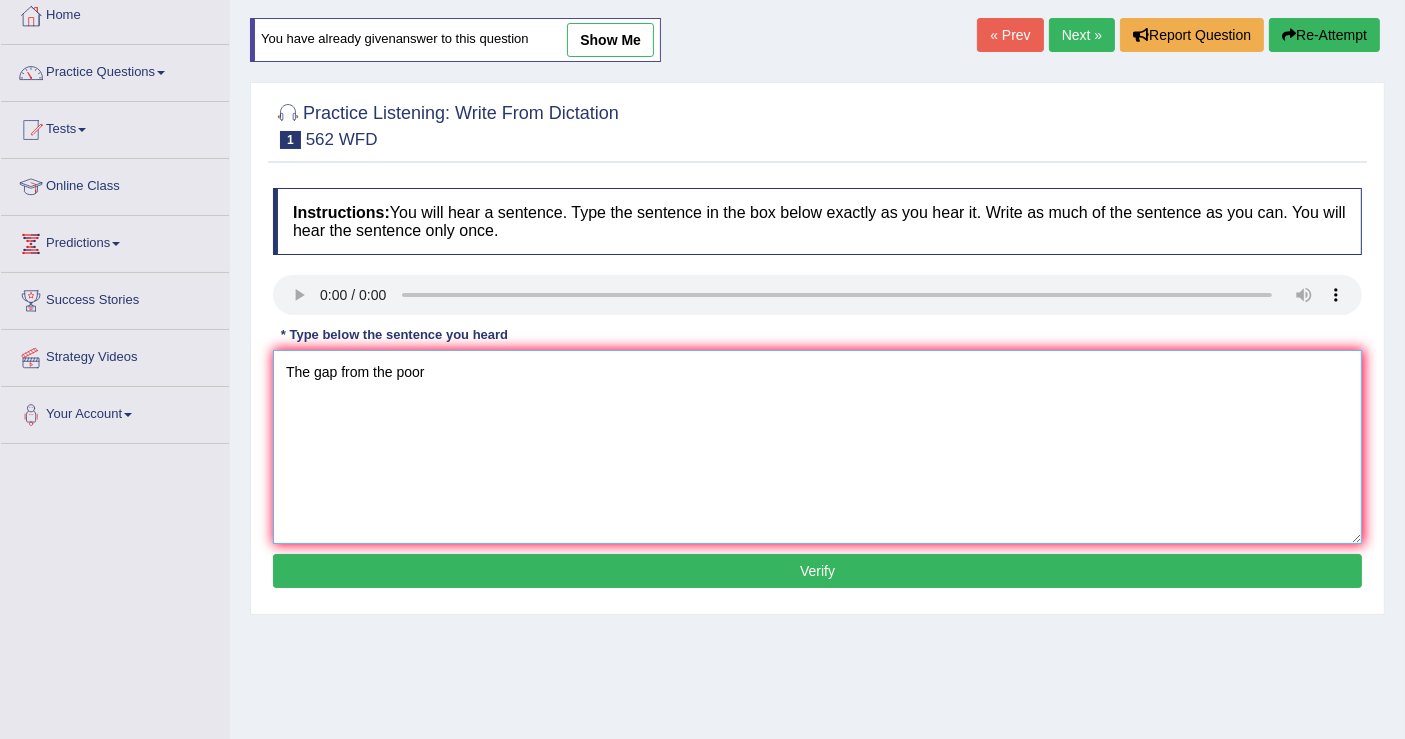 drag, startPoint x: 432, startPoint y: 364, endPoint x: 341, endPoint y: 366, distance: 91.02197 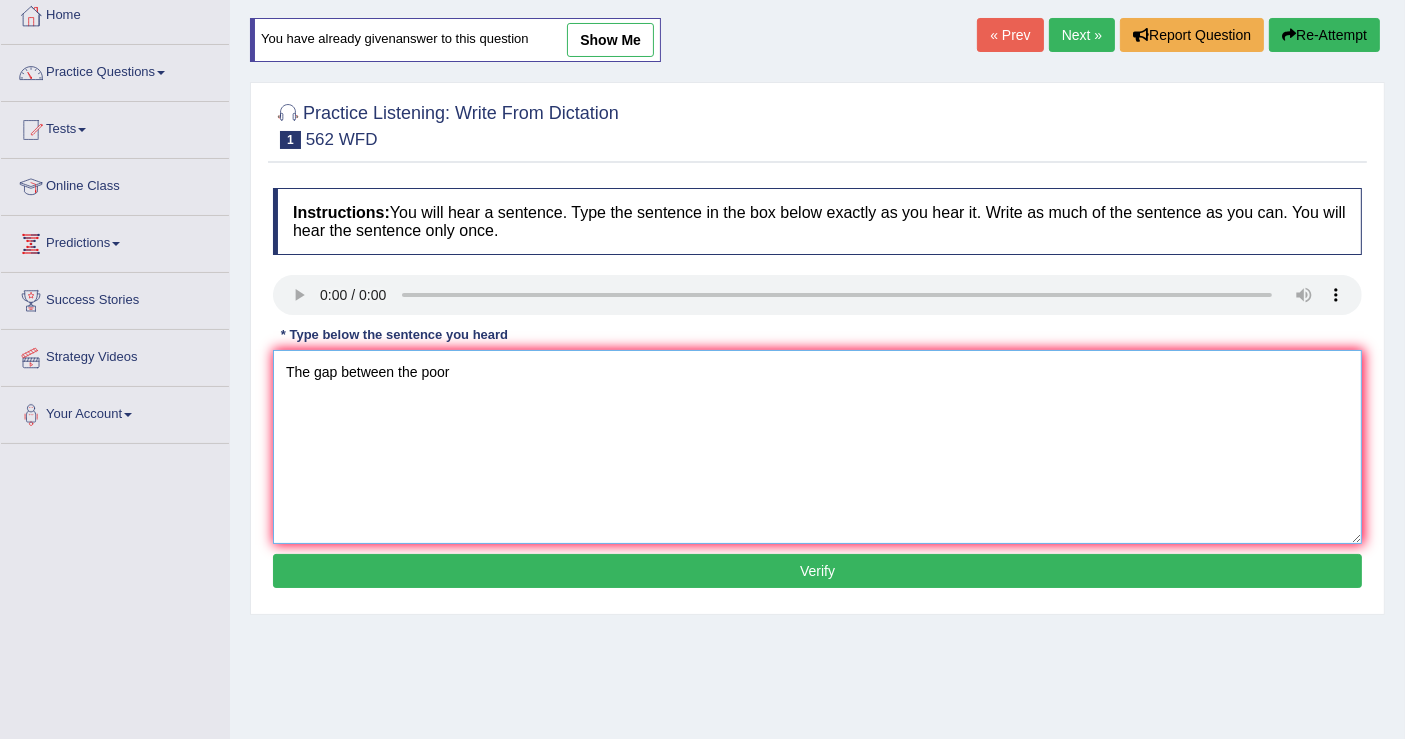 click on "The gap between the poor" at bounding box center (817, 447) 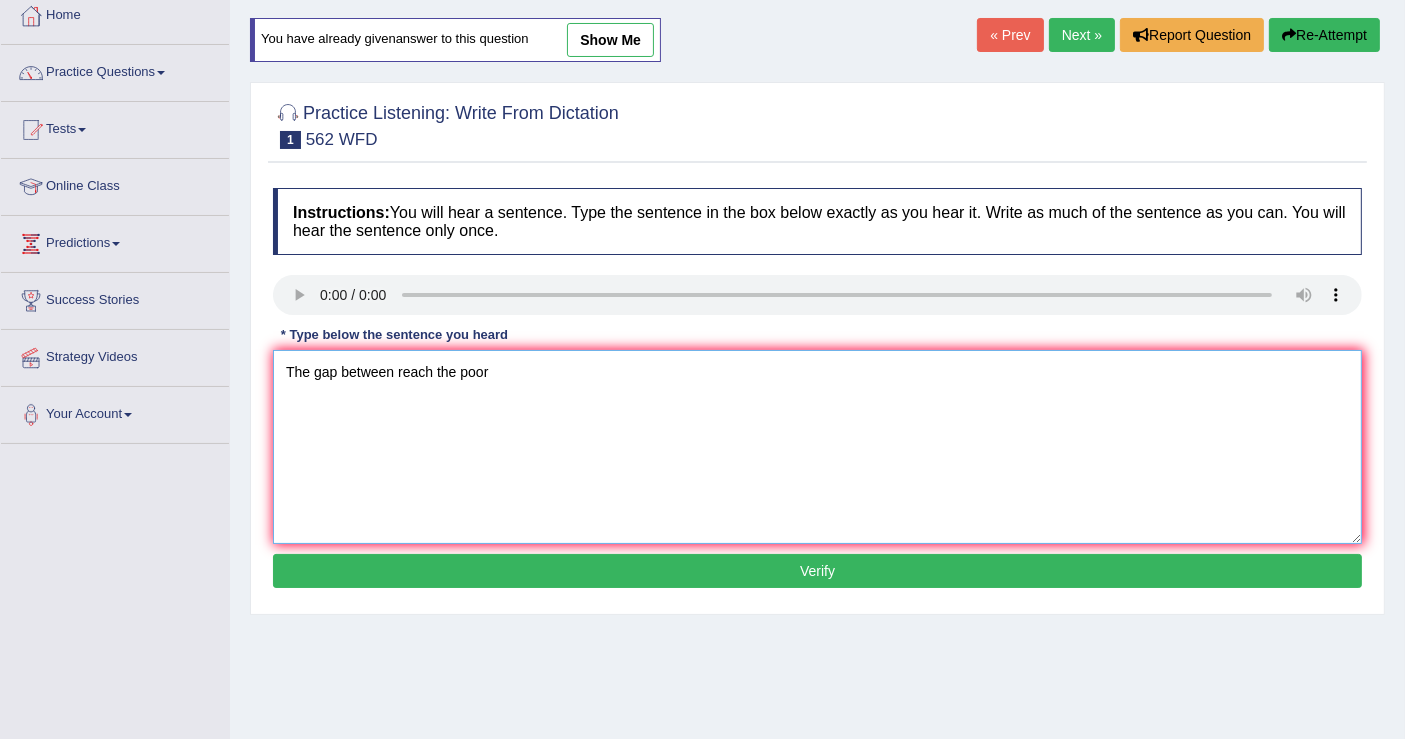 click on "The gap between reach the poor" at bounding box center [817, 447] 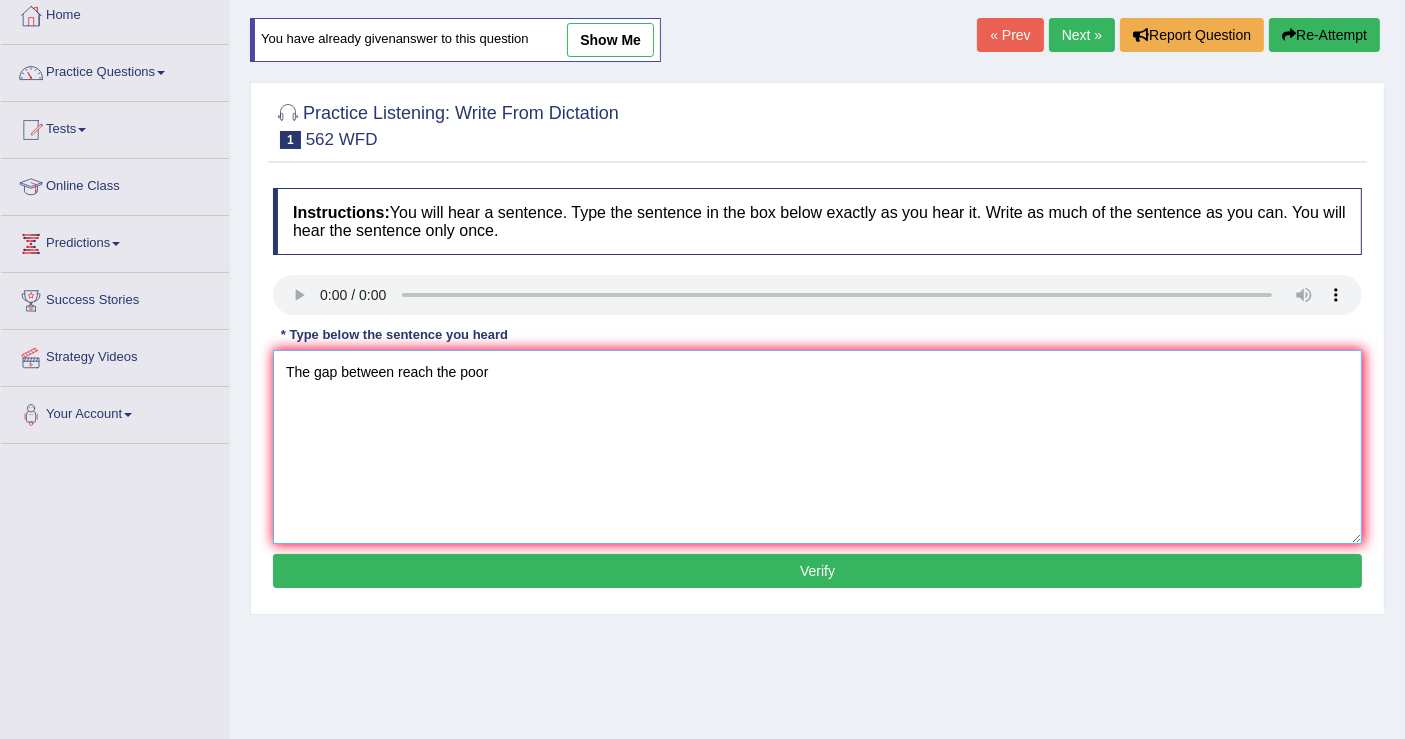 click on "The gap between reach the poor" at bounding box center [817, 447] 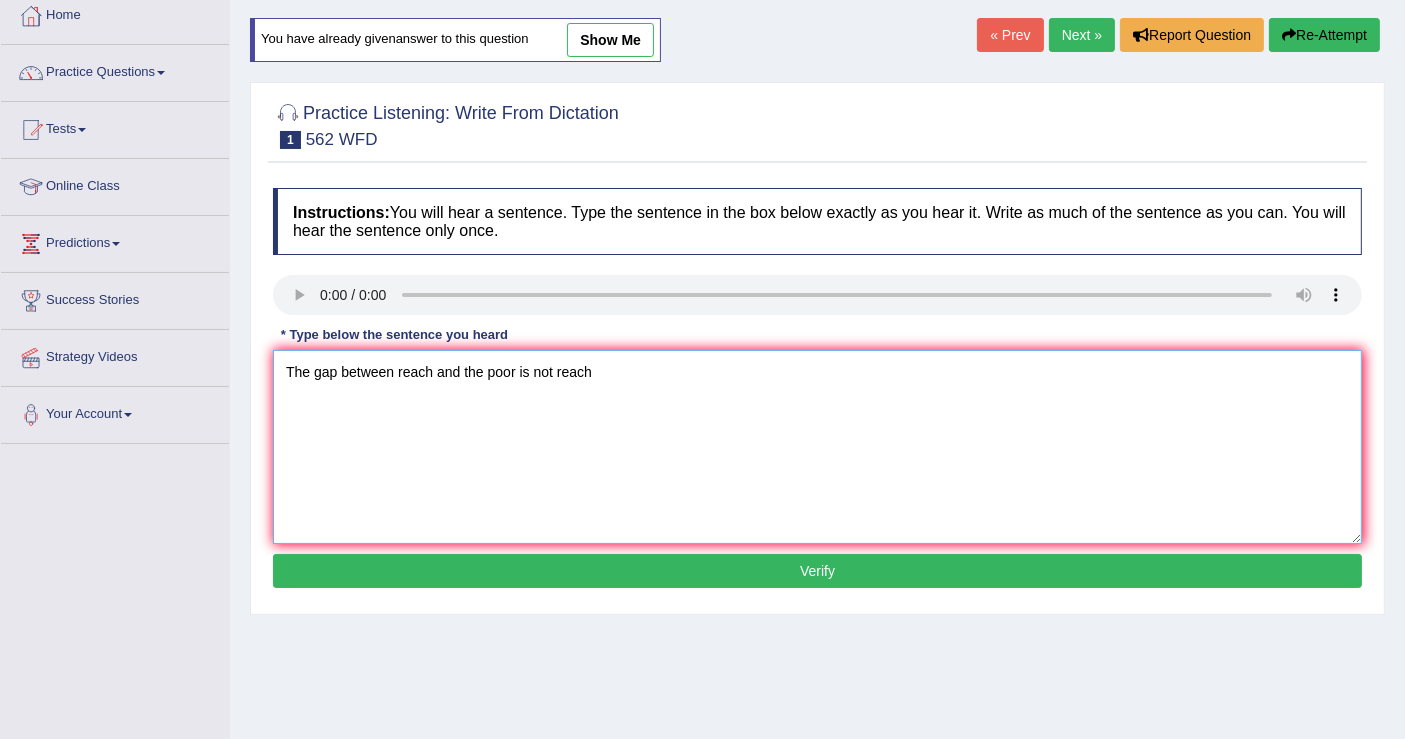 click on "The gap between reach and the poor is not reach" at bounding box center [817, 447] 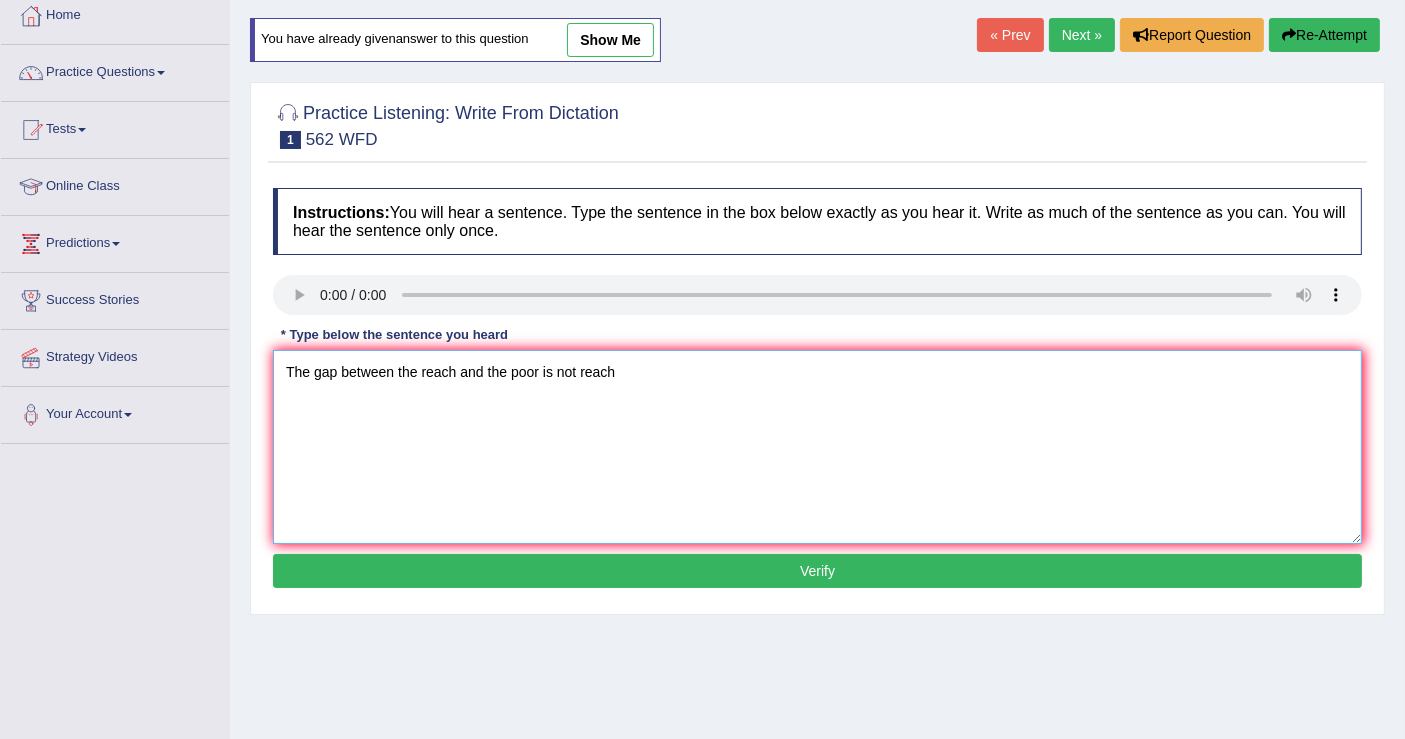 click on "The gap between the reach and the poor is not reach" at bounding box center [817, 447] 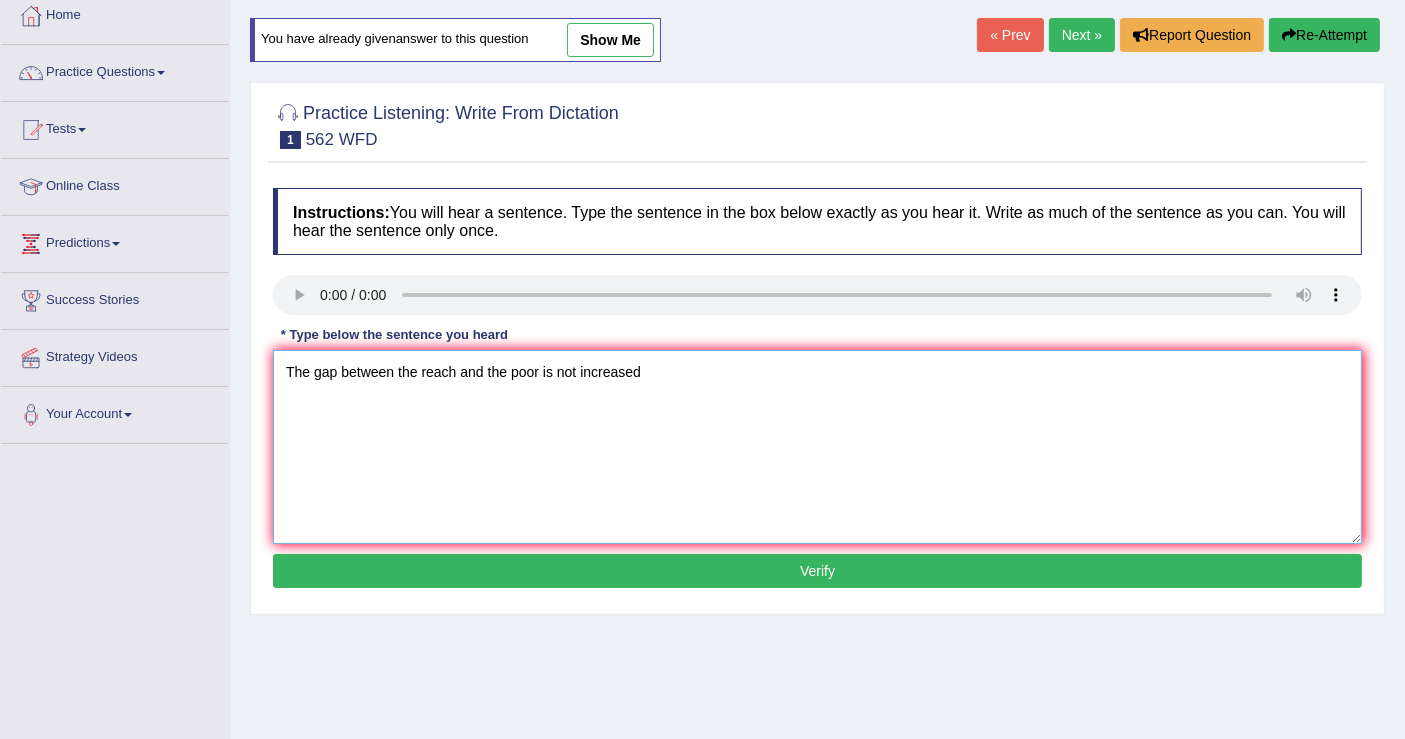 type on "The gap between the reach and the poor is not increased" 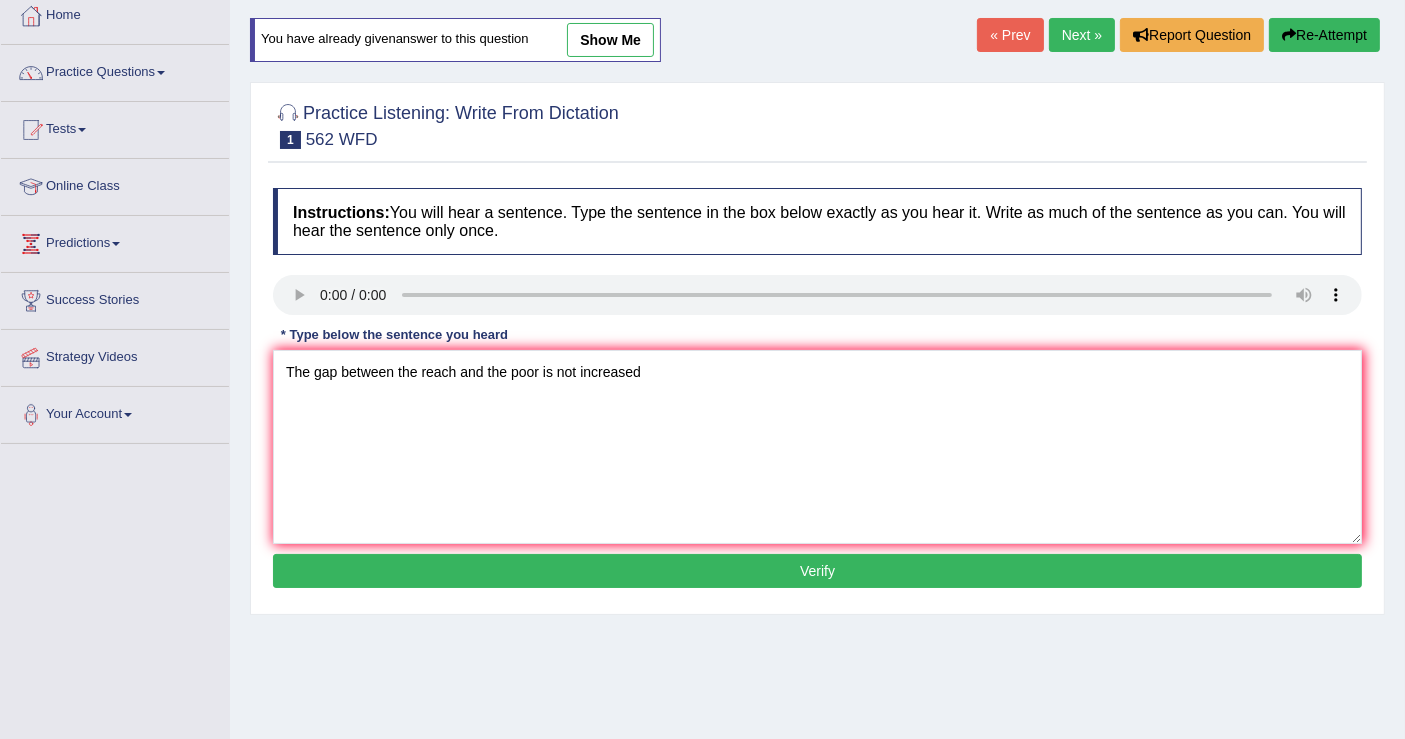 click on "Verify" at bounding box center (817, 571) 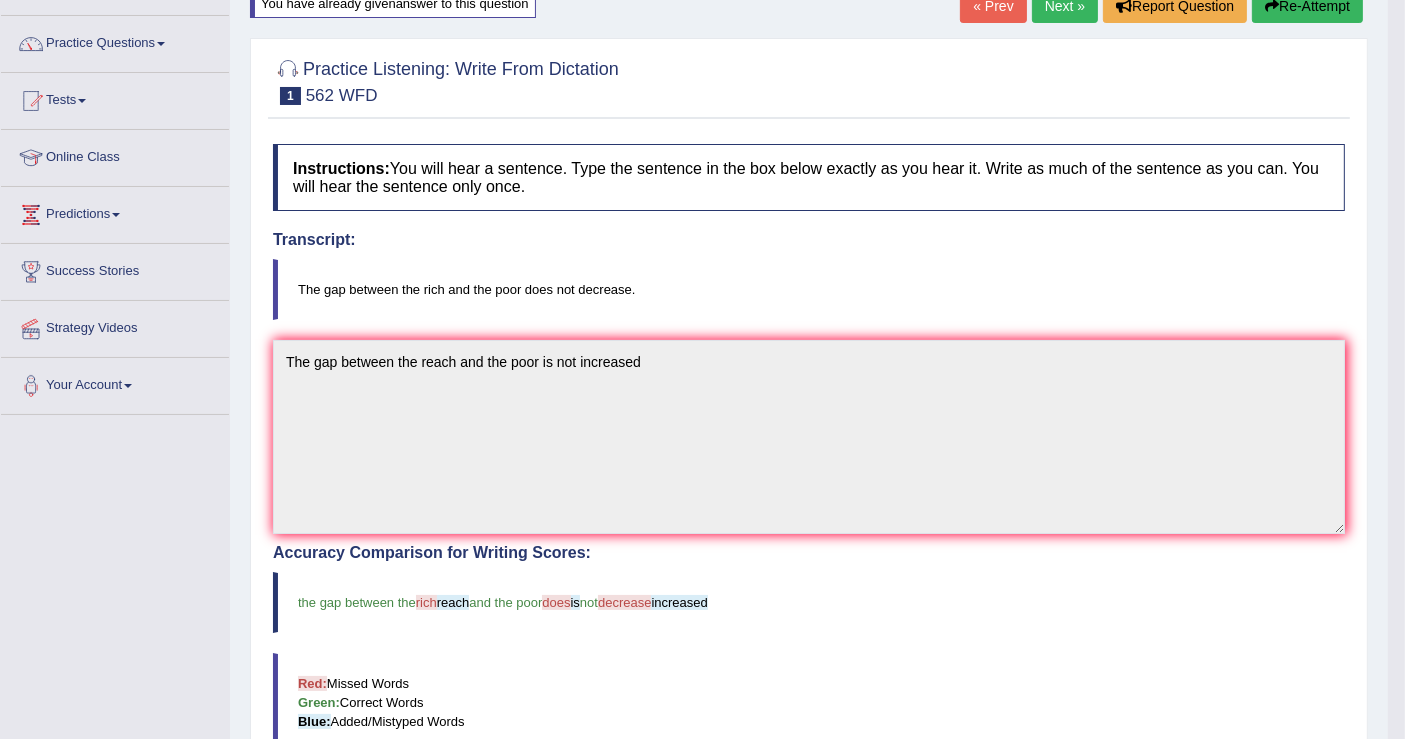 scroll, scrollTop: 0, scrollLeft: 0, axis: both 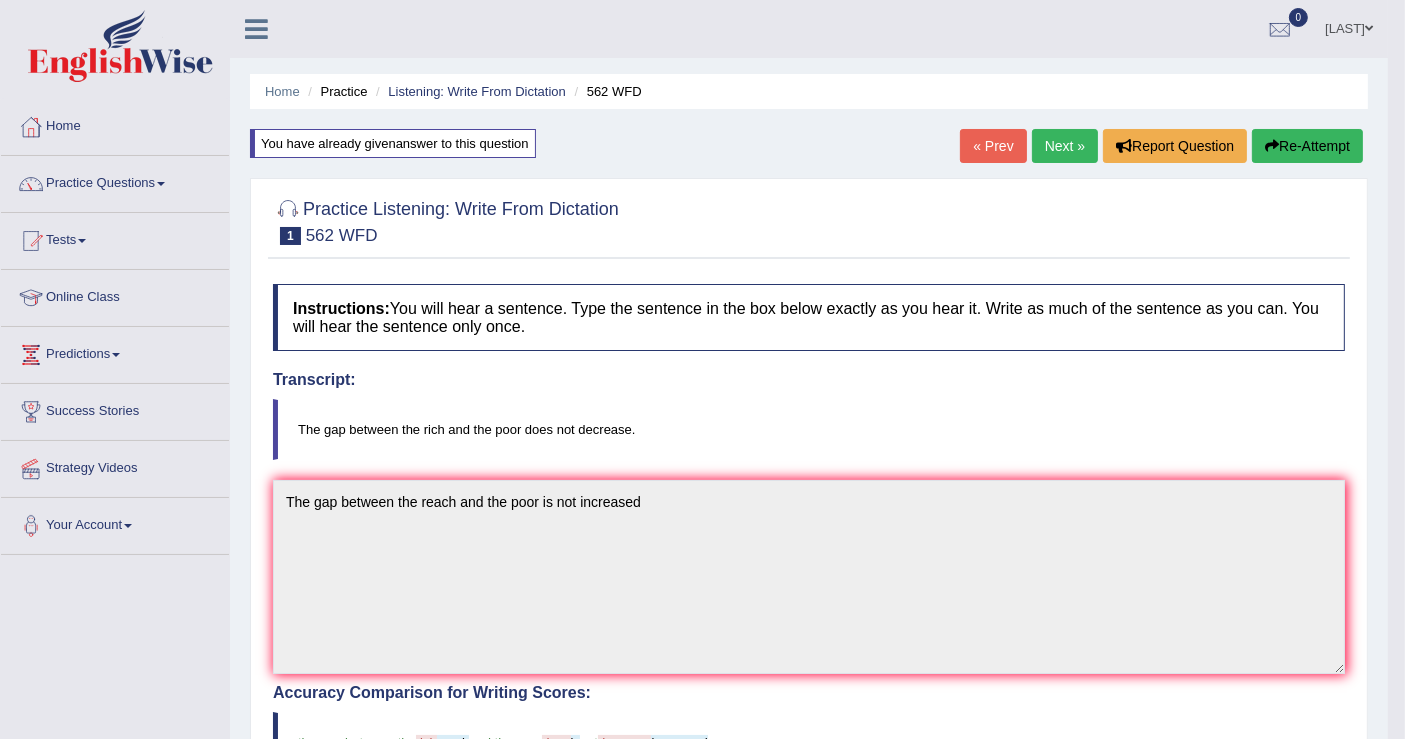 click on "Re-Attempt" at bounding box center (1307, 146) 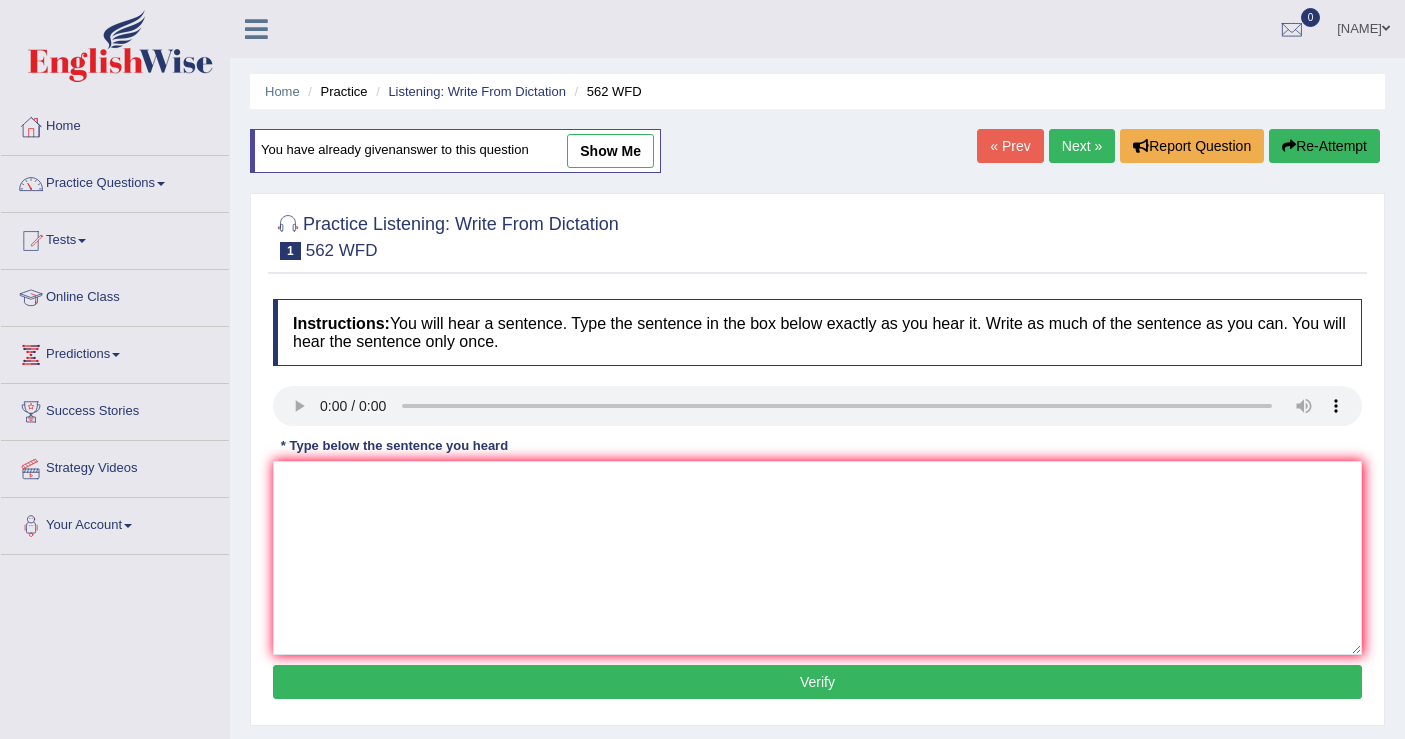scroll, scrollTop: 0, scrollLeft: 0, axis: both 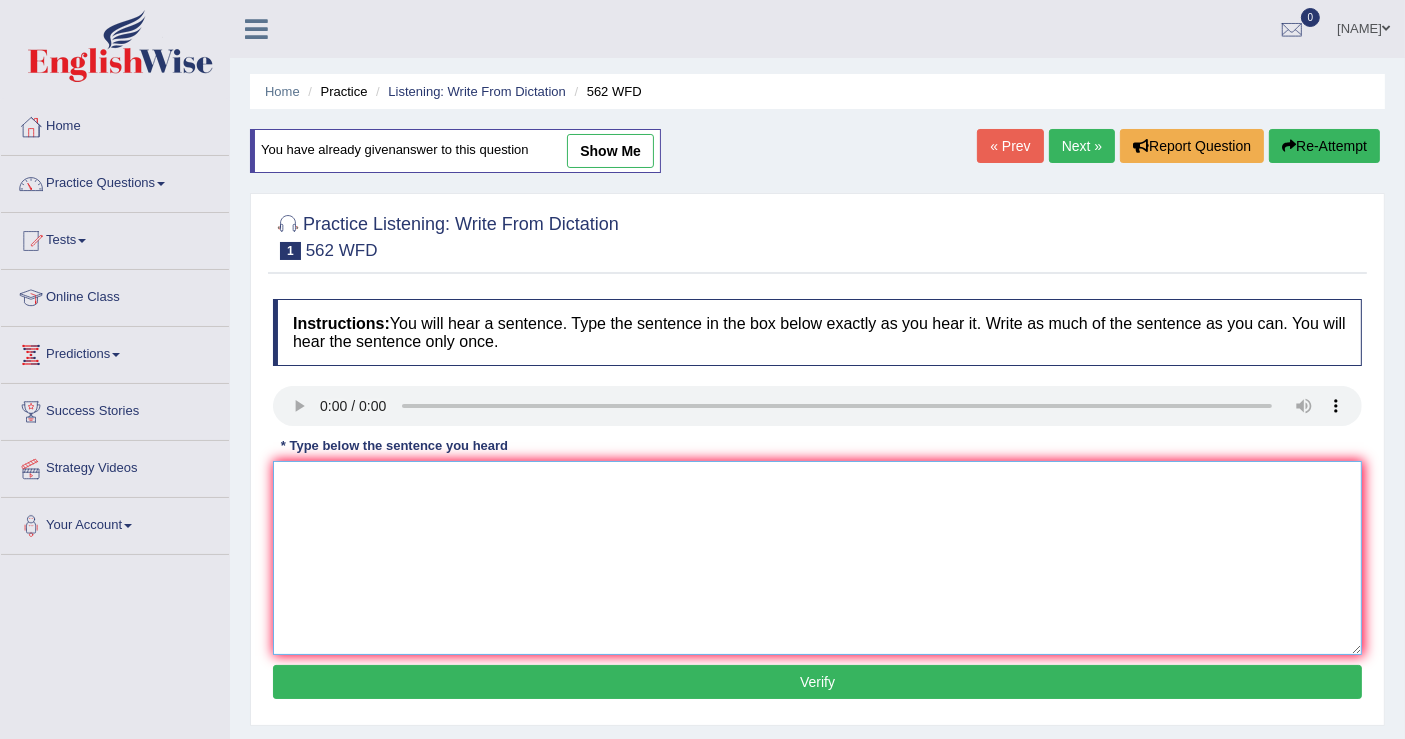 click at bounding box center (817, 558) 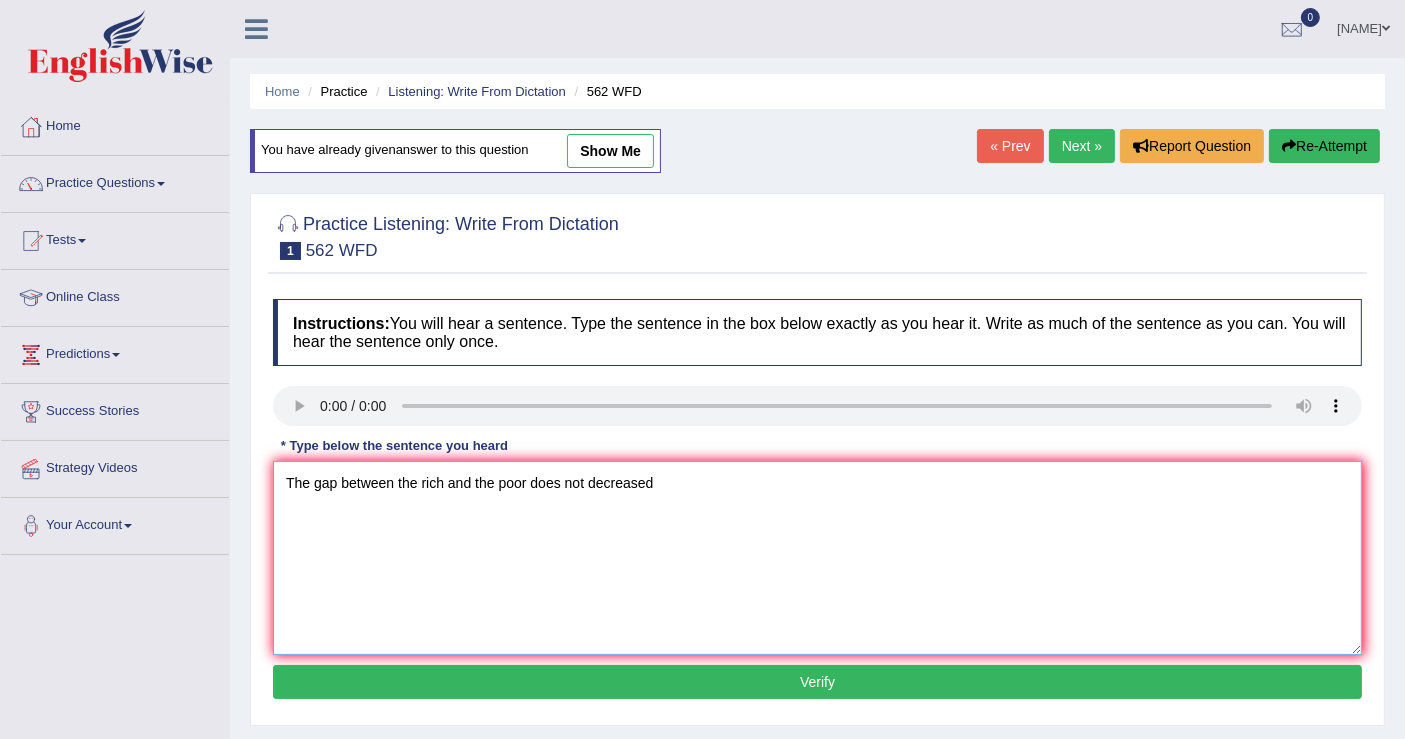 type on "The gap between the rich and the poor does not decreased" 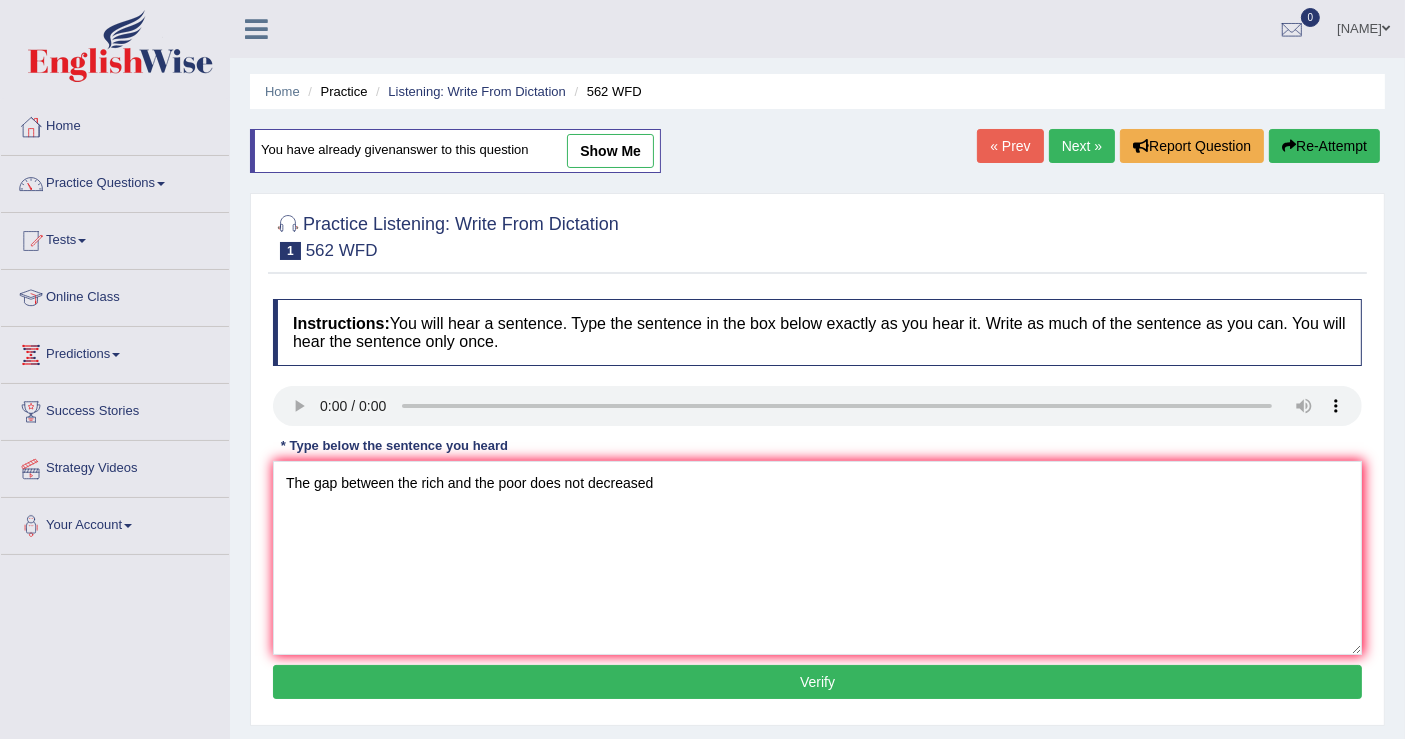 click on "Verify" at bounding box center [817, 682] 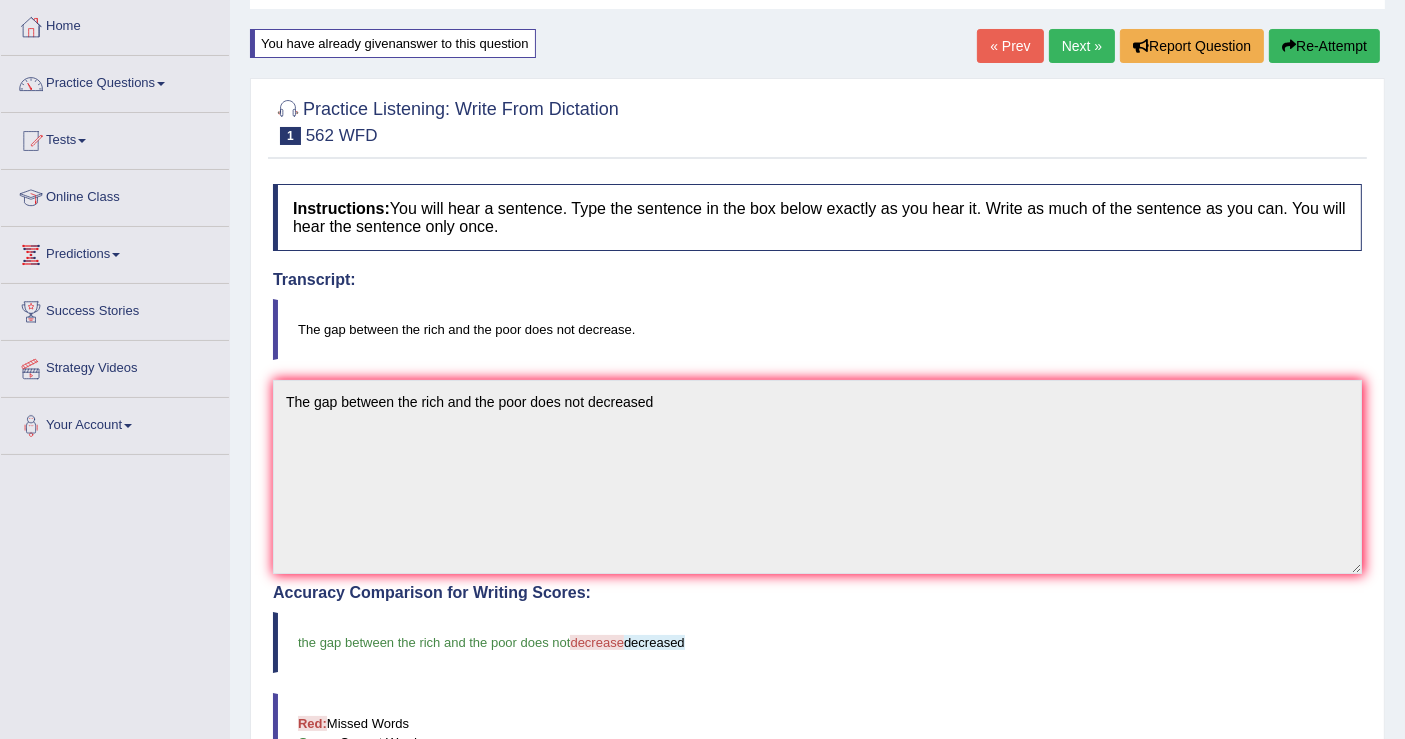 scroll, scrollTop: 0, scrollLeft: 0, axis: both 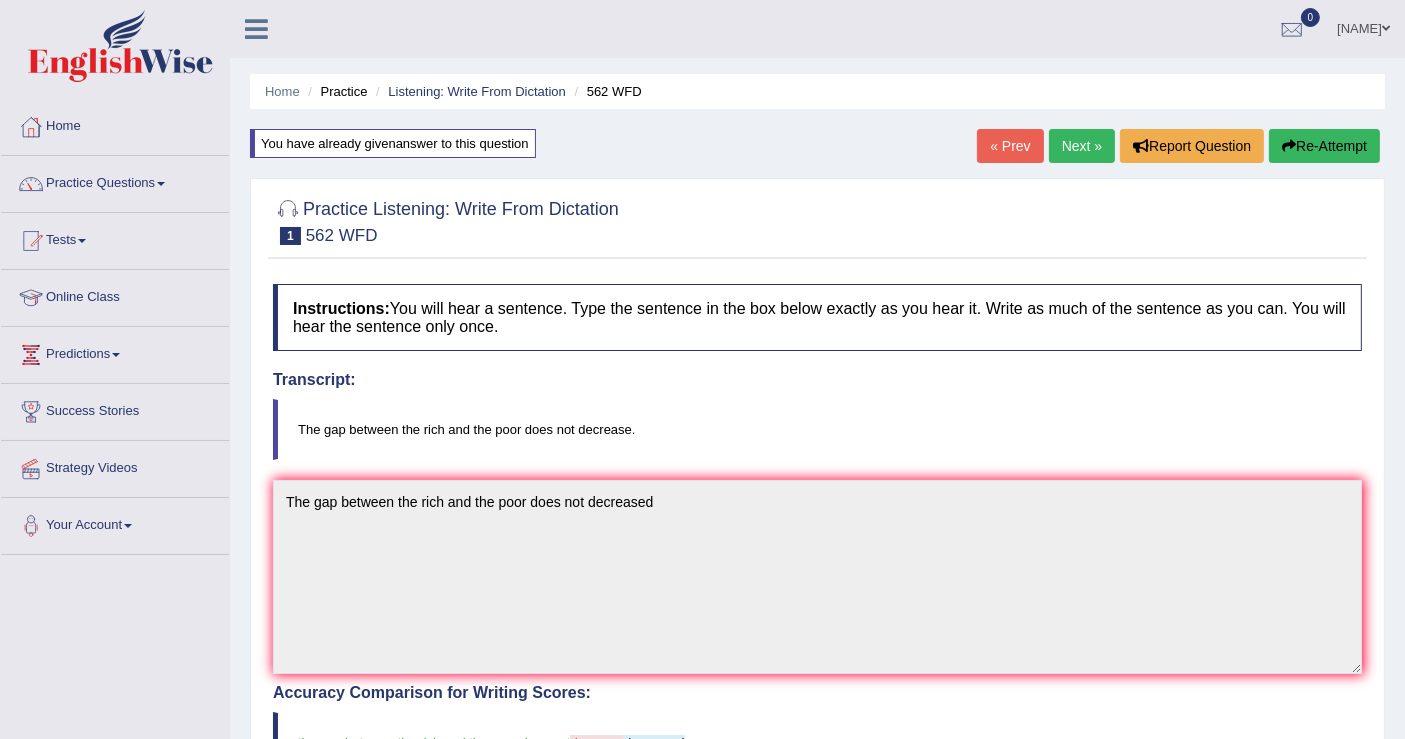 click on "Next »" at bounding box center [1082, 146] 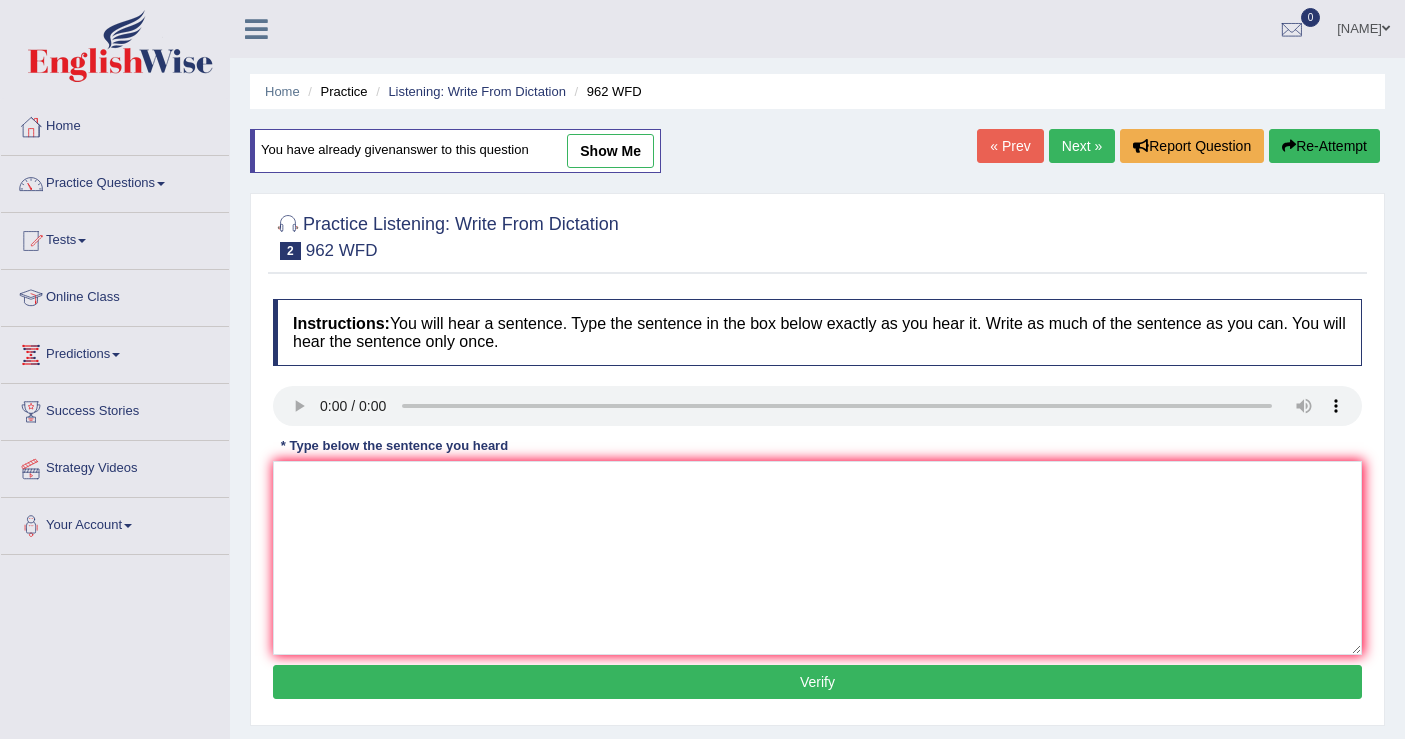 scroll, scrollTop: 0, scrollLeft: 0, axis: both 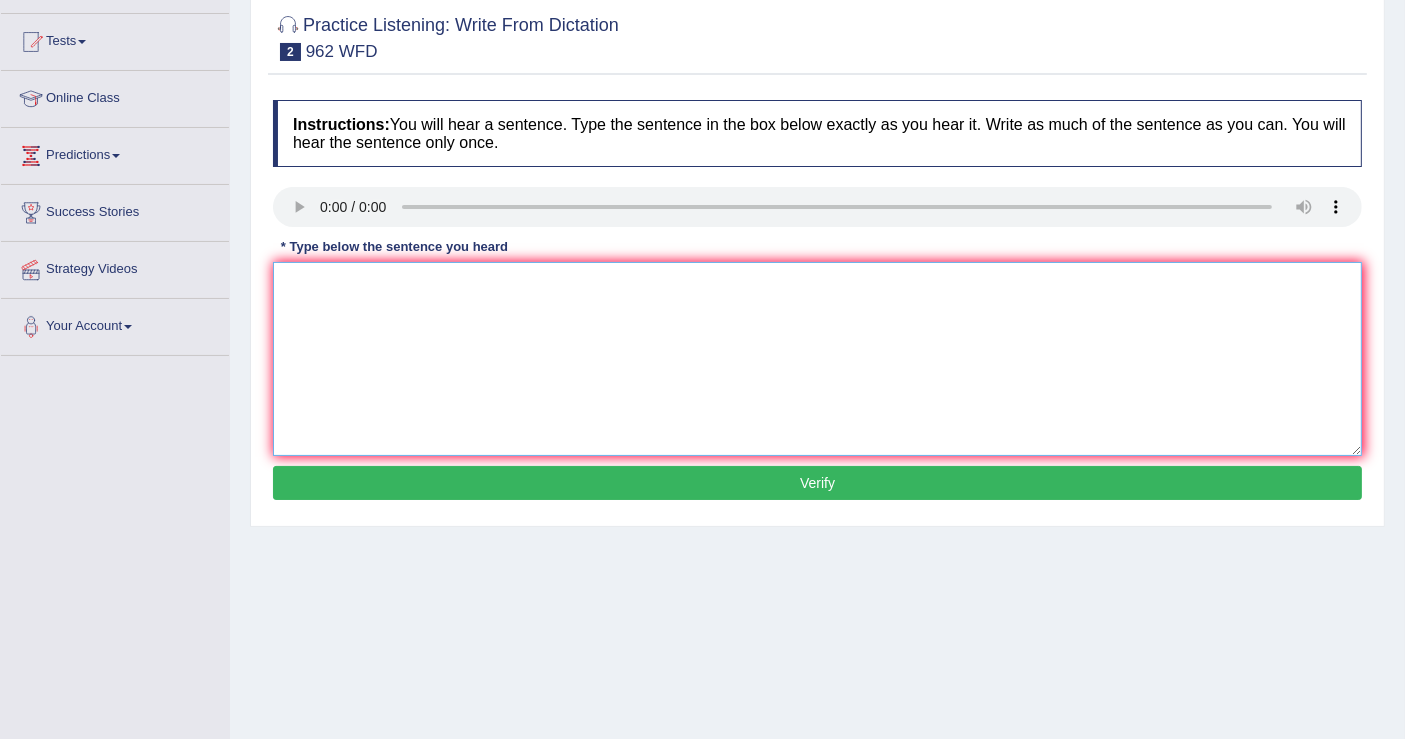 click at bounding box center (817, 359) 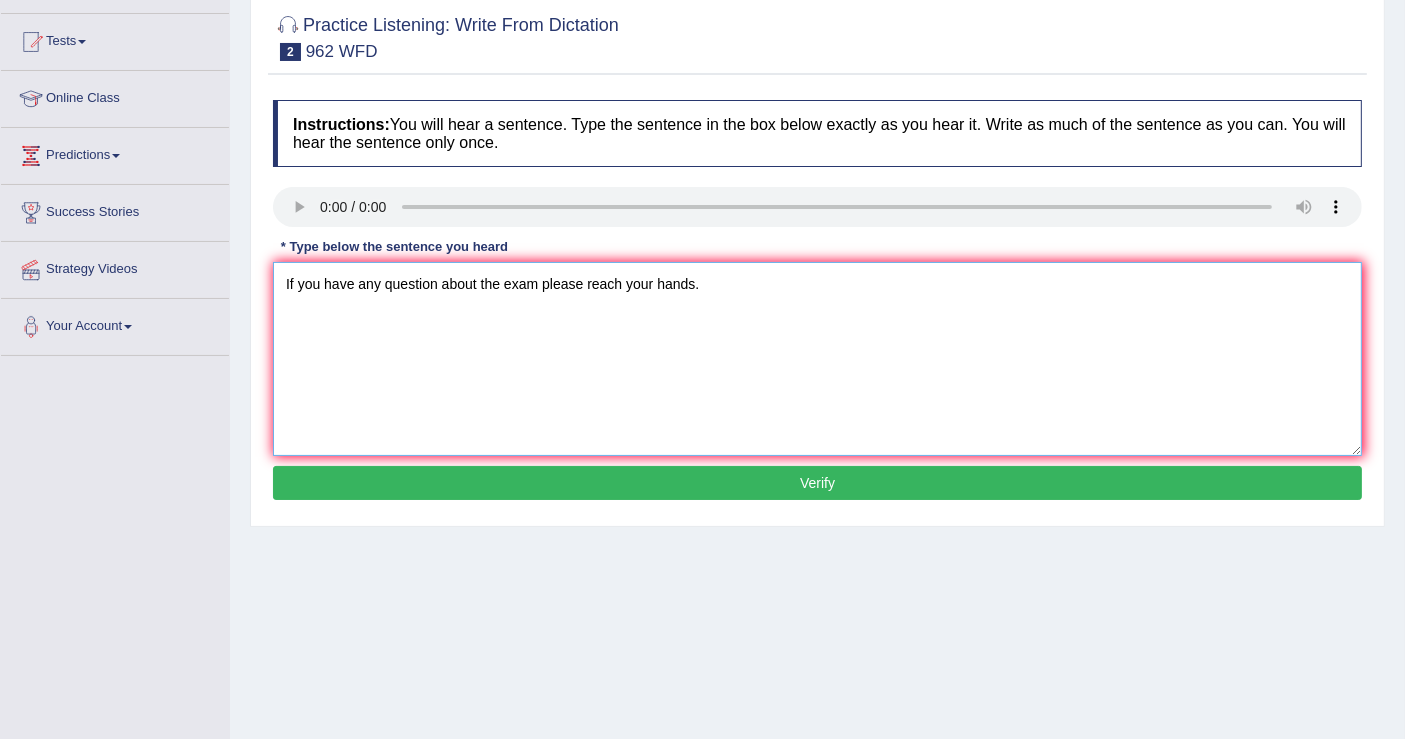 type on "If you have any question about the exam please reach your hands." 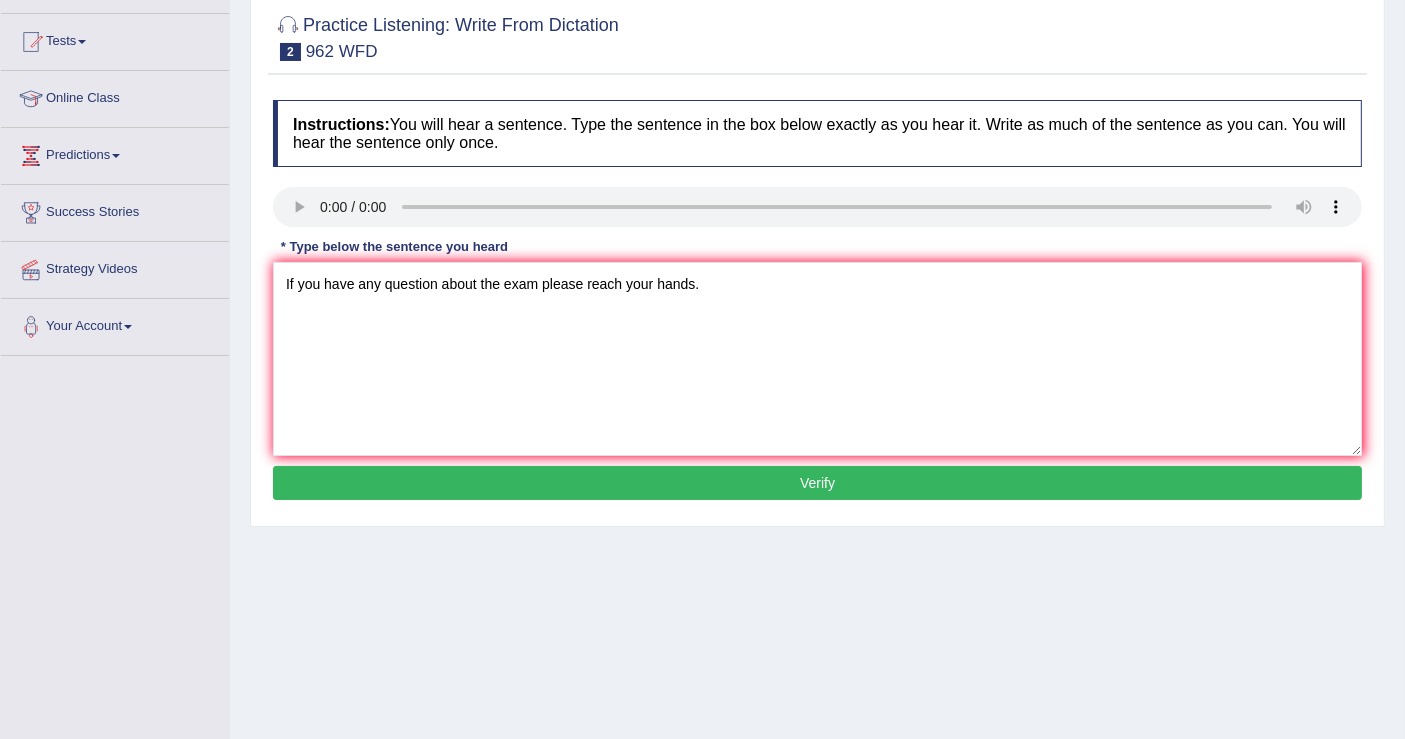 click on "Verify" at bounding box center [817, 483] 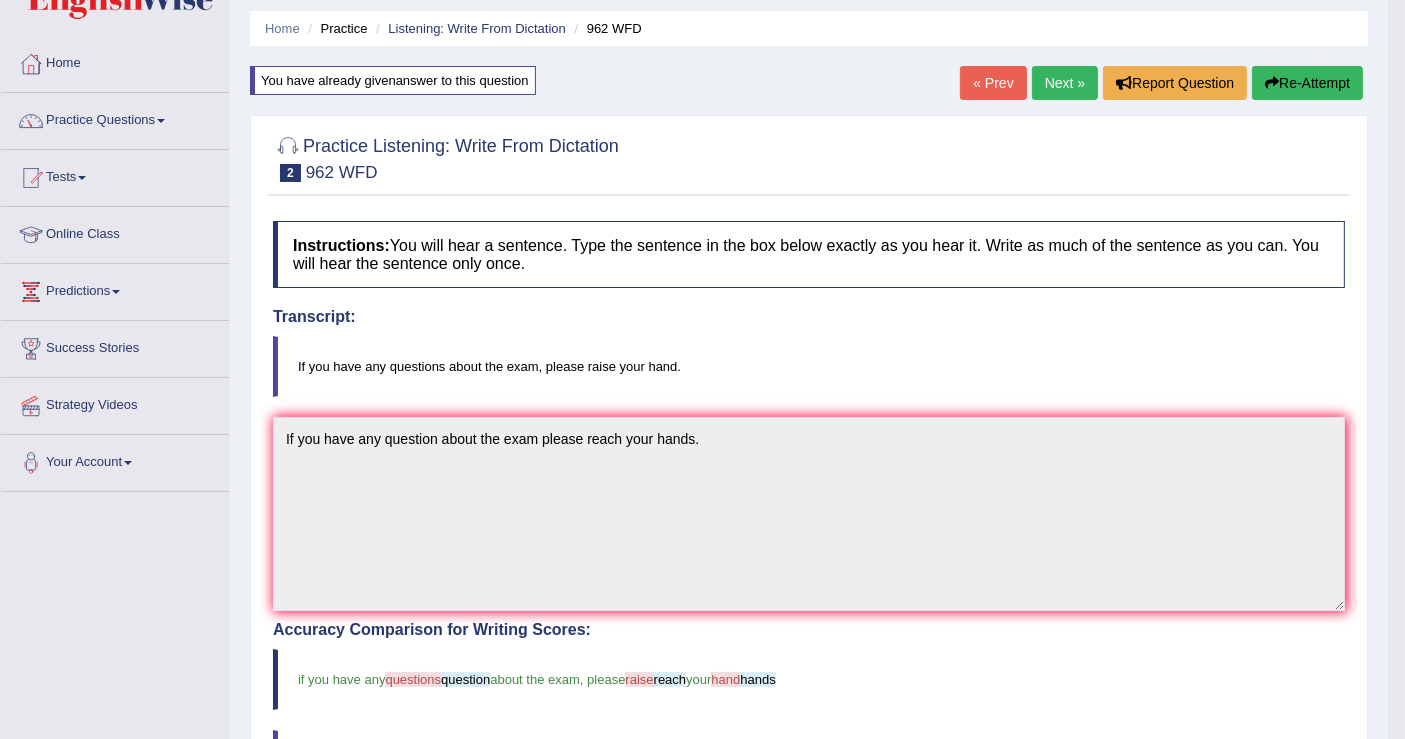 scroll, scrollTop: 0, scrollLeft: 0, axis: both 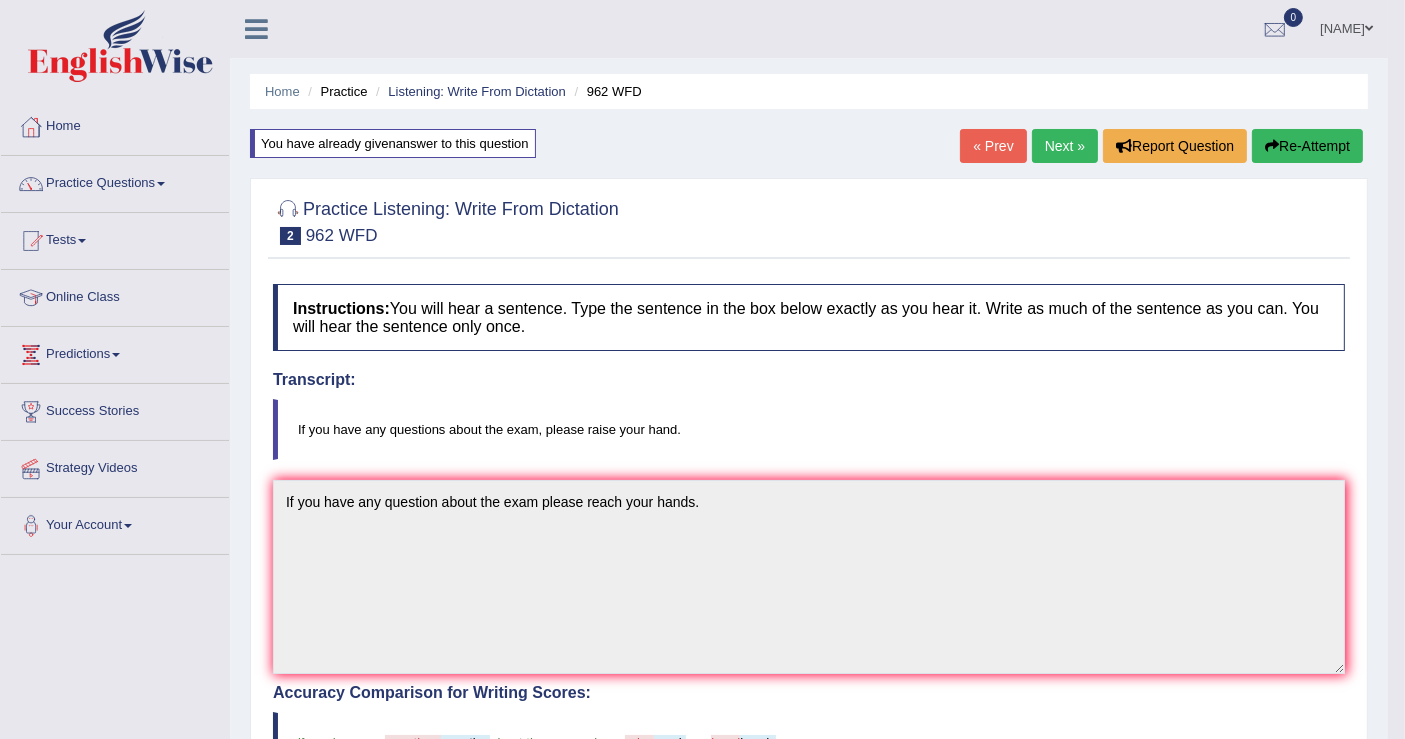 click on "Next »" at bounding box center (1065, 146) 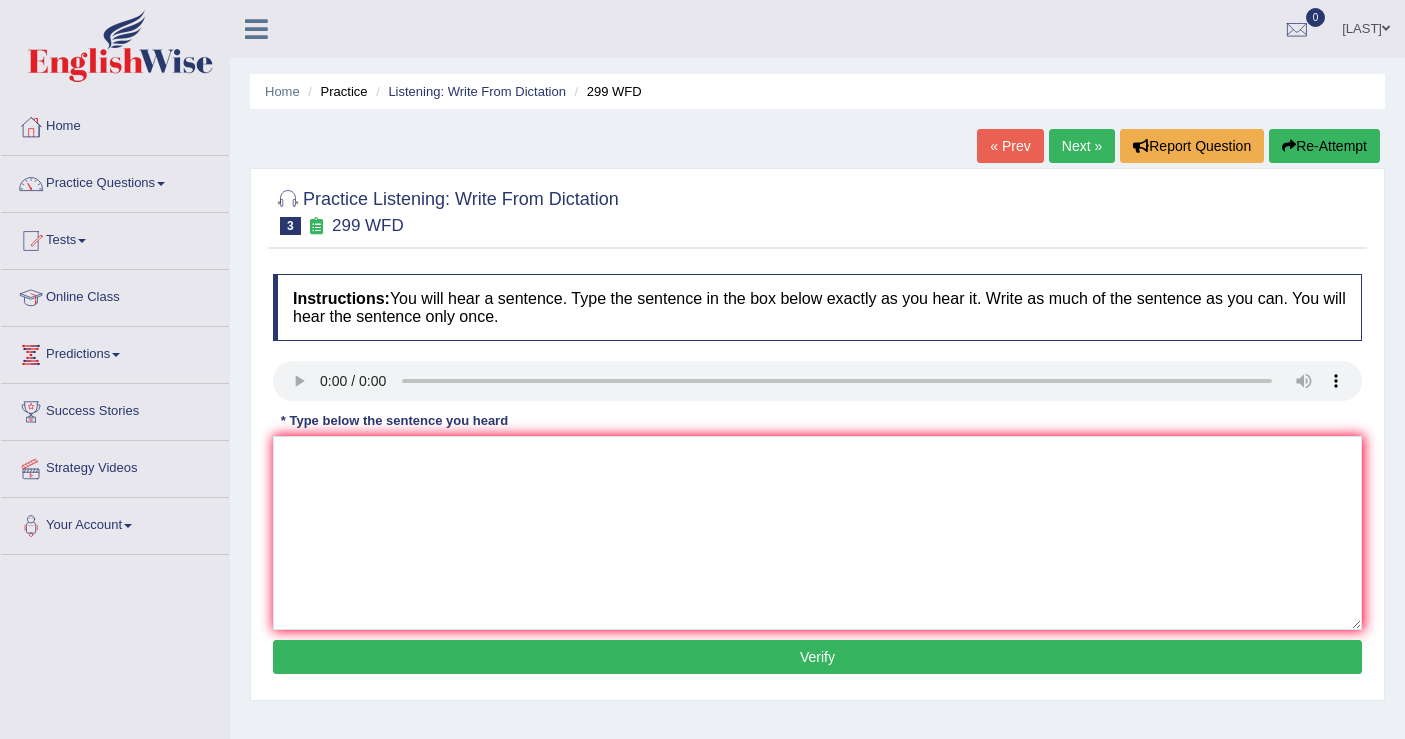 scroll, scrollTop: 0, scrollLeft: 0, axis: both 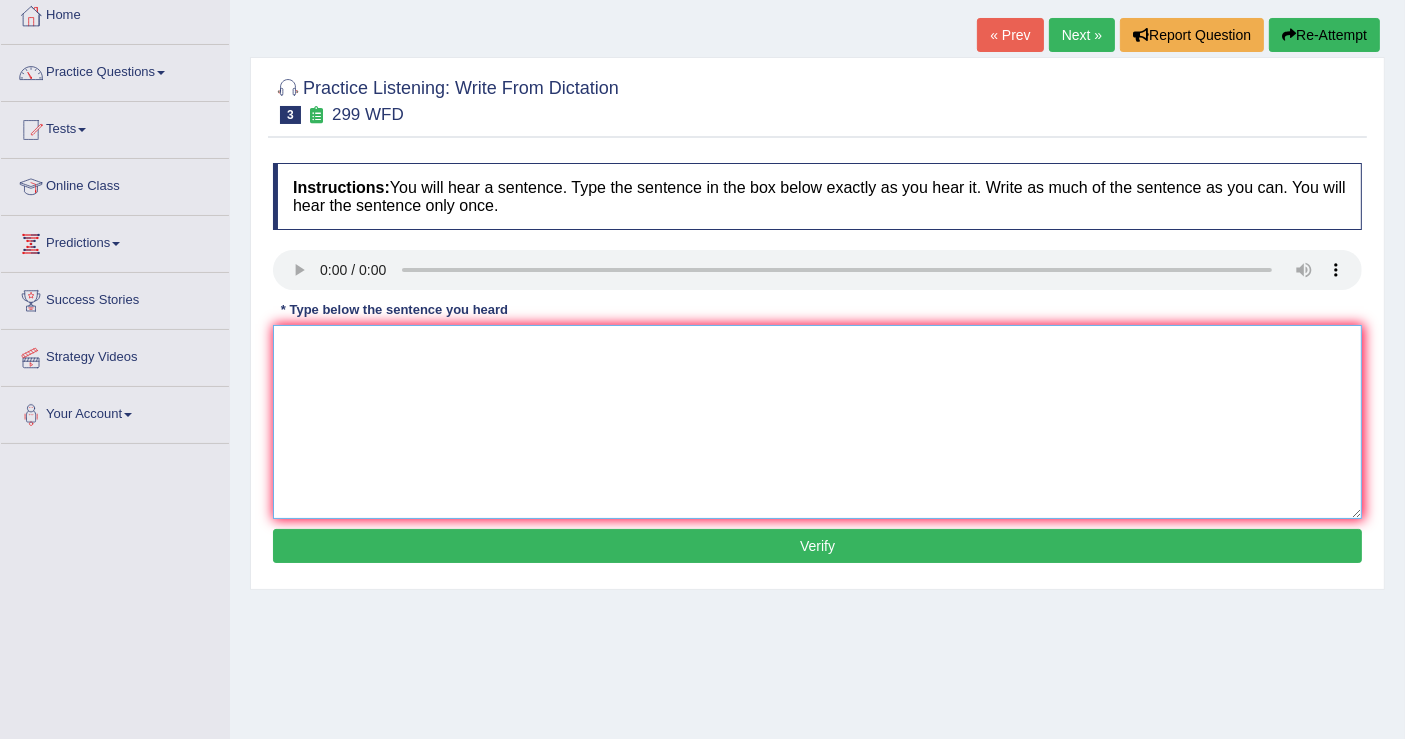 click at bounding box center (817, 422) 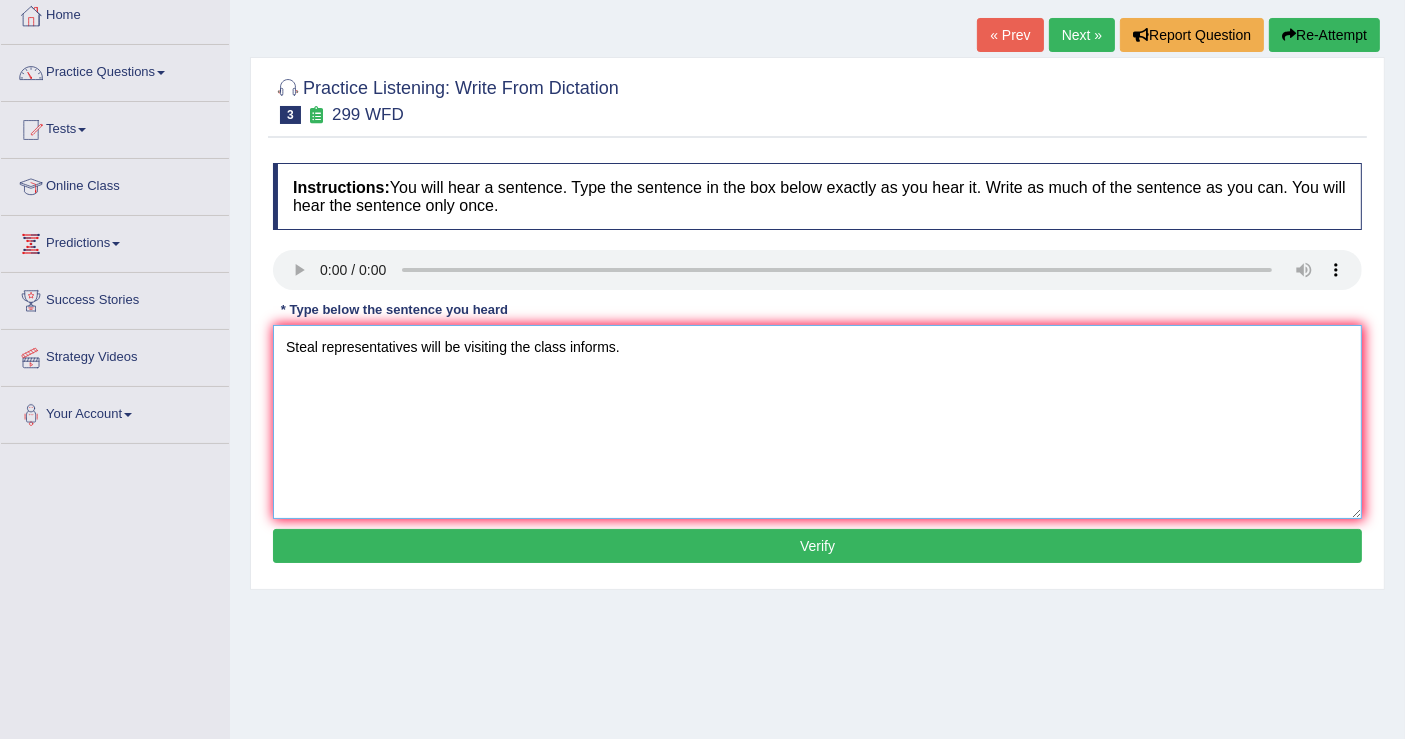 type on "Steal representatives will be visiting the class informs." 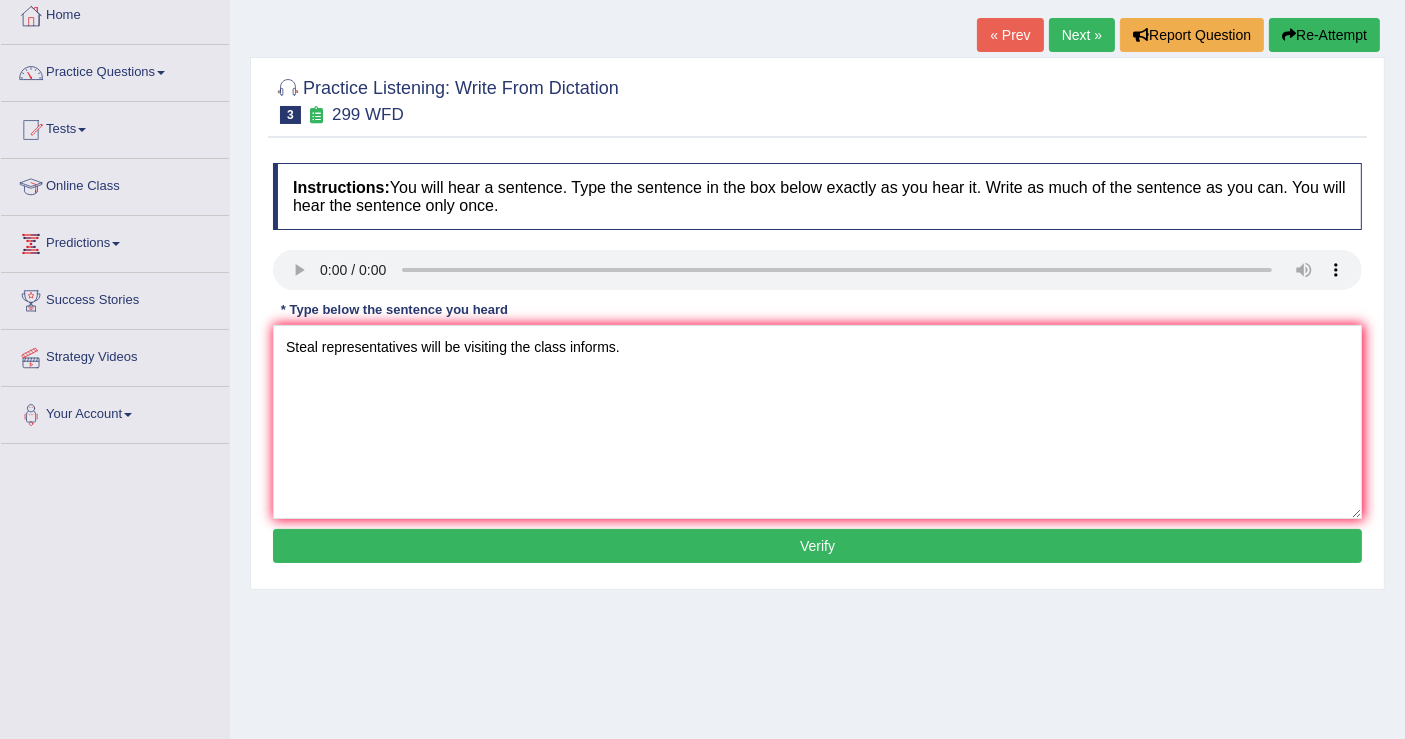 click on "Verify" at bounding box center [817, 546] 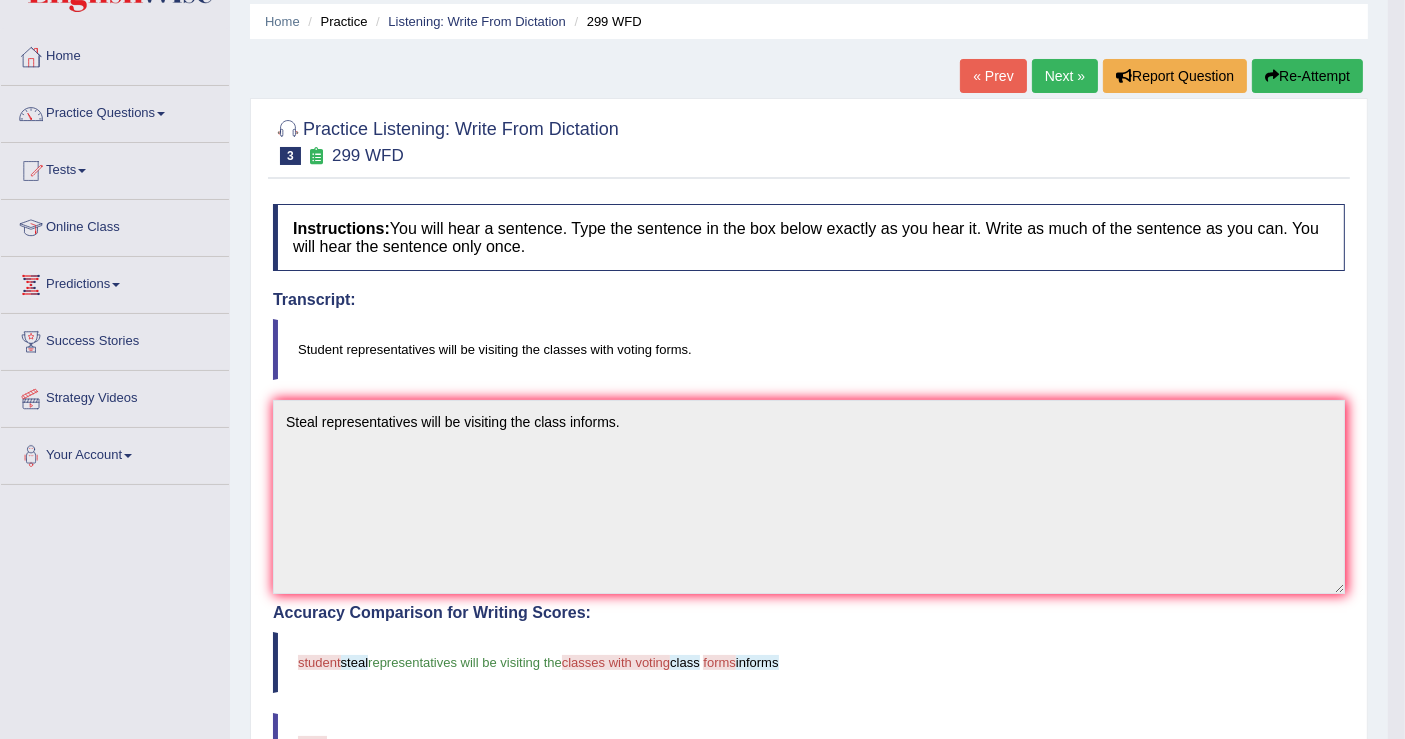 scroll, scrollTop: 0, scrollLeft: 0, axis: both 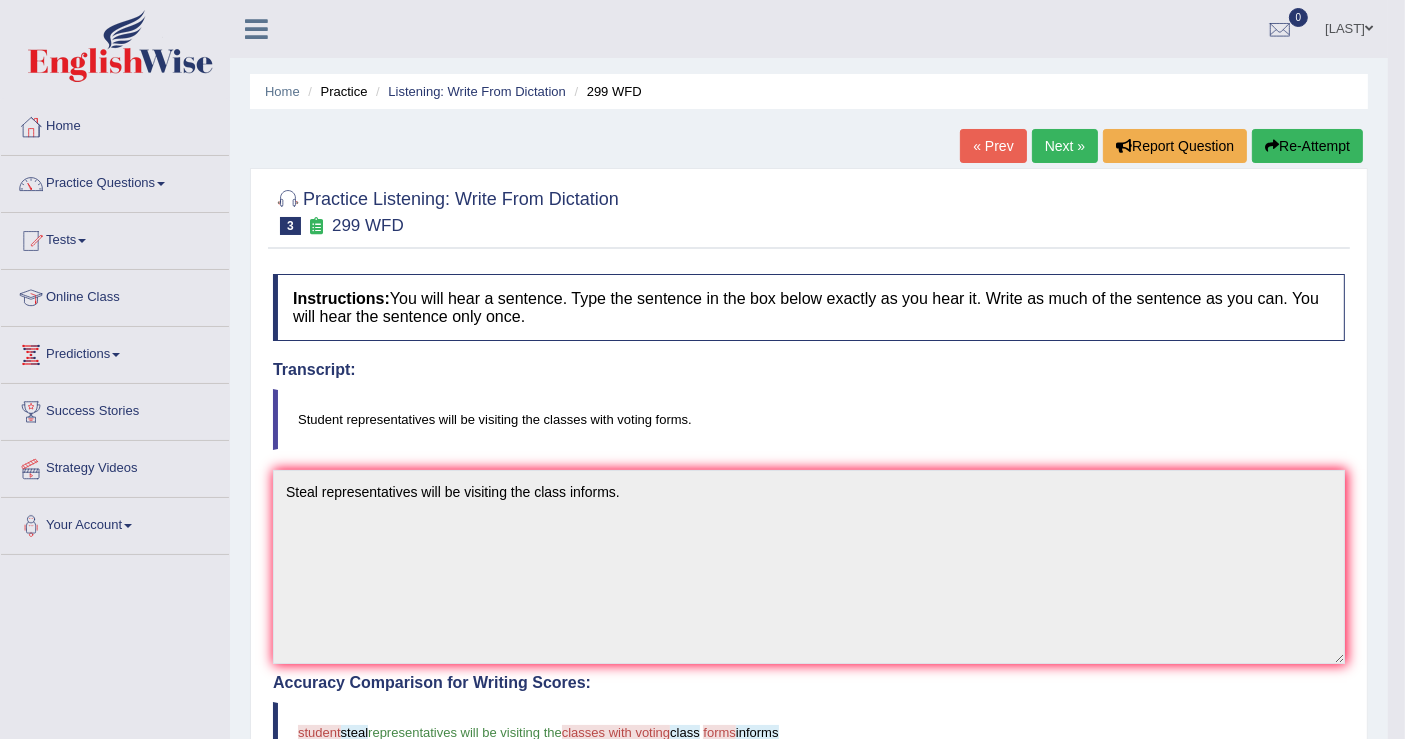 click on "Re-Attempt" at bounding box center (1307, 146) 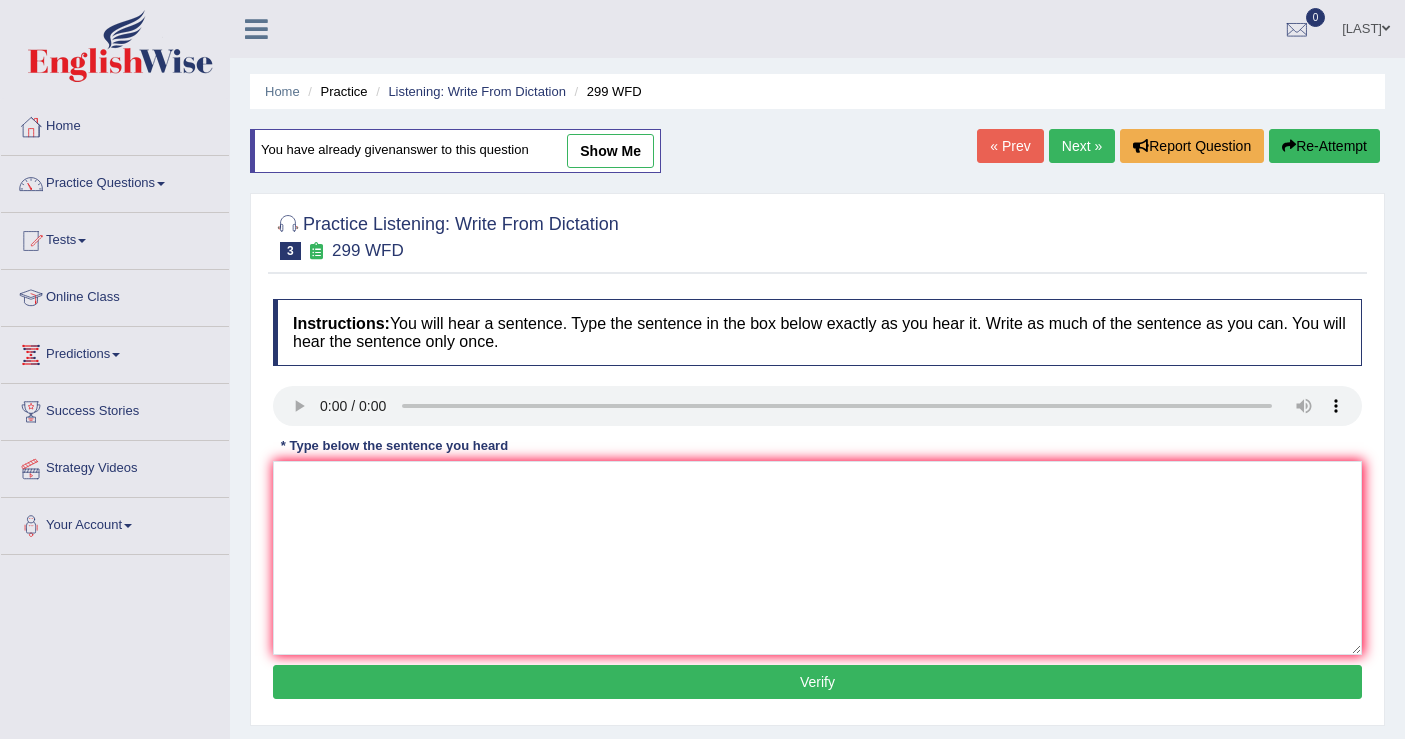 scroll, scrollTop: 0, scrollLeft: 0, axis: both 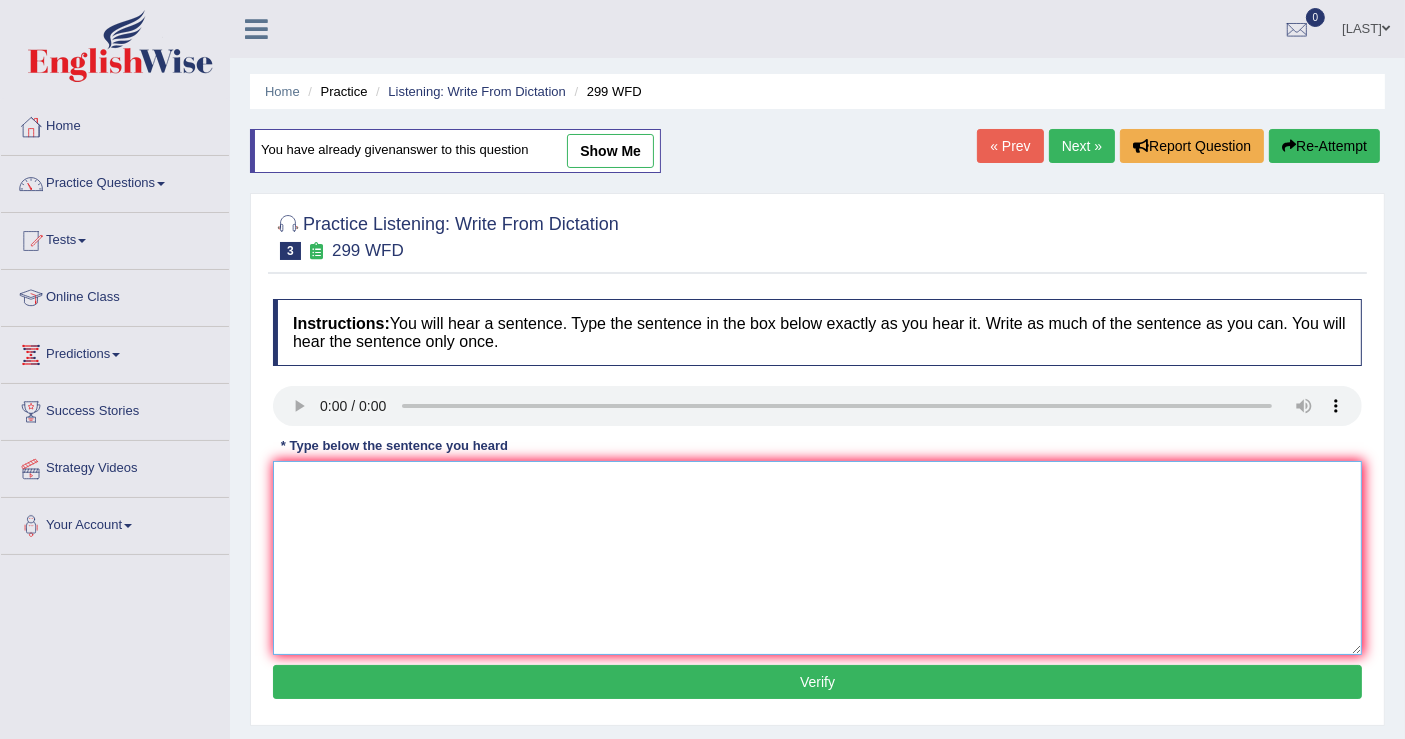 click at bounding box center (817, 558) 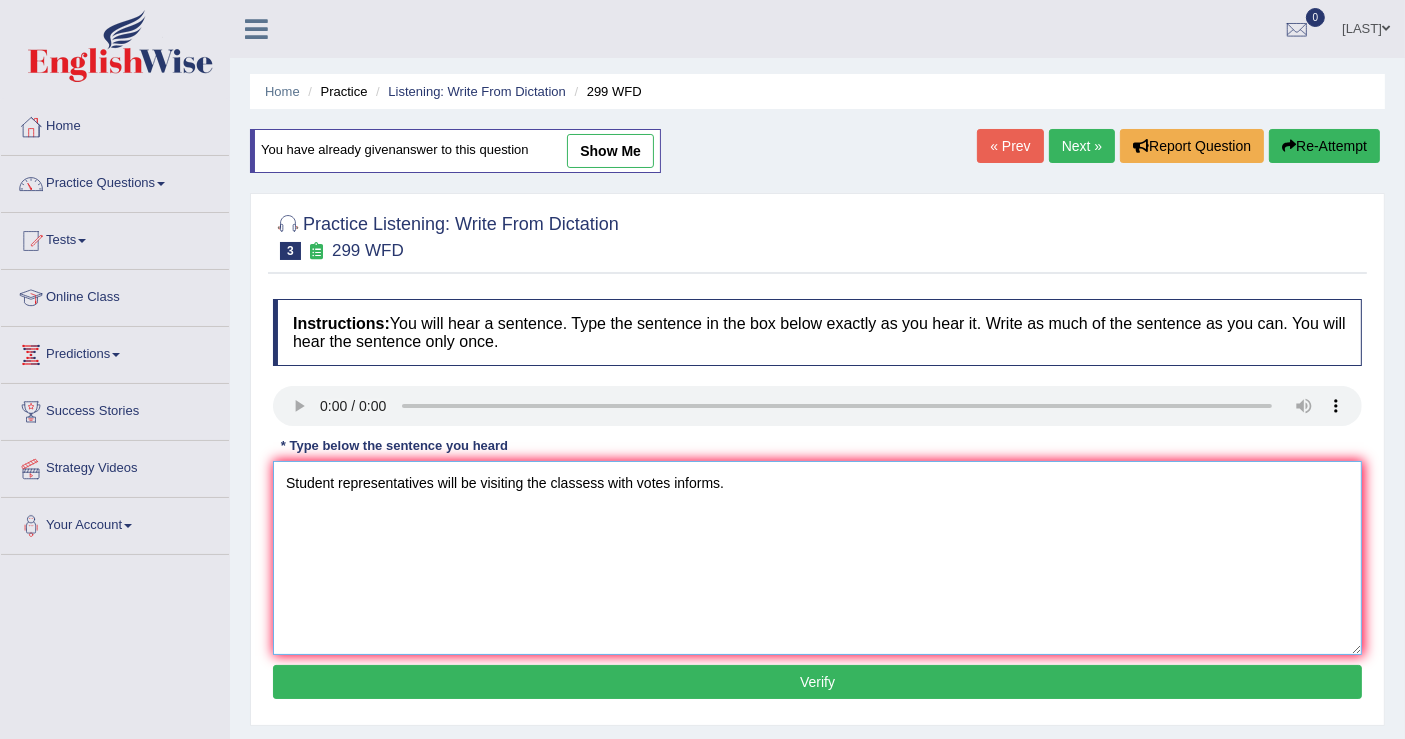 type on "Student representatives will be visiting the classess with votes informs." 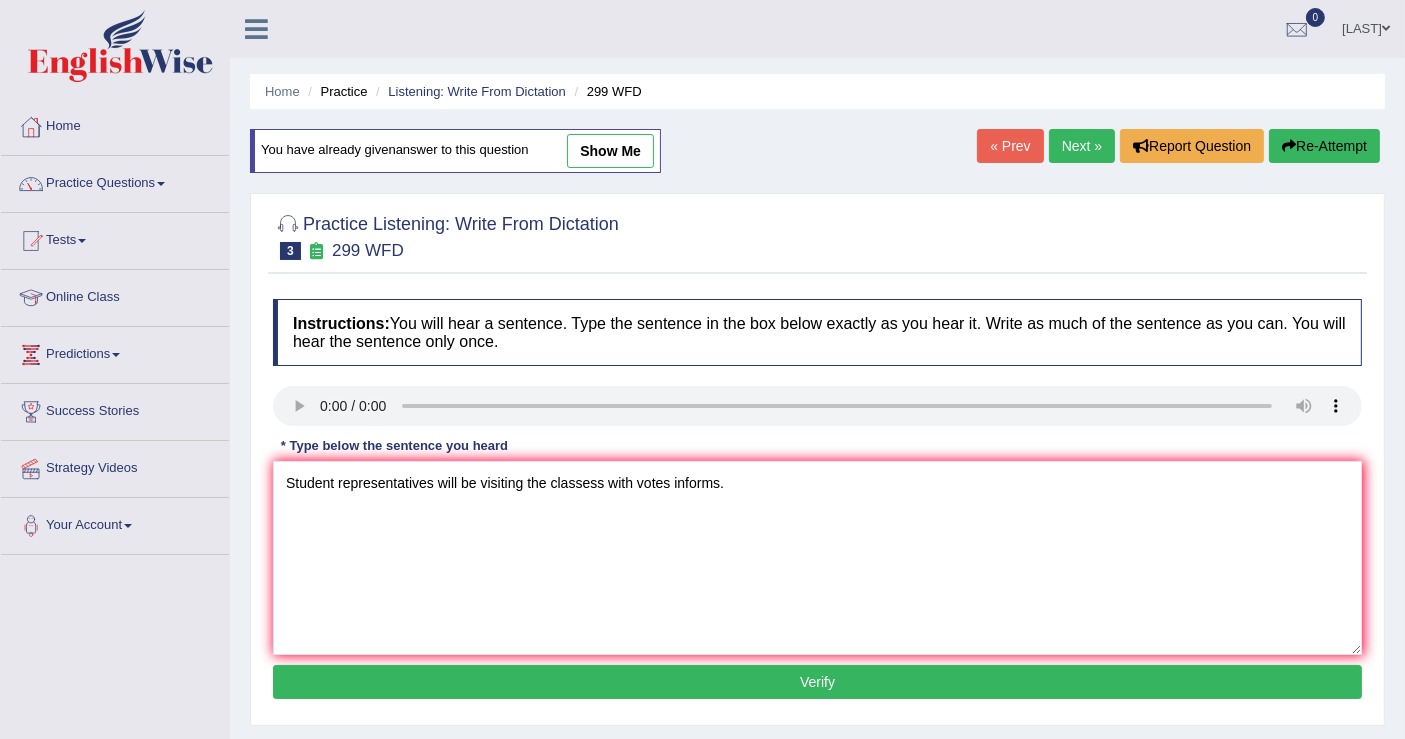 click on "Verify" at bounding box center (817, 682) 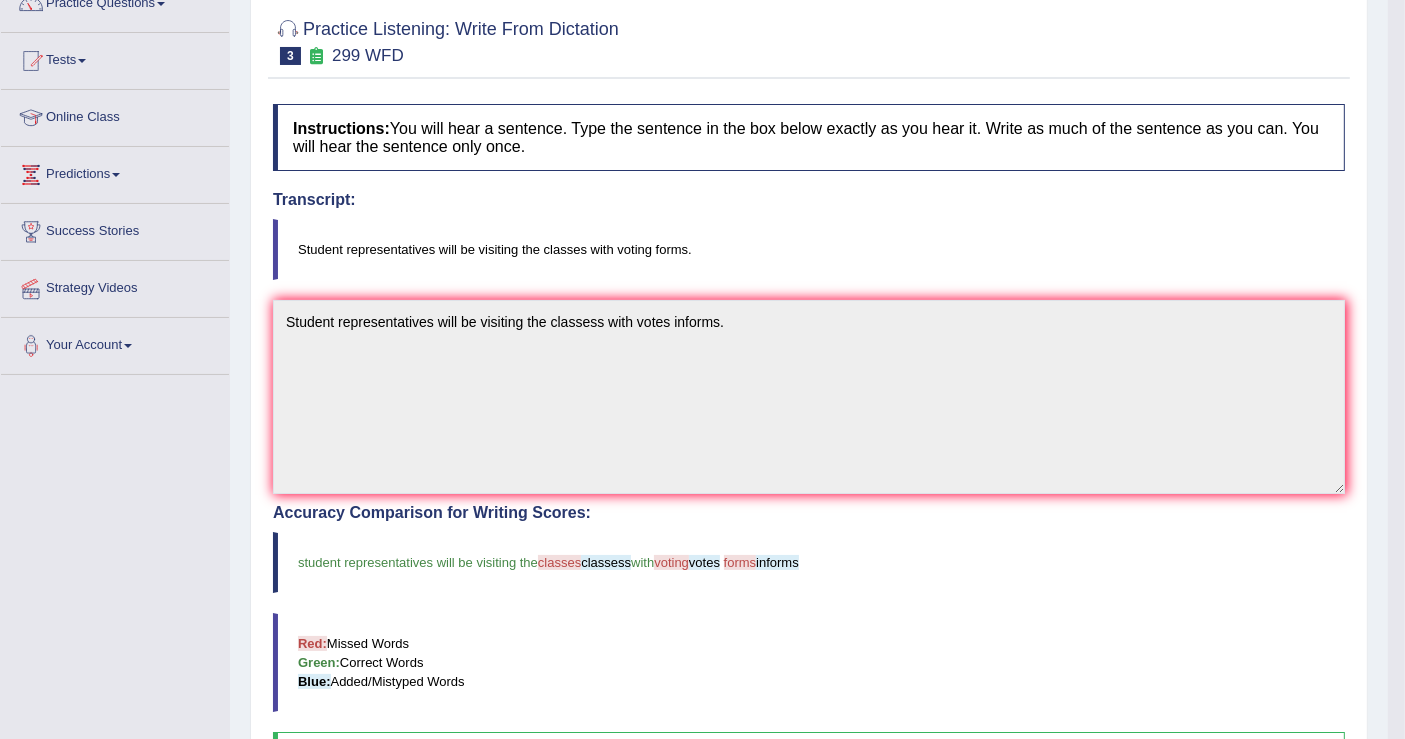 scroll, scrollTop: 0, scrollLeft: 0, axis: both 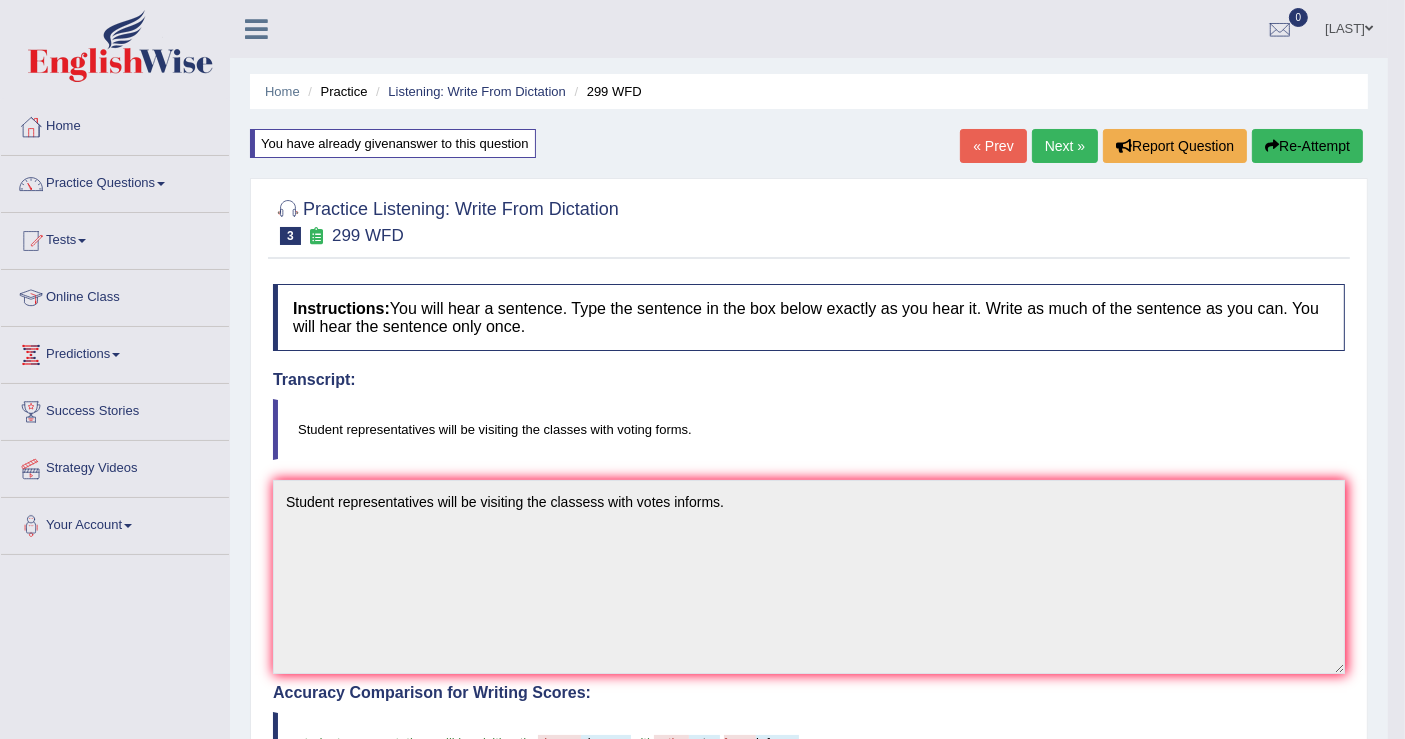 click on "Next »" at bounding box center [1065, 146] 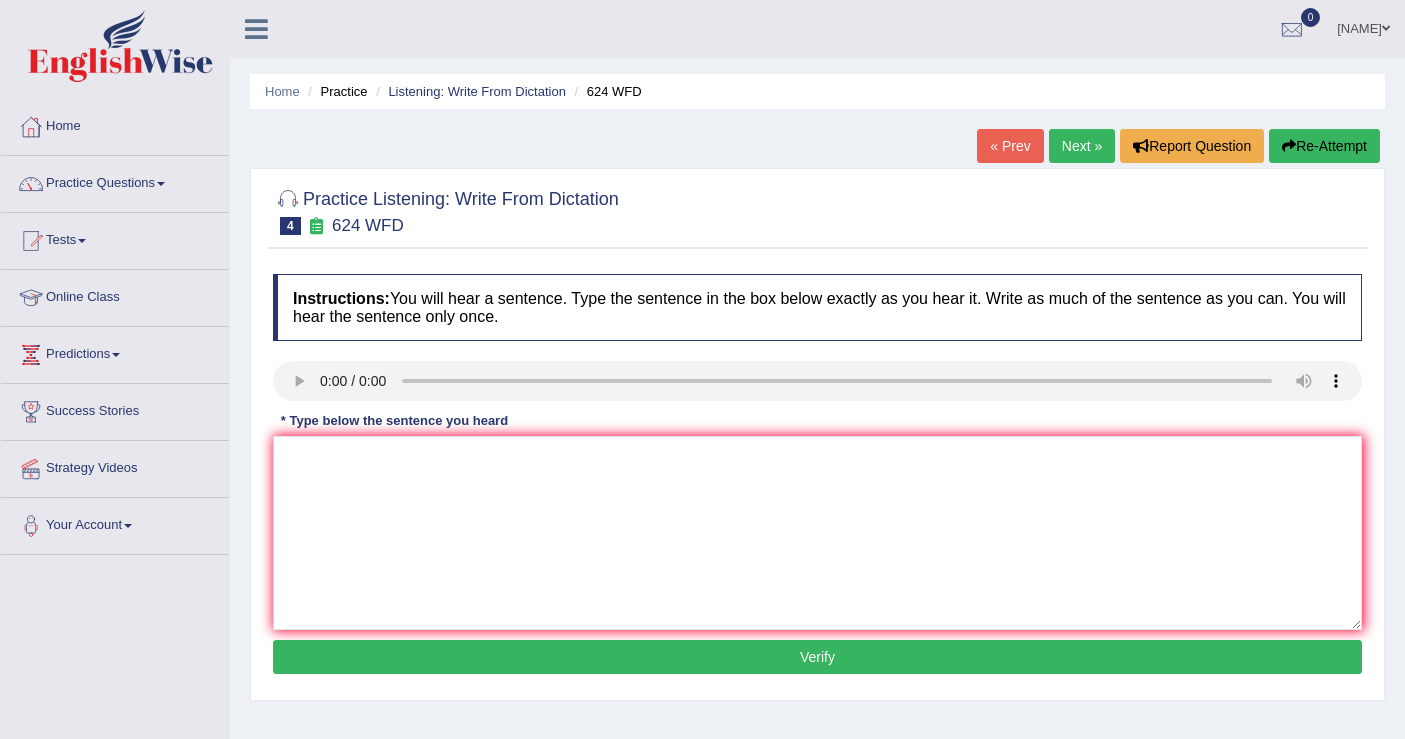 scroll, scrollTop: 0, scrollLeft: 0, axis: both 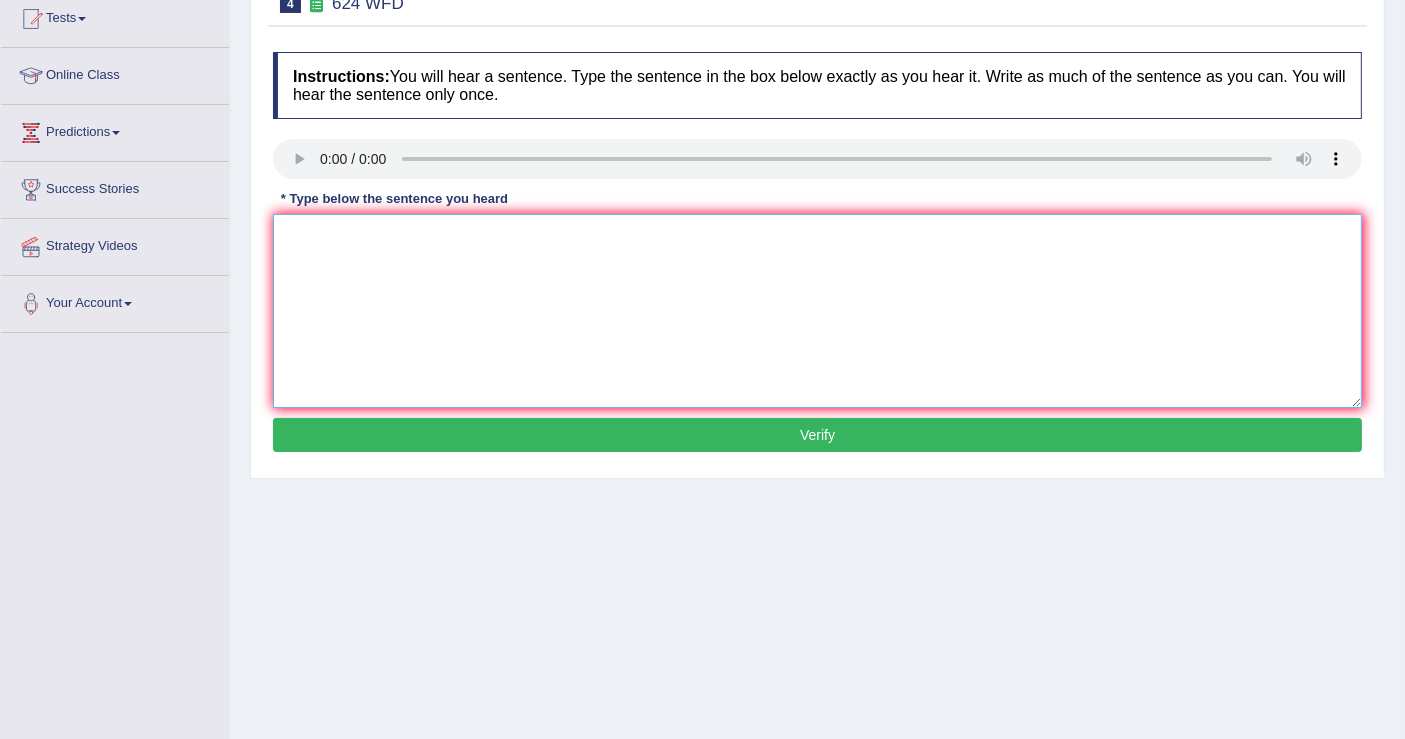 click at bounding box center [817, 311] 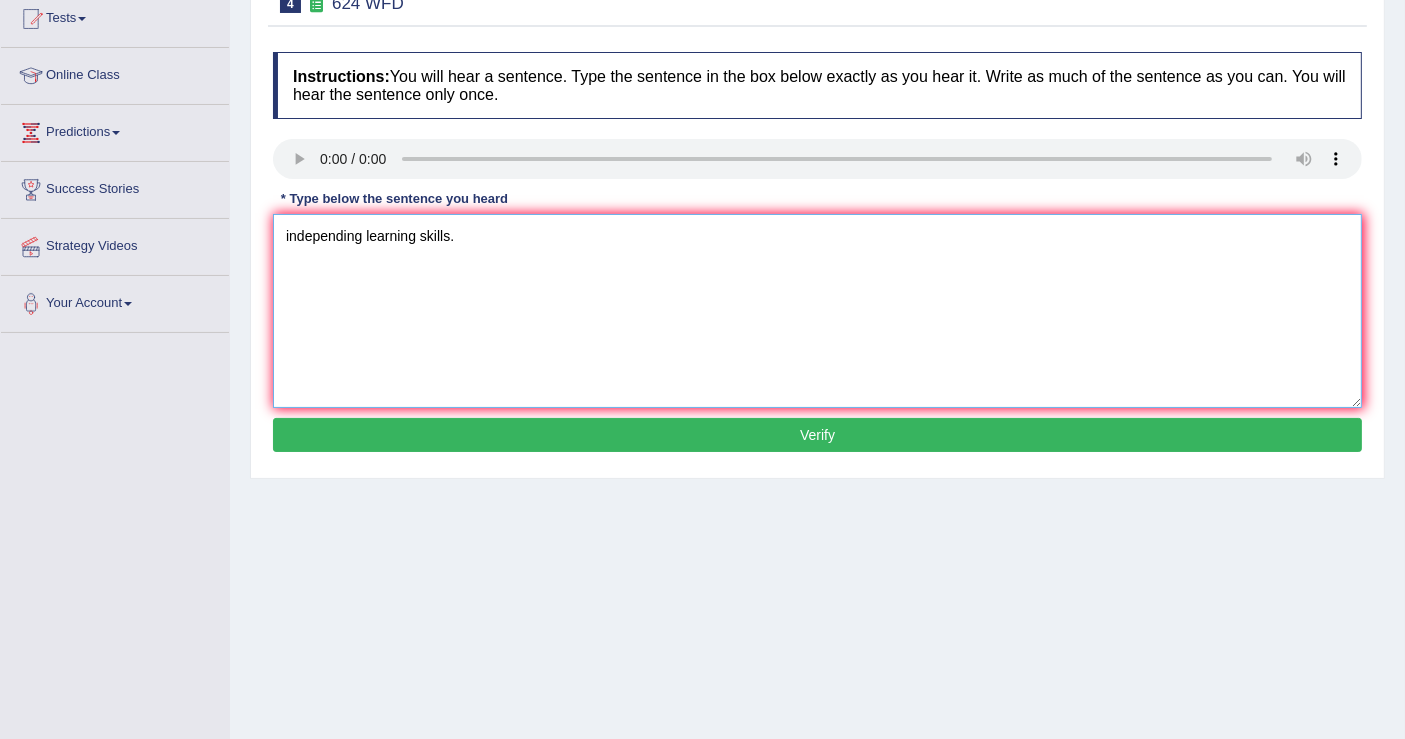 click on "independing learning skills." at bounding box center [817, 311] 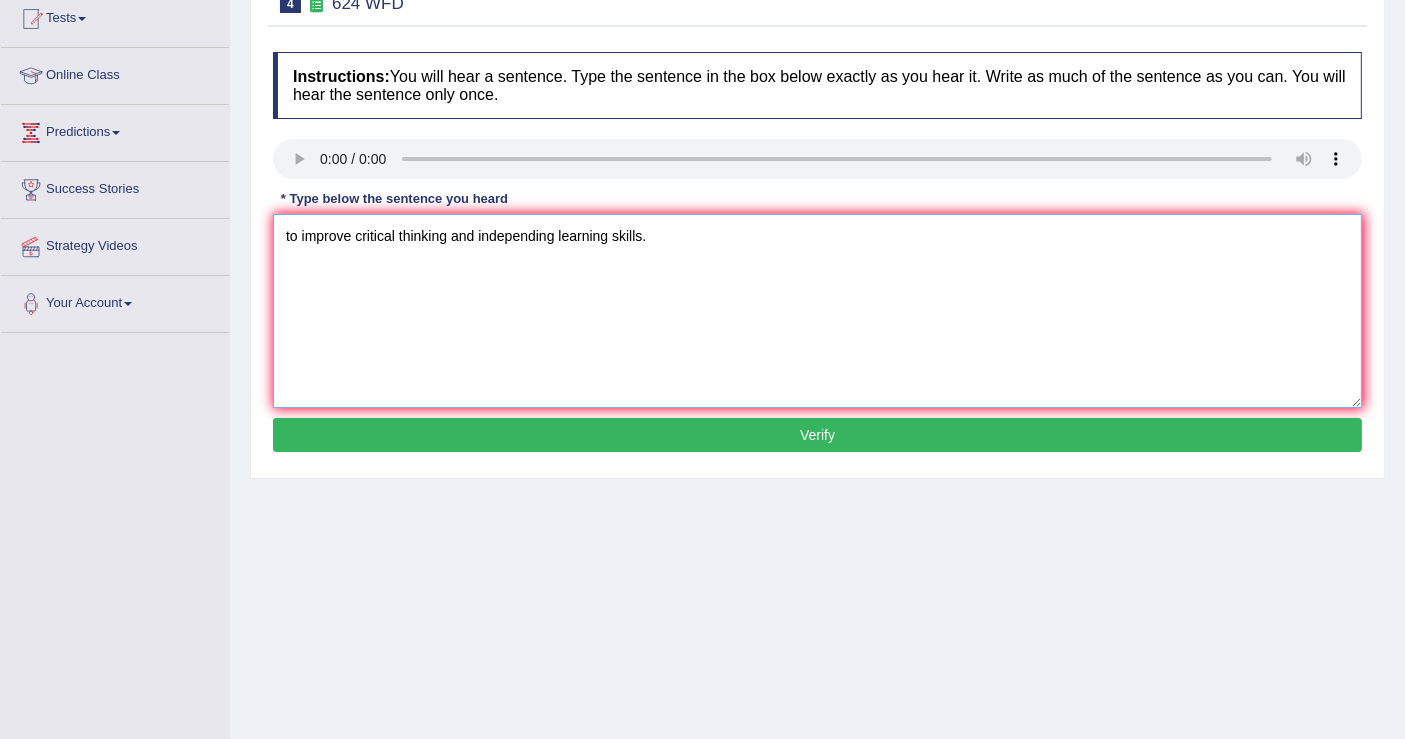 type on "to improve critical thinking and independing learning skills." 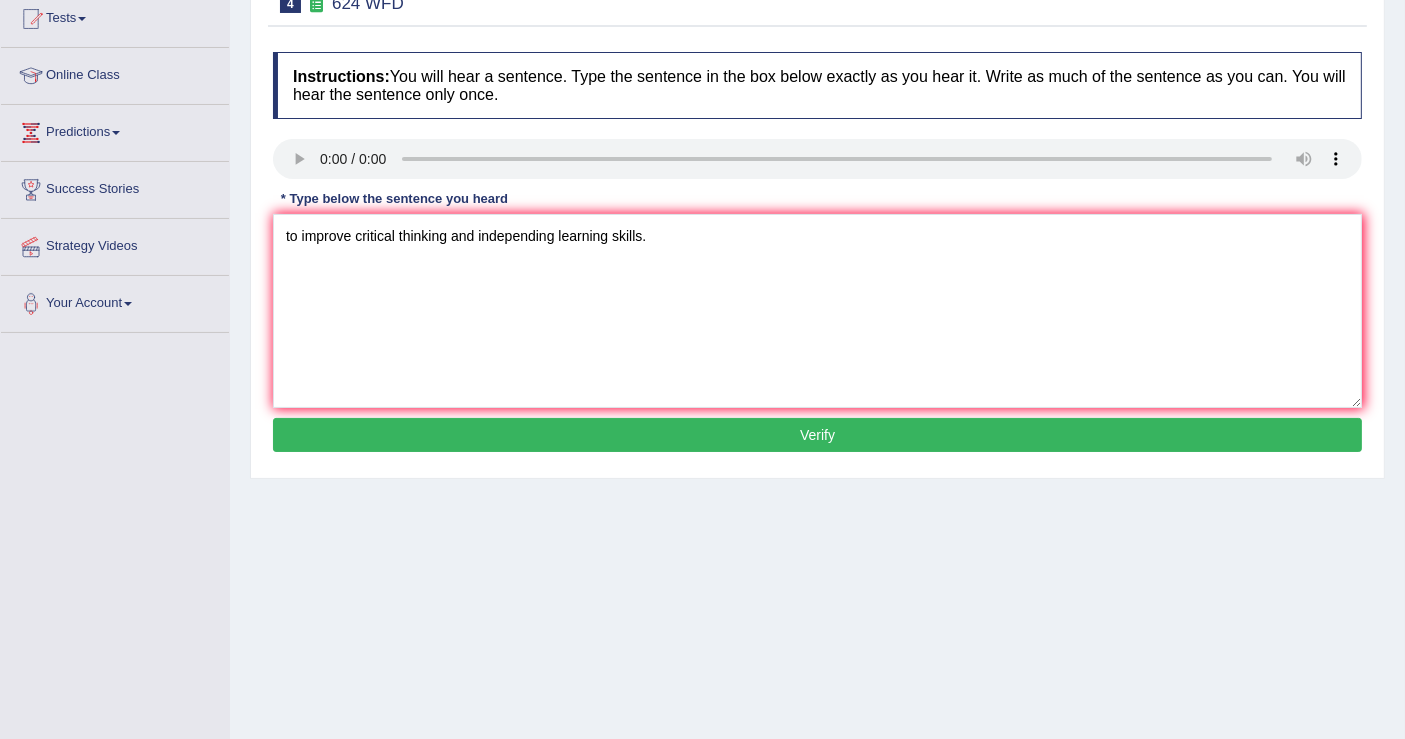 click on "Verify" at bounding box center [817, 435] 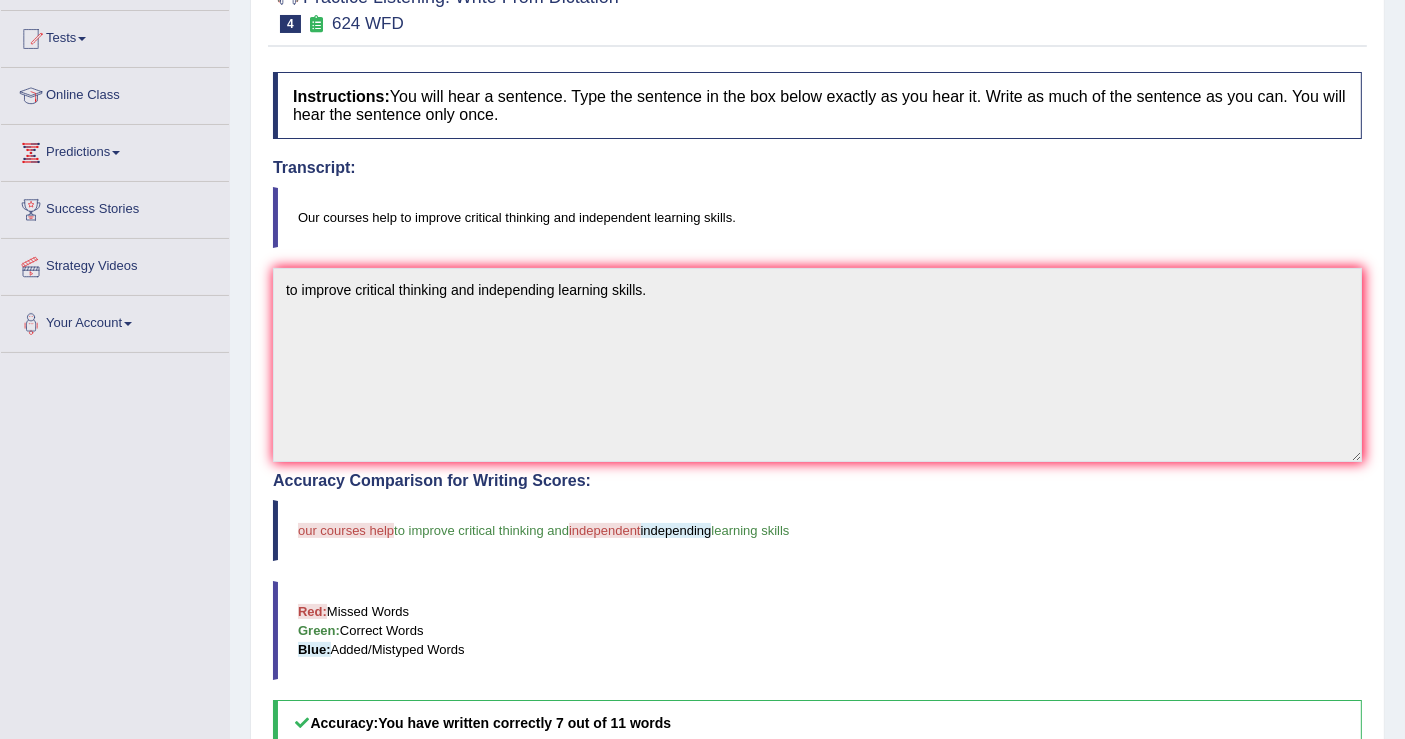 scroll, scrollTop: 105, scrollLeft: 0, axis: vertical 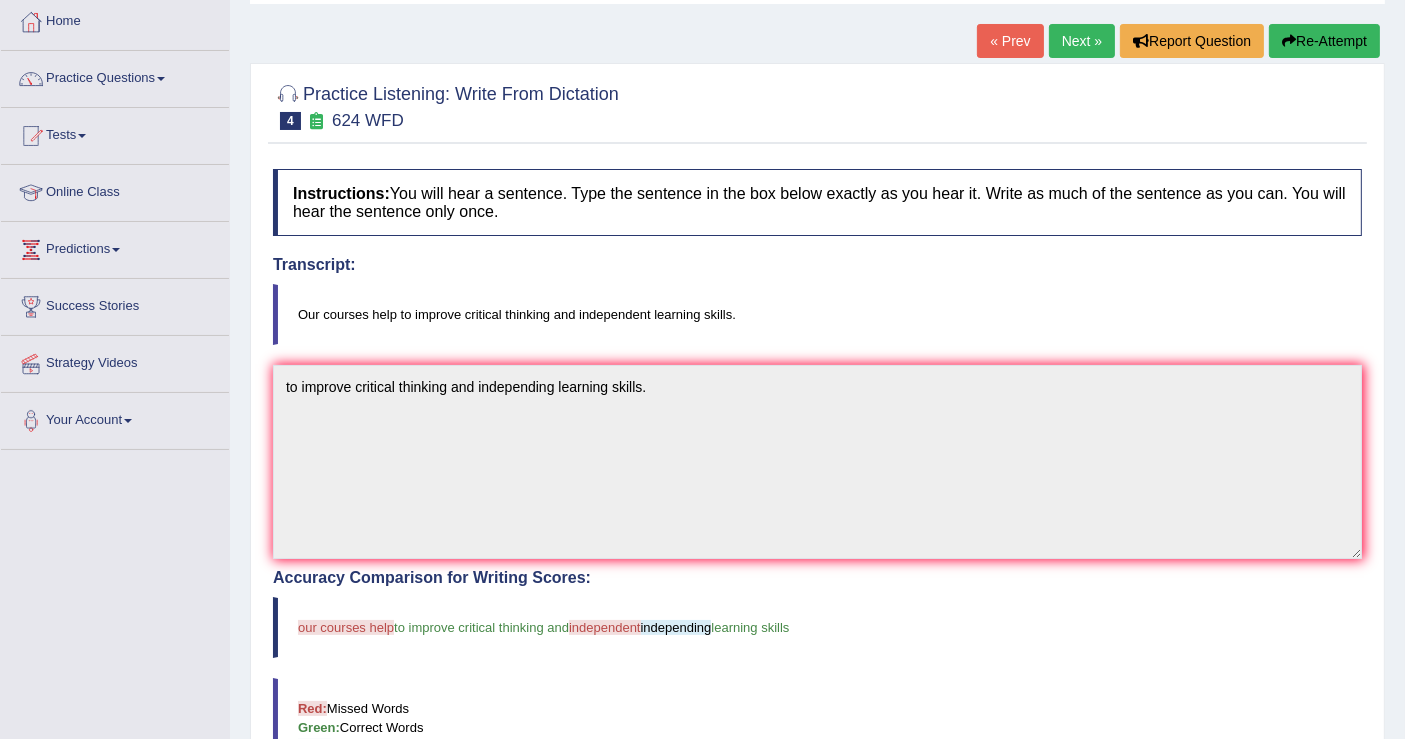 click on "Re-Attempt" at bounding box center (1324, 41) 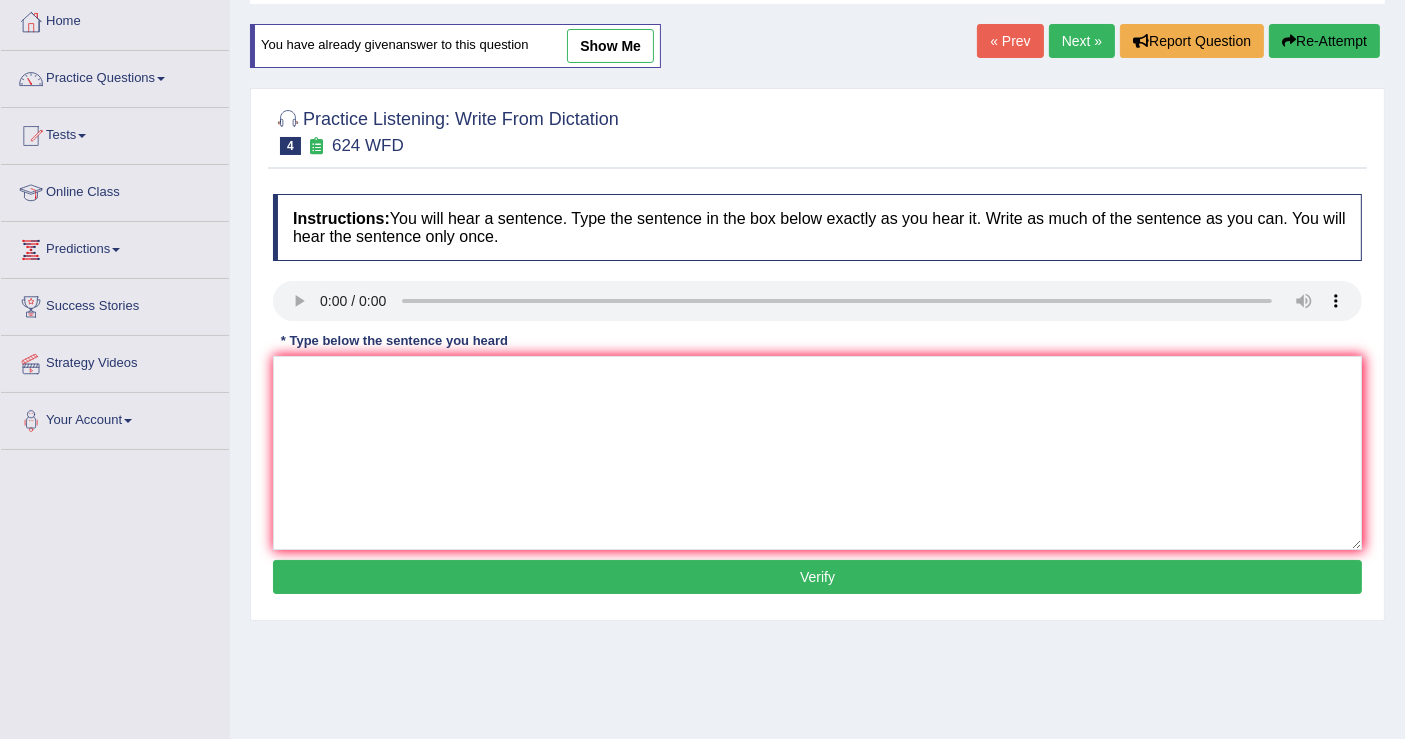 scroll, scrollTop: 0, scrollLeft: 0, axis: both 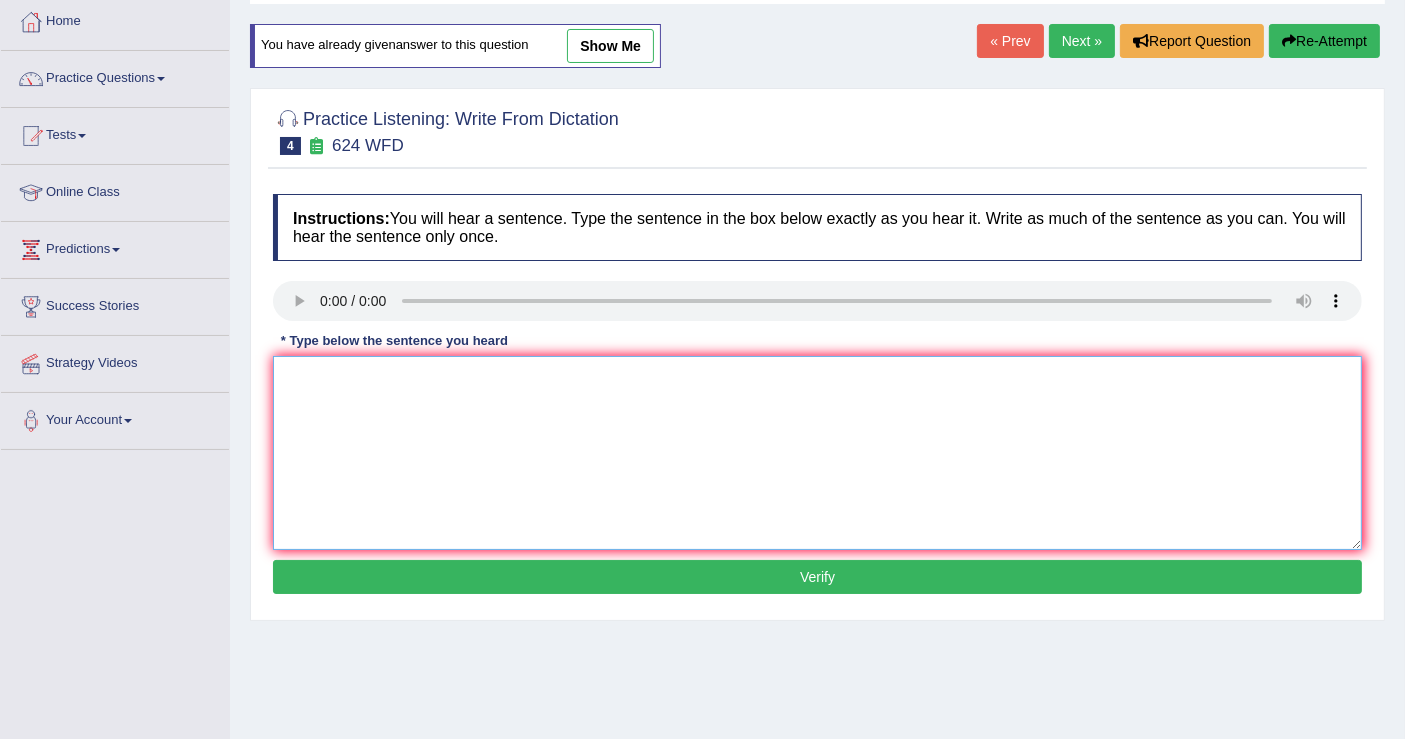 click at bounding box center [817, 453] 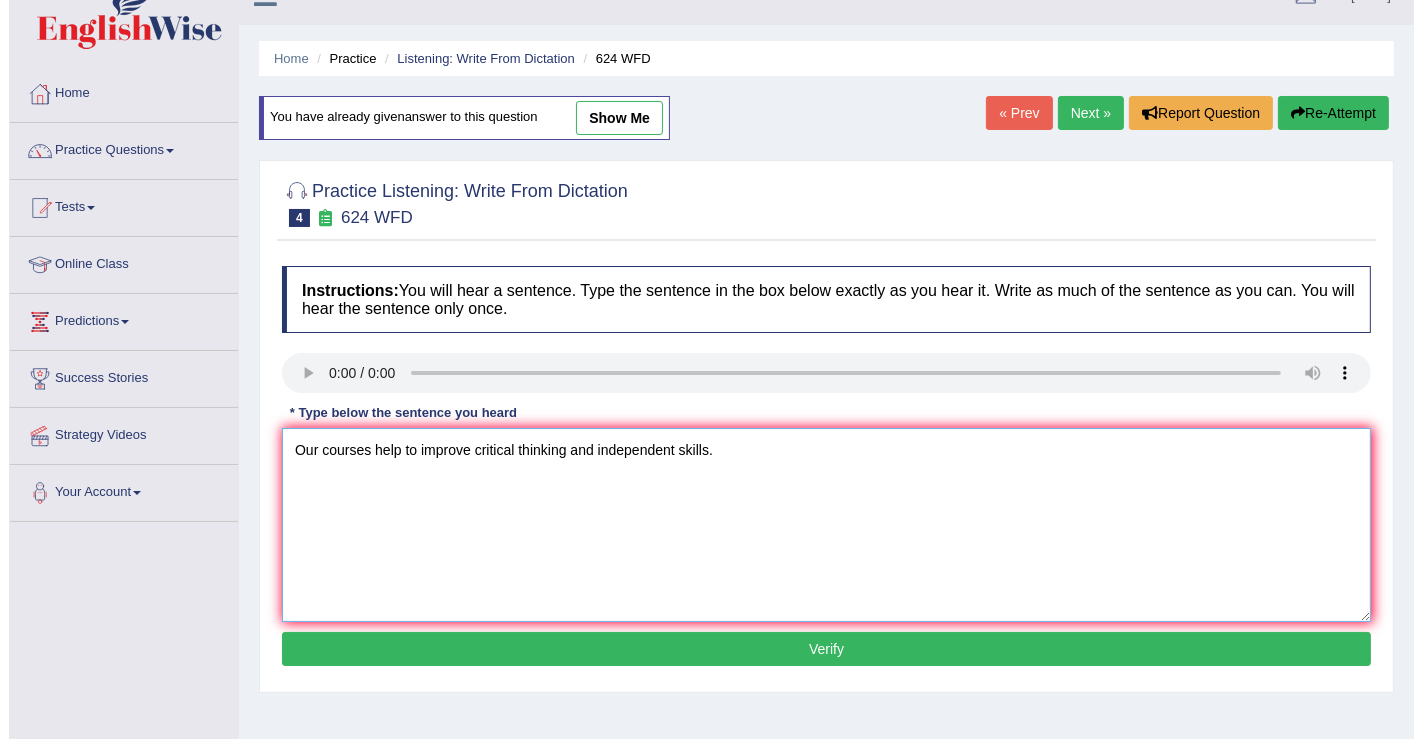 scroll, scrollTop: 0, scrollLeft: 0, axis: both 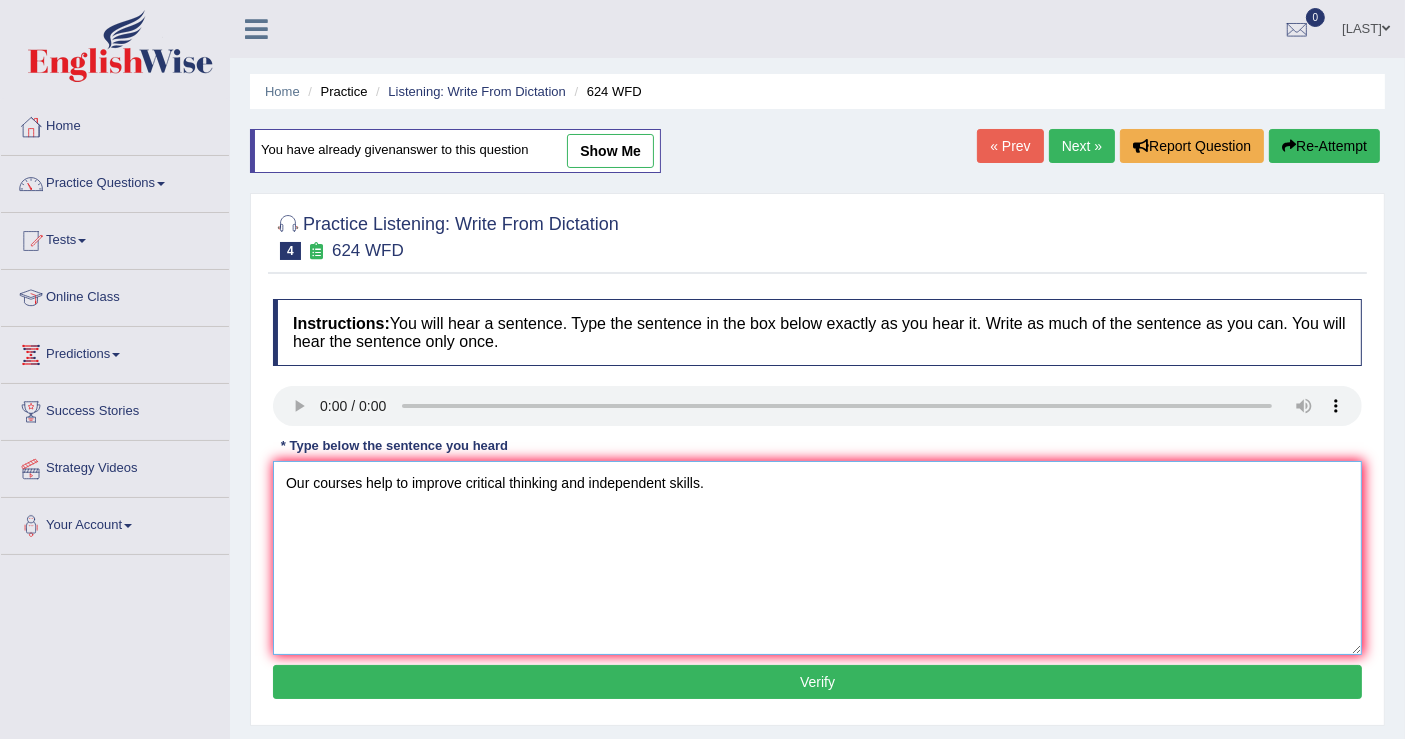 type on "Our courses help to improve critical thinking and independent skills." 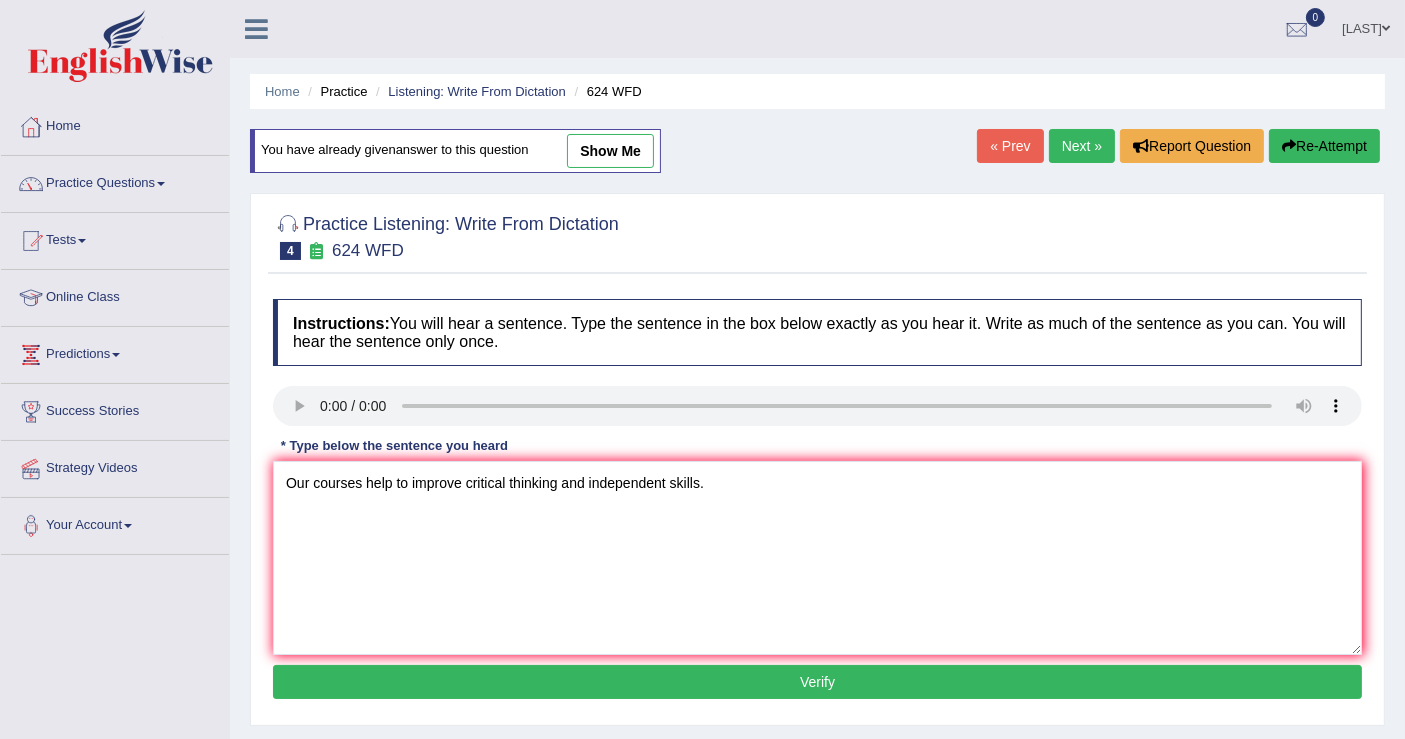 click on "Verify" at bounding box center [817, 682] 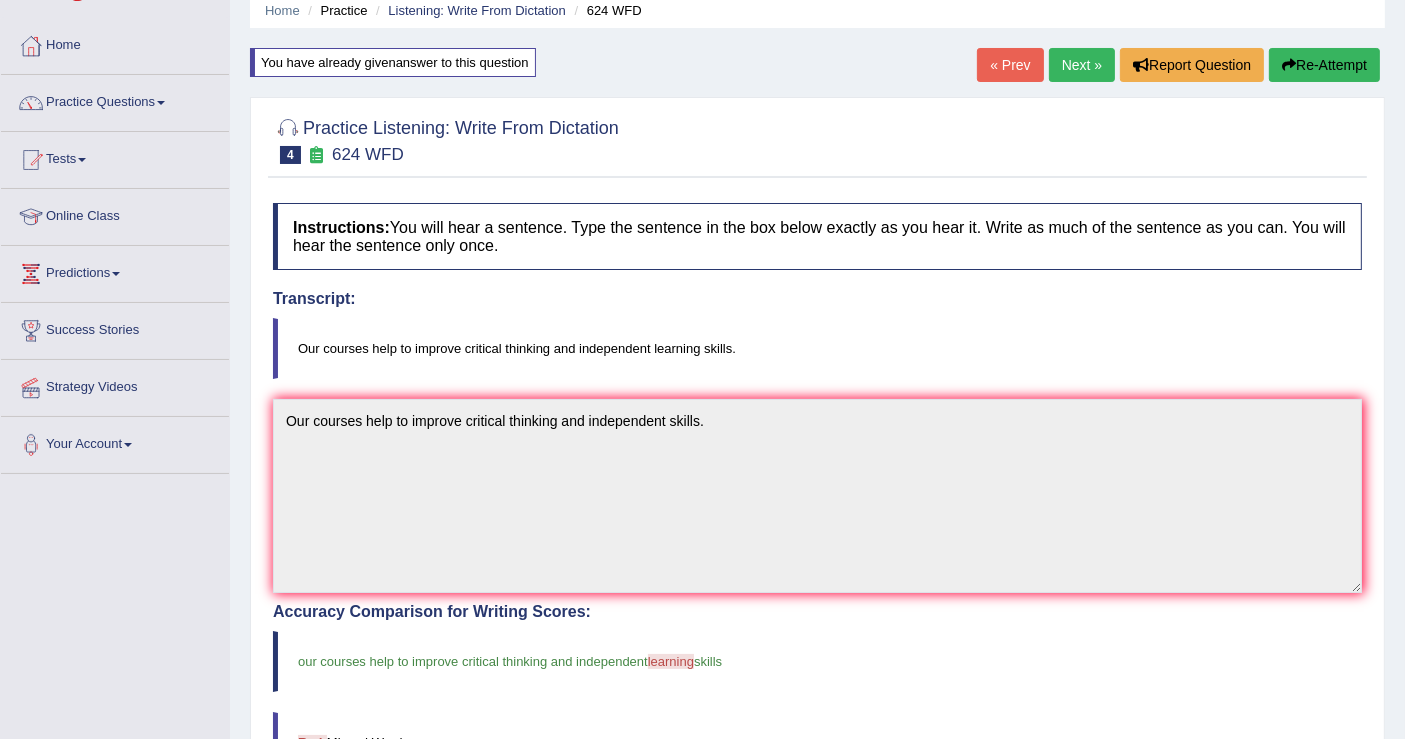 scroll, scrollTop: 0, scrollLeft: 0, axis: both 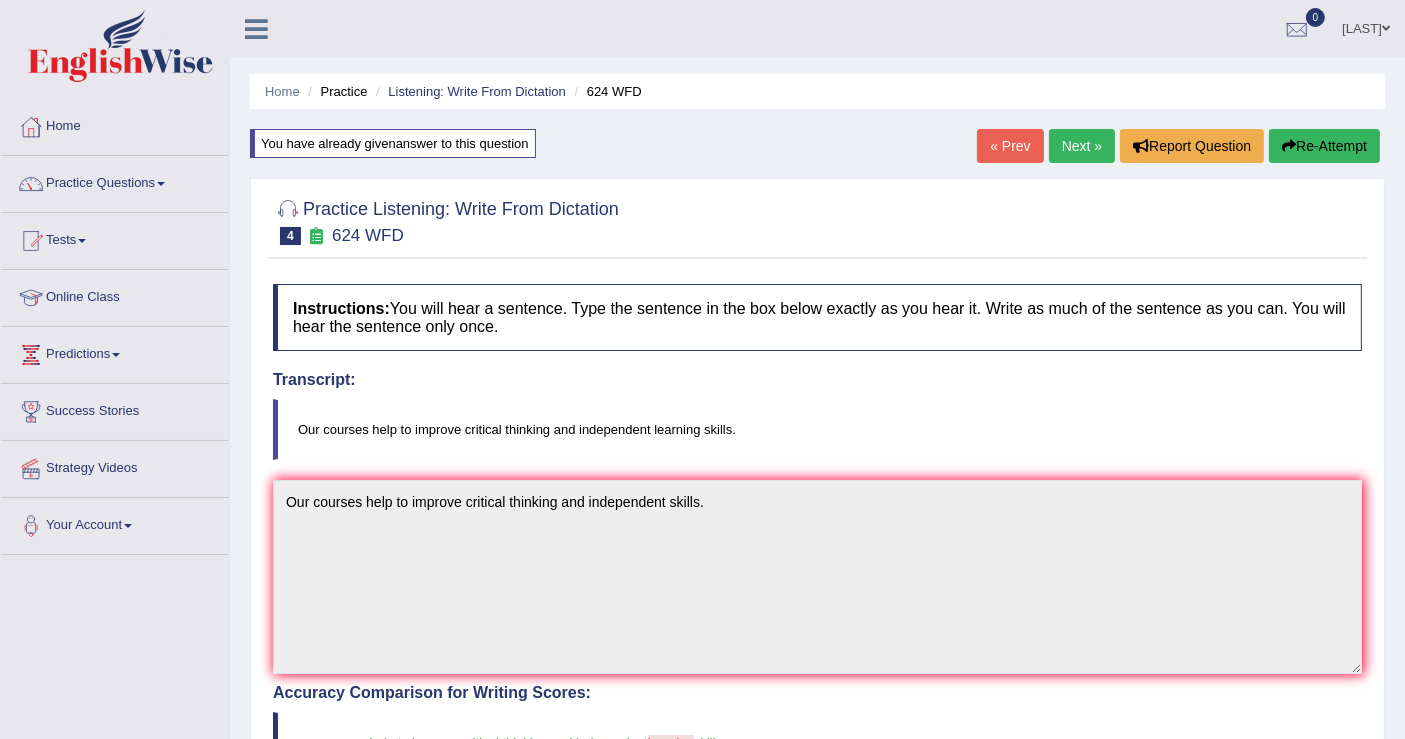 click on "Next »" at bounding box center [1082, 146] 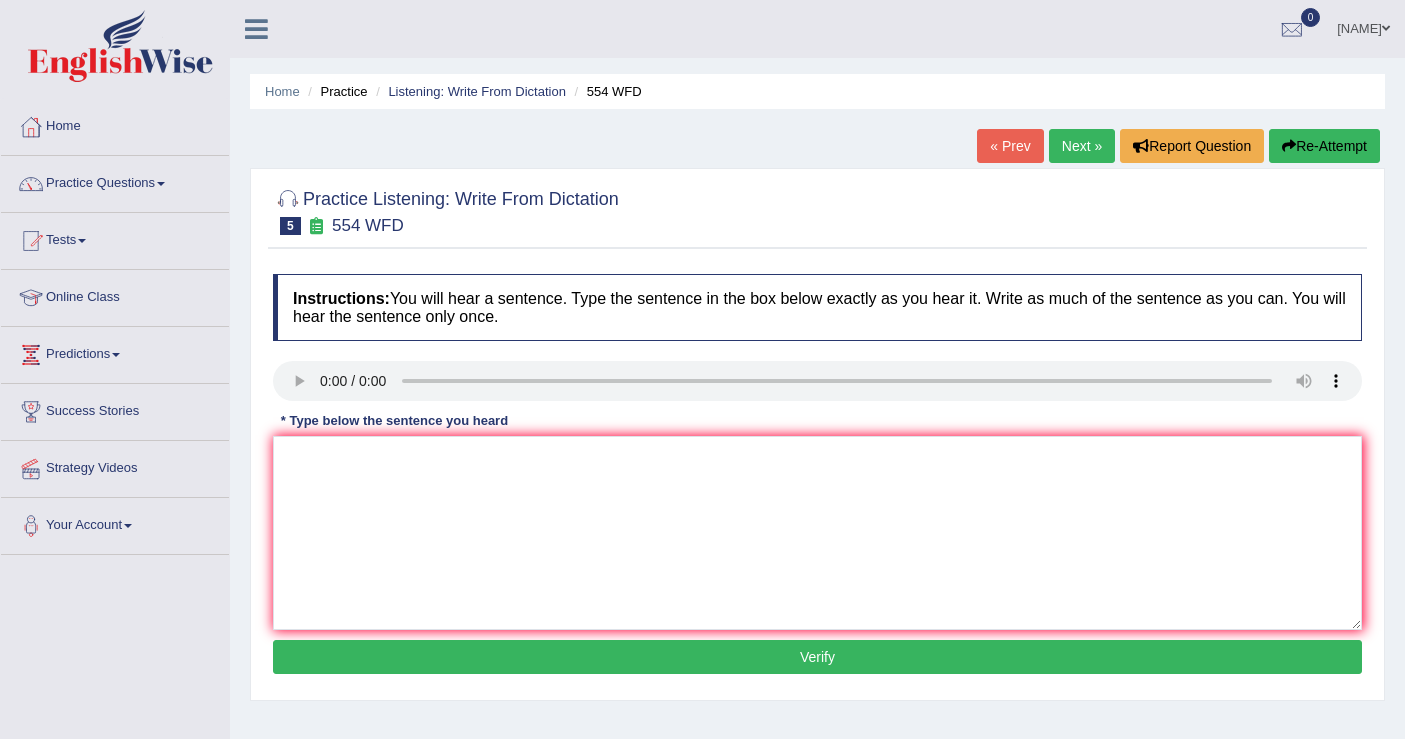 scroll, scrollTop: 0, scrollLeft: 0, axis: both 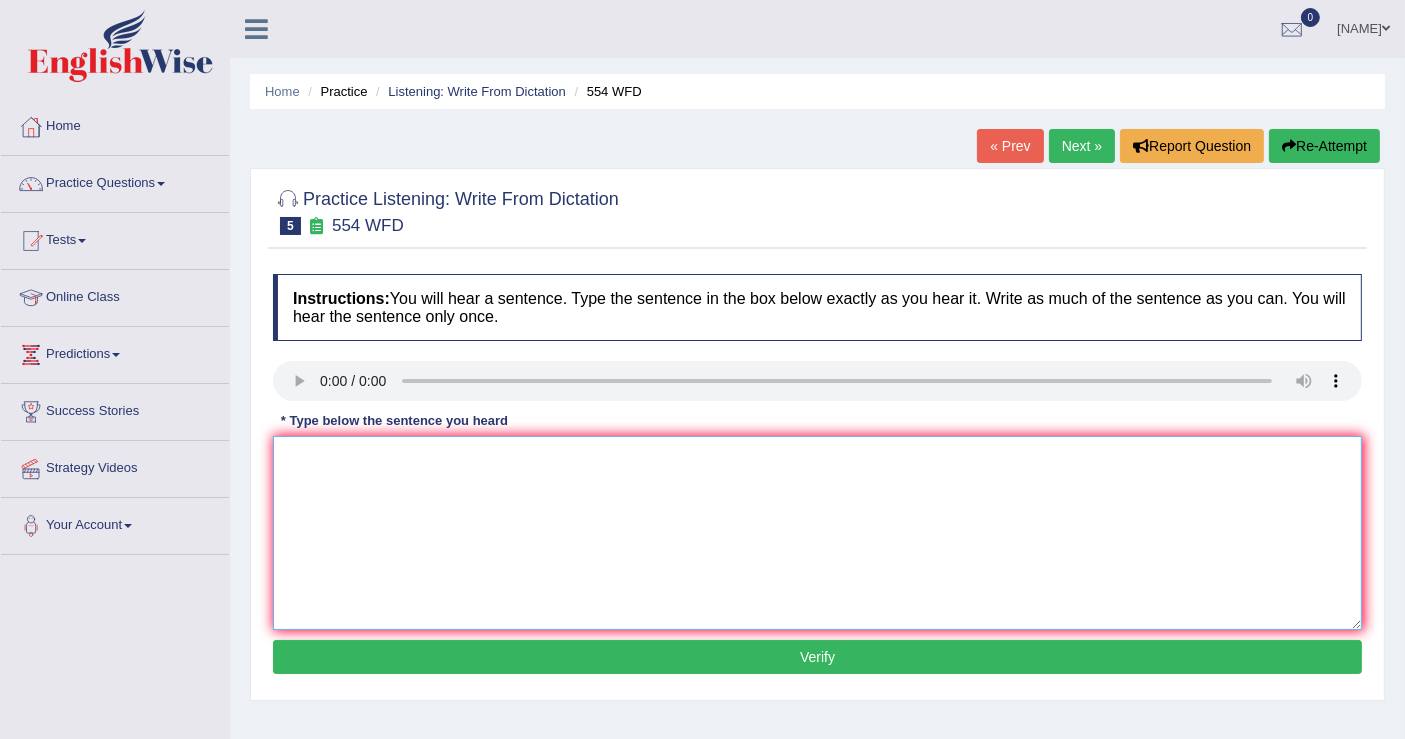 click at bounding box center (817, 533) 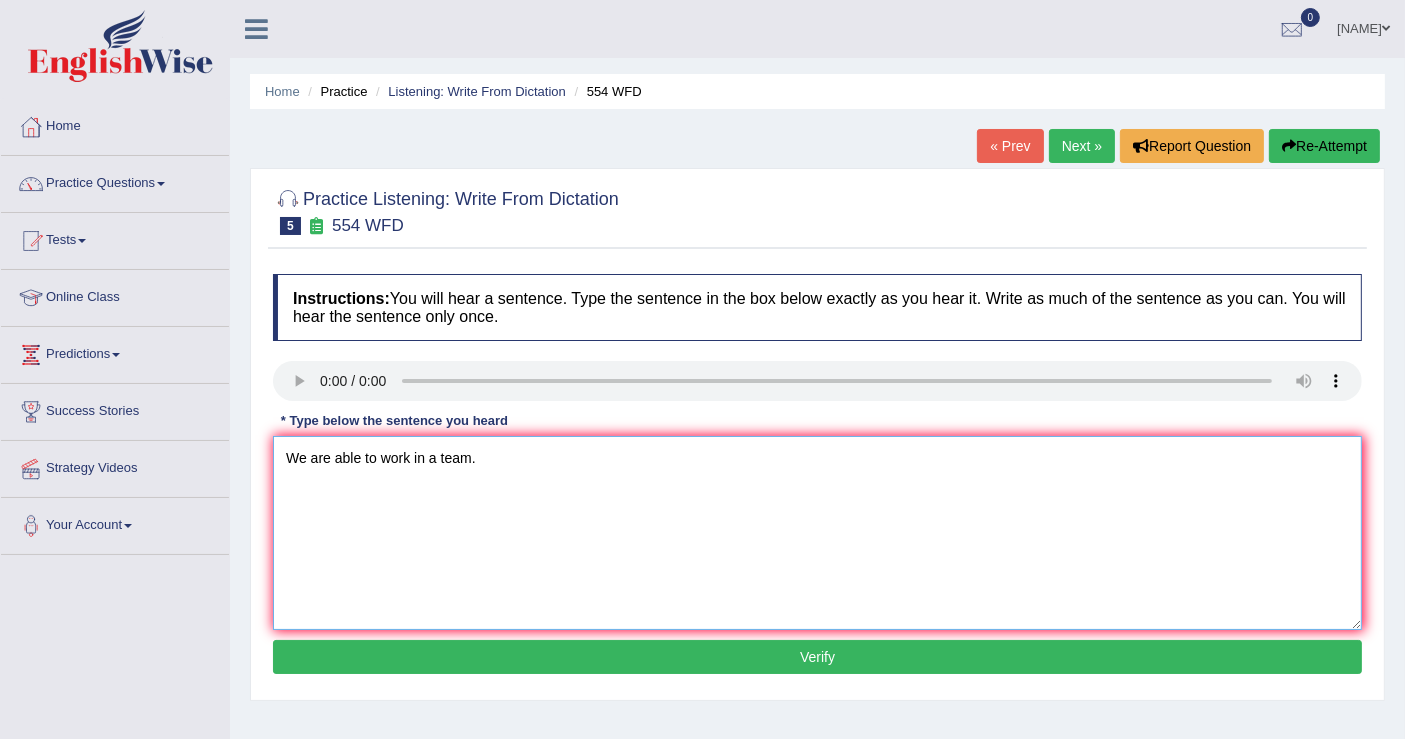 type on "We are able to work in a team." 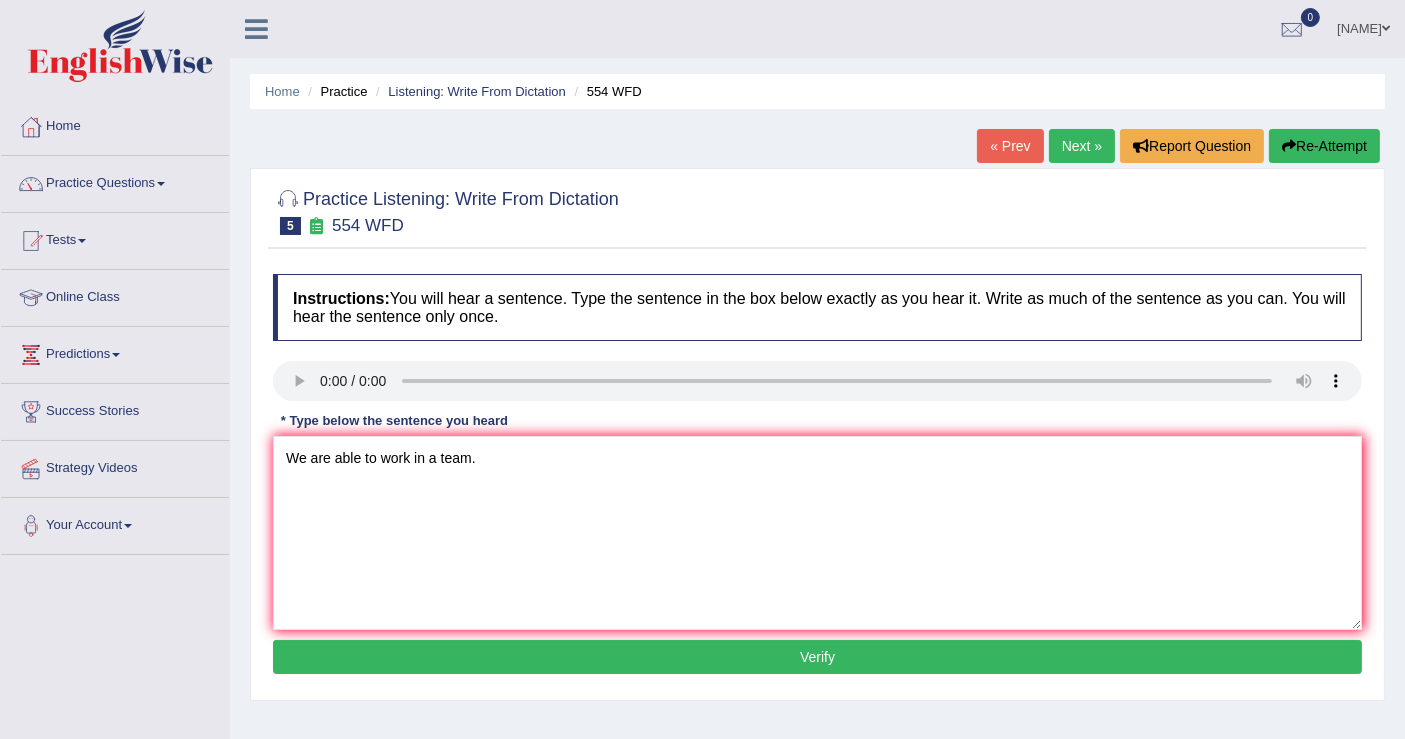 click on "Verify" at bounding box center [817, 657] 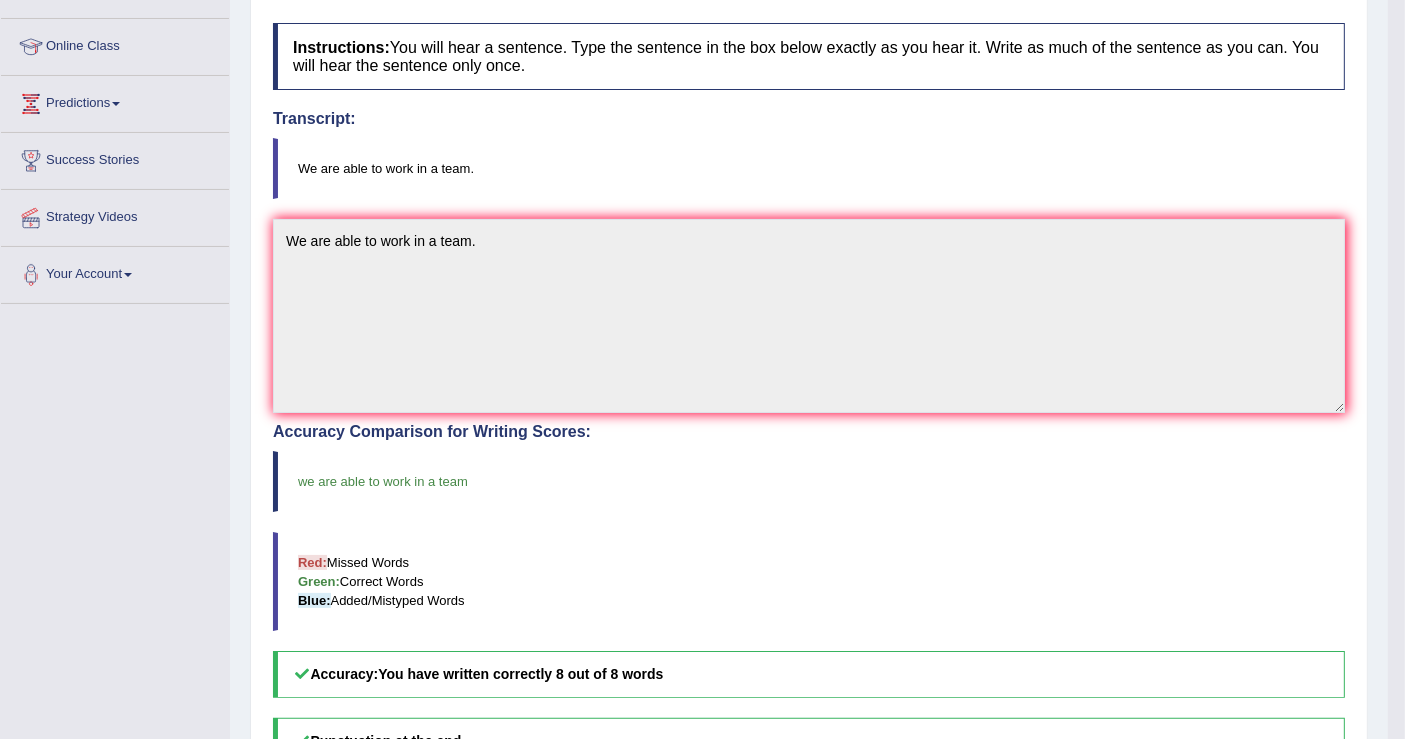 scroll, scrollTop: 105, scrollLeft: 0, axis: vertical 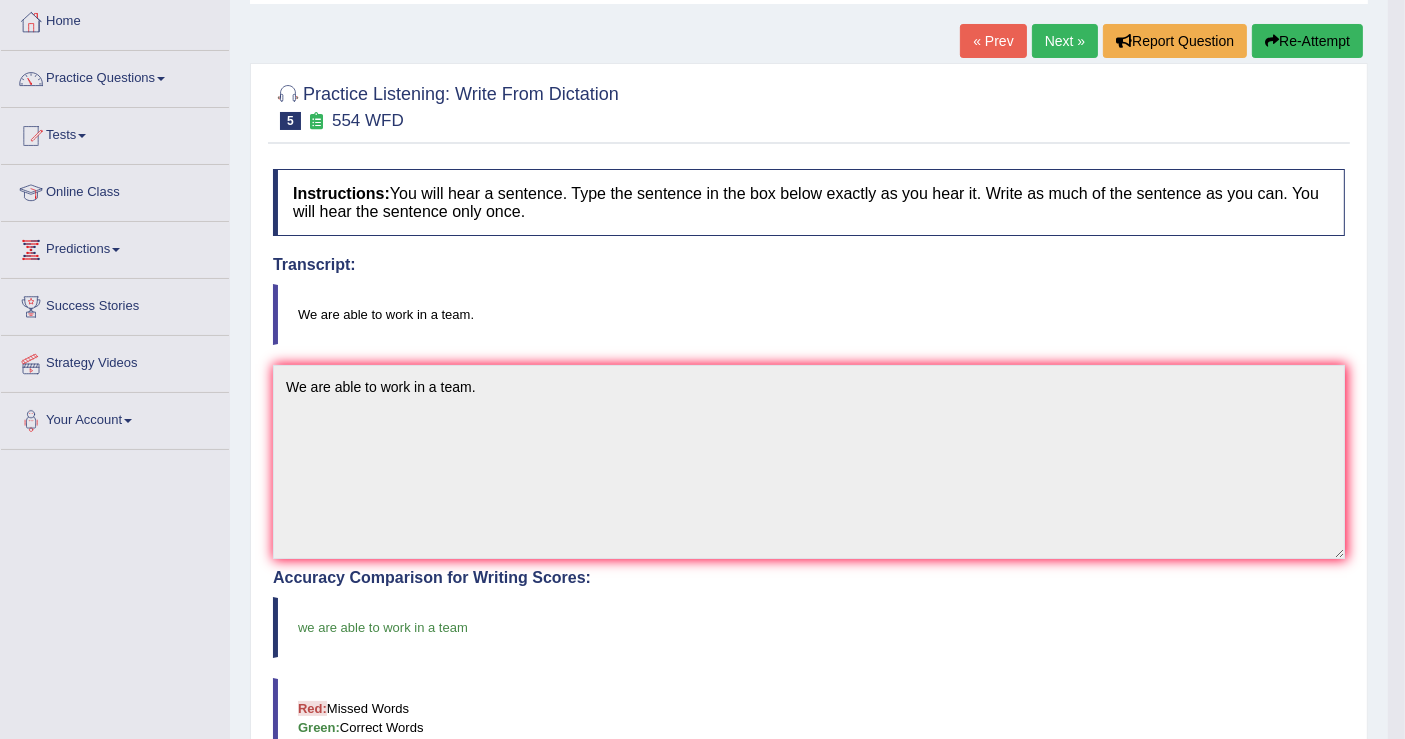 click on "Next »" at bounding box center (1065, 41) 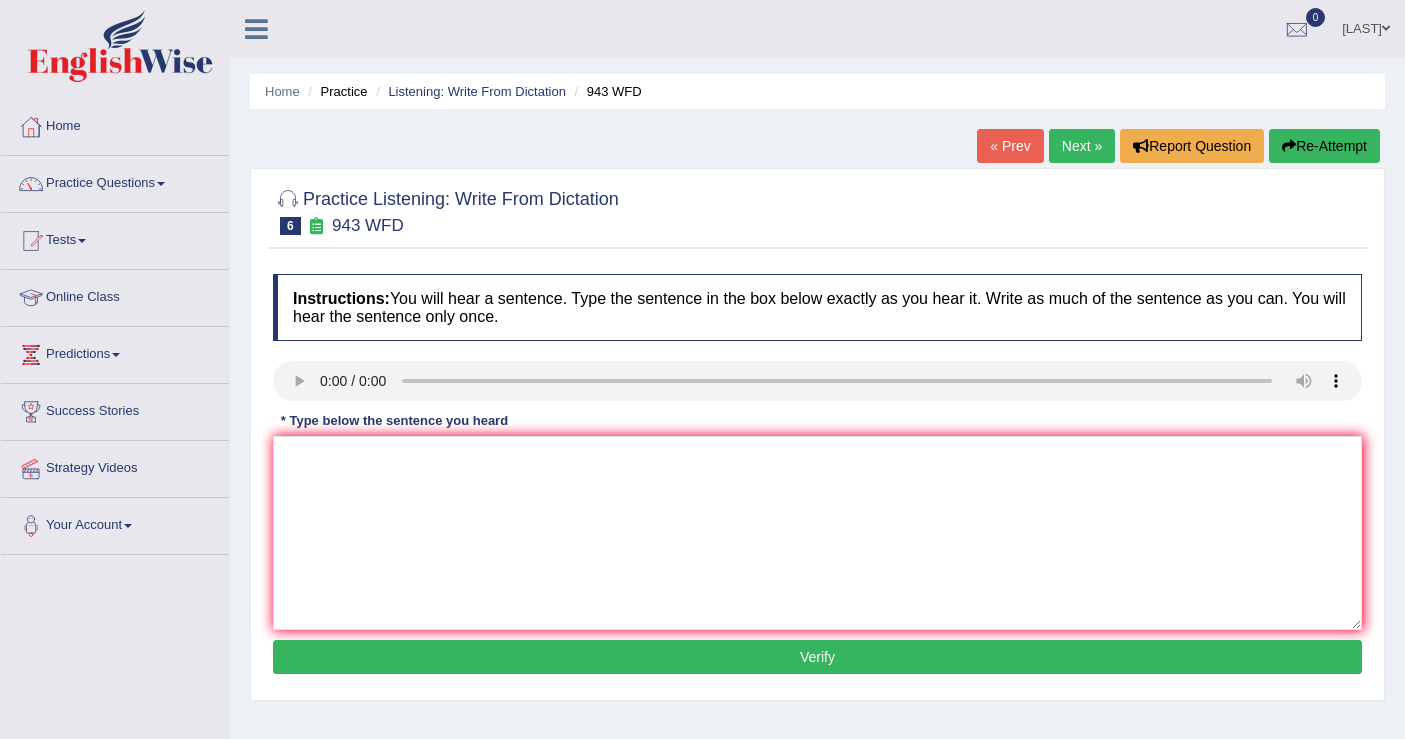 scroll, scrollTop: 0, scrollLeft: 0, axis: both 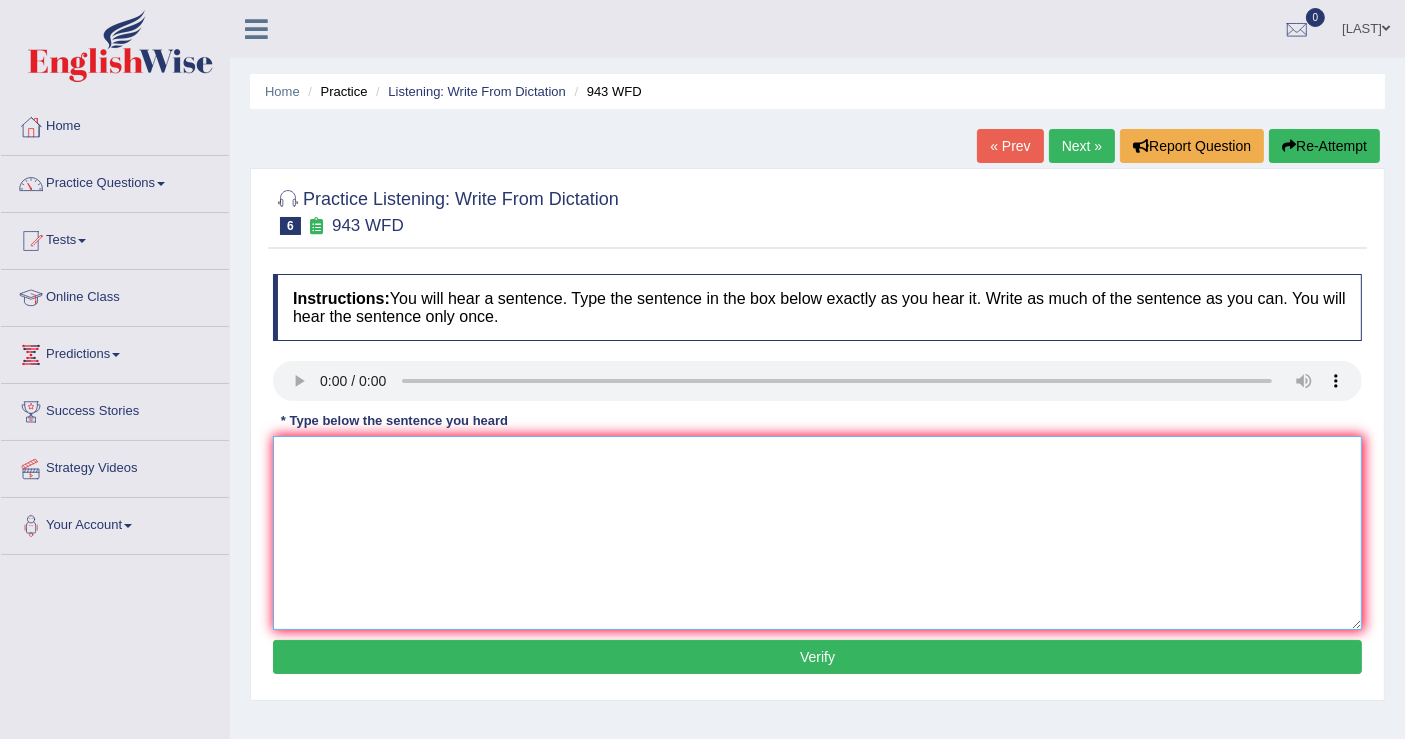 click at bounding box center [817, 533] 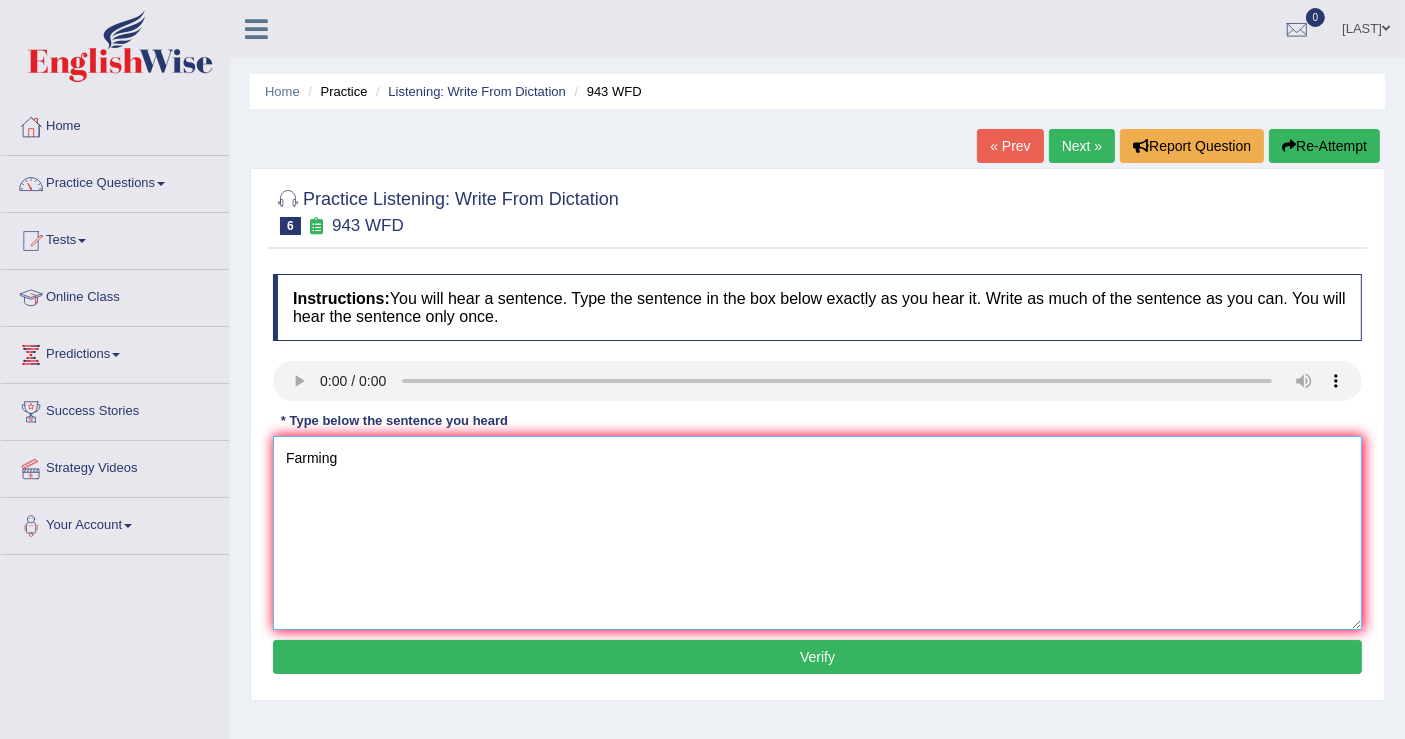 click on "Farming" at bounding box center [817, 533] 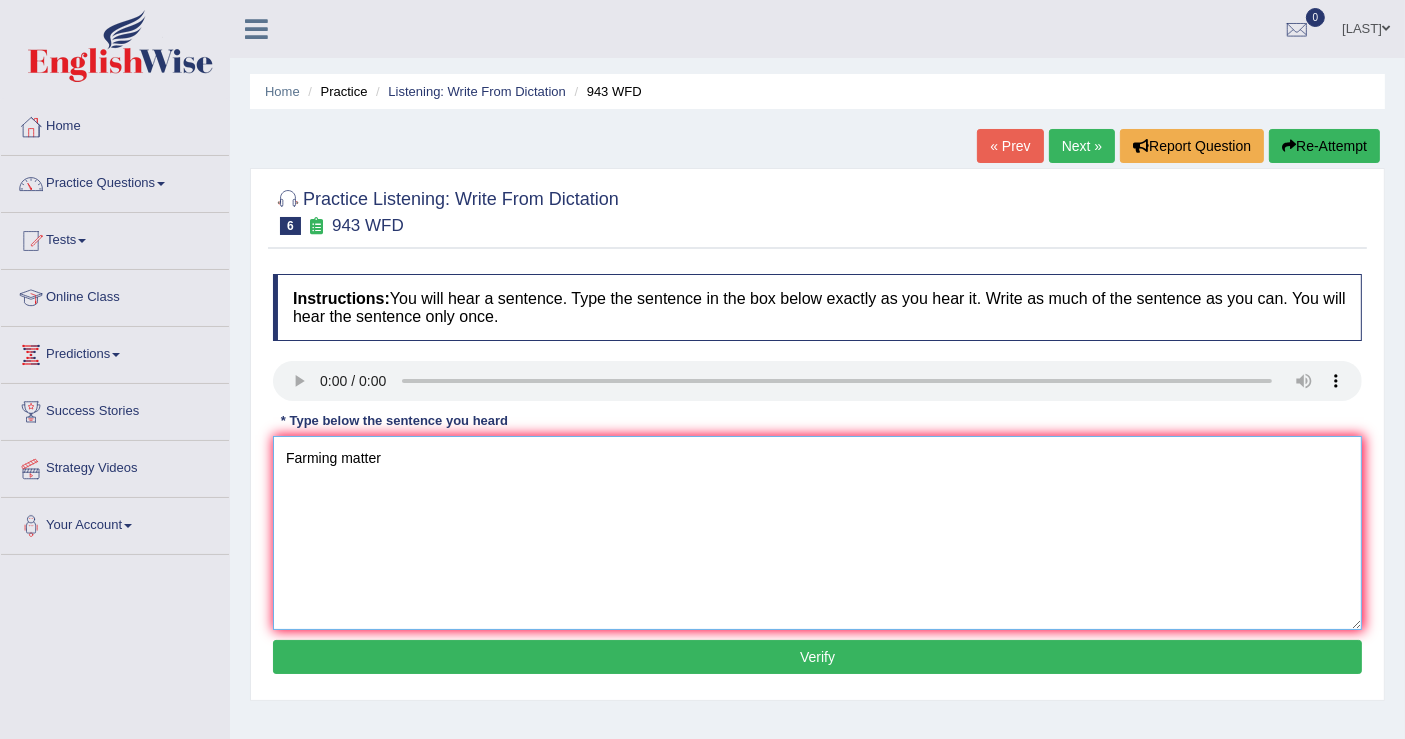 click on "Farming matter" at bounding box center [817, 533] 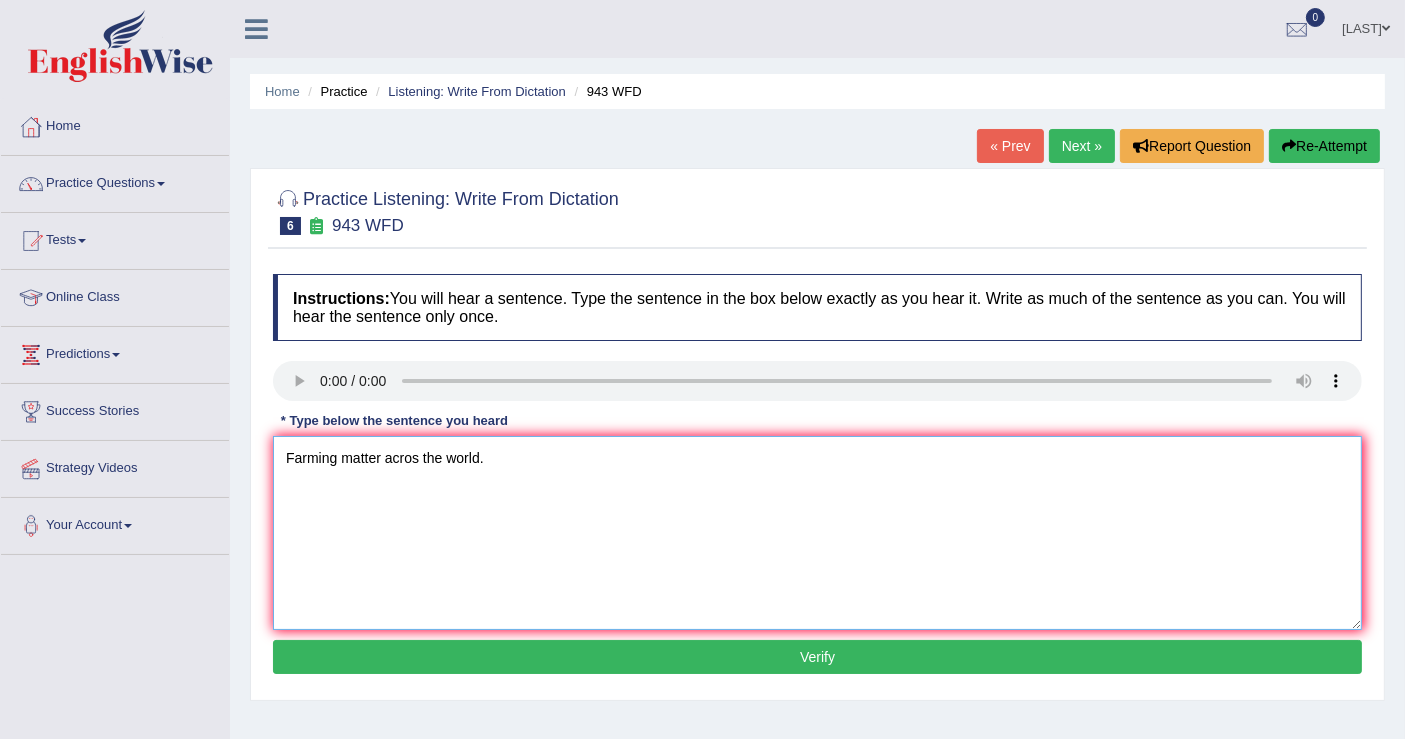 type on "Farming matter acros the world." 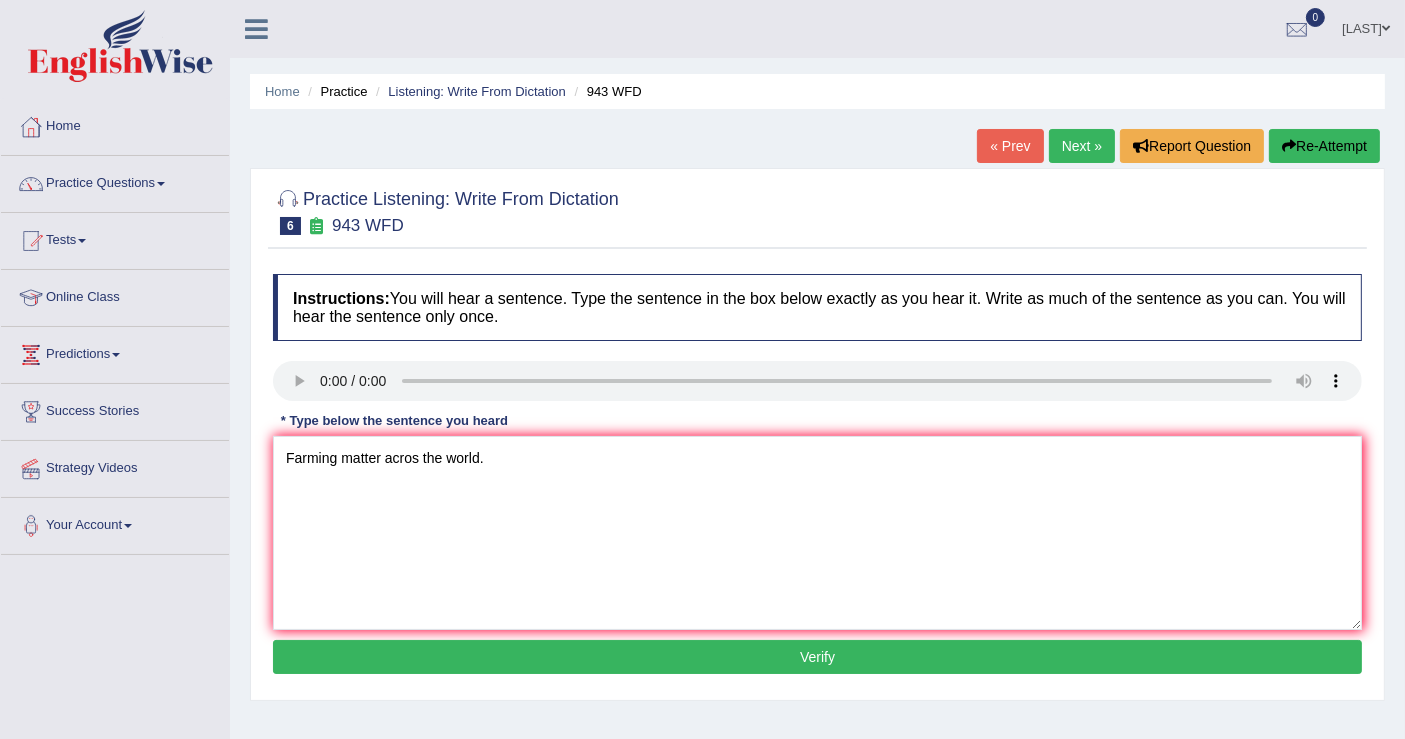 click on "Verify" at bounding box center [817, 657] 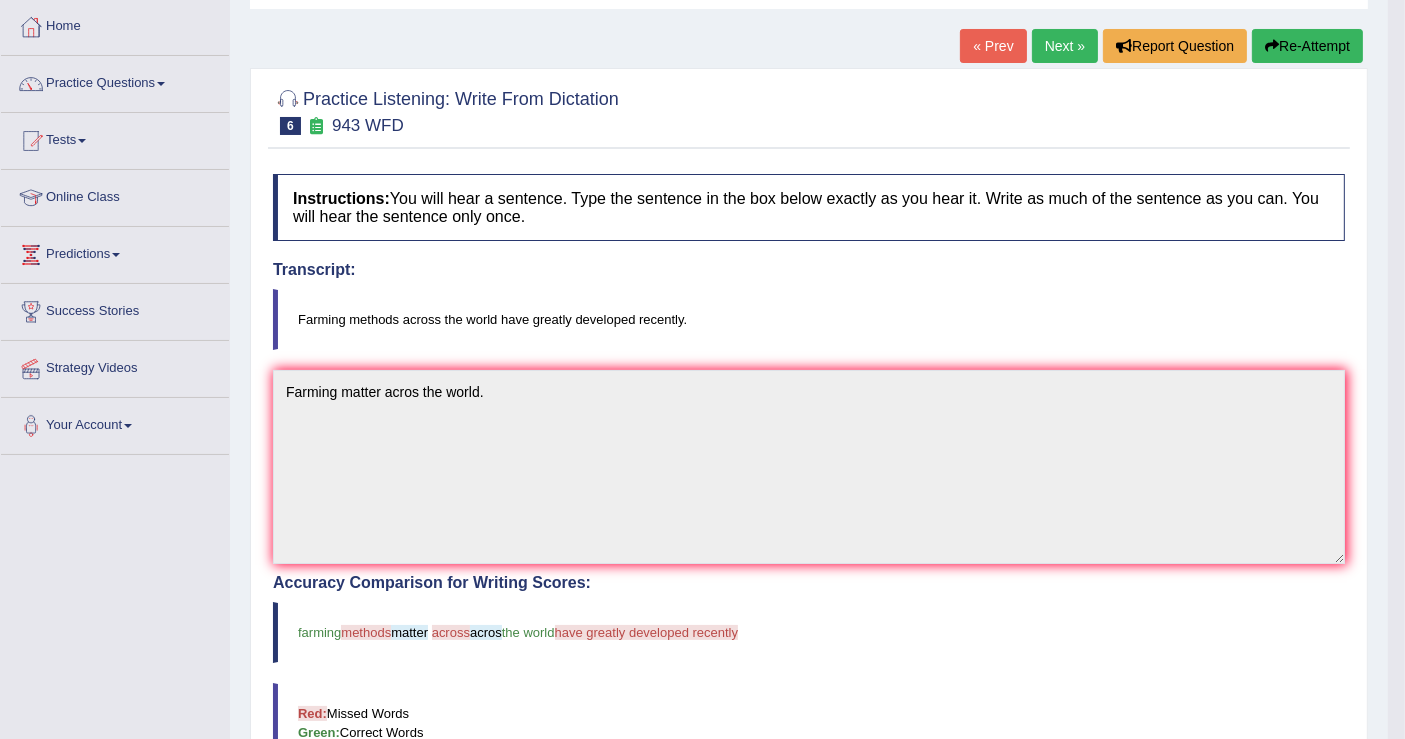 scroll, scrollTop: 0, scrollLeft: 0, axis: both 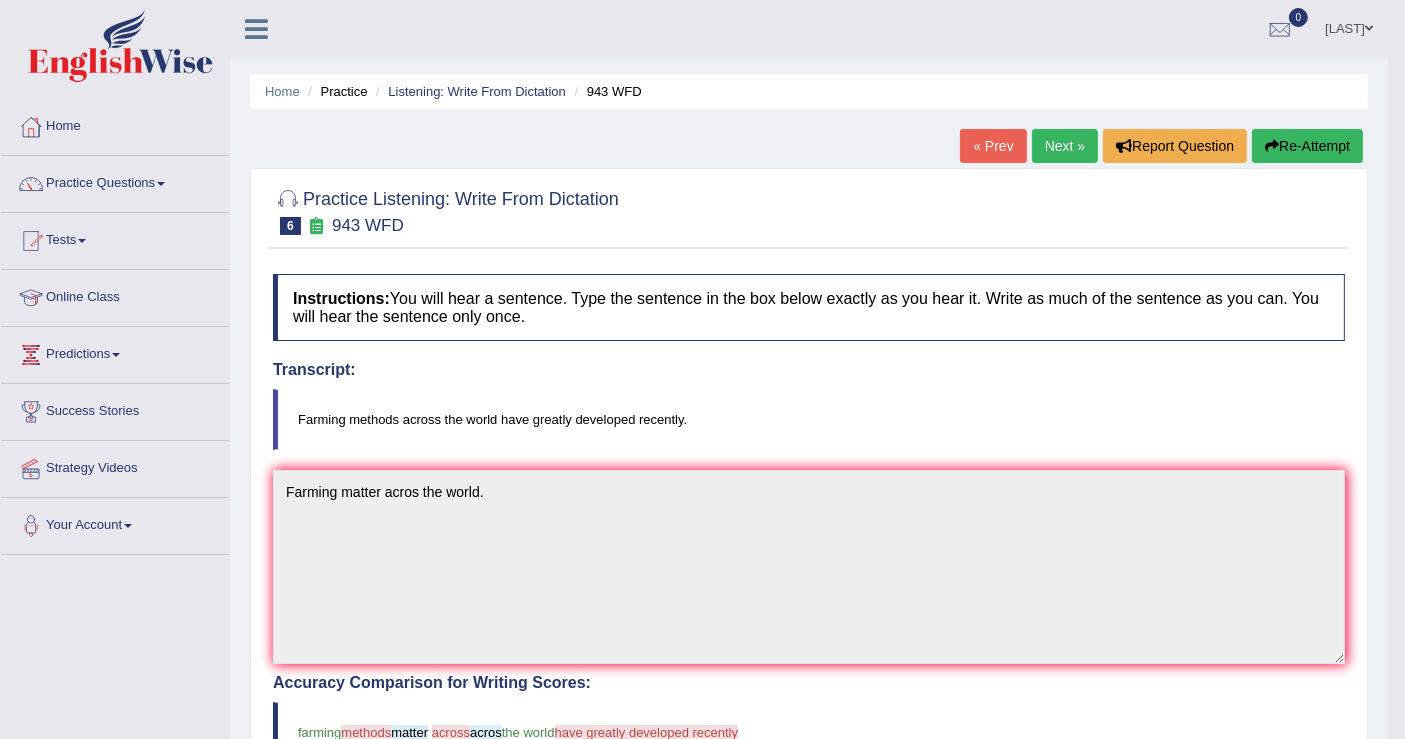 click on "Re-Attempt" at bounding box center [1307, 146] 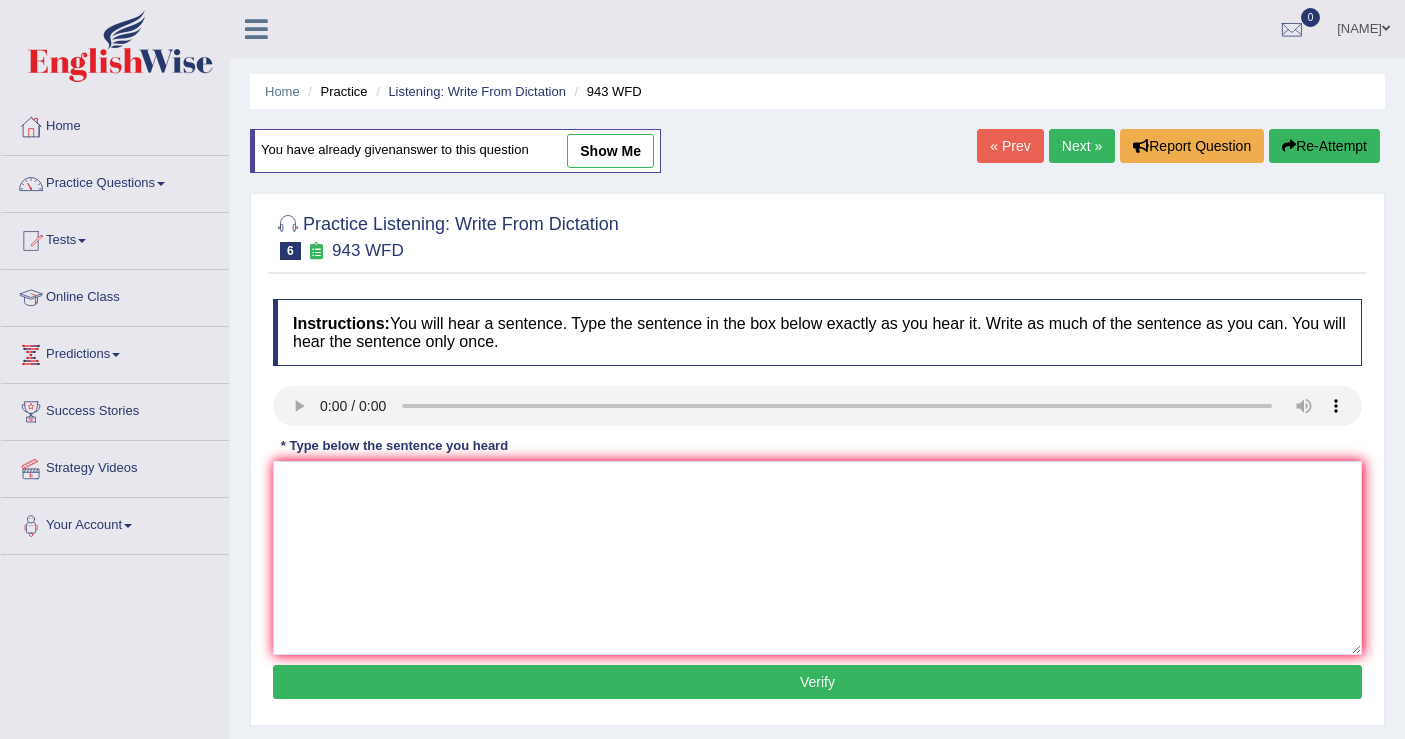 scroll, scrollTop: 0, scrollLeft: 0, axis: both 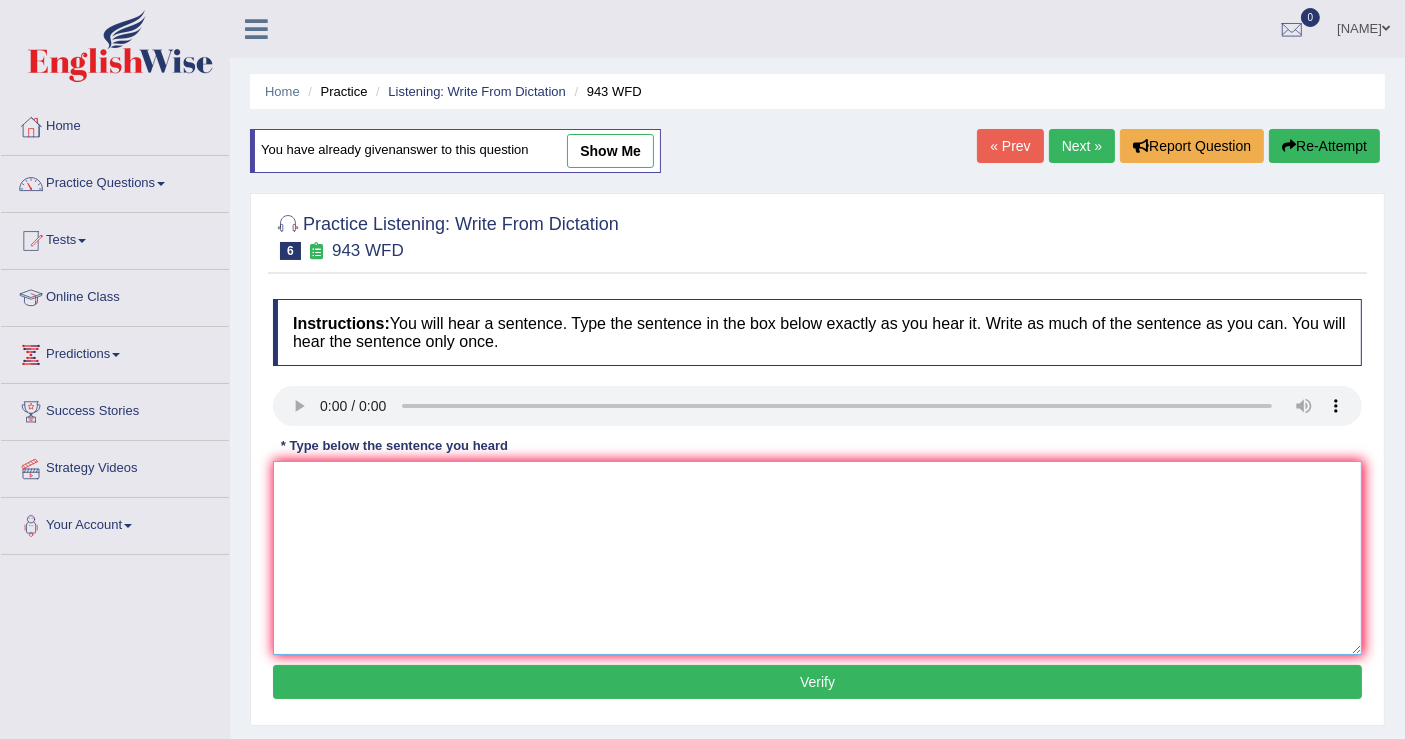 click at bounding box center [817, 558] 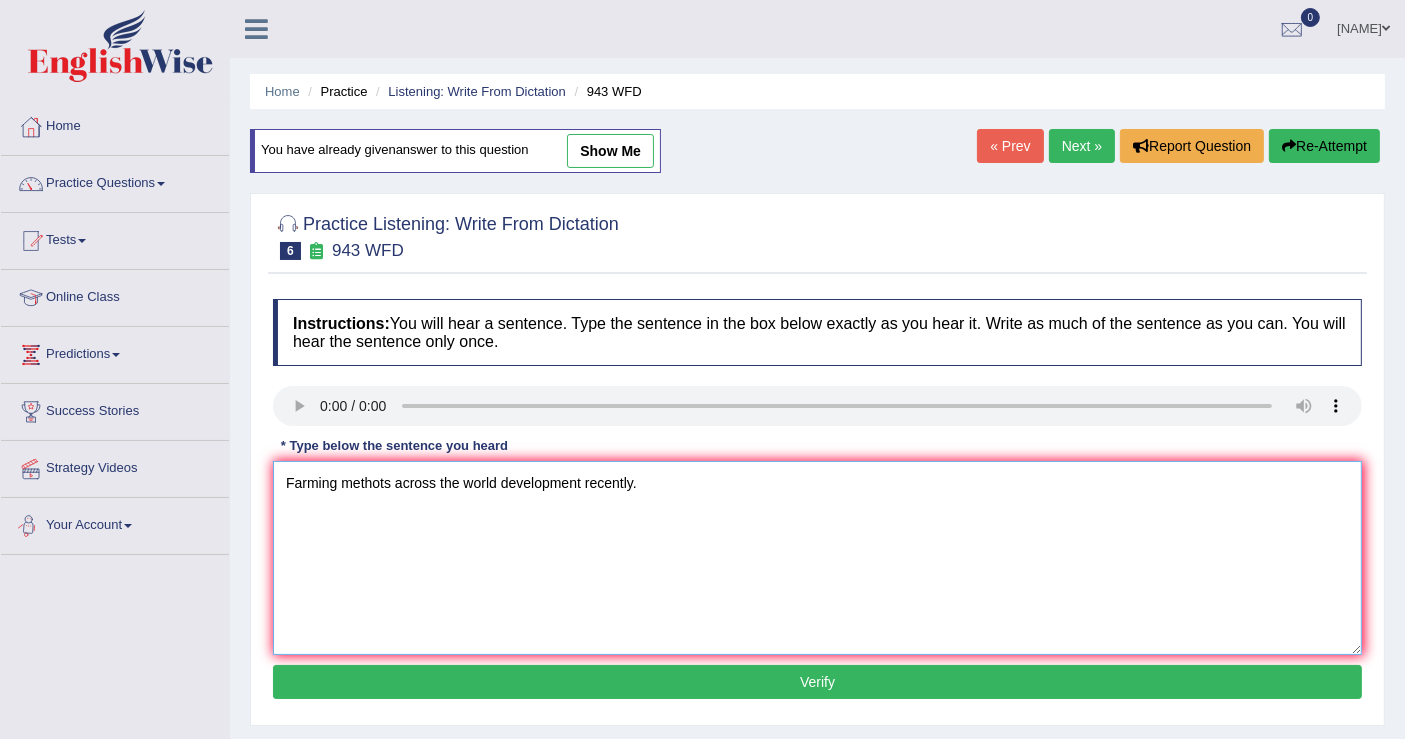 type on "Farming methots across the world development recently." 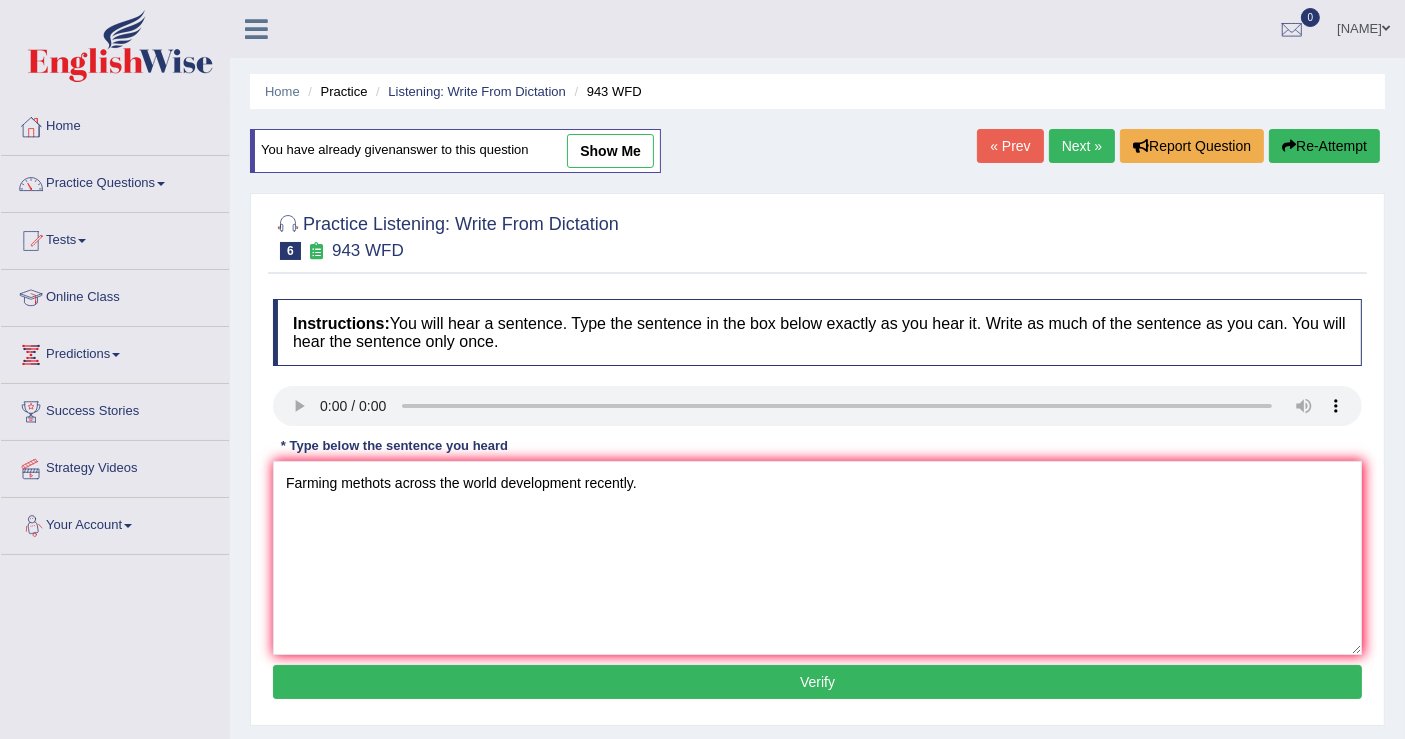click on "Verify" at bounding box center (817, 682) 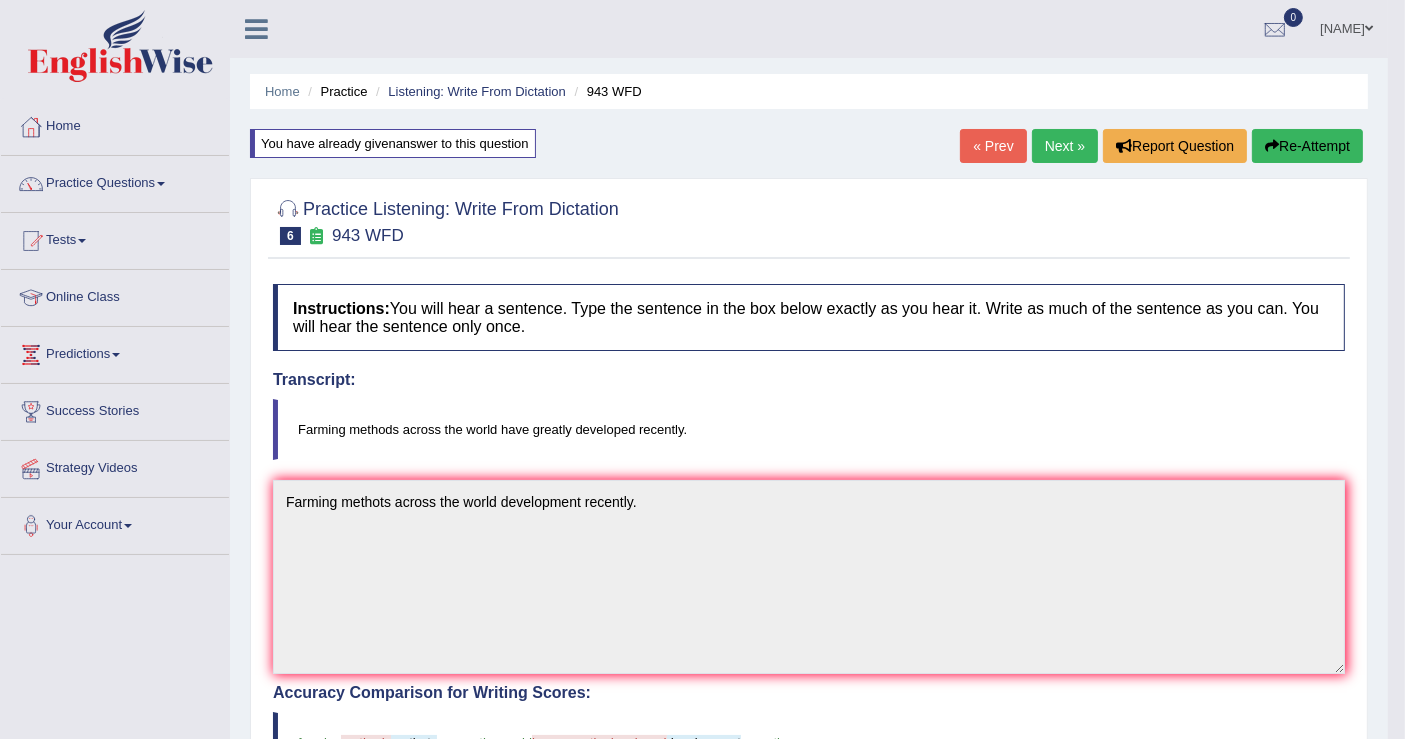 click on "Re-Attempt" at bounding box center (1307, 146) 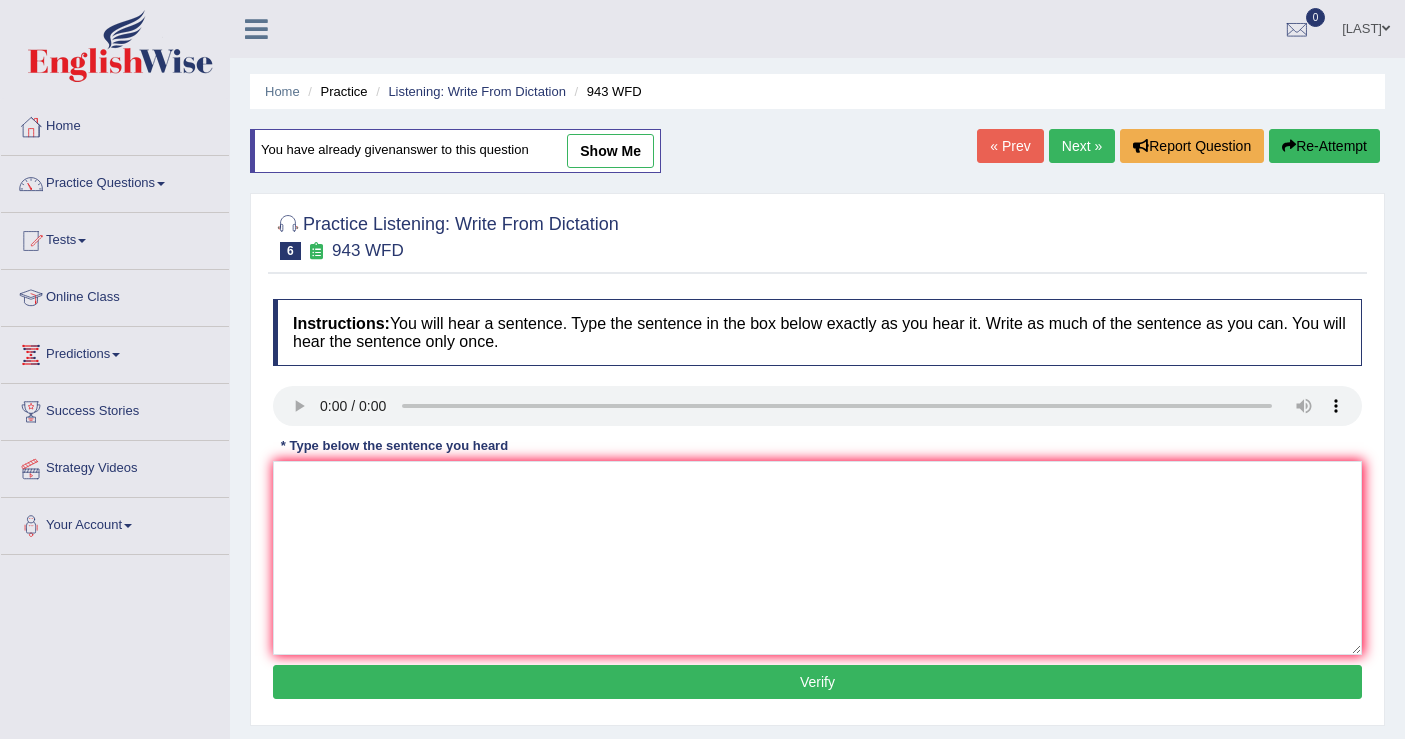 scroll, scrollTop: 0, scrollLeft: 0, axis: both 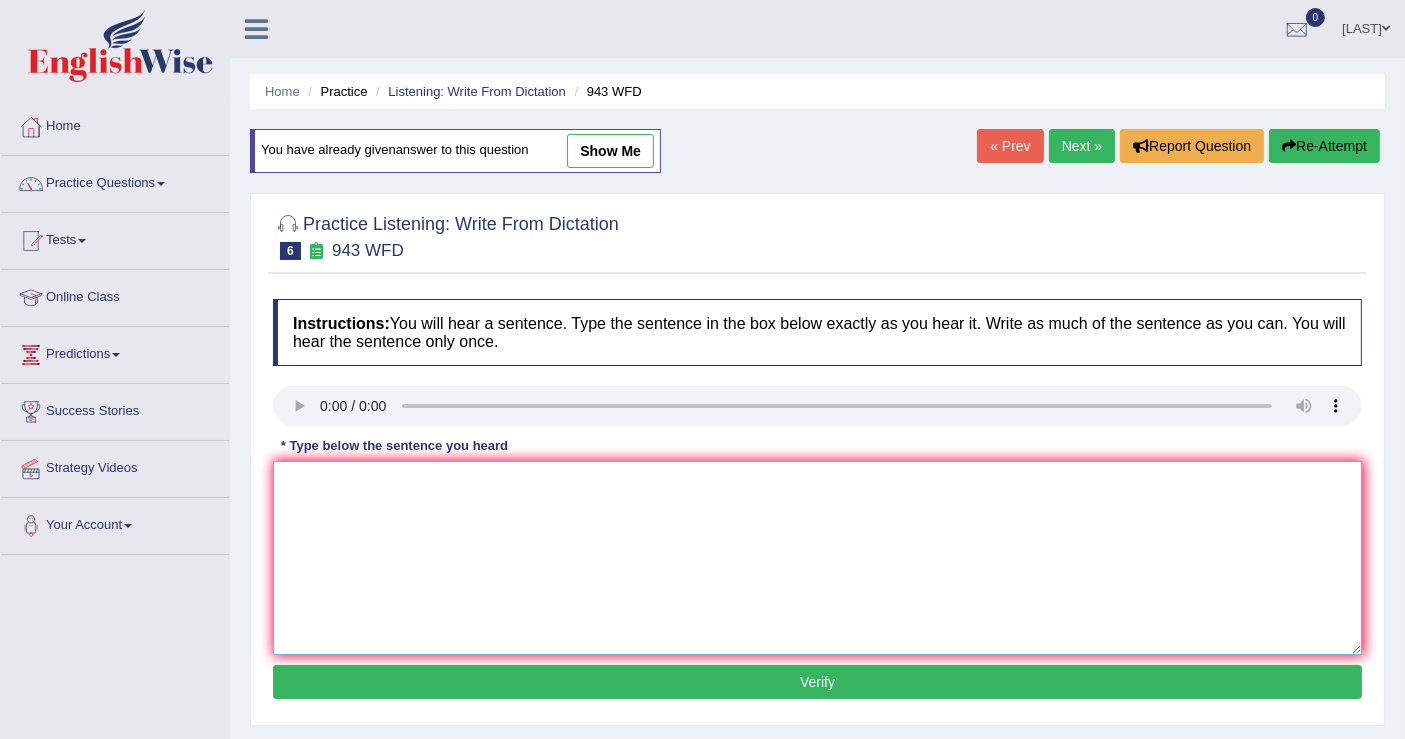 click at bounding box center (817, 558) 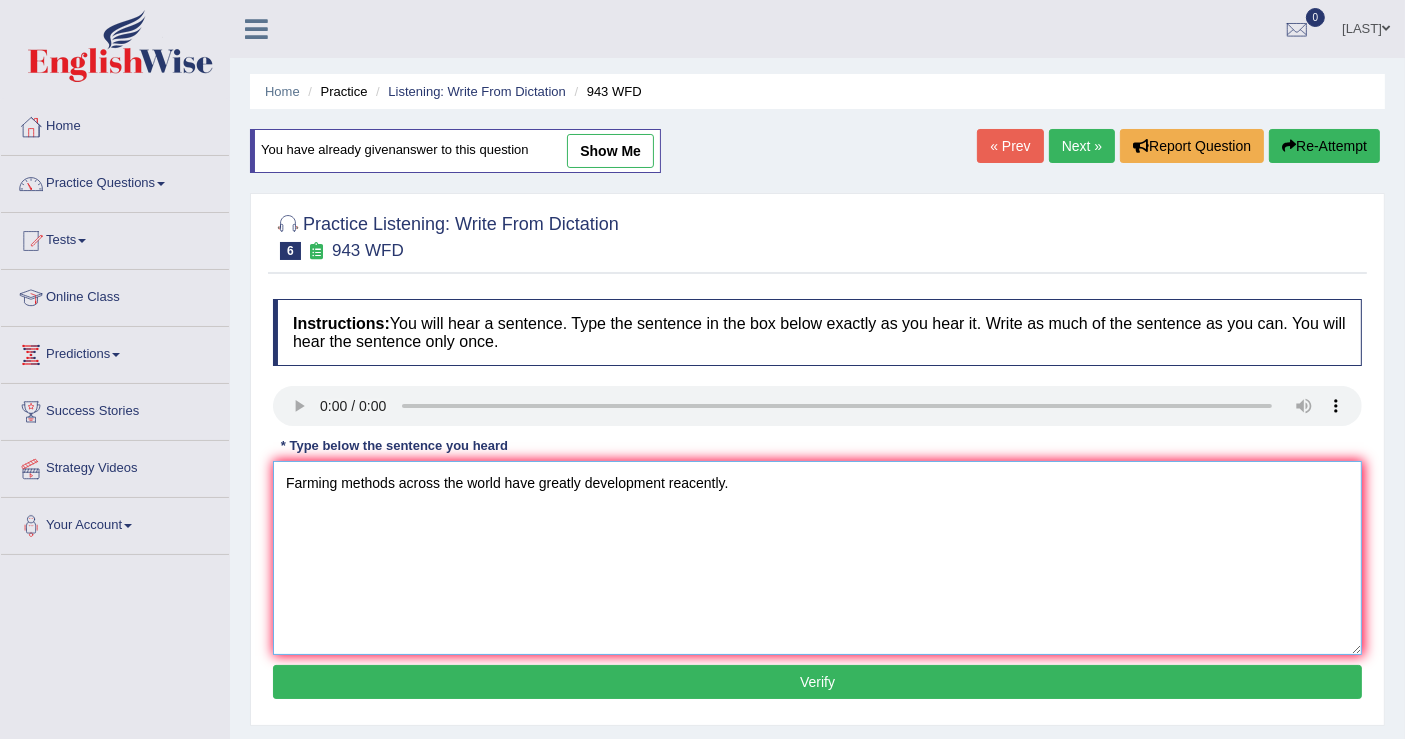type on "Farming methods across the world have greatly development reacently." 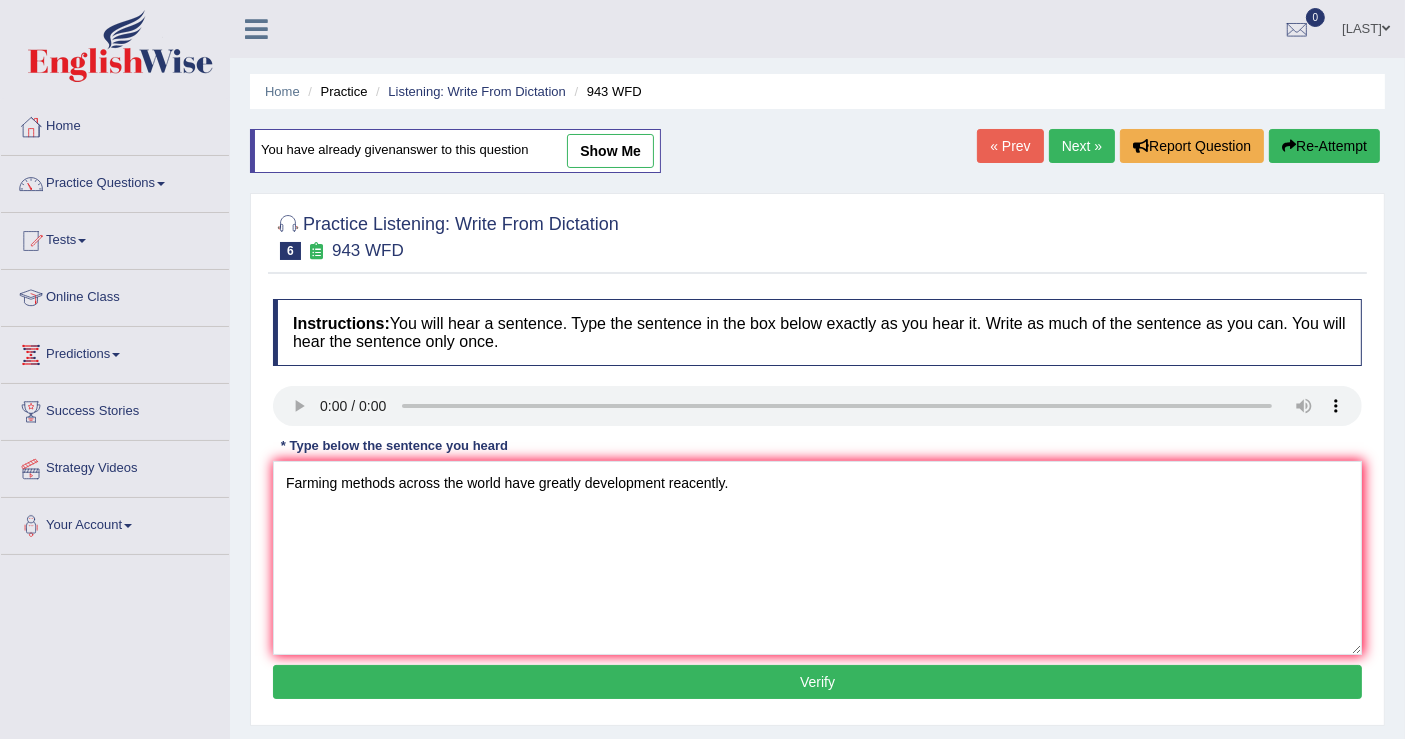 click on "Verify" at bounding box center [817, 682] 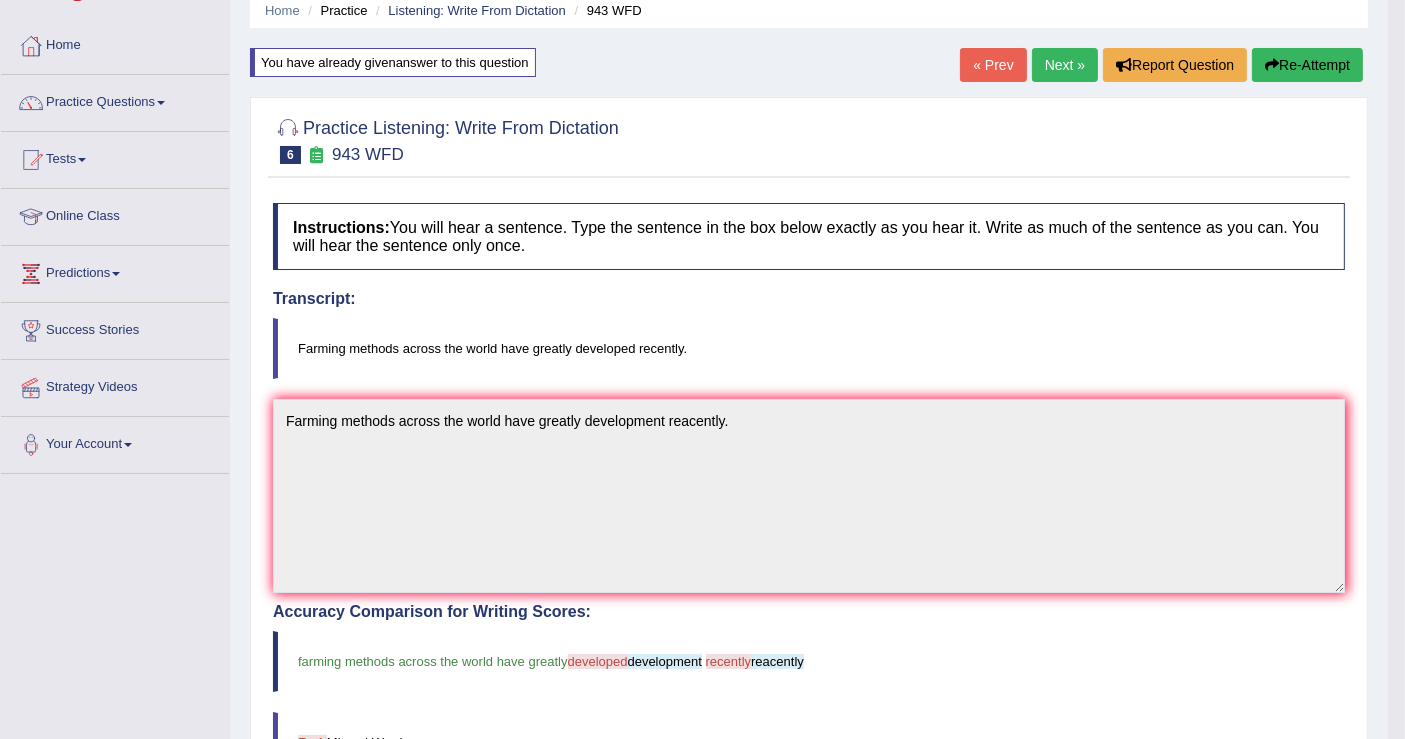 scroll, scrollTop: 0, scrollLeft: 0, axis: both 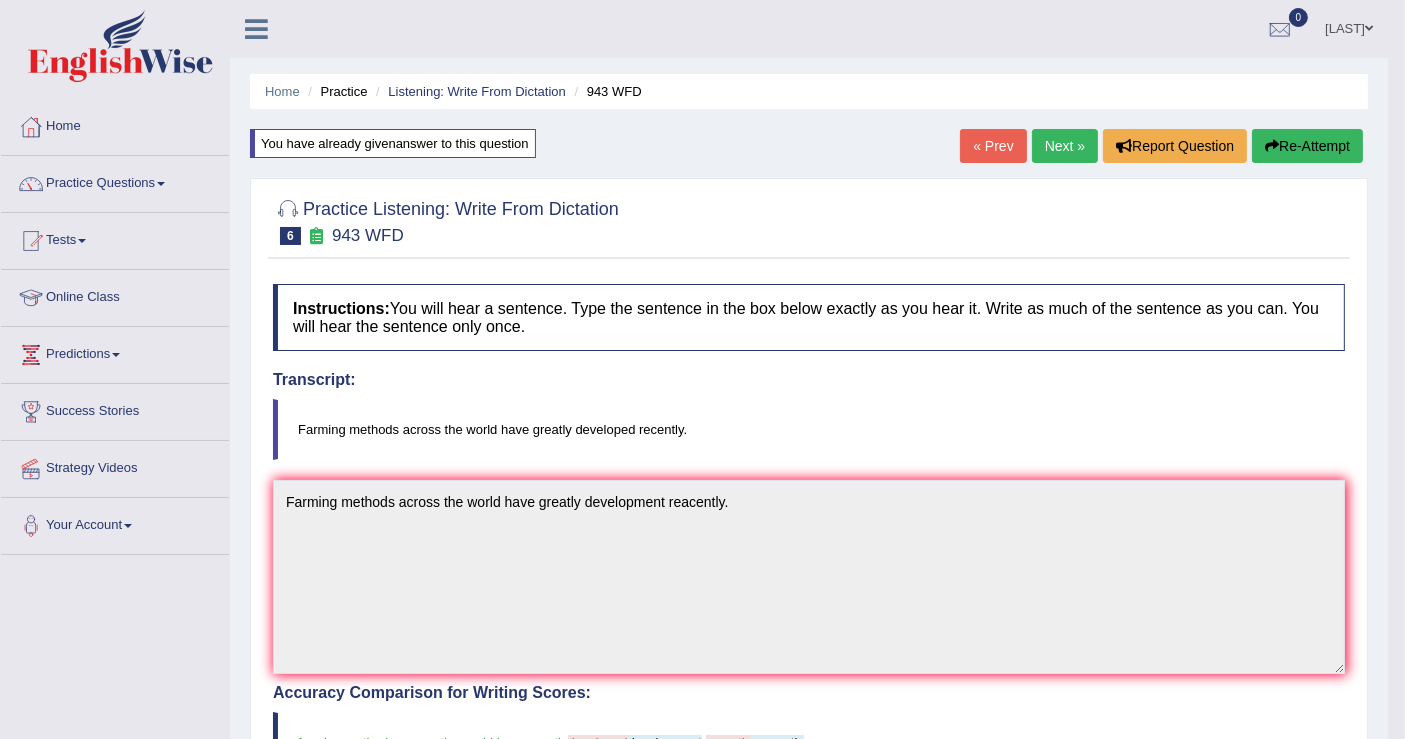 click on "Next »" at bounding box center [1065, 146] 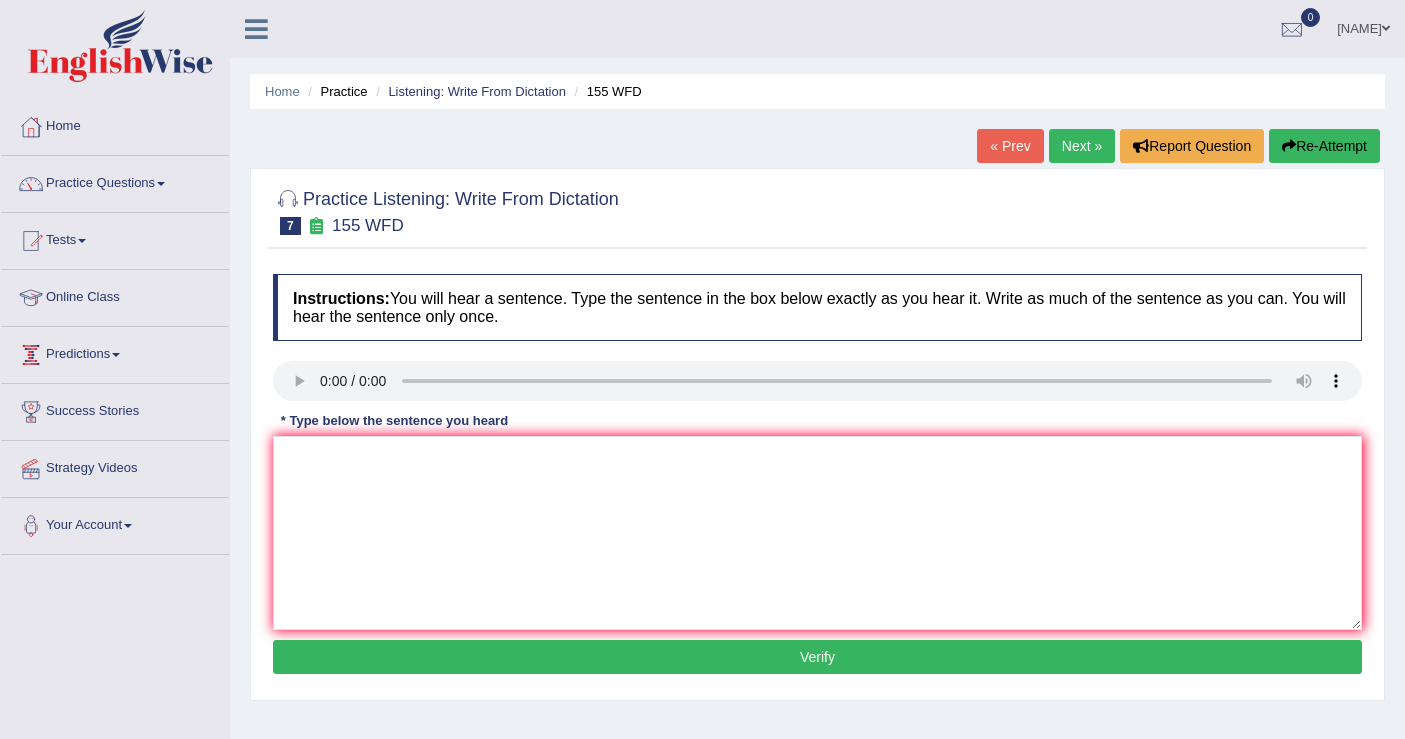 scroll, scrollTop: 0, scrollLeft: 0, axis: both 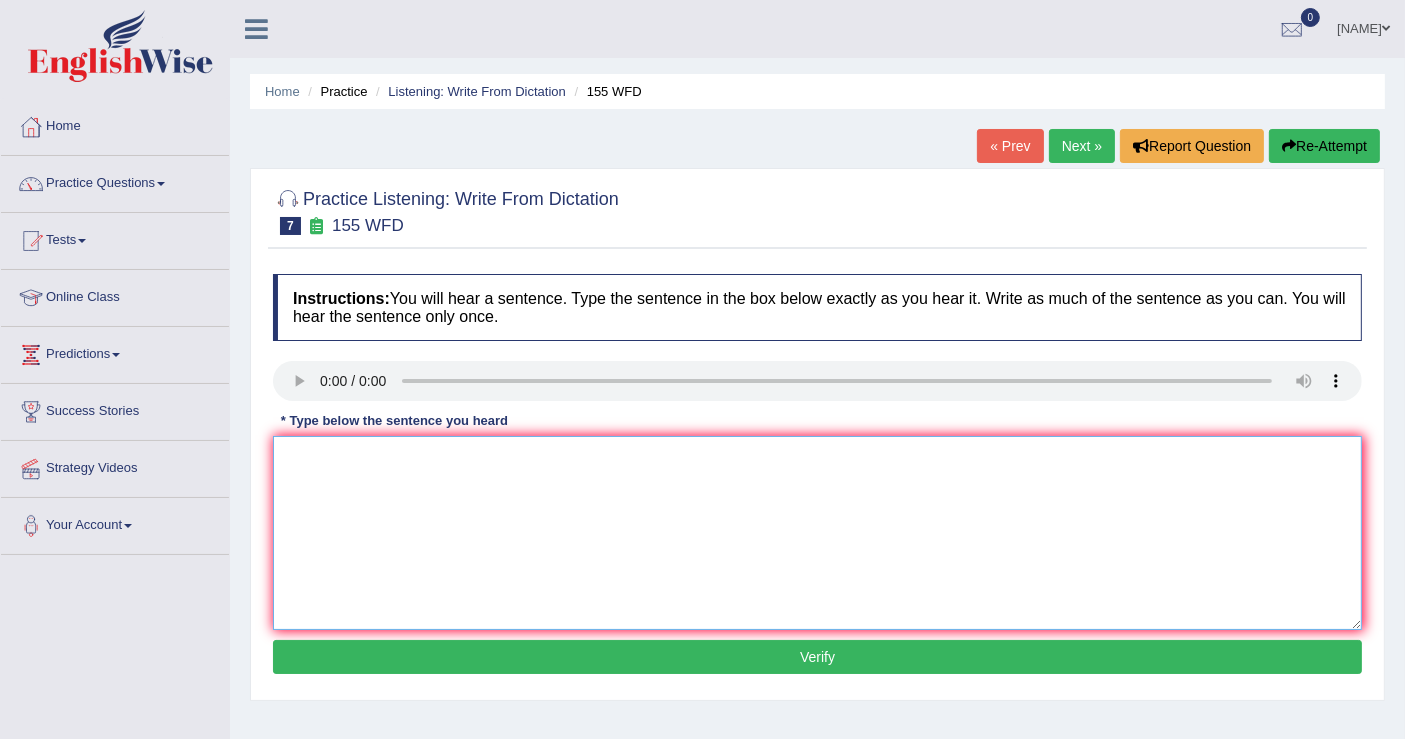 click at bounding box center [817, 533] 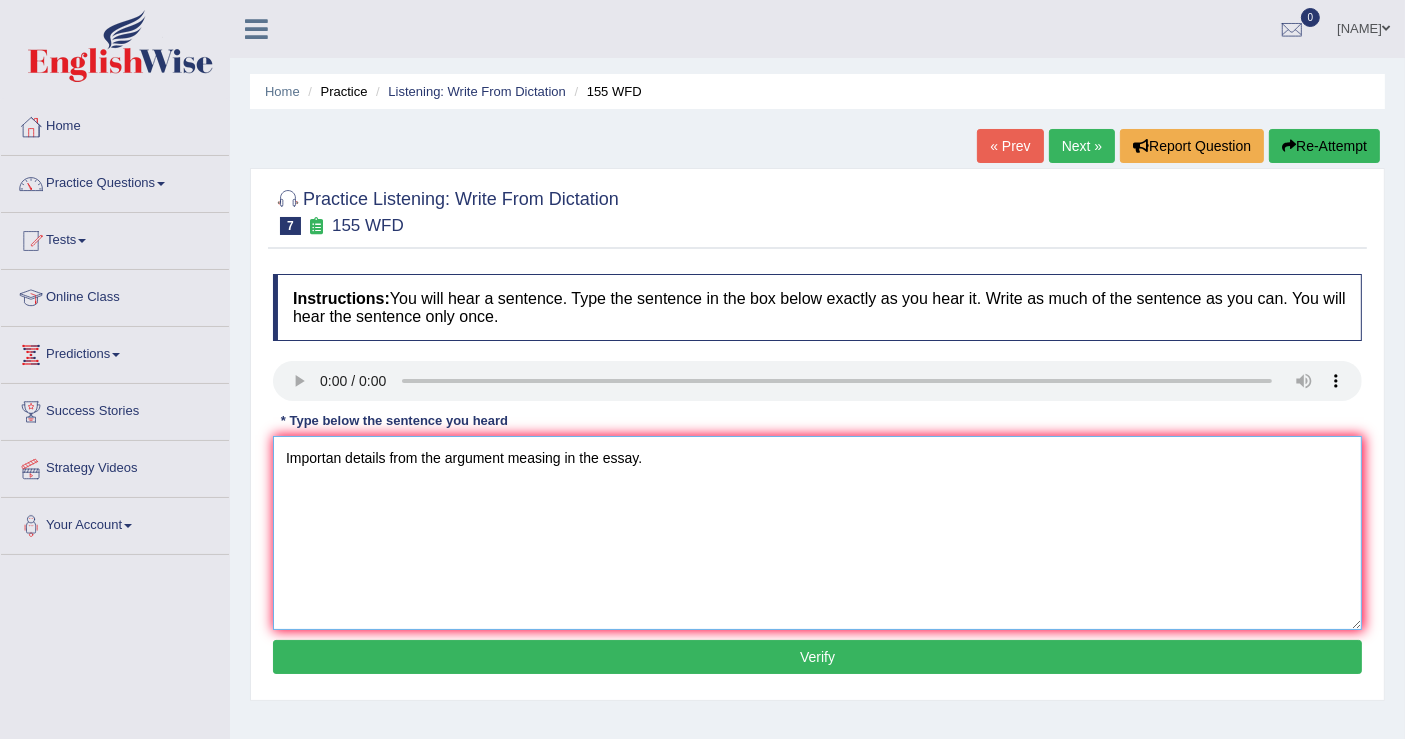 type on "Importan details from the argument measing in the essay." 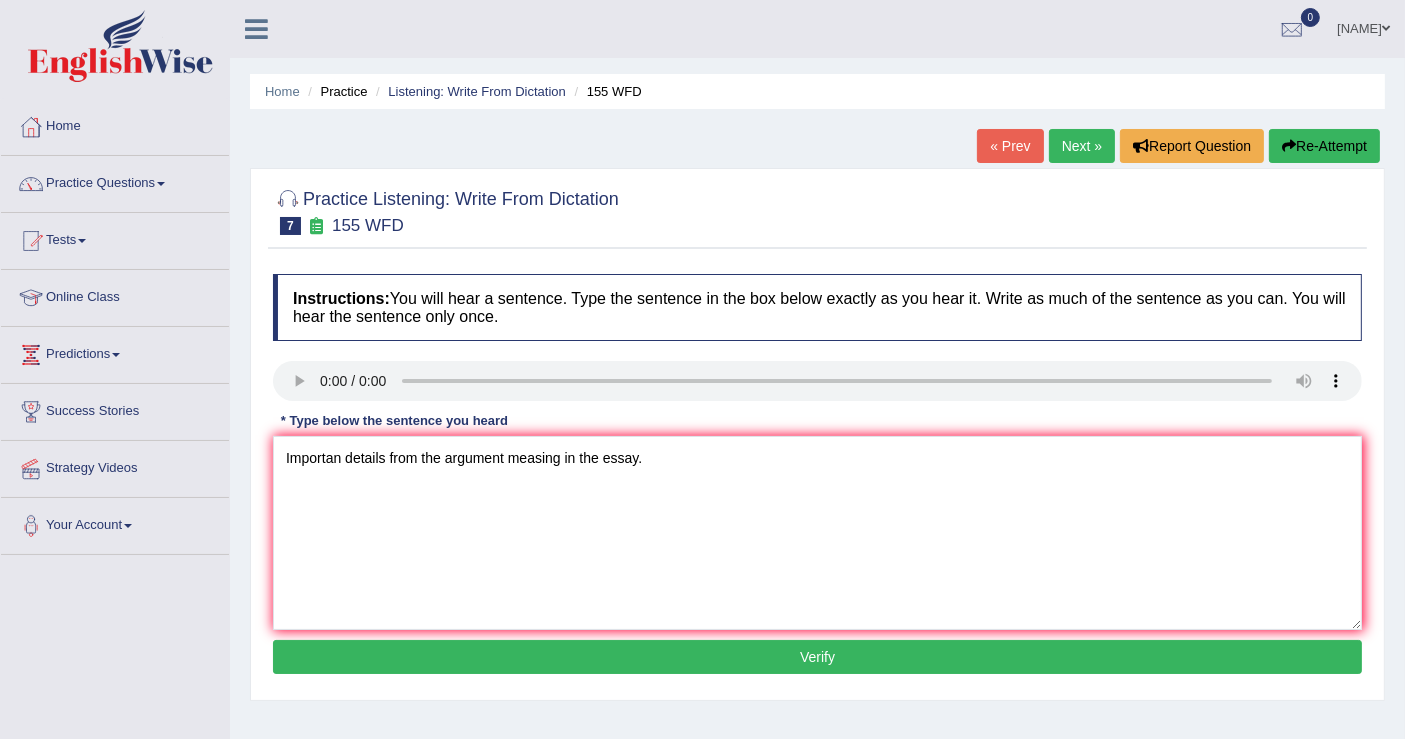 click on "Verify" at bounding box center [817, 657] 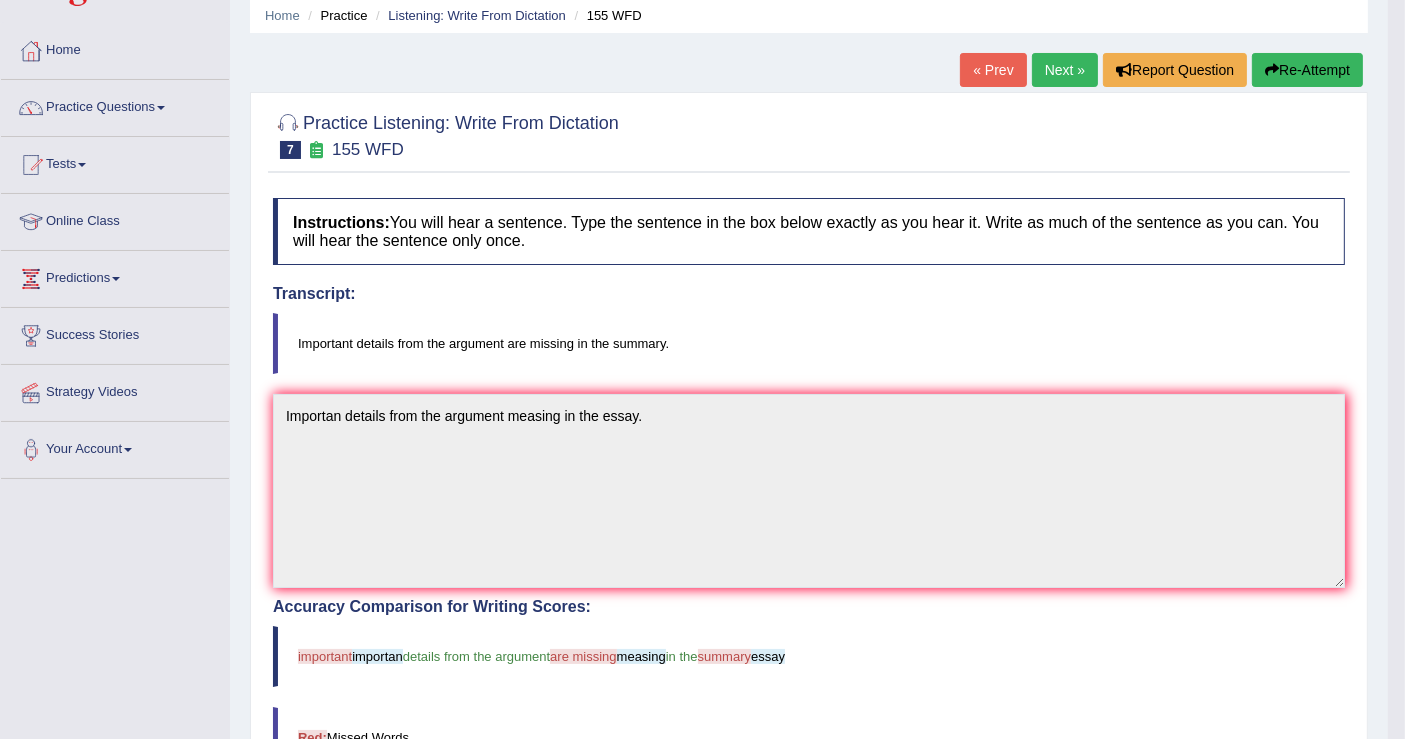scroll, scrollTop: 0, scrollLeft: 0, axis: both 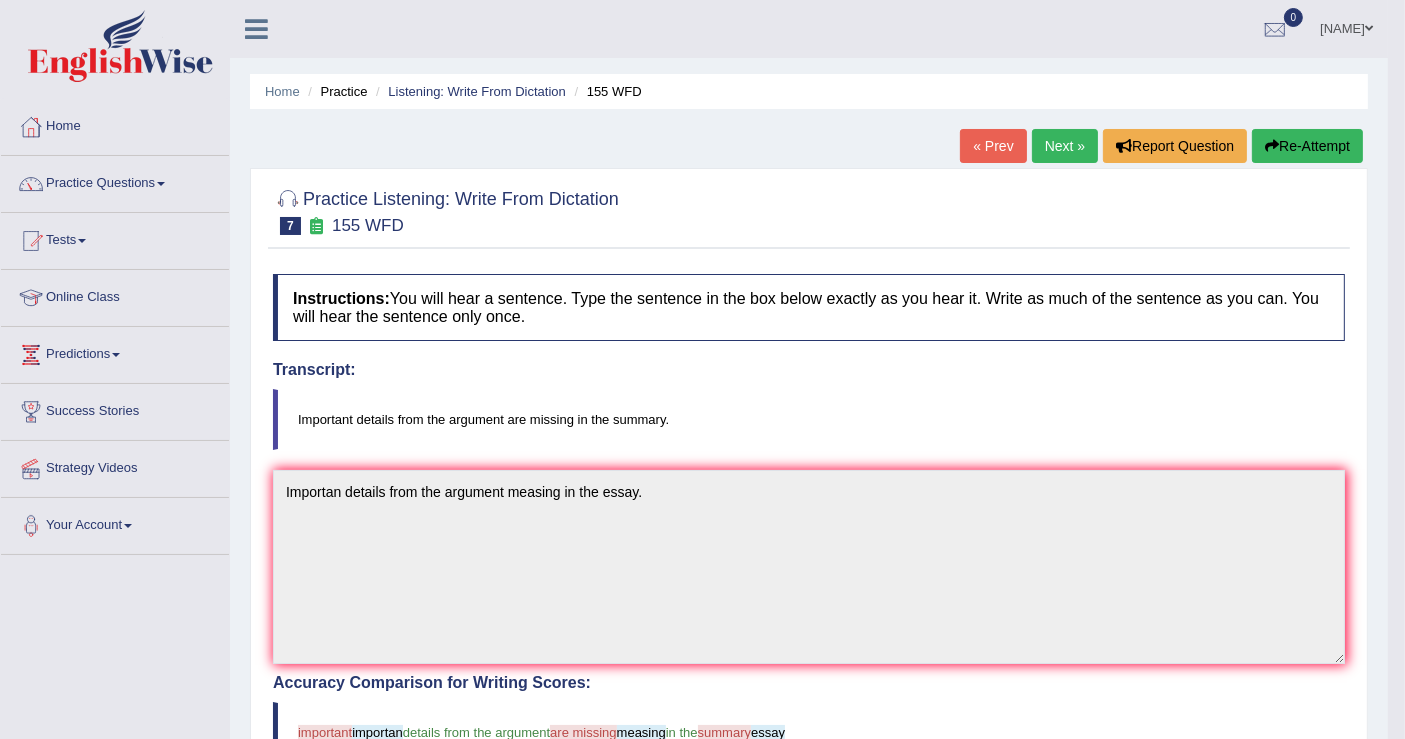 click on "Next »" at bounding box center (1065, 146) 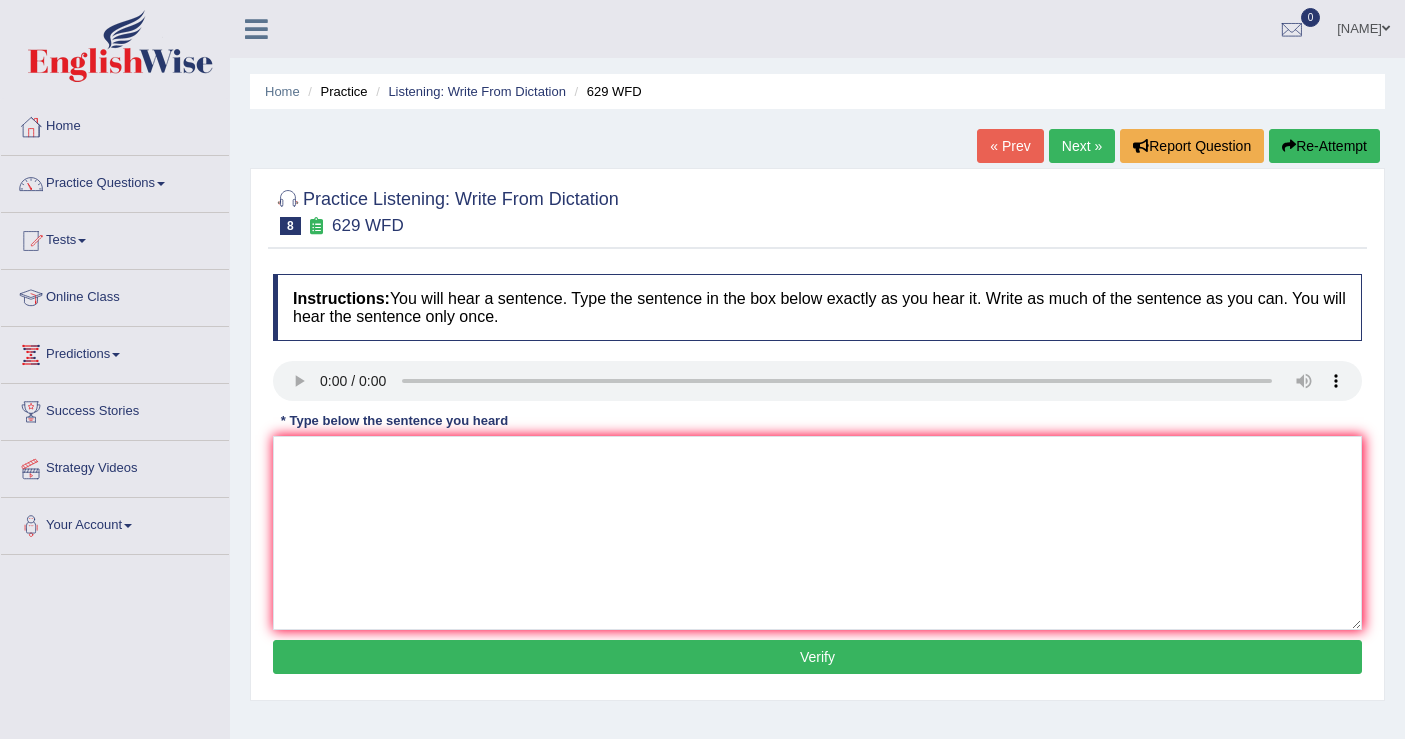 scroll, scrollTop: 0, scrollLeft: 0, axis: both 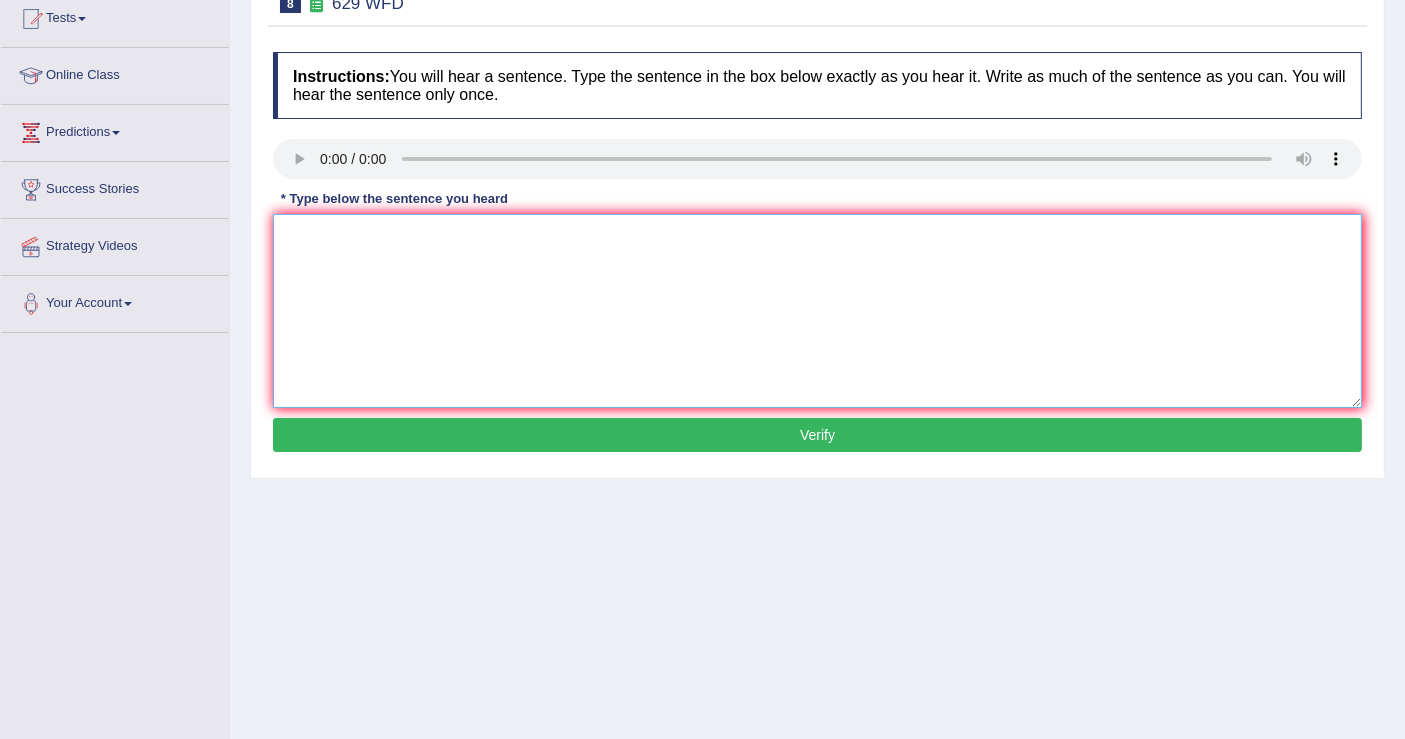 click at bounding box center [817, 311] 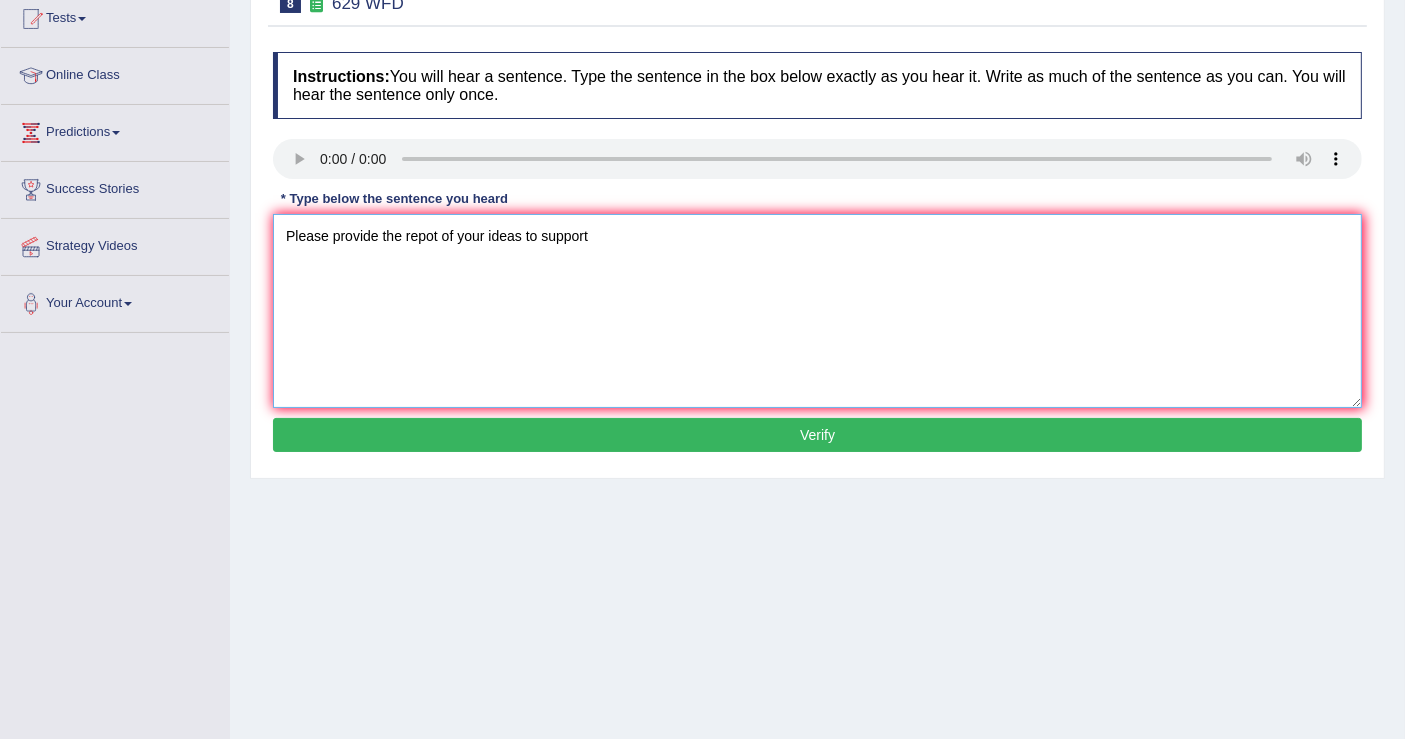 click on "Please provide the repot of your ideas to support" at bounding box center (817, 311) 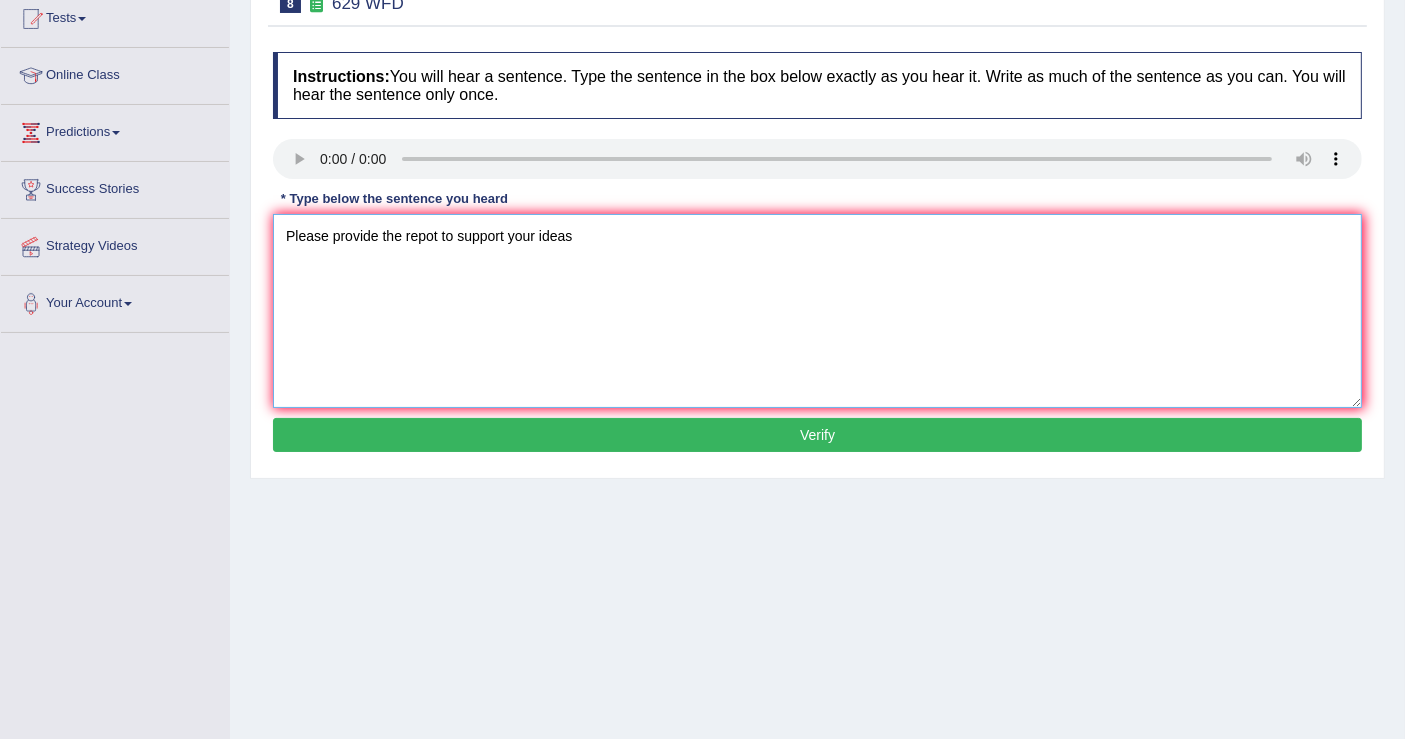 click on "Please provide the repot to support your ideas" at bounding box center (817, 311) 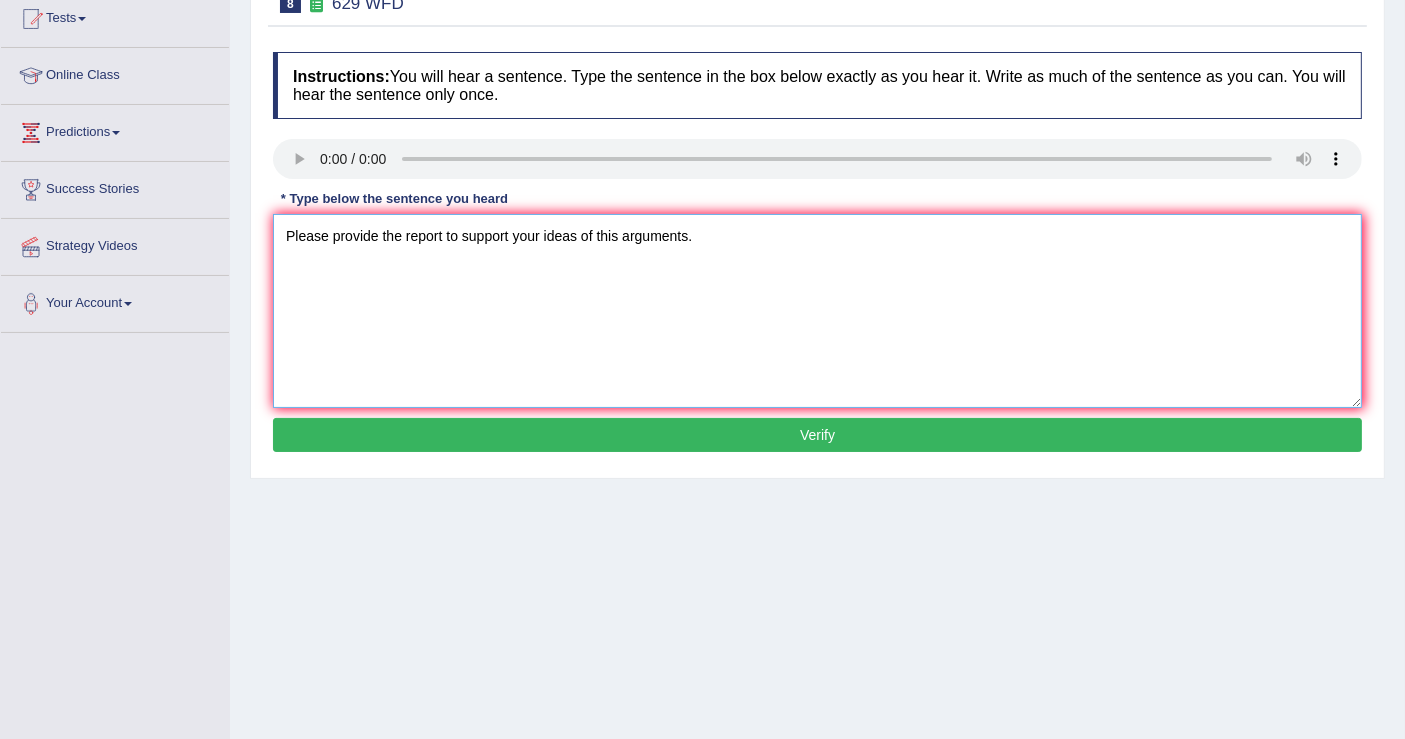 type on "Please provide the report to support your ideas of this arguments." 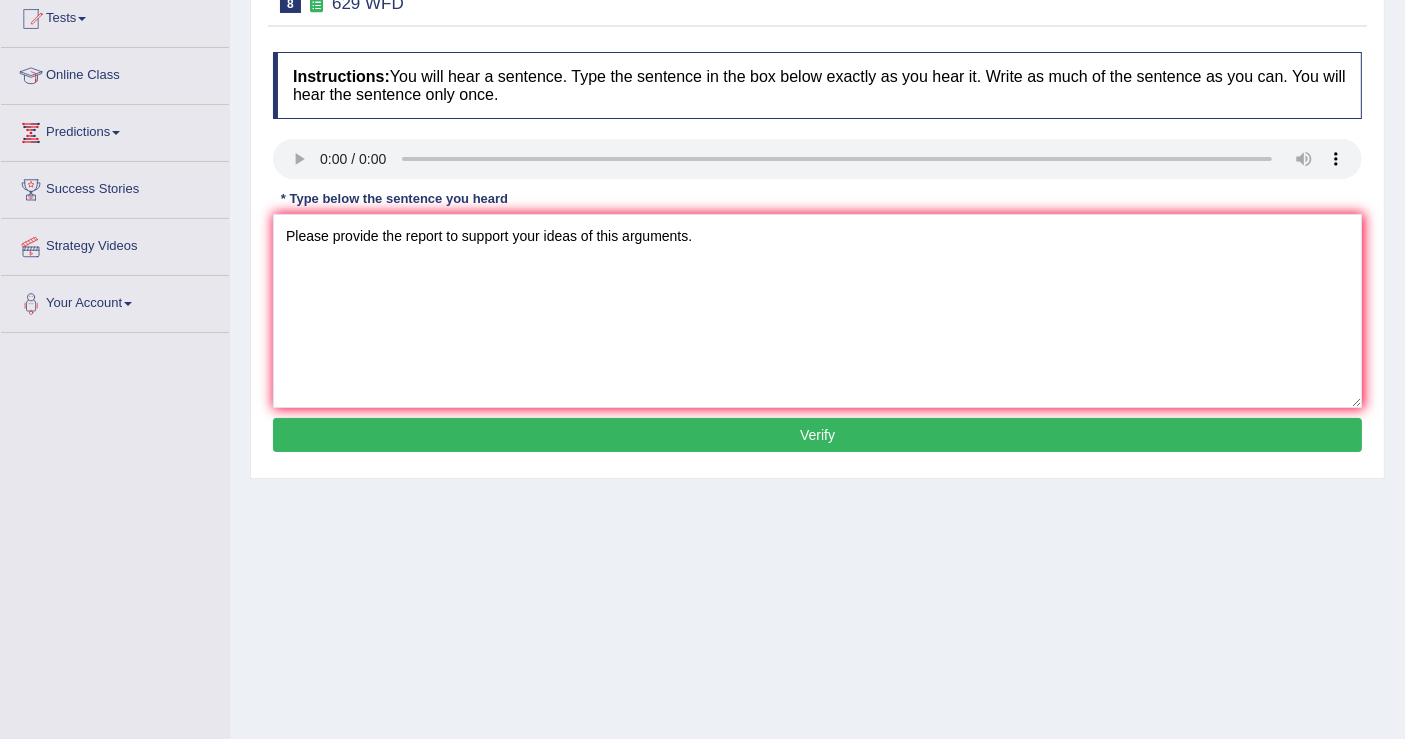 click on "Verify" at bounding box center (817, 435) 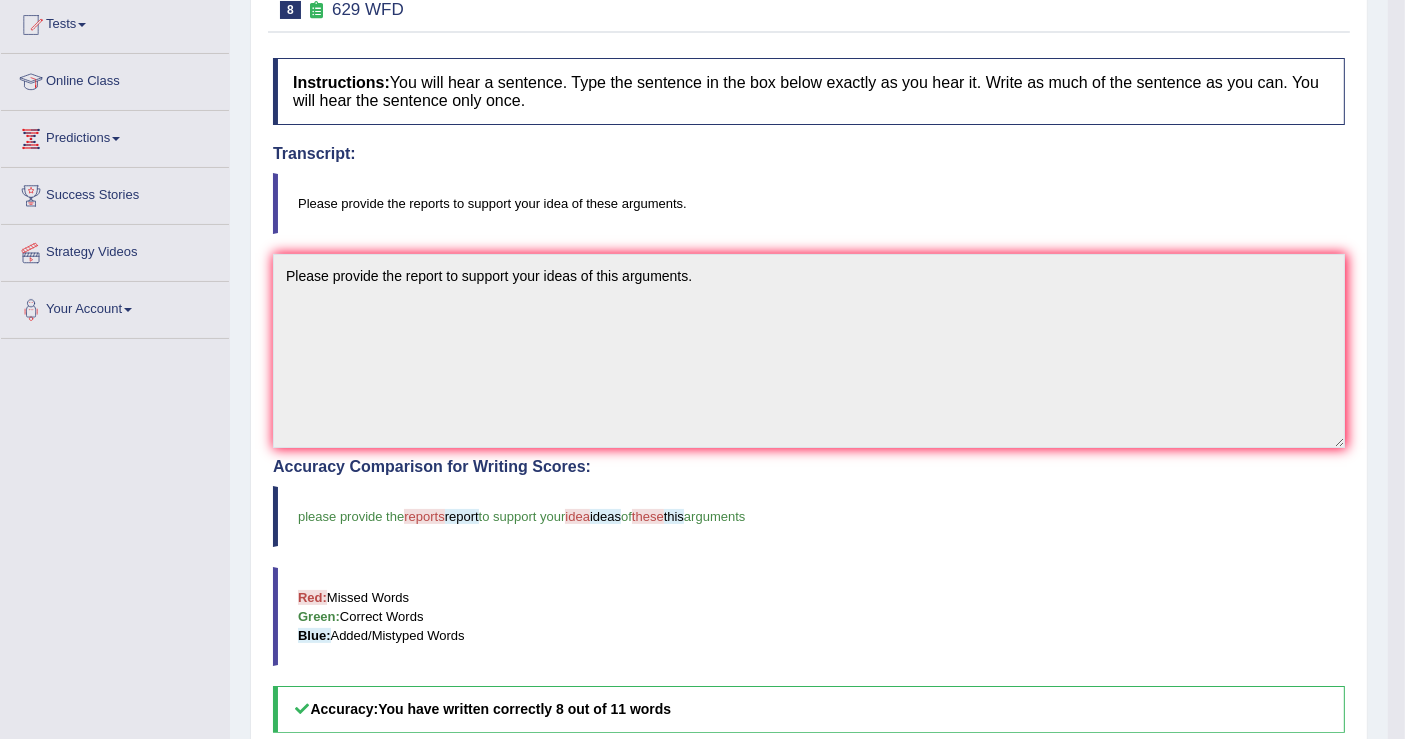scroll, scrollTop: 0, scrollLeft: 0, axis: both 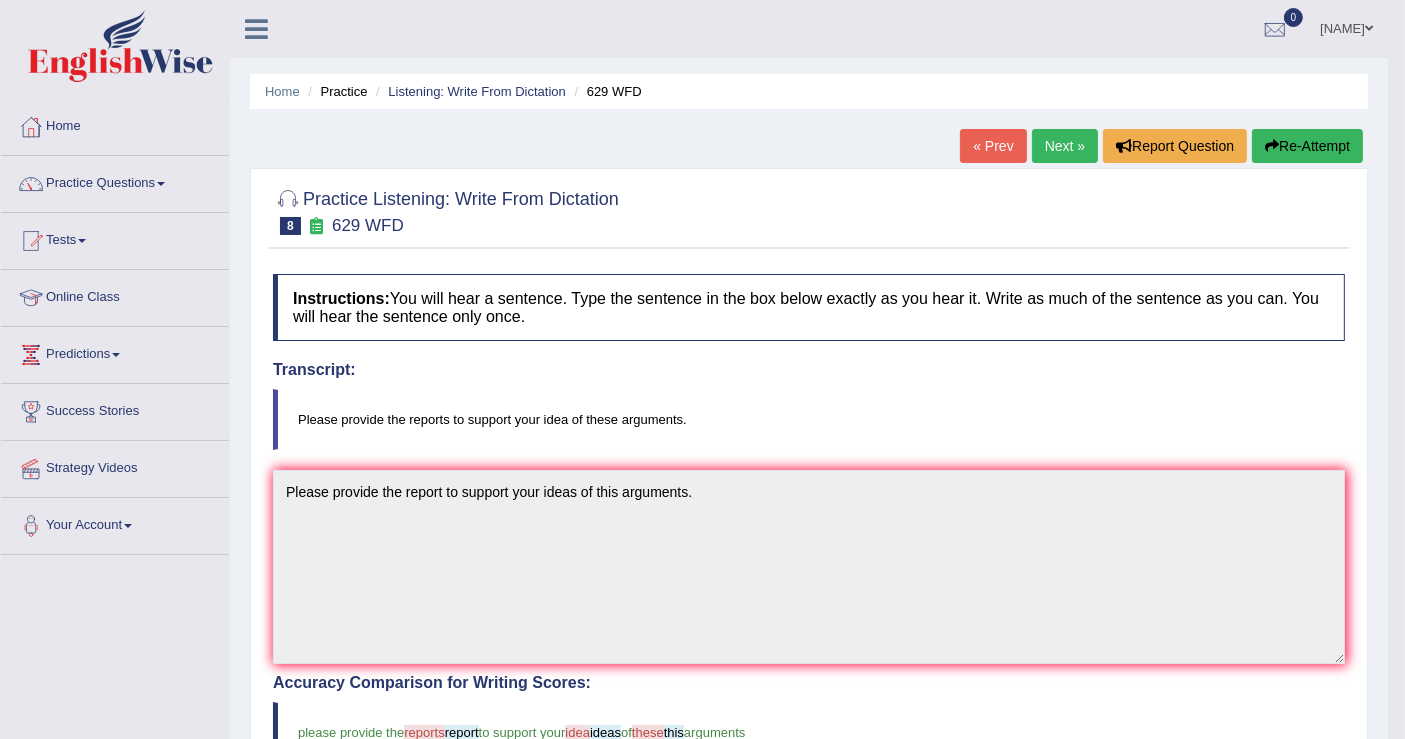 click on "Next »" at bounding box center (1065, 146) 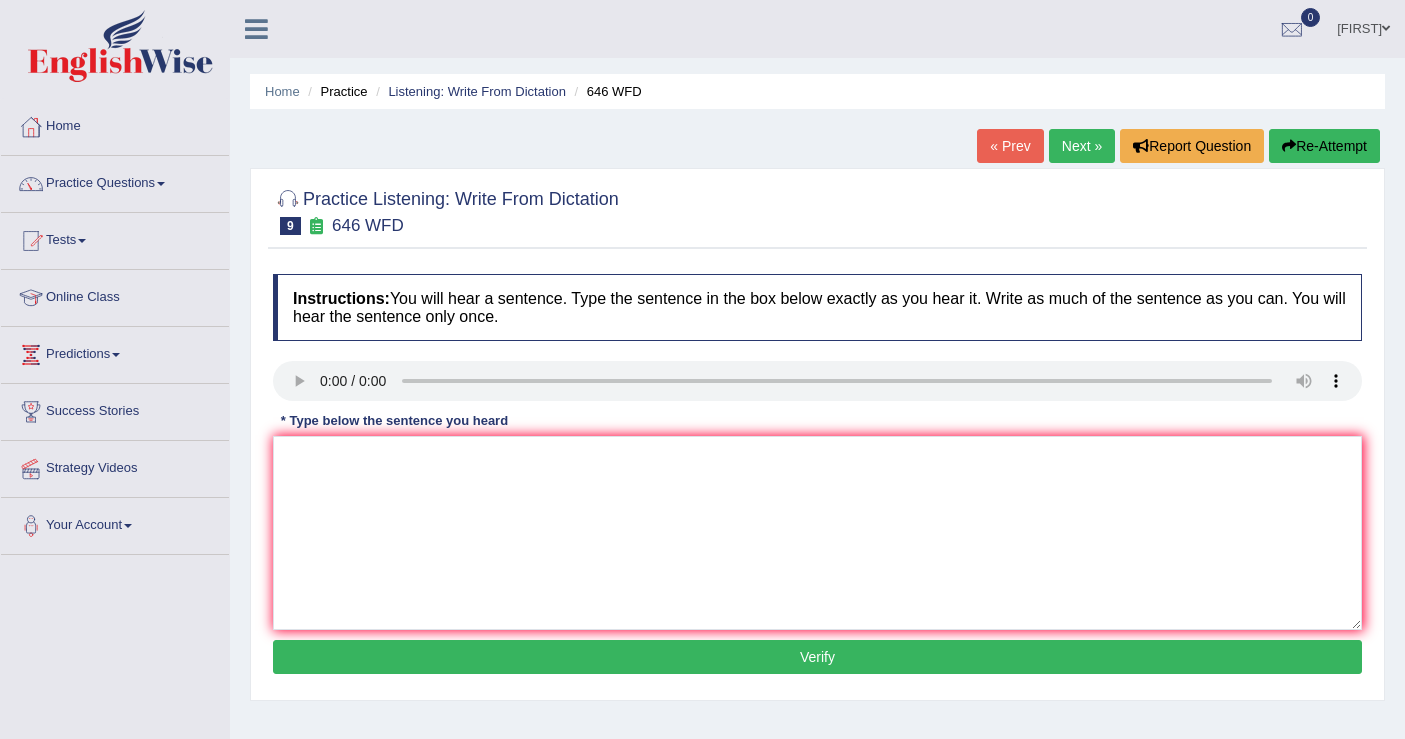 scroll, scrollTop: 0, scrollLeft: 0, axis: both 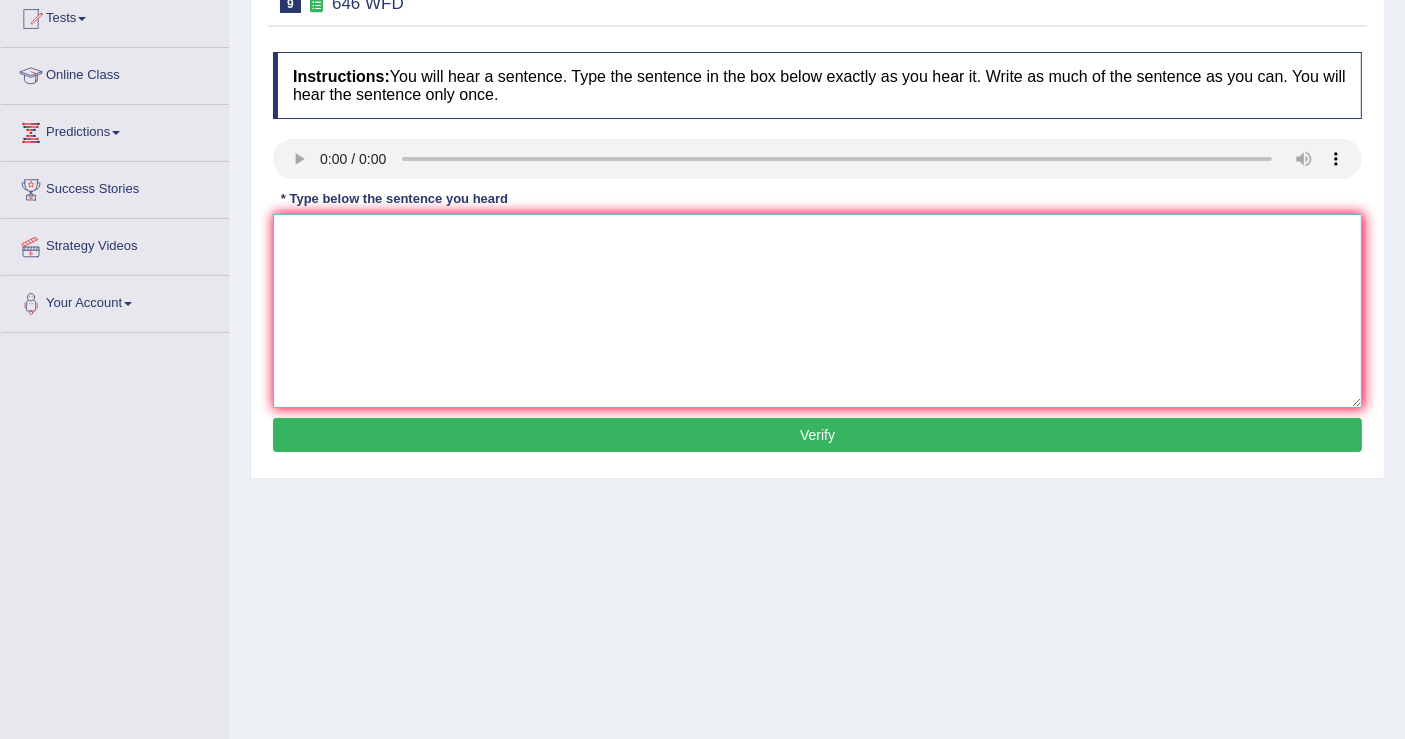 click at bounding box center [817, 311] 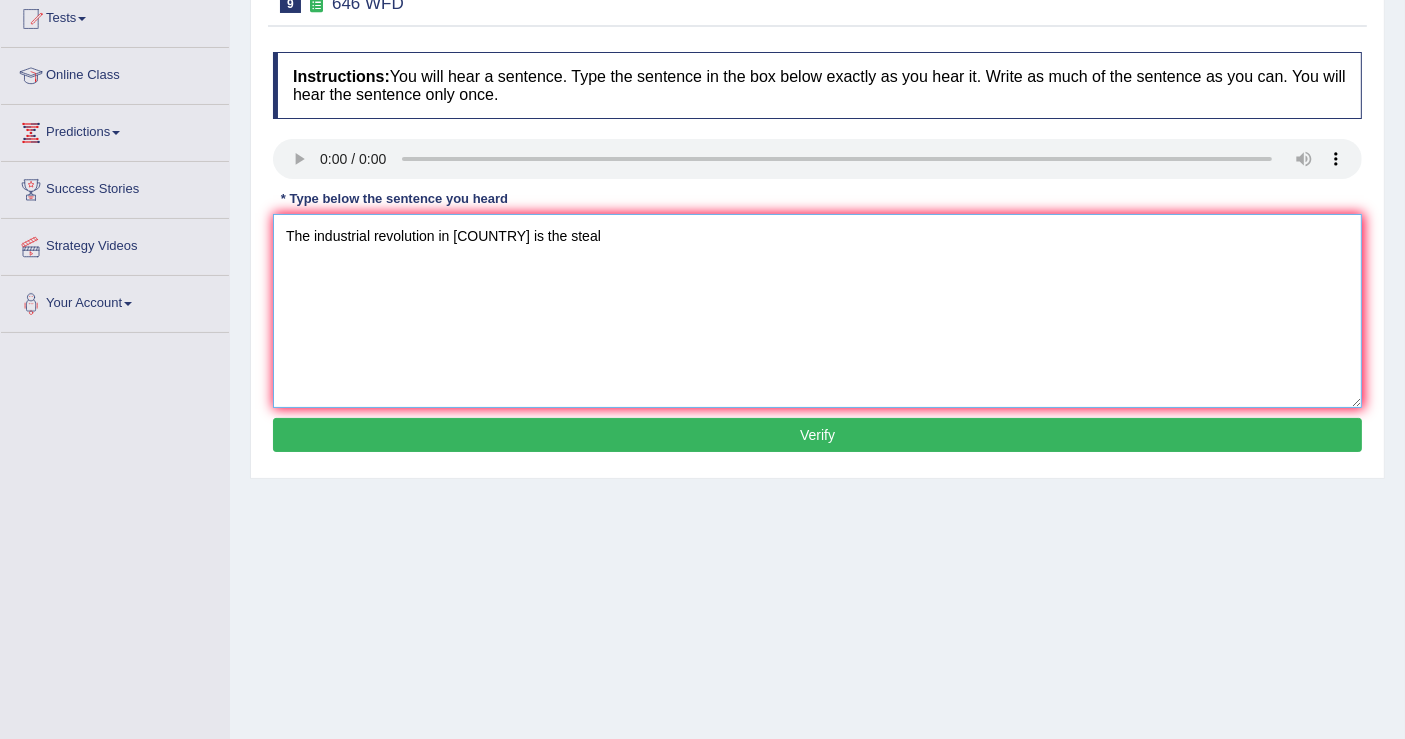 click on "The industrial revolution in Europ is the steal" at bounding box center (817, 311) 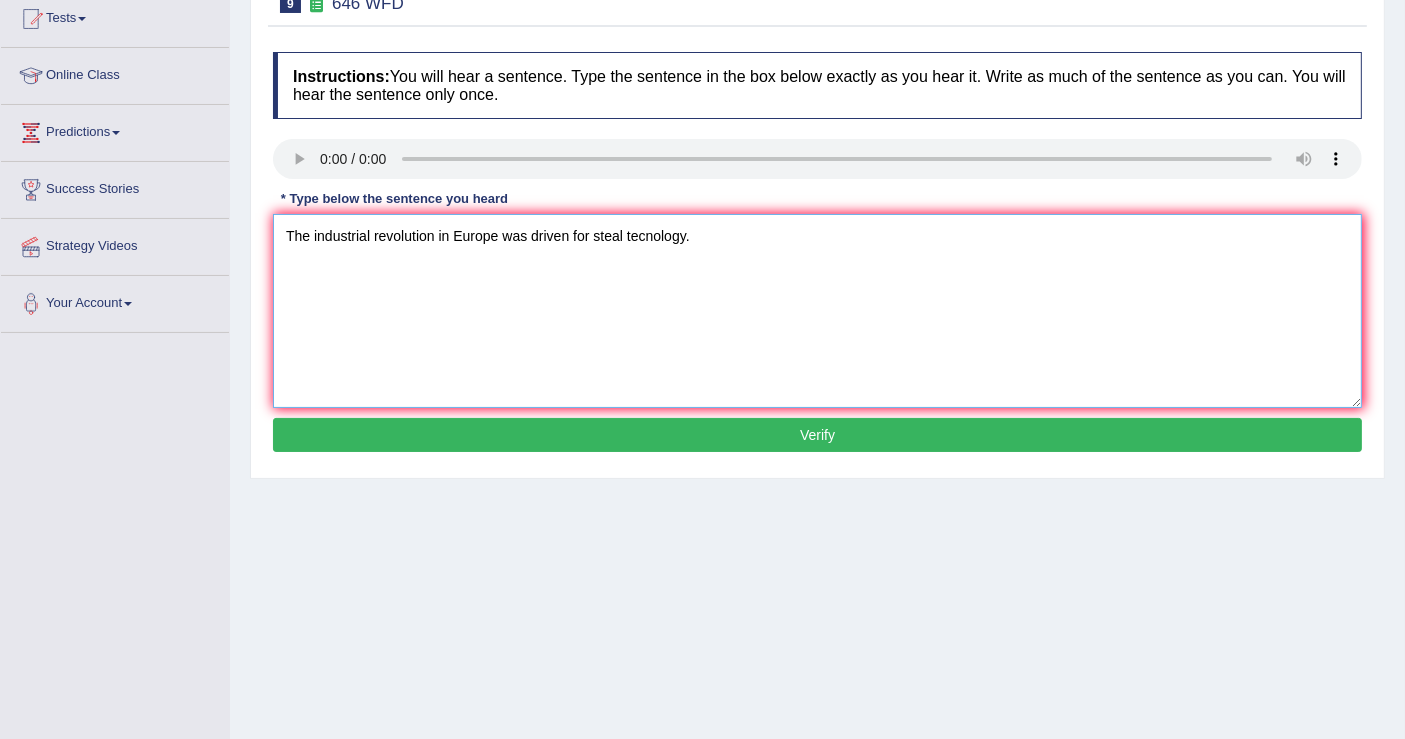 click on "The industrial revolution in Europe was driven for steal tecnology." at bounding box center (817, 311) 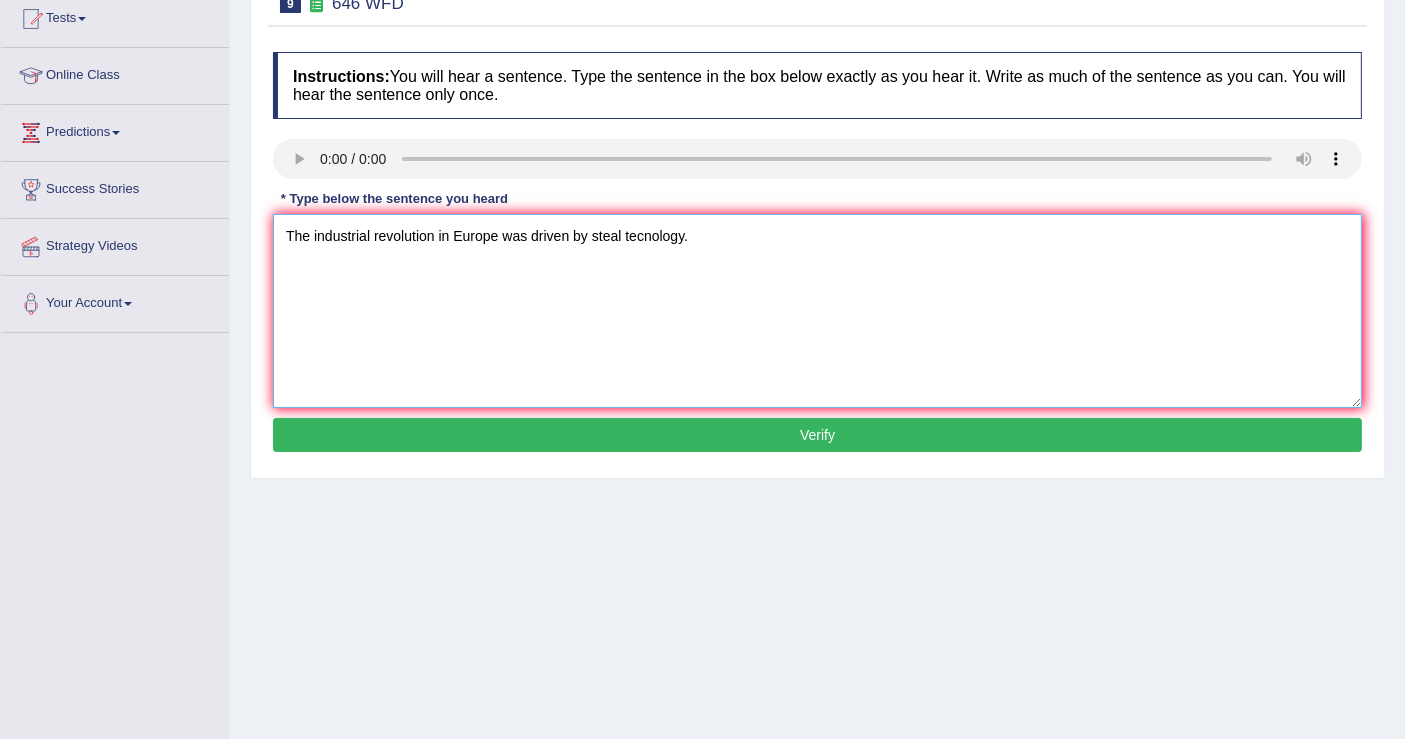 type on "The industrial revolution in Europe was driven by steal tecnology." 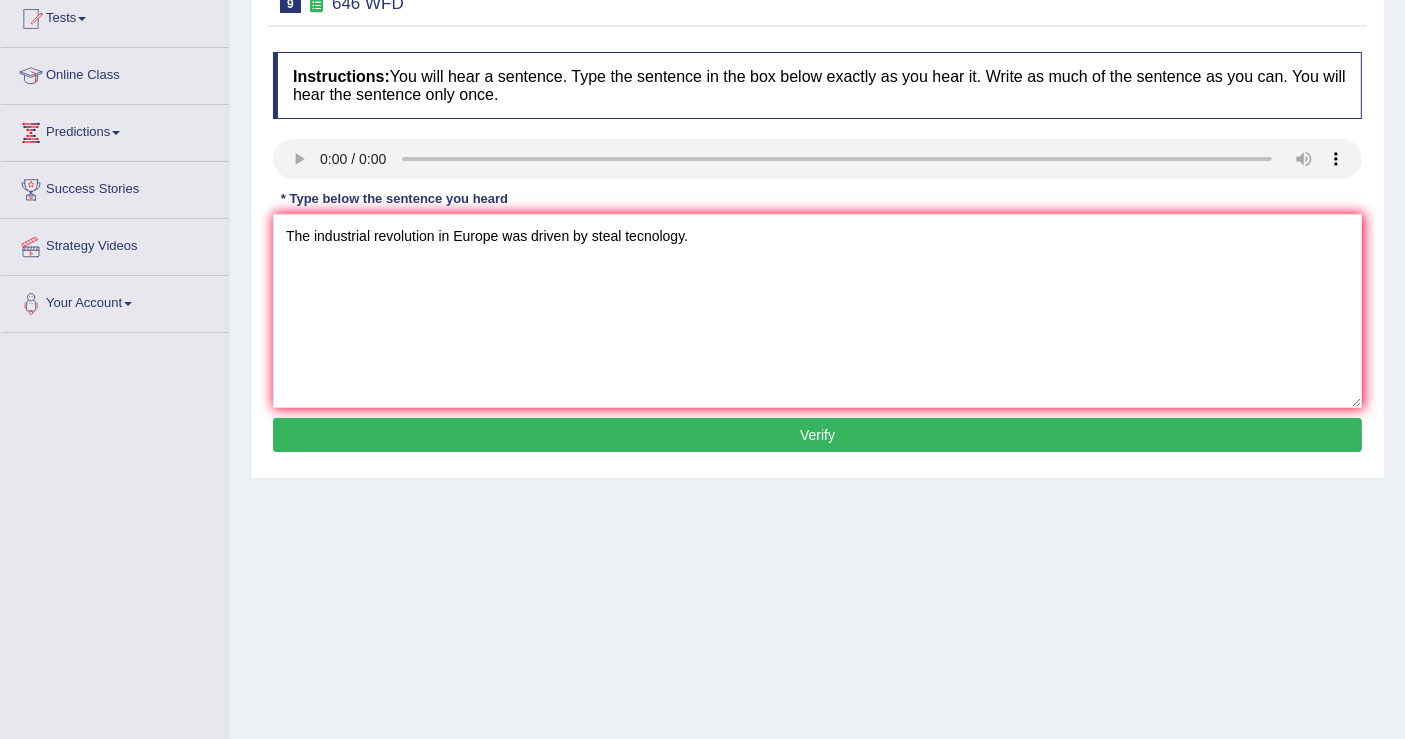 click on "Verify" at bounding box center [817, 435] 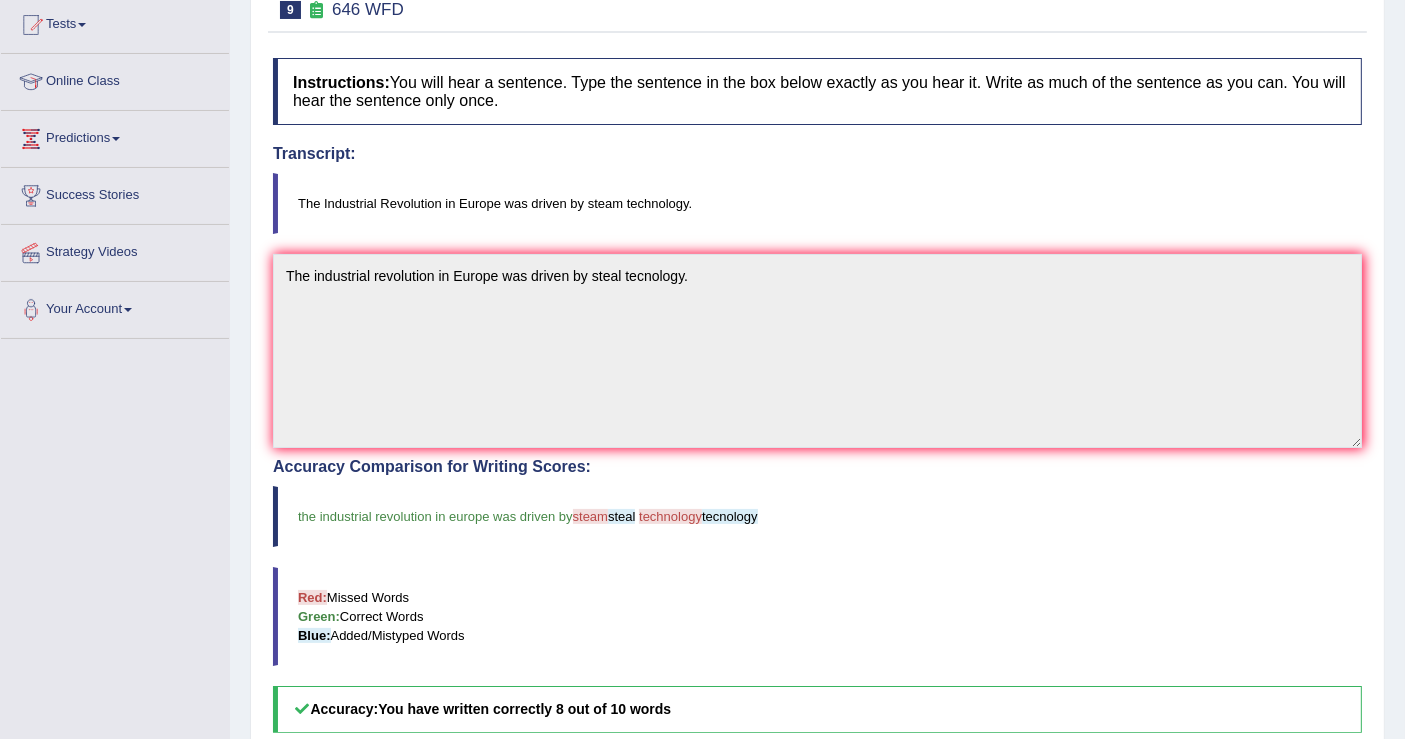scroll, scrollTop: 105, scrollLeft: 0, axis: vertical 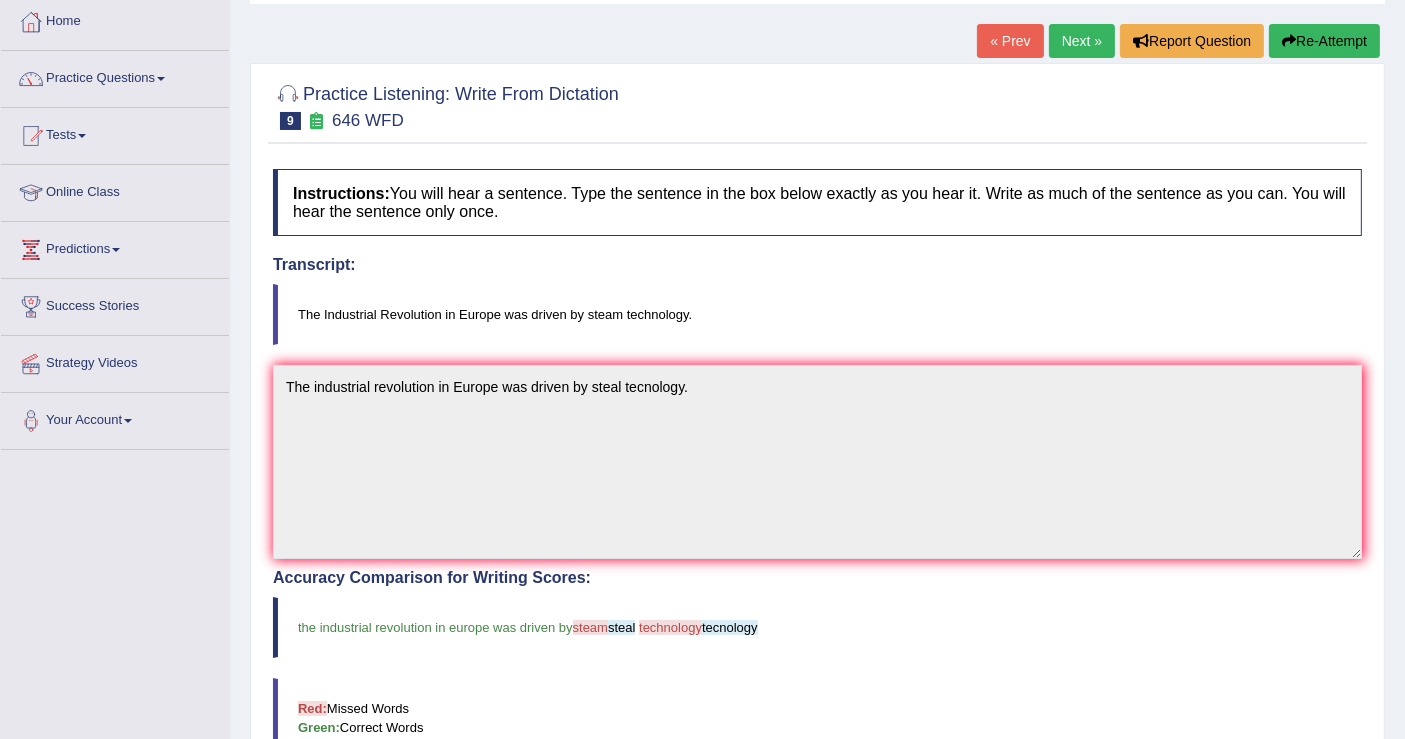 click on "Next »" at bounding box center [1082, 41] 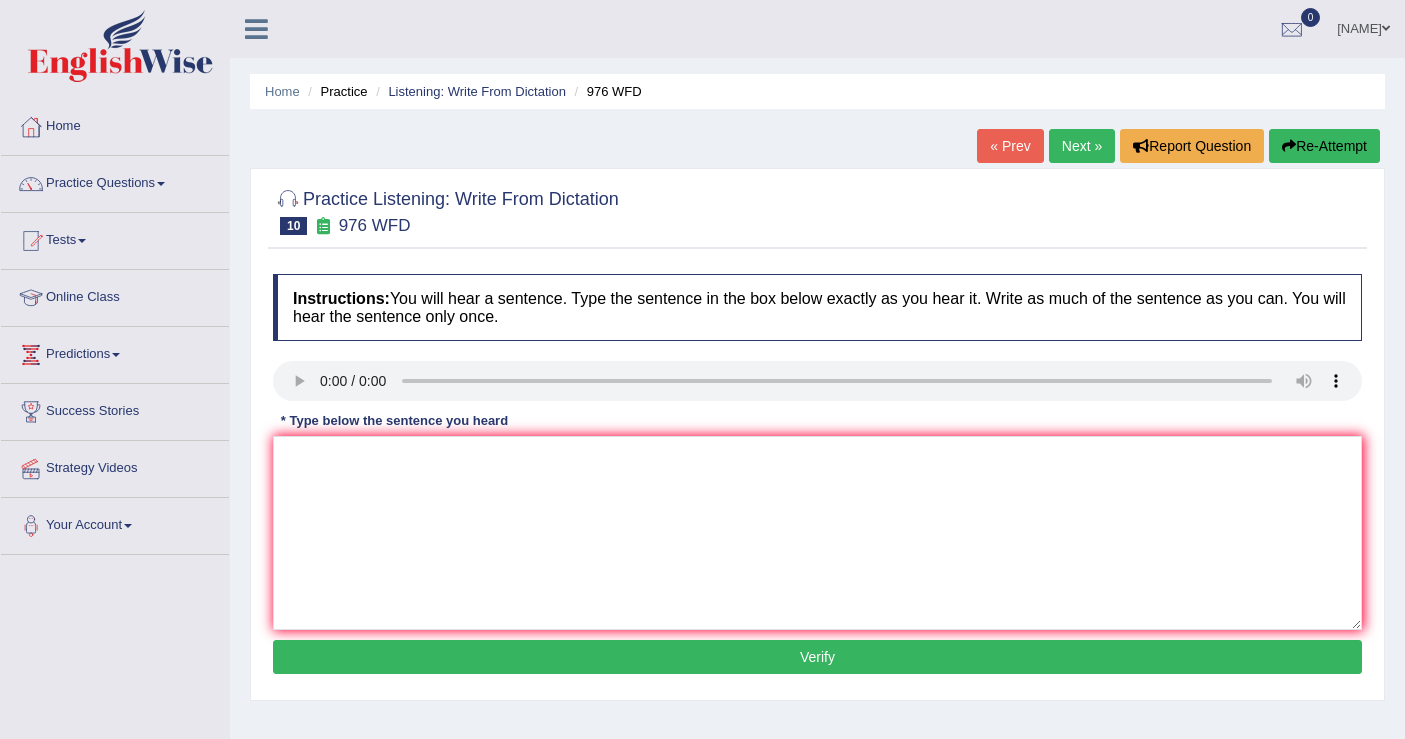 scroll, scrollTop: 0, scrollLeft: 0, axis: both 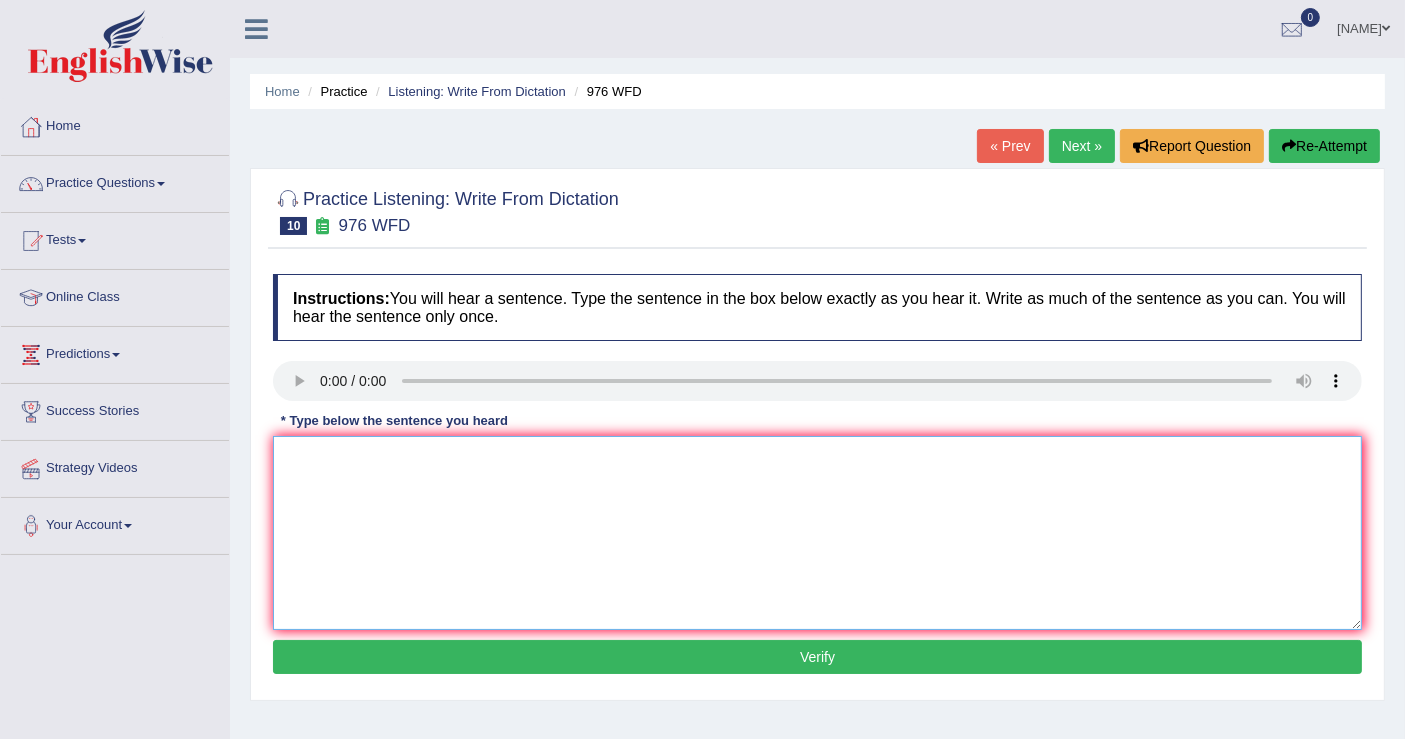 click at bounding box center (817, 533) 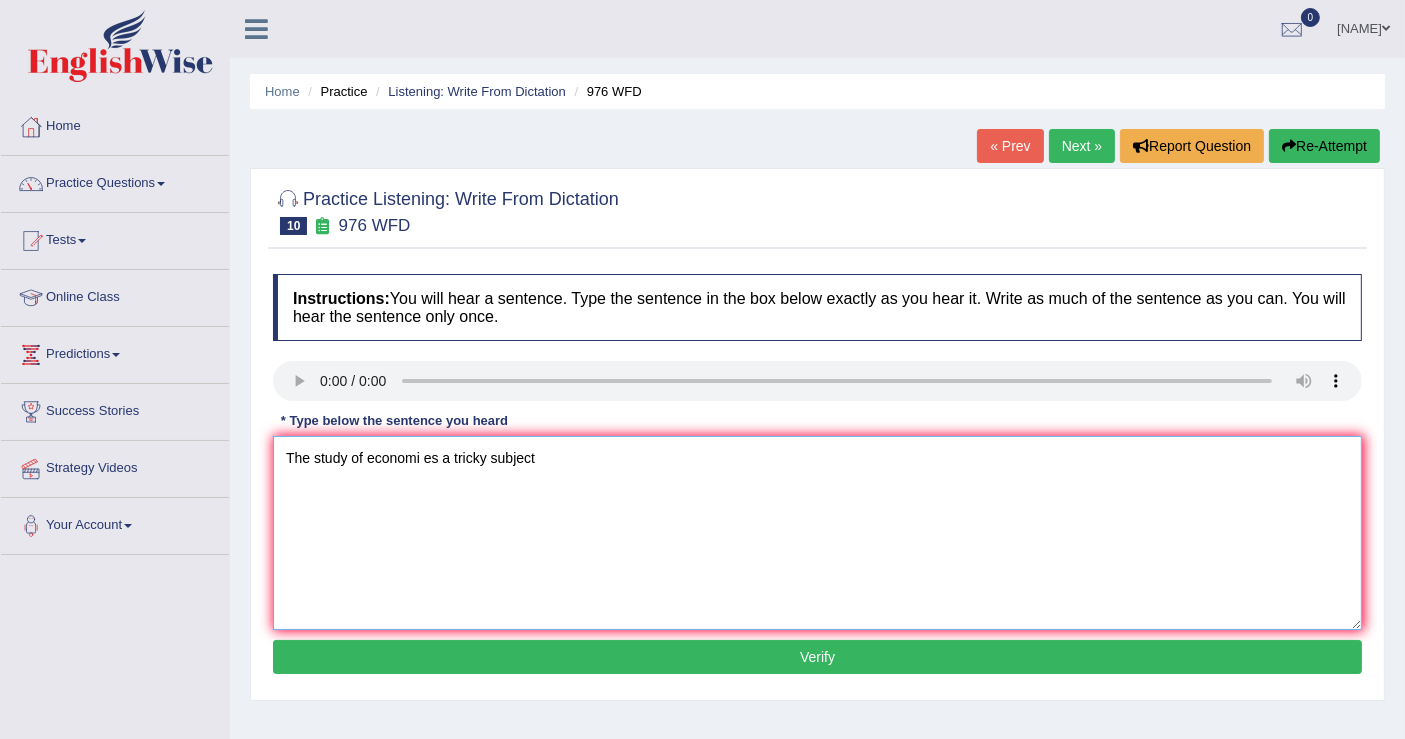 click on "The study of economi es a tricky subject" at bounding box center [817, 533] 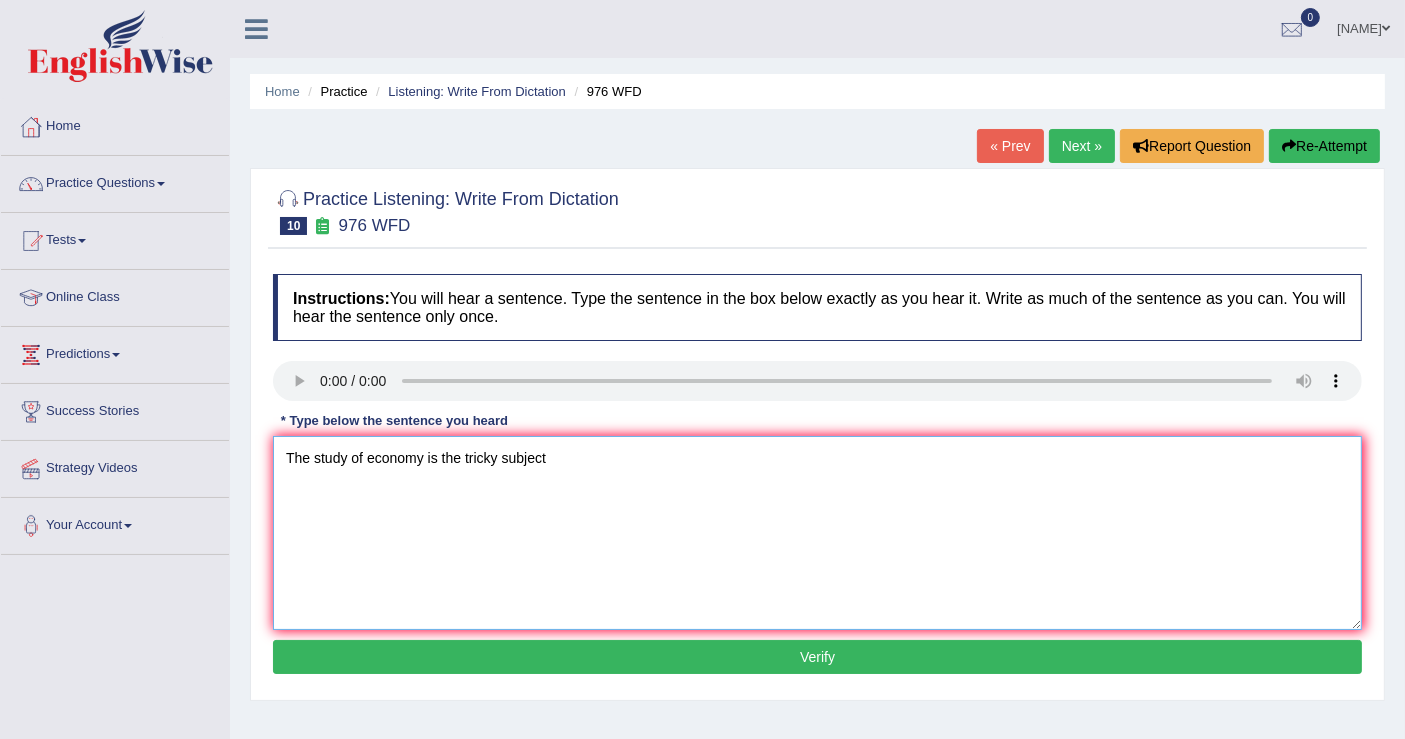 click on "The study of economy is the tricky subject" at bounding box center [817, 533] 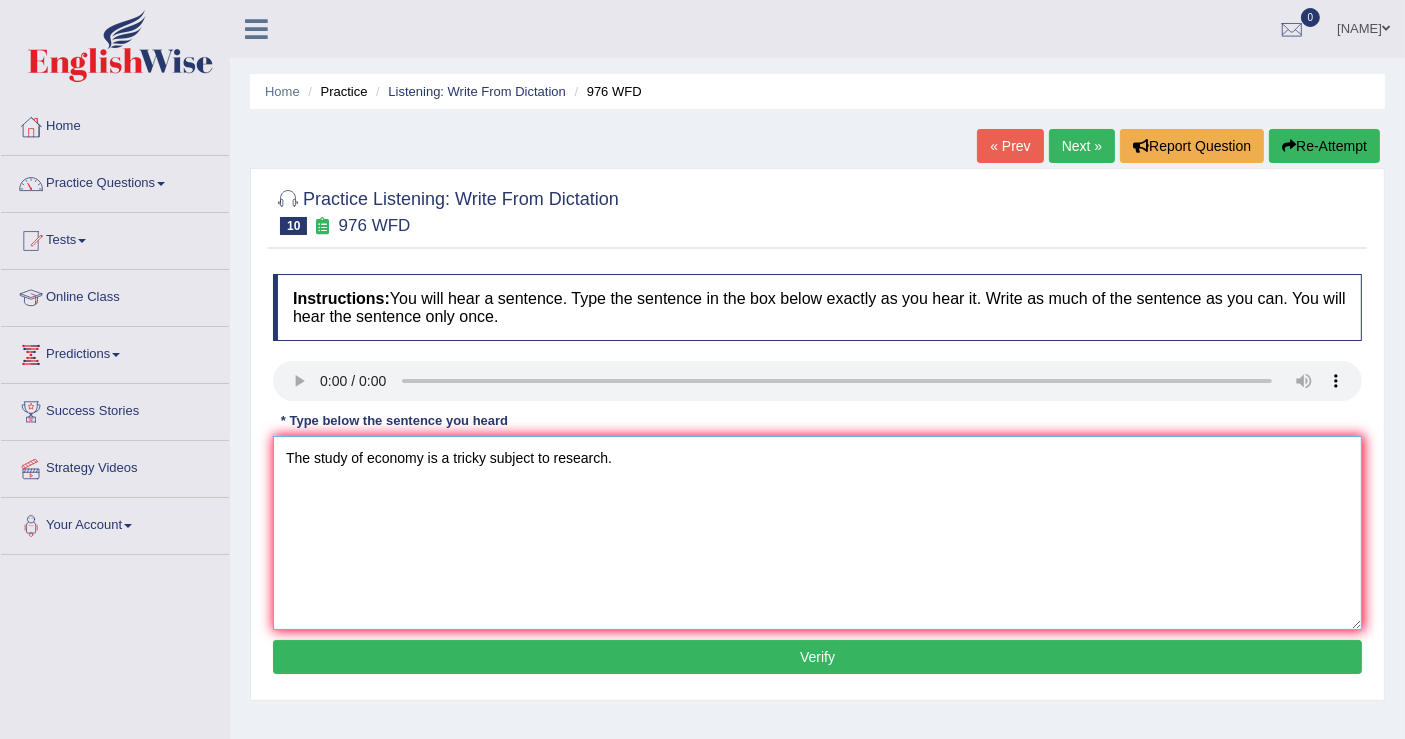 type on "The study of economy is a tricky subject to research." 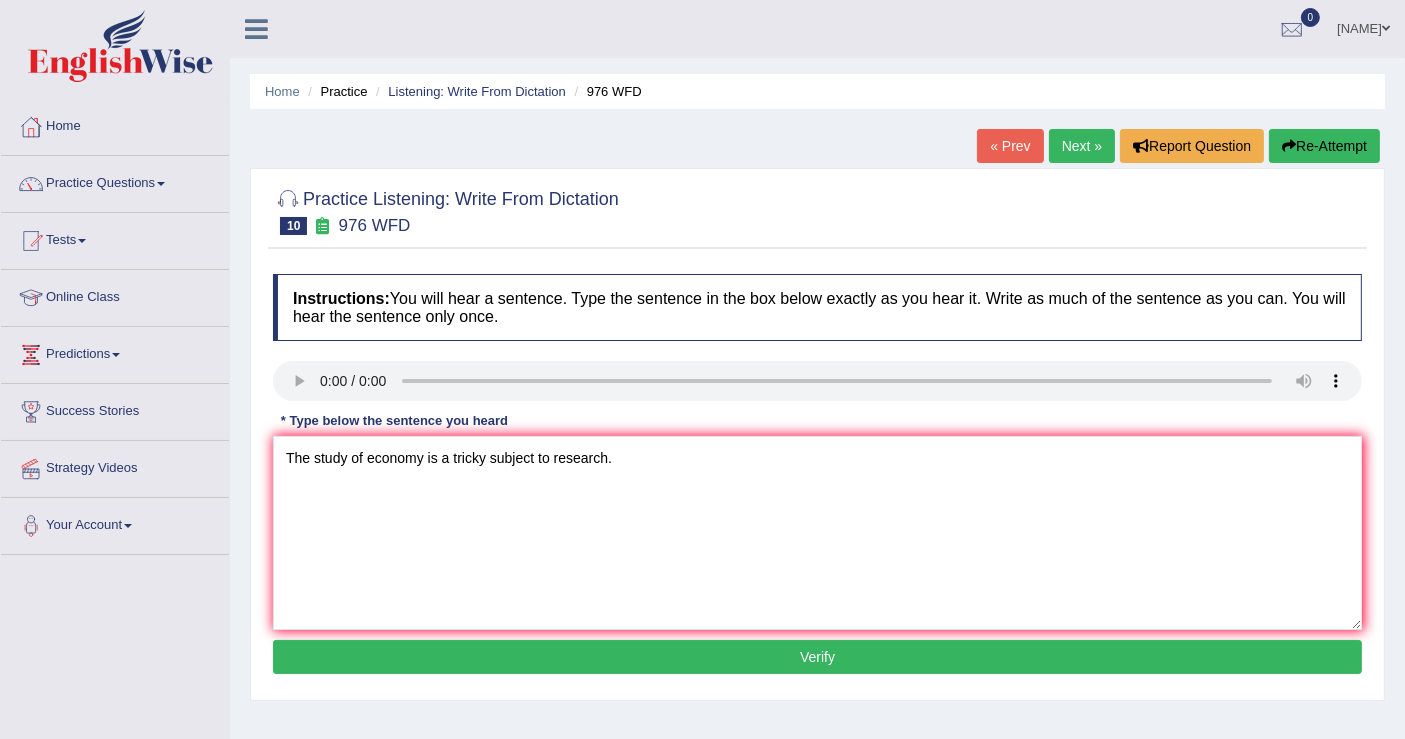 click on "Verify" at bounding box center (817, 657) 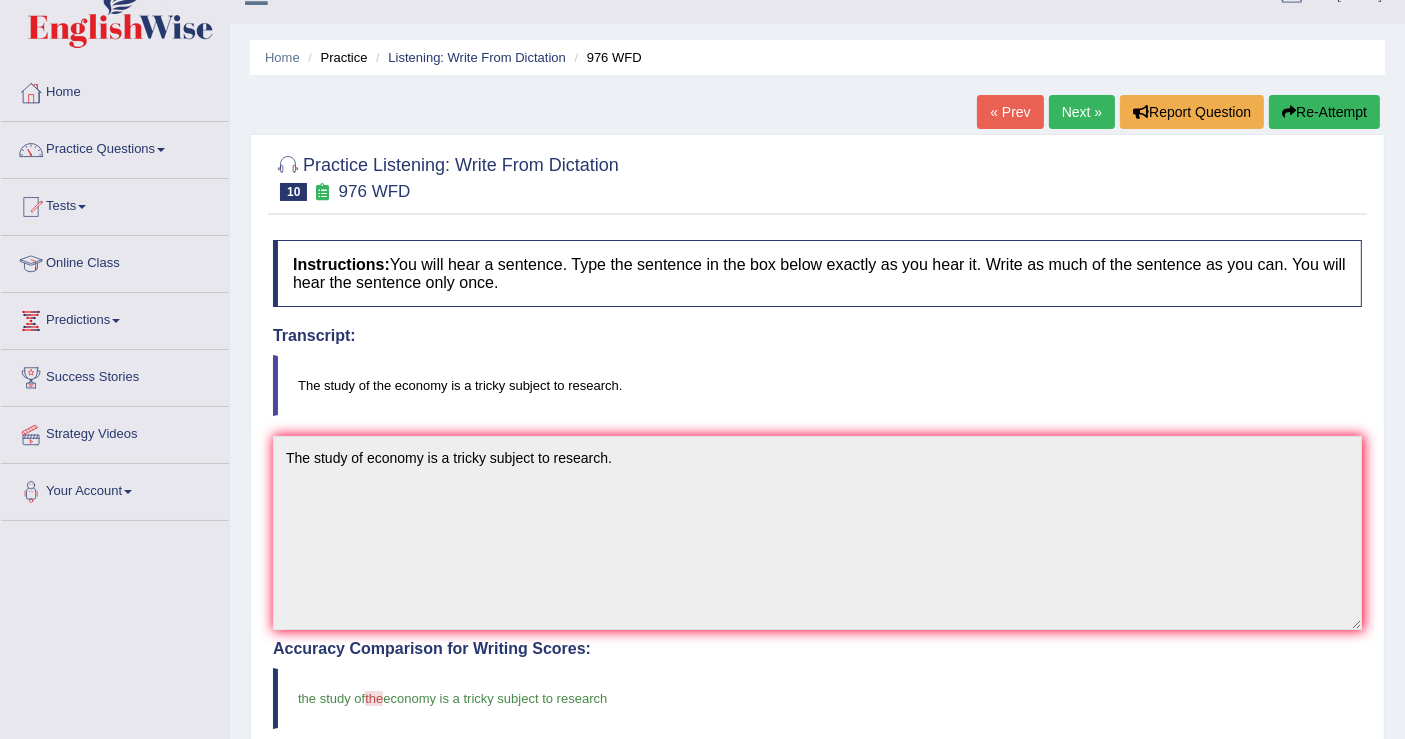 scroll, scrollTop: 0, scrollLeft: 0, axis: both 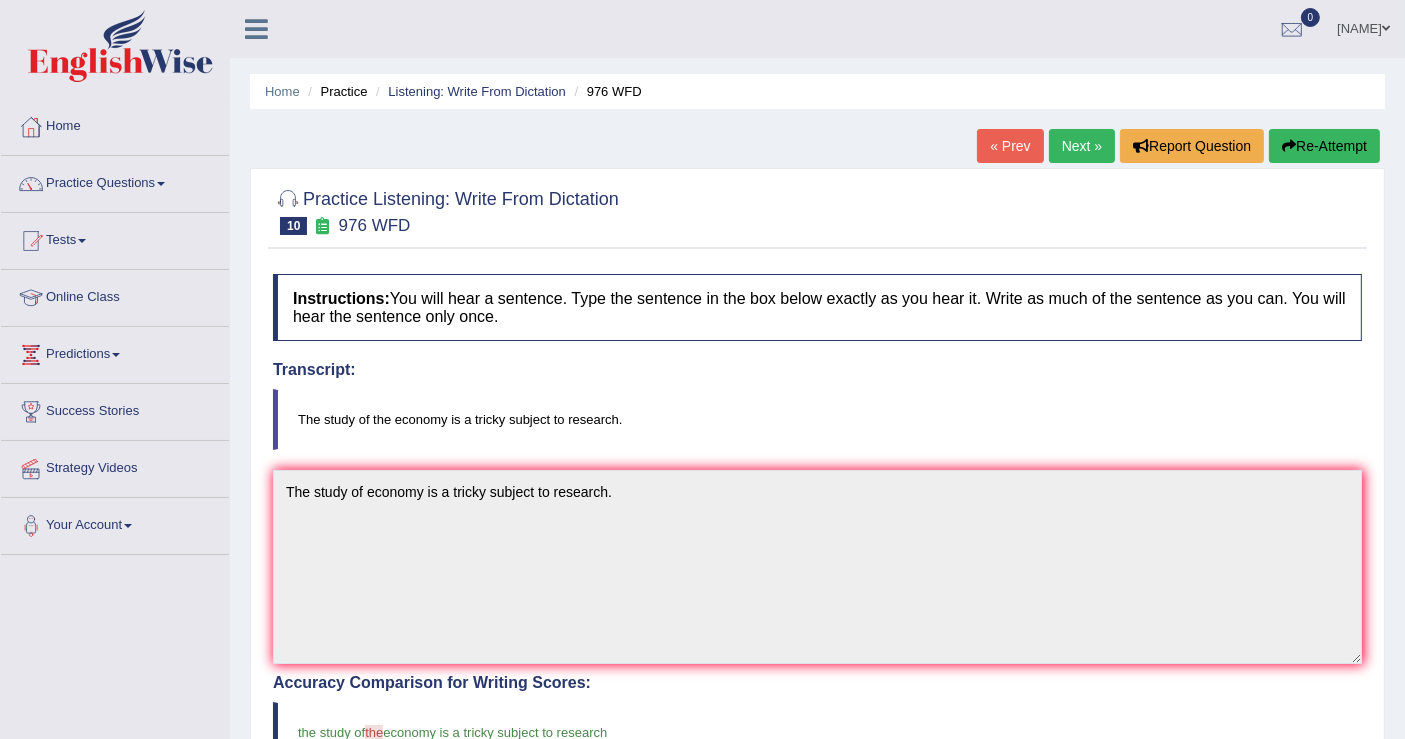 click on "Next »" at bounding box center (1082, 146) 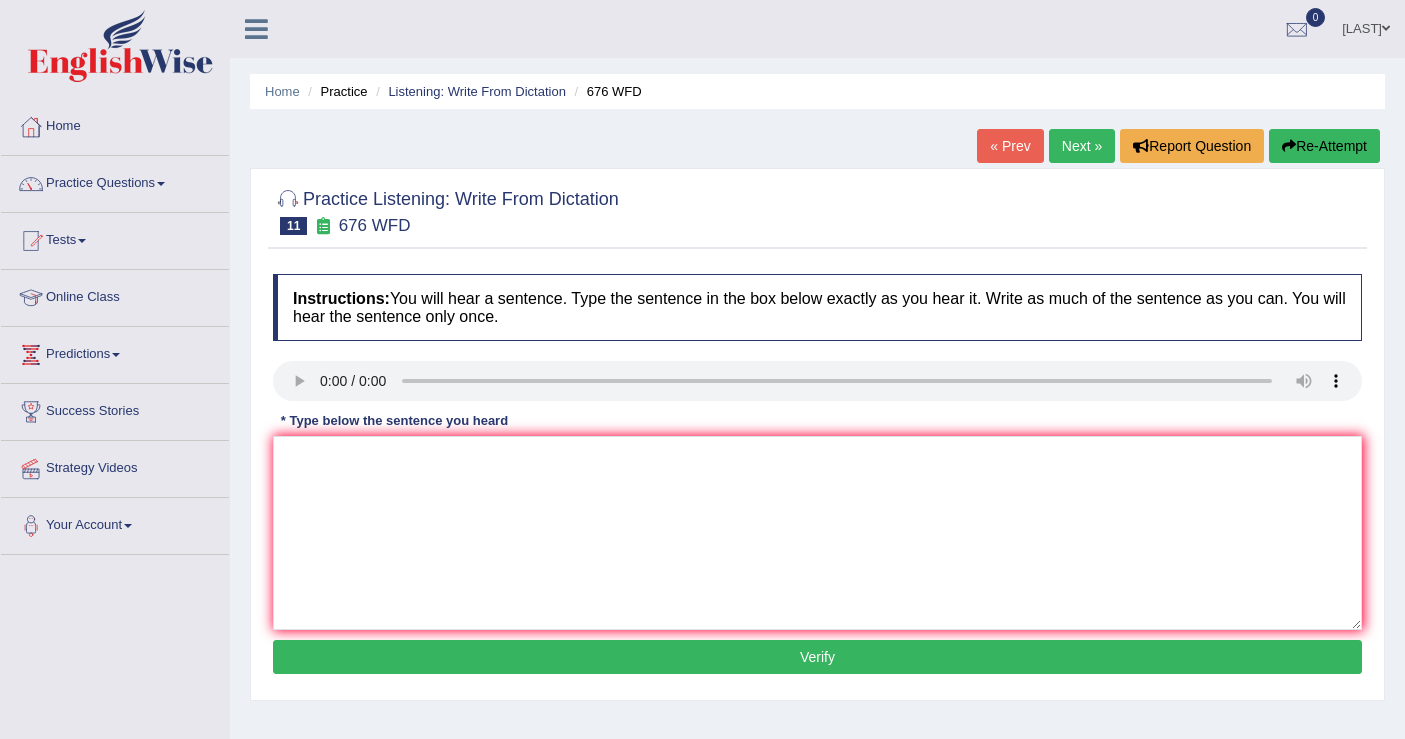 scroll, scrollTop: 0, scrollLeft: 0, axis: both 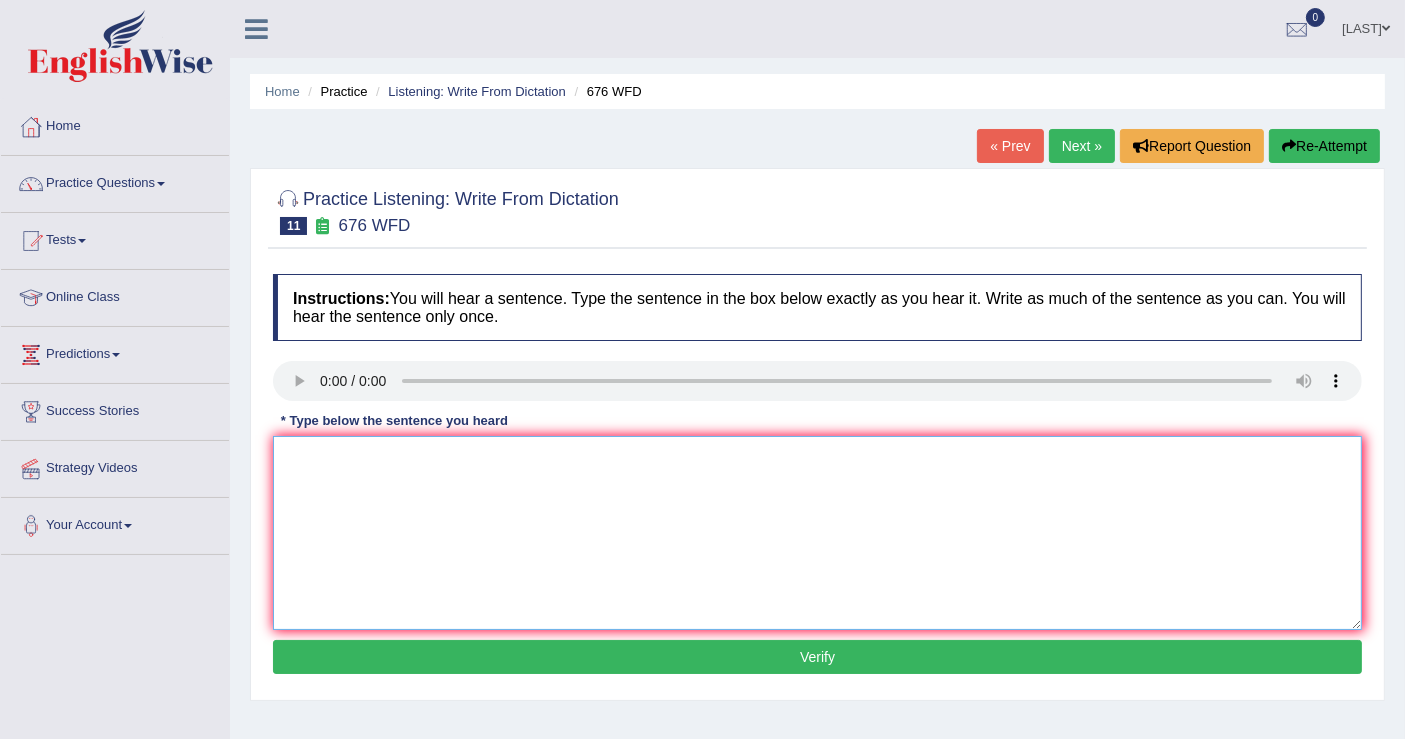 click at bounding box center (817, 533) 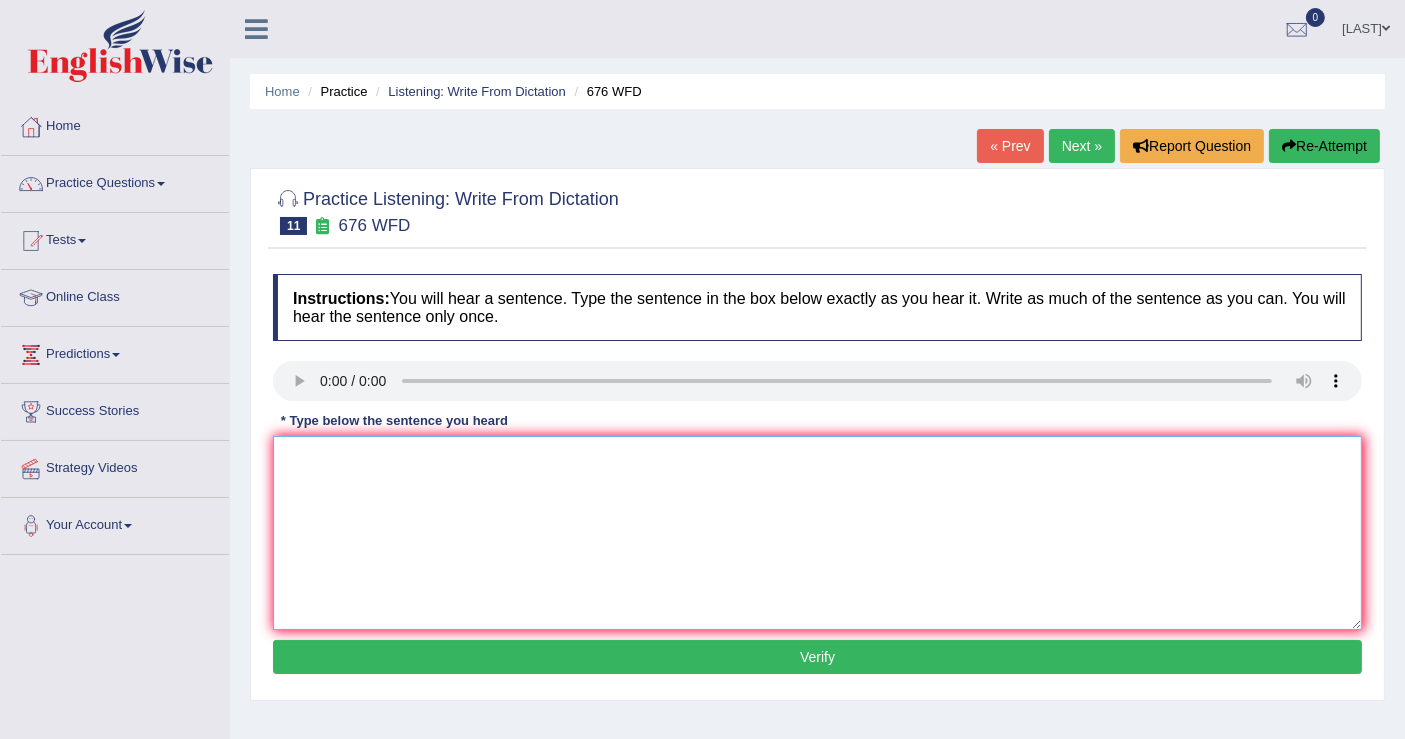 type on "I" 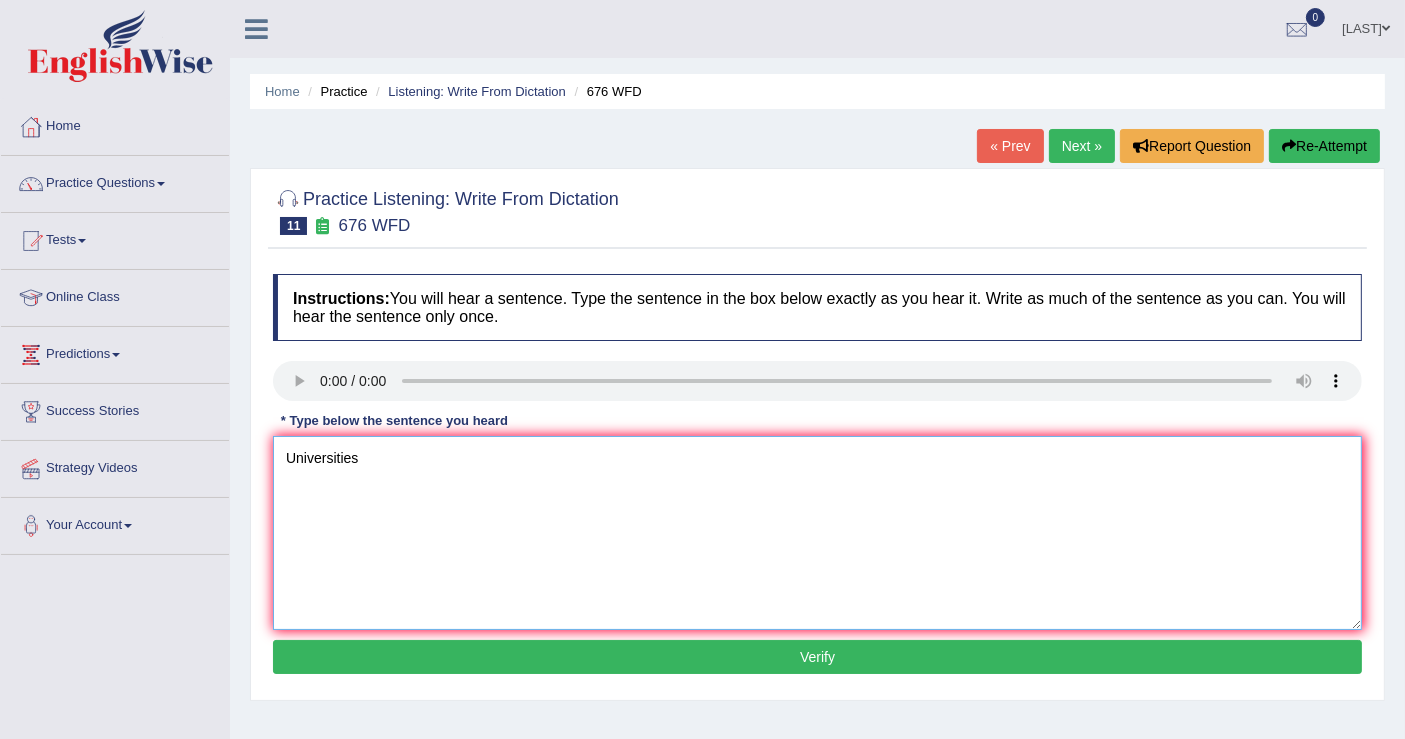 click on "Universities" at bounding box center [817, 533] 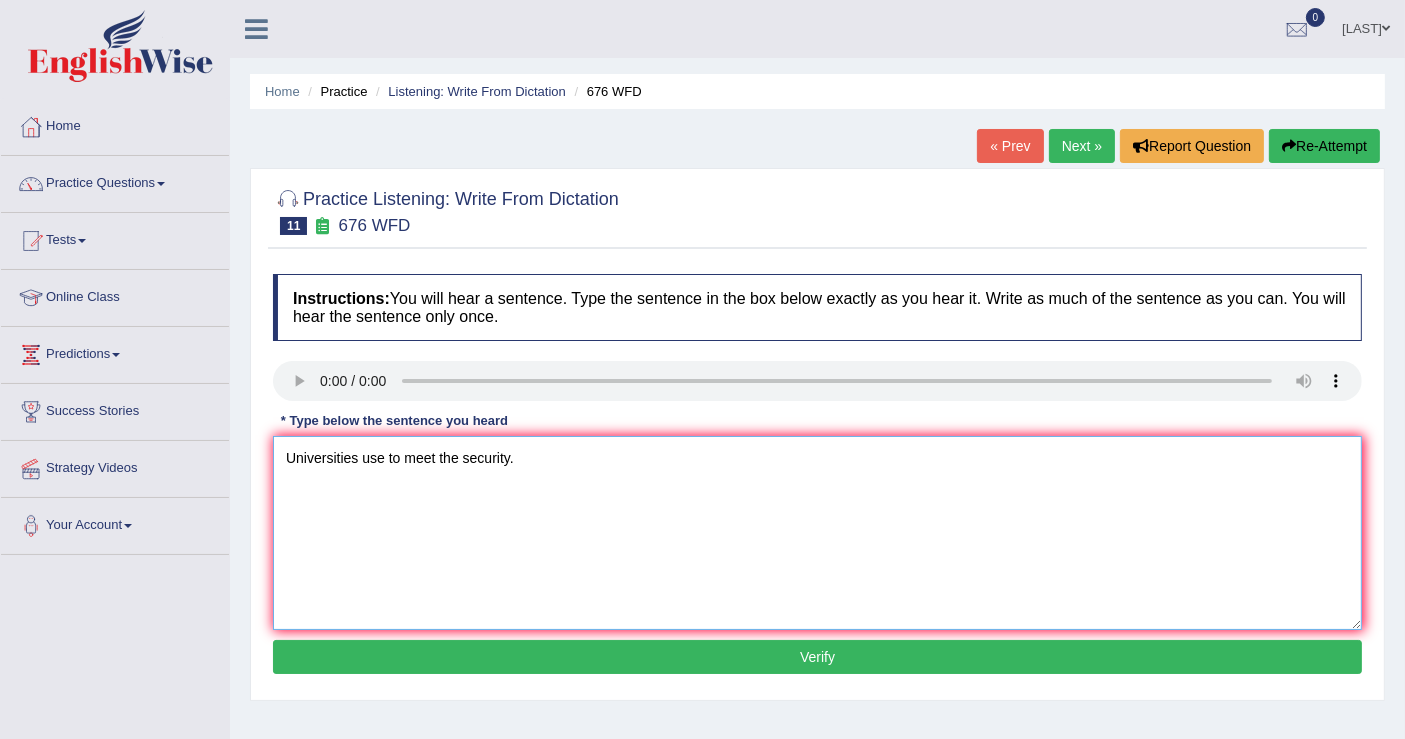 type on "Universities use to meet the security." 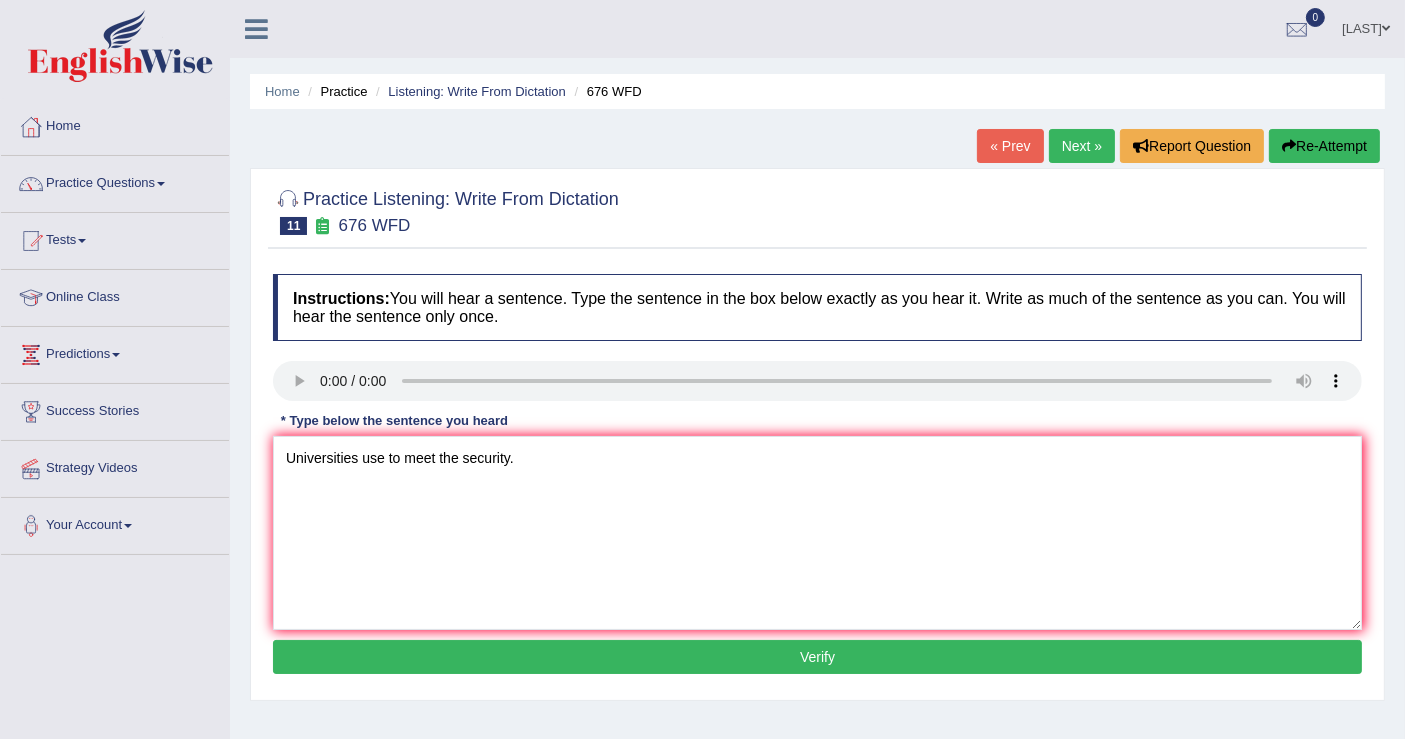 click on "Verify" at bounding box center [817, 657] 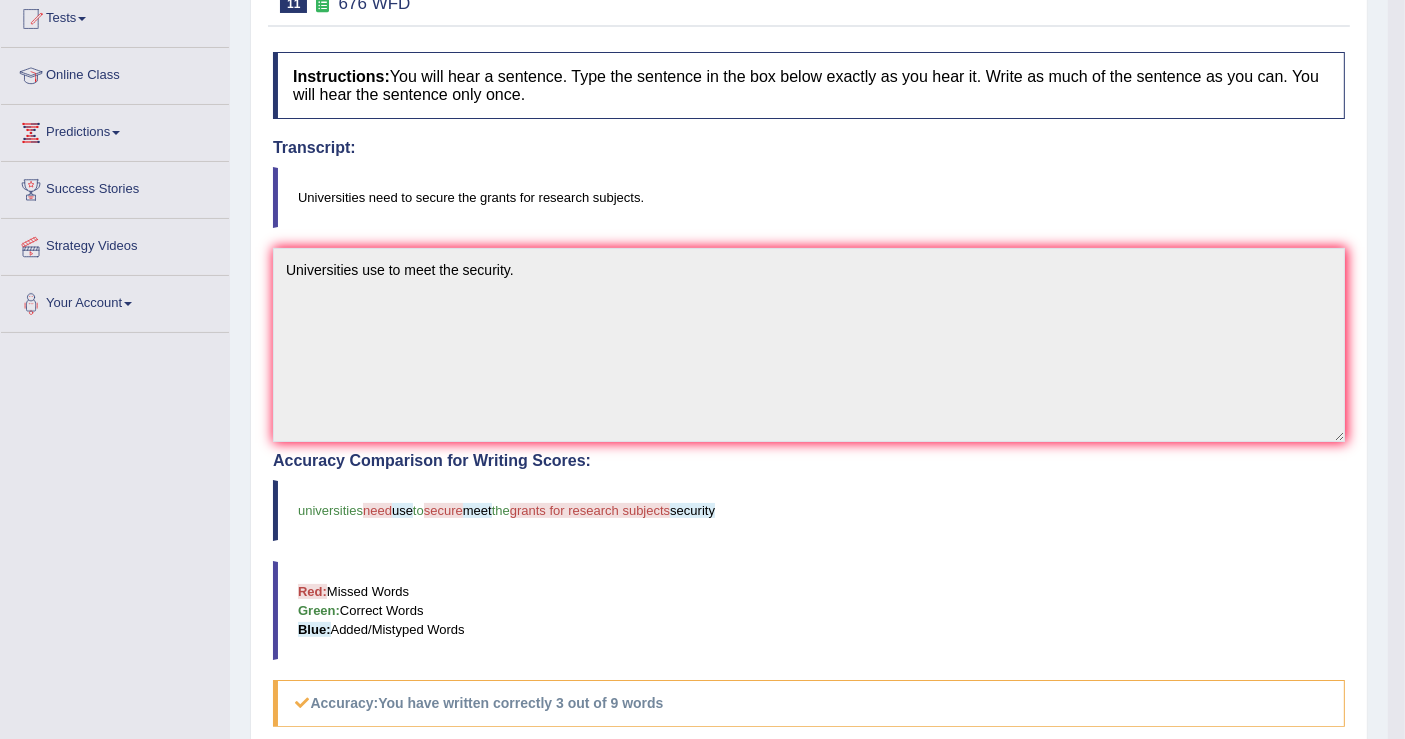 scroll, scrollTop: 0, scrollLeft: 0, axis: both 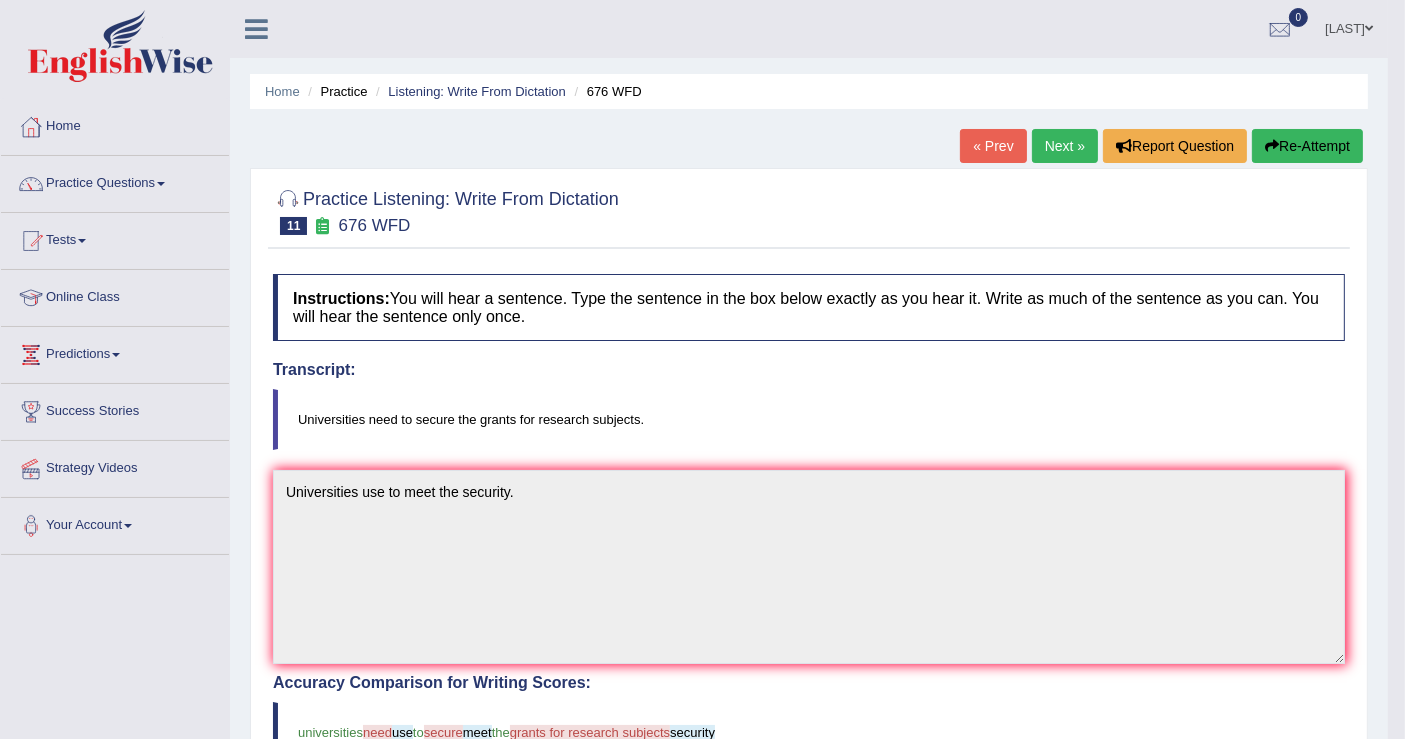 click on "Re-Attempt" at bounding box center (1307, 146) 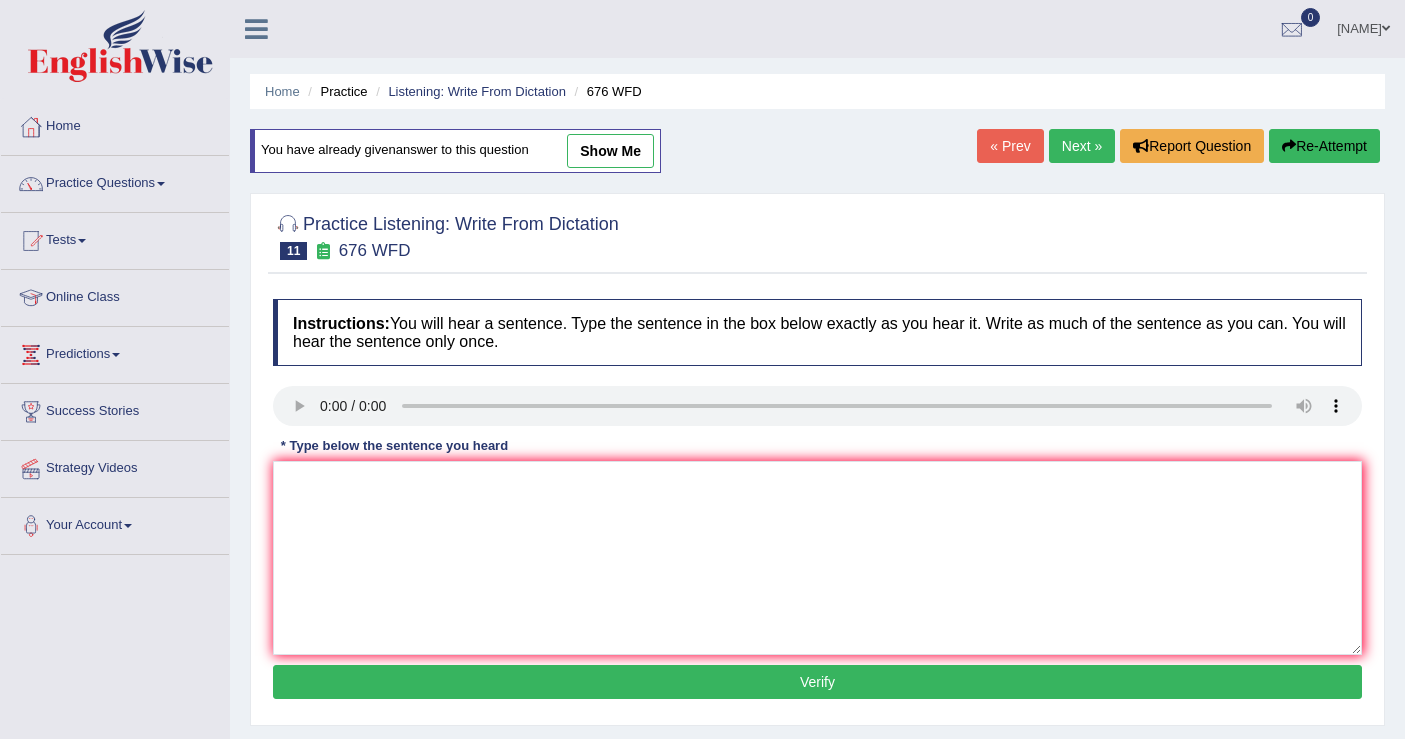 scroll, scrollTop: 0, scrollLeft: 0, axis: both 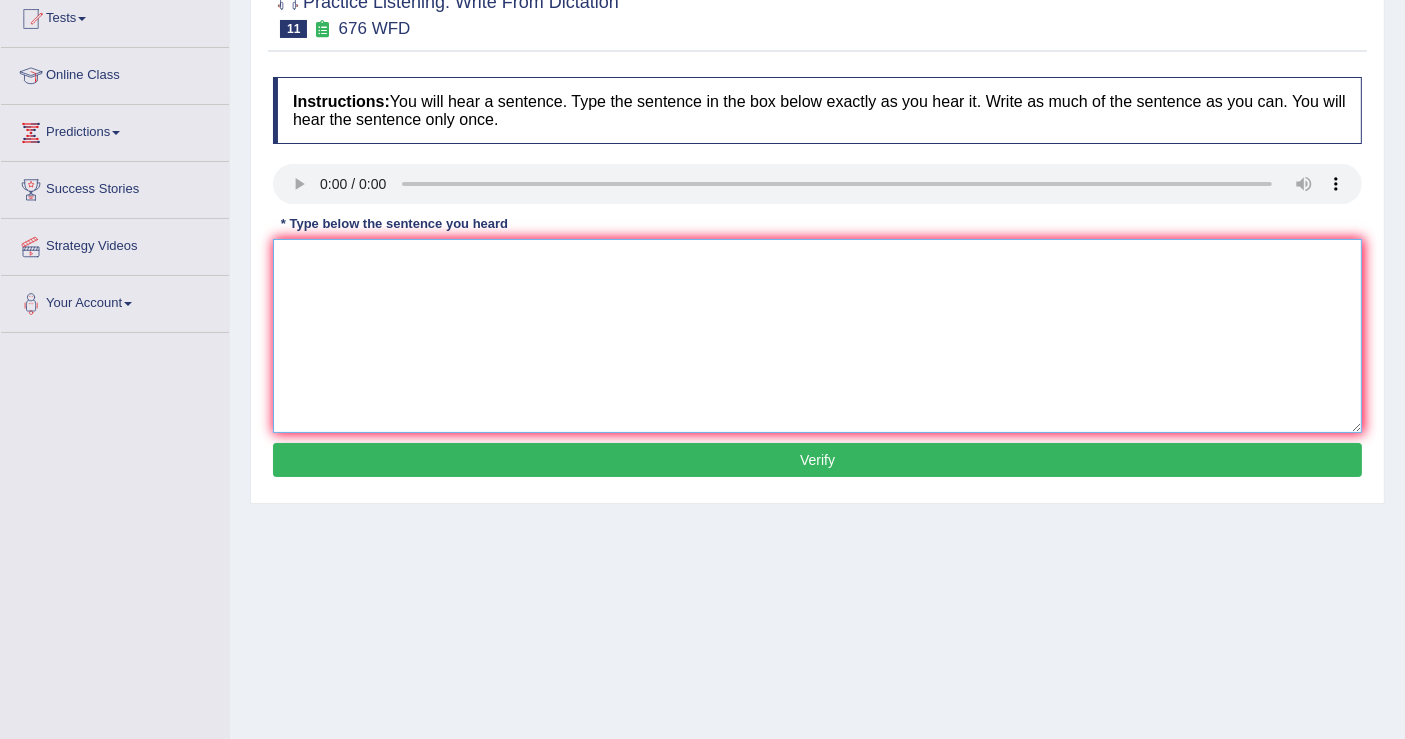 click at bounding box center (817, 336) 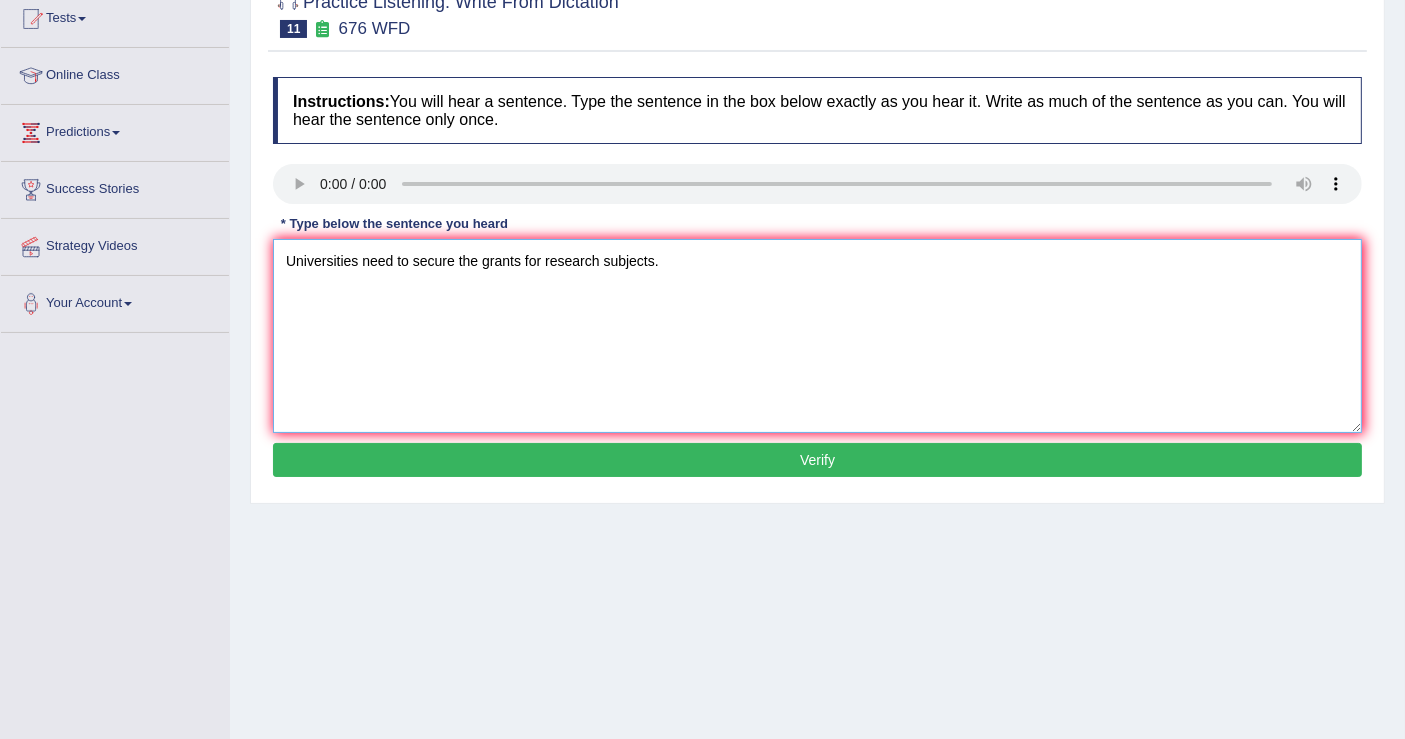 type on "Universities need to secure the grants for research subjects." 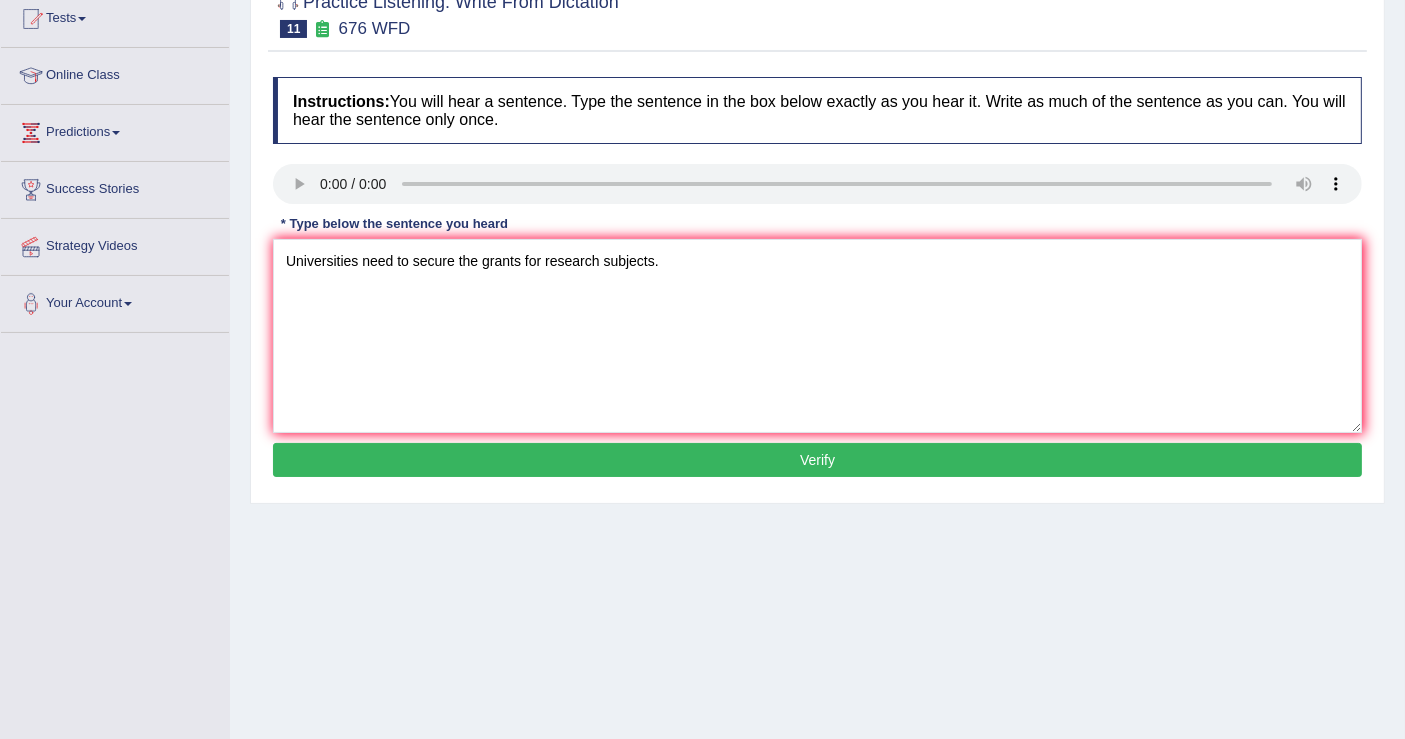 click on "Verify" at bounding box center (817, 460) 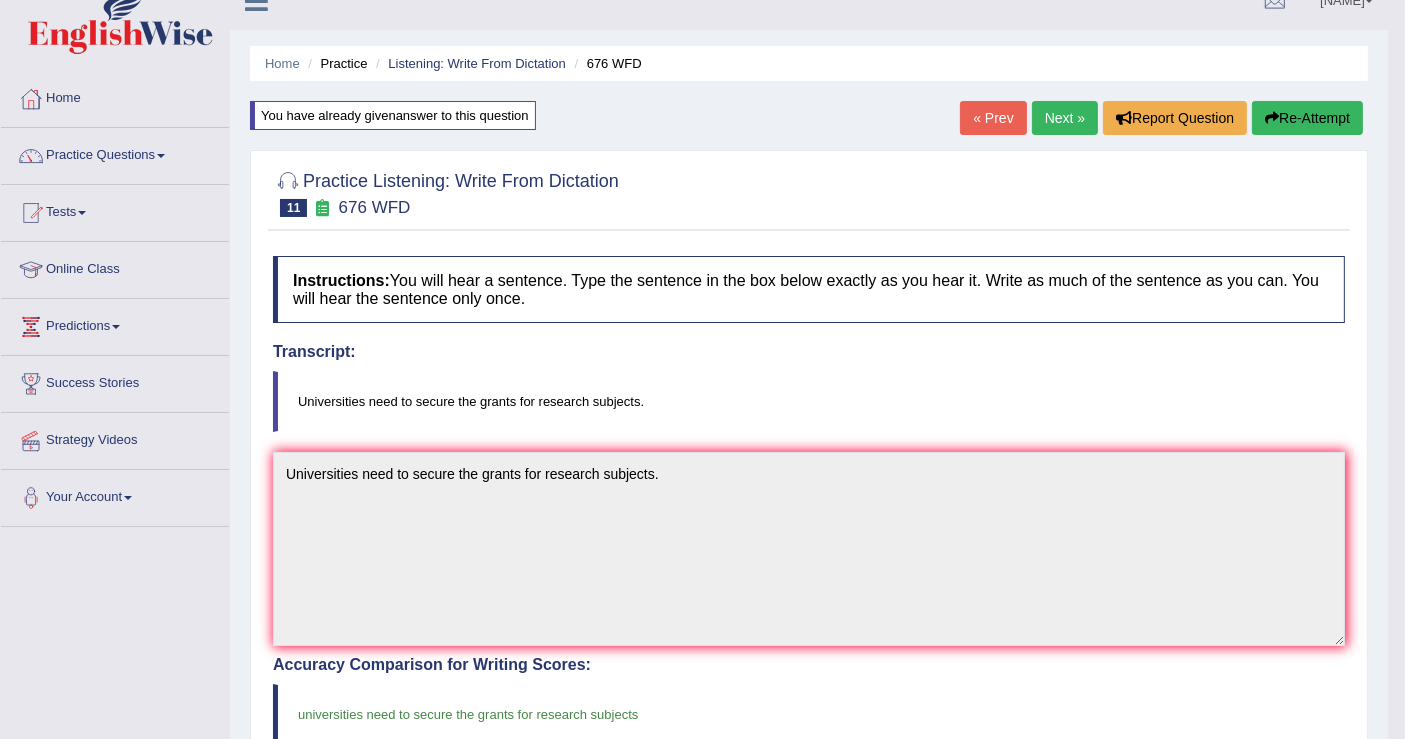 scroll, scrollTop: 0, scrollLeft: 0, axis: both 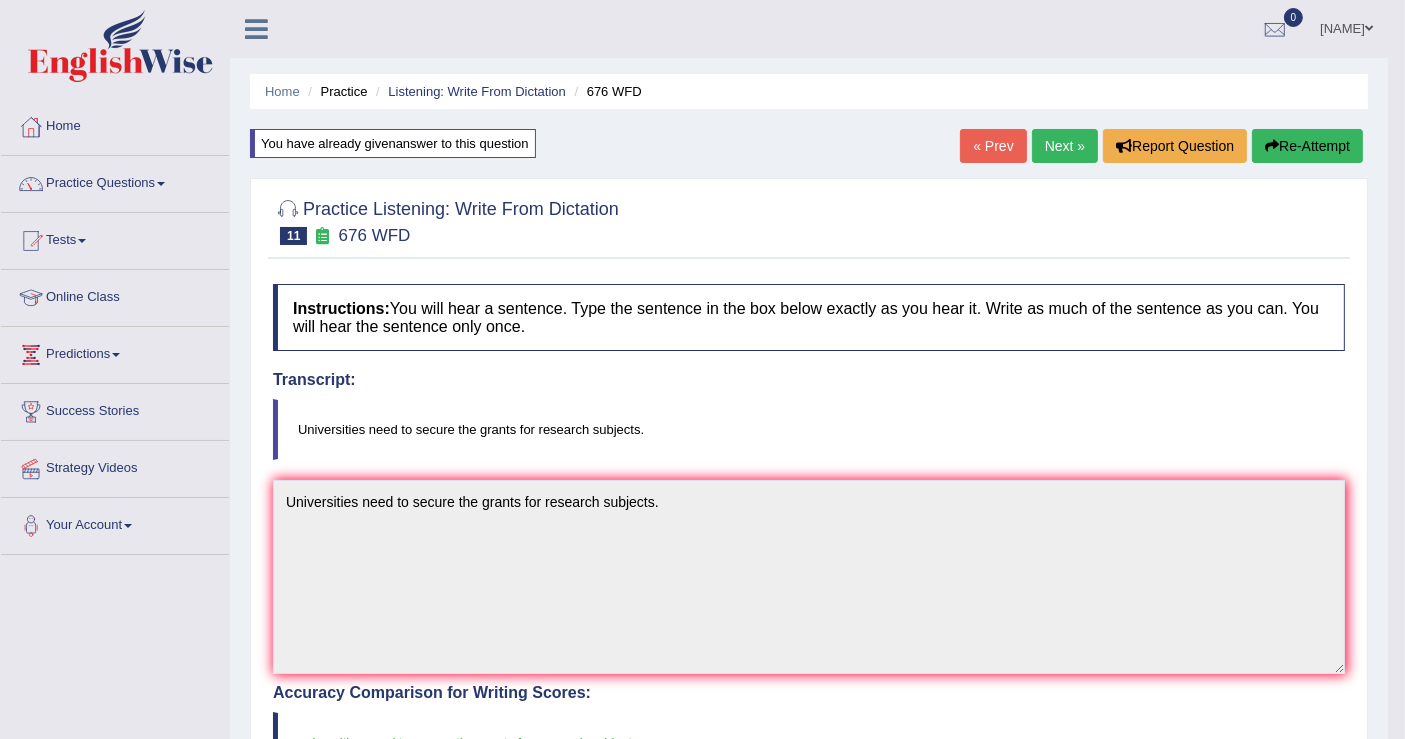 click on "Next »" at bounding box center (1065, 146) 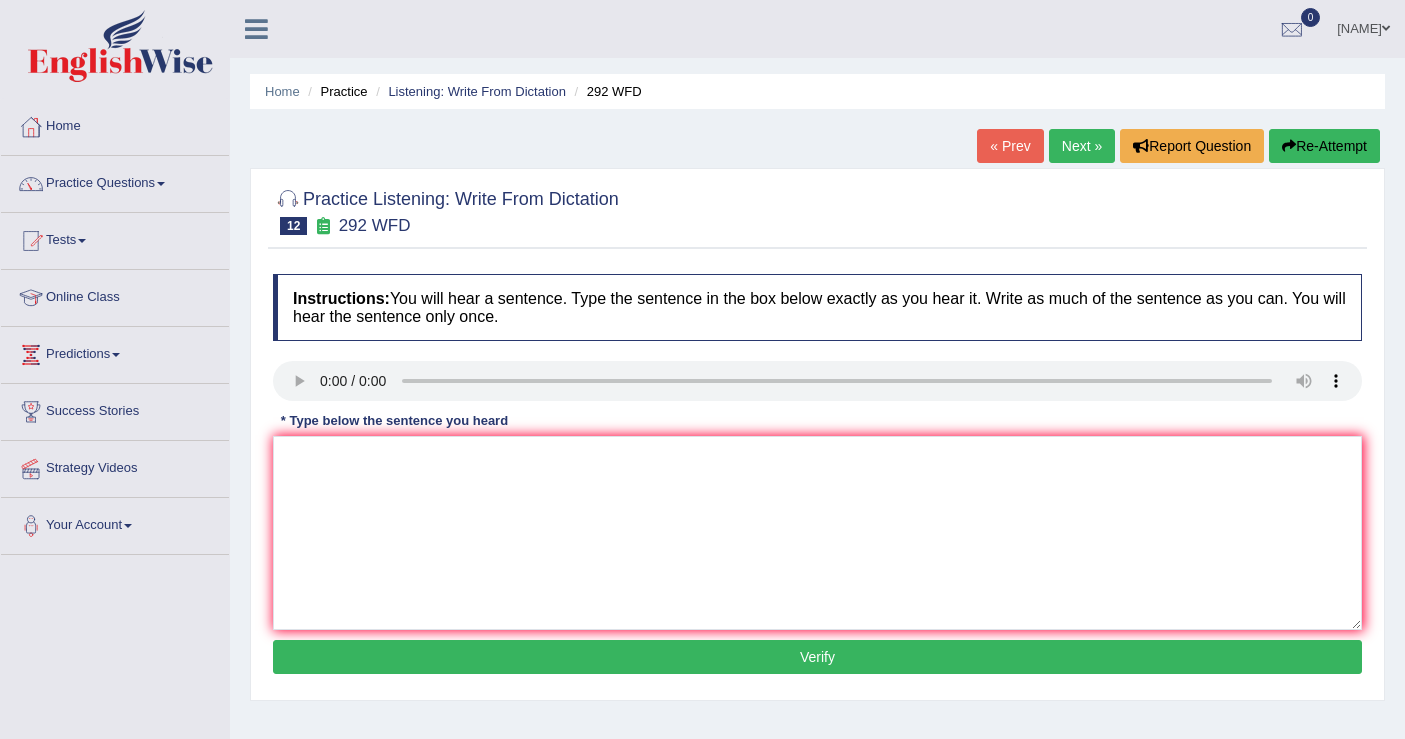 scroll, scrollTop: 0, scrollLeft: 0, axis: both 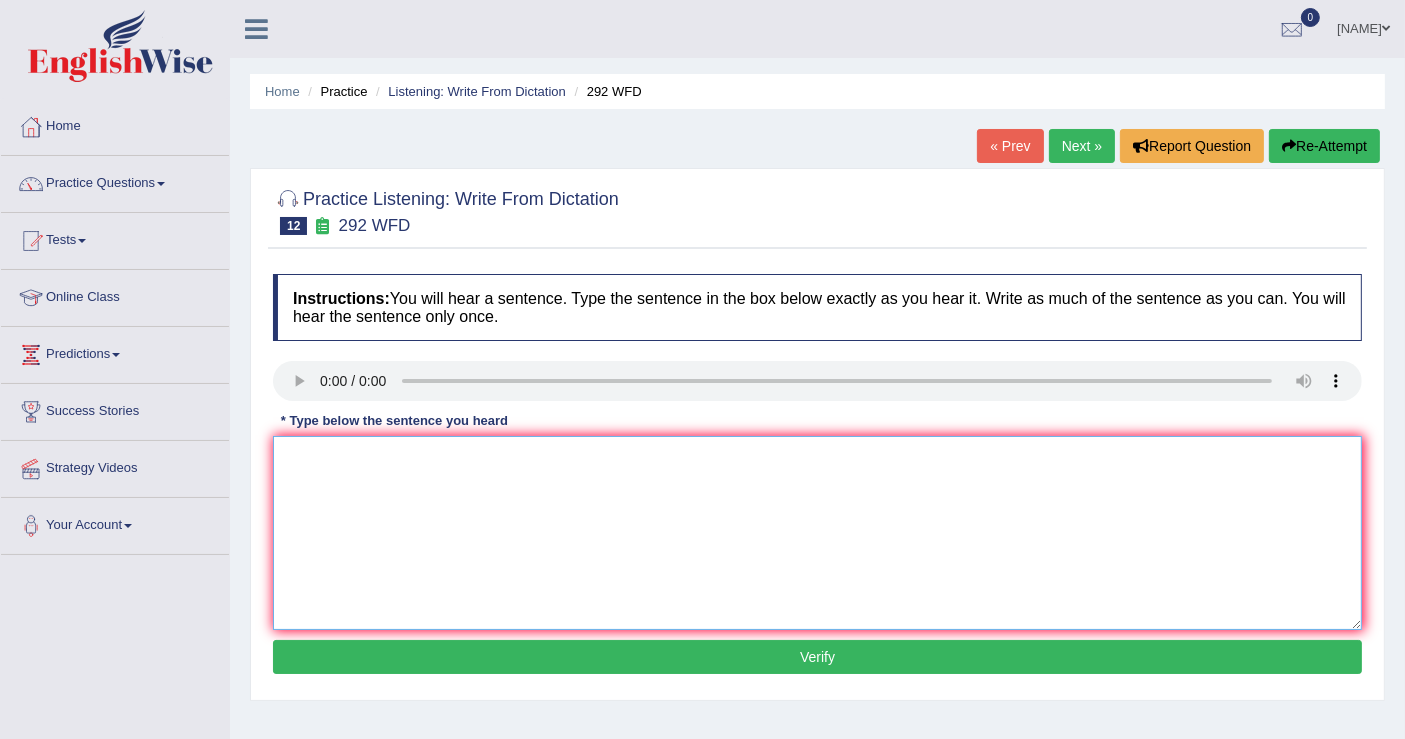 click at bounding box center (817, 533) 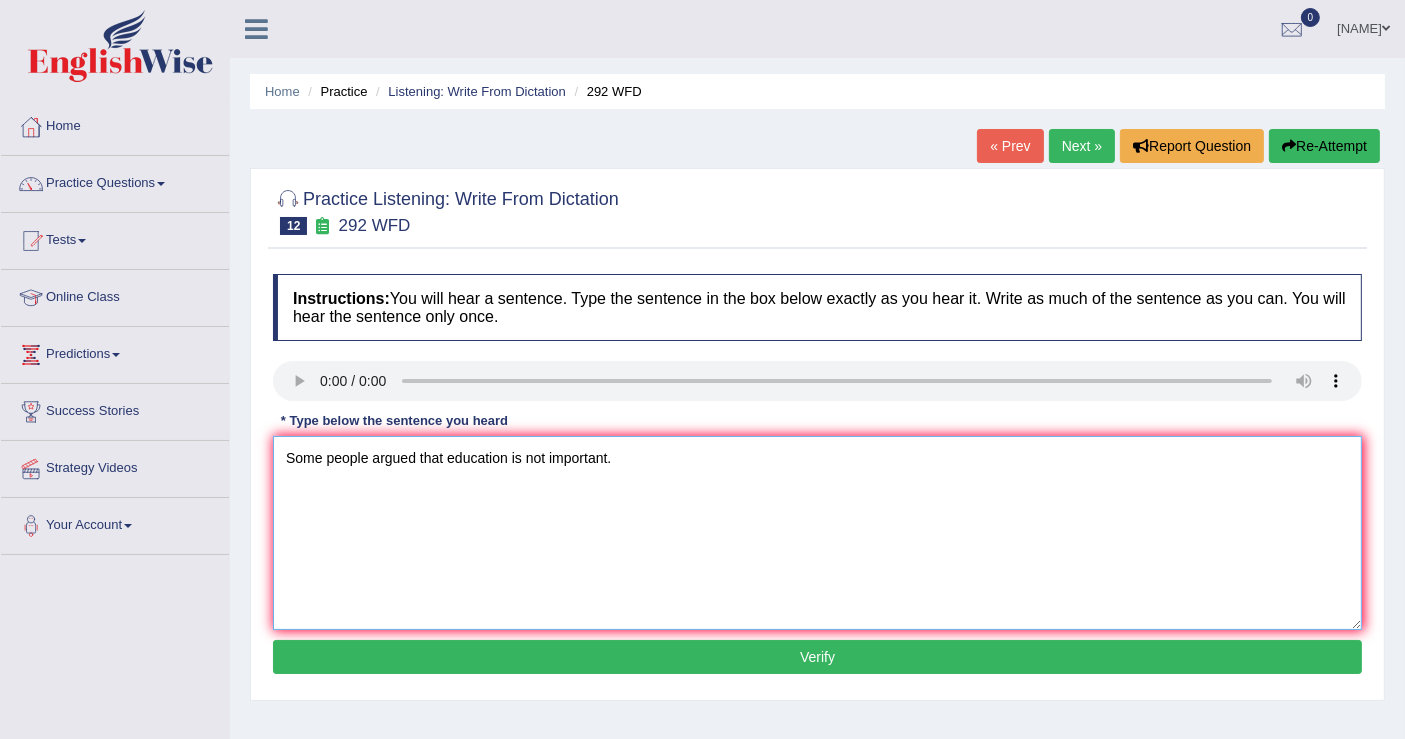 type on "Some people argued that education is not important." 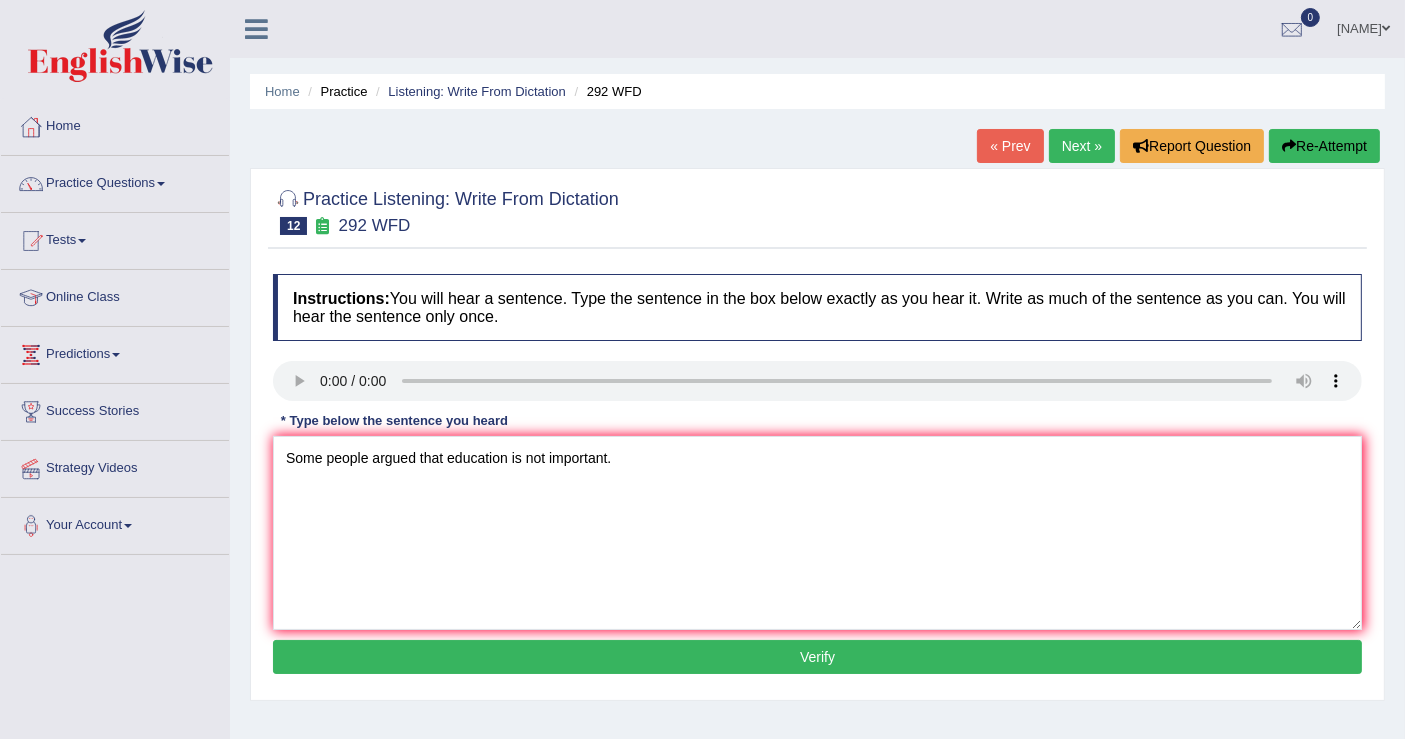 click on "Verify" at bounding box center (817, 657) 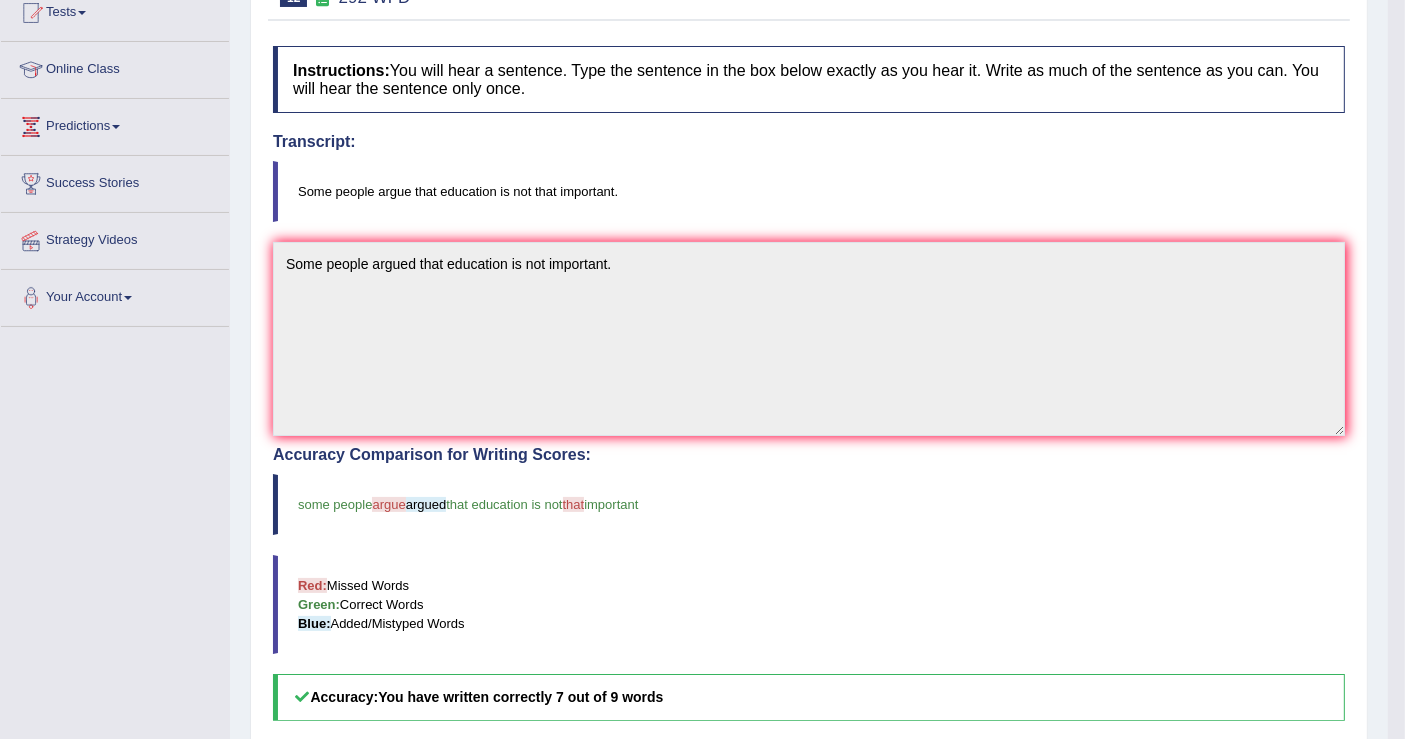 scroll, scrollTop: 105, scrollLeft: 0, axis: vertical 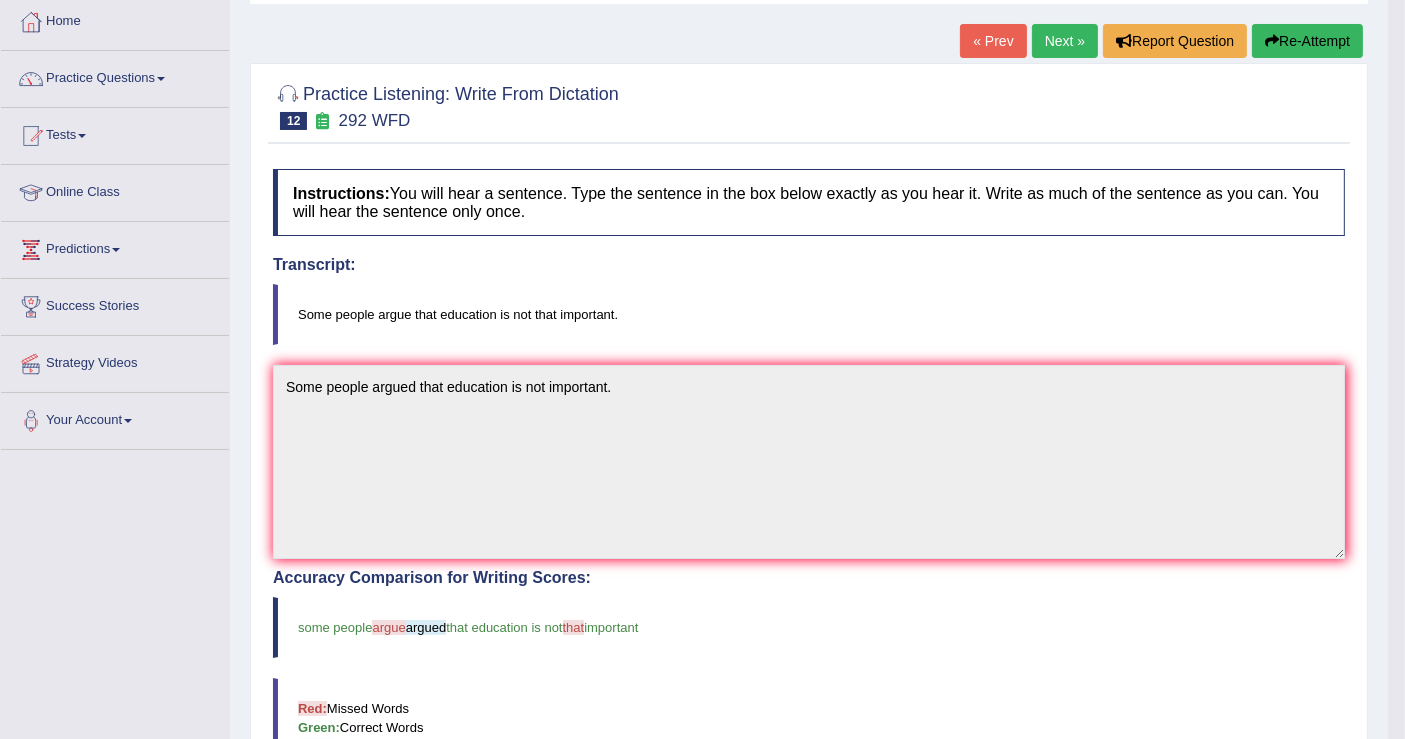 click on "Next »" at bounding box center [1065, 41] 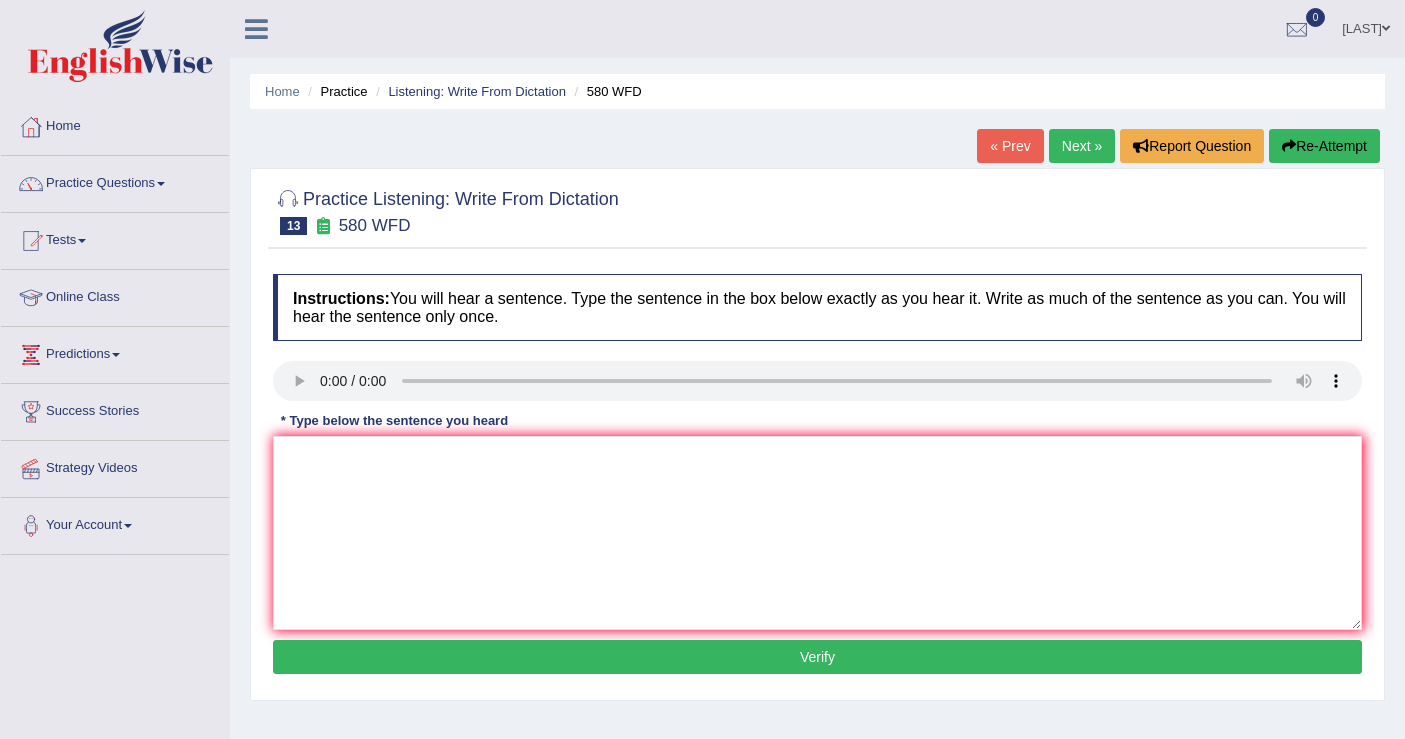 scroll, scrollTop: 0, scrollLeft: 0, axis: both 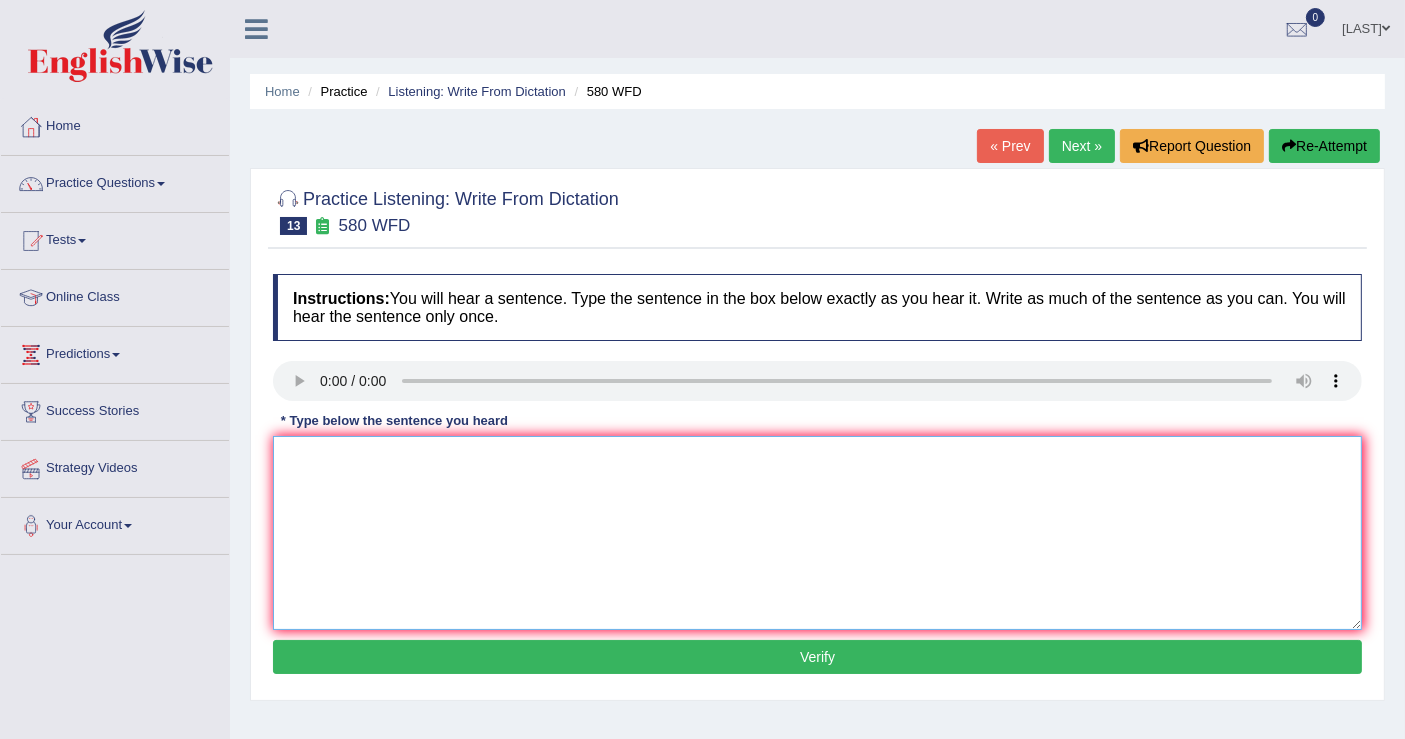 click at bounding box center (817, 533) 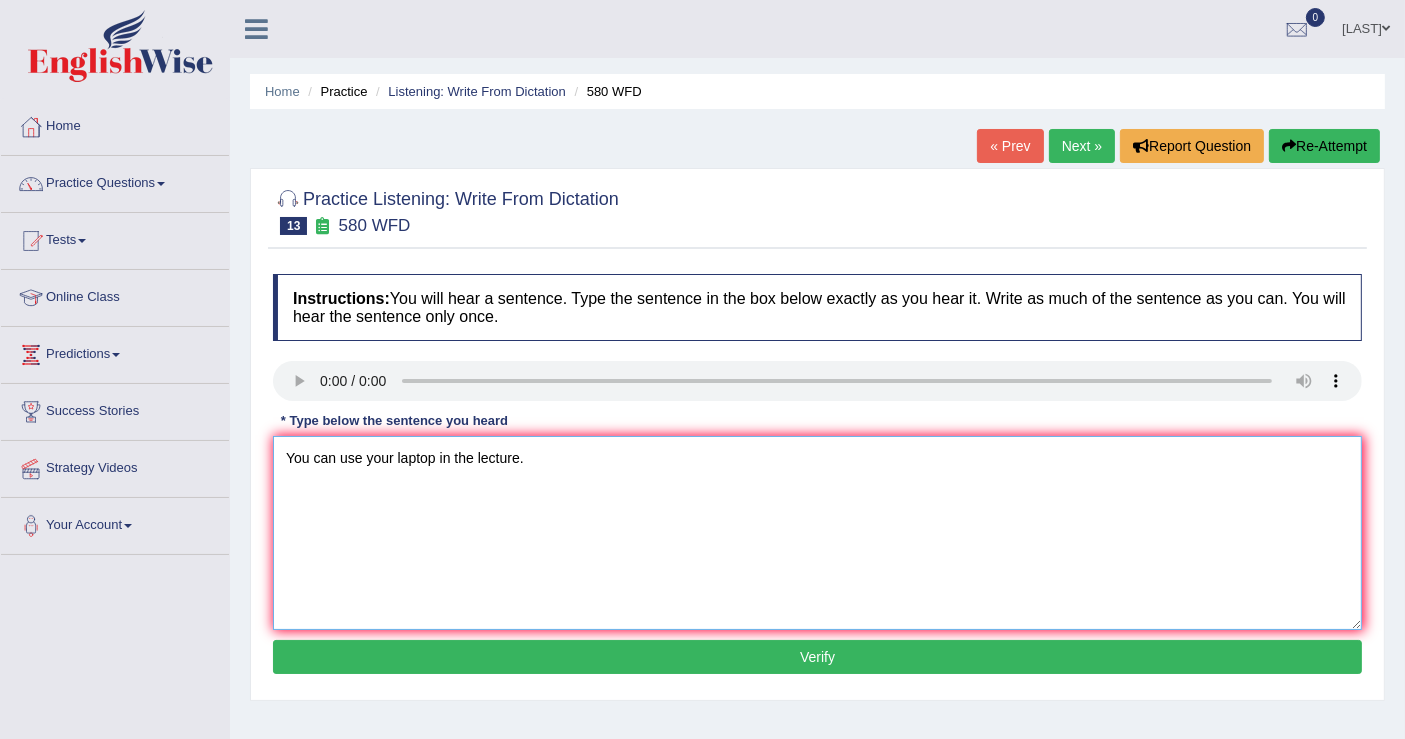 type on "You can use your laptop in the lecture." 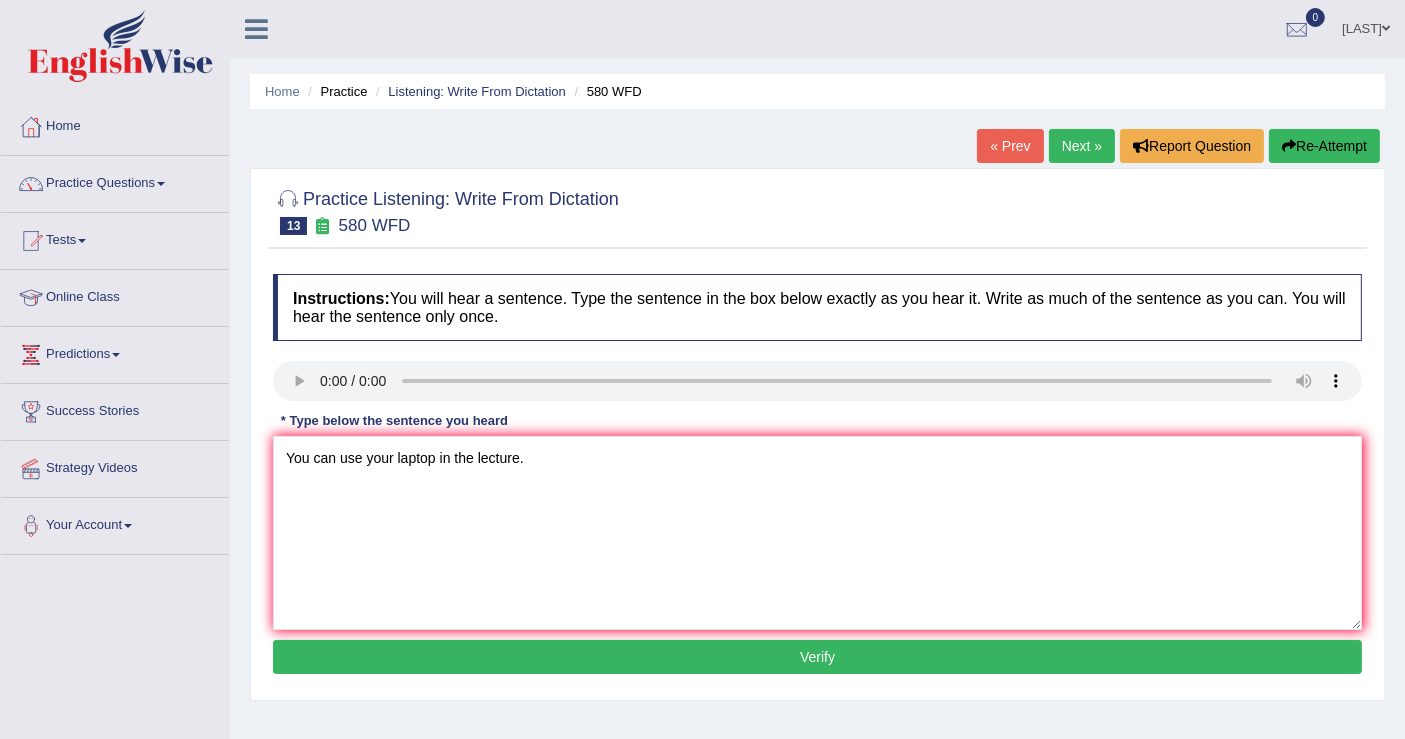 click on "Verify" at bounding box center [817, 657] 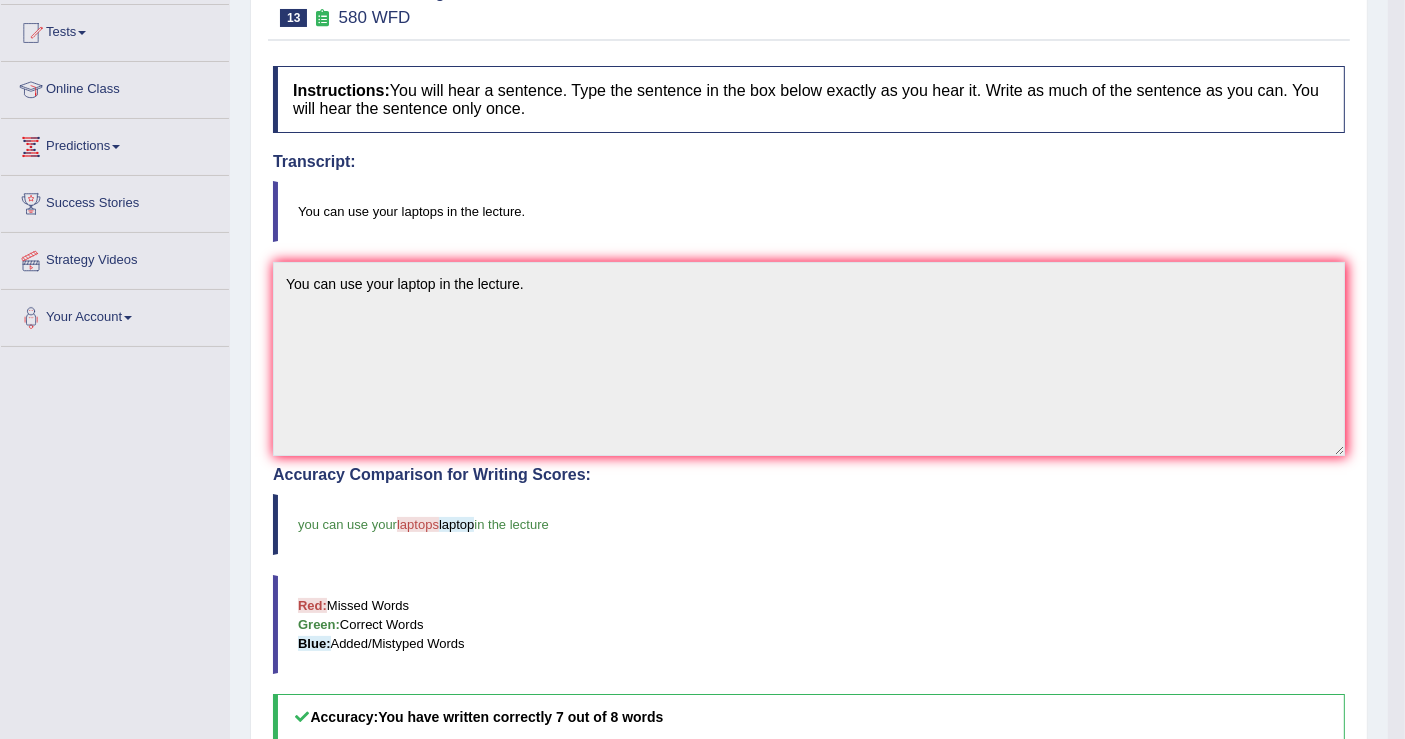 scroll, scrollTop: 111, scrollLeft: 0, axis: vertical 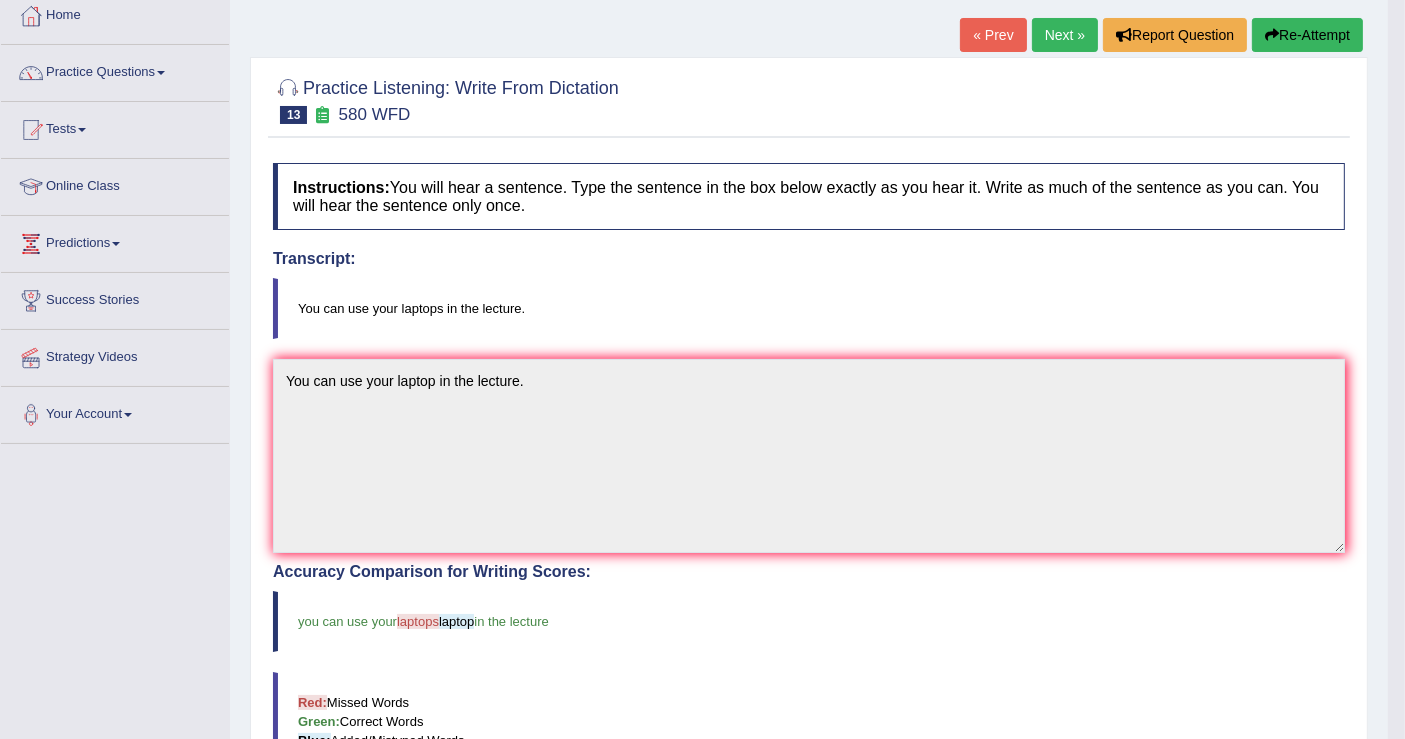 click on "Next »" at bounding box center [1065, 35] 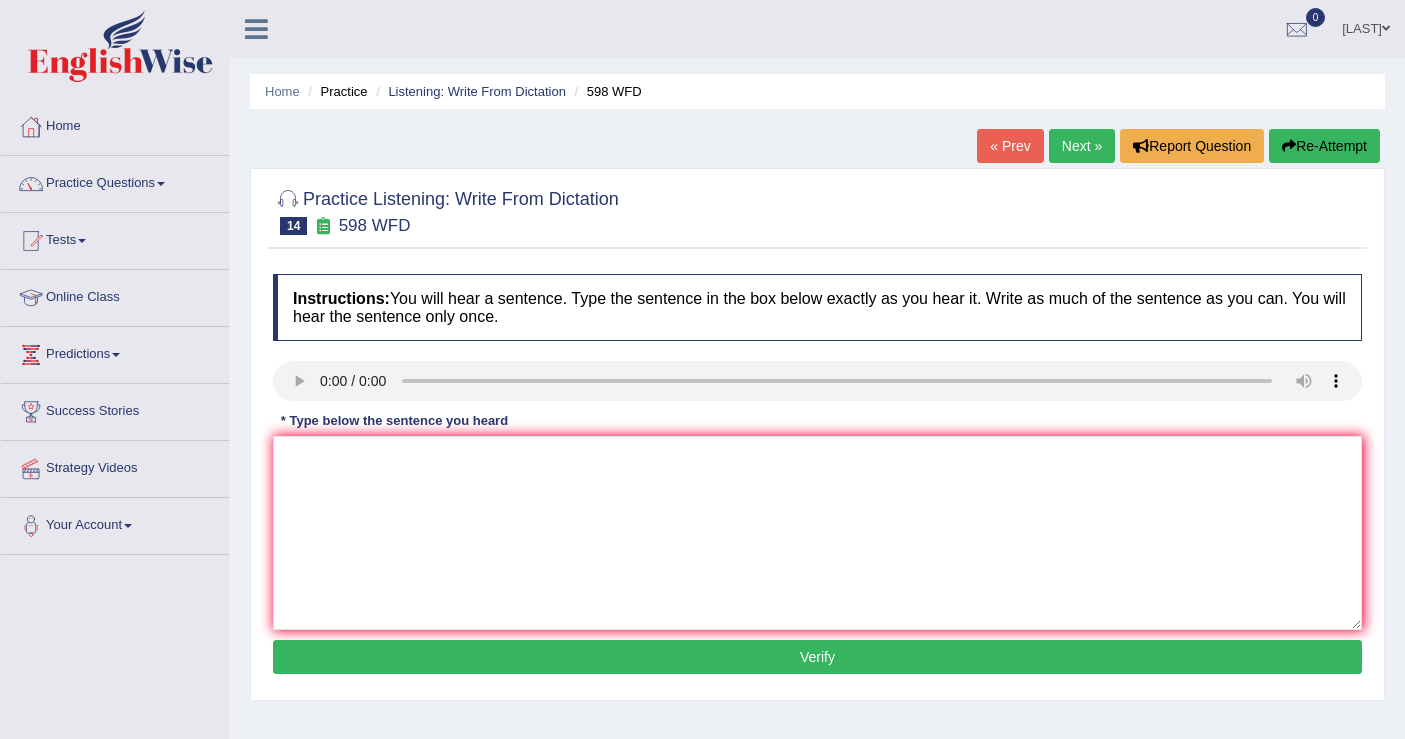 scroll, scrollTop: 0, scrollLeft: 0, axis: both 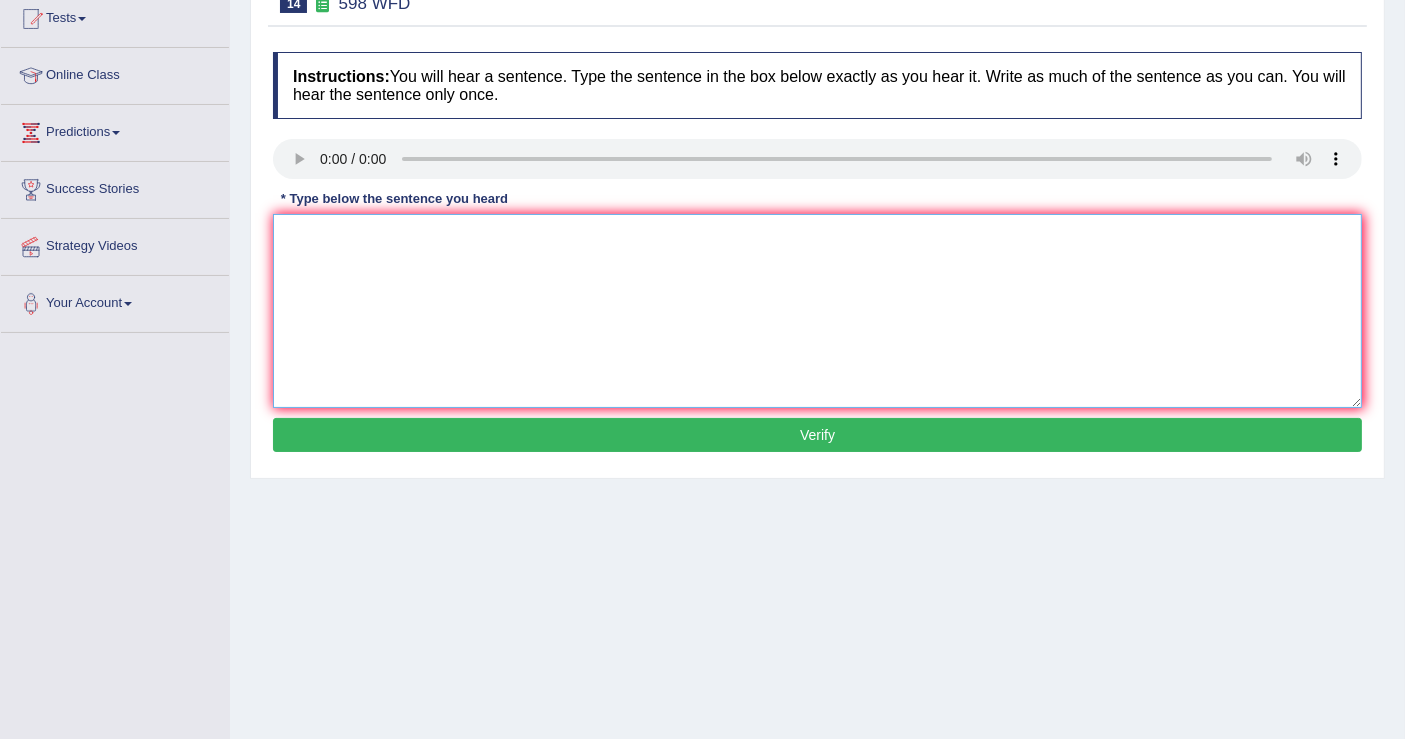 click at bounding box center (817, 311) 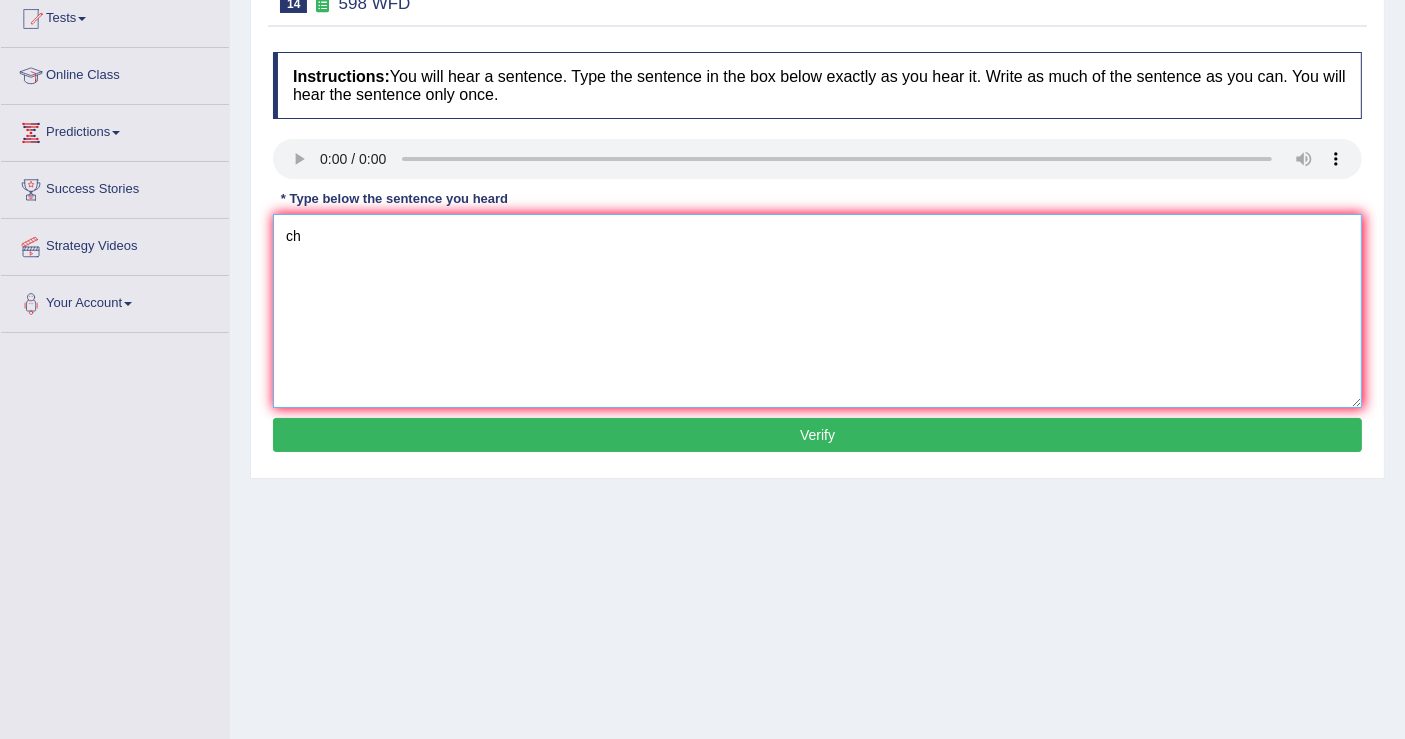 type on "c" 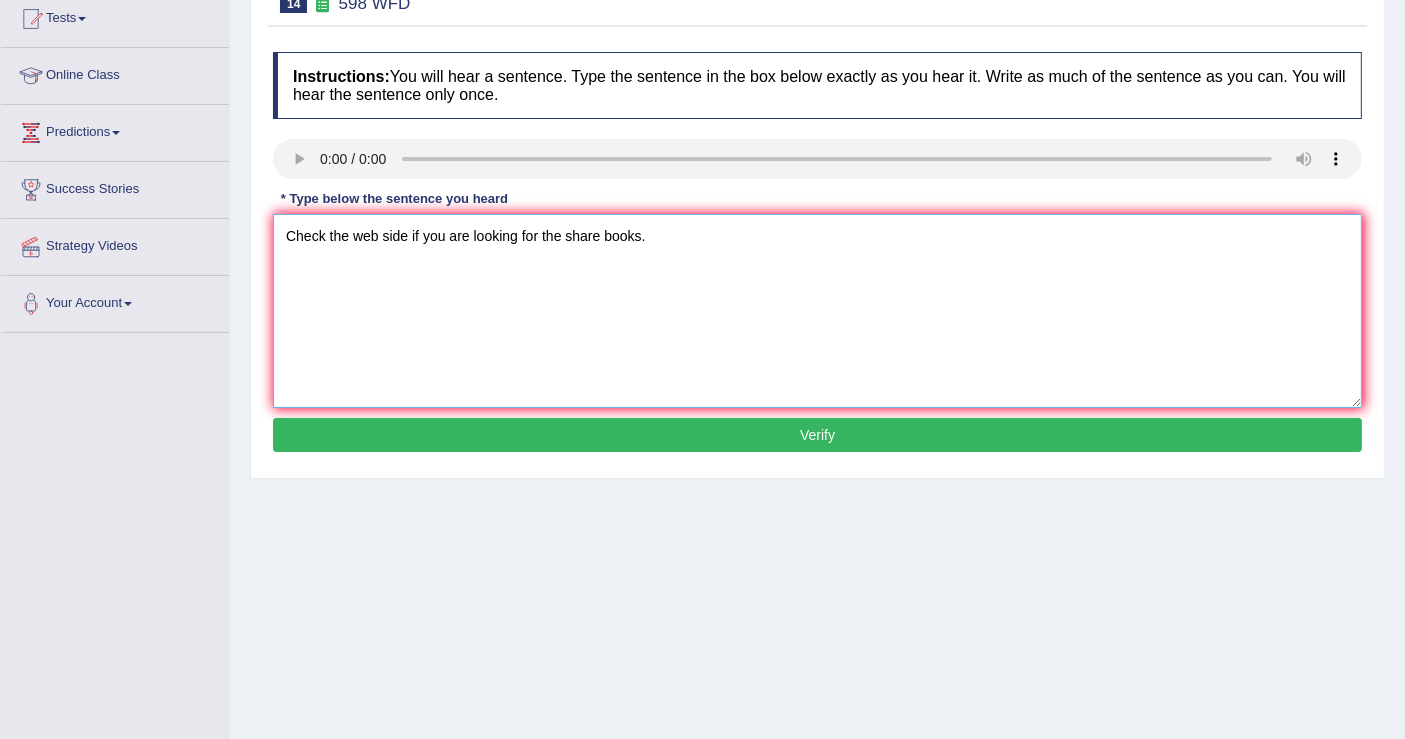 type on "Check the web side if you are looking for the share books." 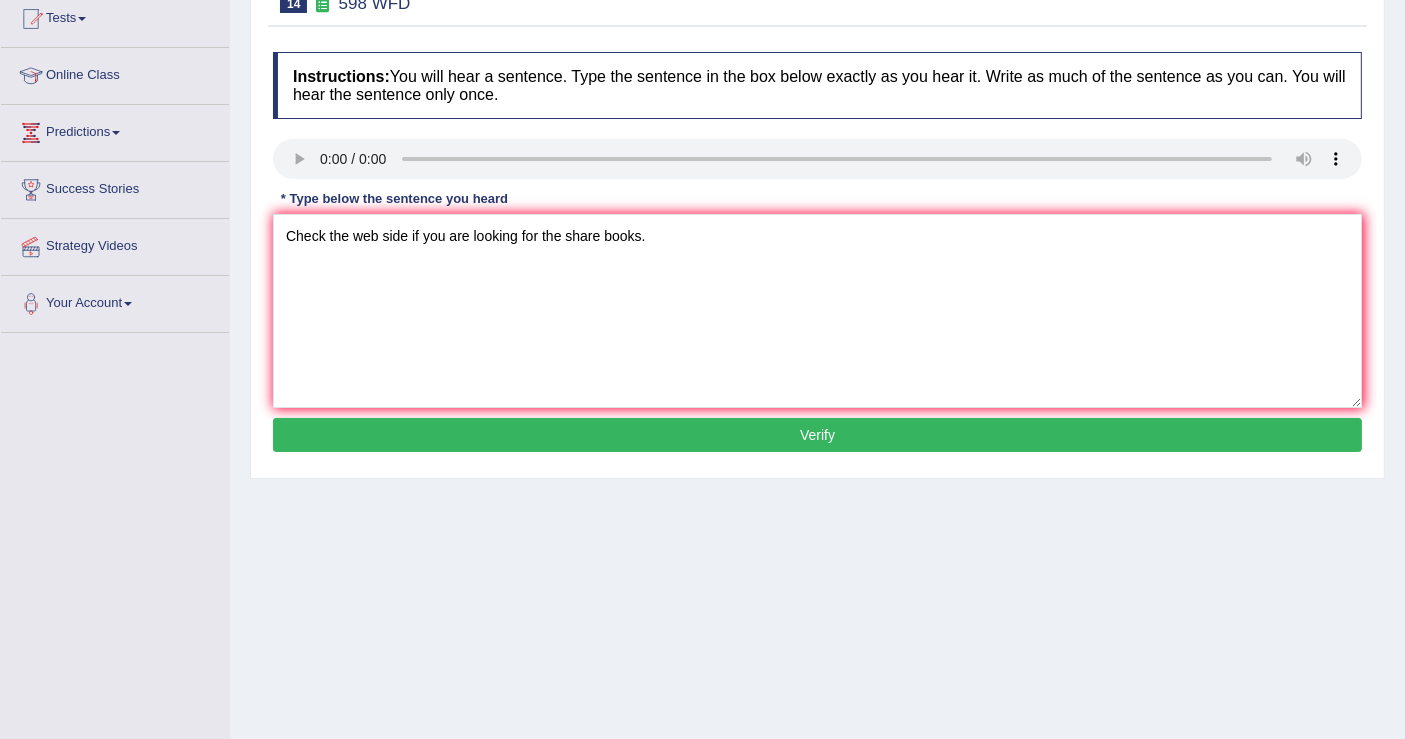 click on "Verify" at bounding box center (817, 435) 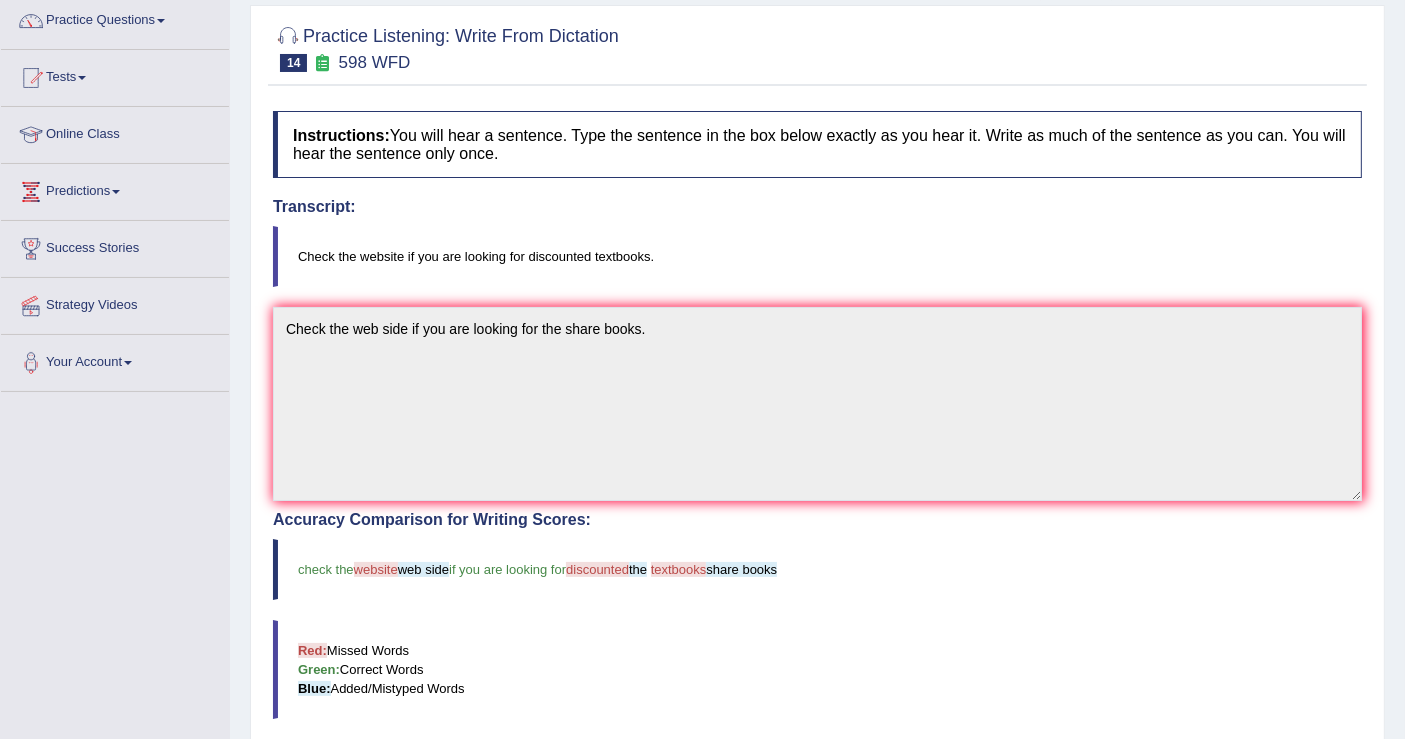 scroll, scrollTop: 111, scrollLeft: 0, axis: vertical 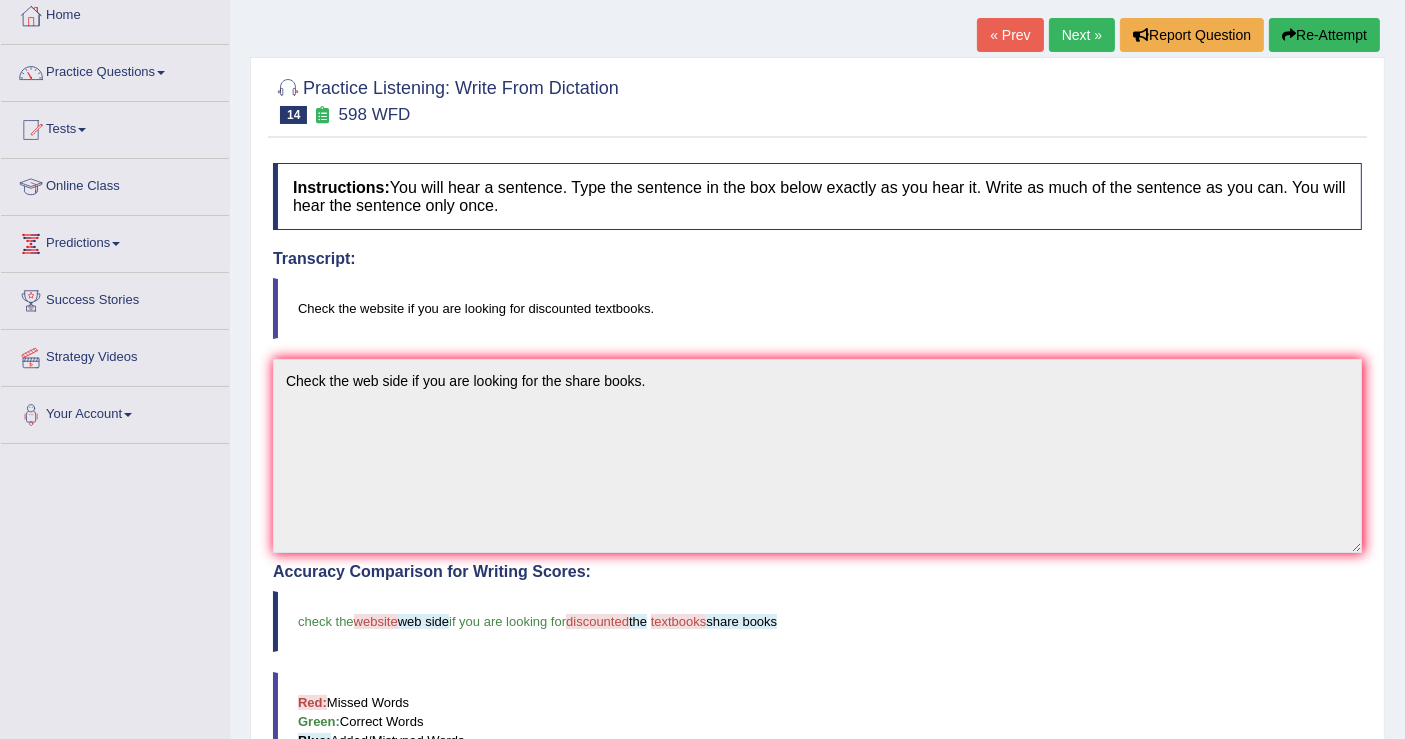 click on "Re-Attempt" at bounding box center (1324, 35) 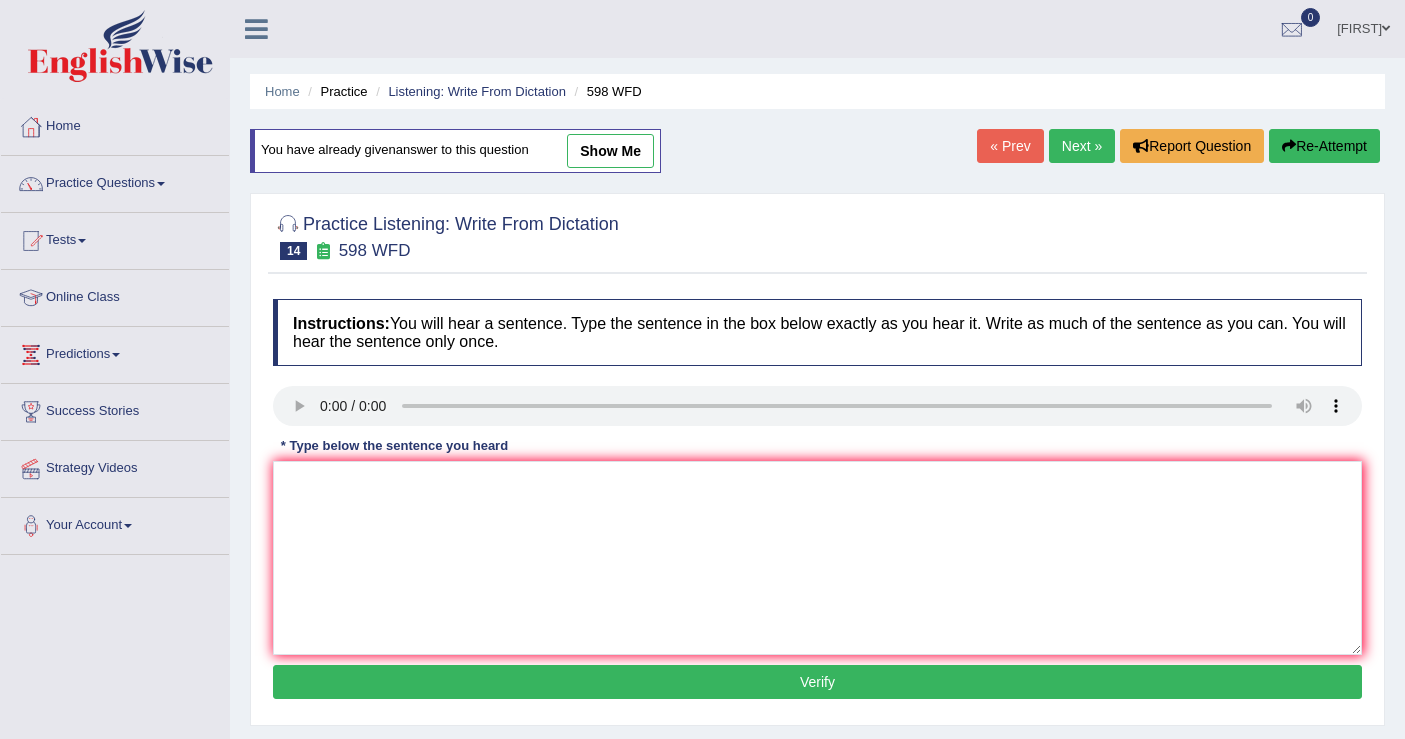 scroll, scrollTop: 111, scrollLeft: 0, axis: vertical 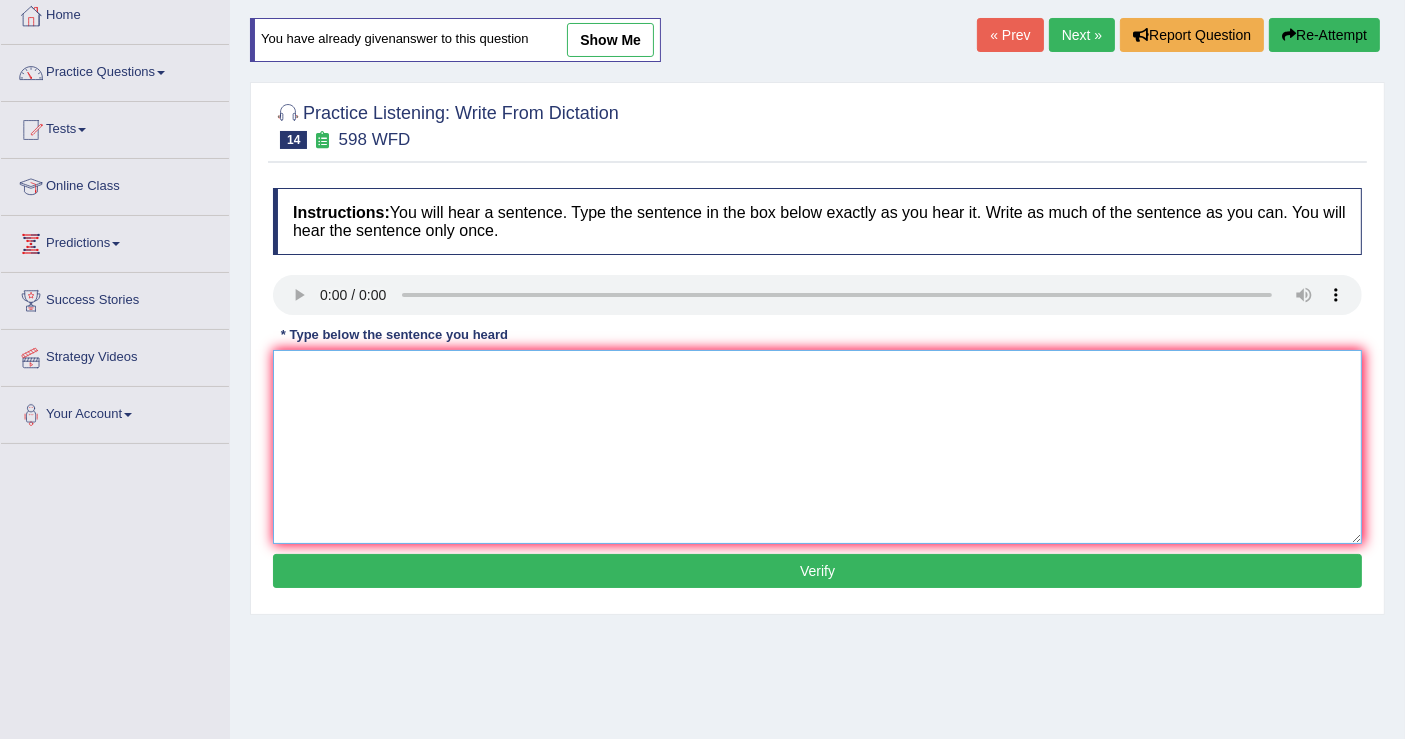 click at bounding box center (817, 447) 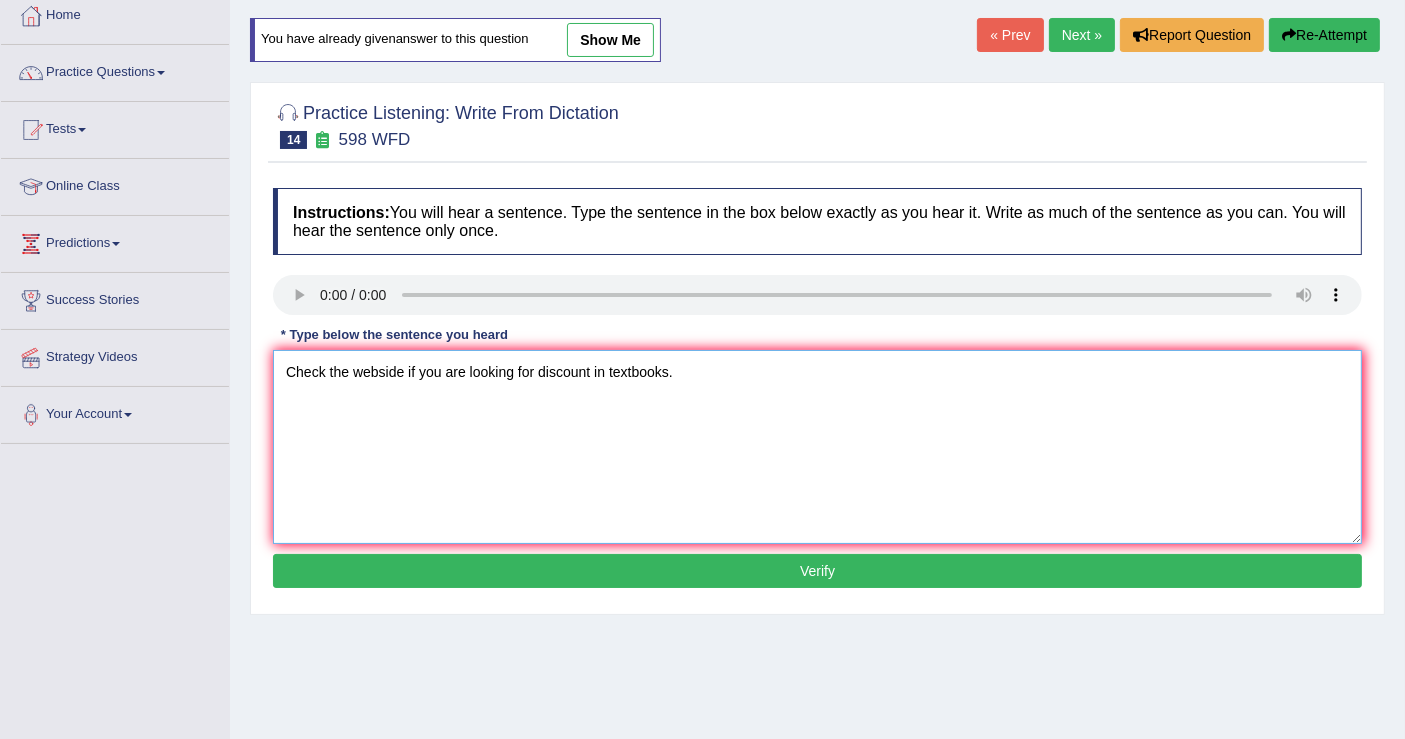 type on "Check the webside if you are looking for discount in textbooks." 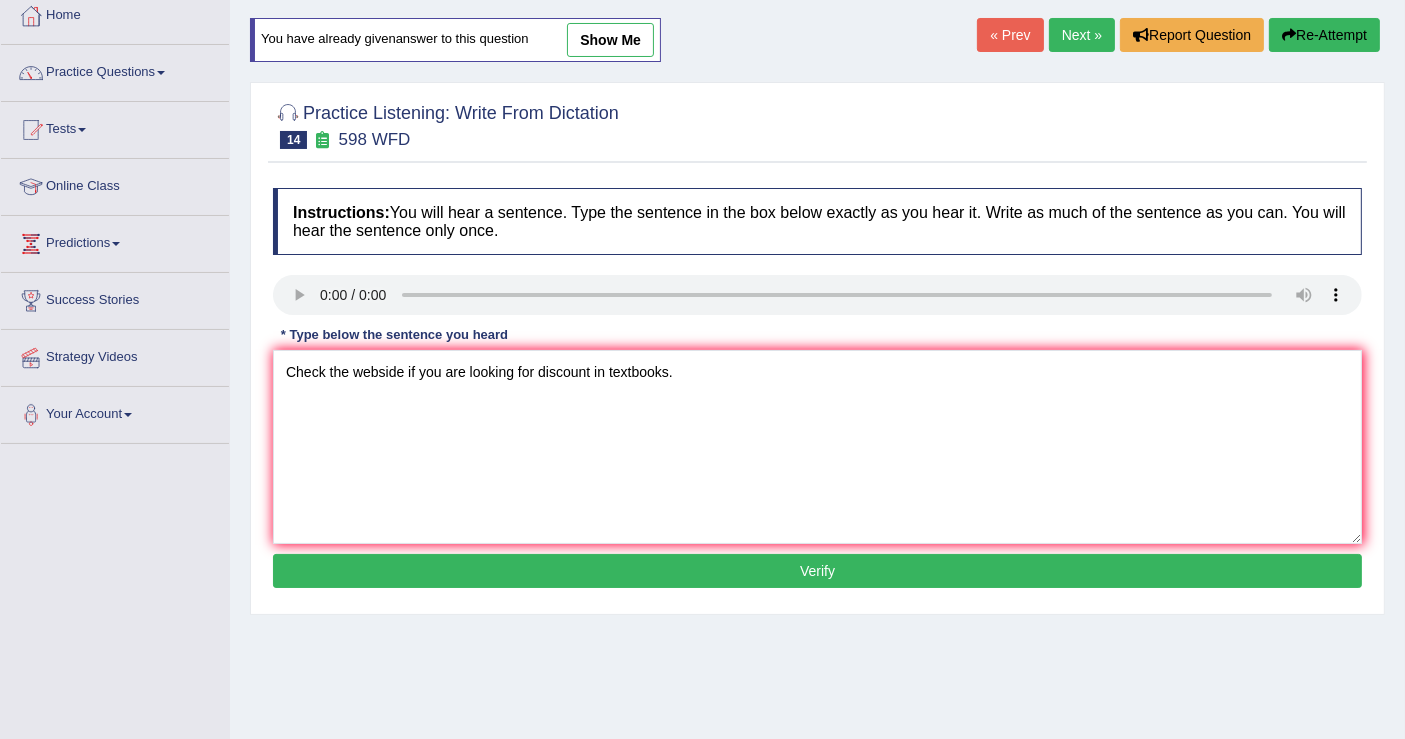 click on "Verify" at bounding box center (817, 571) 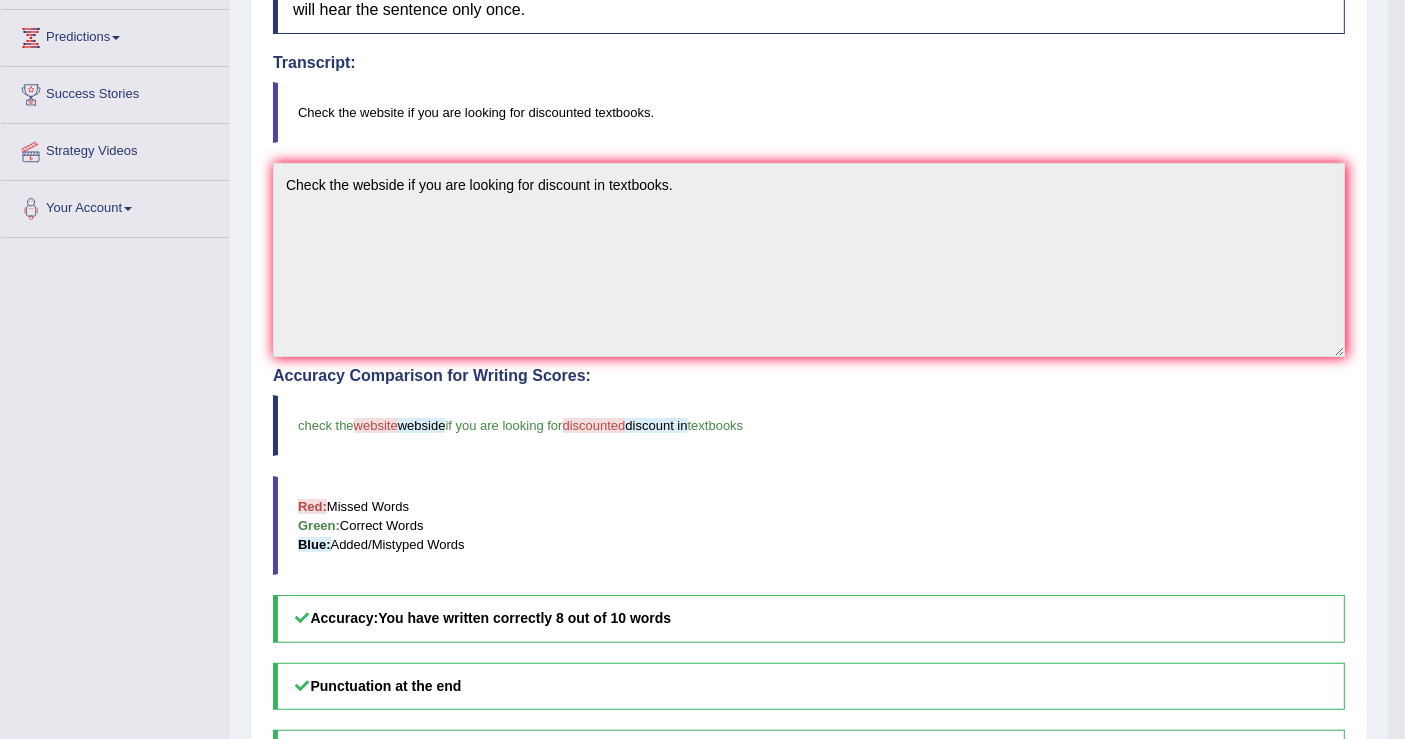 scroll, scrollTop: 0, scrollLeft: 0, axis: both 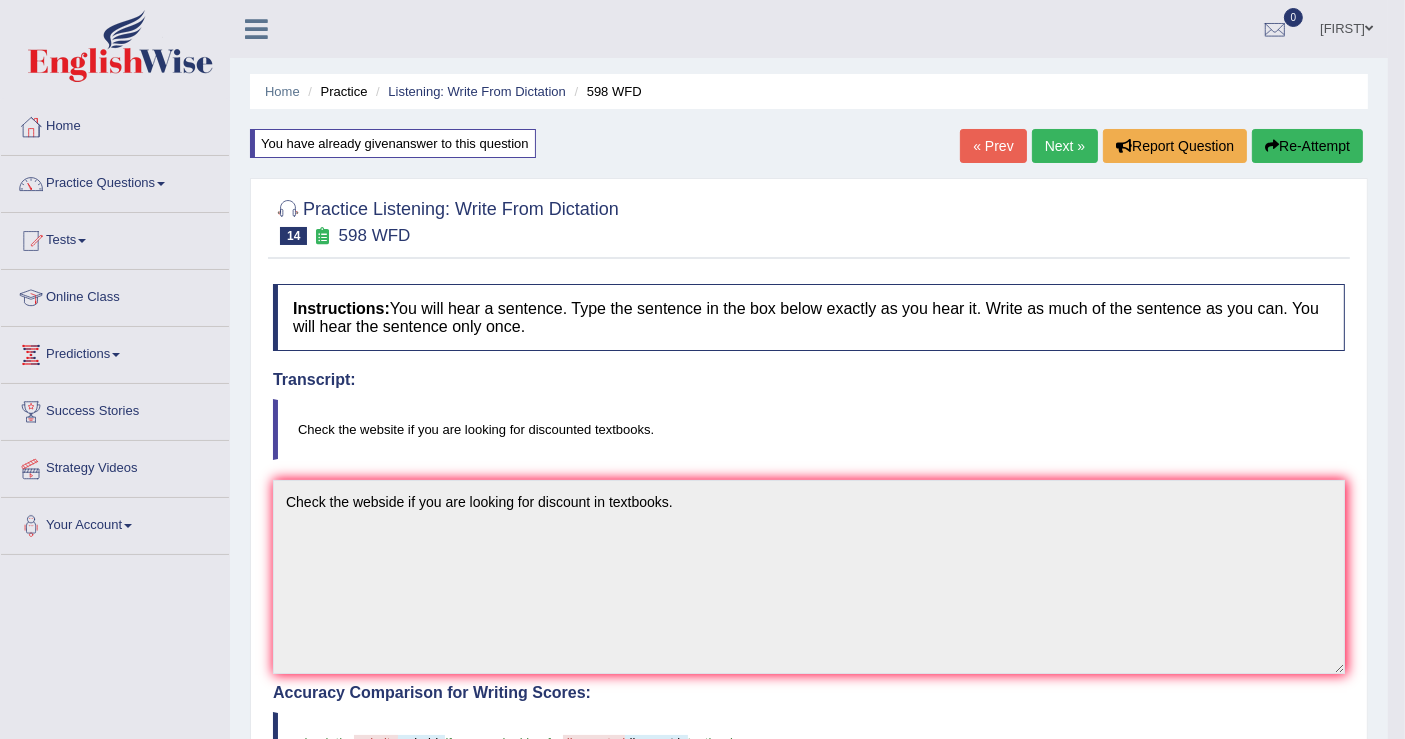 click on "Next »" at bounding box center (1065, 146) 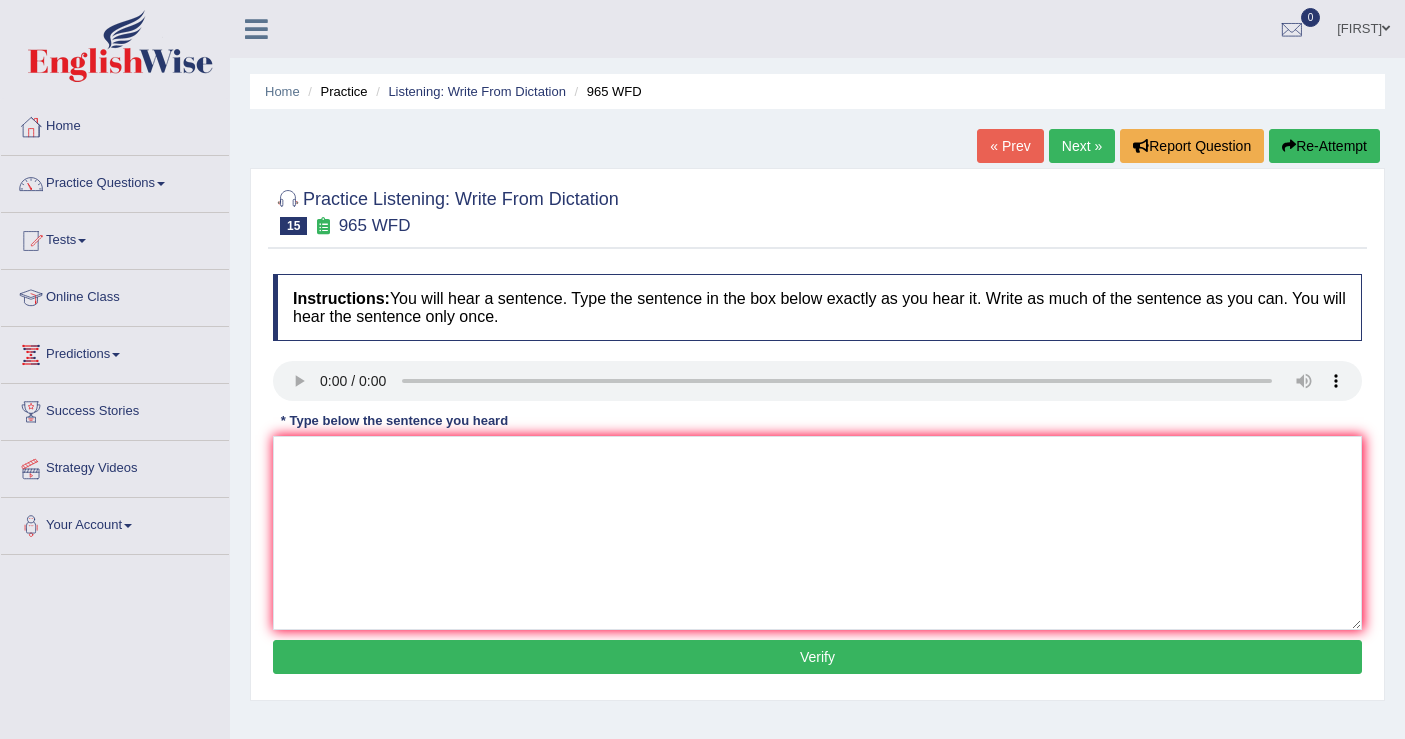 scroll, scrollTop: 0, scrollLeft: 0, axis: both 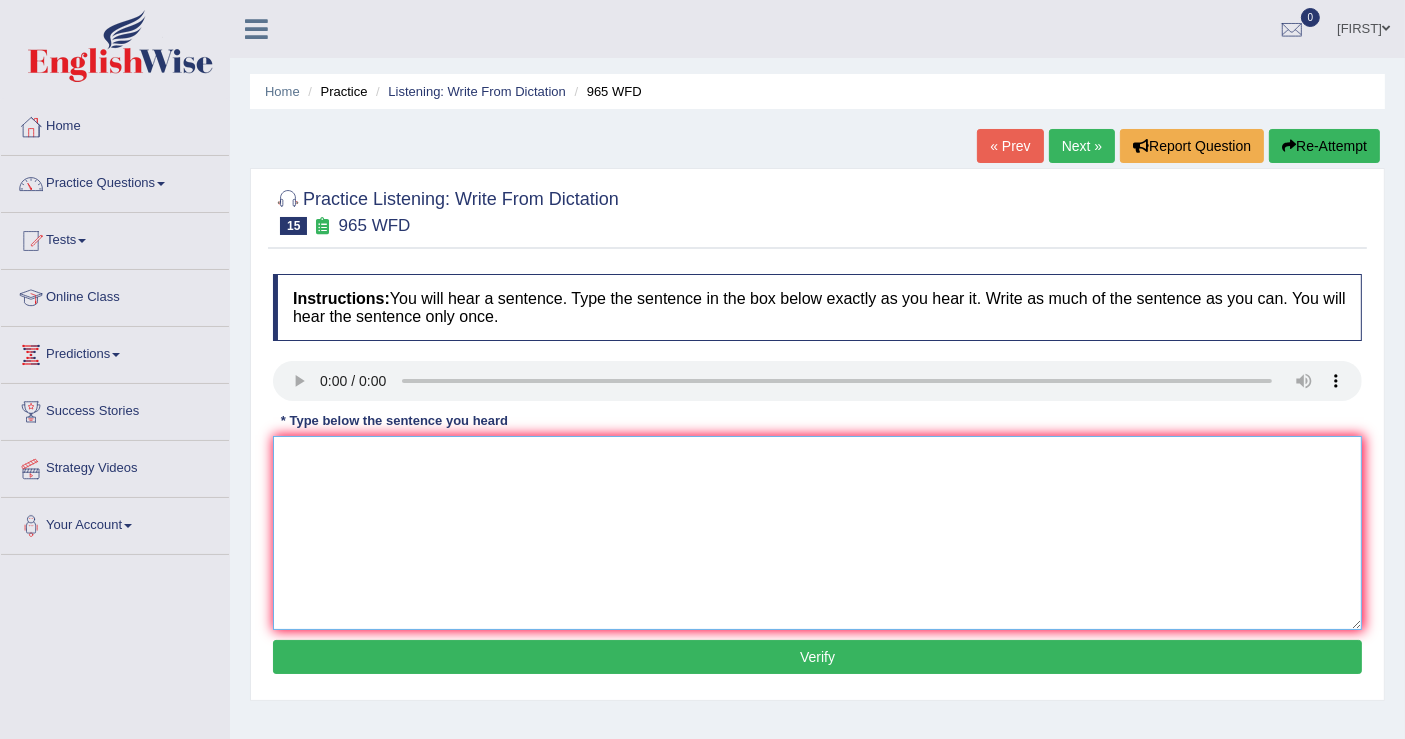 click at bounding box center (817, 533) 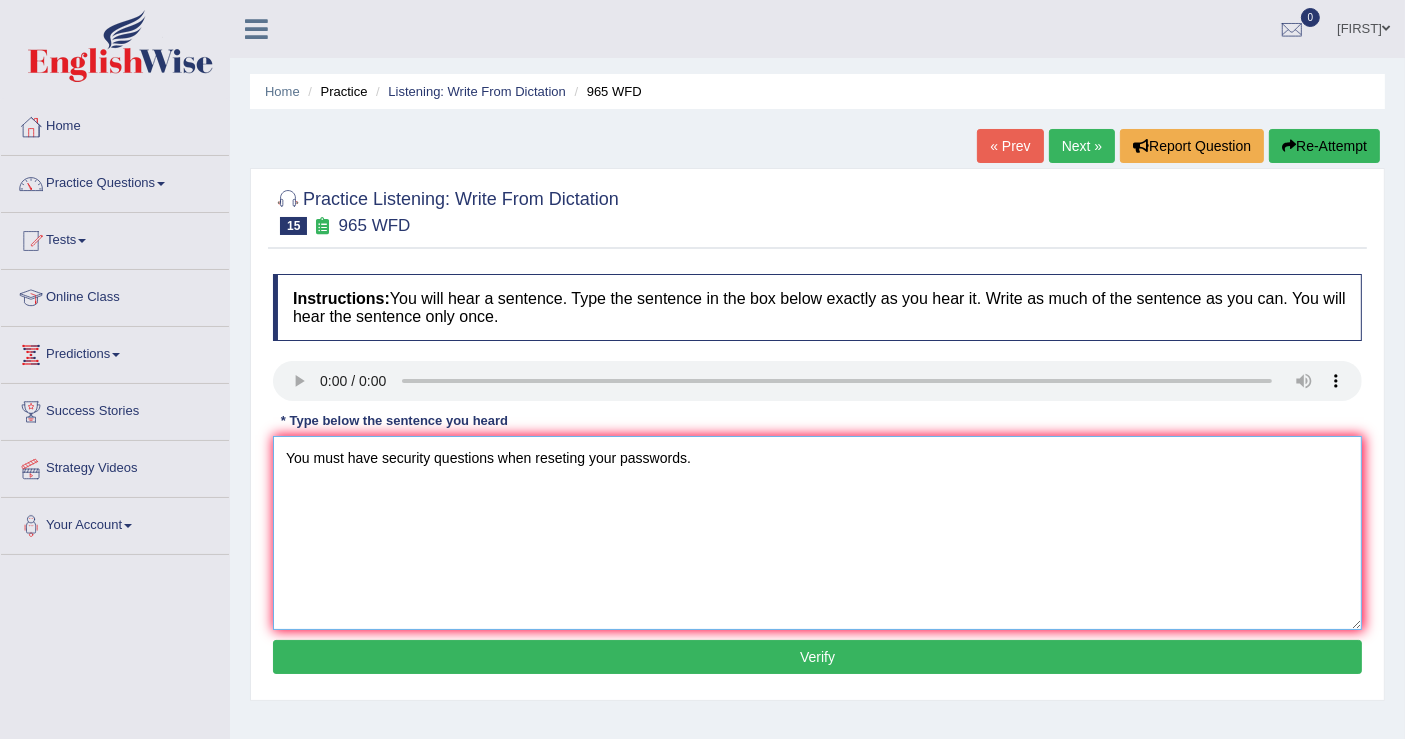 type on "You must have security questions when reseting your passwords." 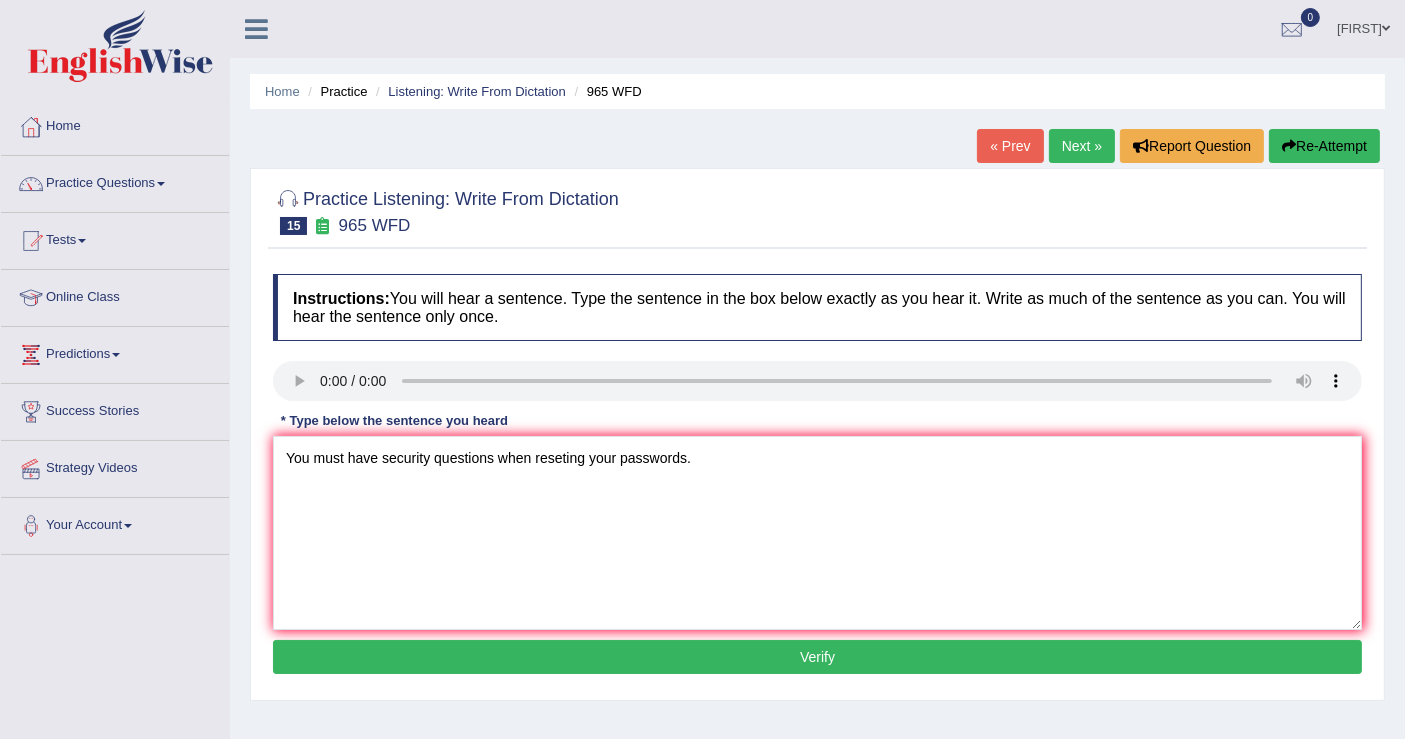 click on "Verify" at bounding box center [817, 657] 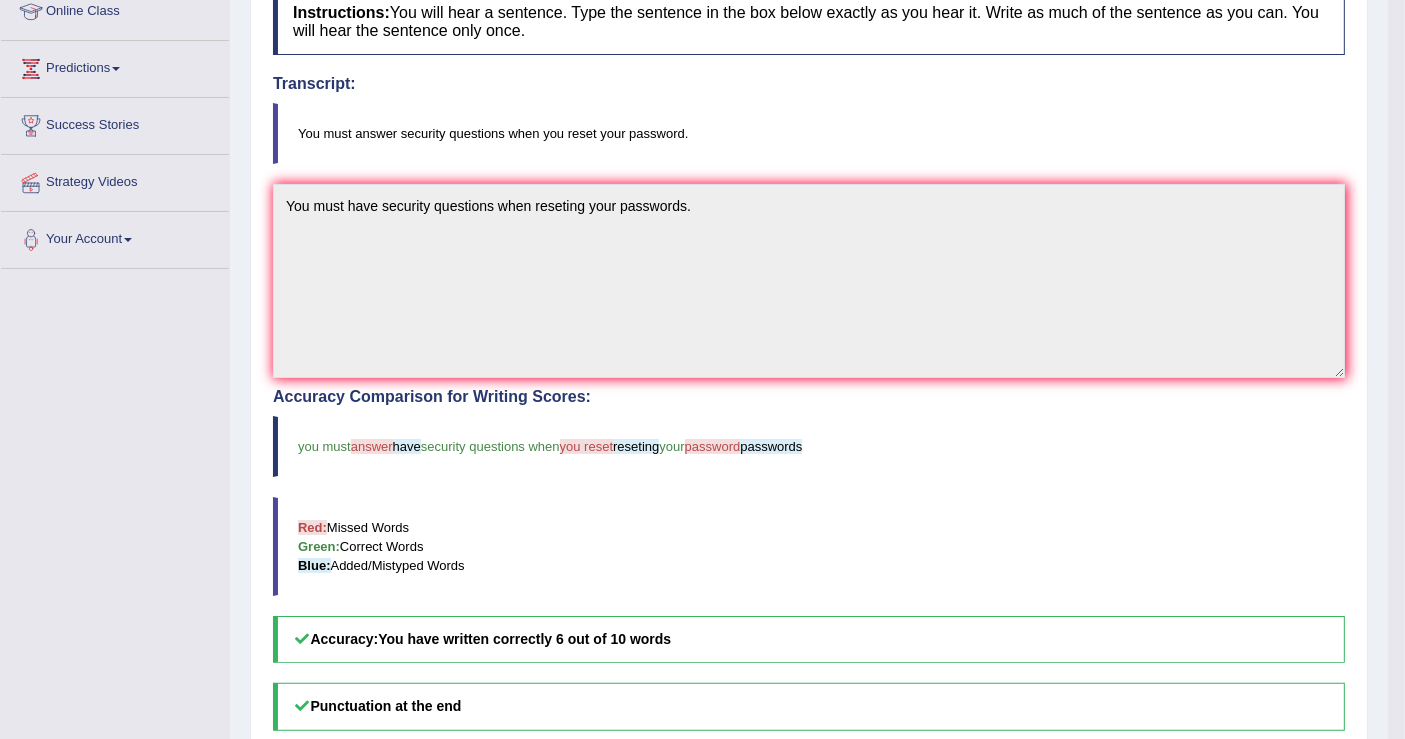 scroll, scrollTop: 0, scrollLeft: 0, axis: both 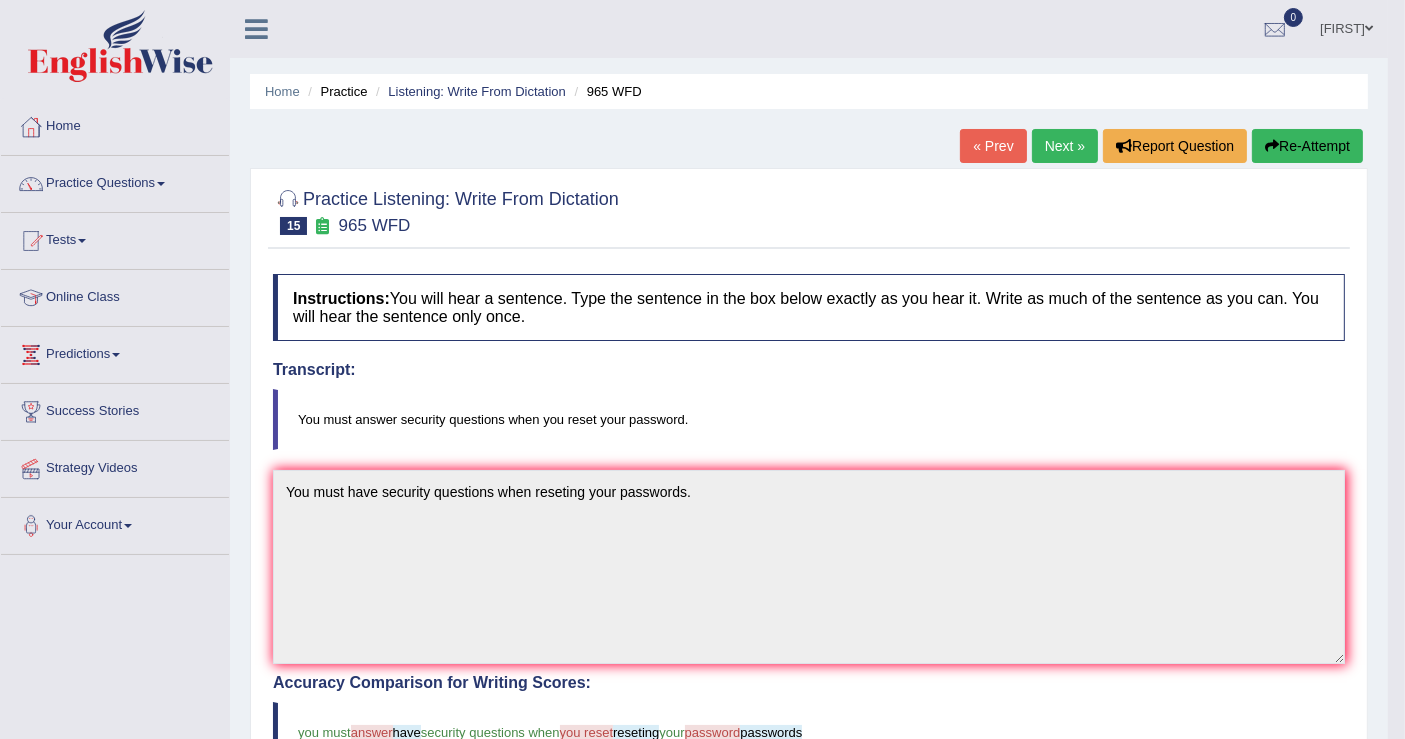 click on "Next »" at bounding box center [1065, 146] 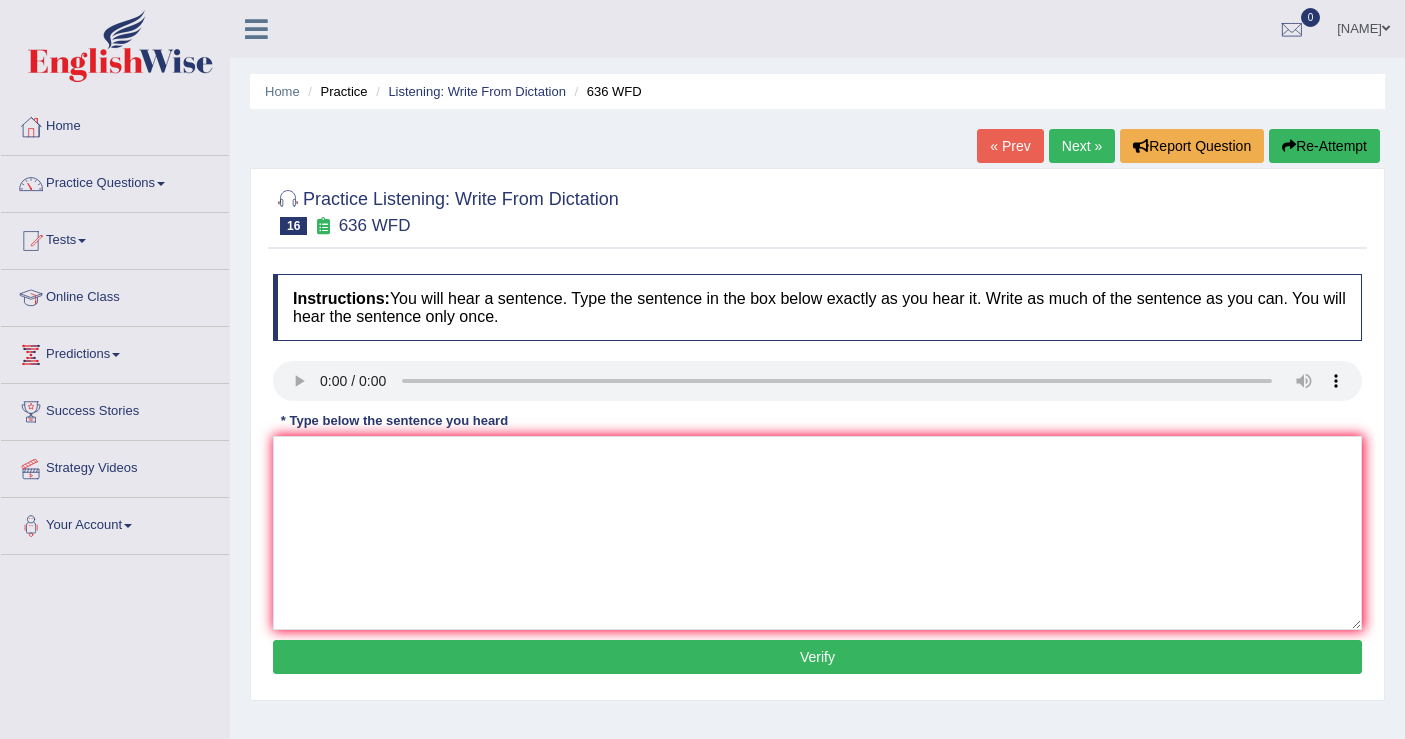 scroll, scrollTop: 0, scrollLeft: 0, axis: both 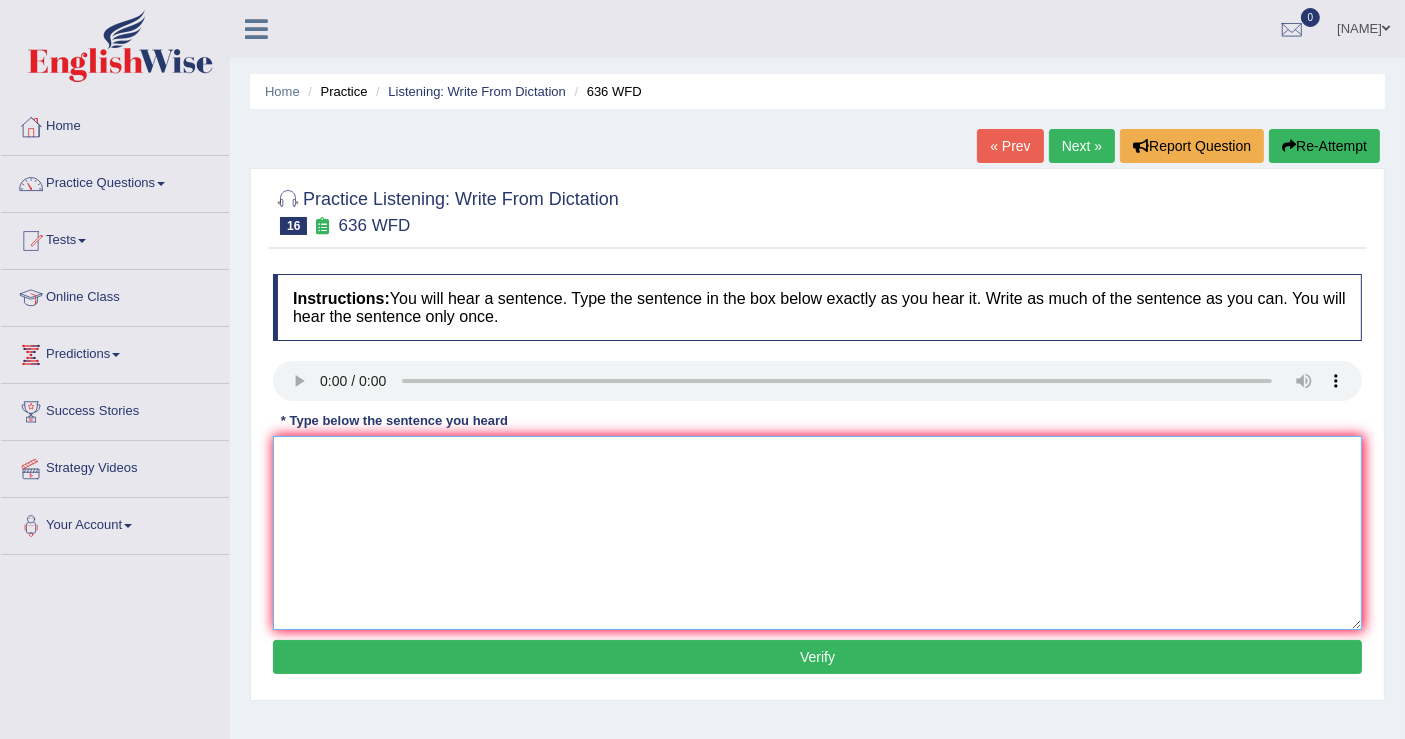 click at bounding box center (817, 533) 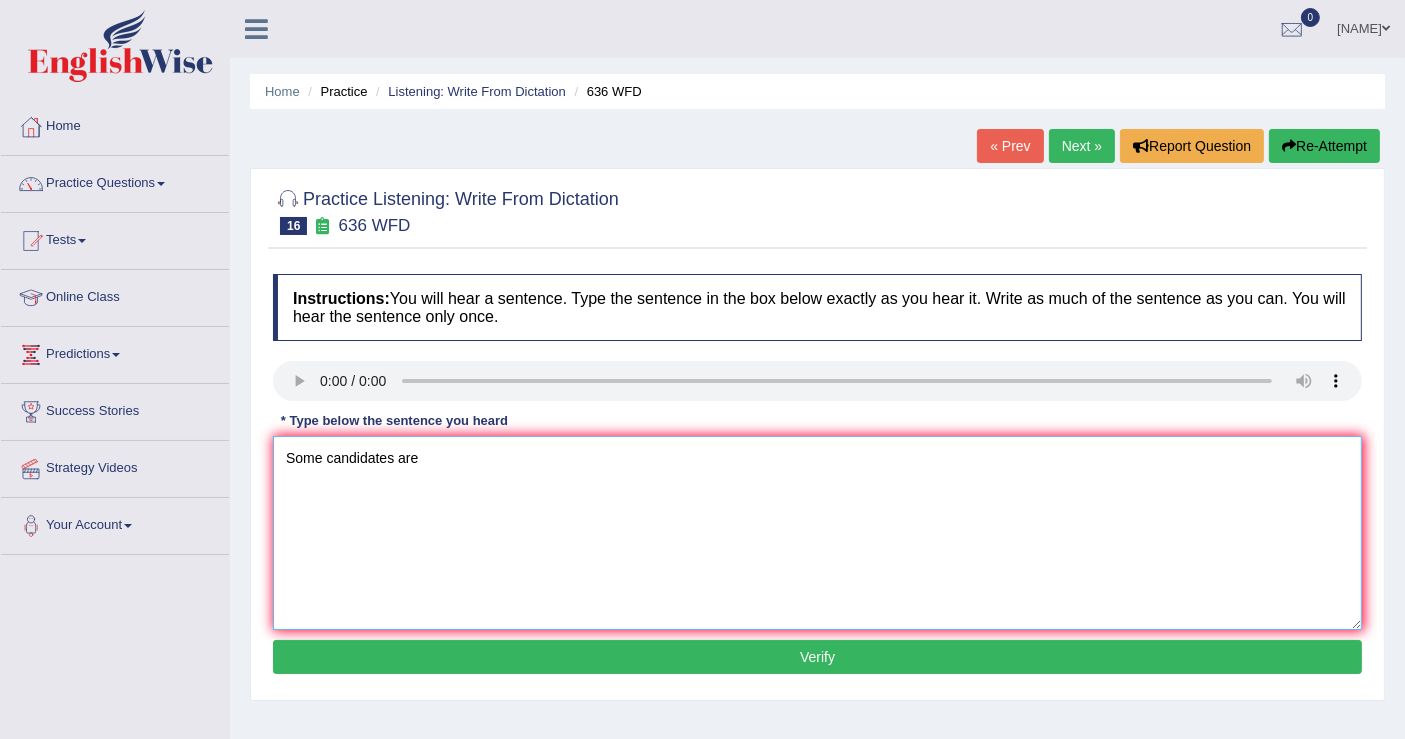 click on "Some candidates are" at bounding box center [817, 533] 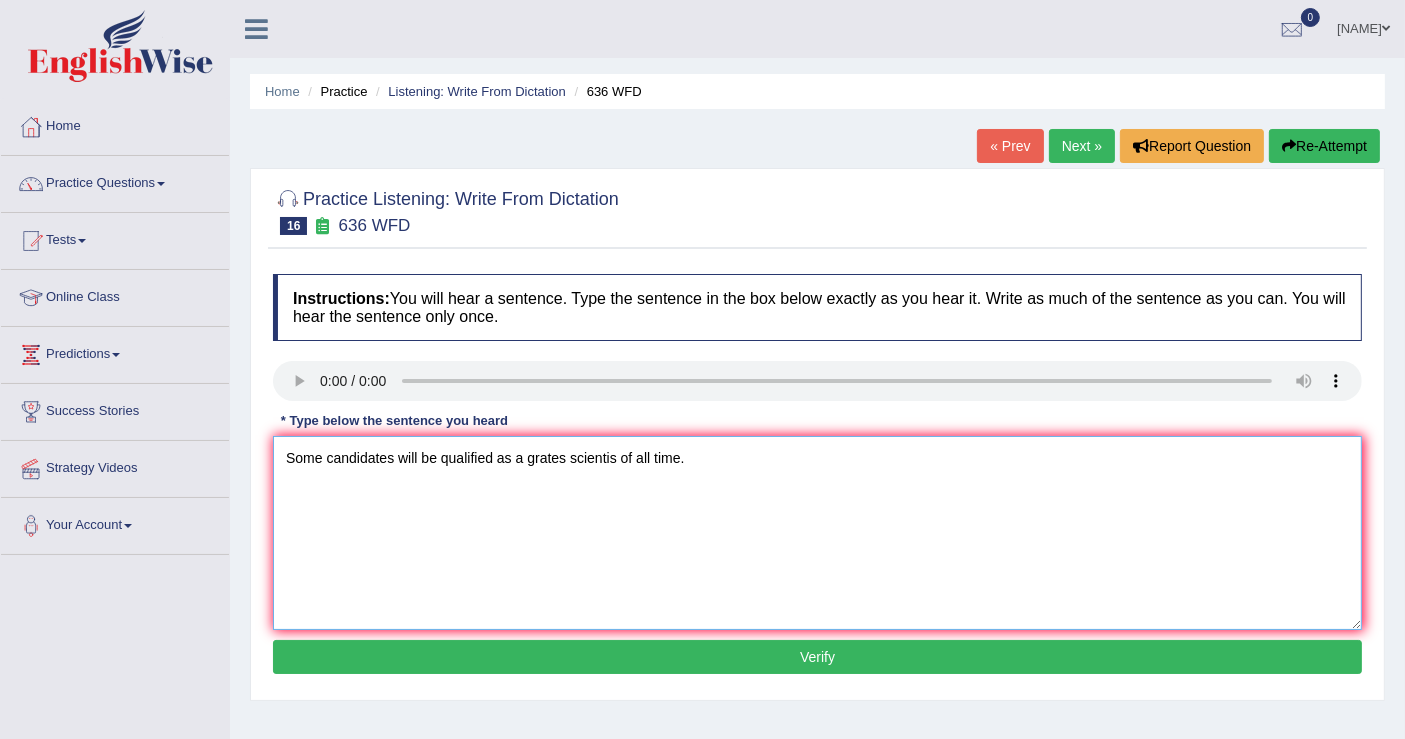 type on "Some candidates will be qualified as a grates scientis of all time." 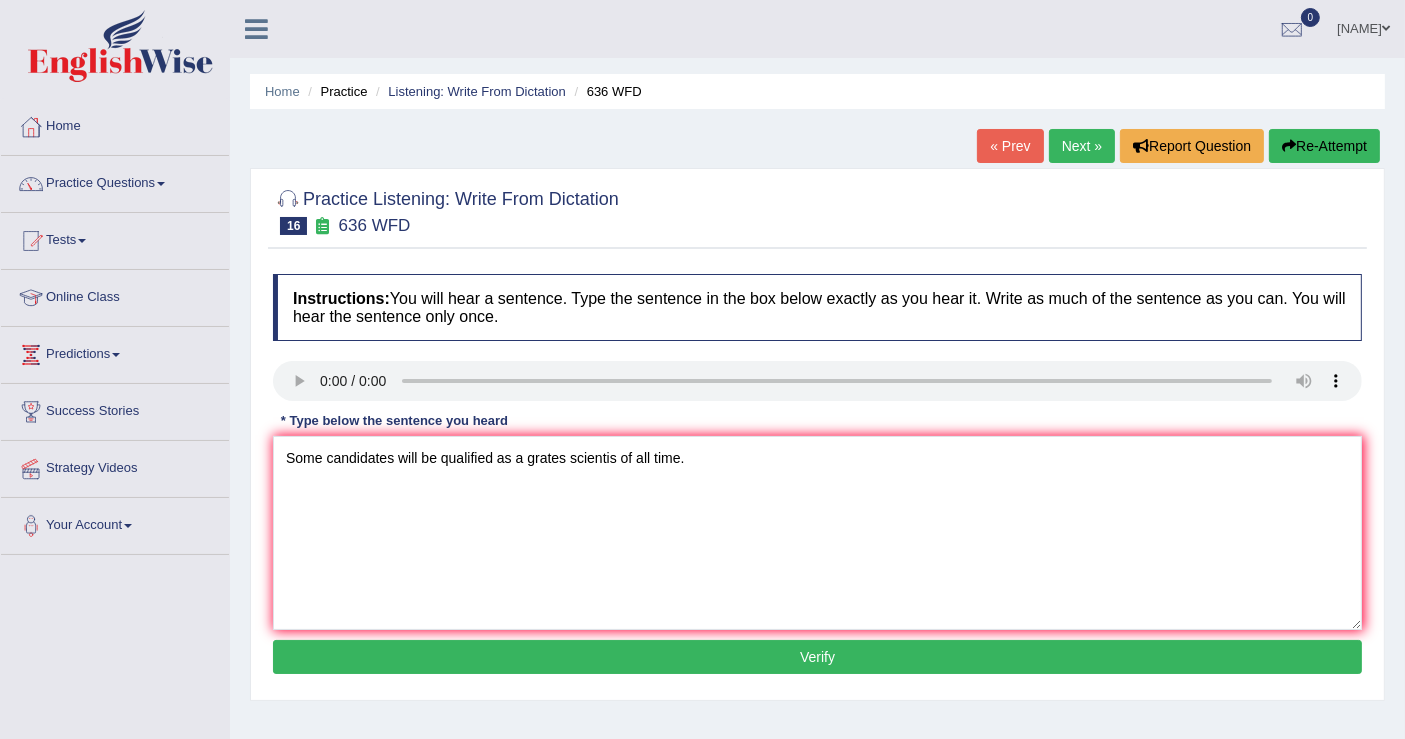 click on "Verify" at bounding box center [817, 657] 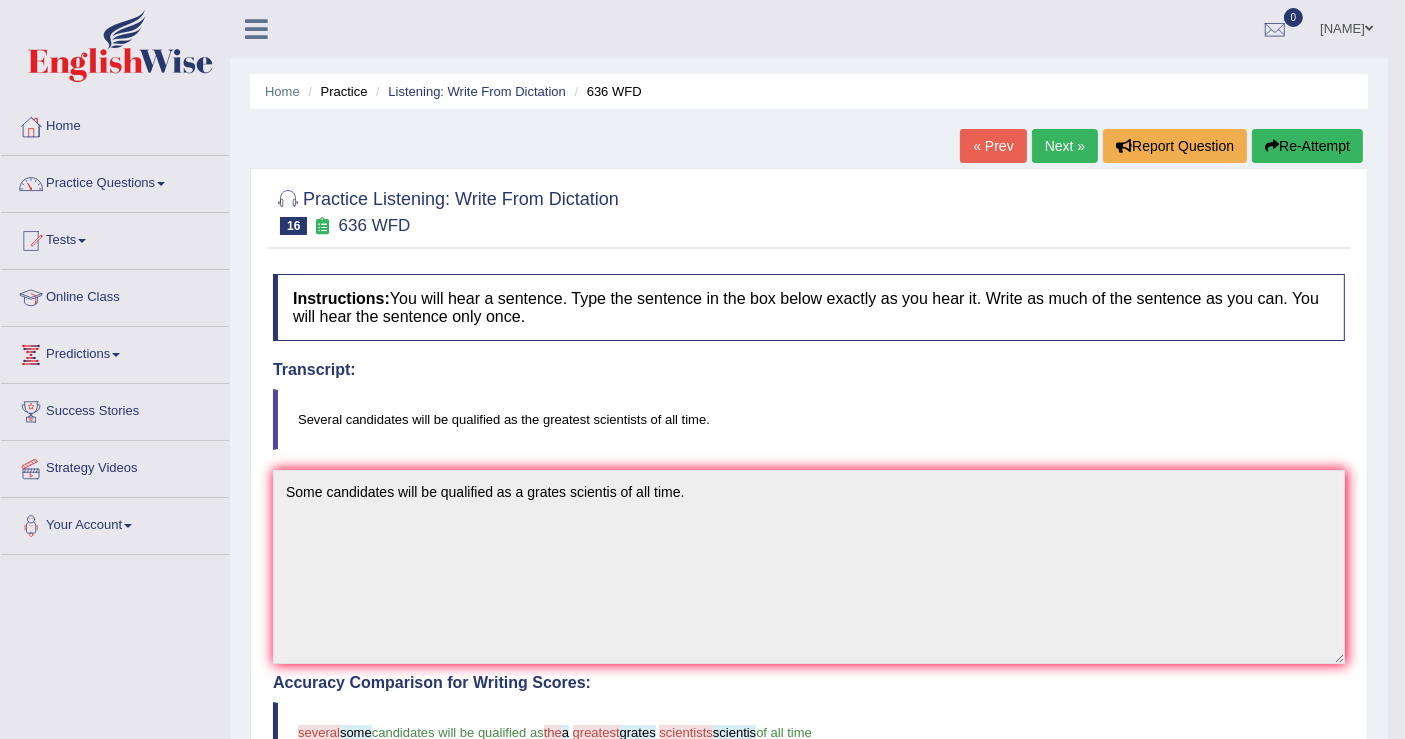 click at bounding box center (1272, 146) 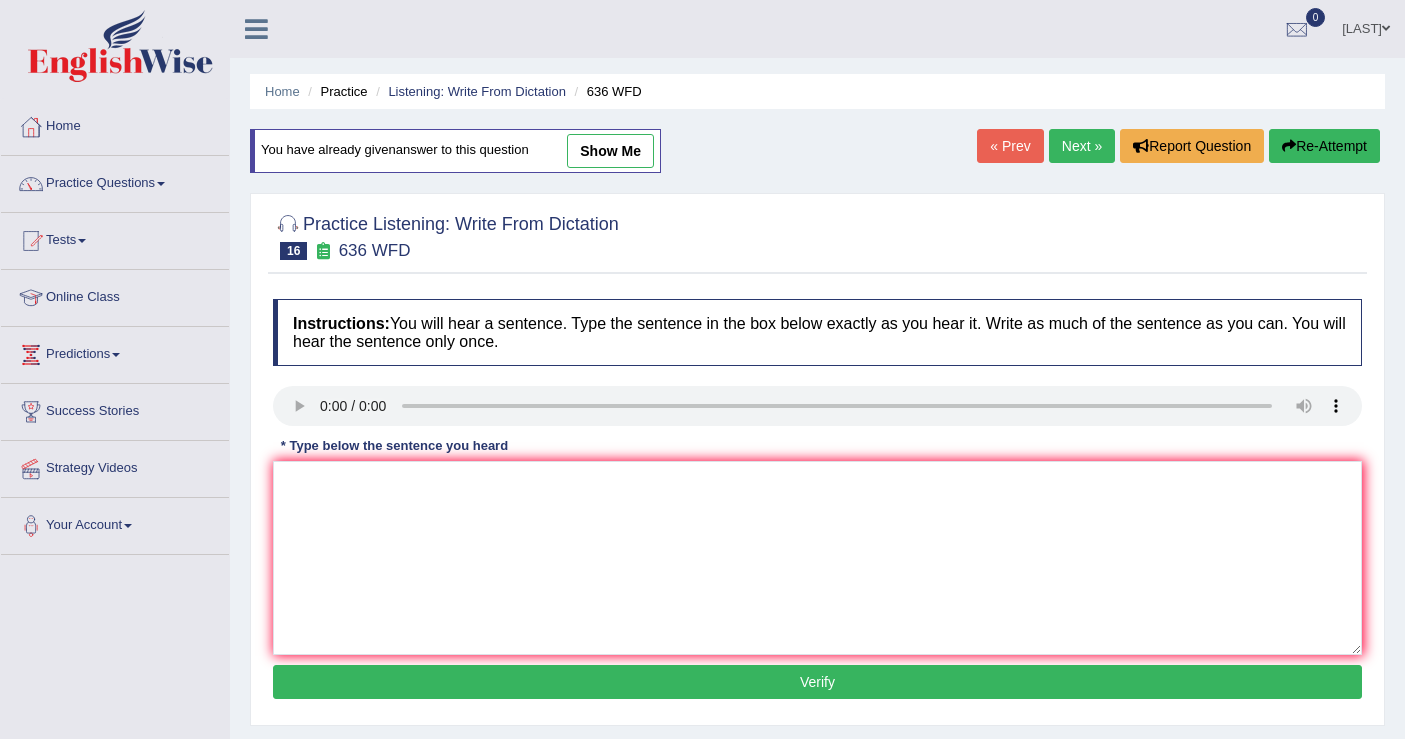 scroll, scrollTop: 0, scrollLeft: 0, axis: both 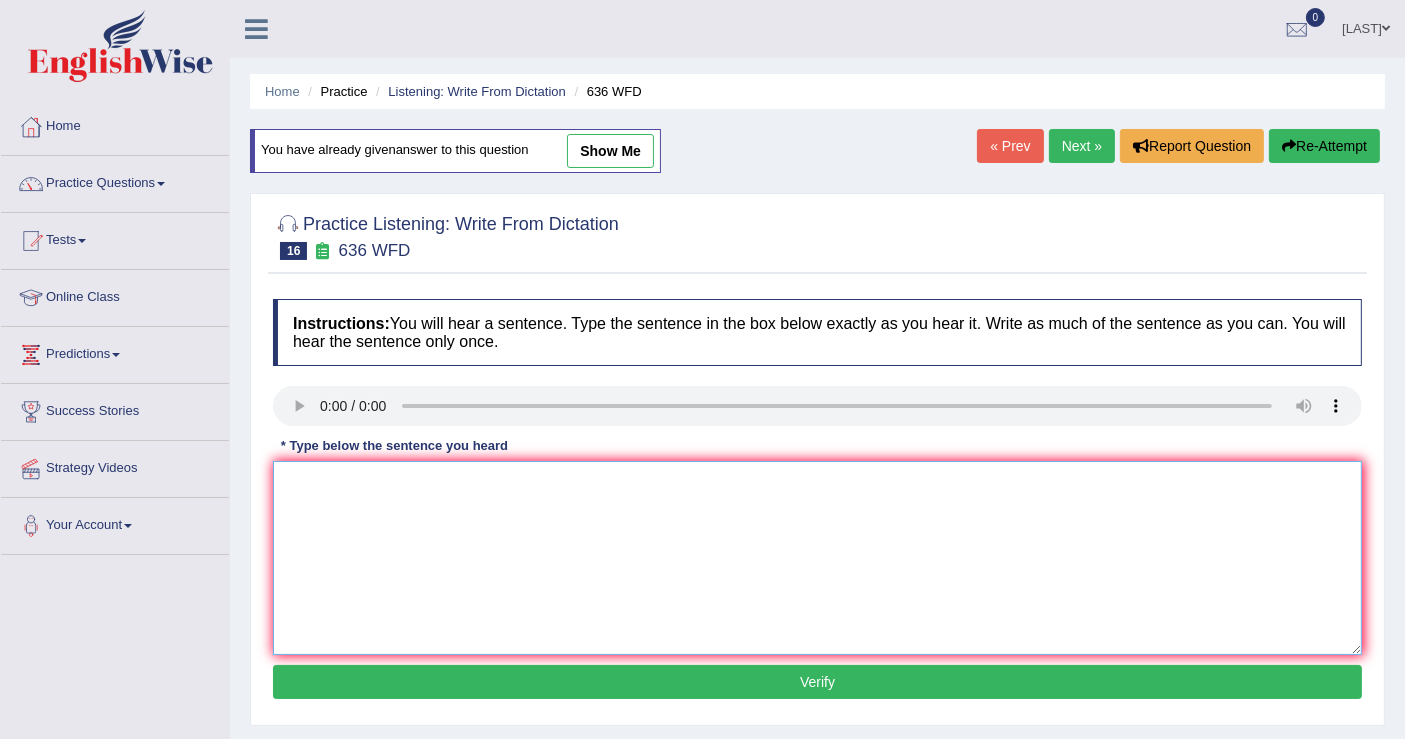 click at bounding box center (817, 558) 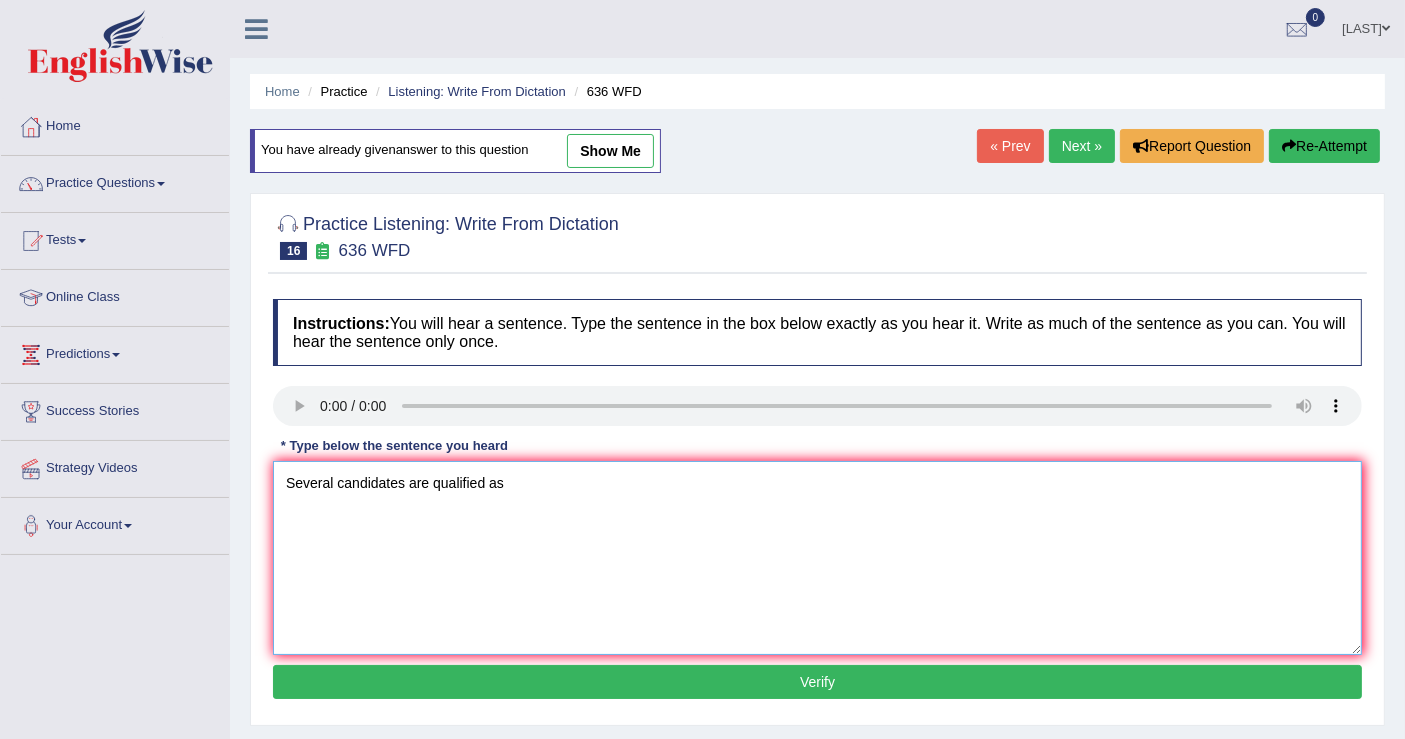 click on "Several candidates are qualified as" at bounding box center [817, 558] 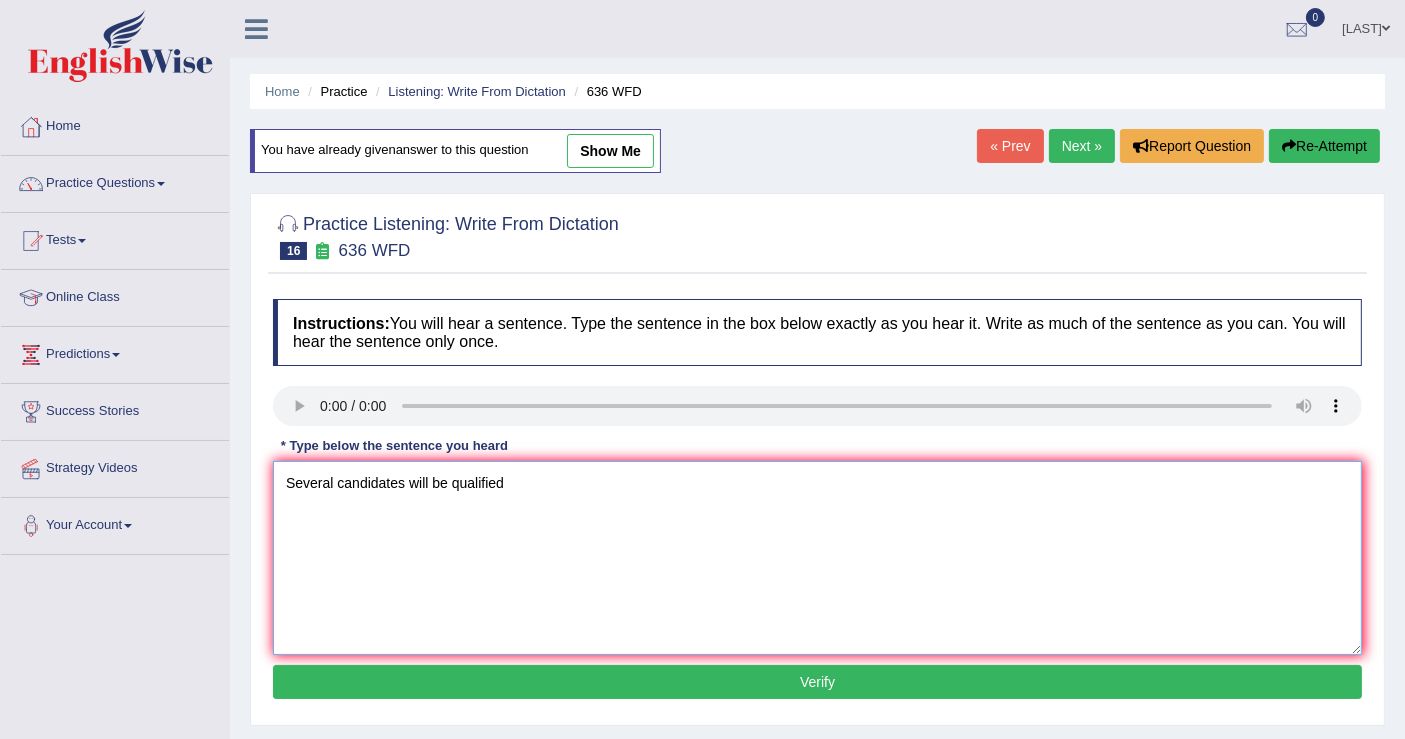 click on "Several candidates will be qualified" at bounding box center (817, 558) 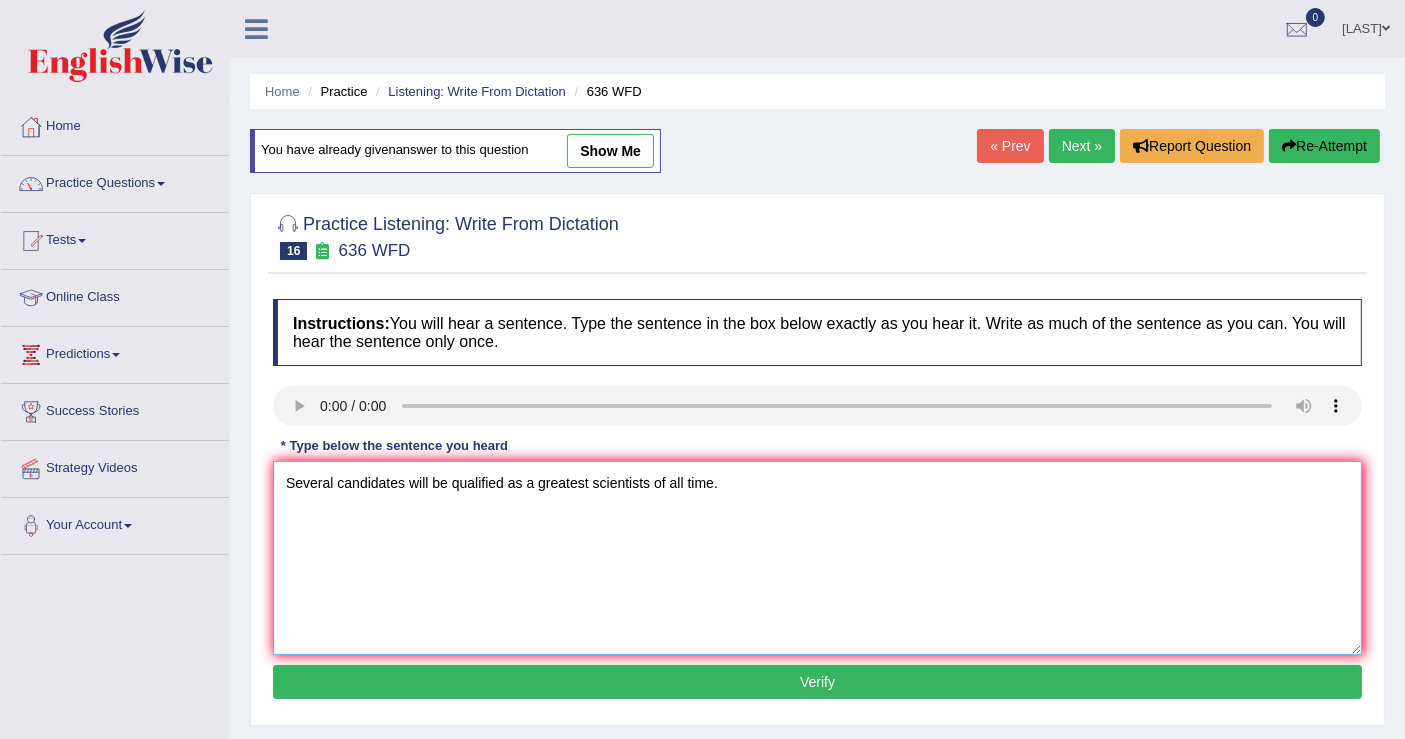 type on "Several candidates will be qualified as a greatest scientists of all time." 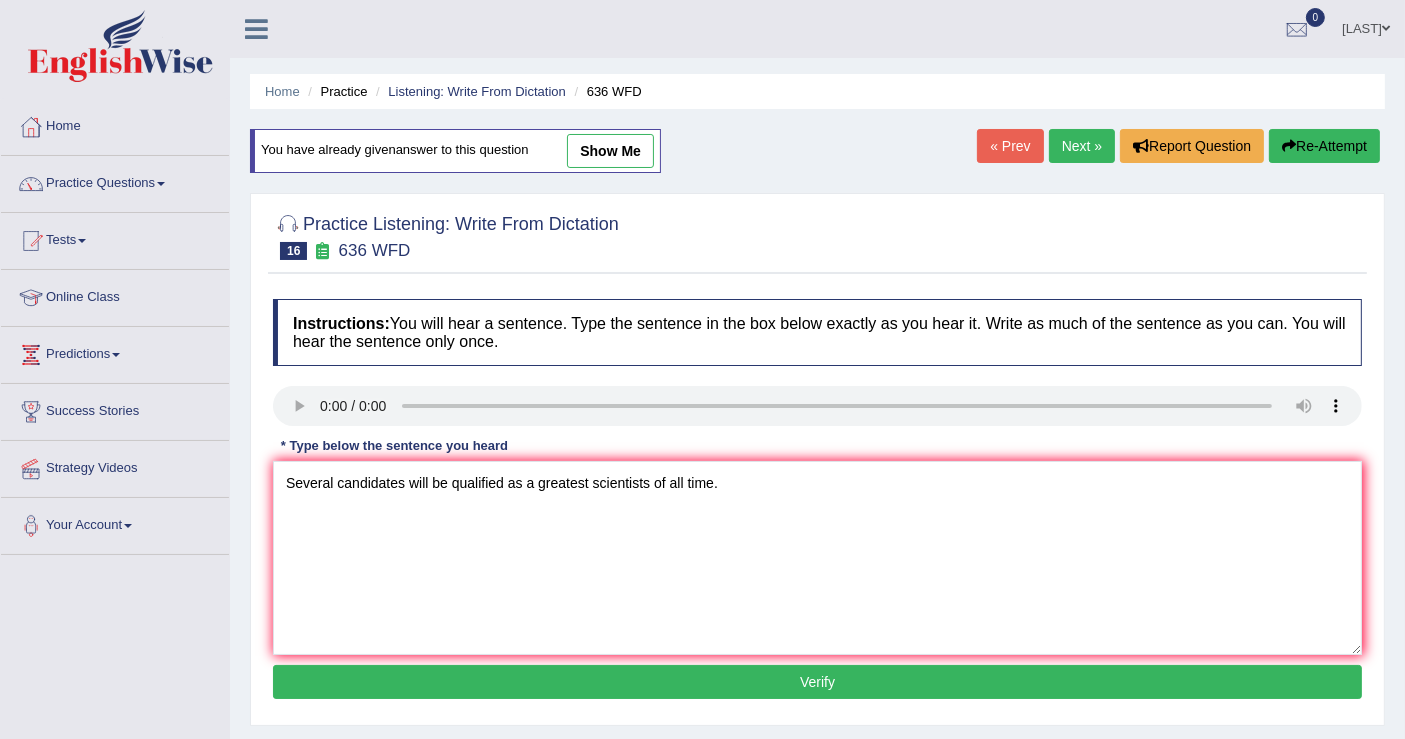 click on "Verify" at bounding box center [817, 682] 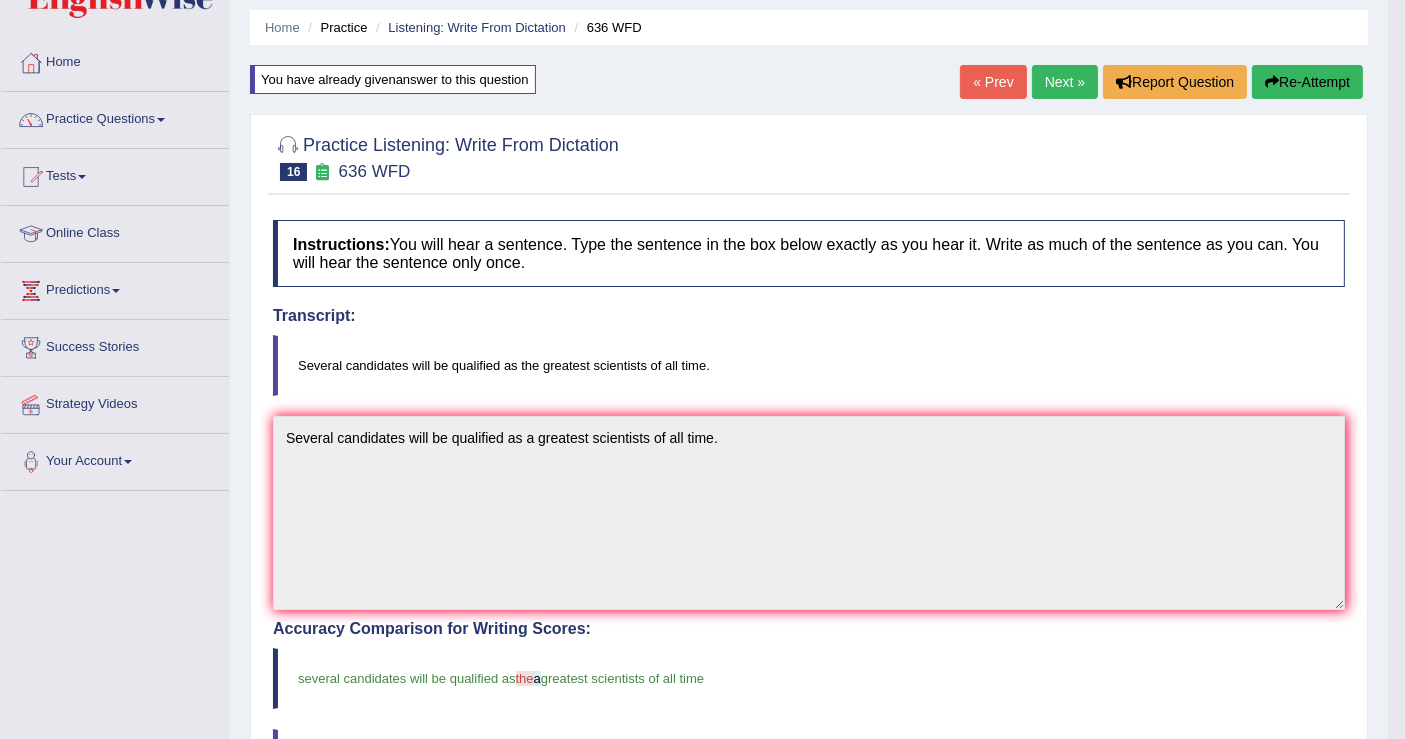 scroll, scrollTop: 0, scrollLeft: 0, axis: both 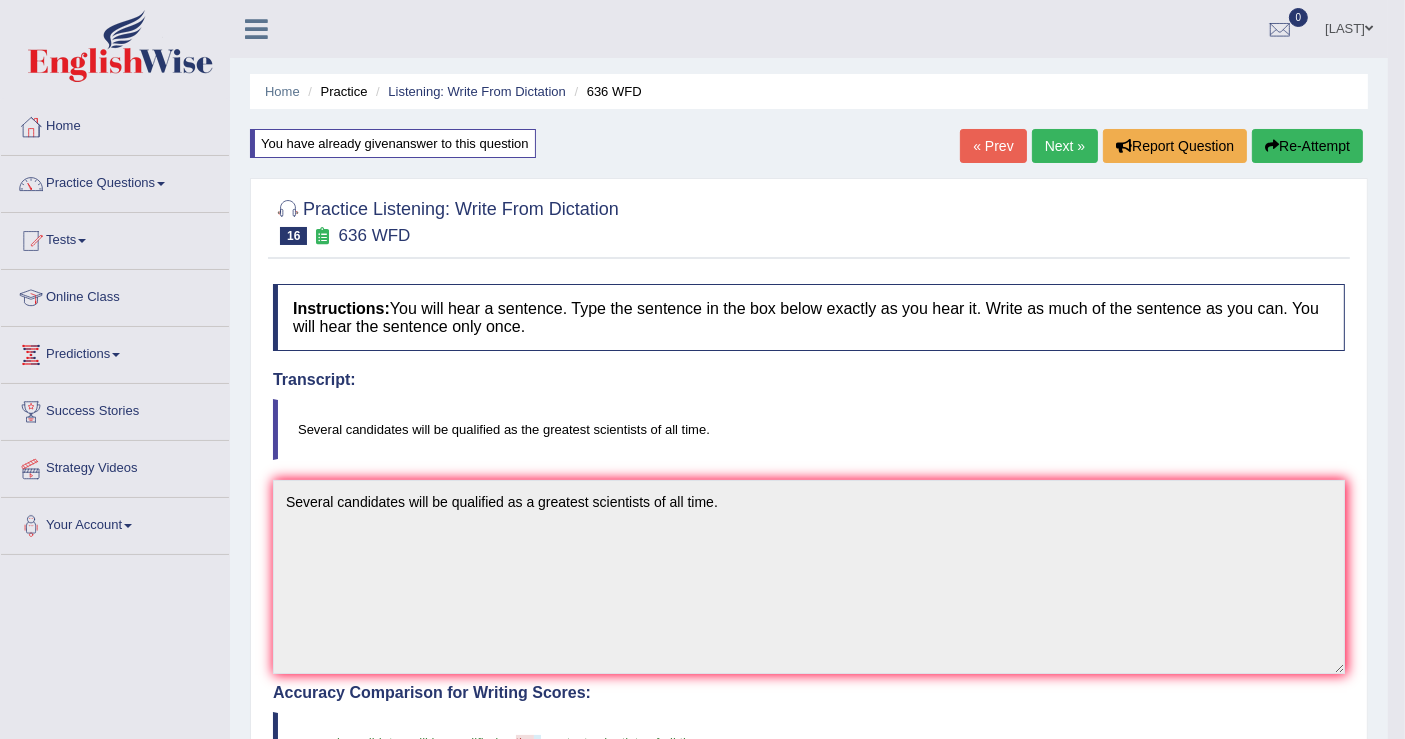 click on "Next »" at bounding box center (1065, 146) 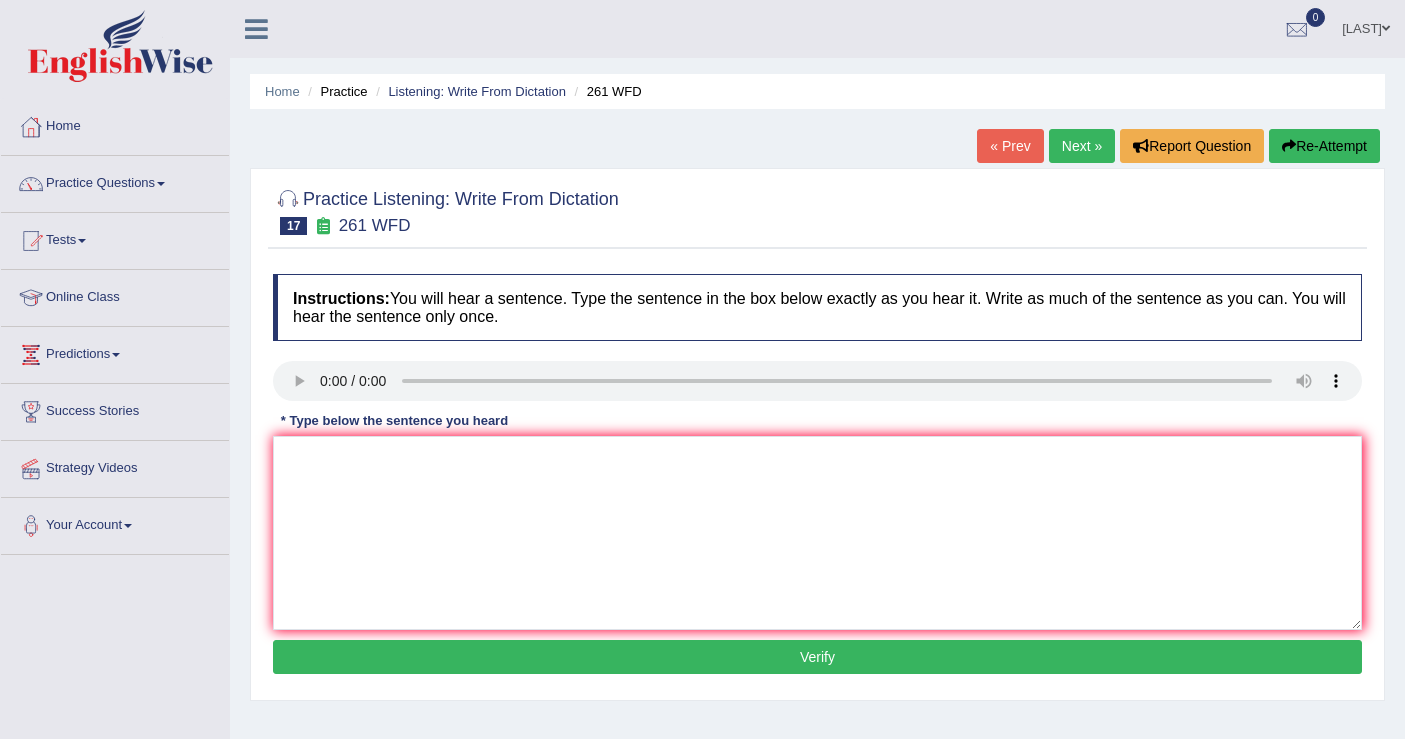 scroll, scrollTop: 0, scrollLeft: 0, axis: both 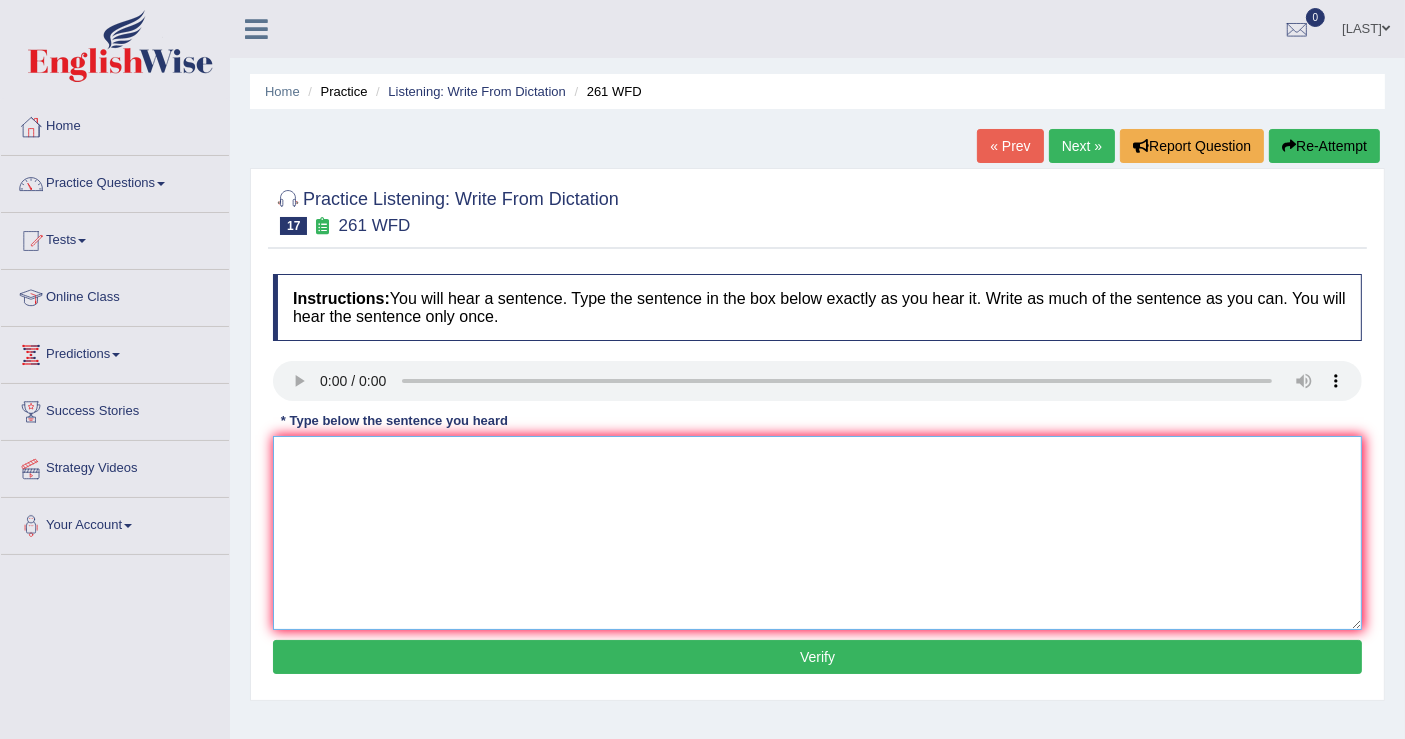 click at bounding box center (817, 533) 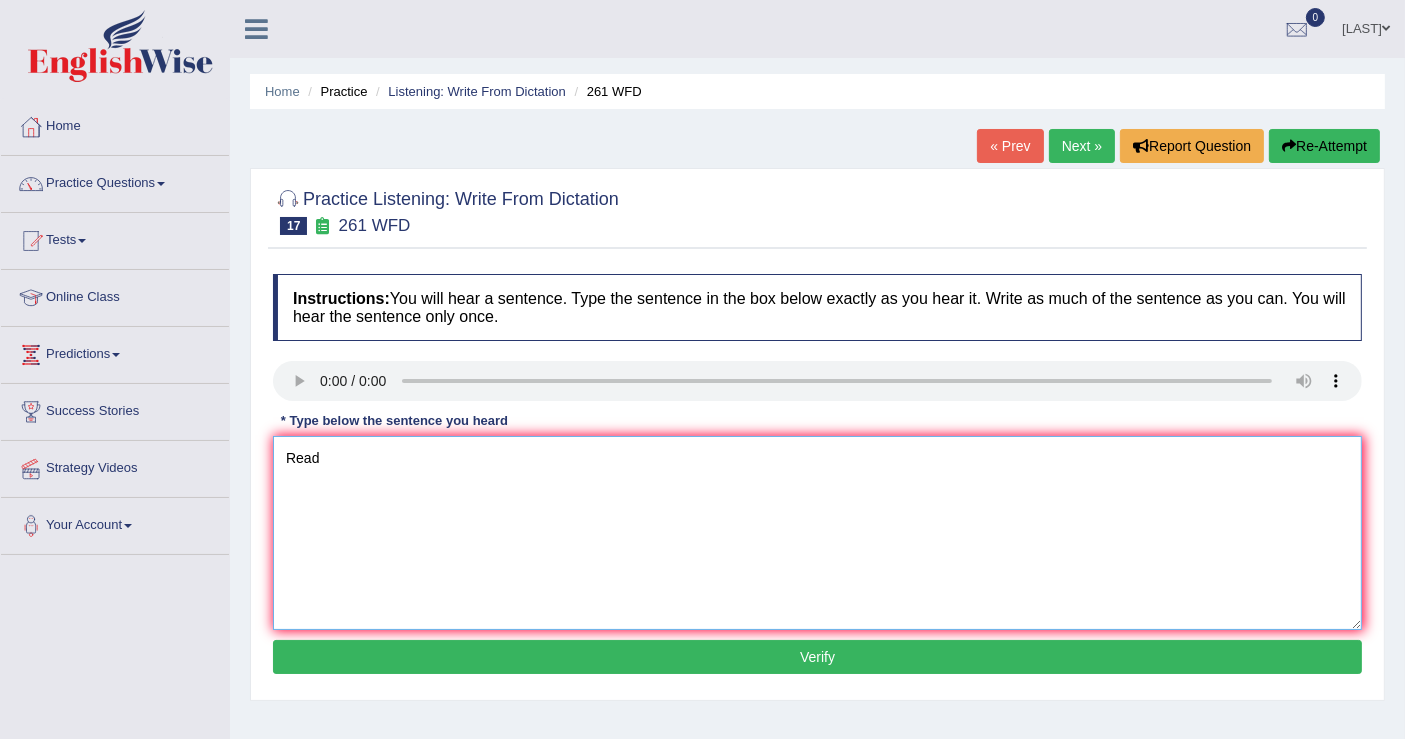 click on "Read" at bounding box center [817, 533] 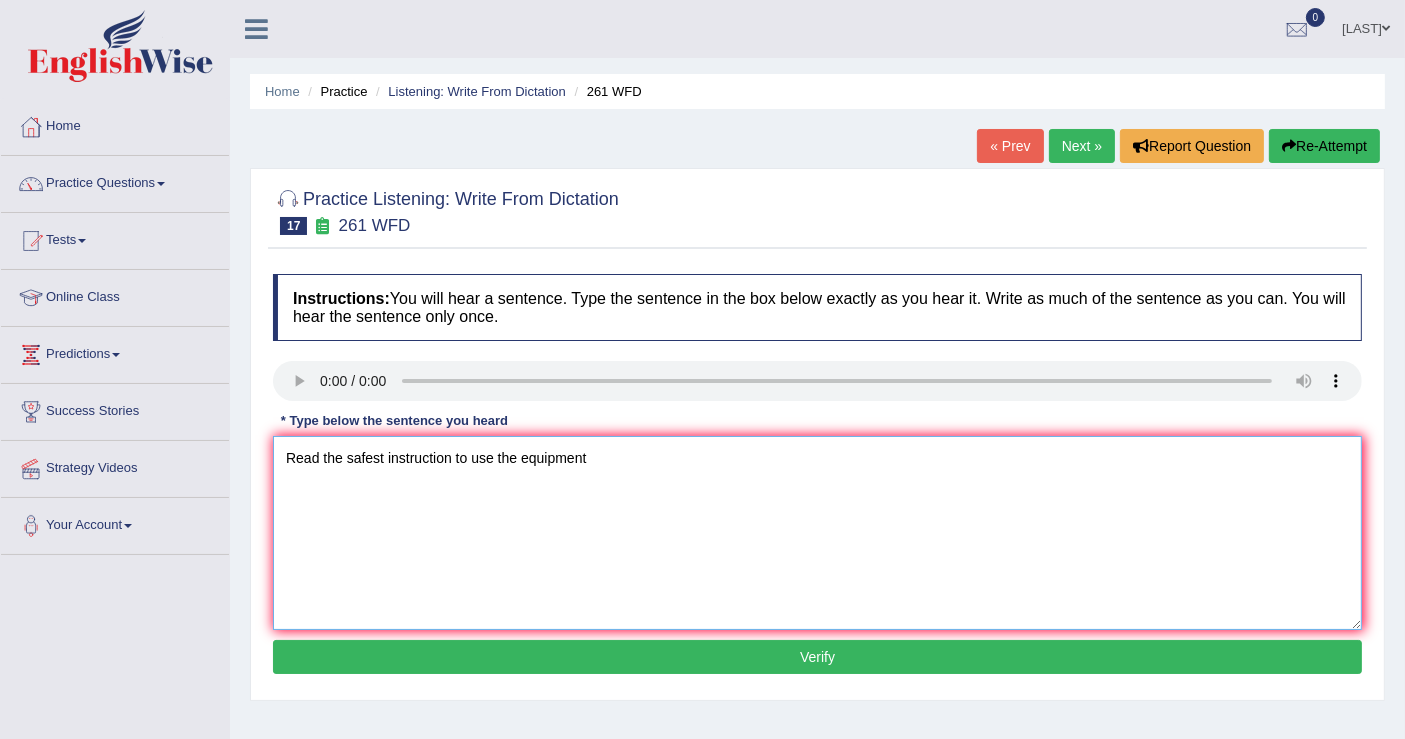 click on "Read the safest instruction to use the equipment" at bounding box center (817, 533) 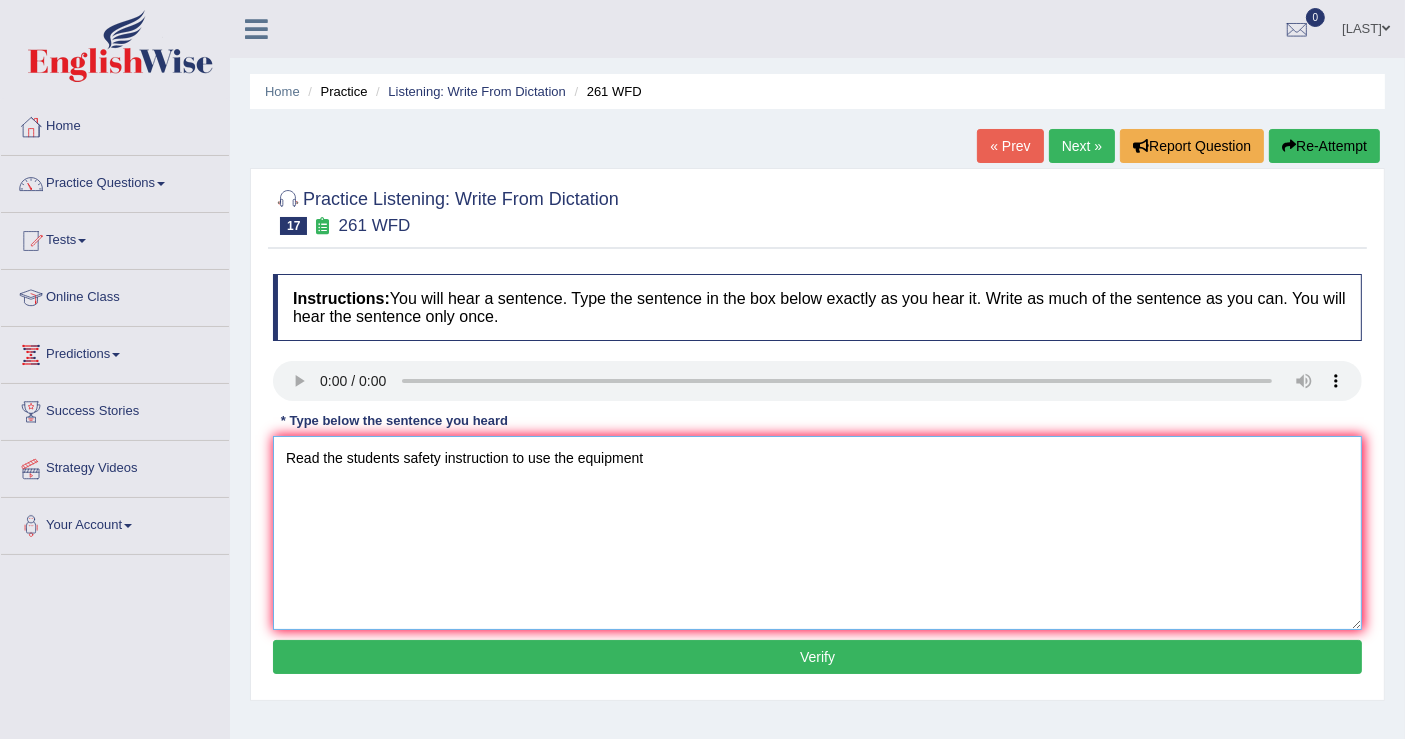 type on "Read the students safety instruction to use the equipment" 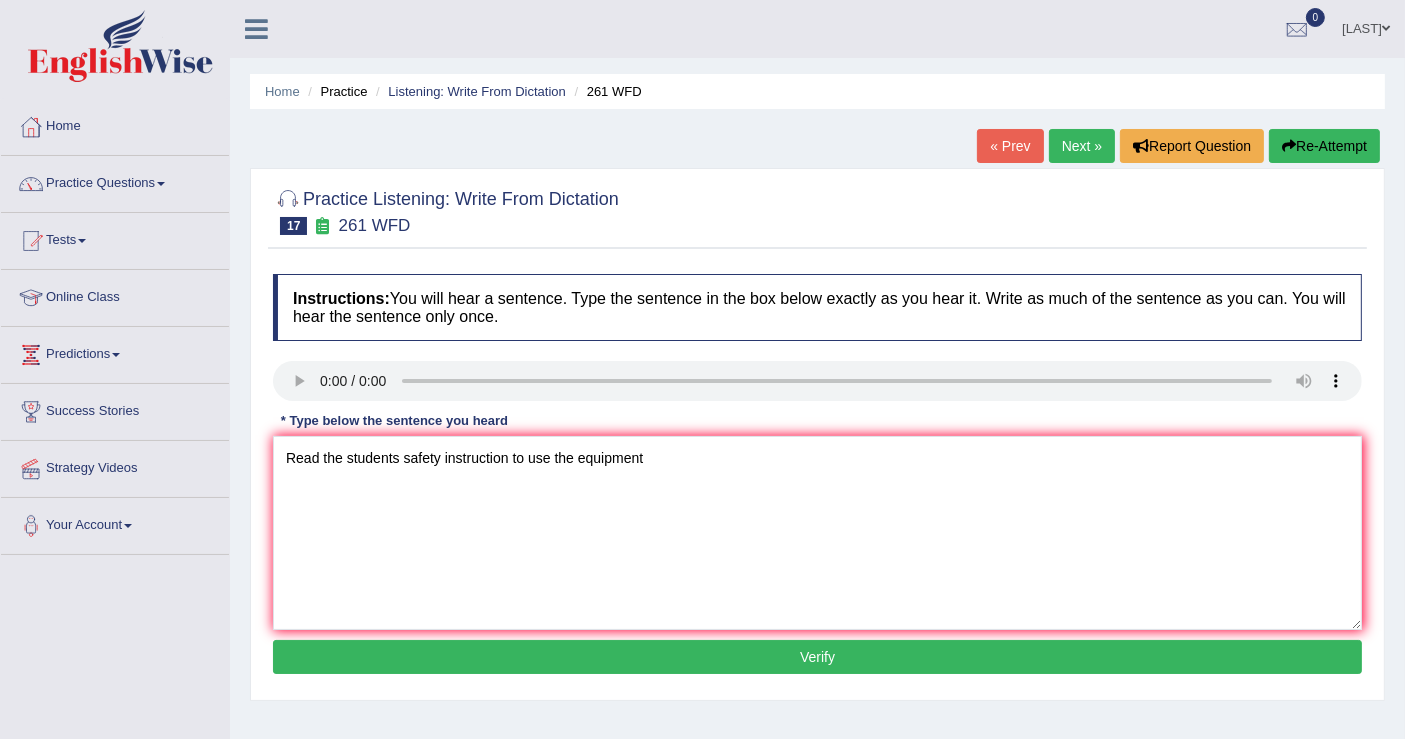 click on "Verify" at bounding box center (817, 657) 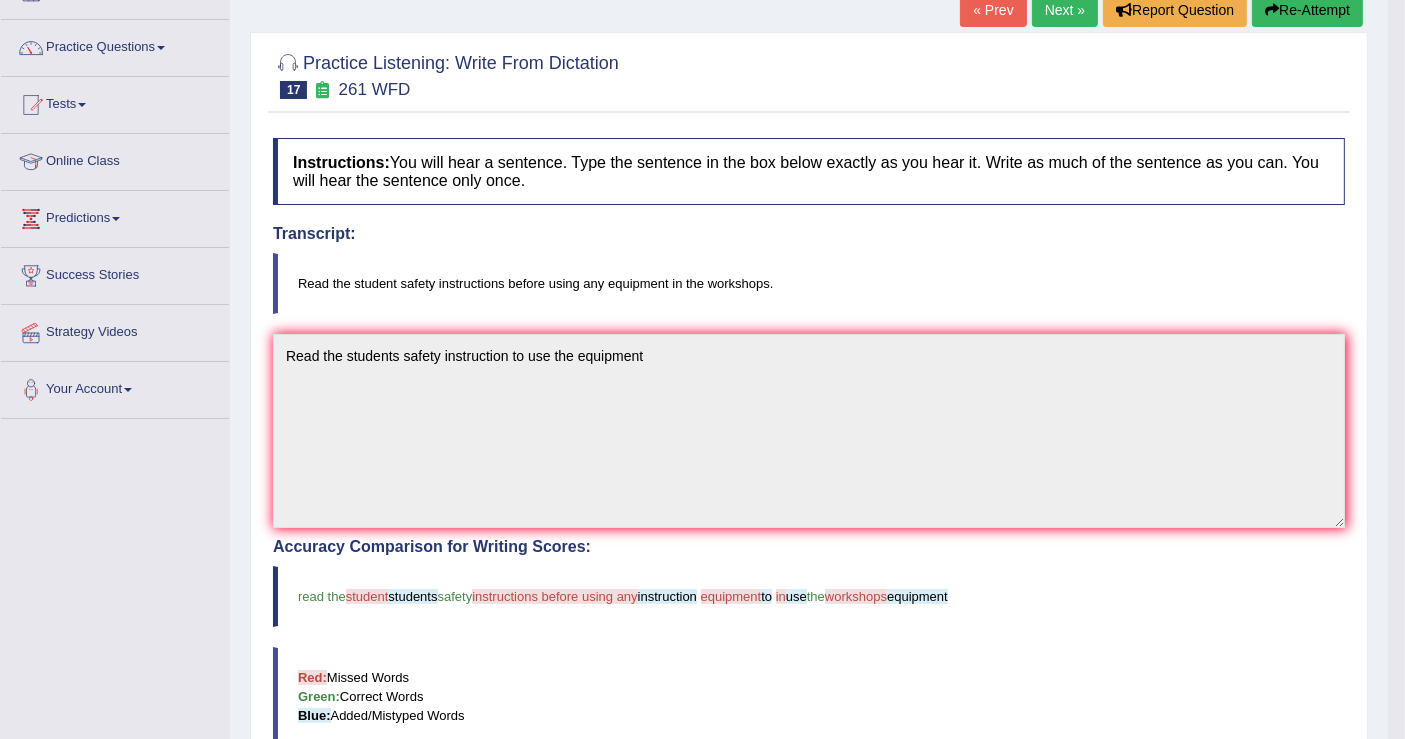 scroll, scrollTop: 0, scrollLeft: 0, axis: both 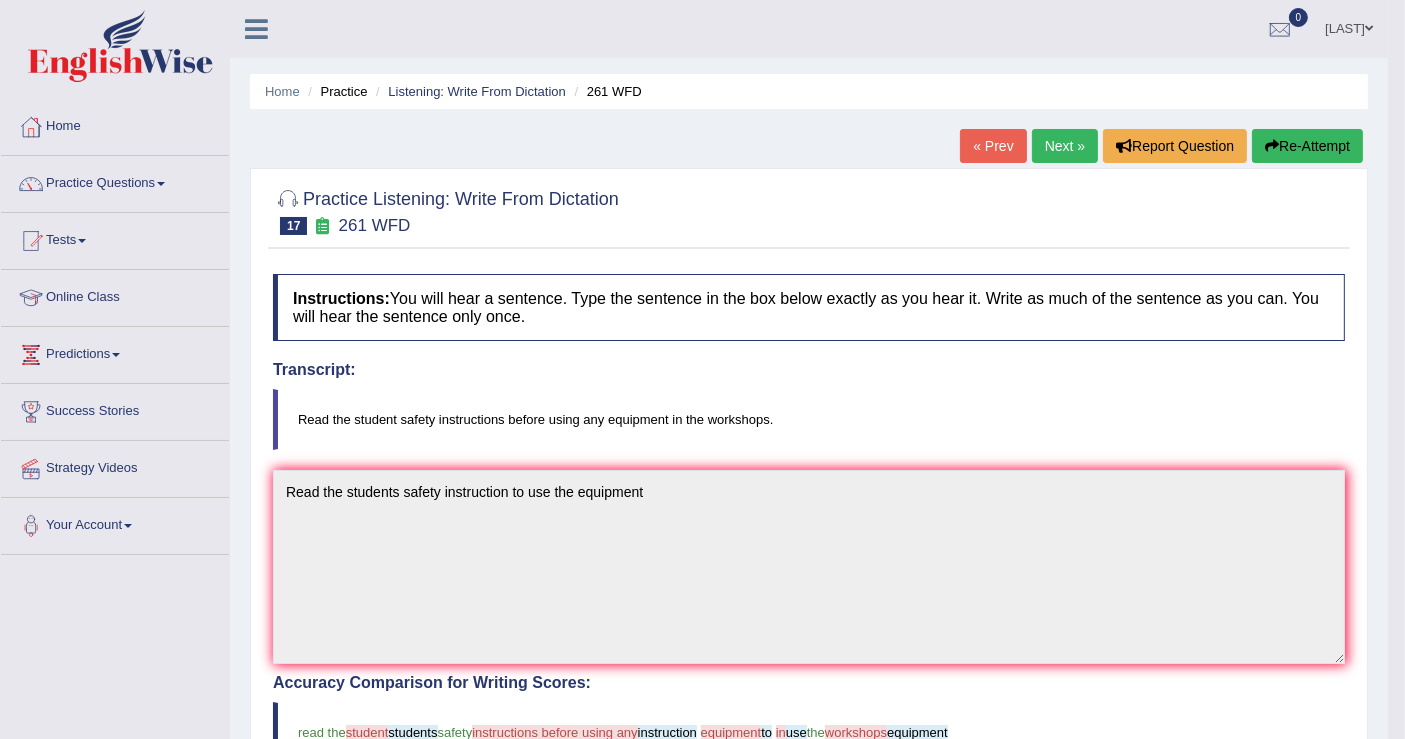 click on "Re-Attempt" at bounding box center (1307, 146) 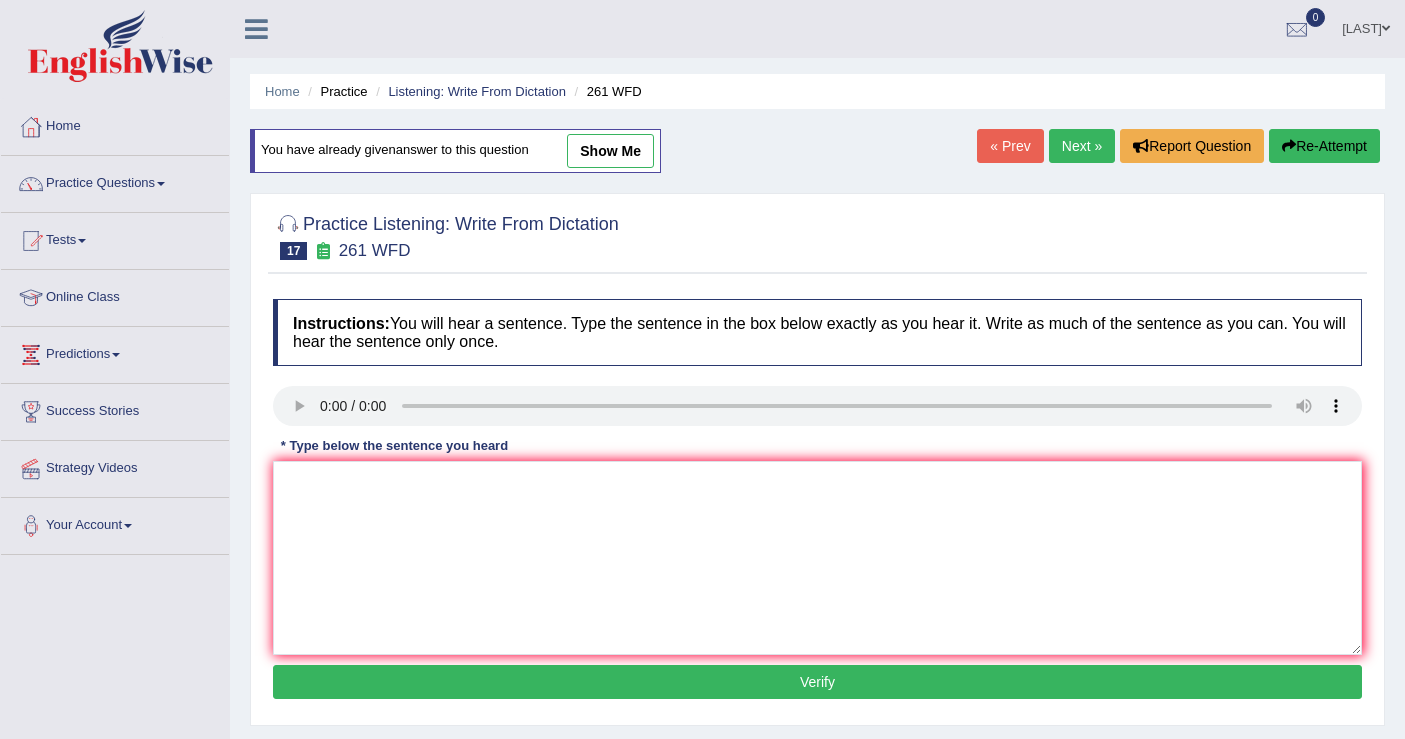 scroll, scrollTop: 0, scrollLeft: 0, axis: both 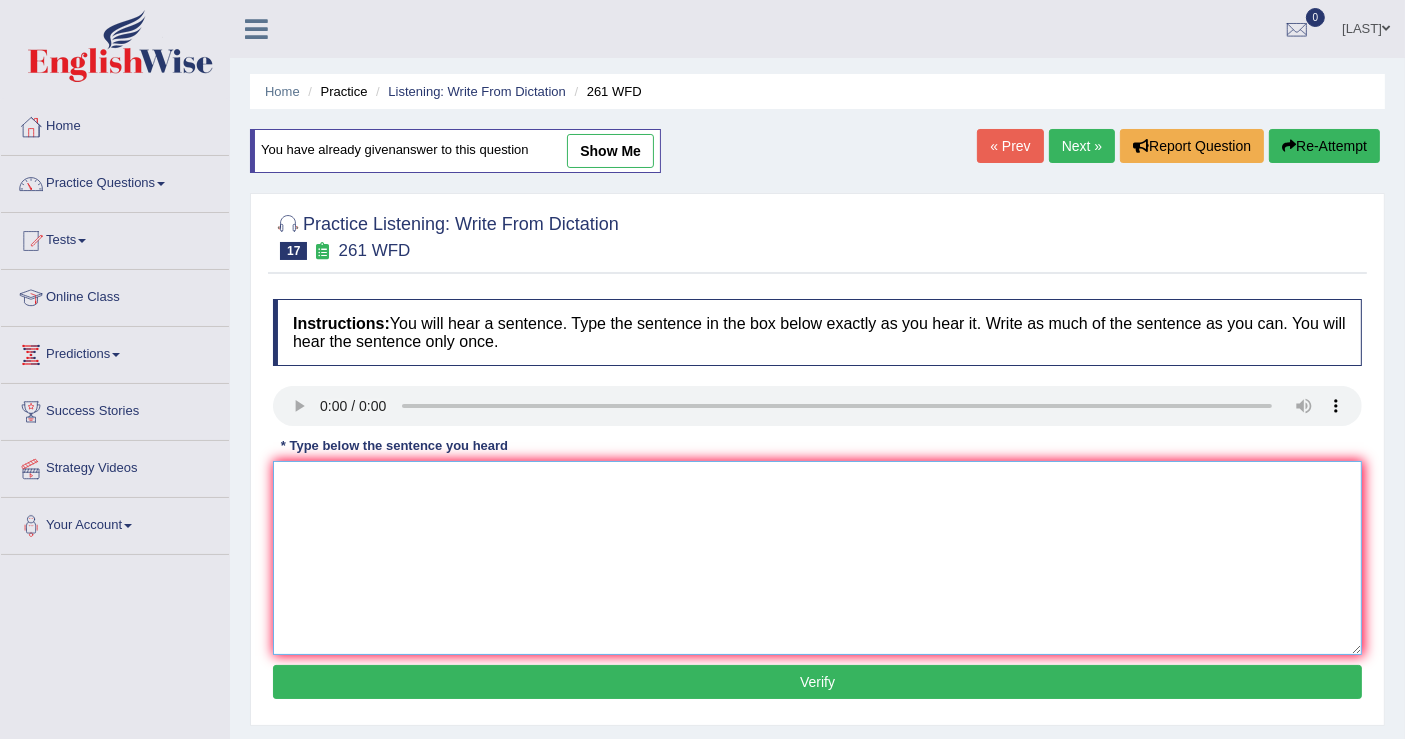 click at bounding box center (817, 558) 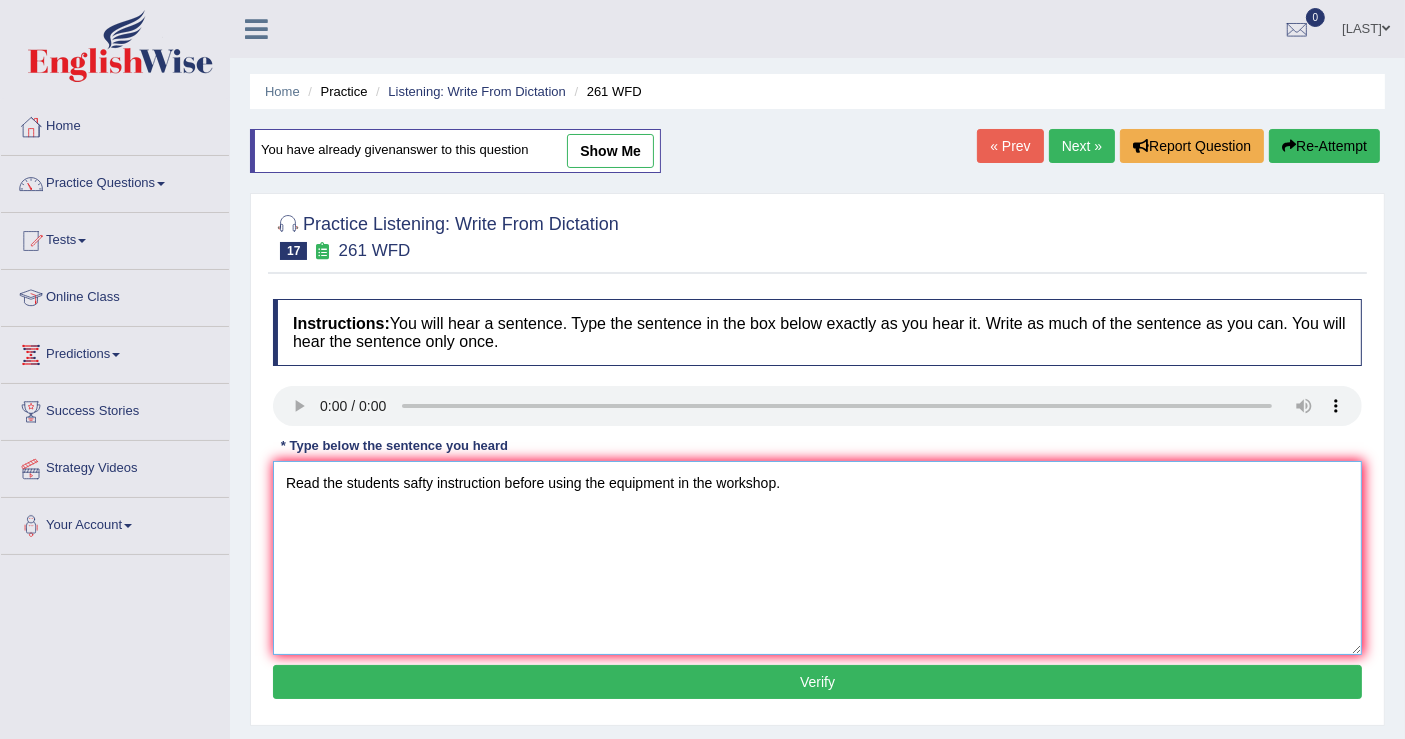 type on "Read the students safty instruction before using the equipment in the workshop." 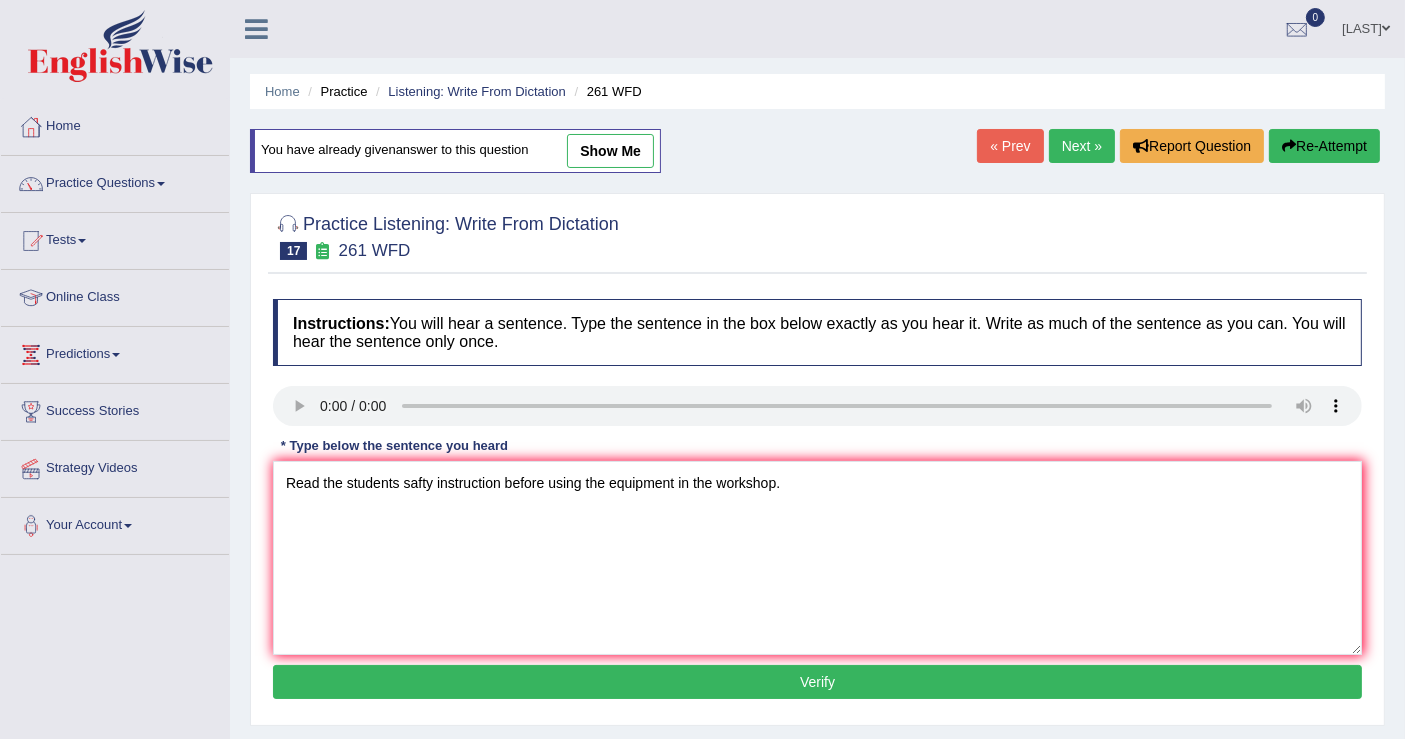 click on "Verify" at bounding box center (817, 682) 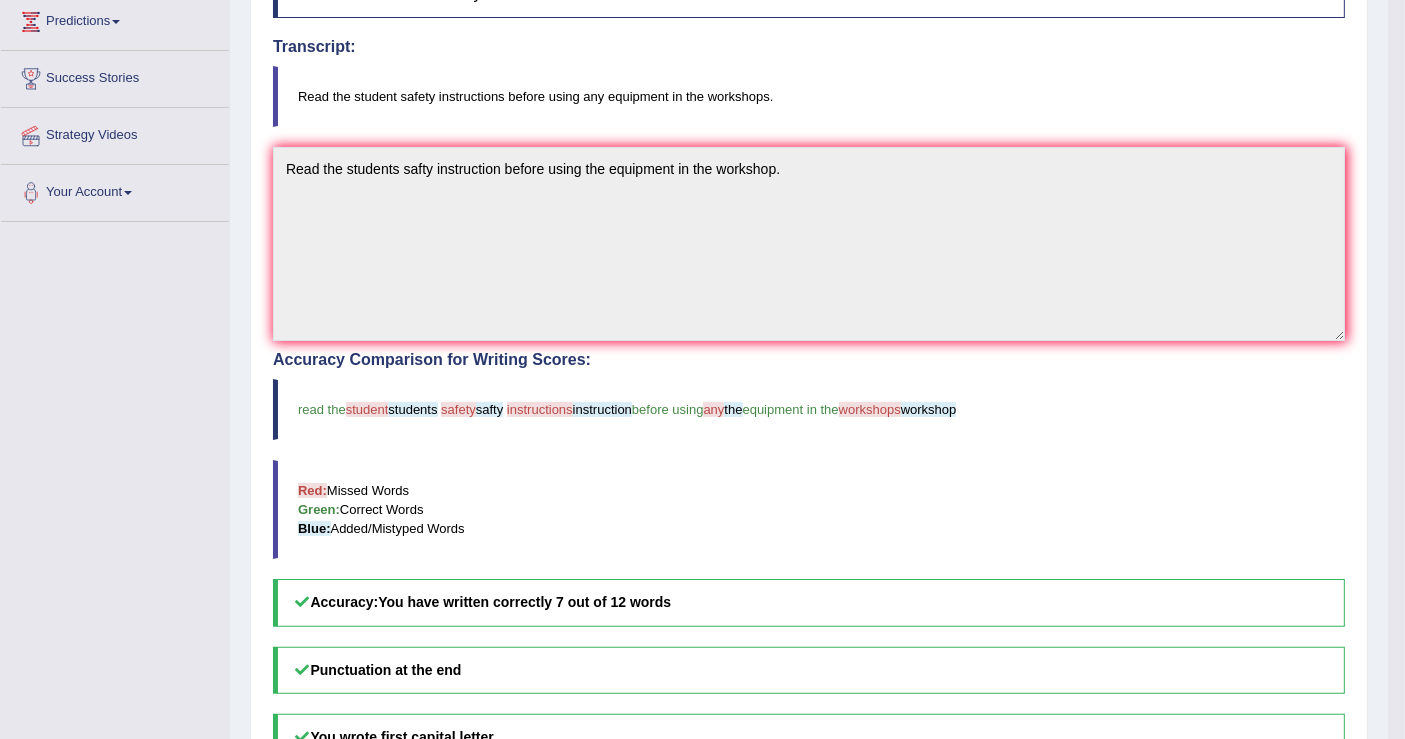 scroll, scrollTop: 111, scrollLeft: 0, axis: vertical 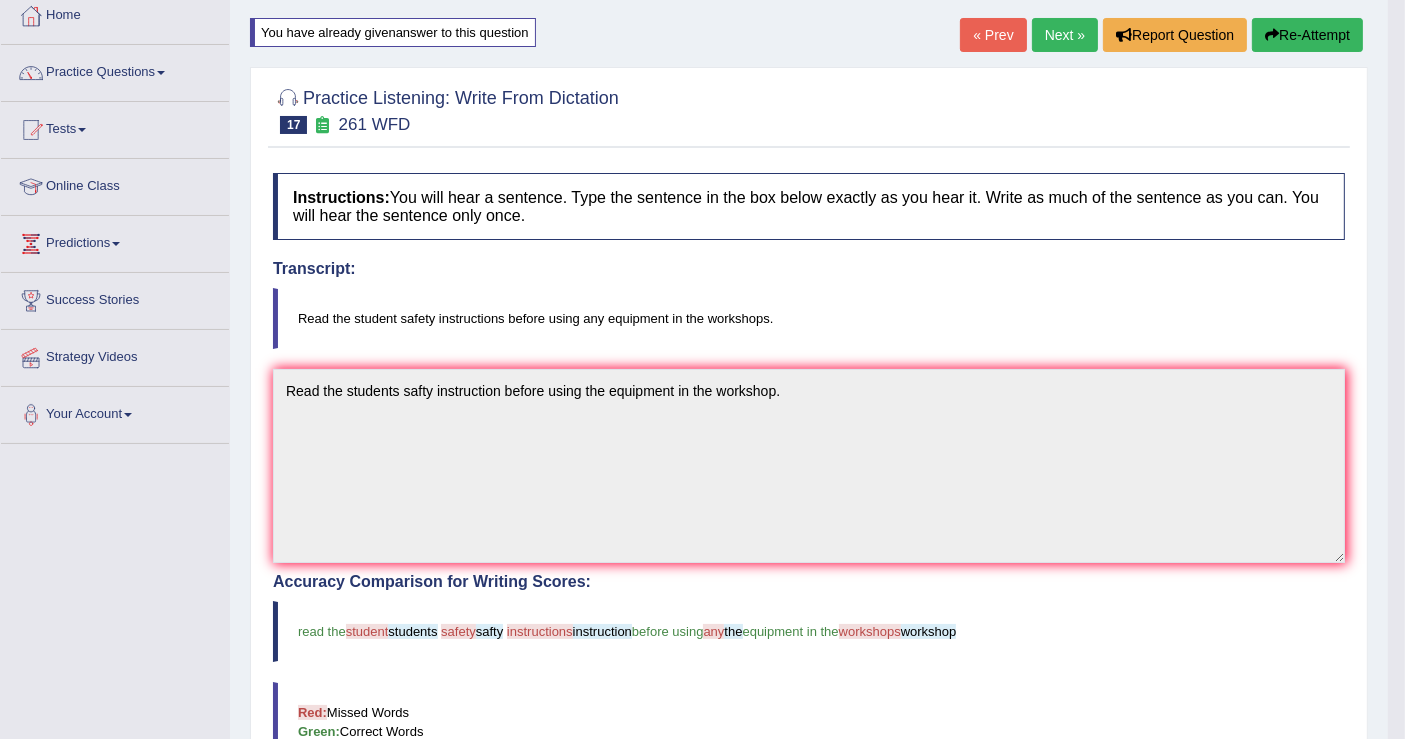 click on "Next »" at bounding box center [1065, 35] 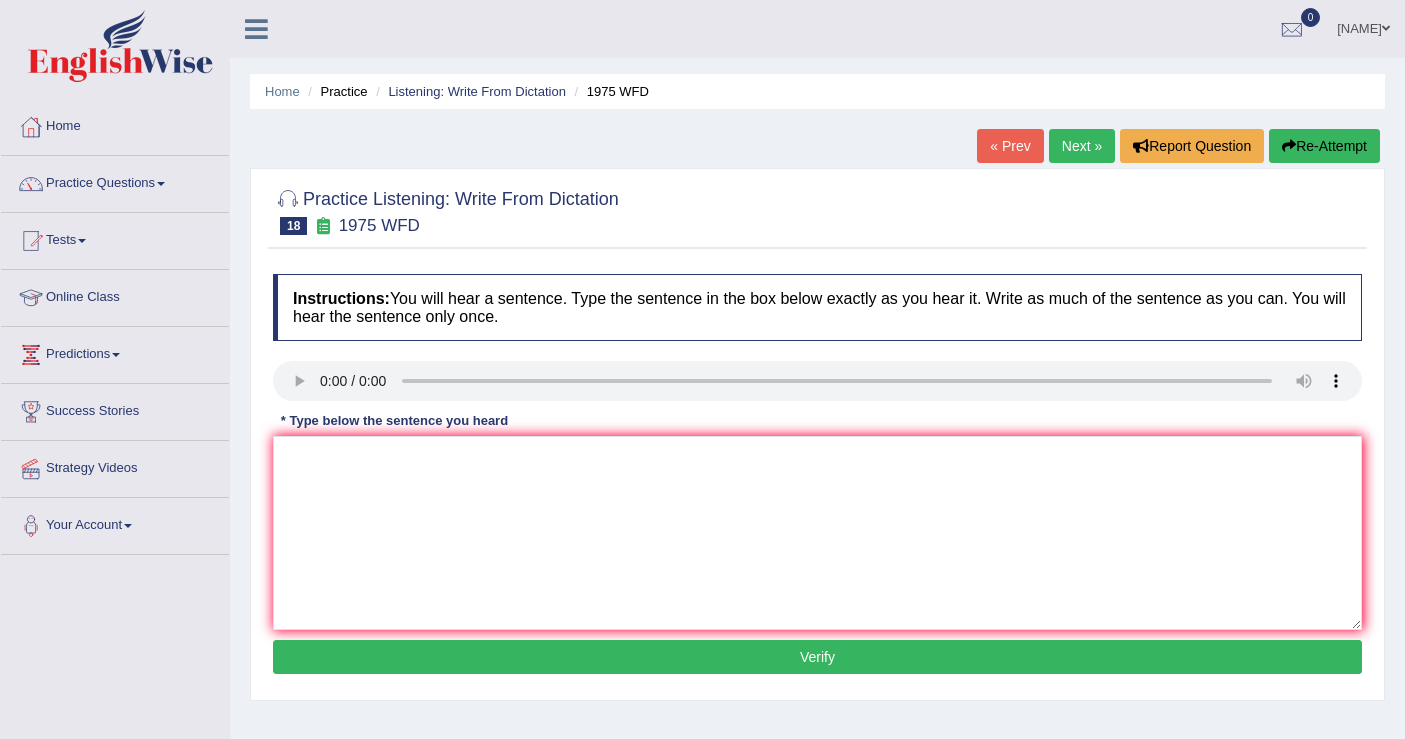 scroll, scrollTop: 0, scrollLeft: 0, axis: both 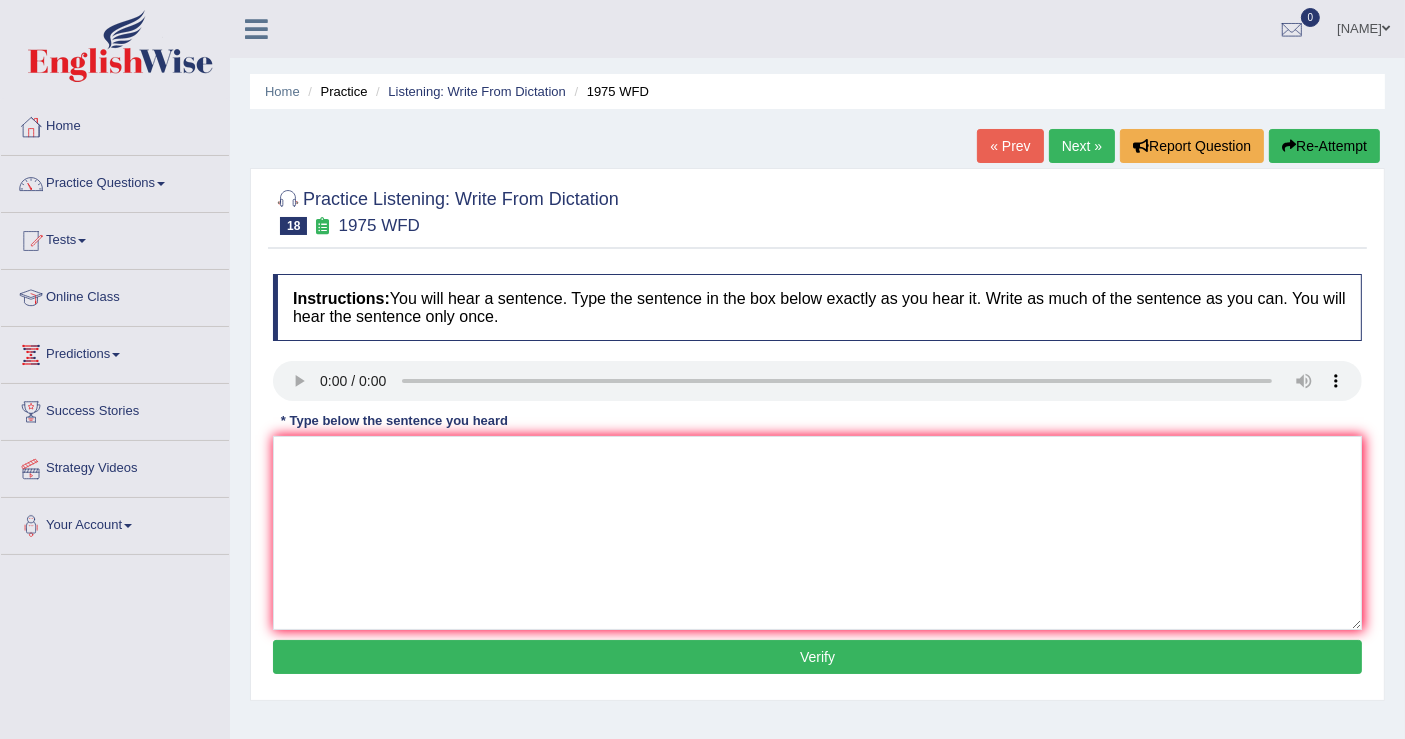 click at bounding box center (817, 383) 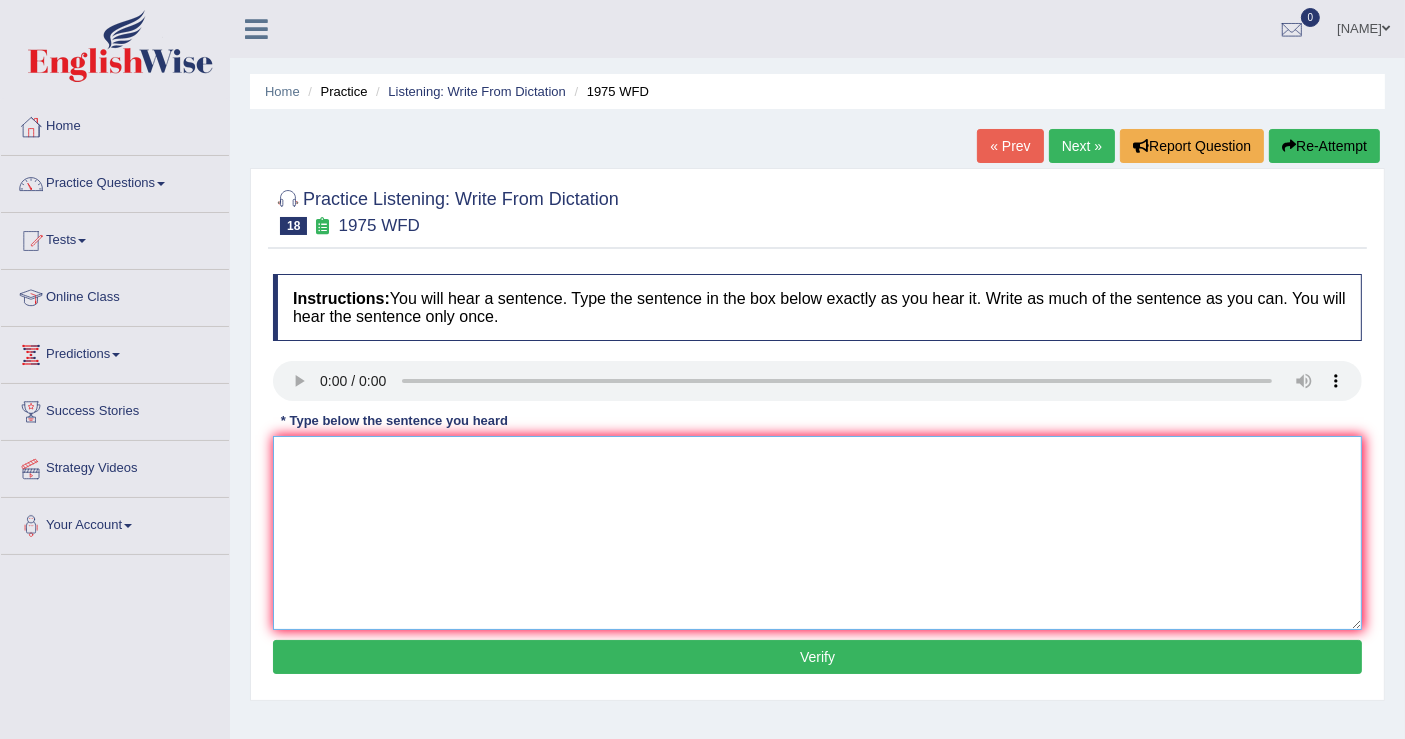 click at bounding box center (817, 533) 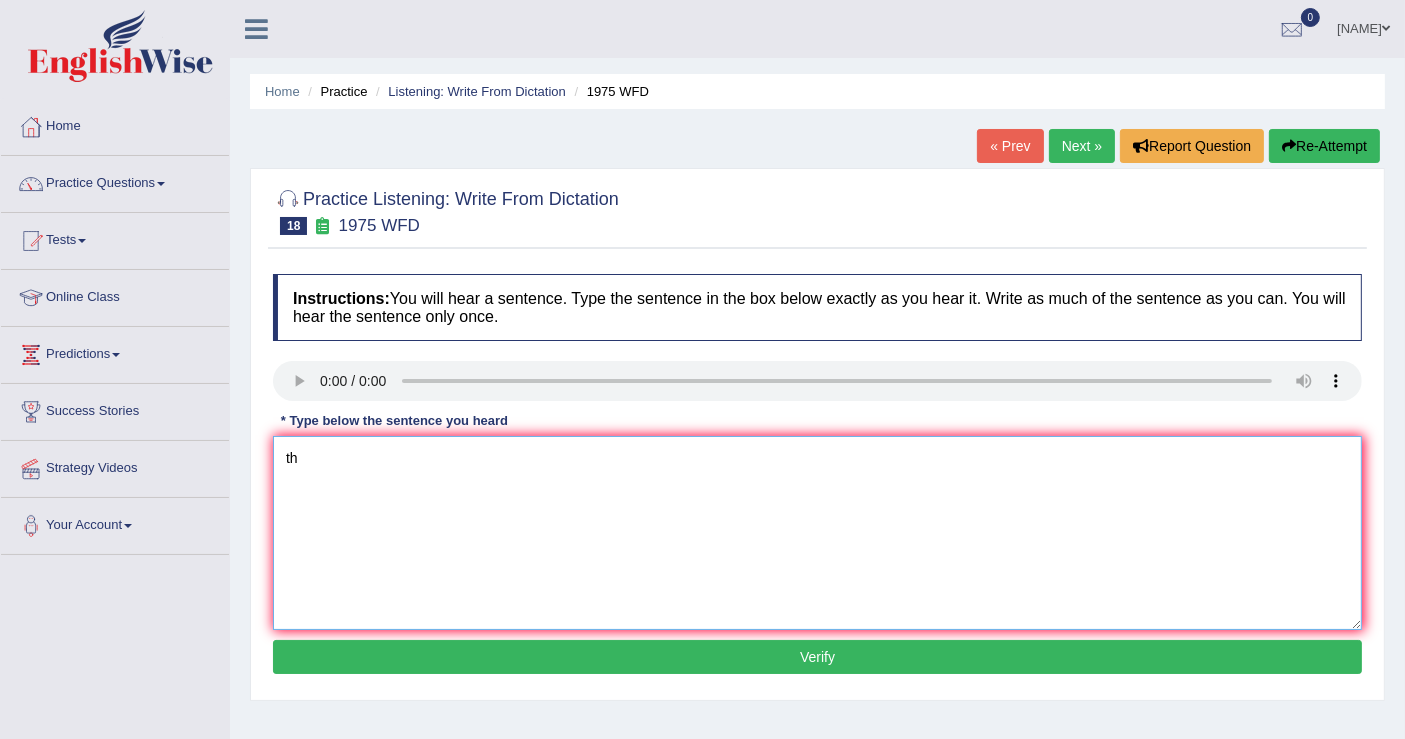 type on "t" 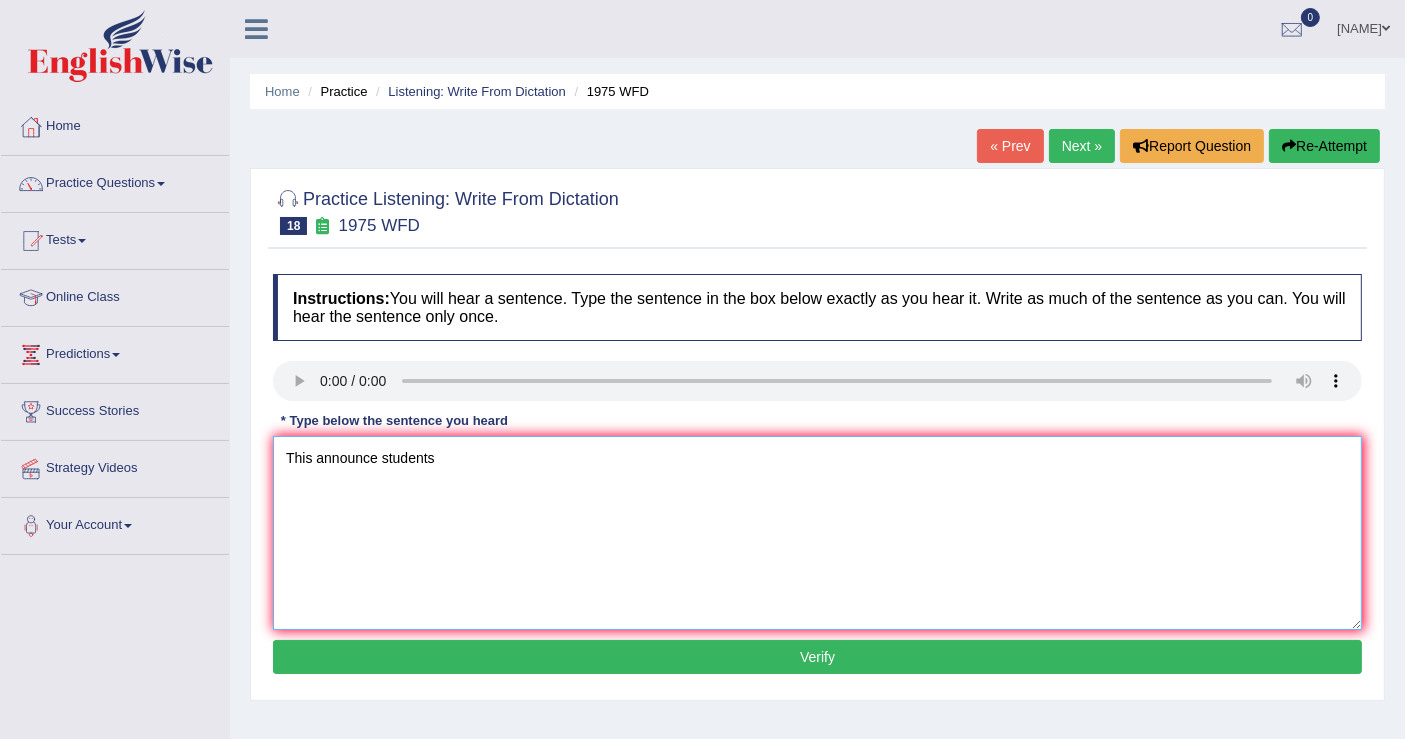 click on "This announce students" at bounding box center (817, 533) 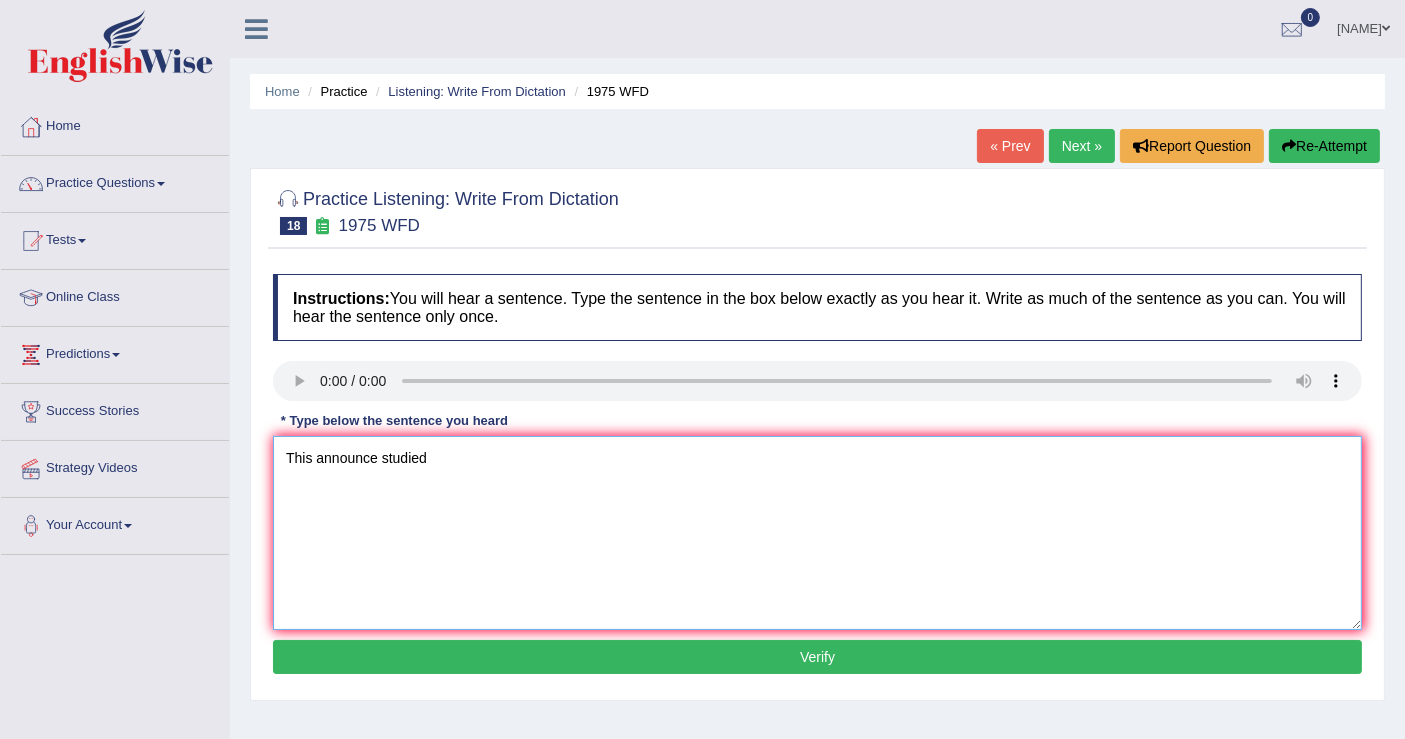 click on "This announce studied" at bounding box center [817, 533] 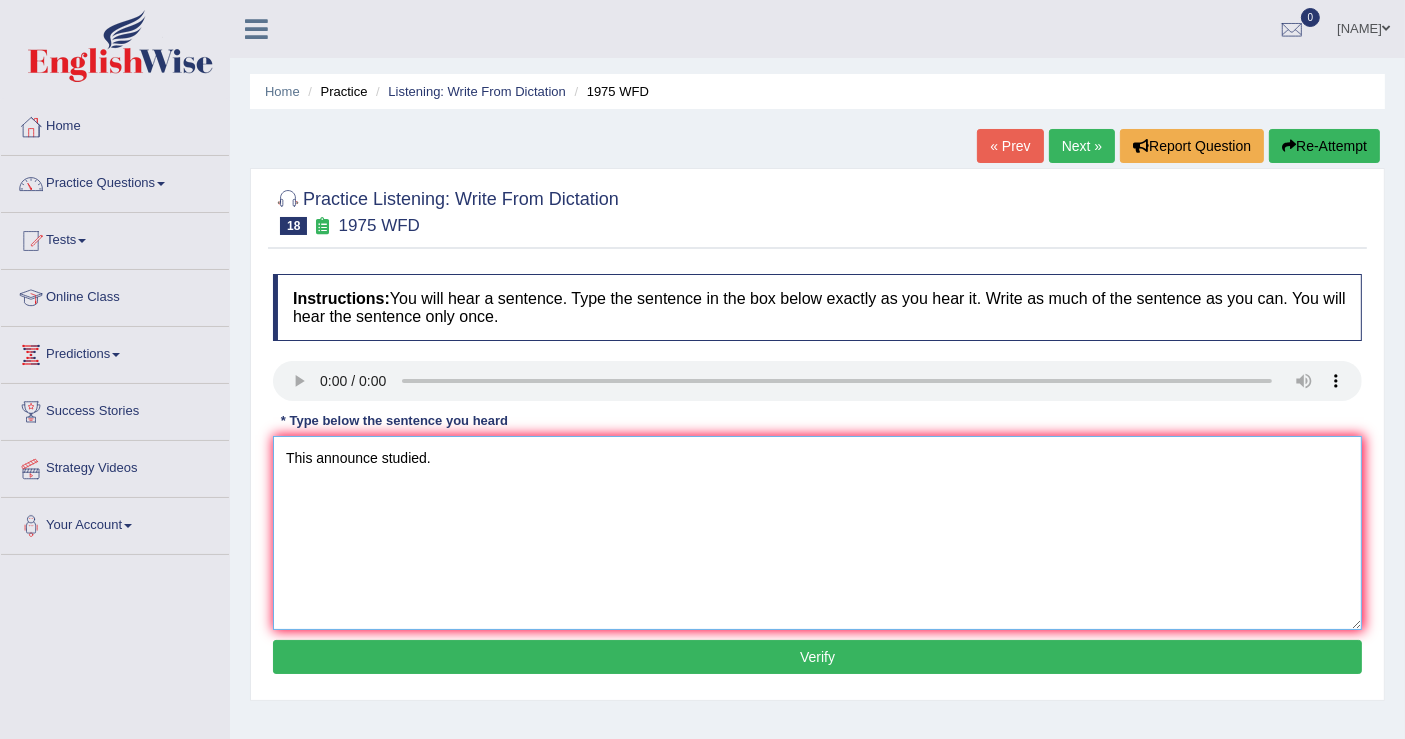 type on "This announce studied." 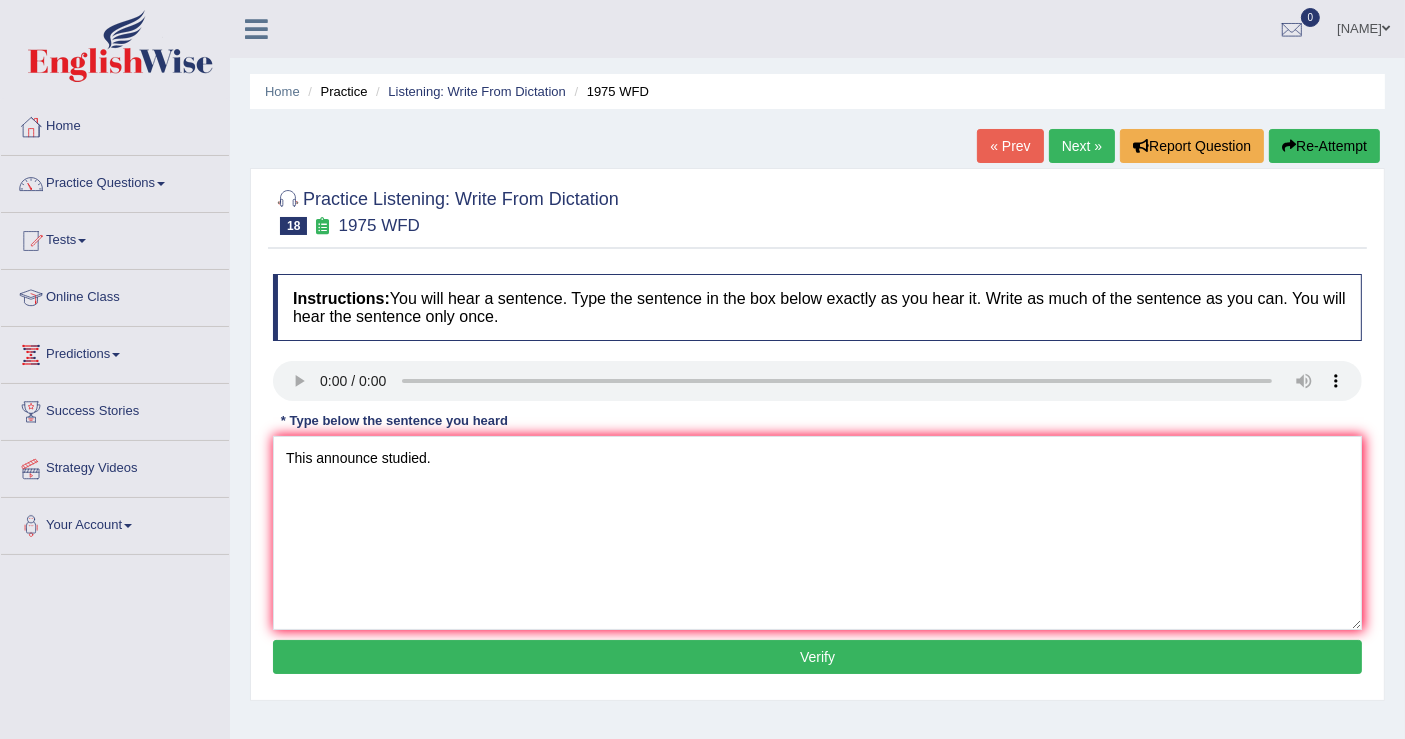 click on "Verify" at bounding box center [817, 657] 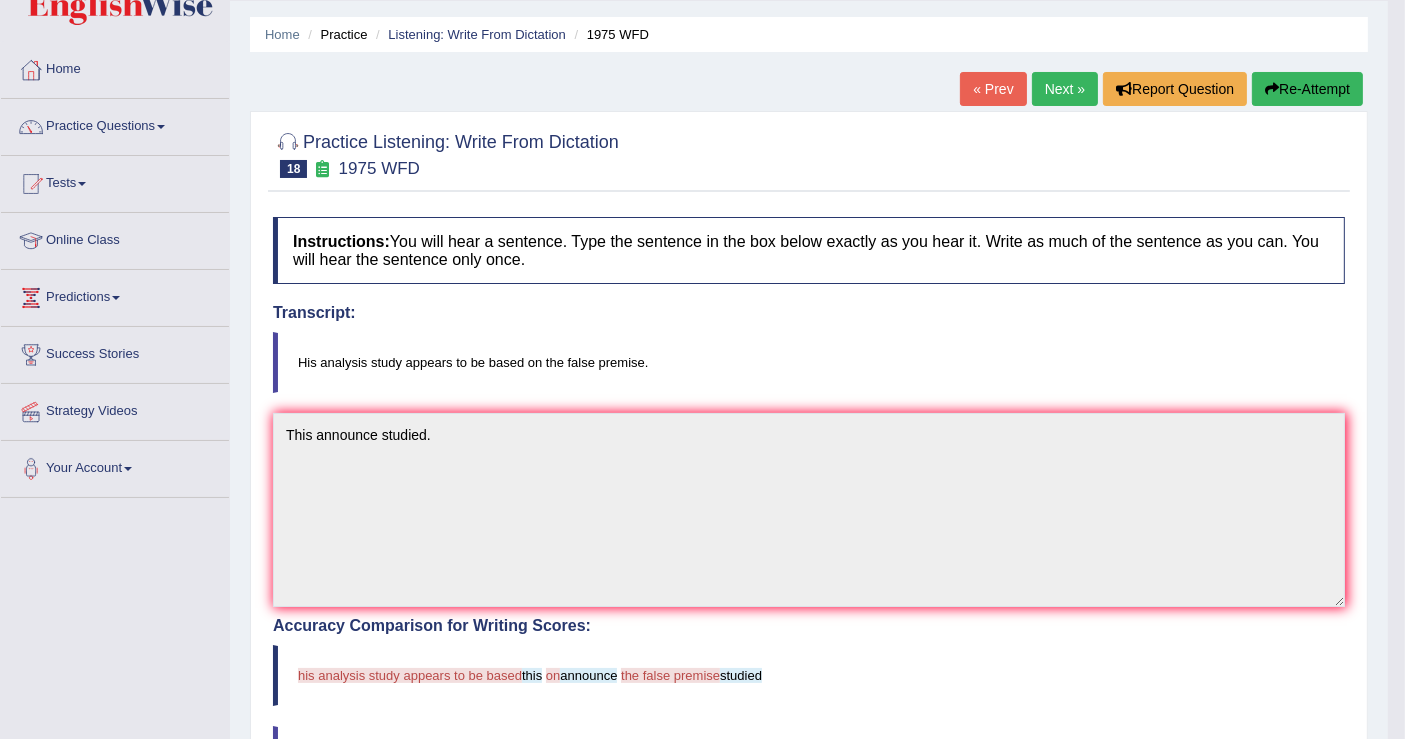 scroll, scrollTop: 0, scrollLeft: 0, axis: both 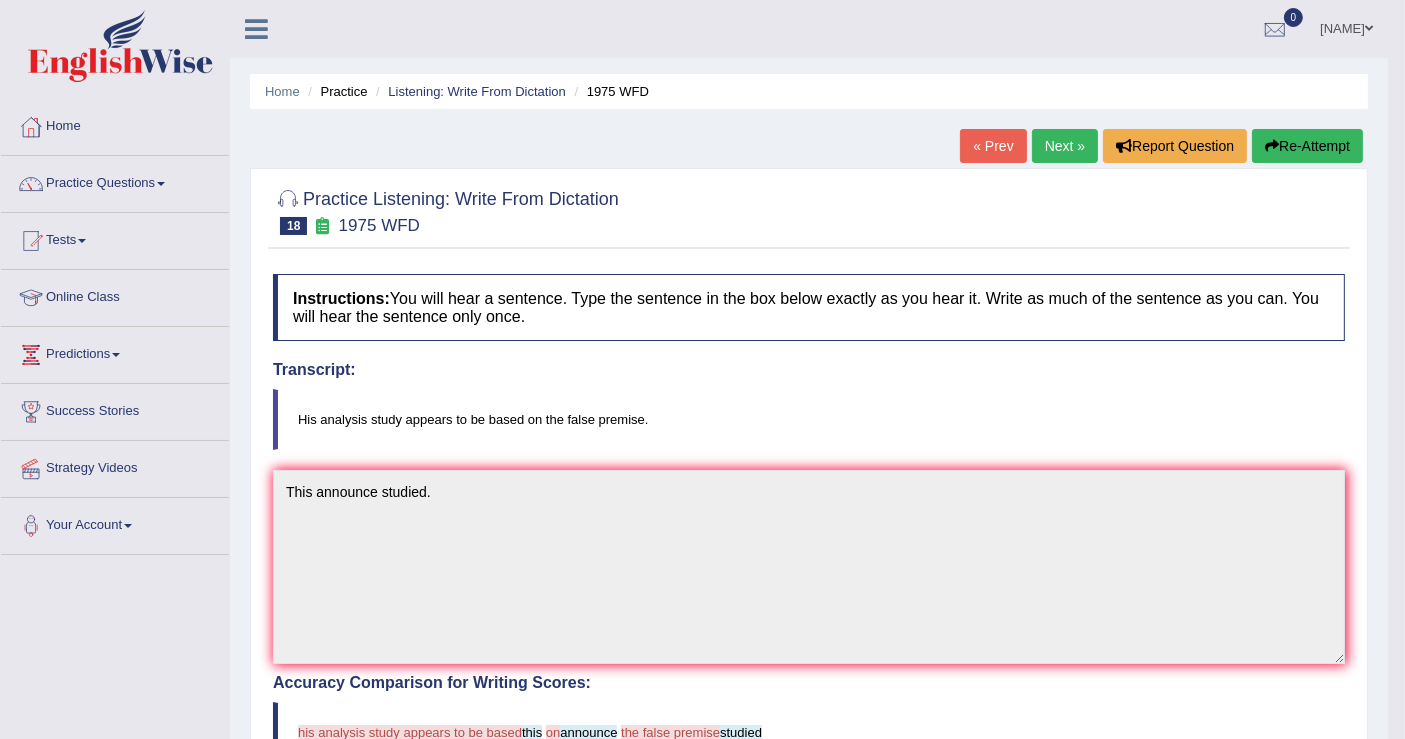 click on "Re-Attempt" at bounding box center (1307, 146) 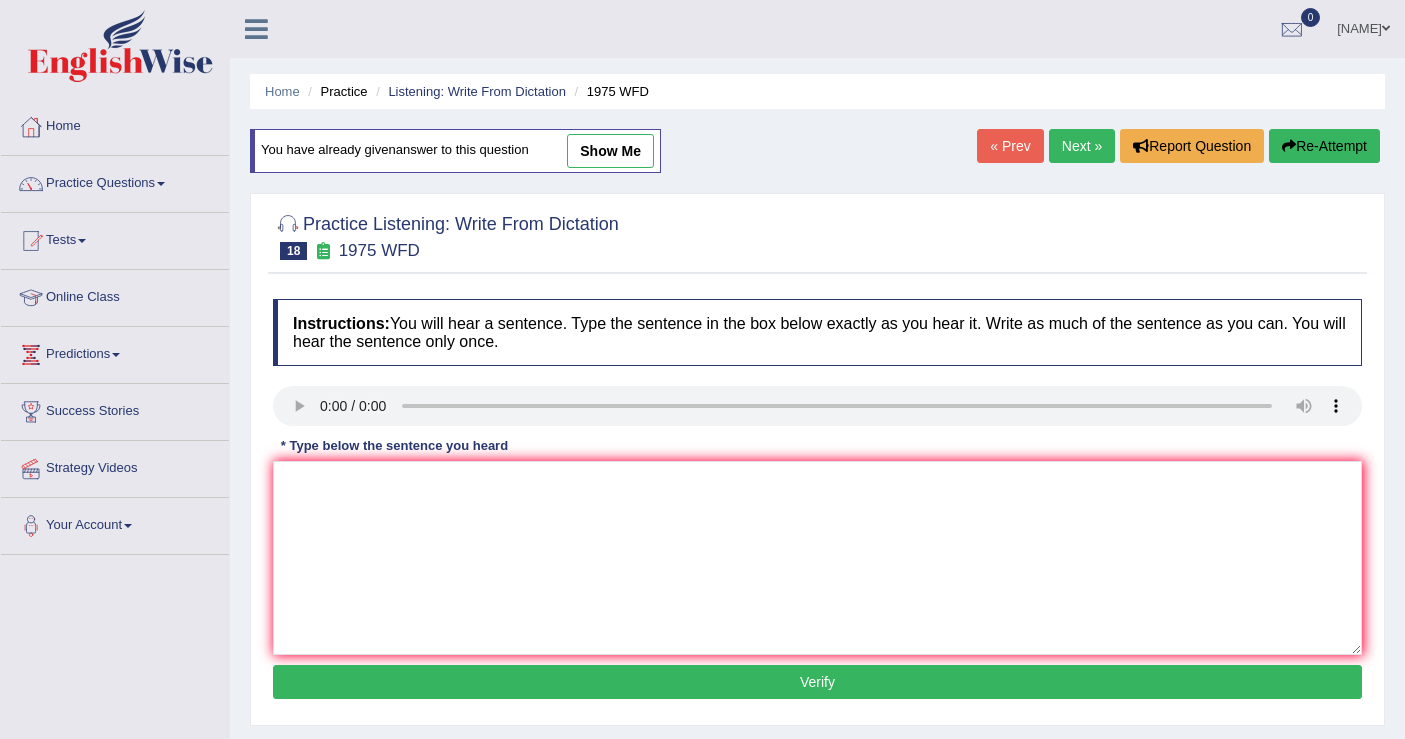 scroll, scrollTop: 0, scrollLeft: 0, axis: both 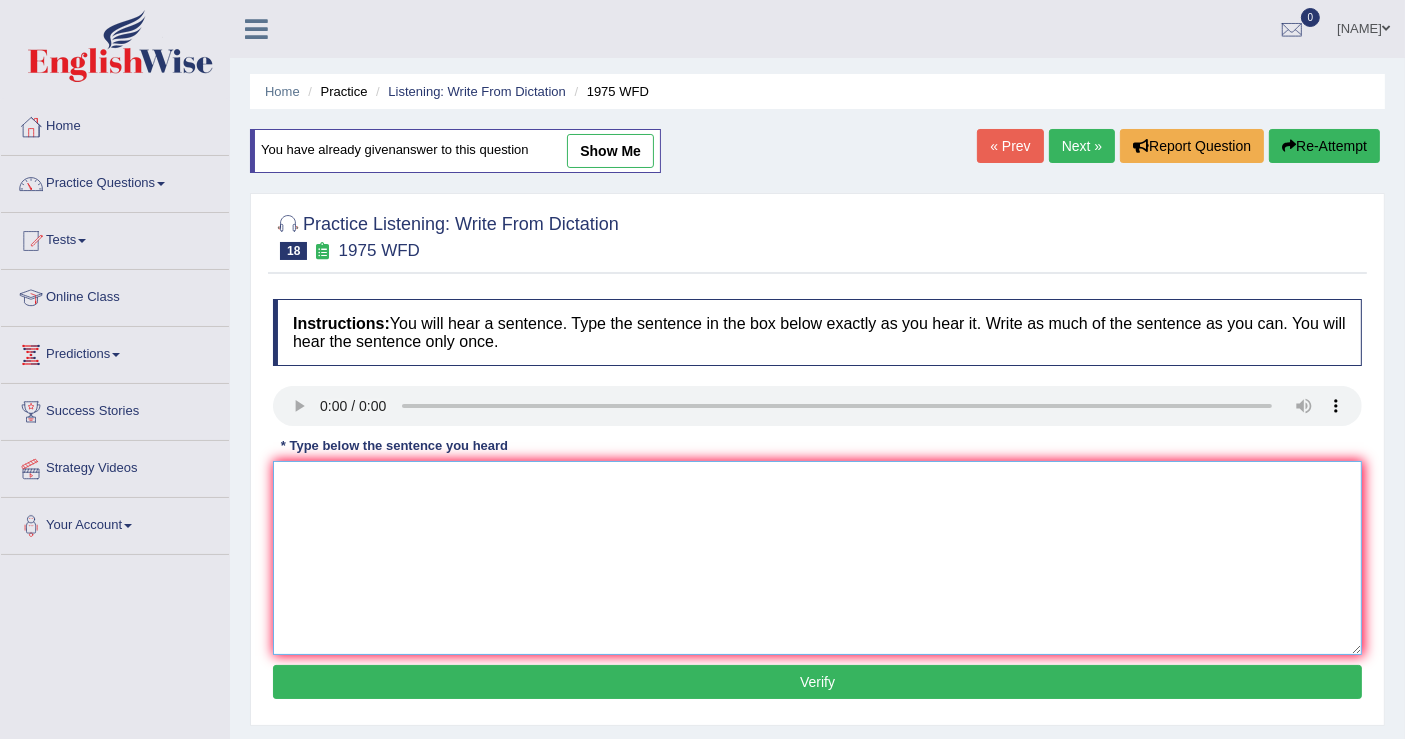 click at bounding box center [817, 558] 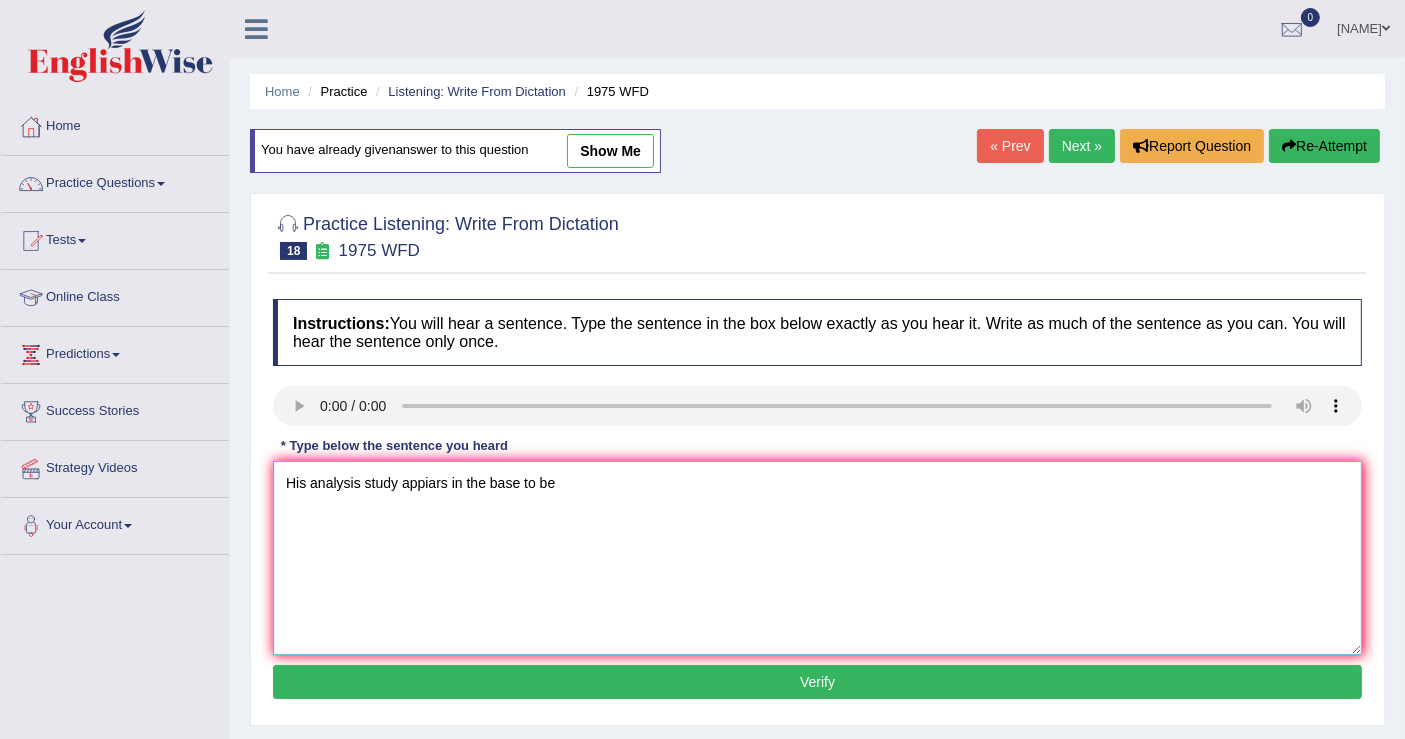 click on "His analysis study appiars in the base to be" at bounding box center [817, 558] 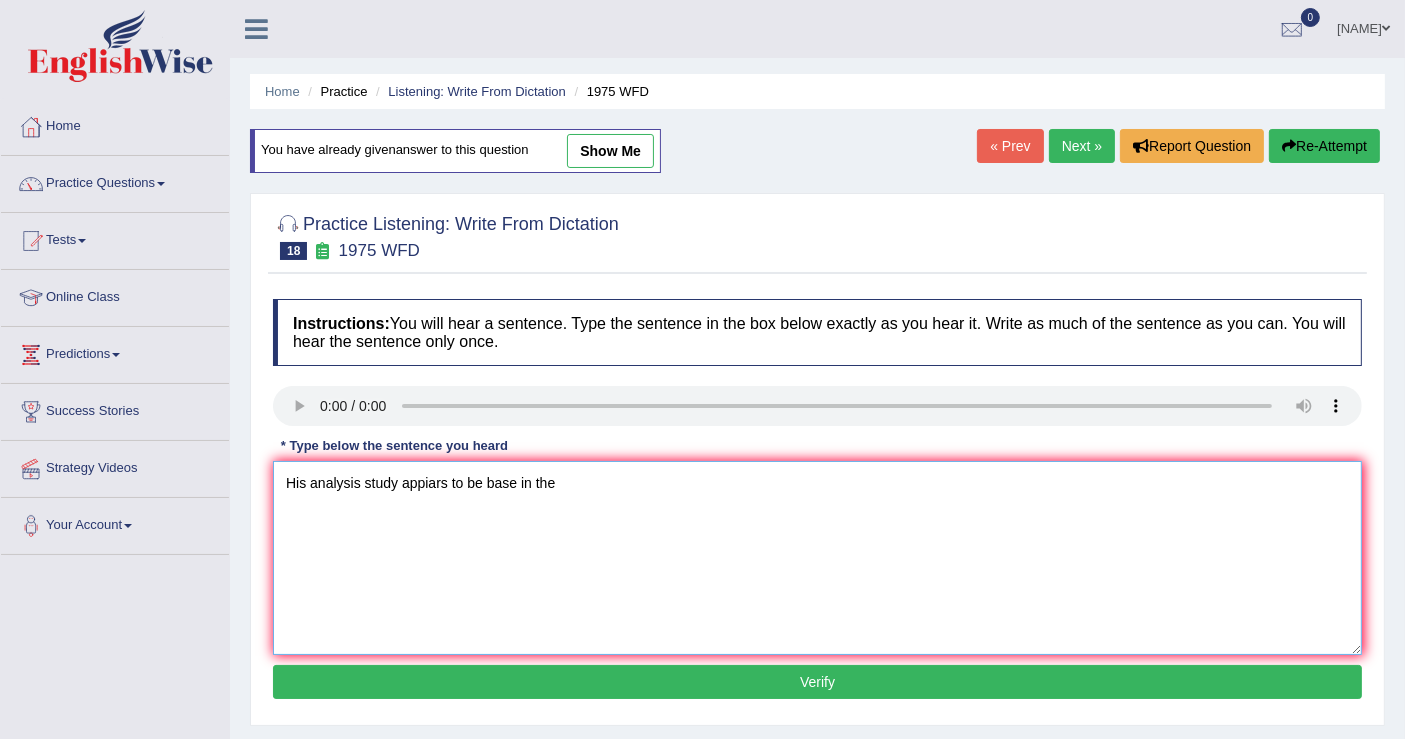 click on "His analysis study appiars to be base in the" at bounding box center (817, 558) 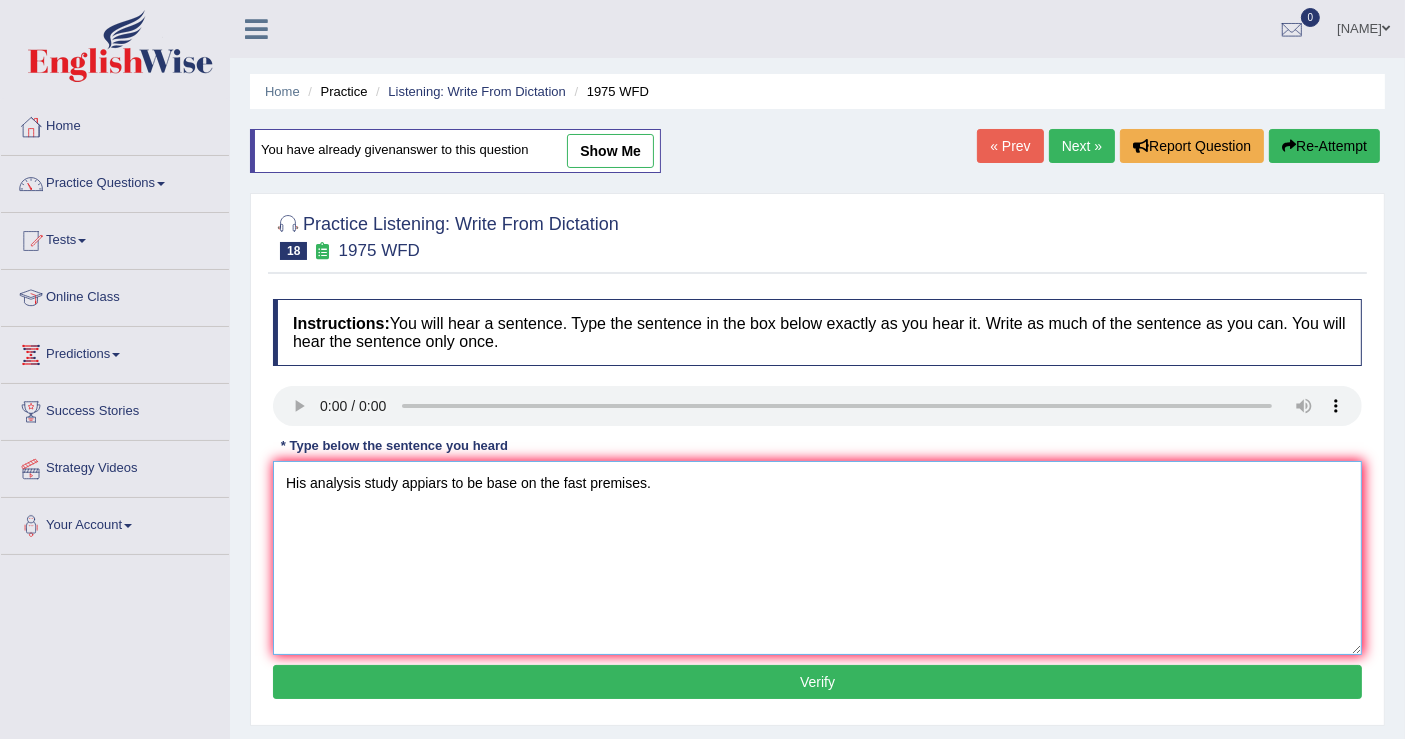 type on "His analysis study appiars to be base on the fast premises." 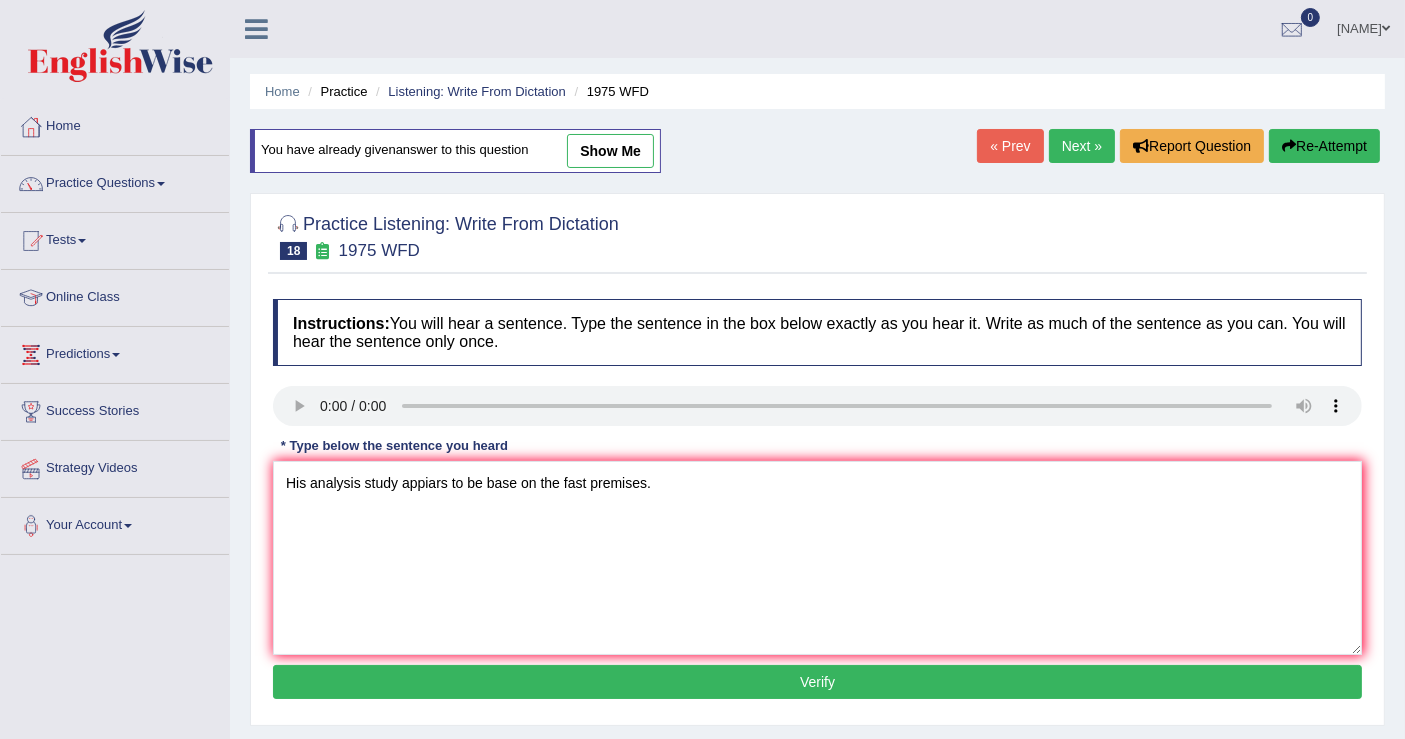 click on "Verify" at bounding box center [817, 682] 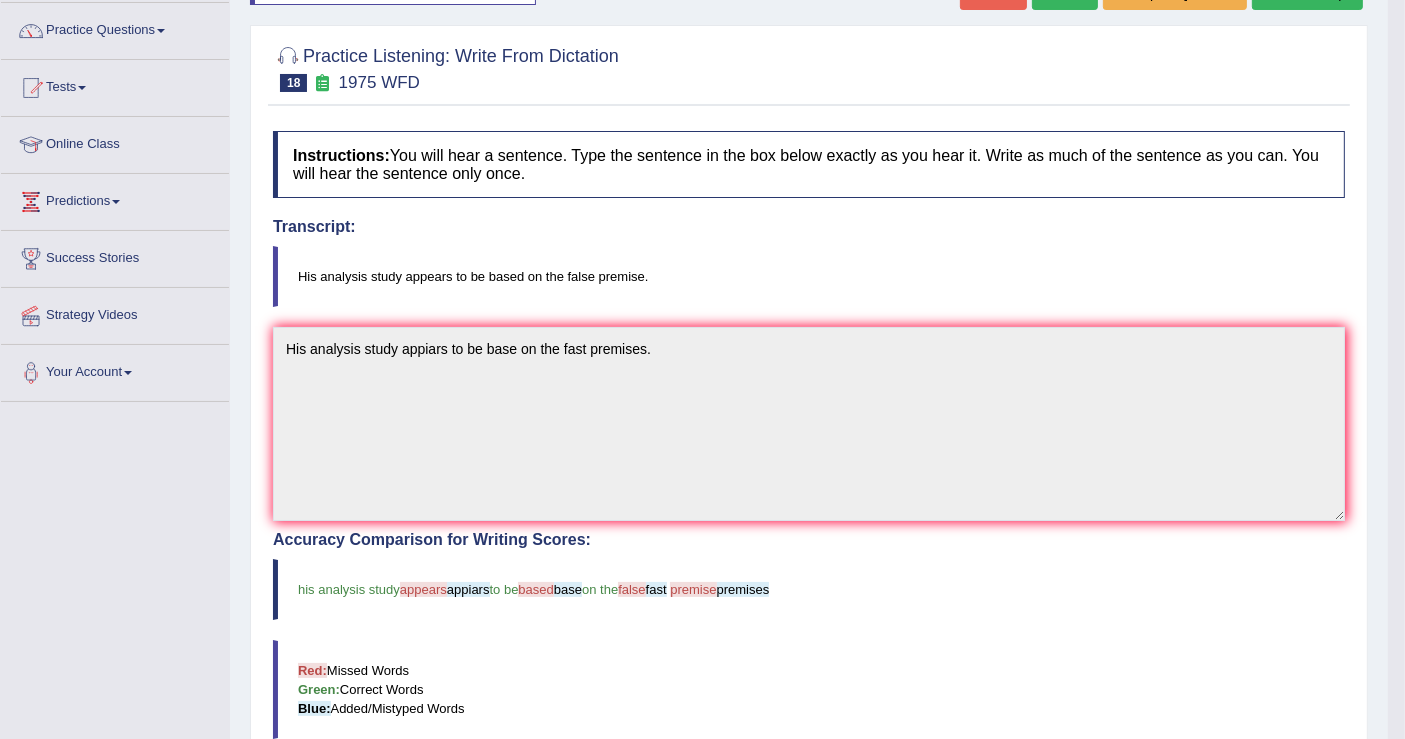 scroll, scrollTop: 0, scrollLeft: 0, axis: both 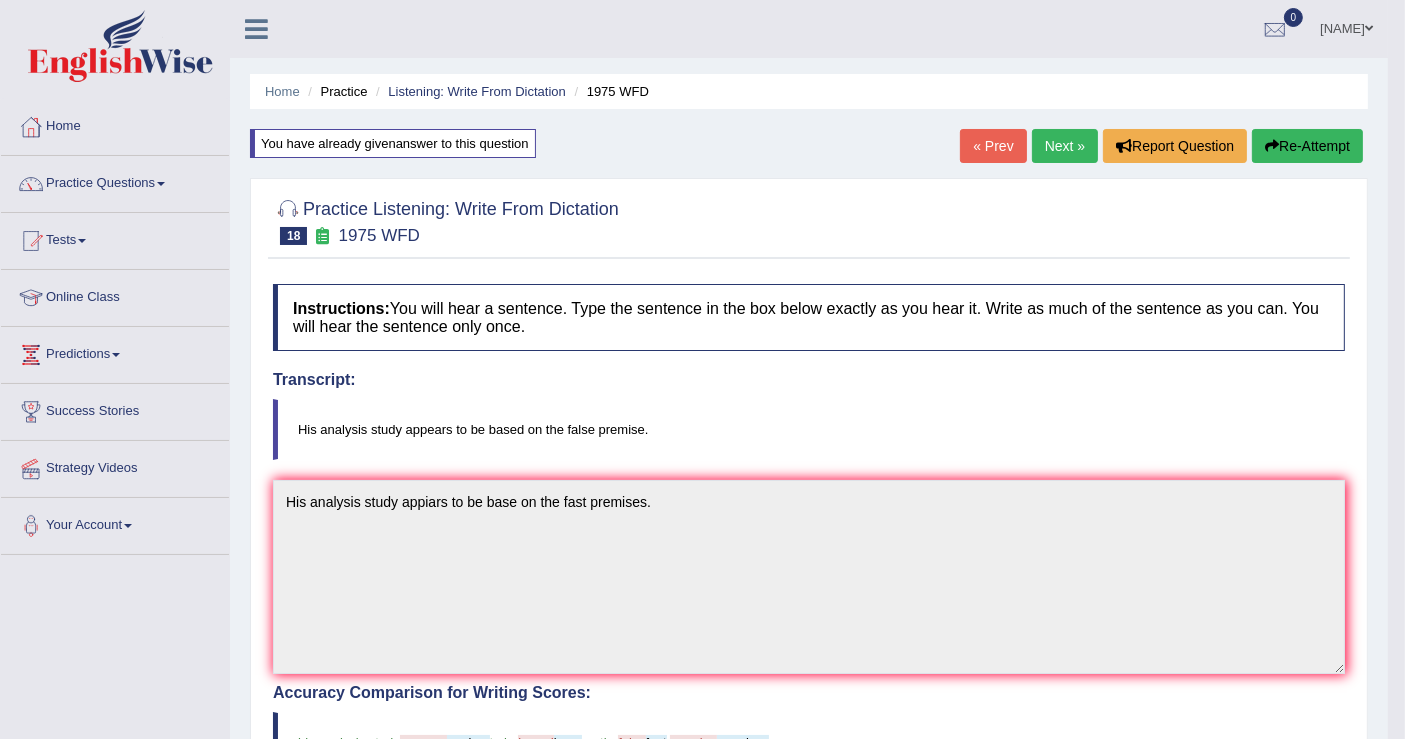 click on "Next »" at bounding box center [1065, 146] 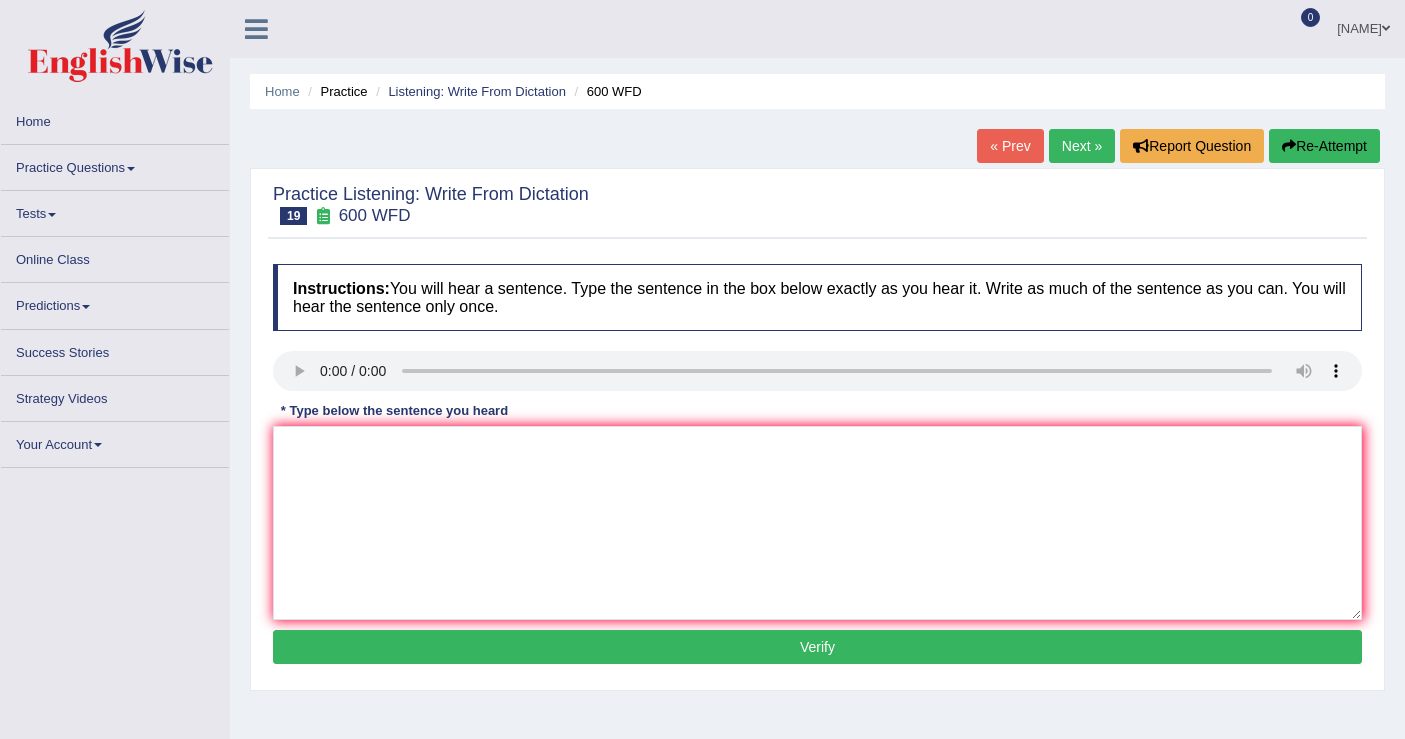 scroll, scrollTop: 0, scrollLeft: 0, axis: both 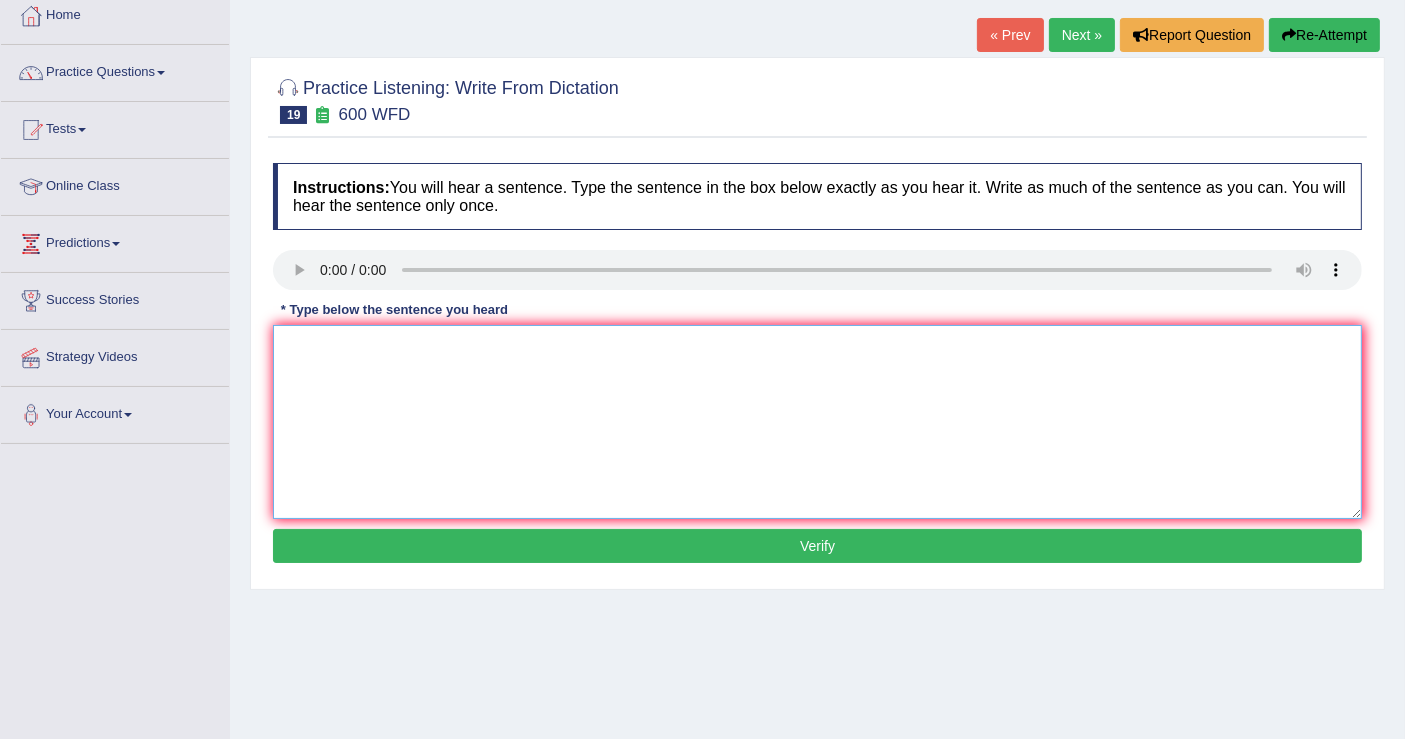 click at bounding box center (817, 422) 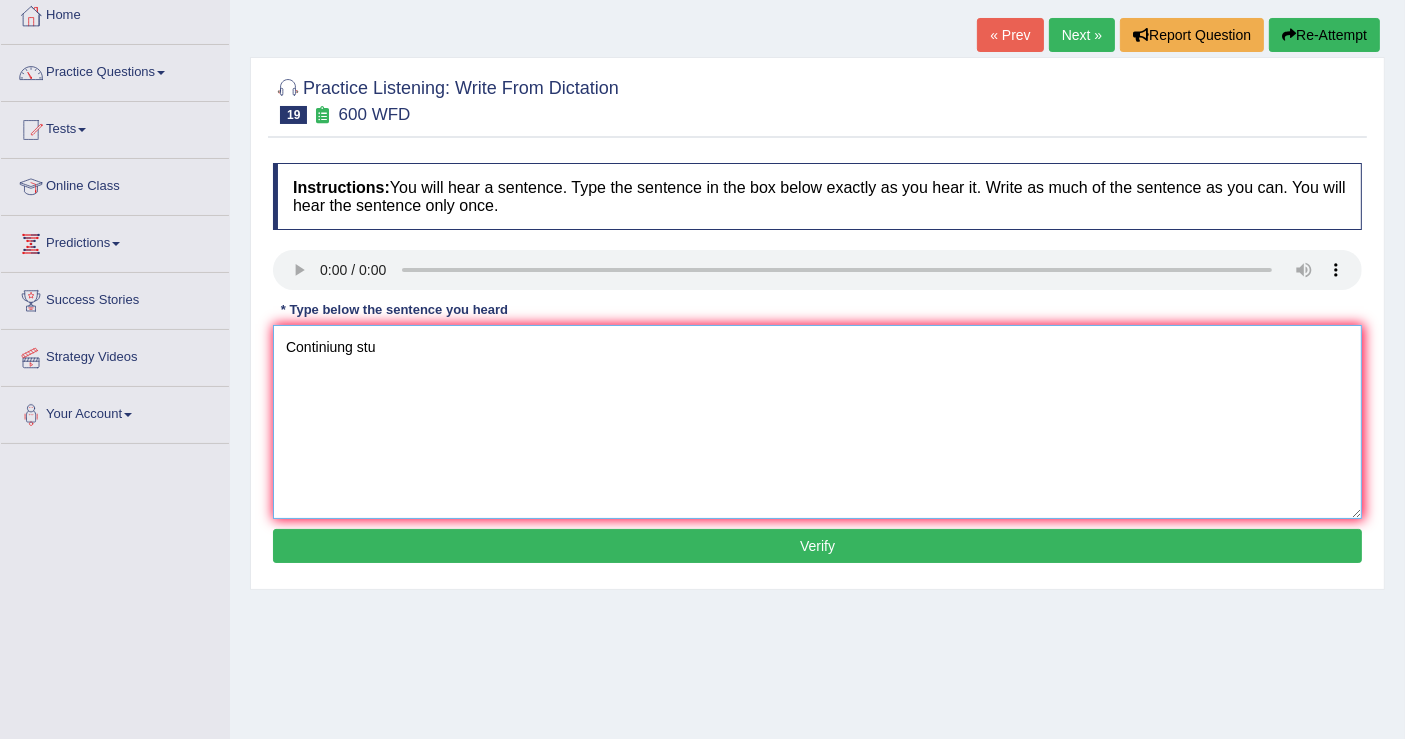 click on "Continiung stu" at bounding box center [817, 422] 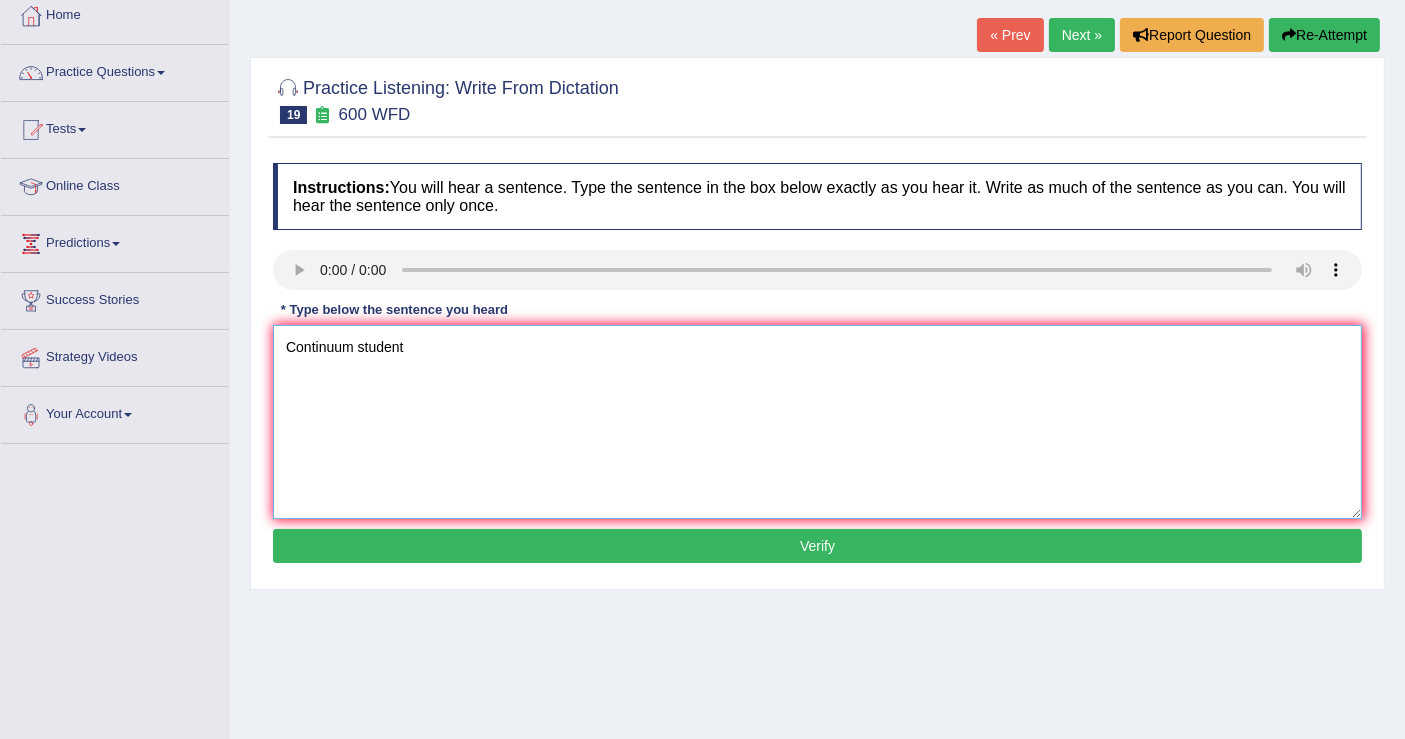 click on "Continuum student" at bounding box center (817, 422) 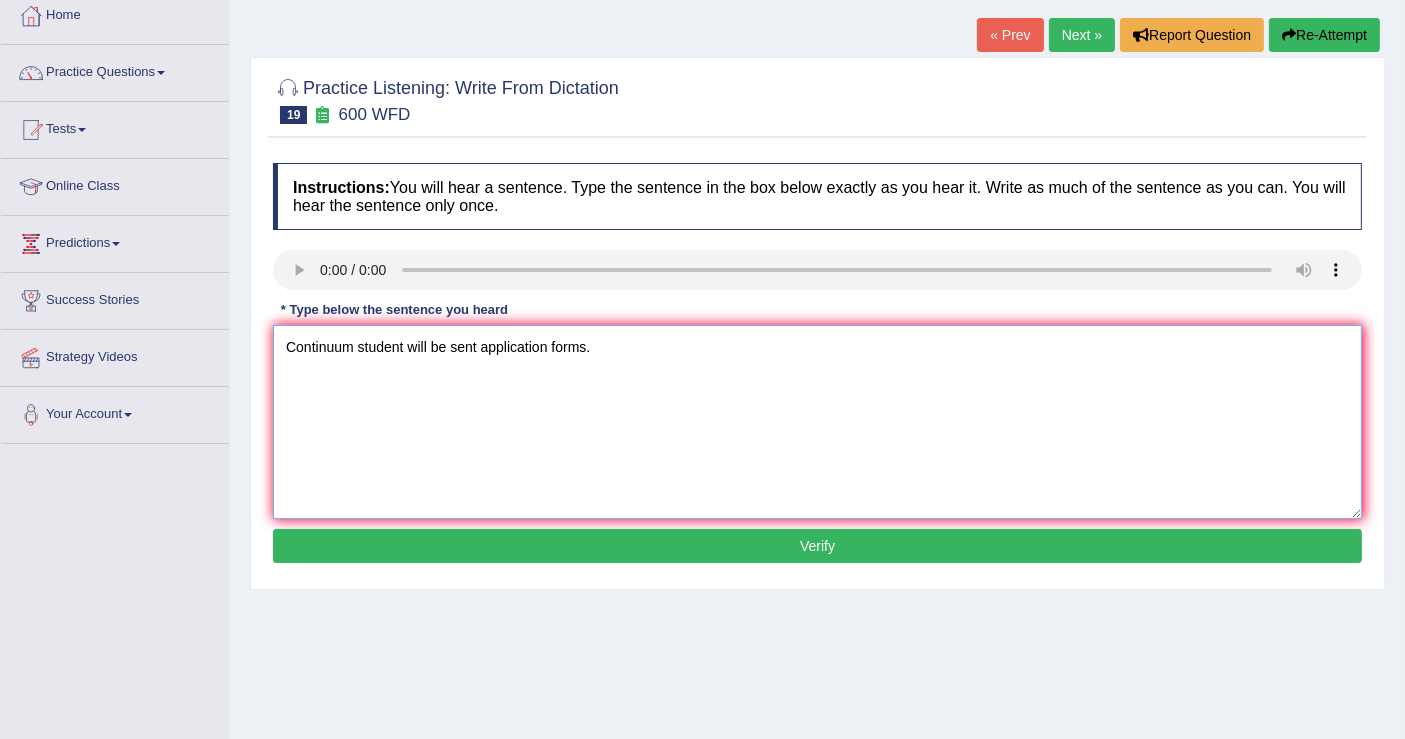 type on "Continuum student will be sent application forms." 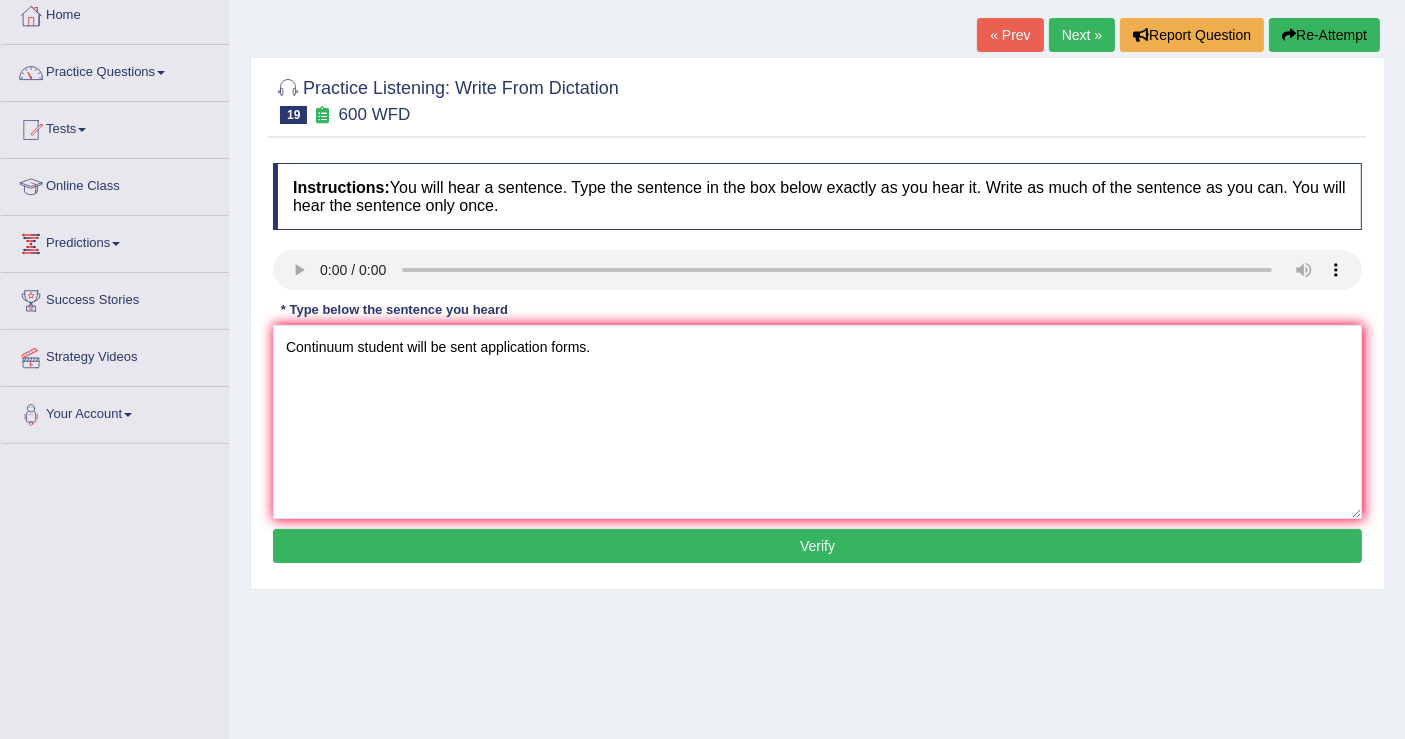 click on "Verify" at bounding box center [817, 546] 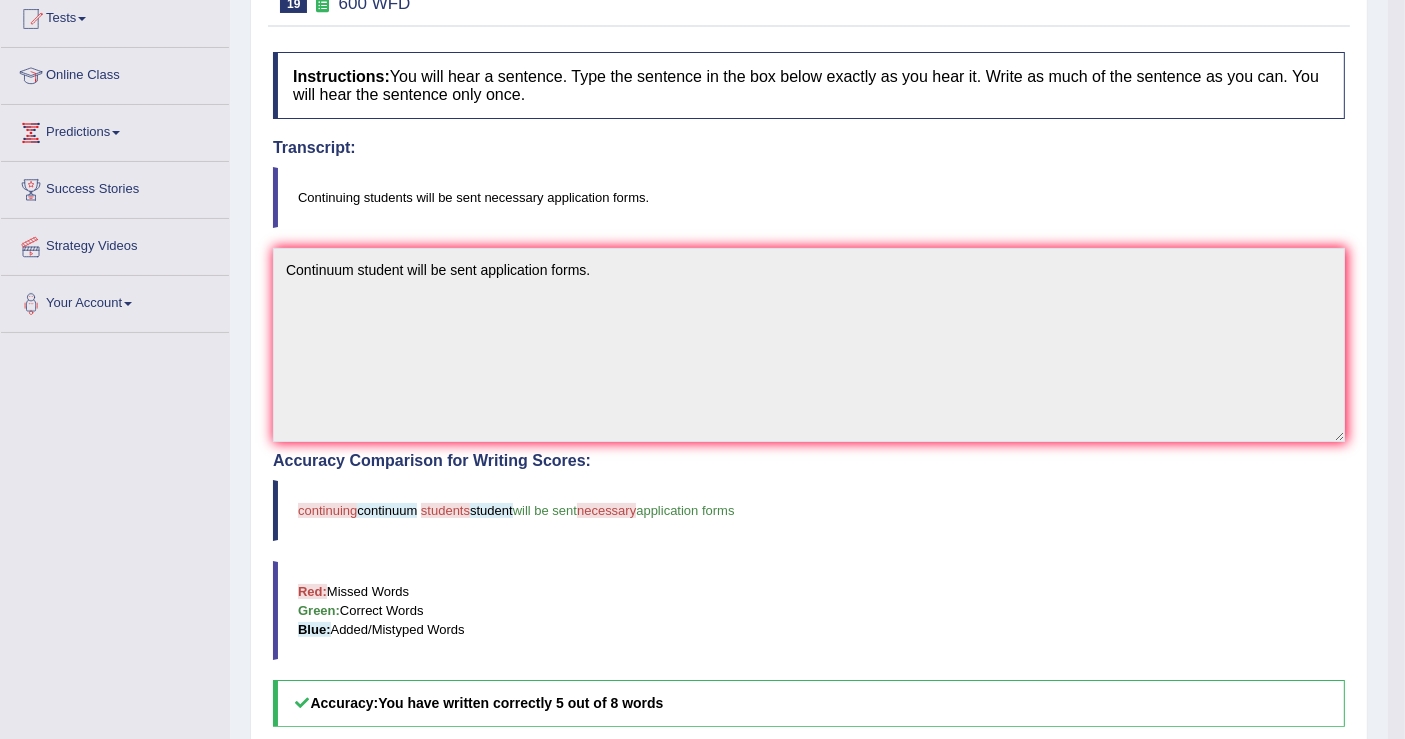 scroll, scrollTop: 0, scrollLeft: 0, axis: both 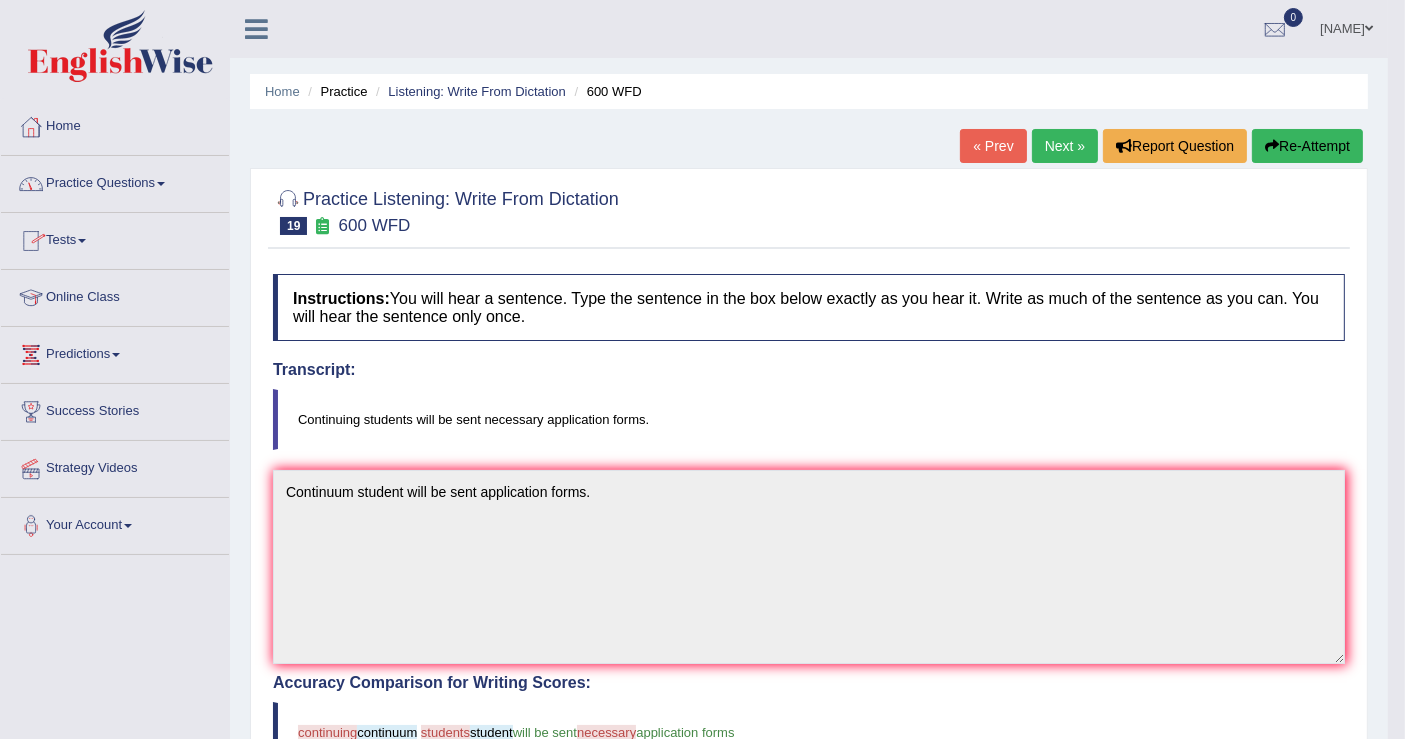 click on "Practice Questions" at bounding box center (115, 181) 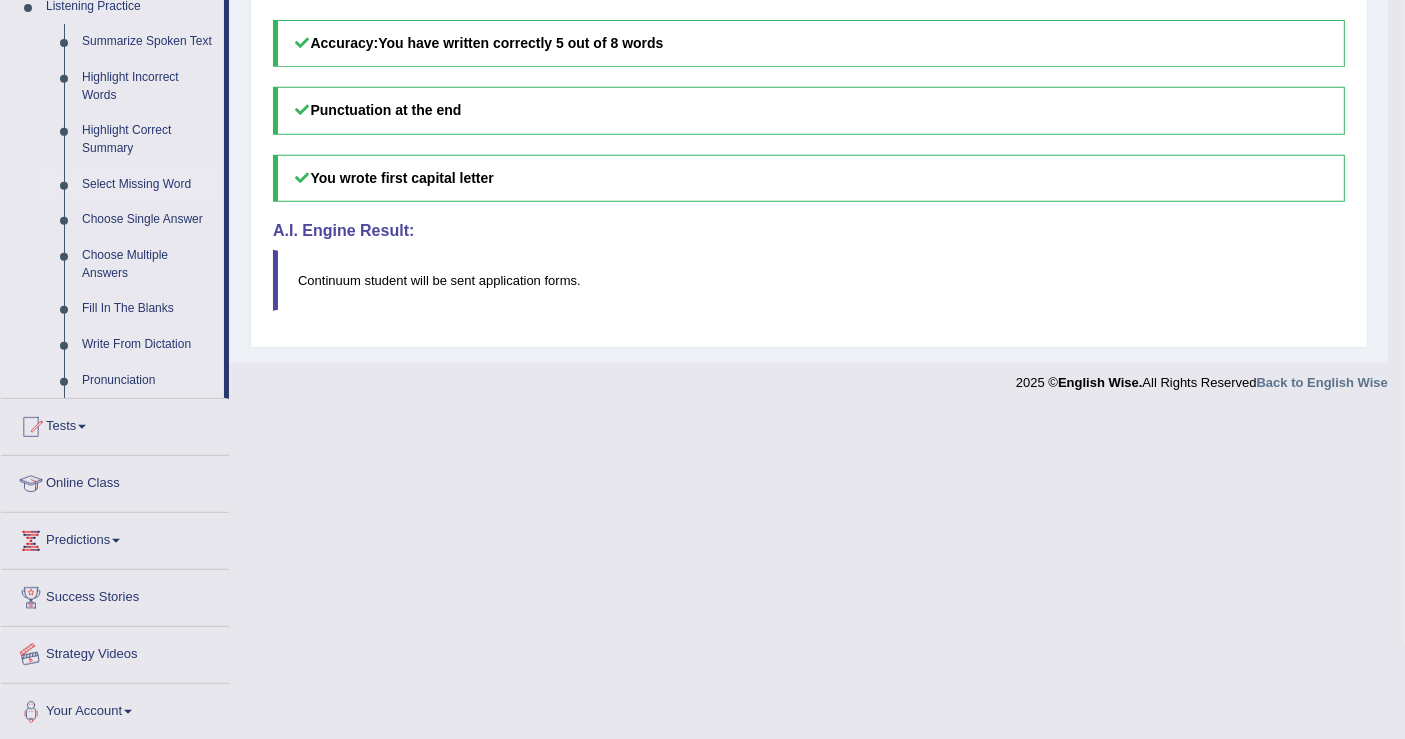 scroll, scrollTop: 771, scrollLeft: 0, axis: vertical 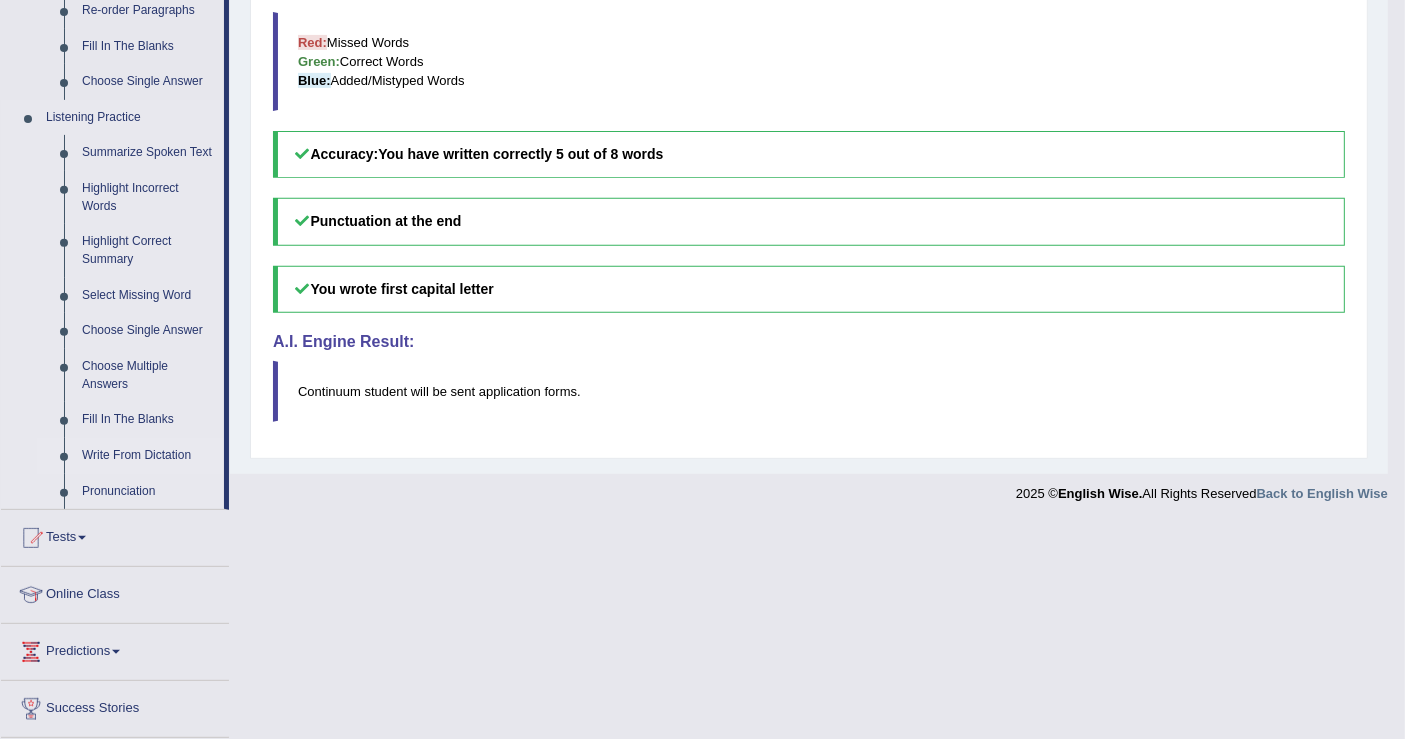 click on "Write From Dictation" at bounding box center (148, 456) 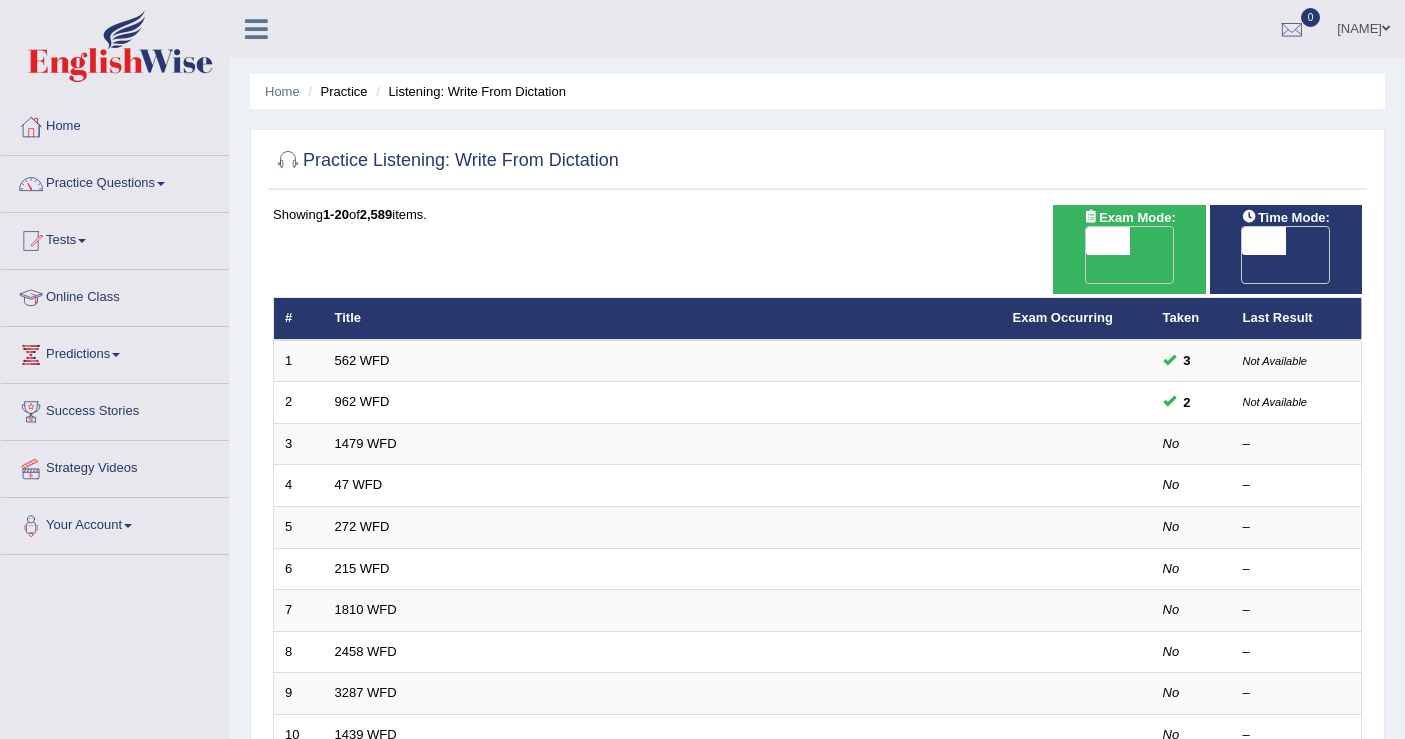 scroll, scrollTop: 0, scrollLeft: 0, axis: both 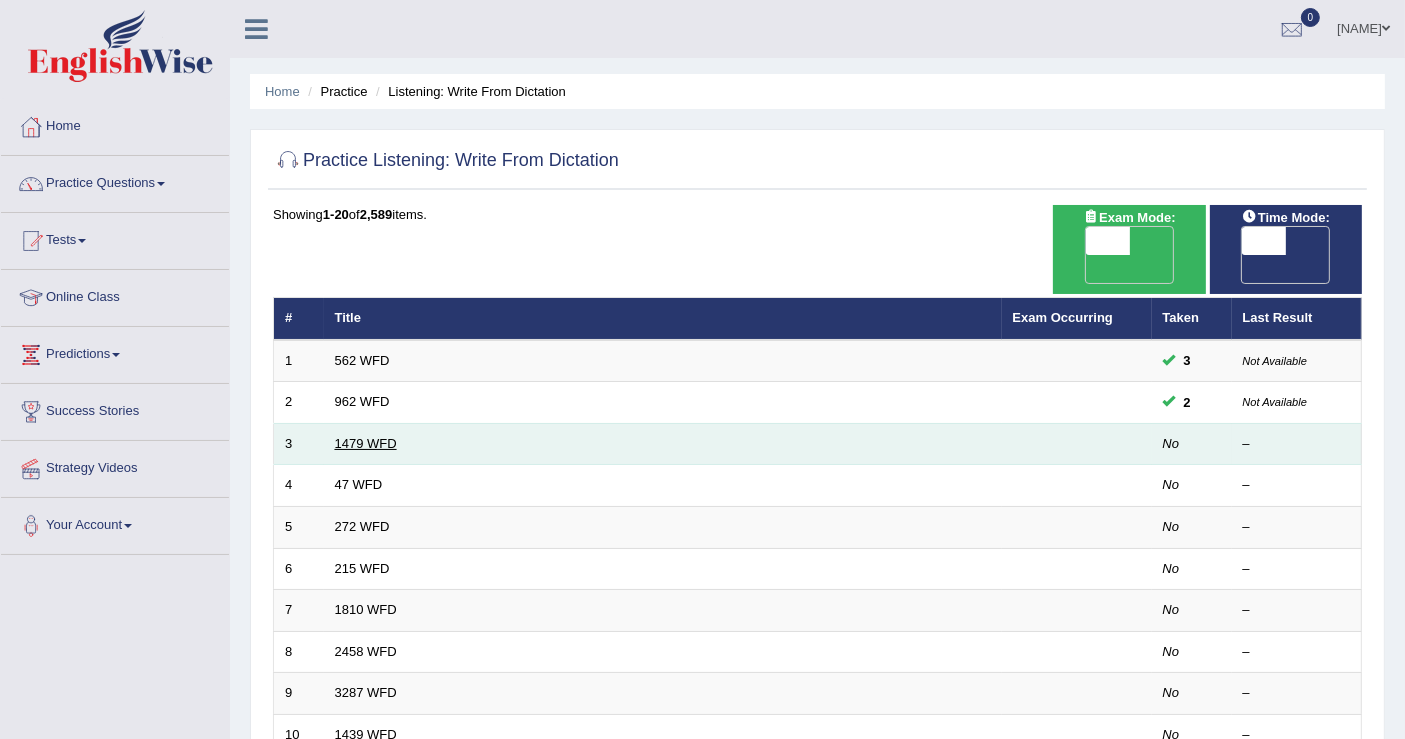 click on "1479 WFD" at bounding box center [366, 443] 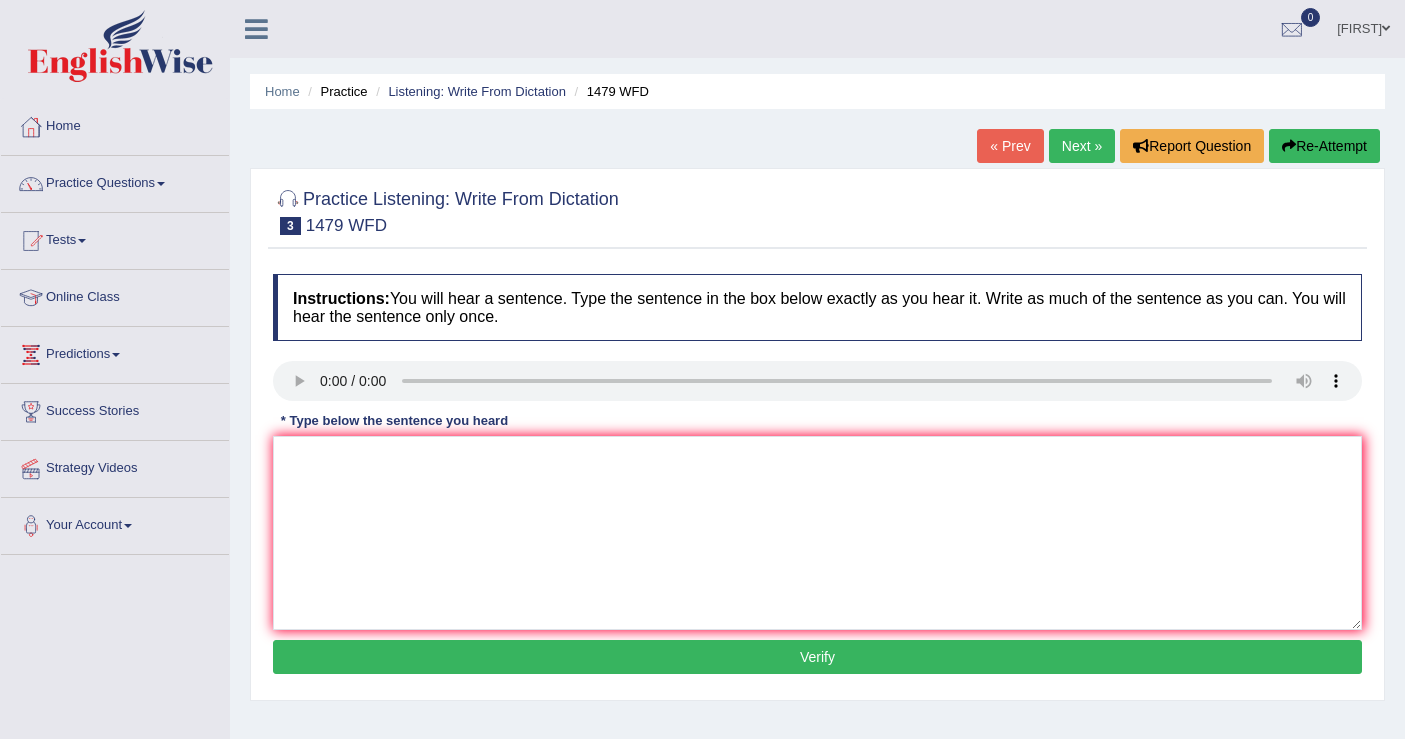 scroll, scrollTop: 0, scrollLeft: 0, axis: both 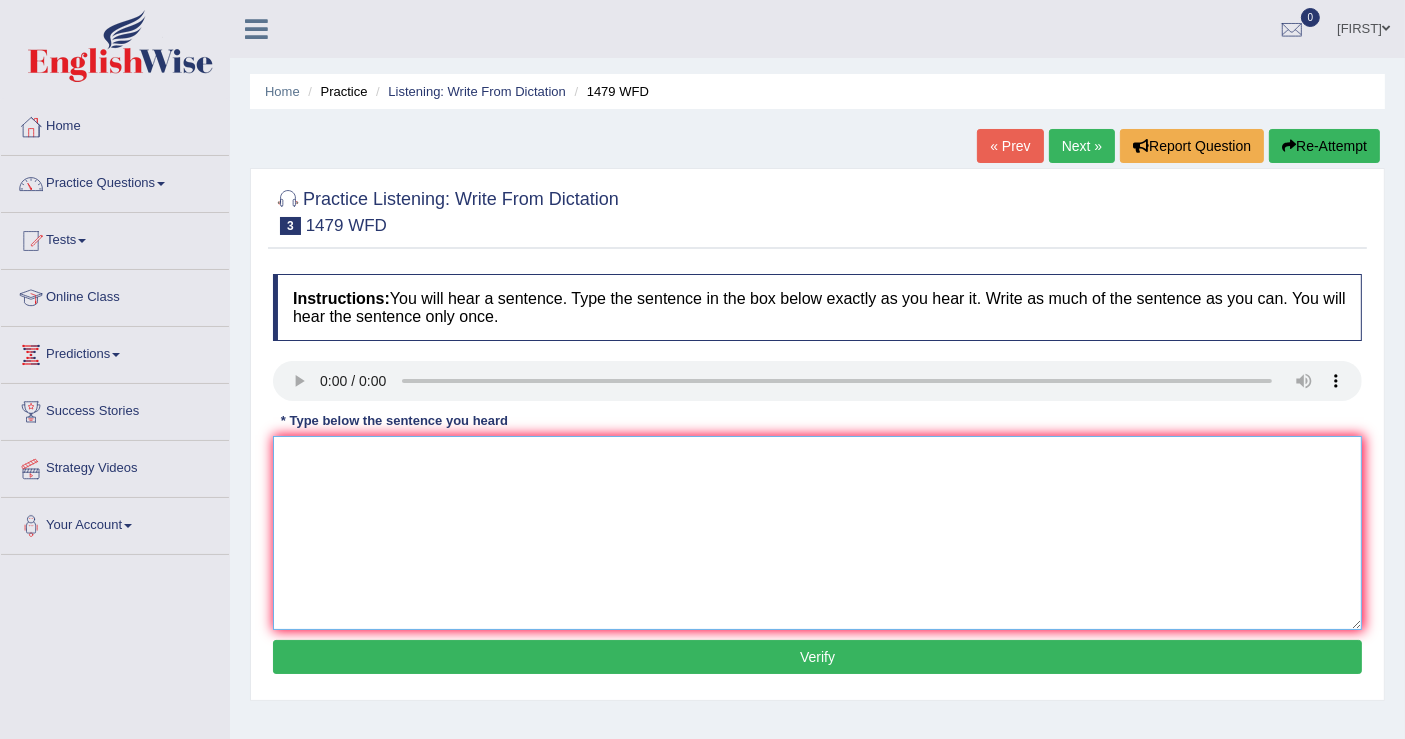 click at bounding box center [817, 533] 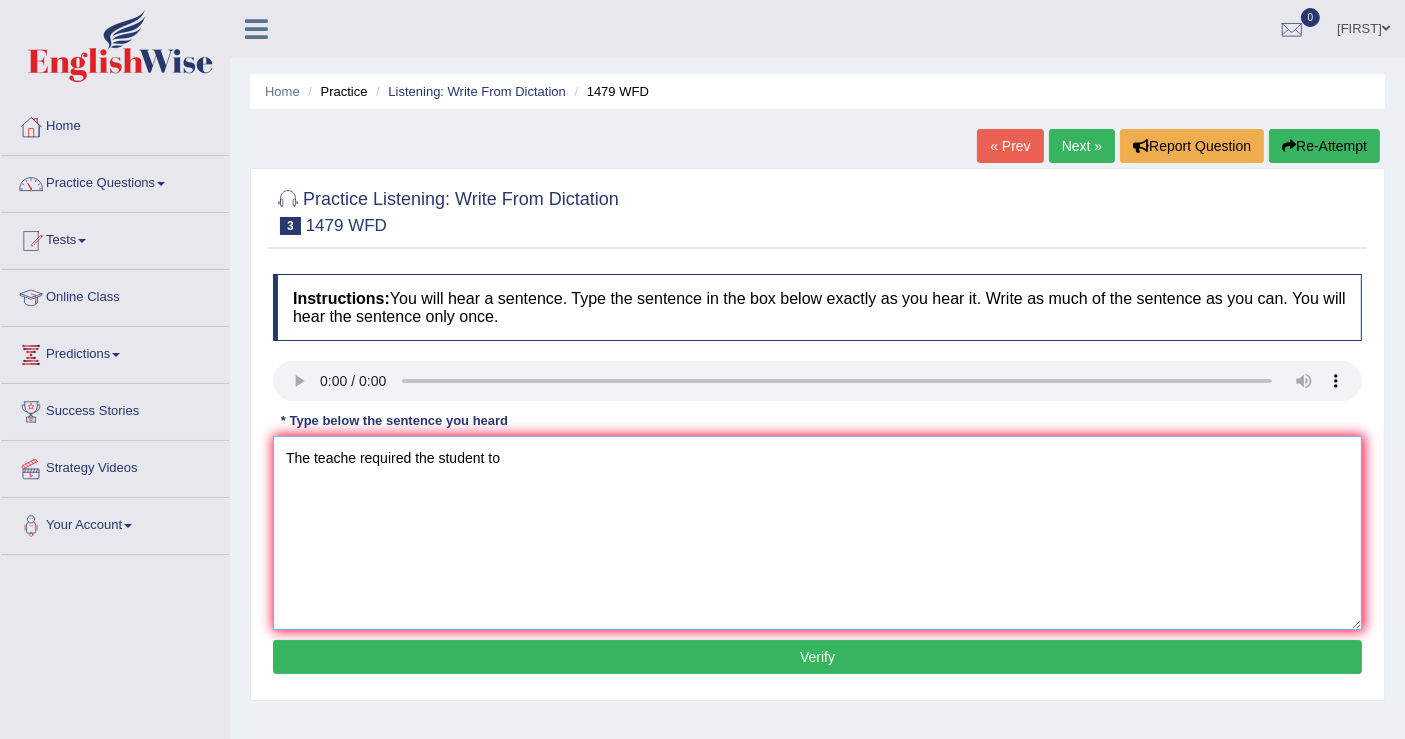 click on "The teache required the student to" at bounding box center (817, 533) 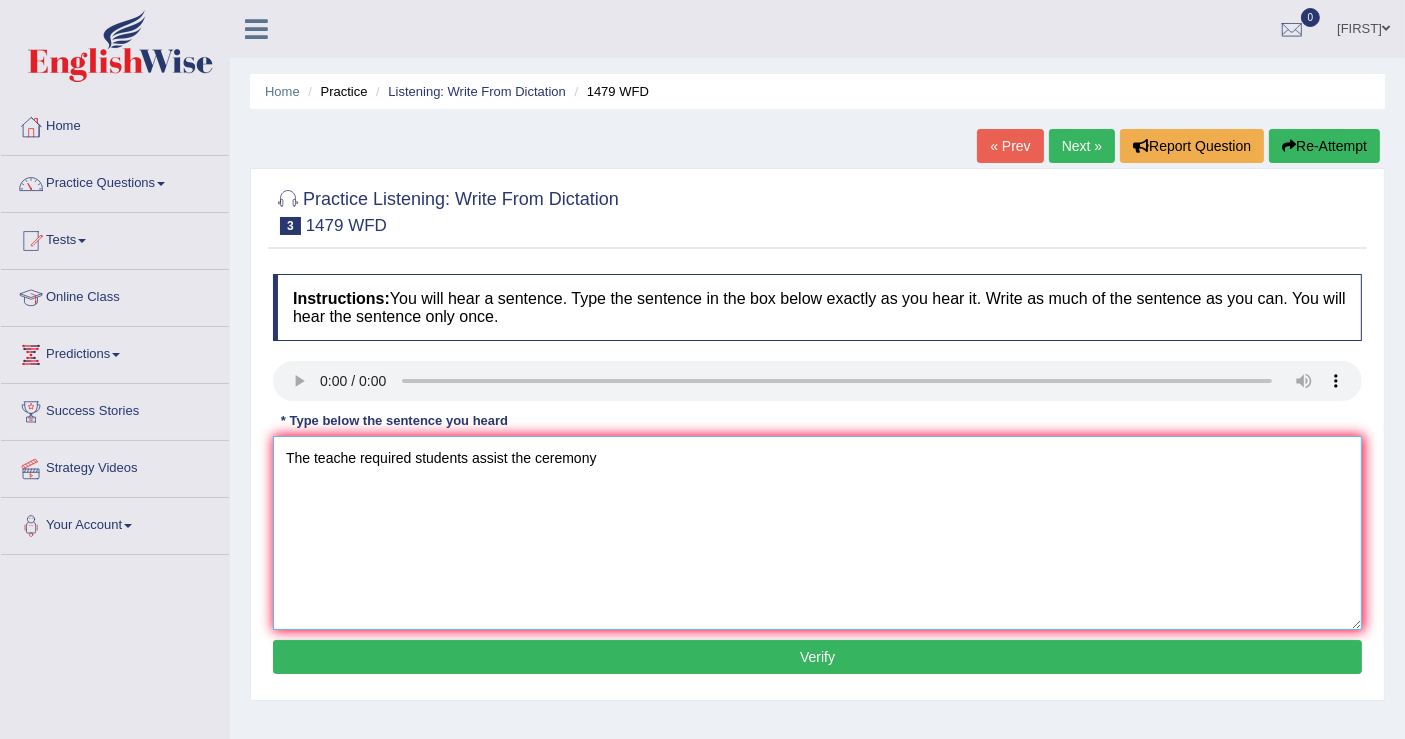 click on "The teache required students assist the ceremony" at bounding box center [817, 533] 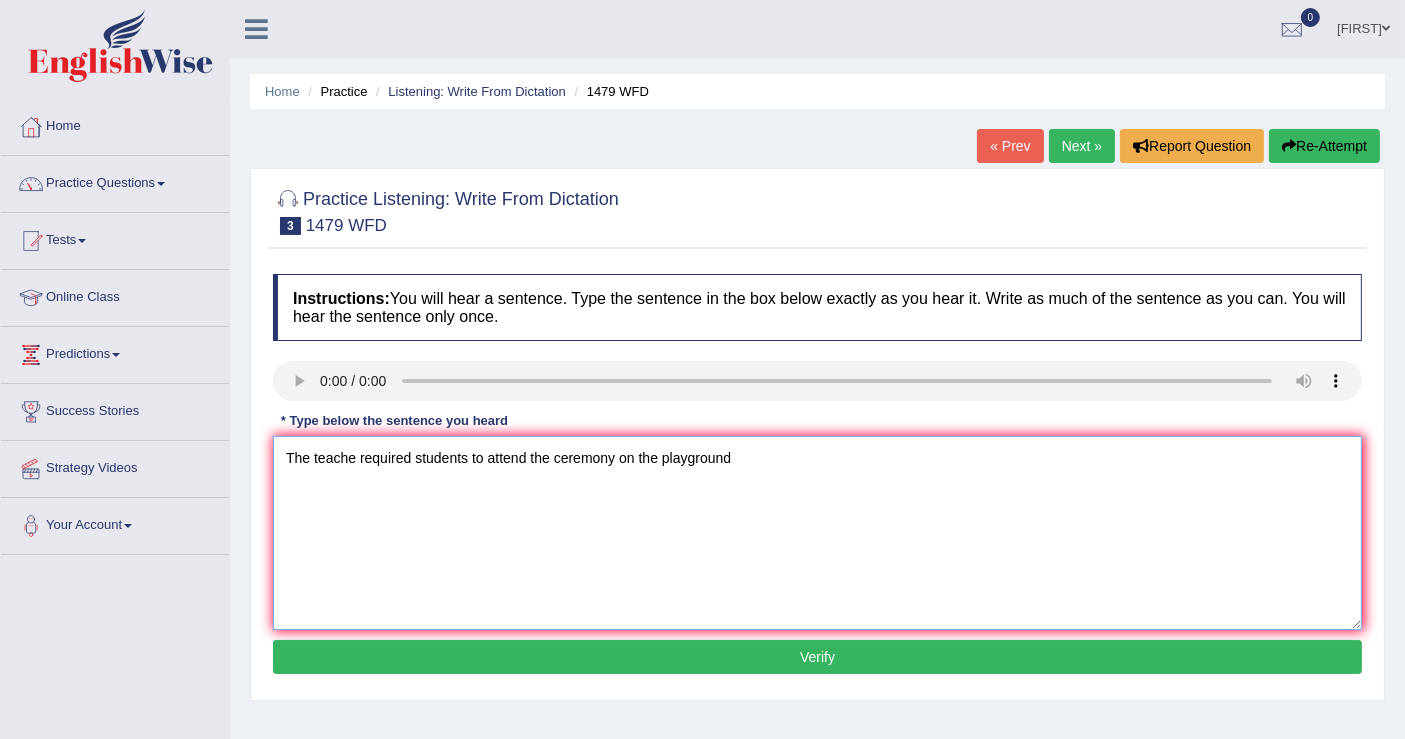 click on "The teache required students to attend the ceremony on the playground" at bounding box center (817, 533) 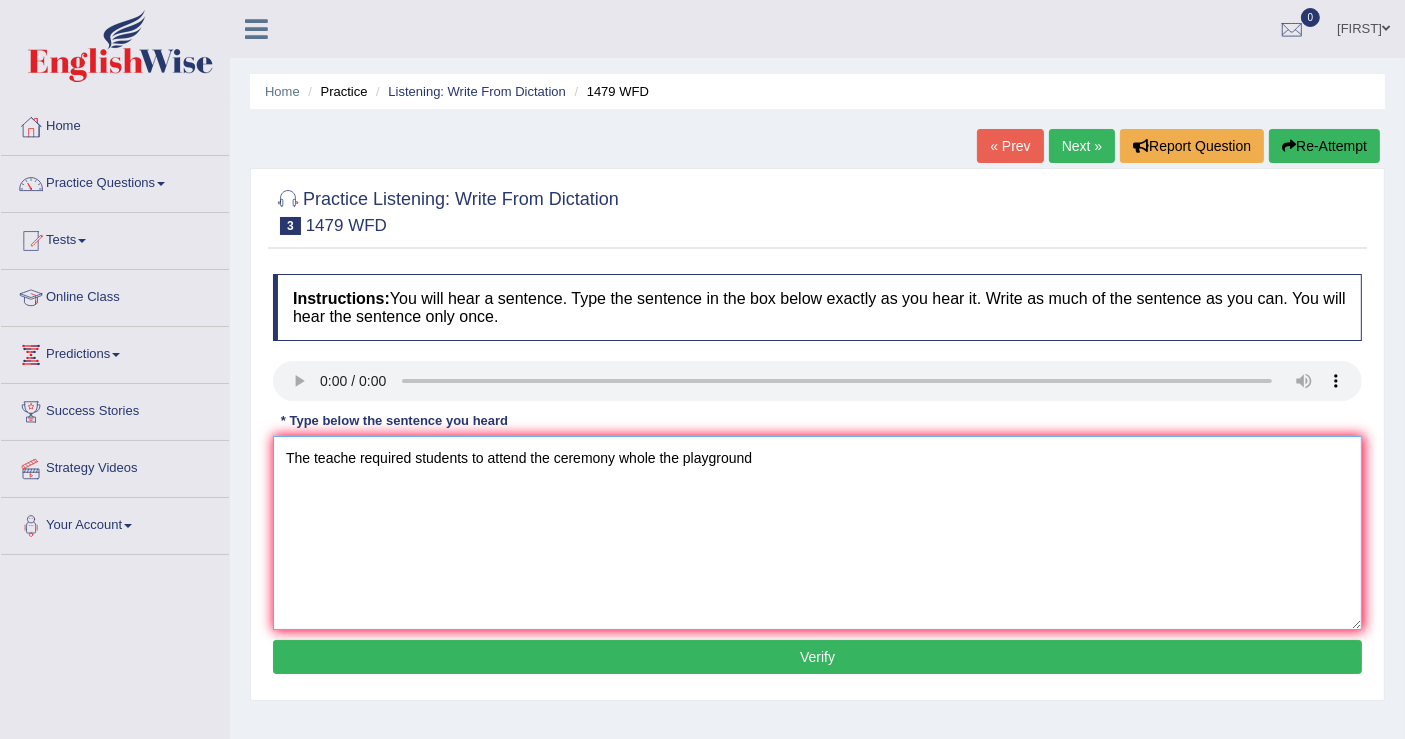 click on "The teache required students to attend the ceremony whole the playground" at bounding box center (817, 533) 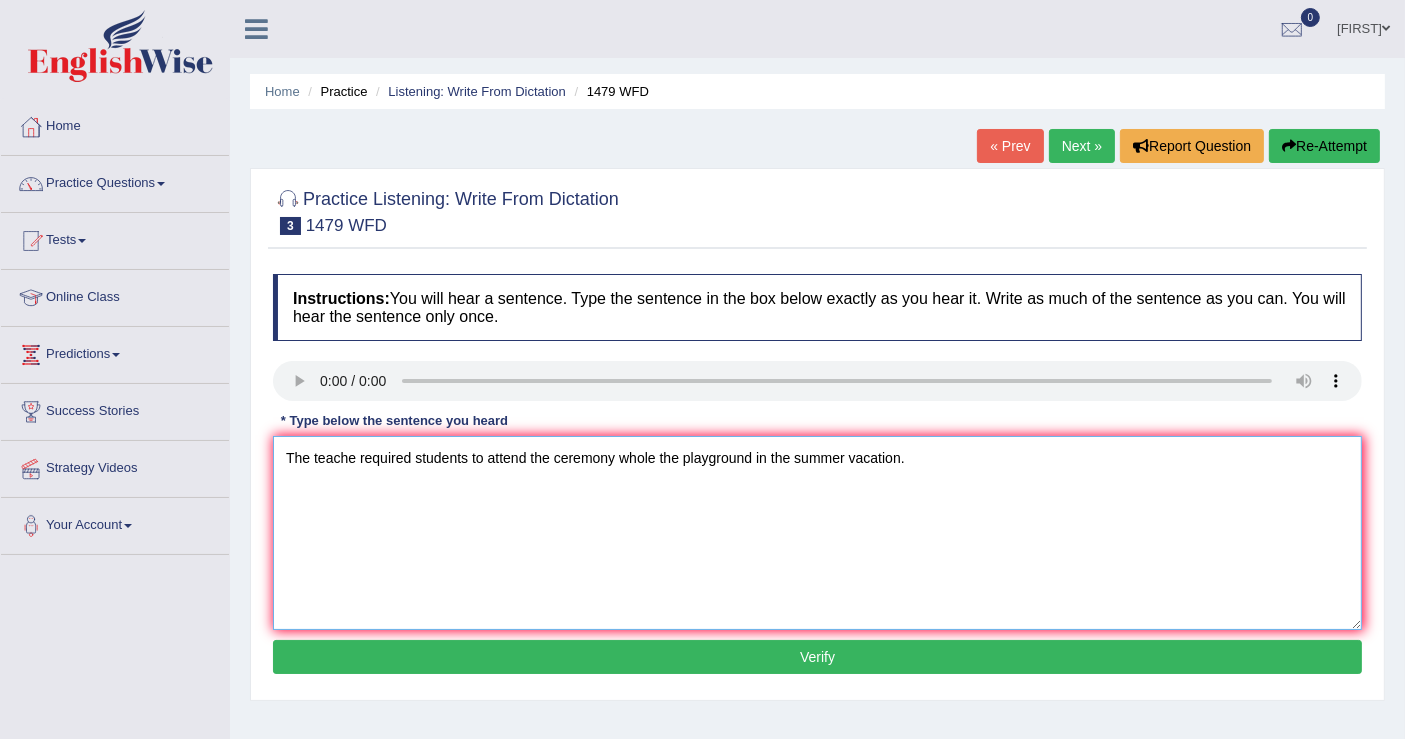 type on "The teache required students to attend the ceremony whole the playground in the summer vacation." 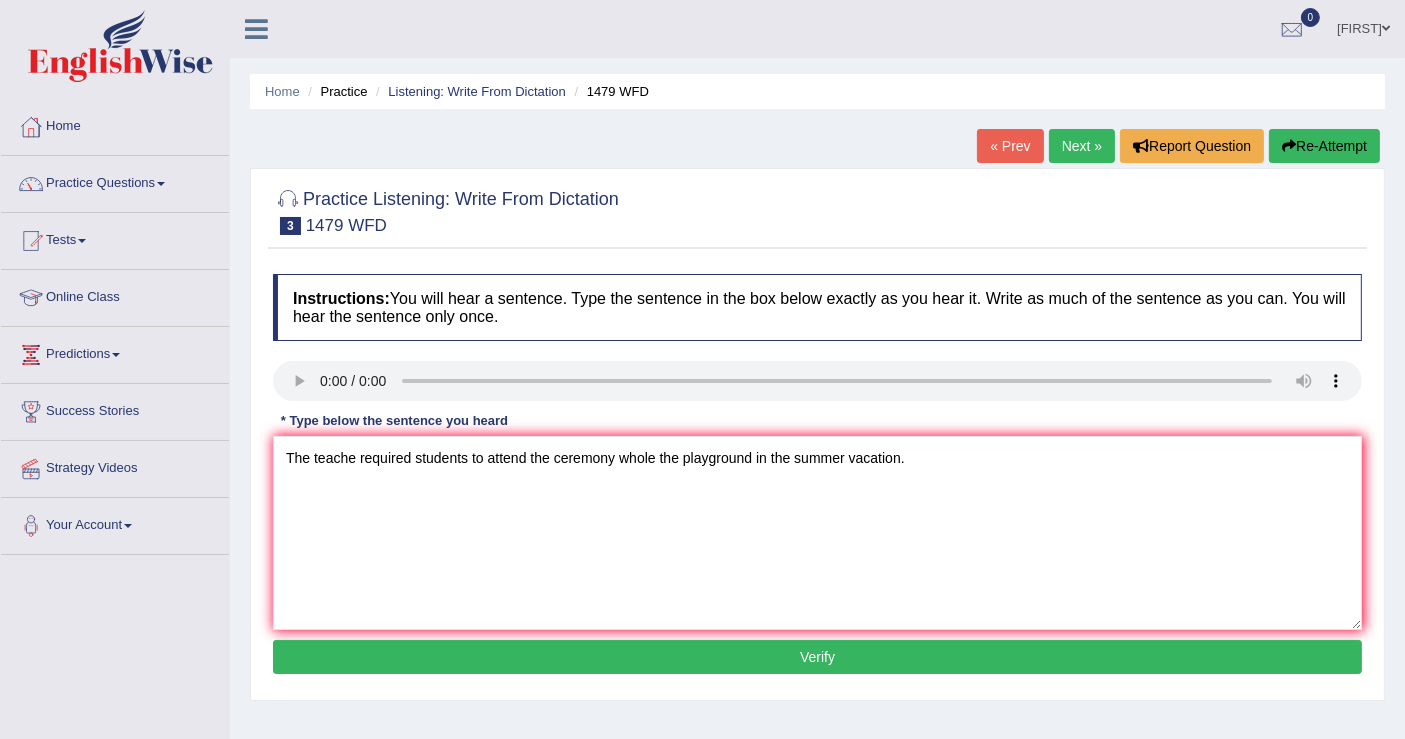 click on "Verify" at bounding box center [817, 657] 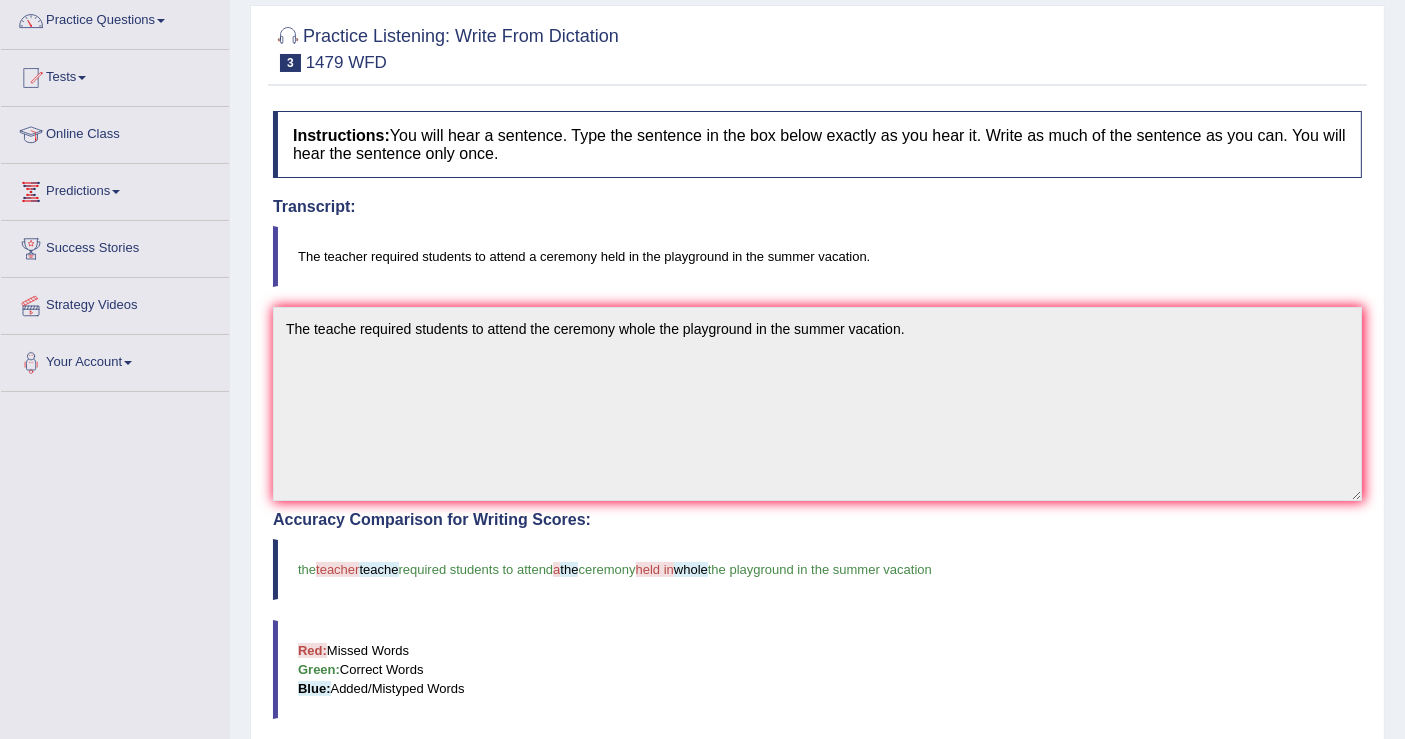 scroll, scrollTop: 0, scrollLeft: 0, axis: both 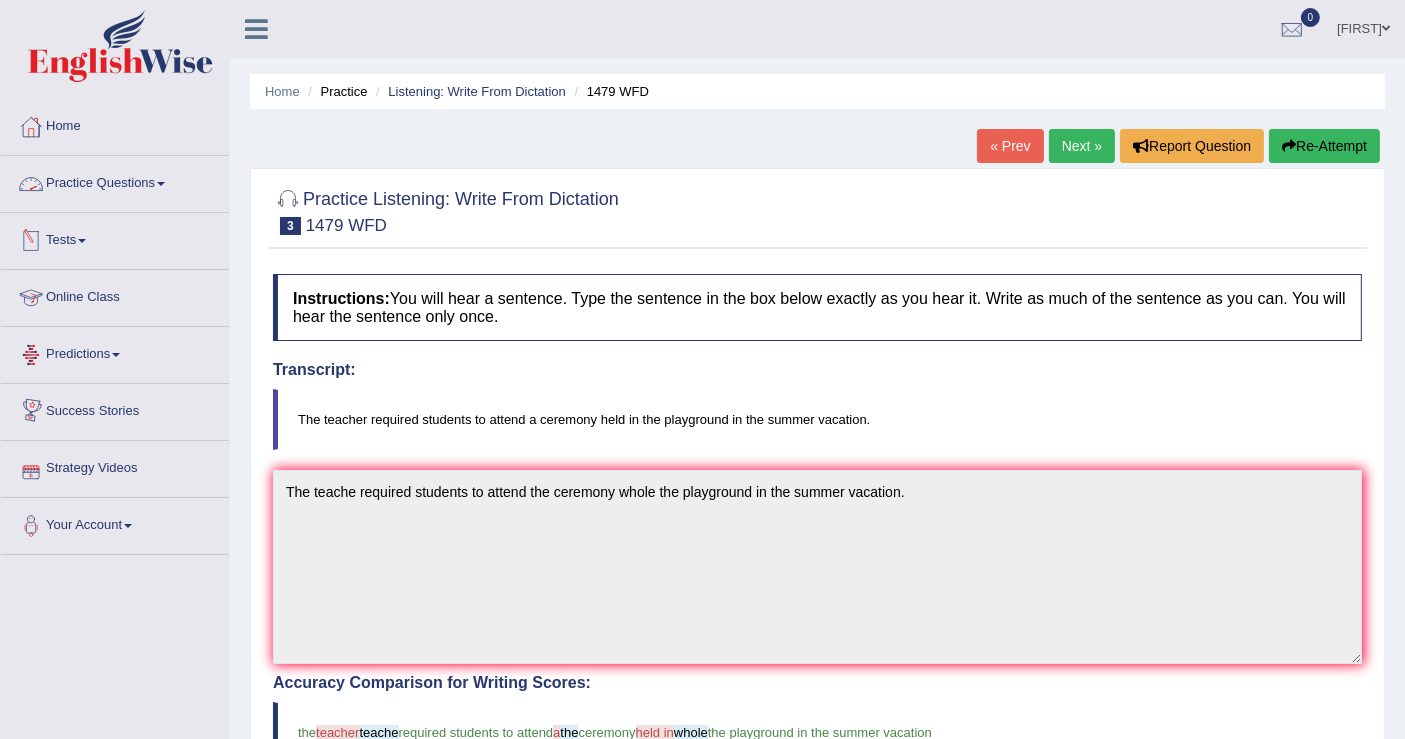 click on "Practice Questions" at bounding box center (115, 181) 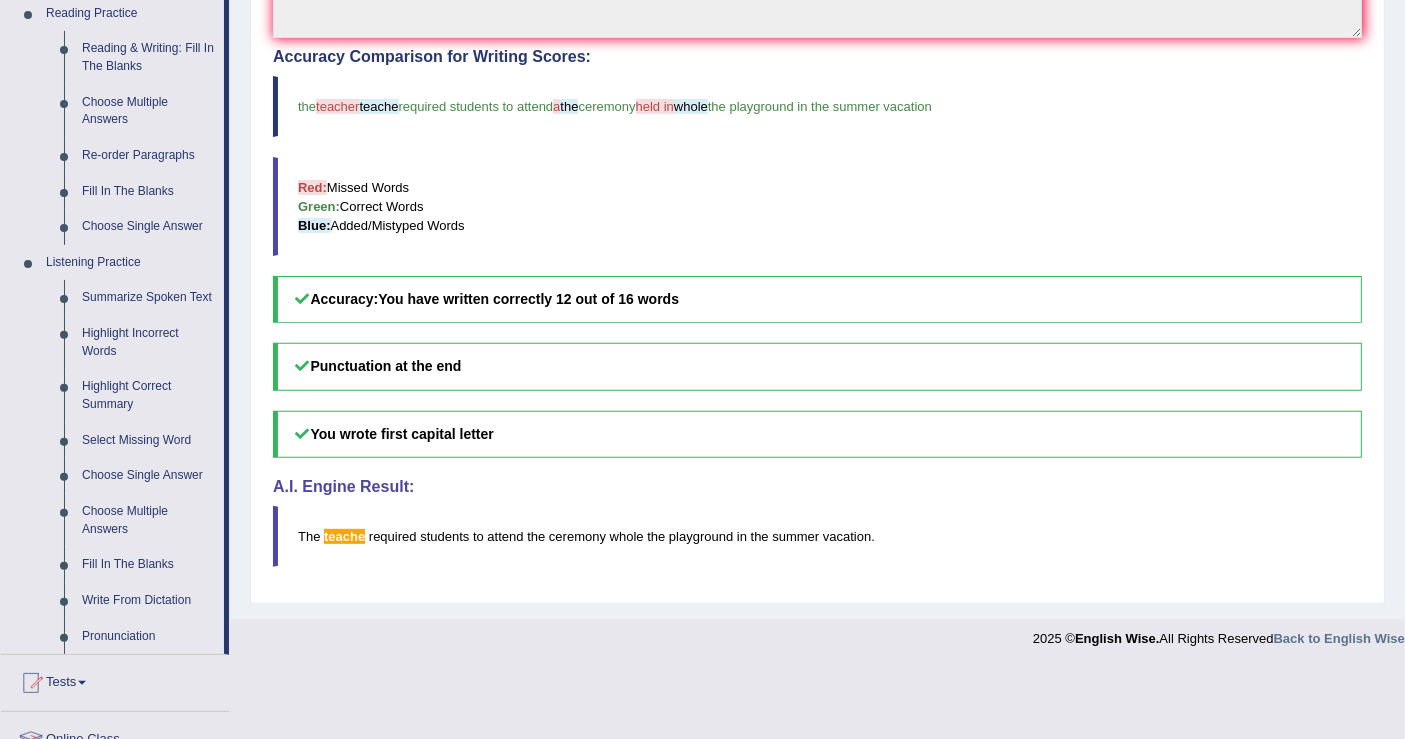 scroll, scrollTop: 666, scrollLeft: 0, axis: vertical 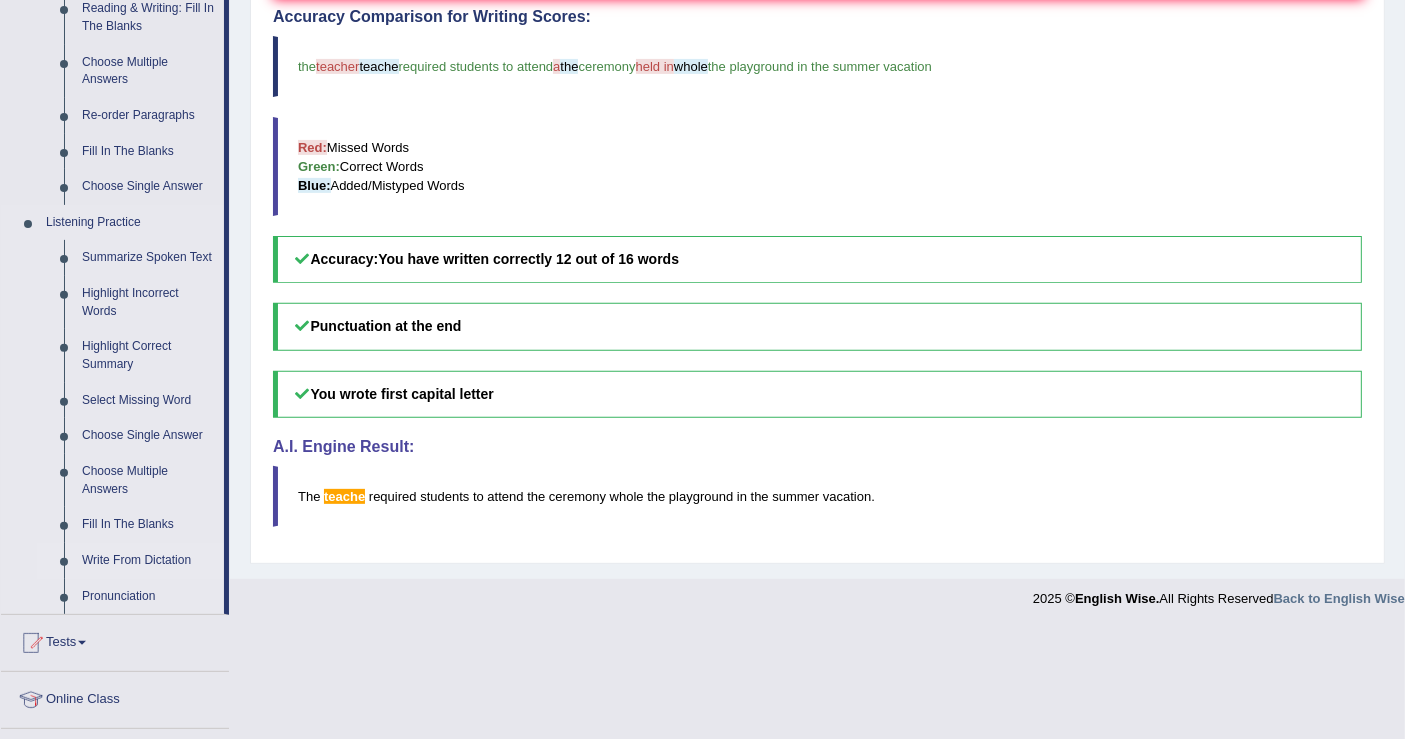 click on "Write From Dictation" at bounding box center [148, 561] 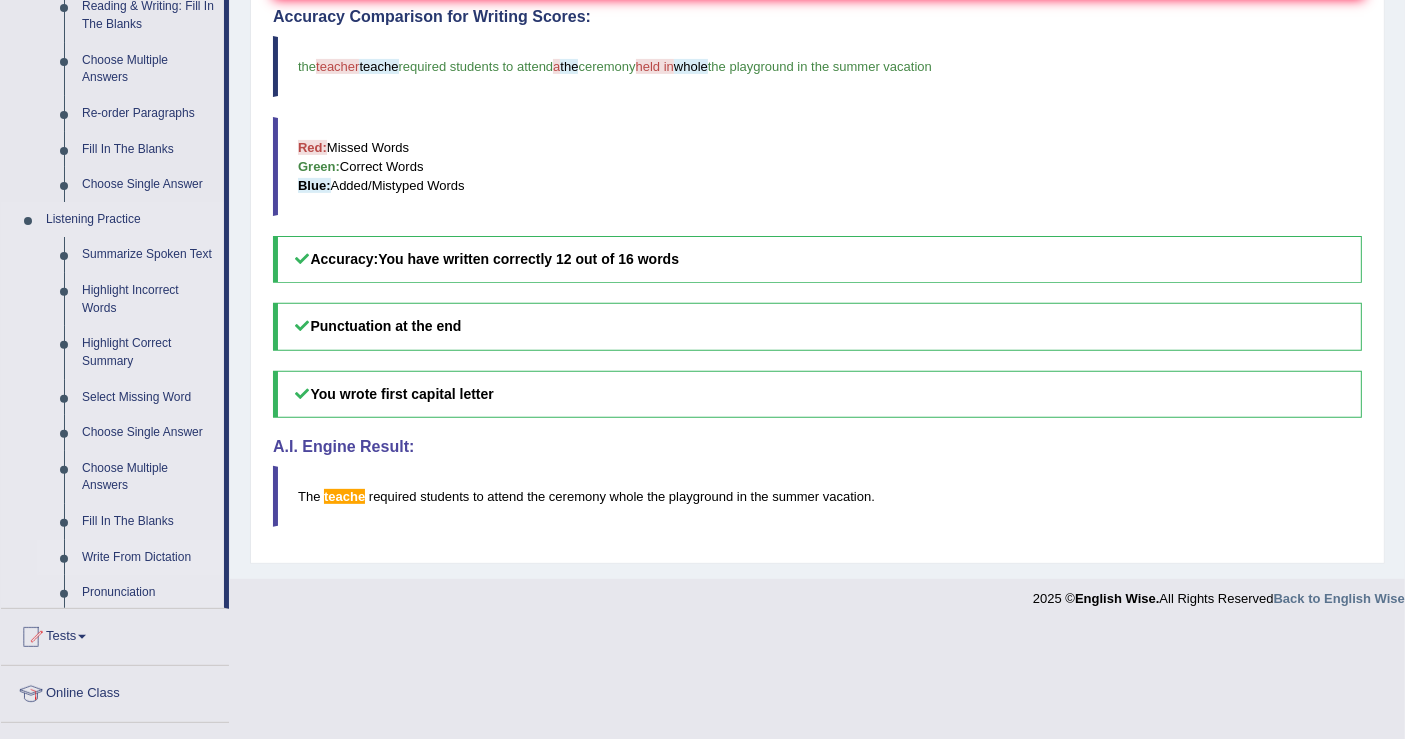 scroll, scrollTop: 549, scrollLeft: 0, axis: vertical 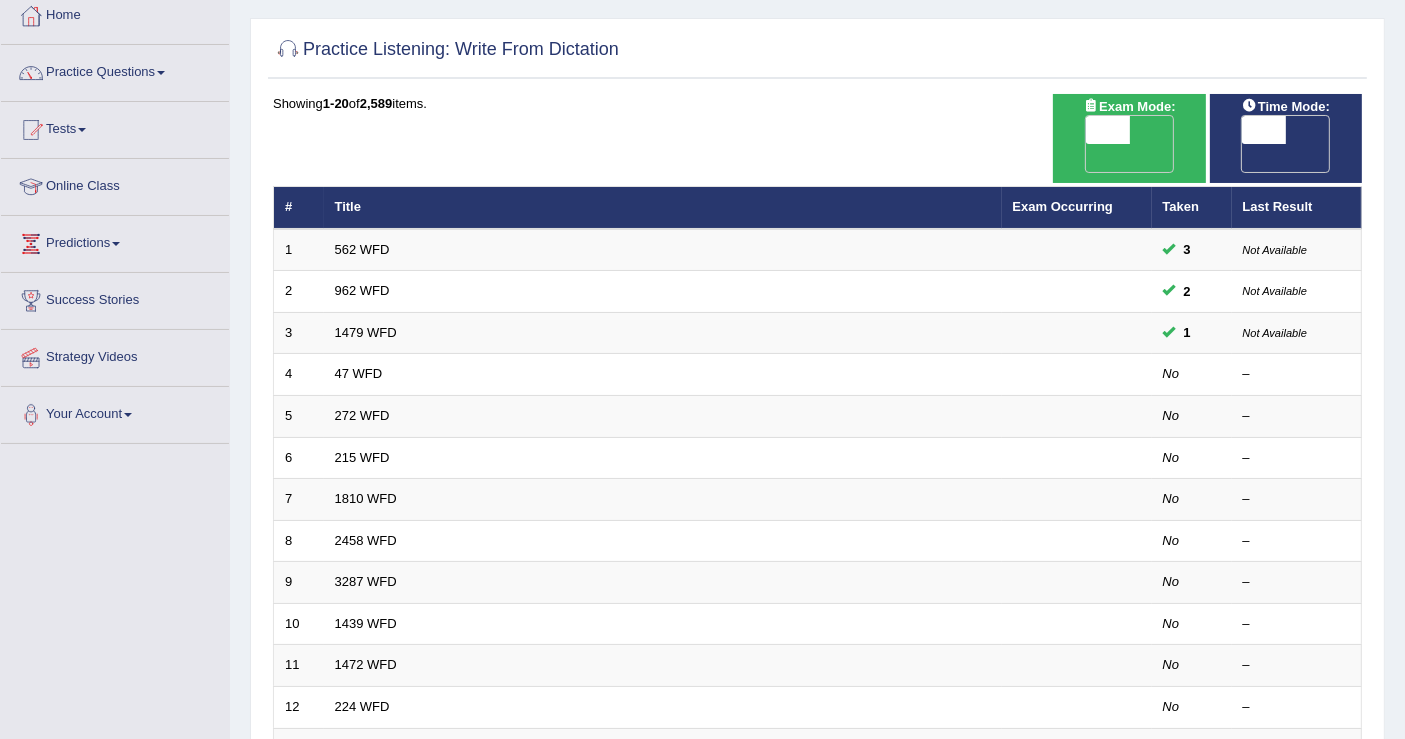 click on "Home
Practice
Listening: Write From Dictation
Practice Listening: Write From Dictation
Time Mode:
ON   OFF
Exam Mode:
ON   OFF
Showing  1-20  of  2,589  items.
# Title Exam Occurring Taken Last Result
1 562 WFD 3 Not Available
2 962 WFD 2 Not Available
3 1479 WFD 1 Not Available
4 47 WFD No –
5 272 WFD No –
6 215 WFD No –
7 1810 WFD No –
8 2458 WFD No –
9 3287 WFD No –
10 1439 WFD No –
11 1472 WFD No –
12 224 WFD No –
13 185 WFD No –
14 773 WFD No –
15 401 WFD No –
16 998 WFD No –
17 1005 WFD No –
18 1220 WFD No –
19 414 WFD No –
20 798 WFD No –
«
1
2
3
4
5
6
7
8
9
10
»" at bounding box center (817, 540) 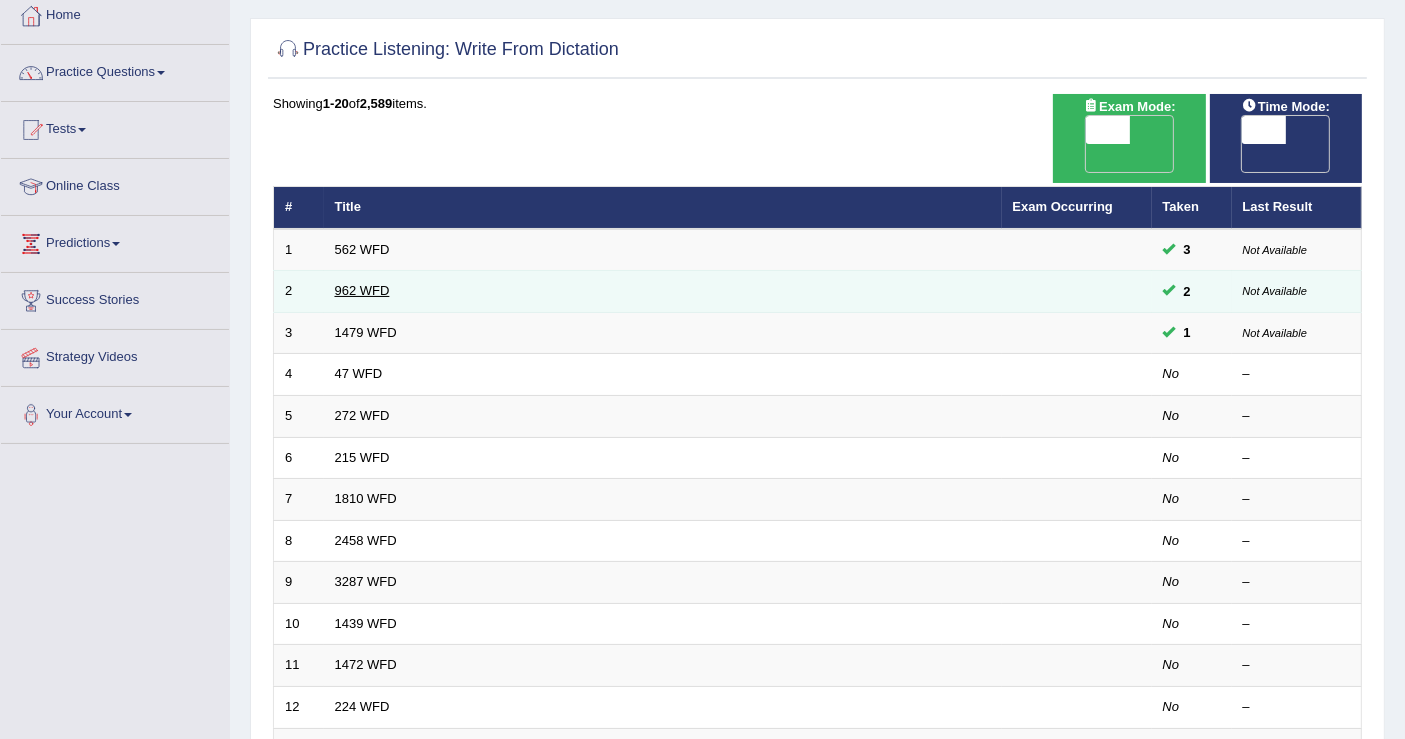 click on "962 WFD" at bounding box center (362, 290) 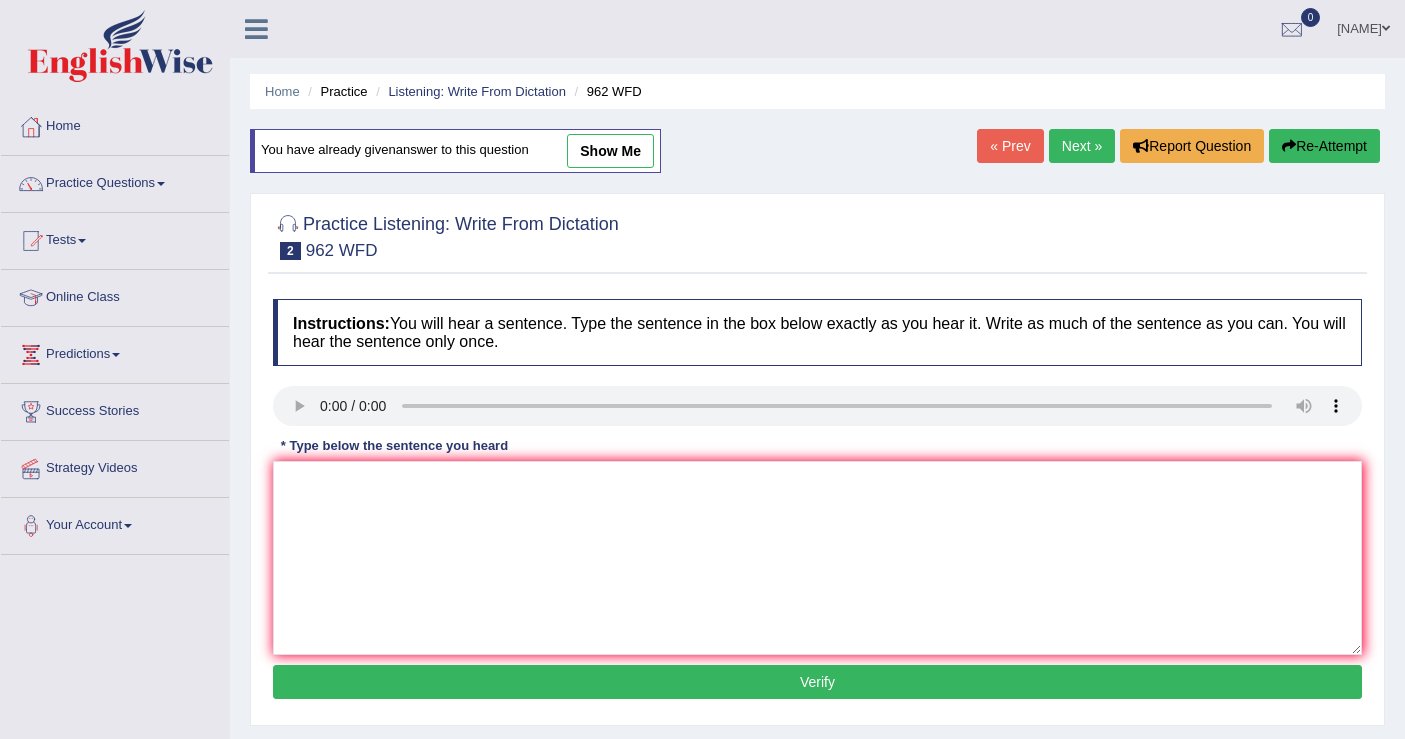 scroll, scrollTop: 0, scrollLeft: 0, axis: both 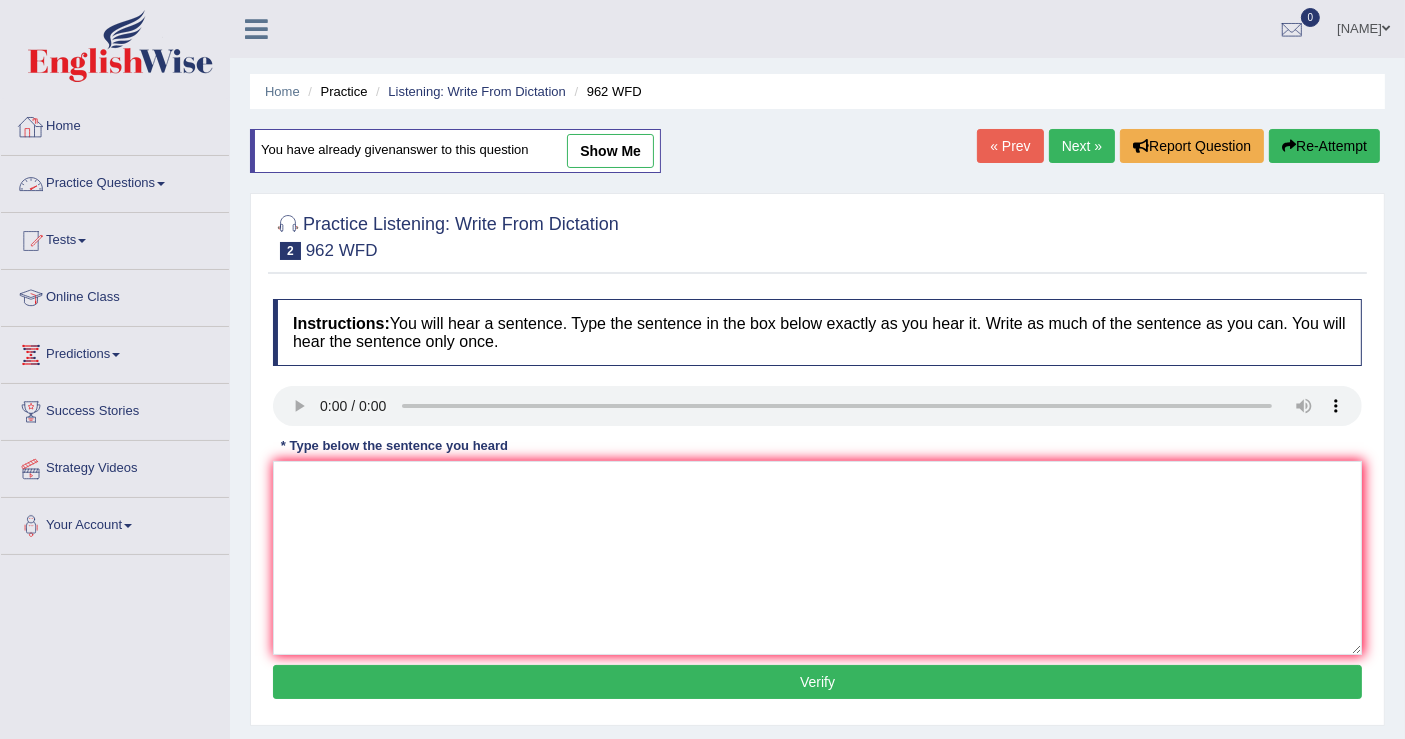 click at bounding box center (161, 184) 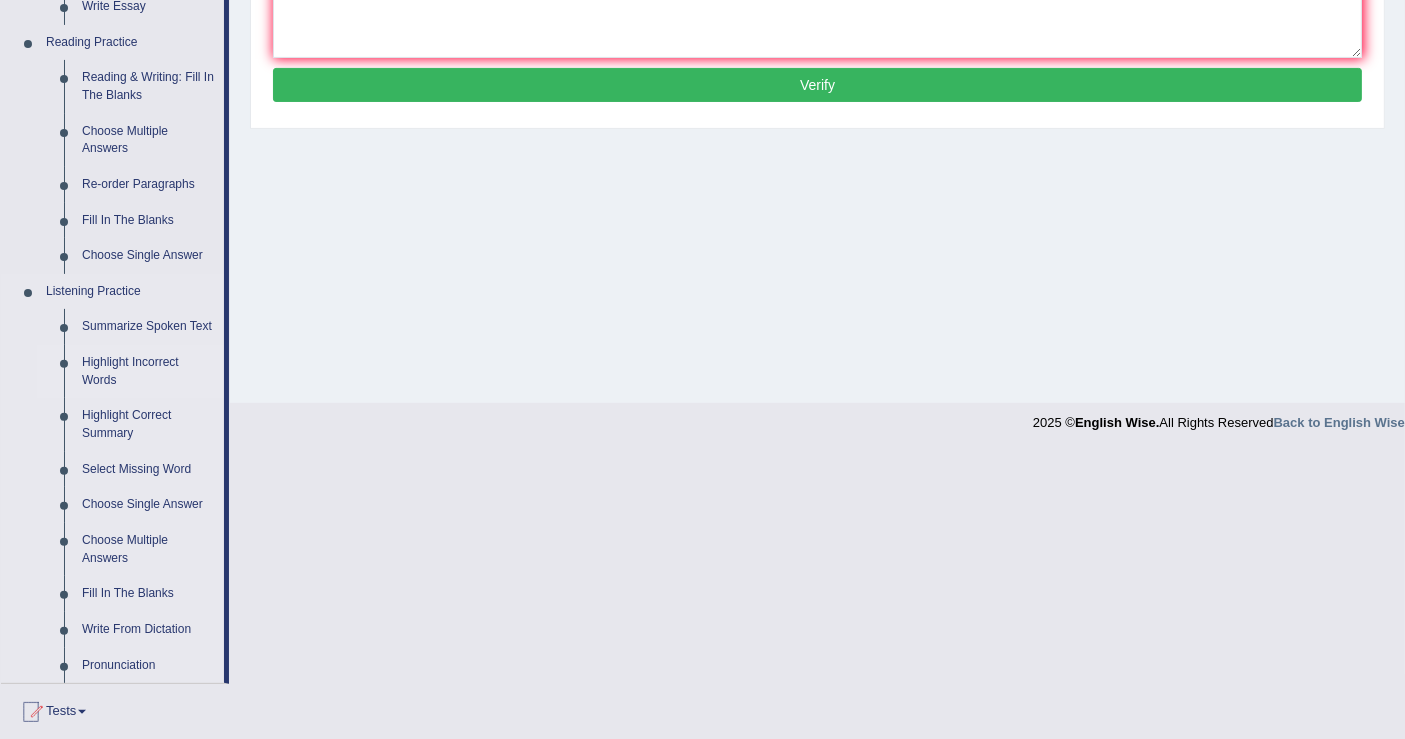 scroll, scrollTop: 882, scrollLeft: 0, axis: vertical 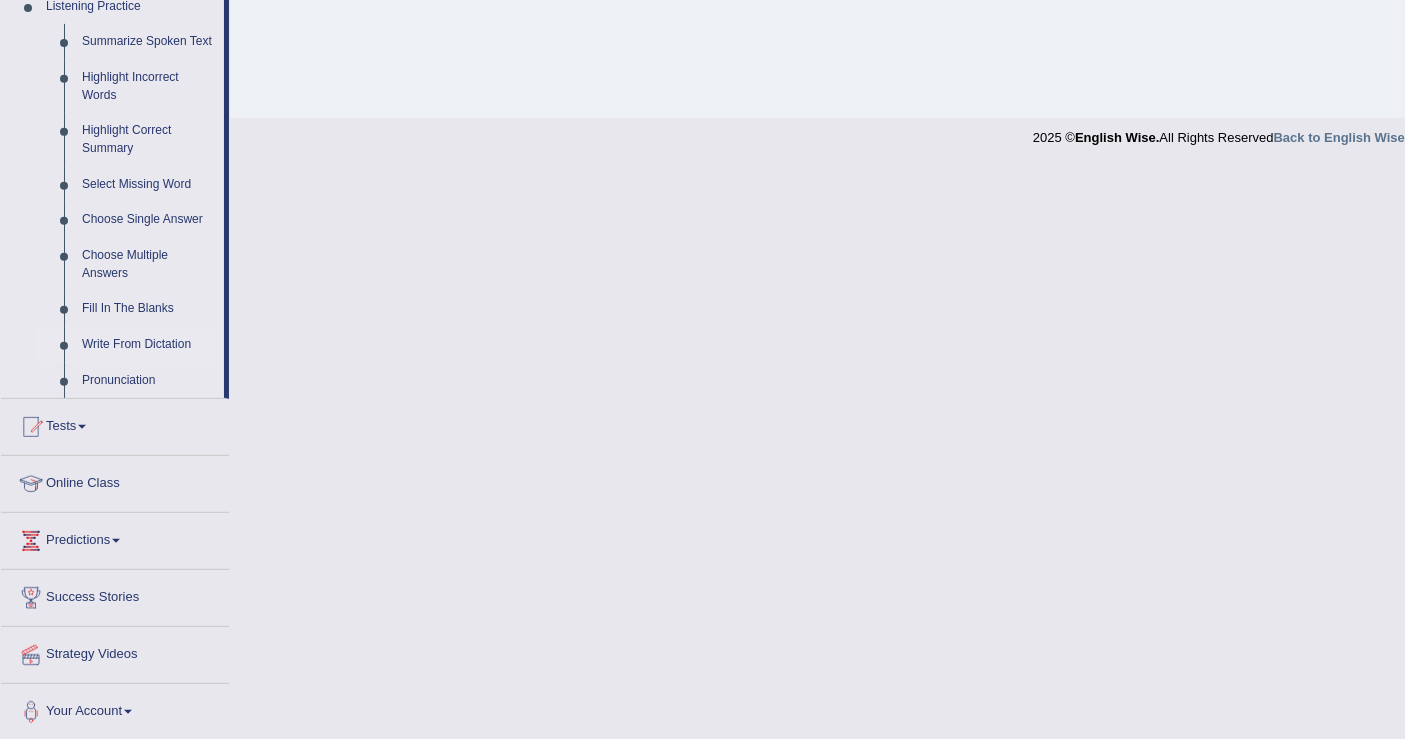 click on "Write From Dictation" at bounding box center [148, 345] 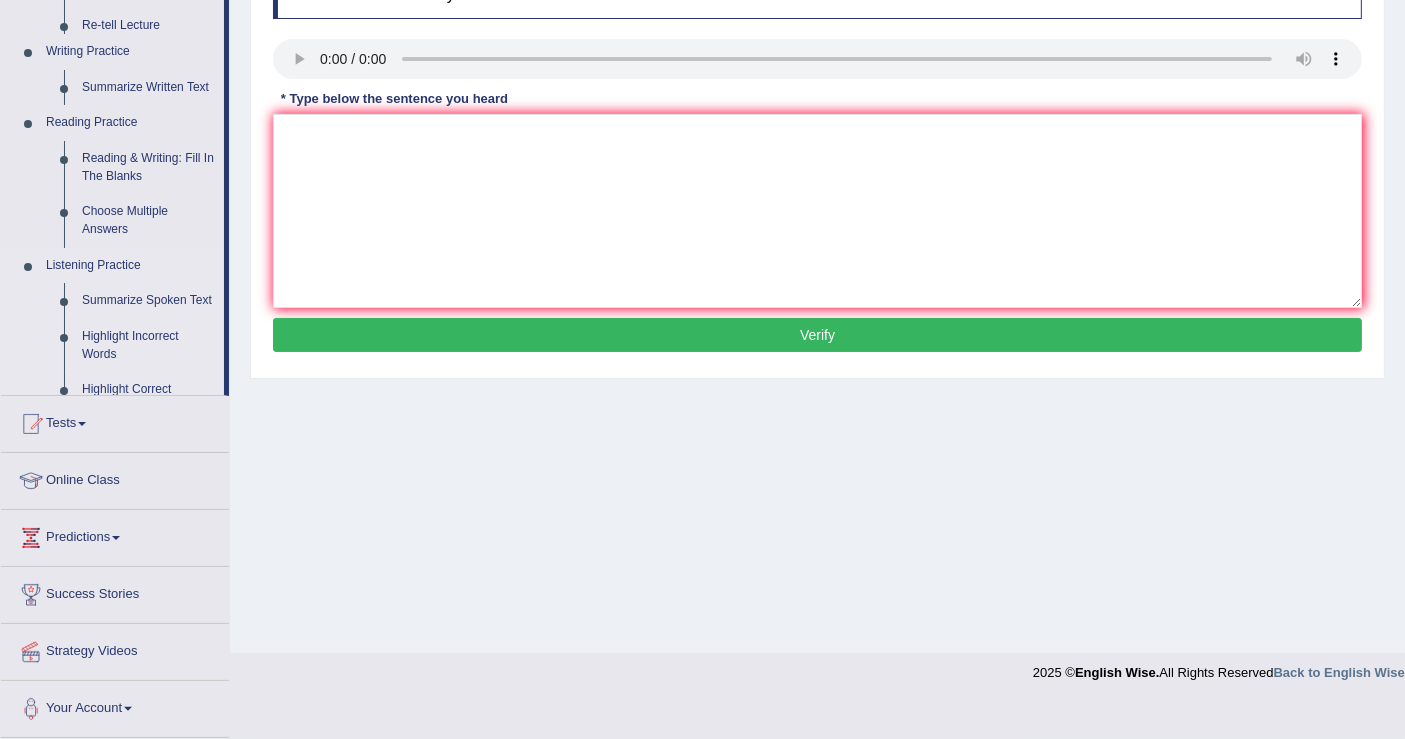 scroll, scrollTop: 310, scrollLeft: 0, axis: vertical 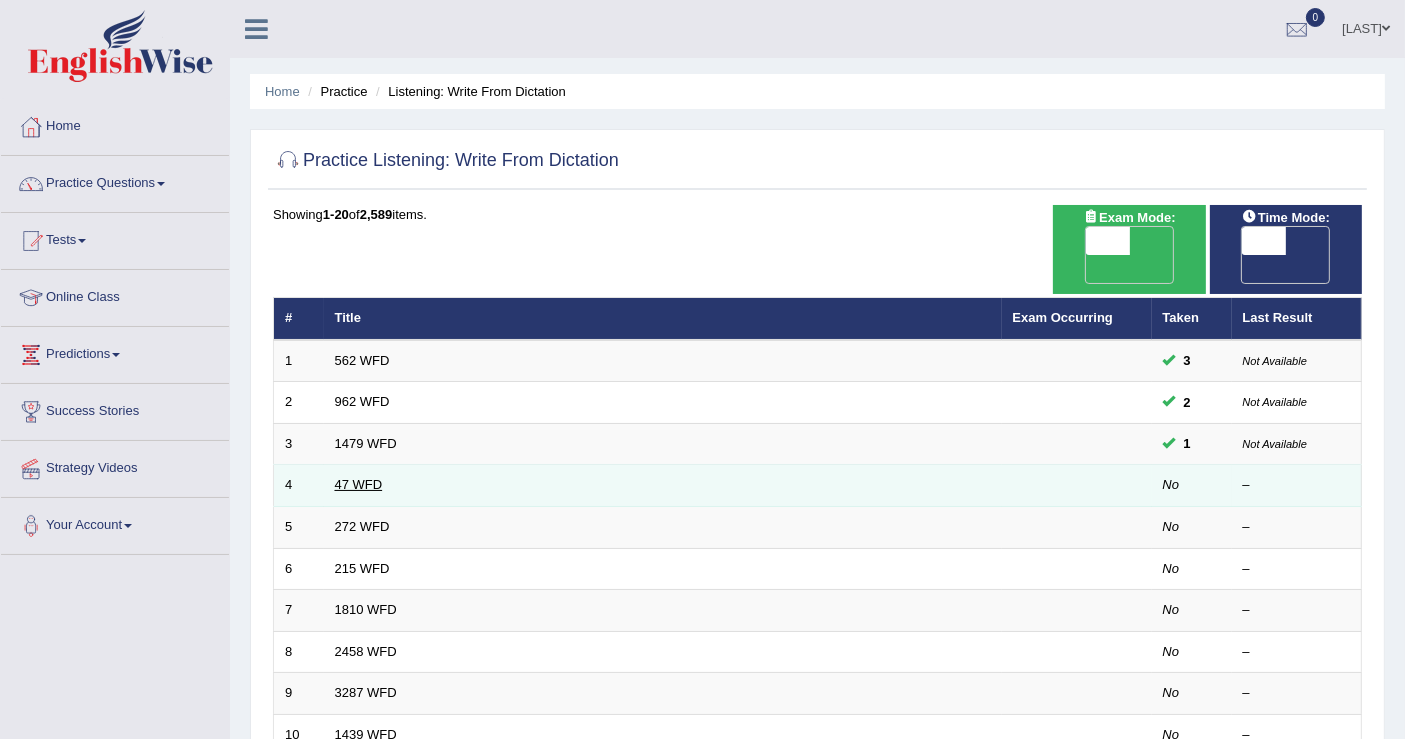 click on "47 WFD" at bounding box center [359, 484] 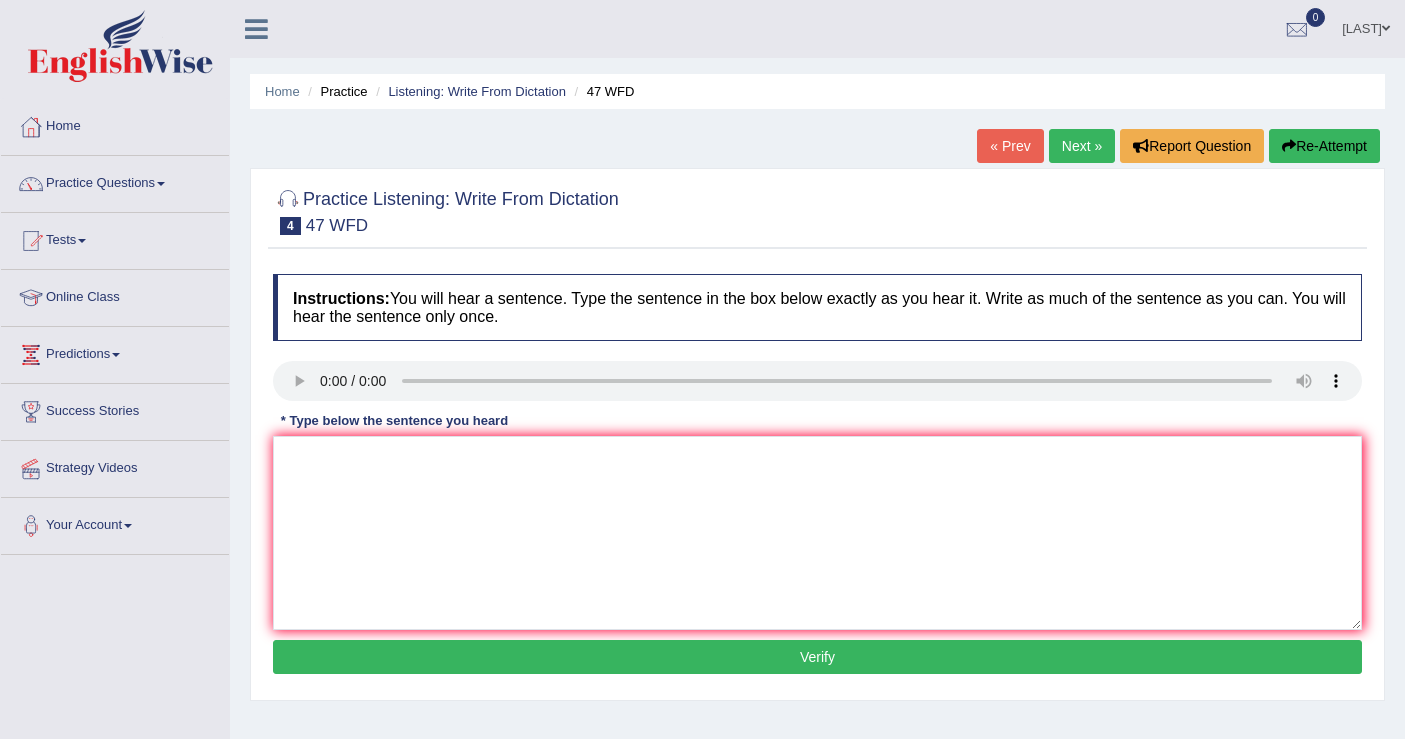 scroll, scrollTop: 0, scrollLeft: 0, axis: both 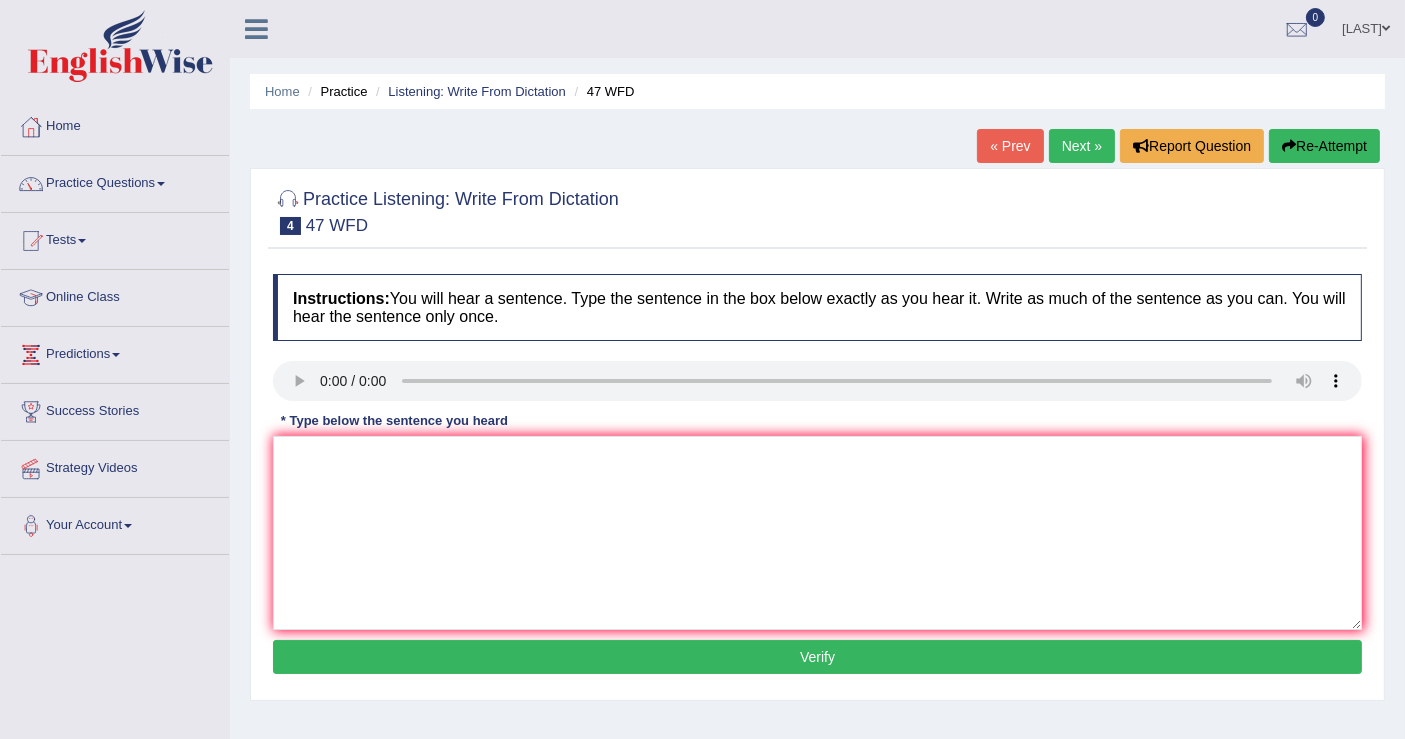 click on "Practice Questions" at bounding box center [115, 181] 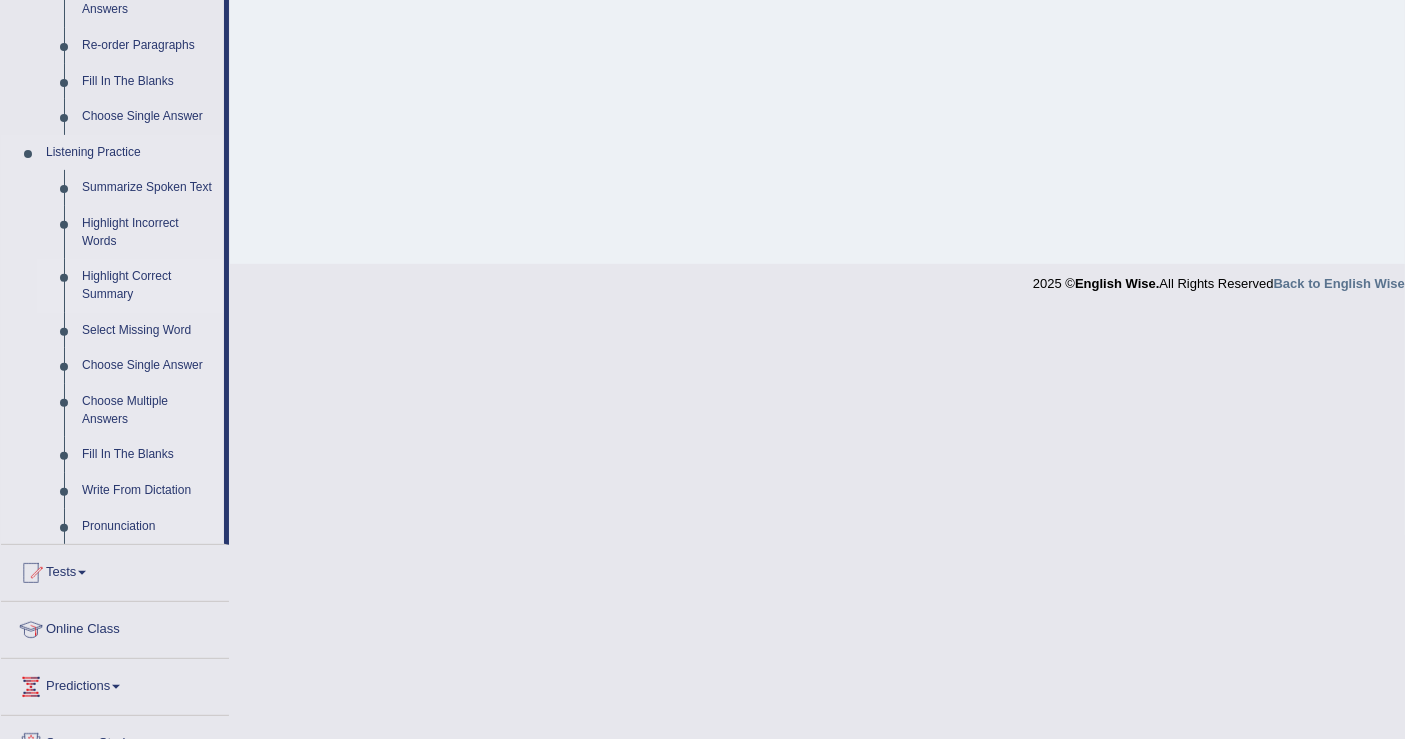 scroll, scrollTop: 882, scrollLeft: 0, axis: vertical 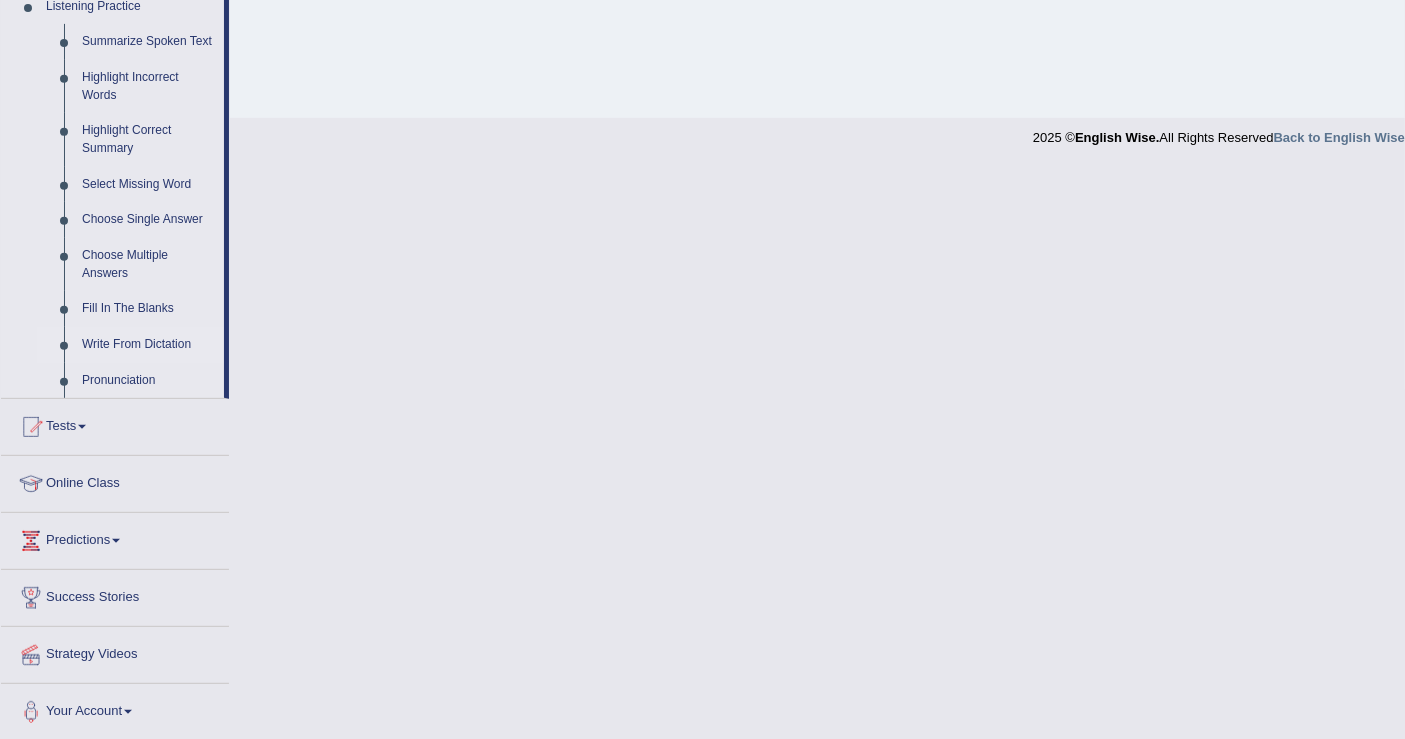 click on "Write From Dictation" at bounding box center (148, 345) 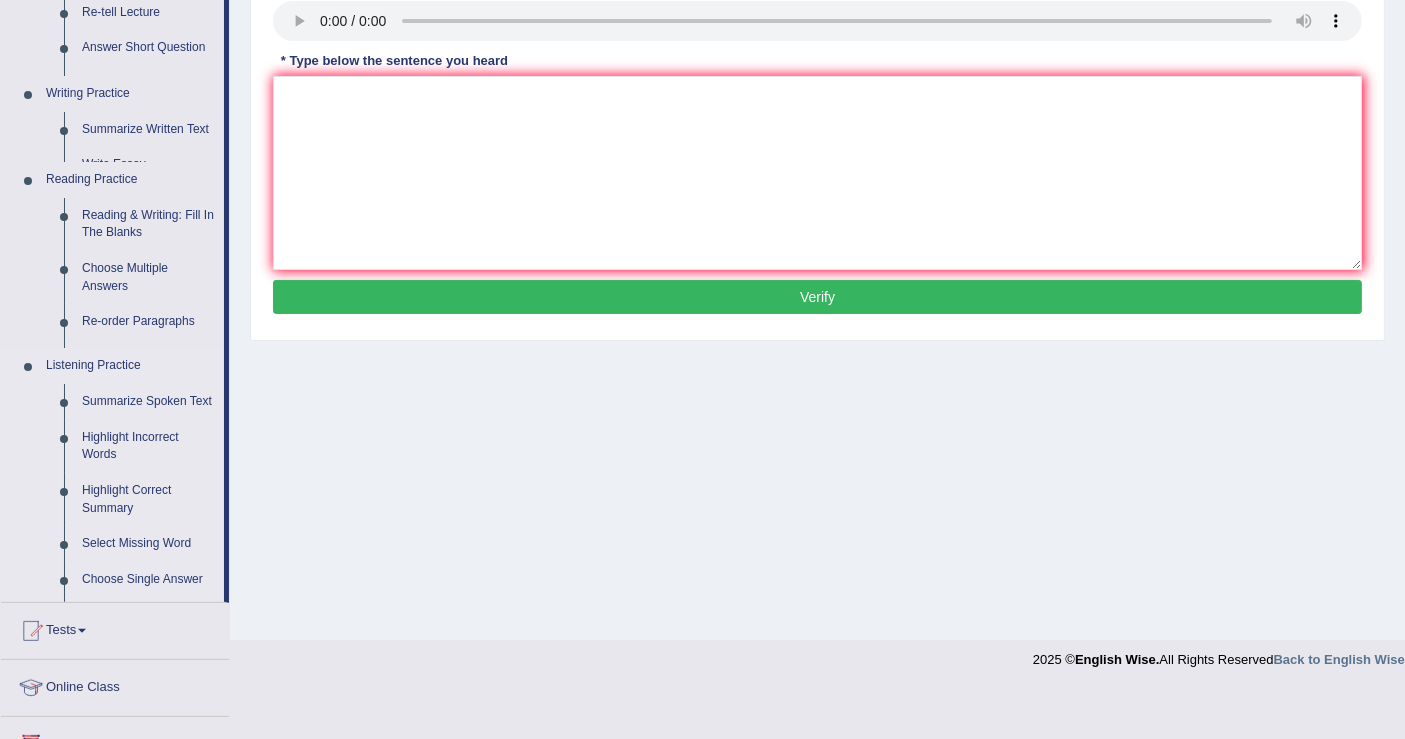 scroll, scrollTop: 310, scrollLeft: 0, axis: vertical 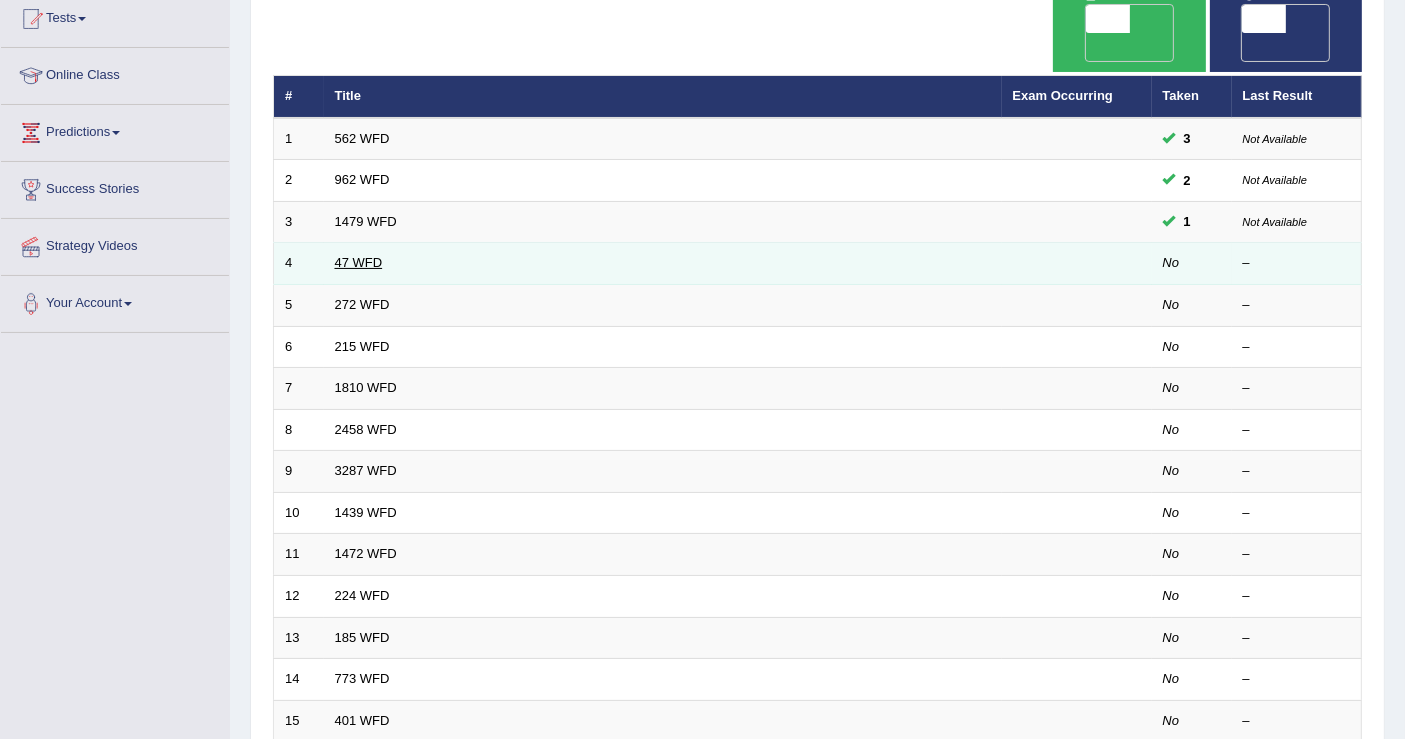 click on "47 WFD" at bounding box center [359, 262] 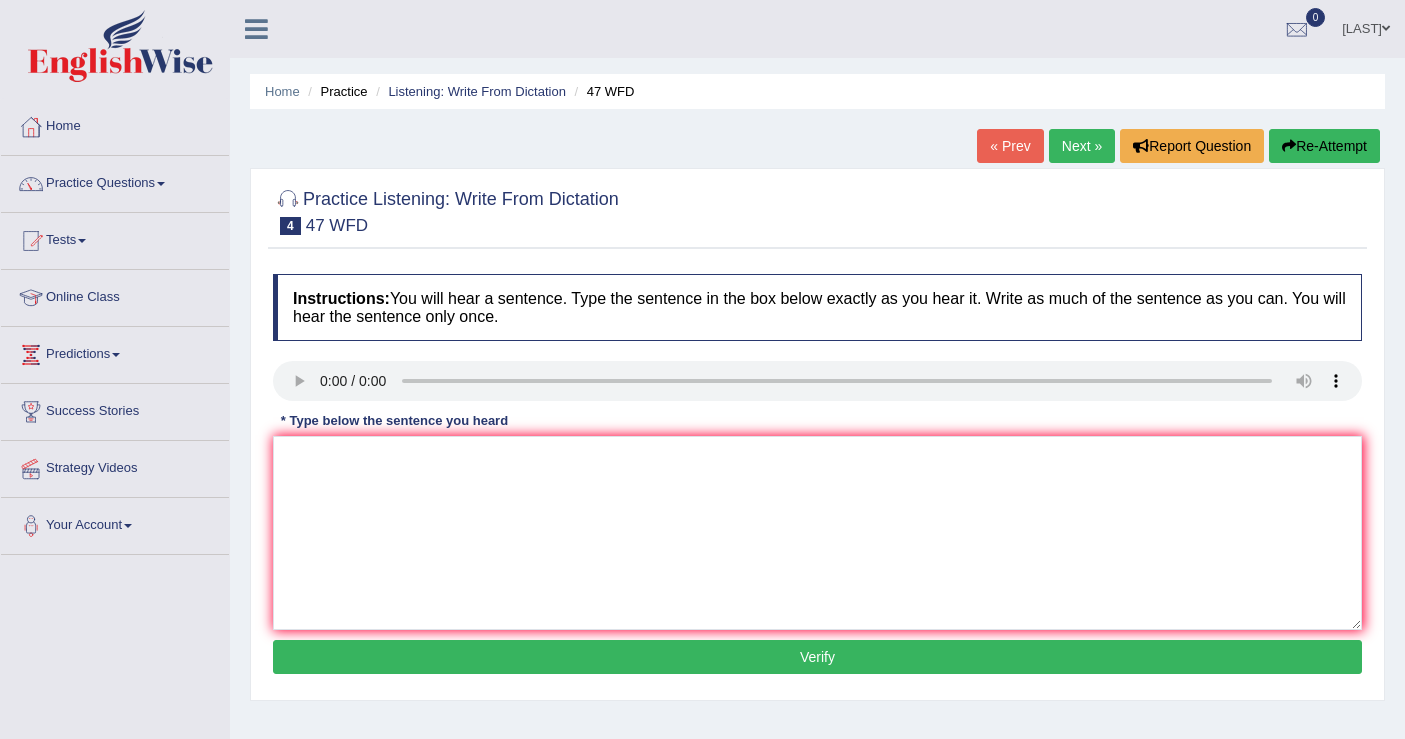scroll, scrollTop: 0, scrollLeft: 0, axis: both 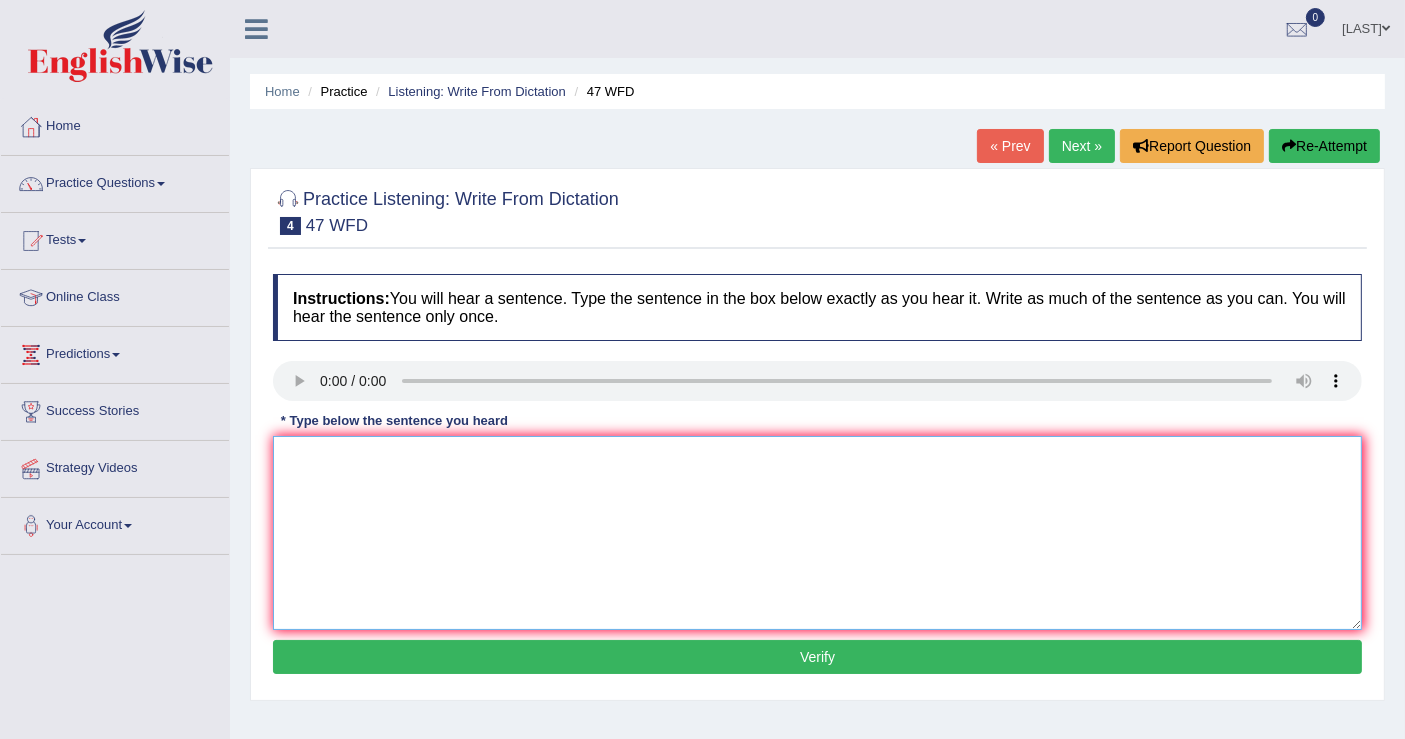 click at bounding box center (817, 533) 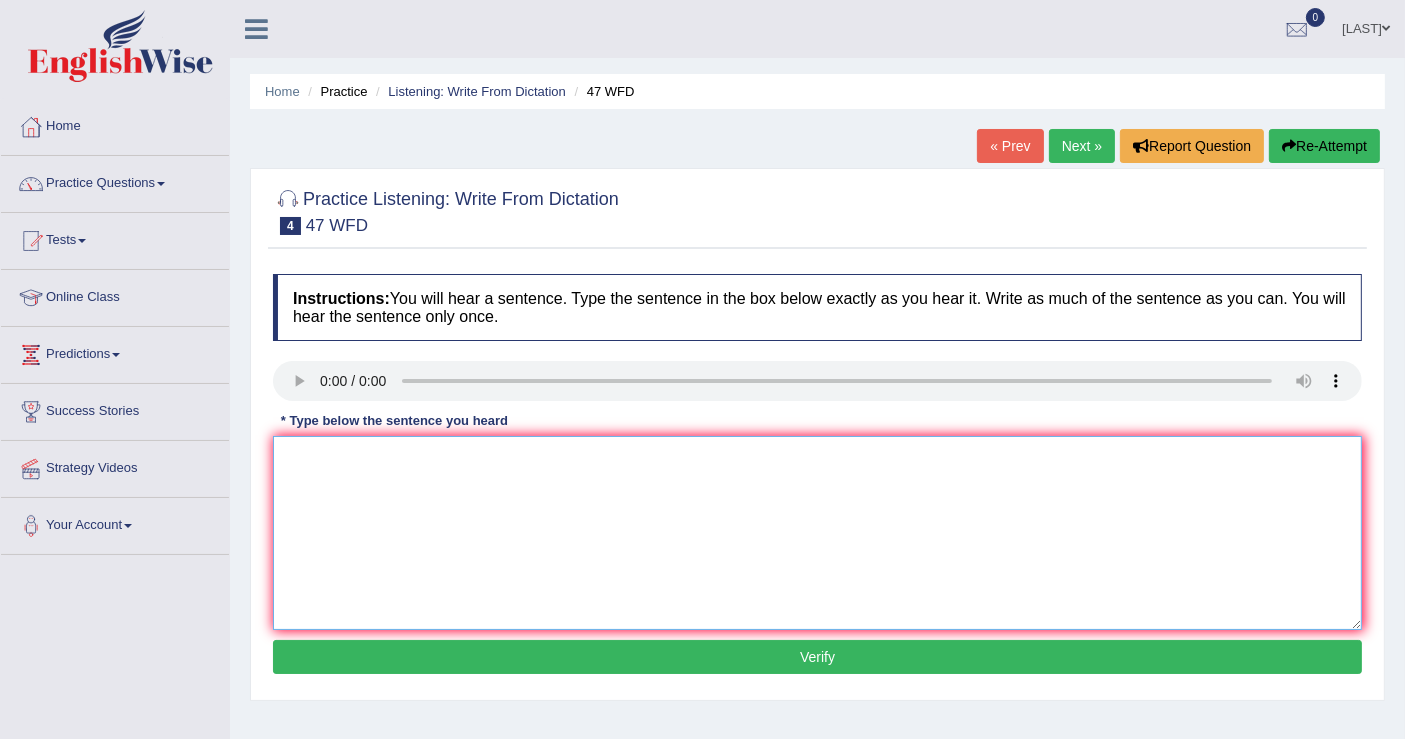click at bounding box center (817, 533) 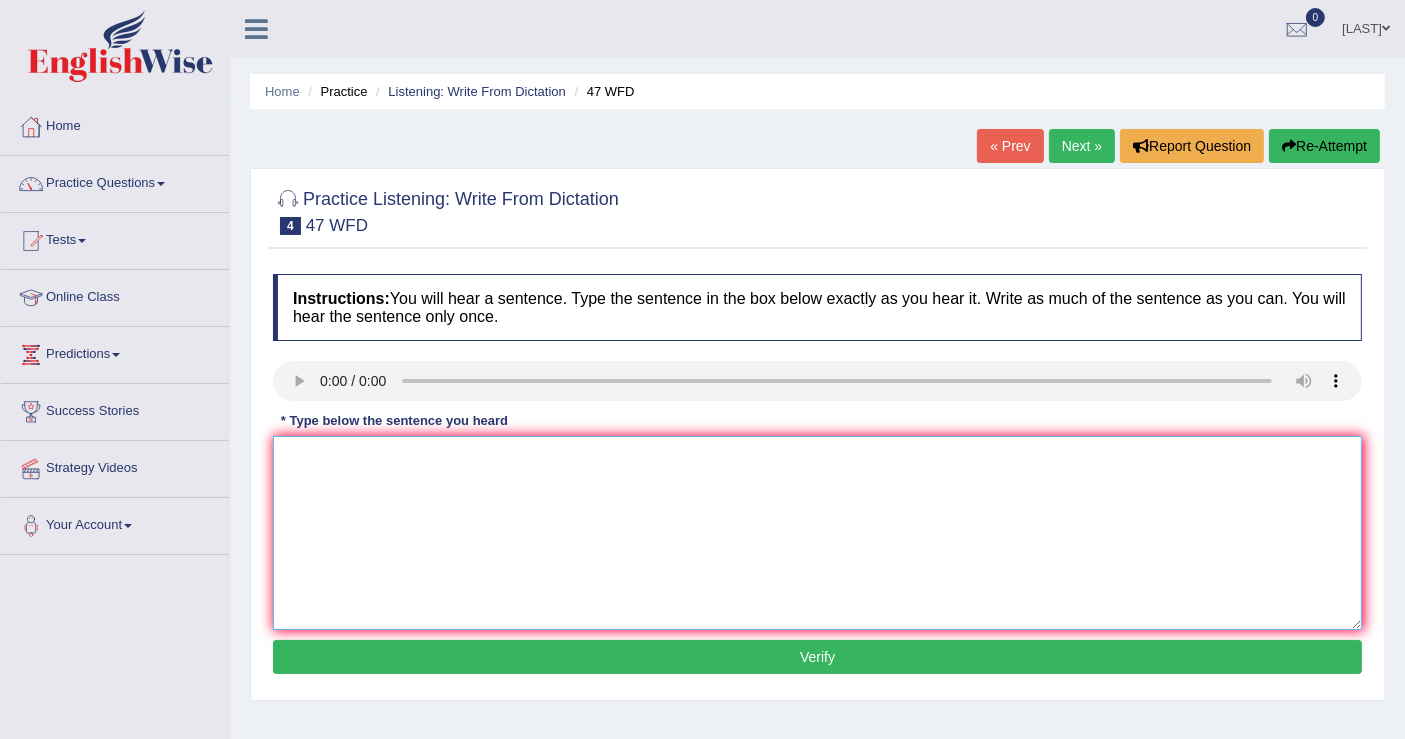 click at bounding box center [817, 533] 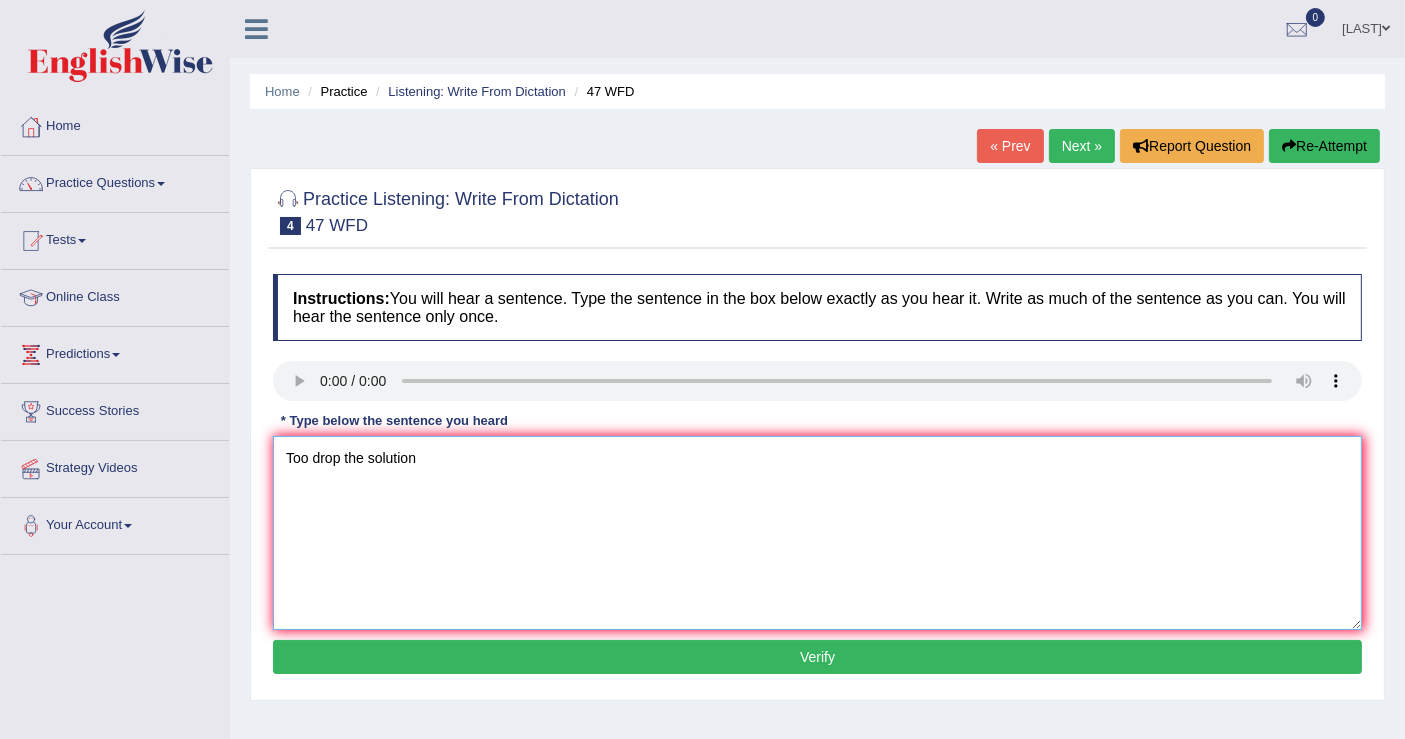 click on "Too drop the solution" at bounding box center [817, 533] 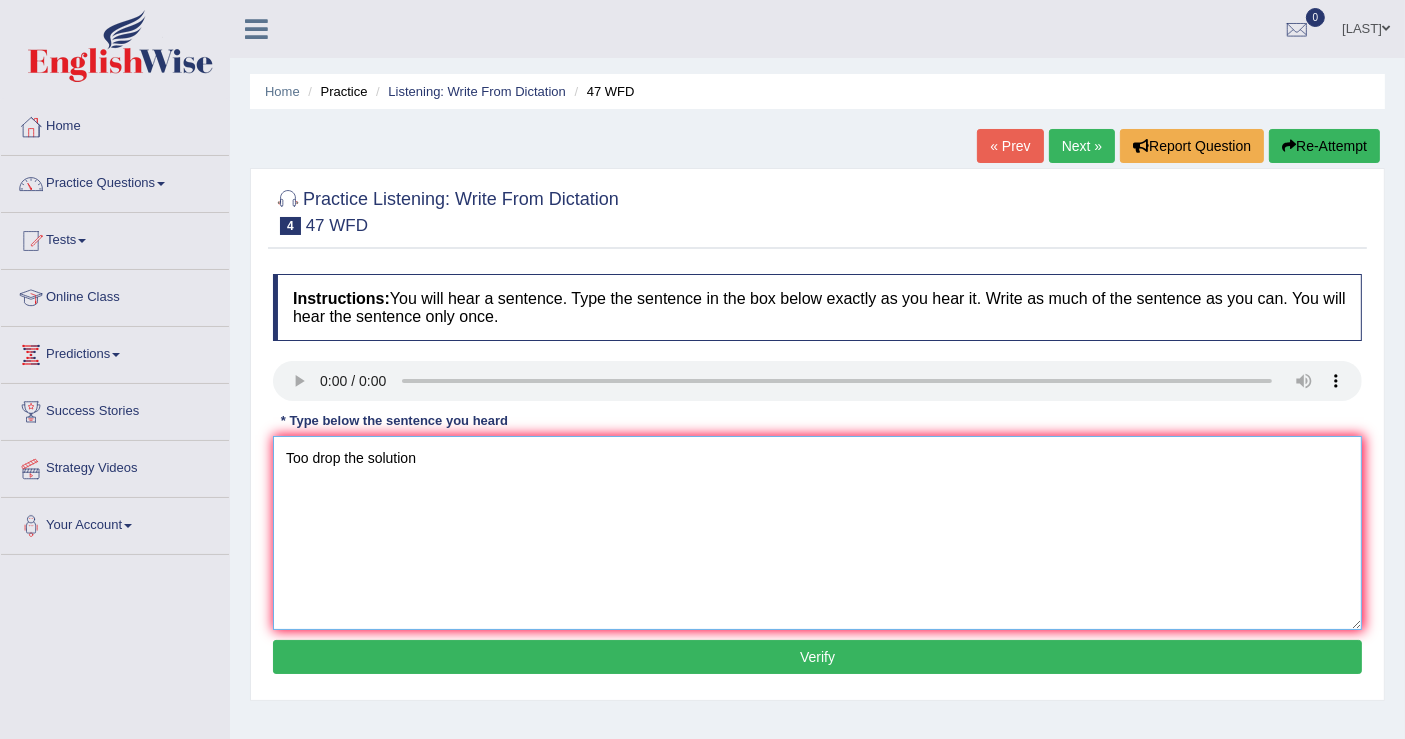 click on "Too drop the solution" at bounding box center [817, 533] 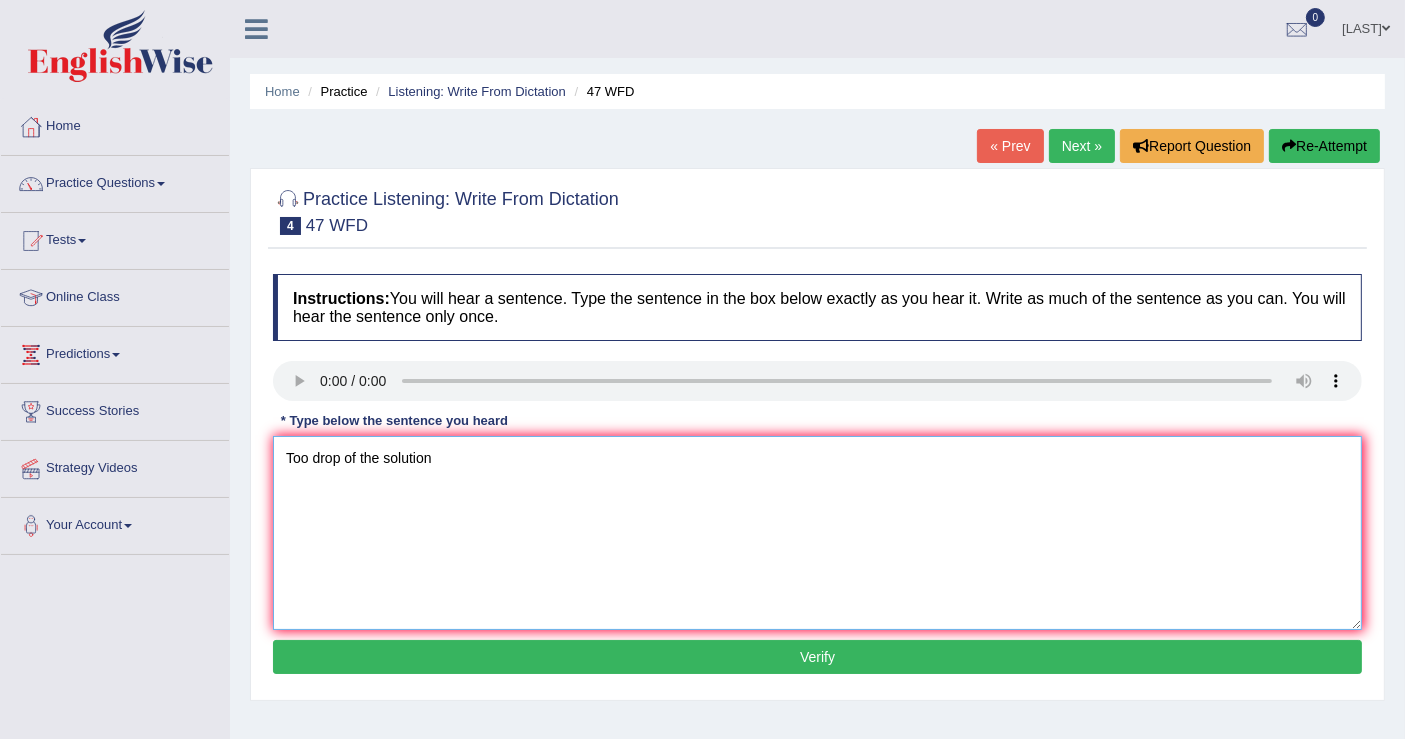 click on "Too drop of the solution" at bounding box center [817, 533] 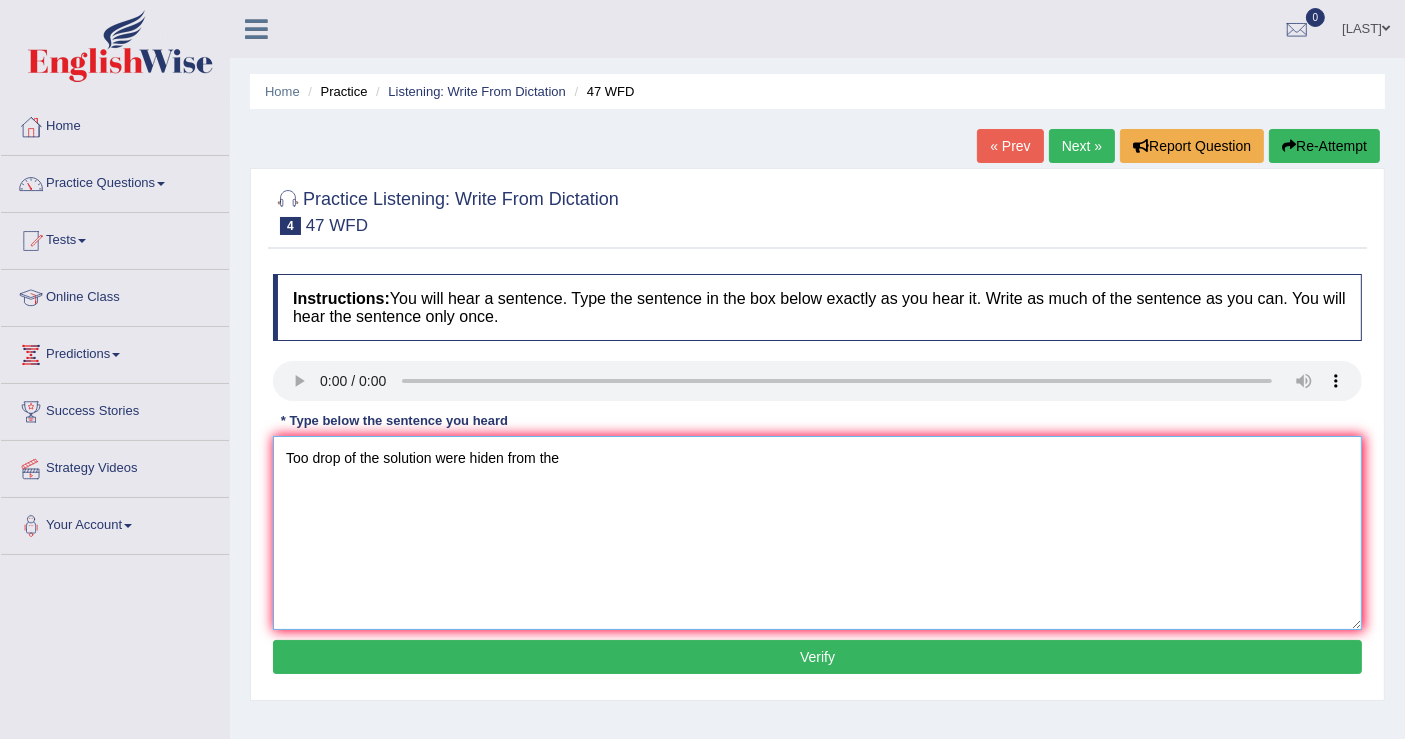 click on "Too drop of the solution were hiden from the" at bounding box center (817, 533) 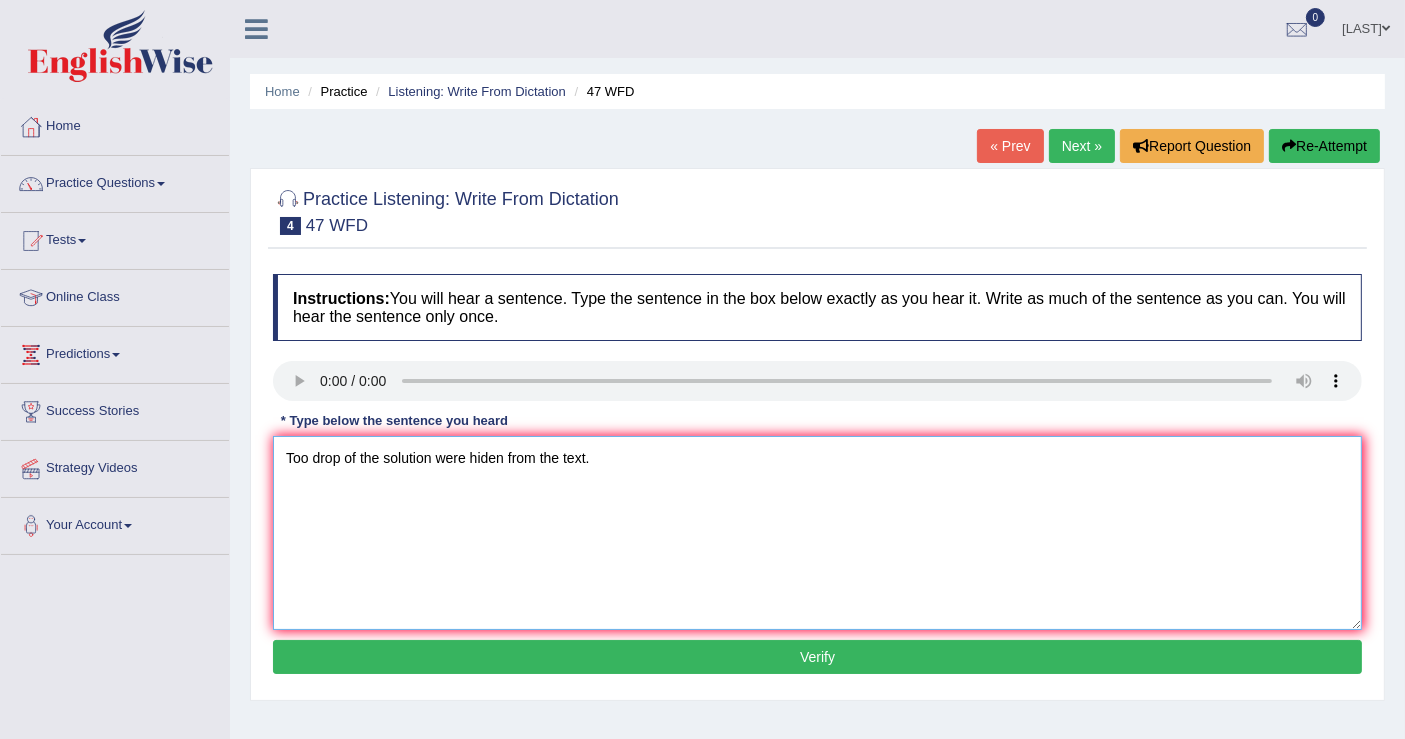 type on "Too drop of the solution were hiden from the text." 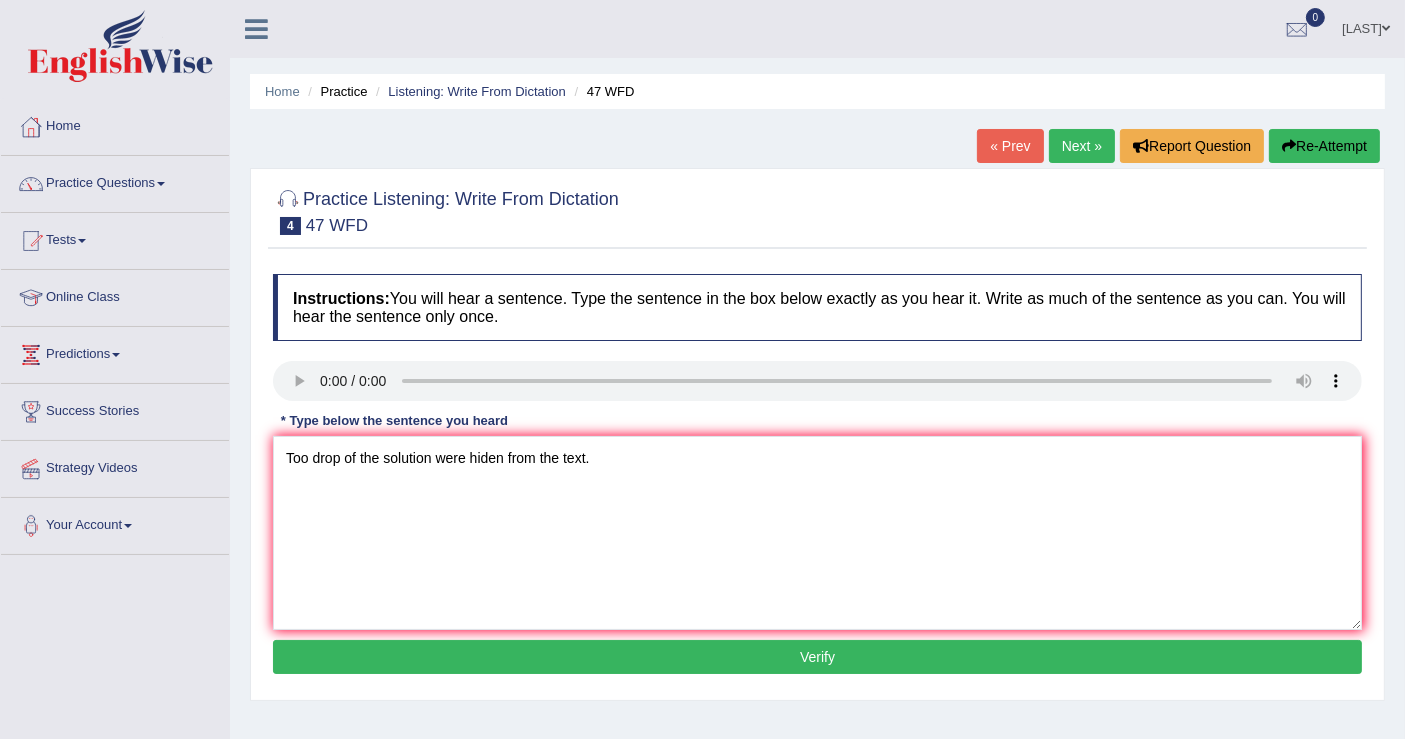click on "Verify" at bounding box center (817, 657) 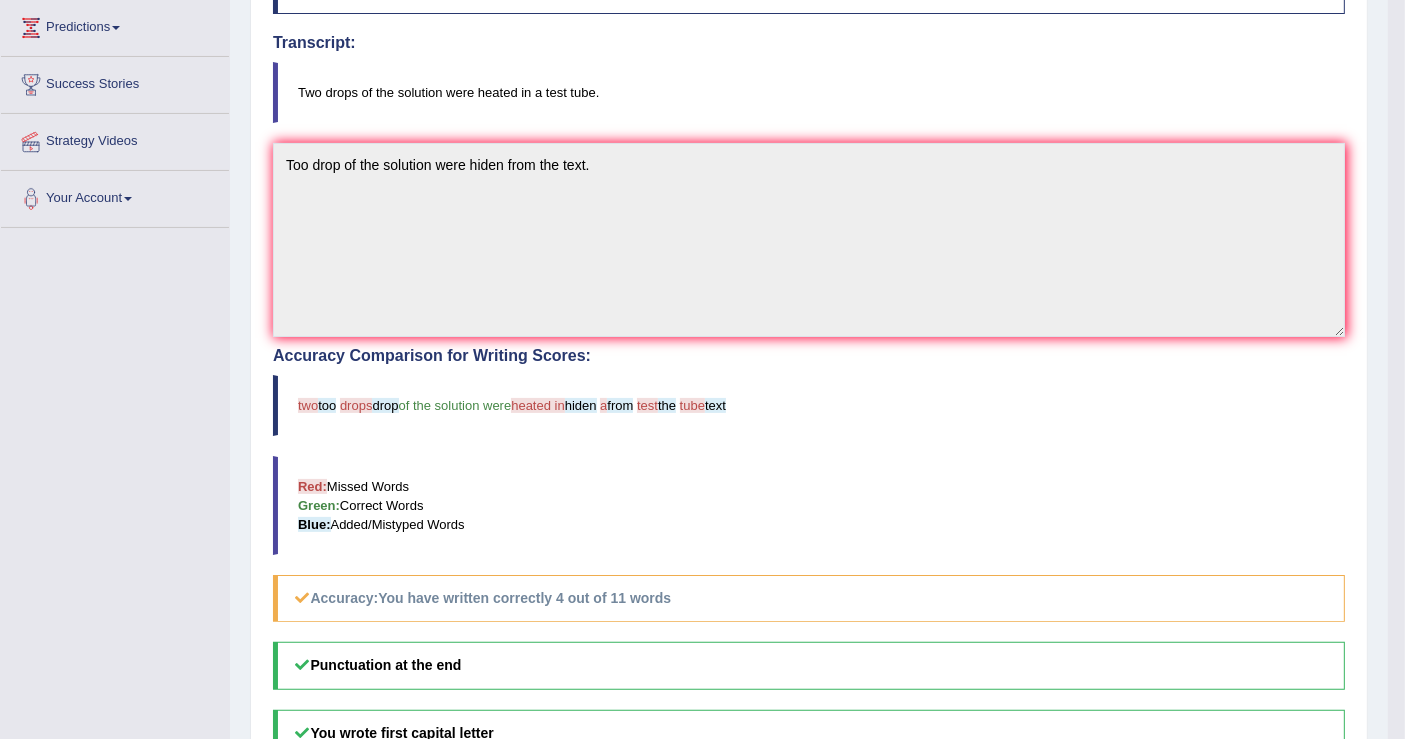 scroll, scrollTop: 0, scrollLeft: 0, axis: both 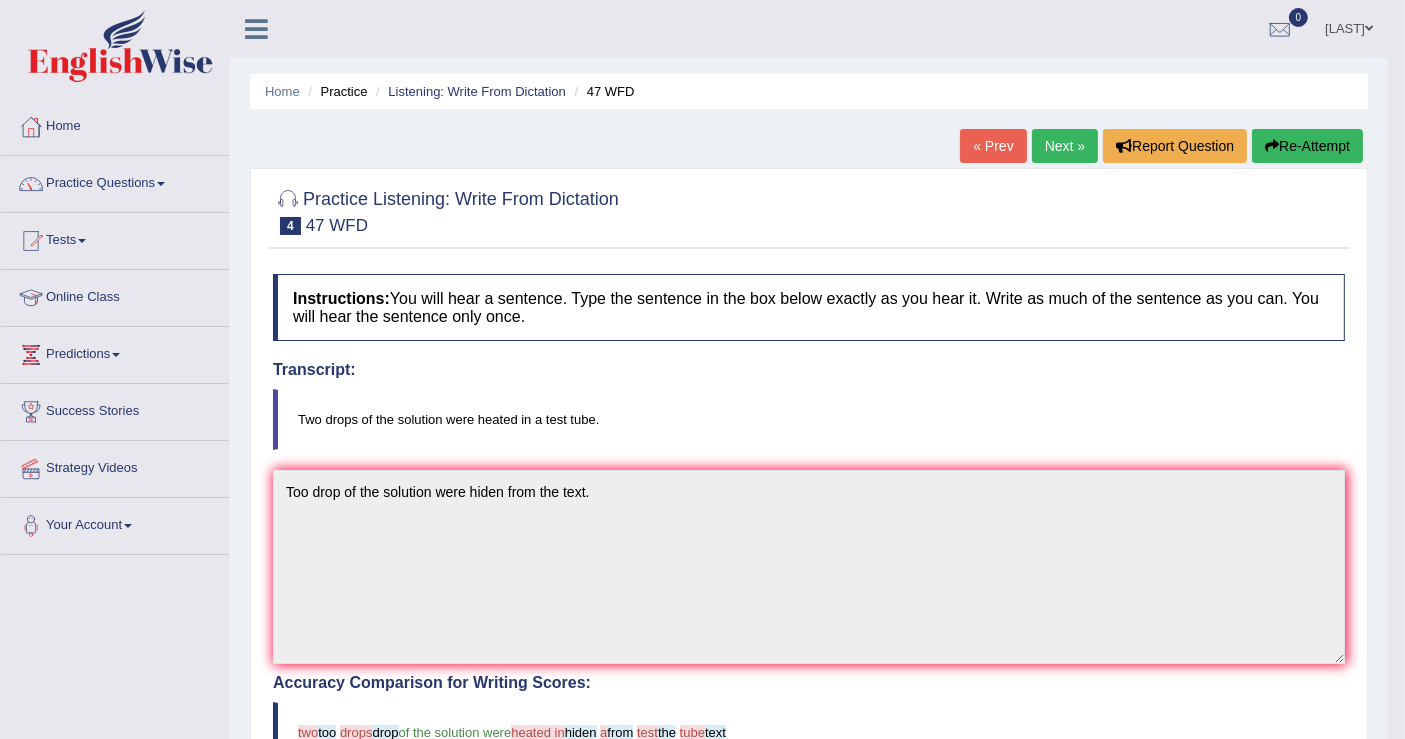 click on "Re-Attempt" at bounding box center (1307, 146) 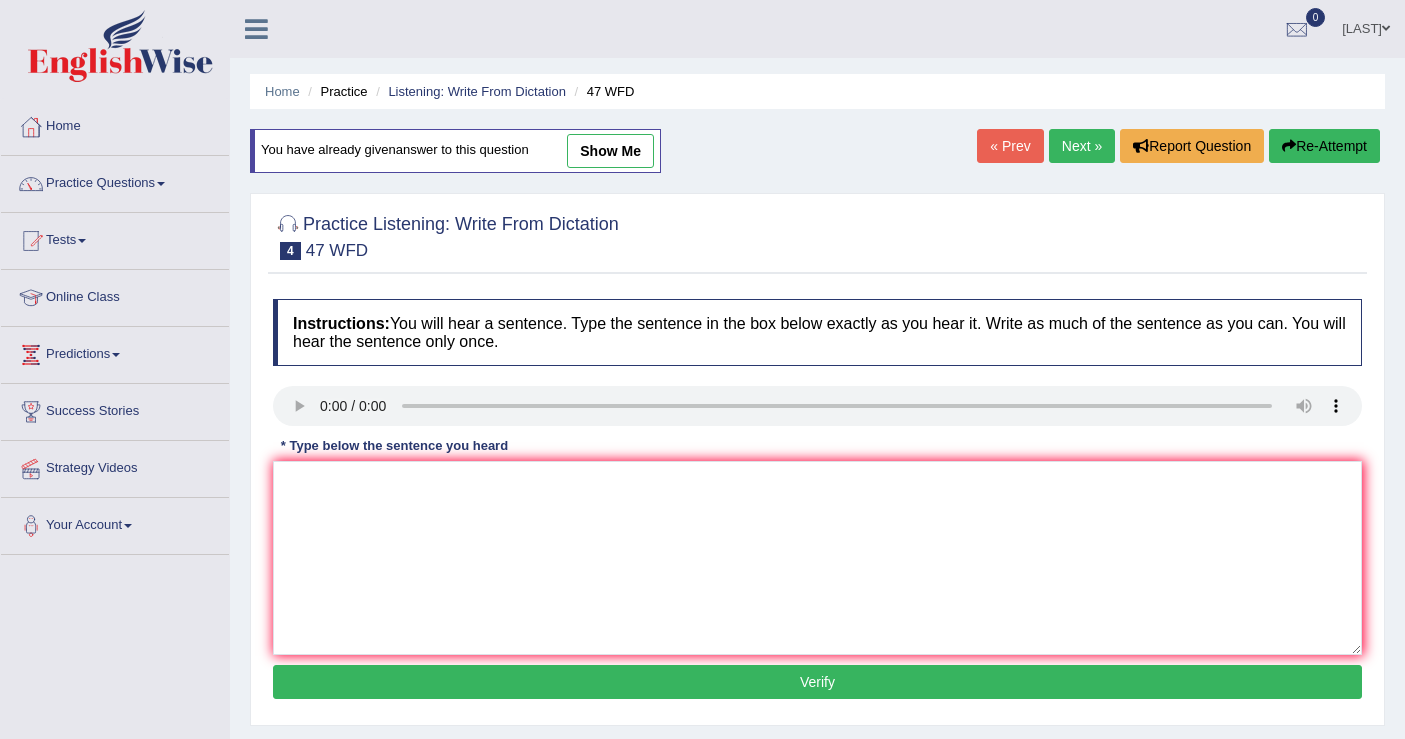 scroll, scrollTop: 0, scrollLeft: 0, axis: both 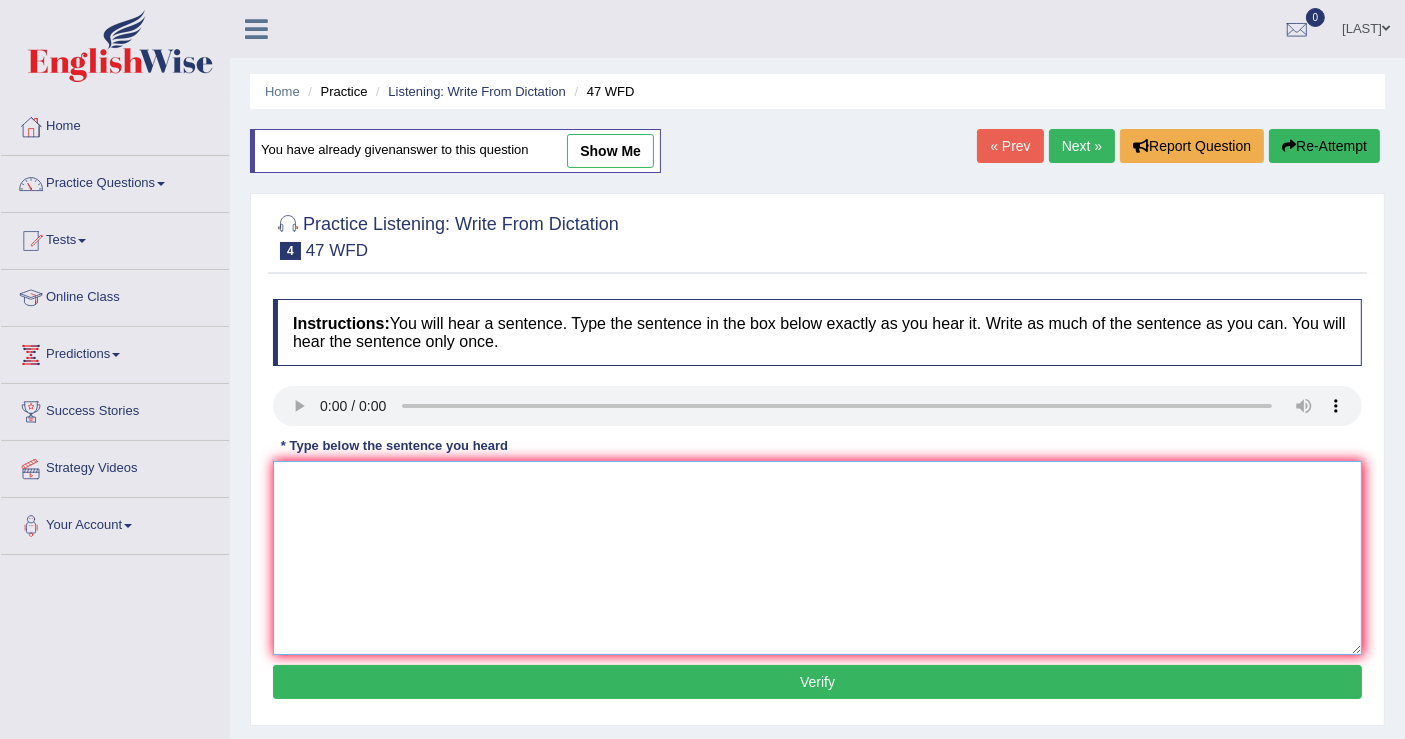 click at bounding box center [817, 558] 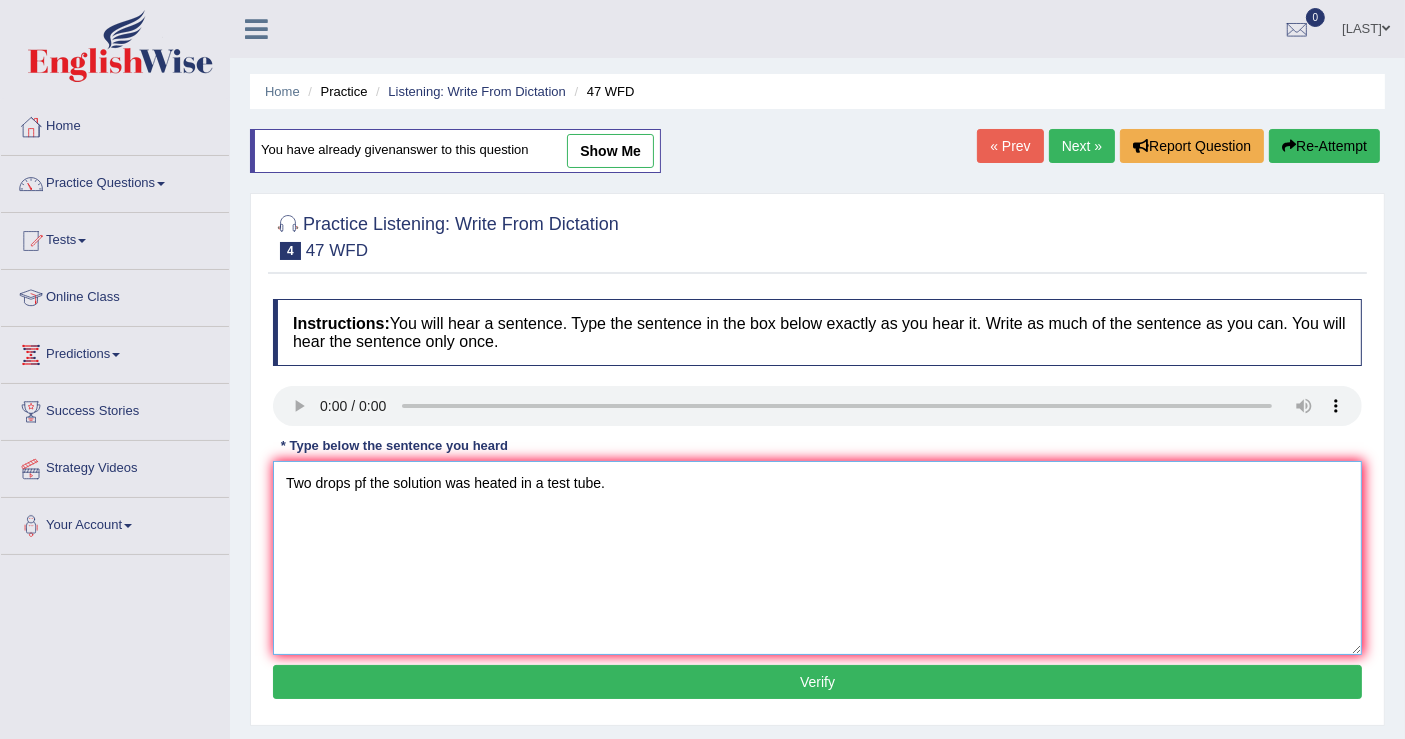 type on "Two drops pf the solution was heated in a test tube." 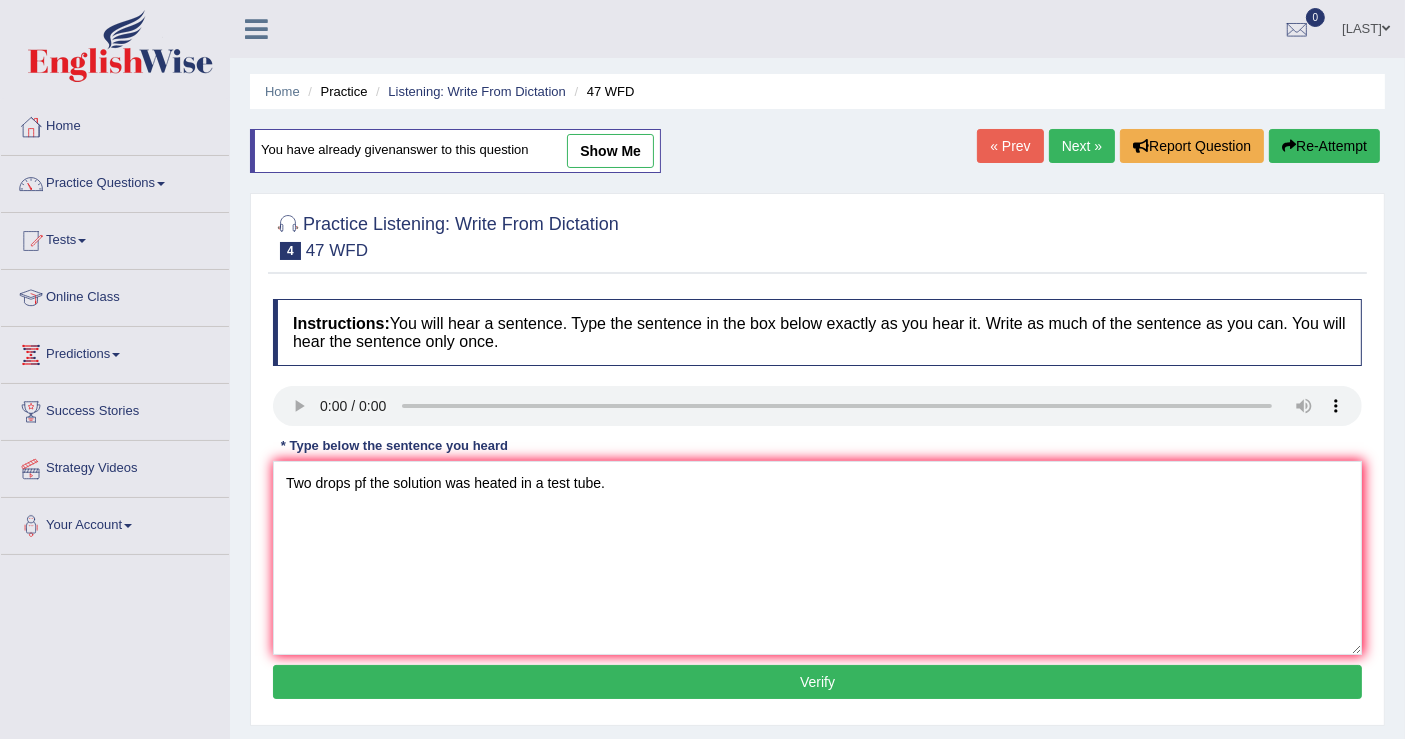 drag, startPoint x: 811, startPoint y: 676, endPoint x: 800, endPoint y: 675, distance: 11.045361 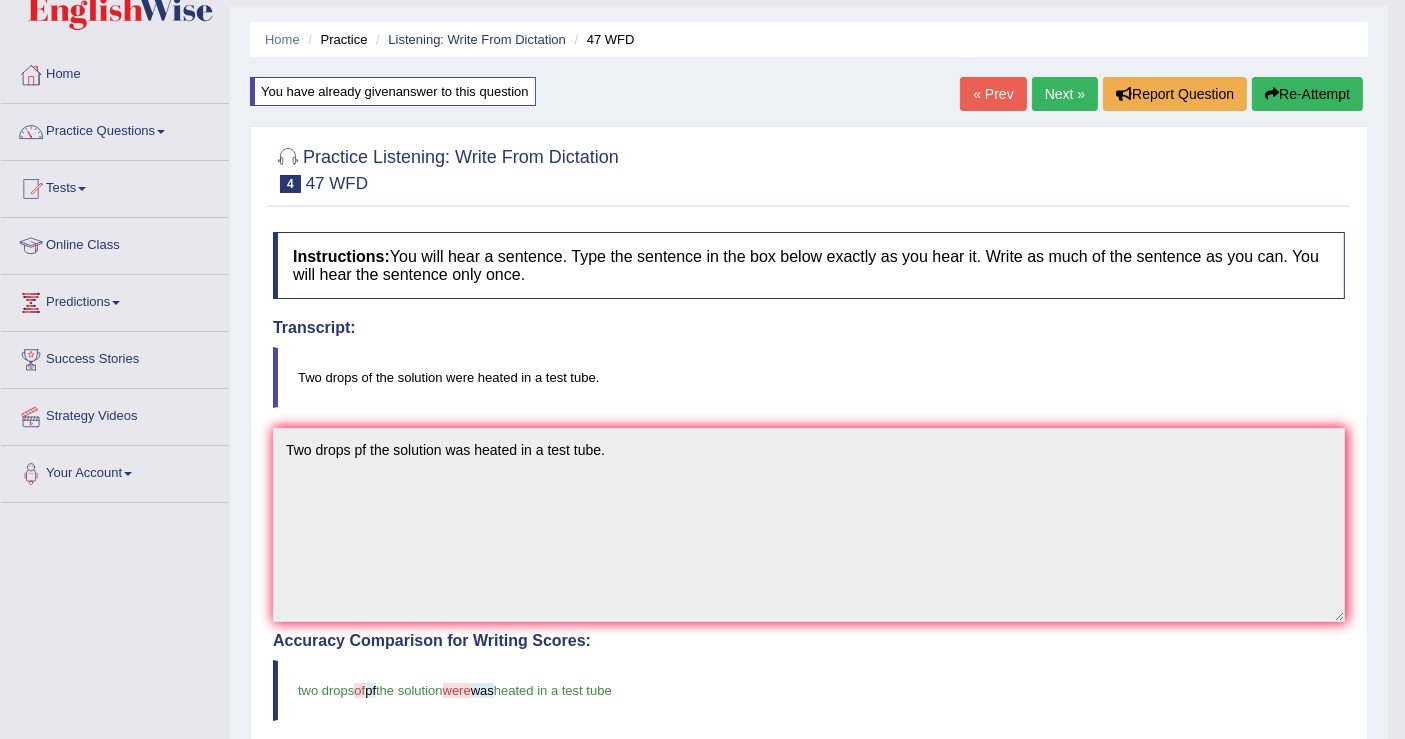 scroll, scrollTop: 4, scrollLeft: 0, axis: vertical 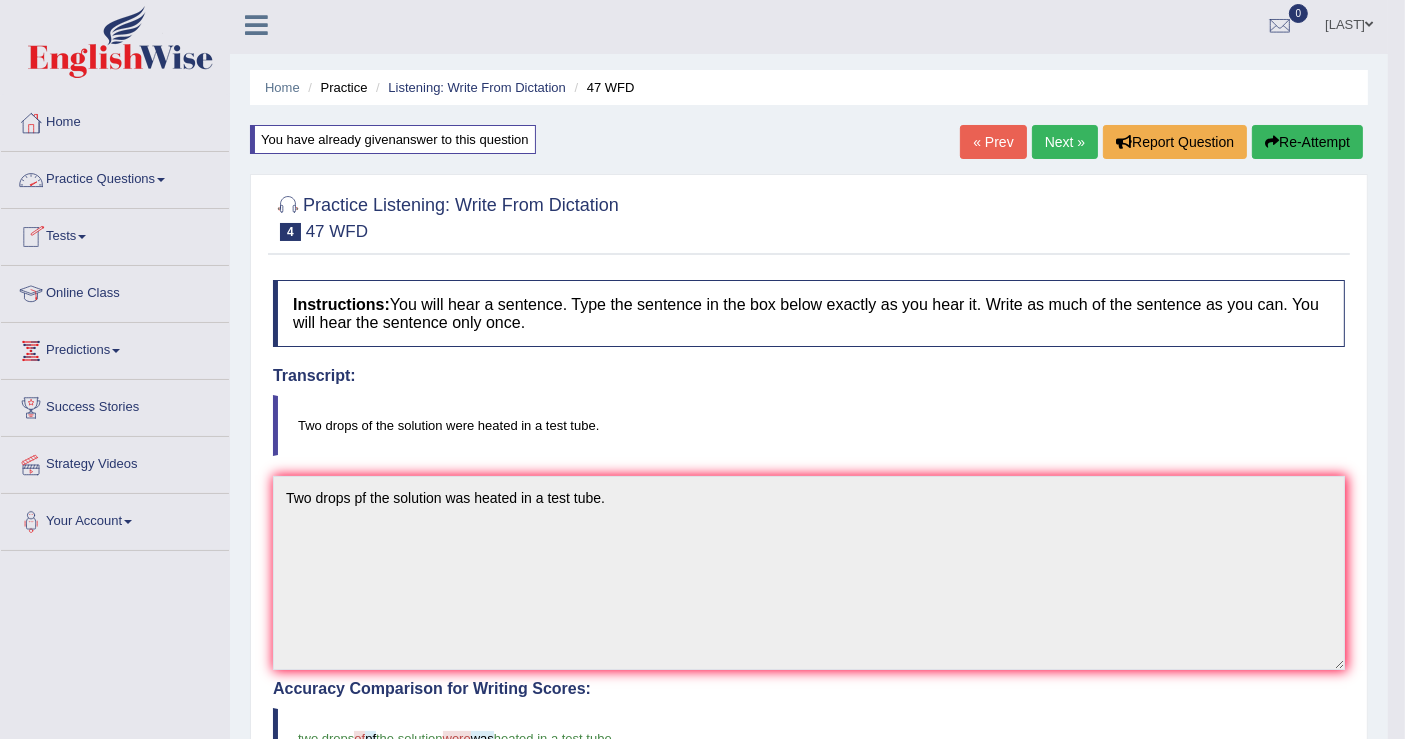 click on "Practice Questions" at bounding box center (115, 177) 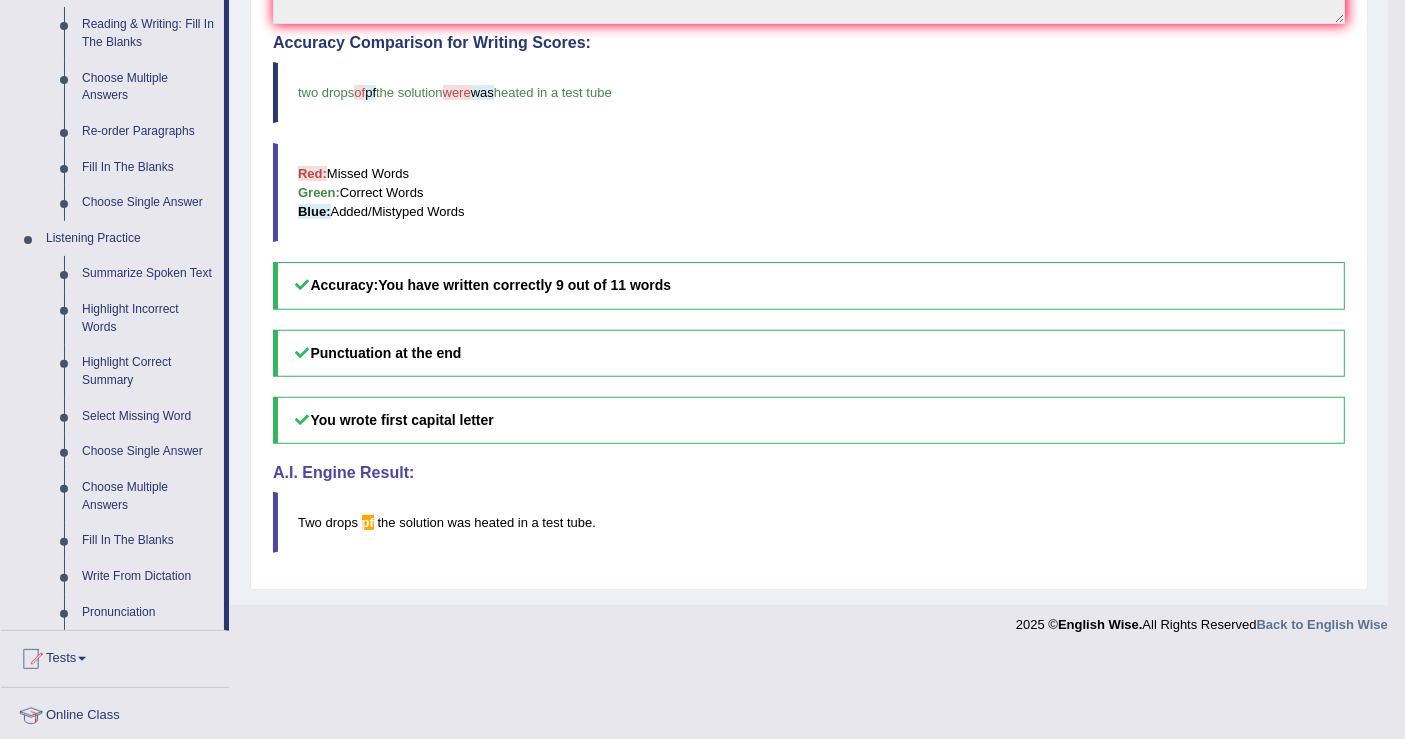 scroll, scrollTop: 671, scrollLeft: 0, axis: vertical 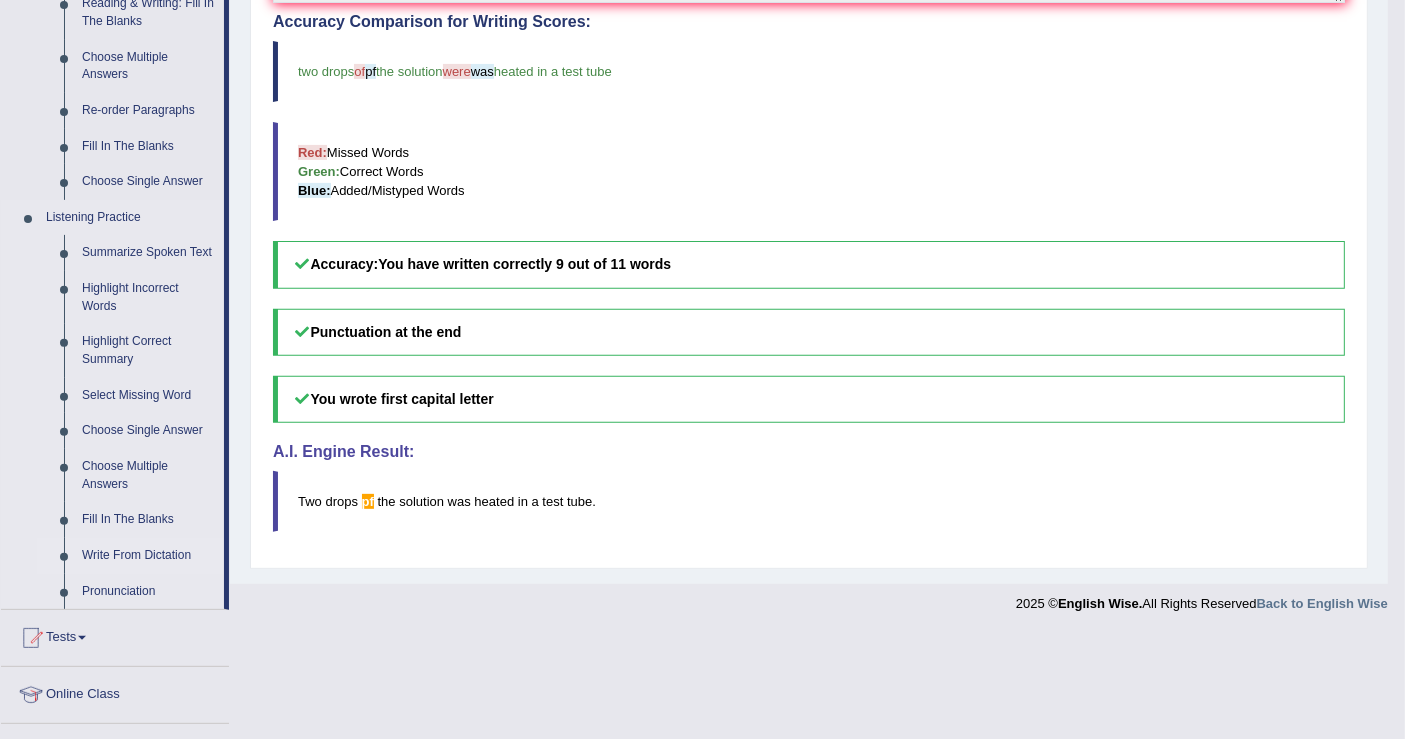 click on "Write From Dictation" at bounding box center [148, 556] 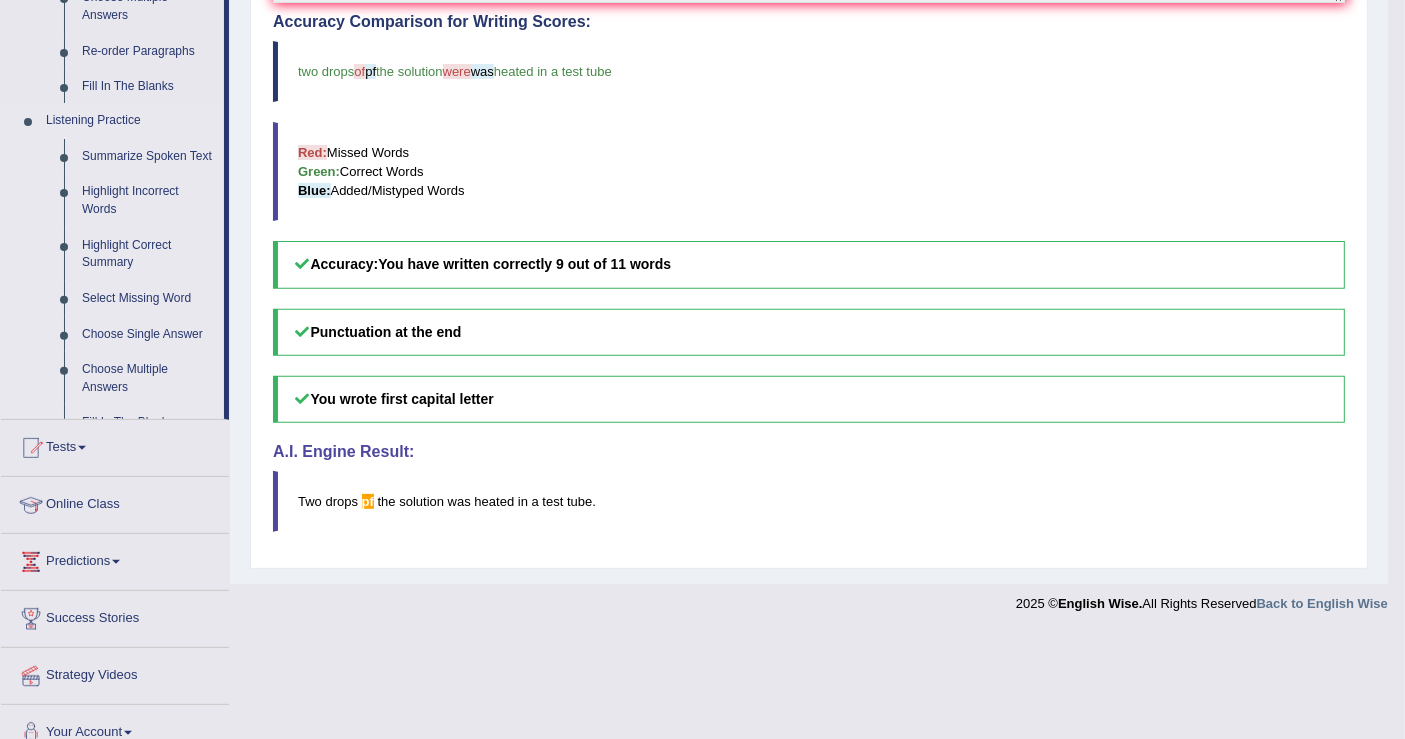scroll, scrollTop: 560, scrollLeft: 0, axis: vertical 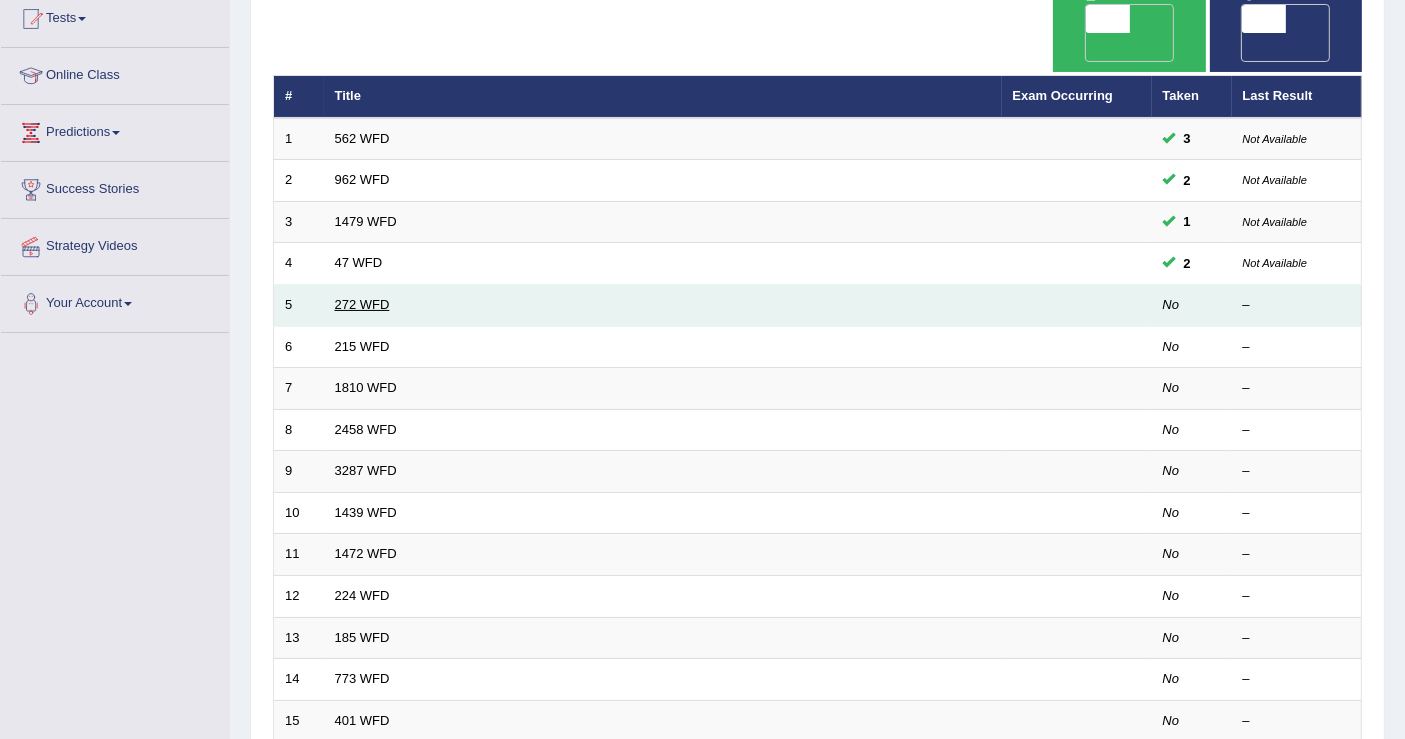 click on "272 WFD" at bounding box center (362, 304) 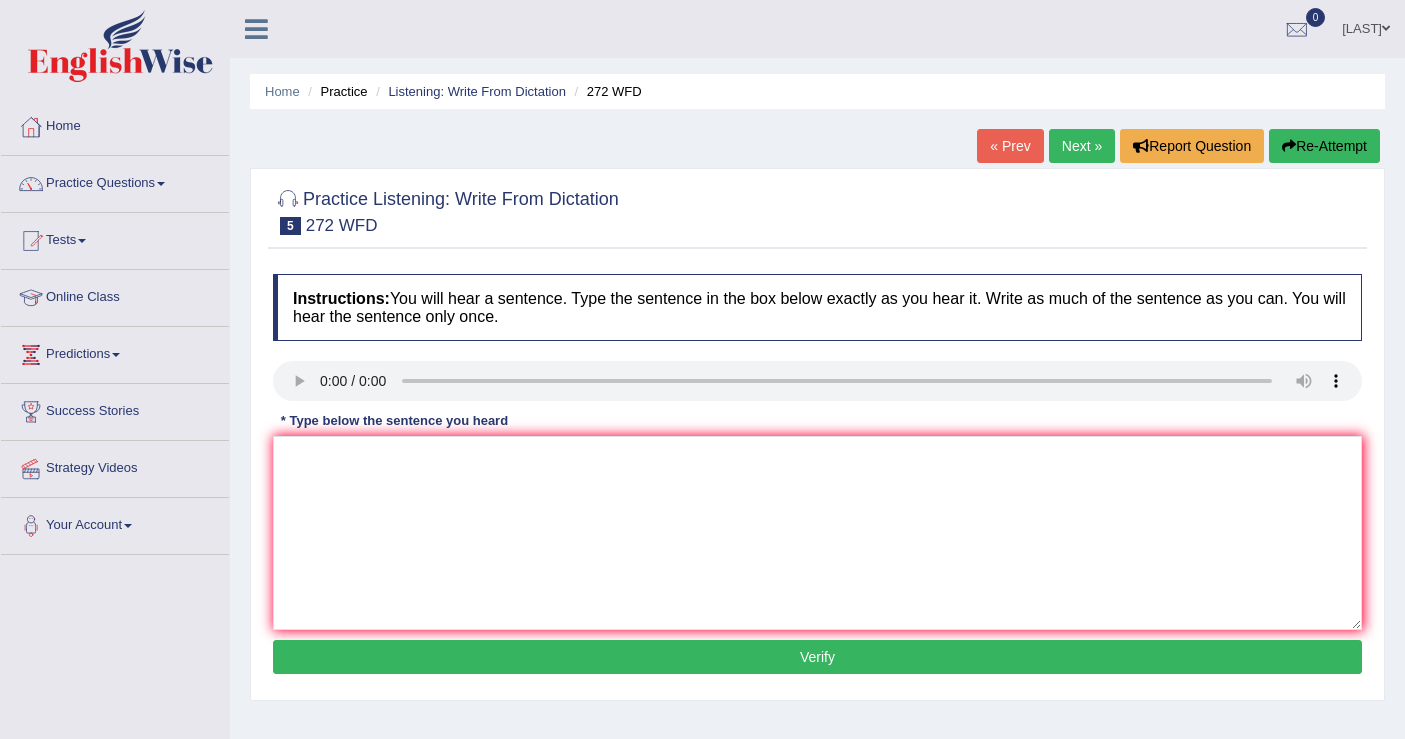 scroll, scrollTop: 0, scrollLeft: 0, axis: both 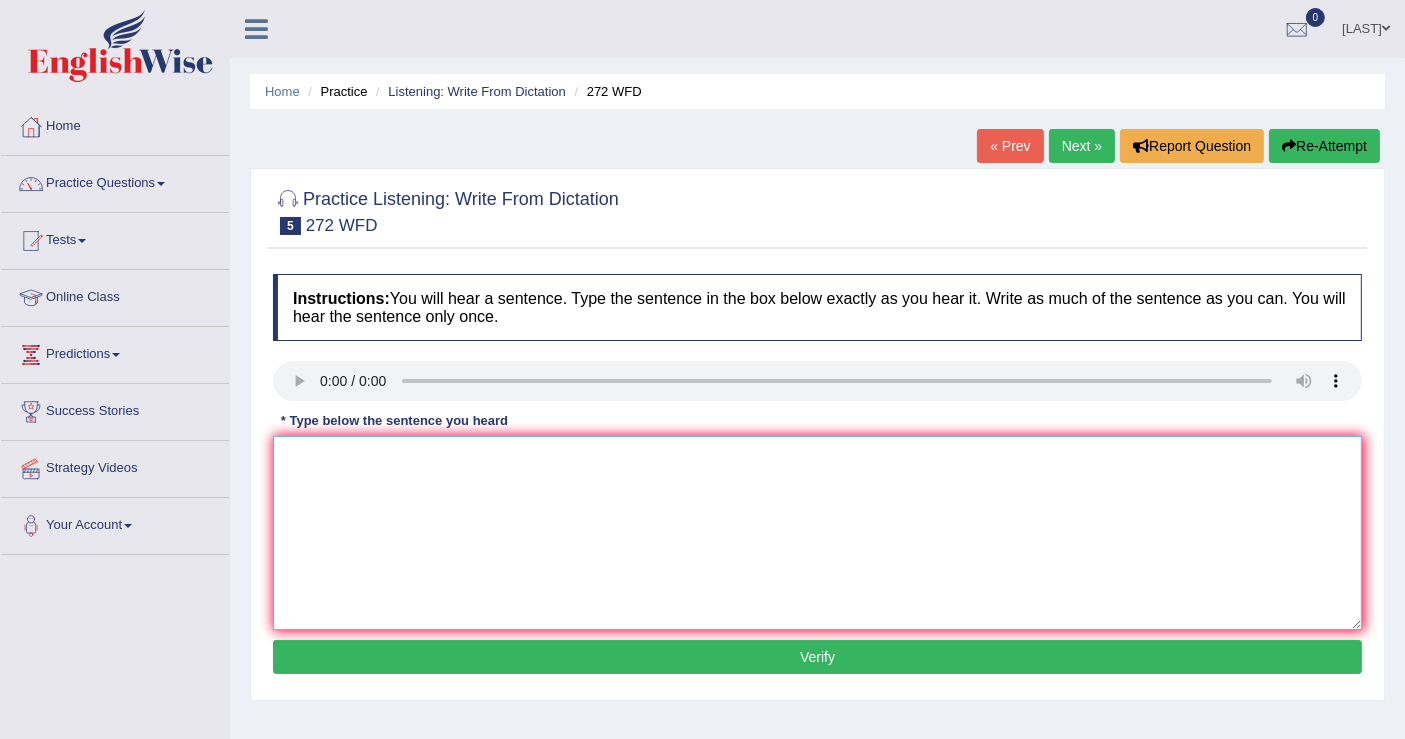 click at bounding box center (817, 533) 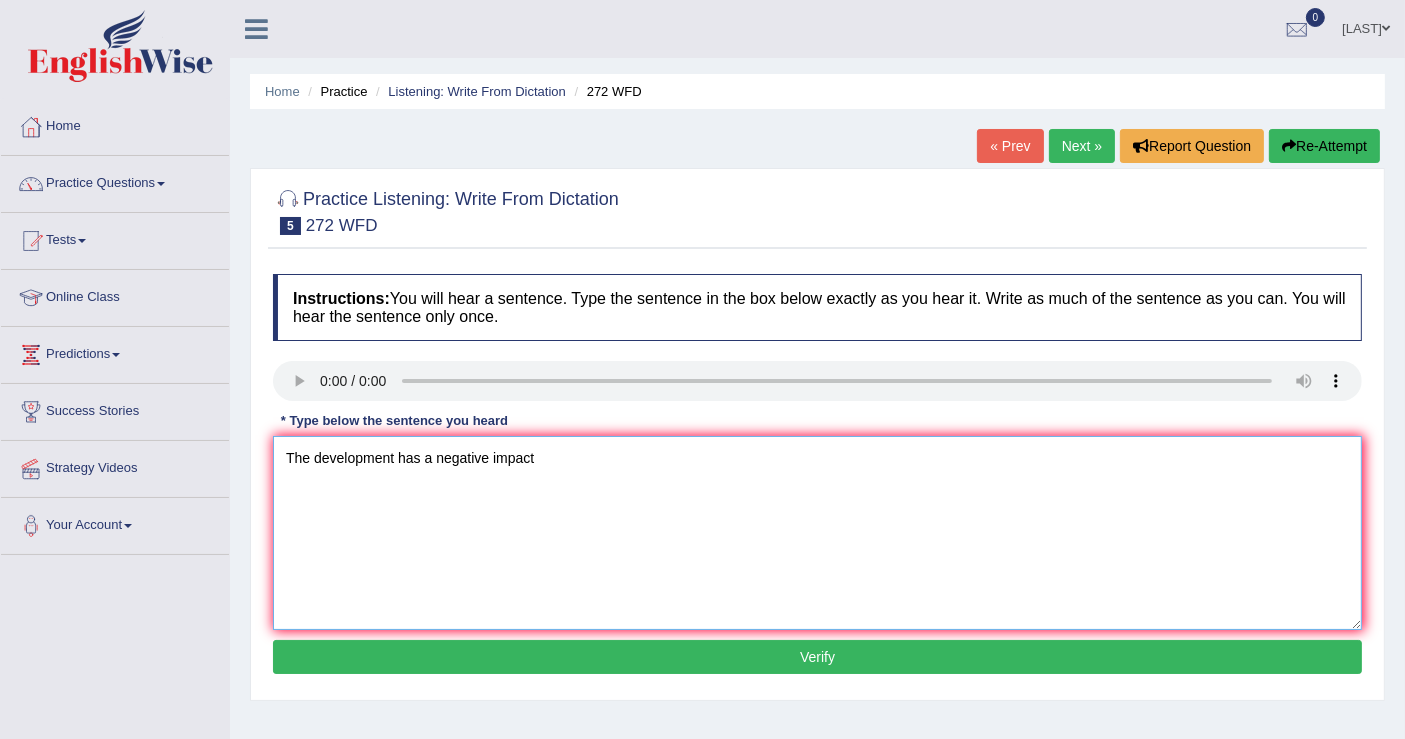 click on "The development has a negative impact" at bounding box center (817, 533) 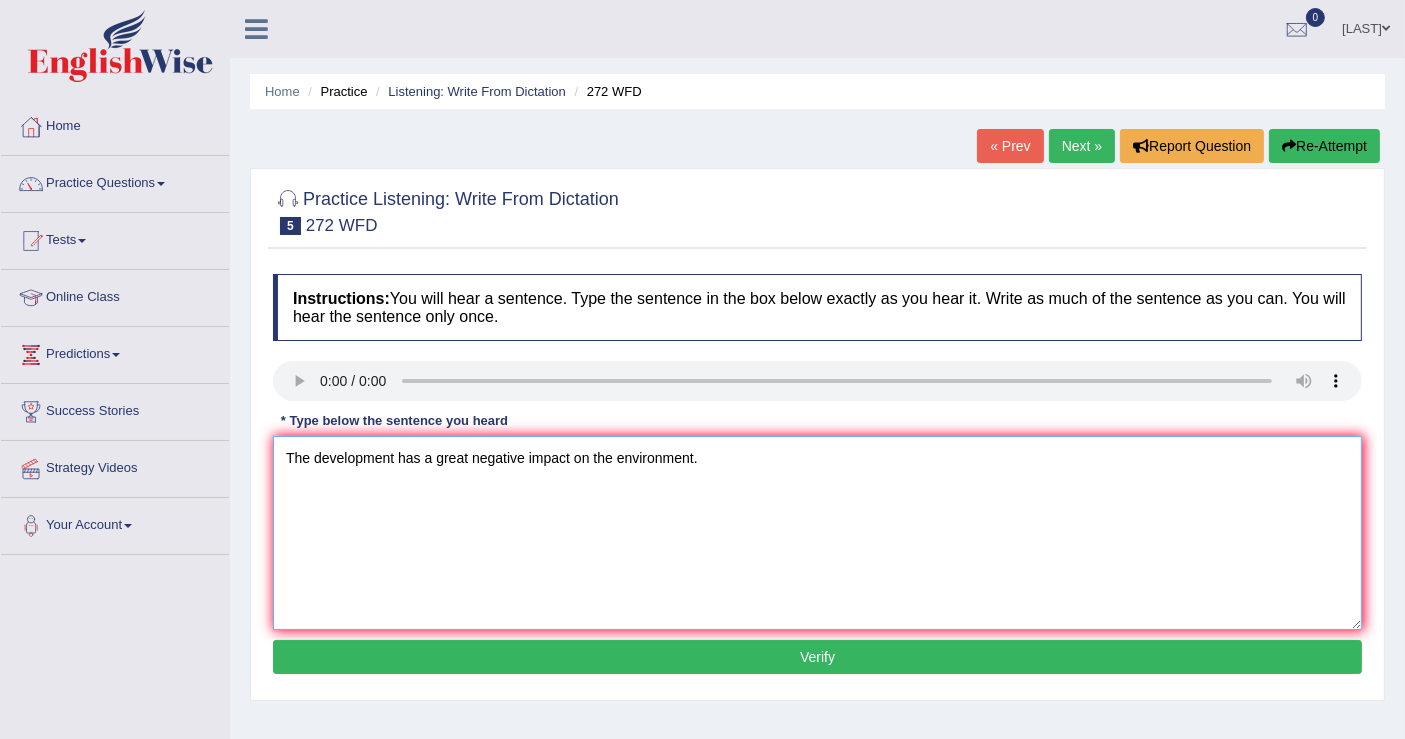 type on "The development has a great negative impact on the environment." 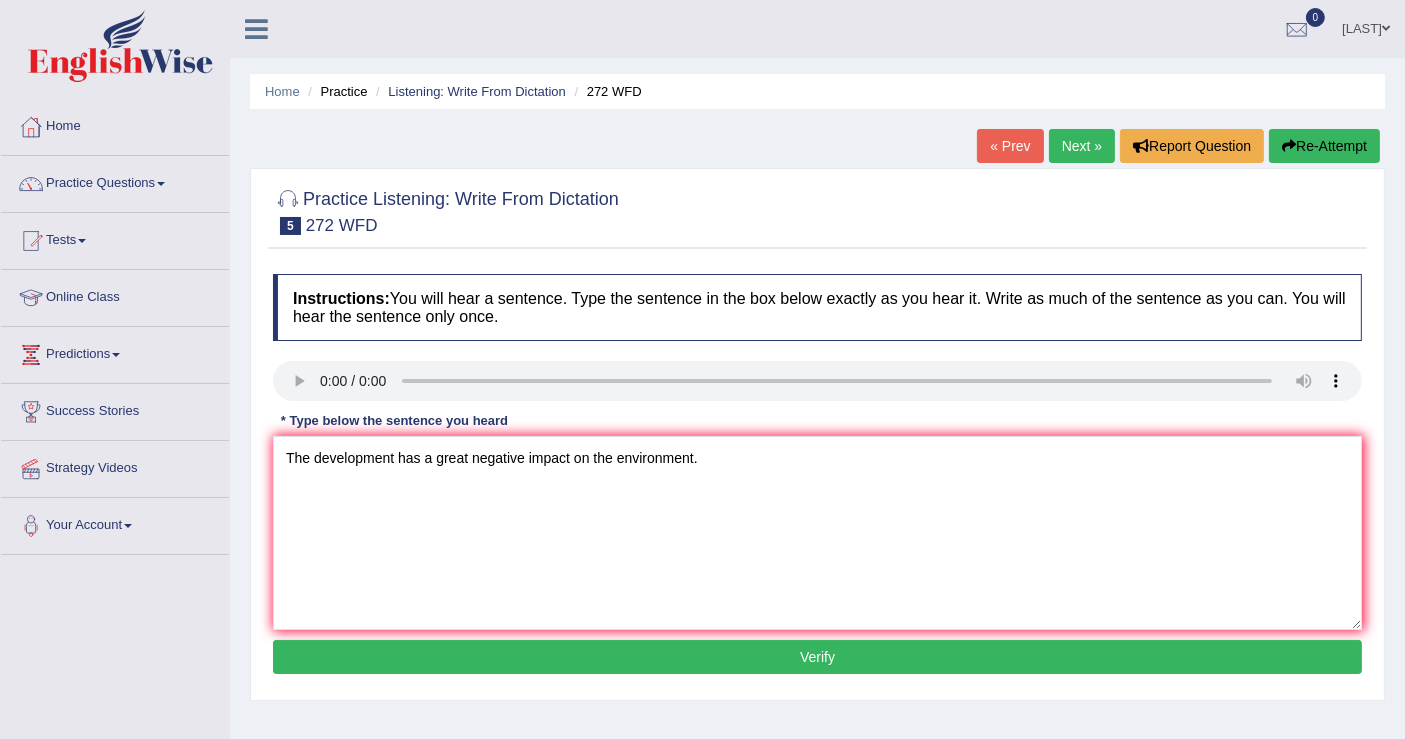 click on "Verify" at bounding box center (817, 657) 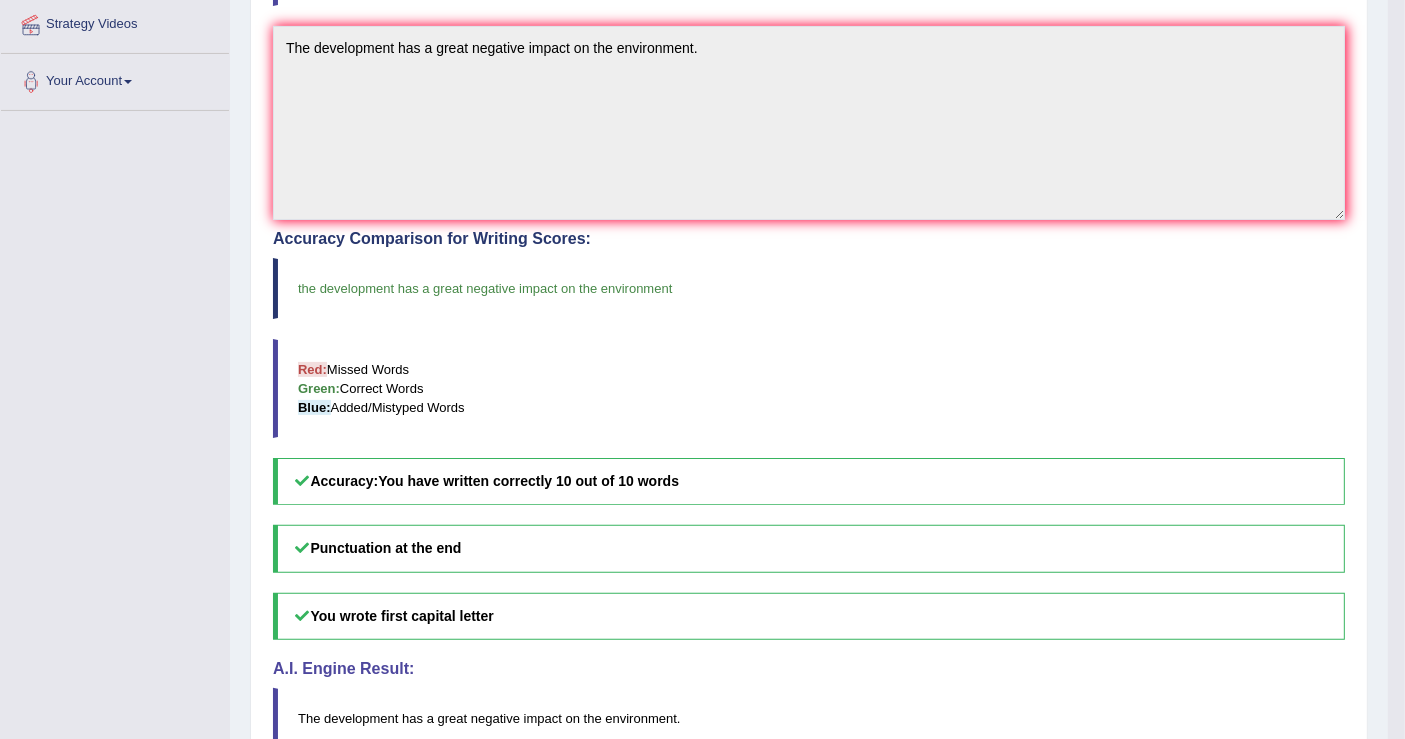 scroll, scrollTop: 0, scrollLeft: 0, axis: both 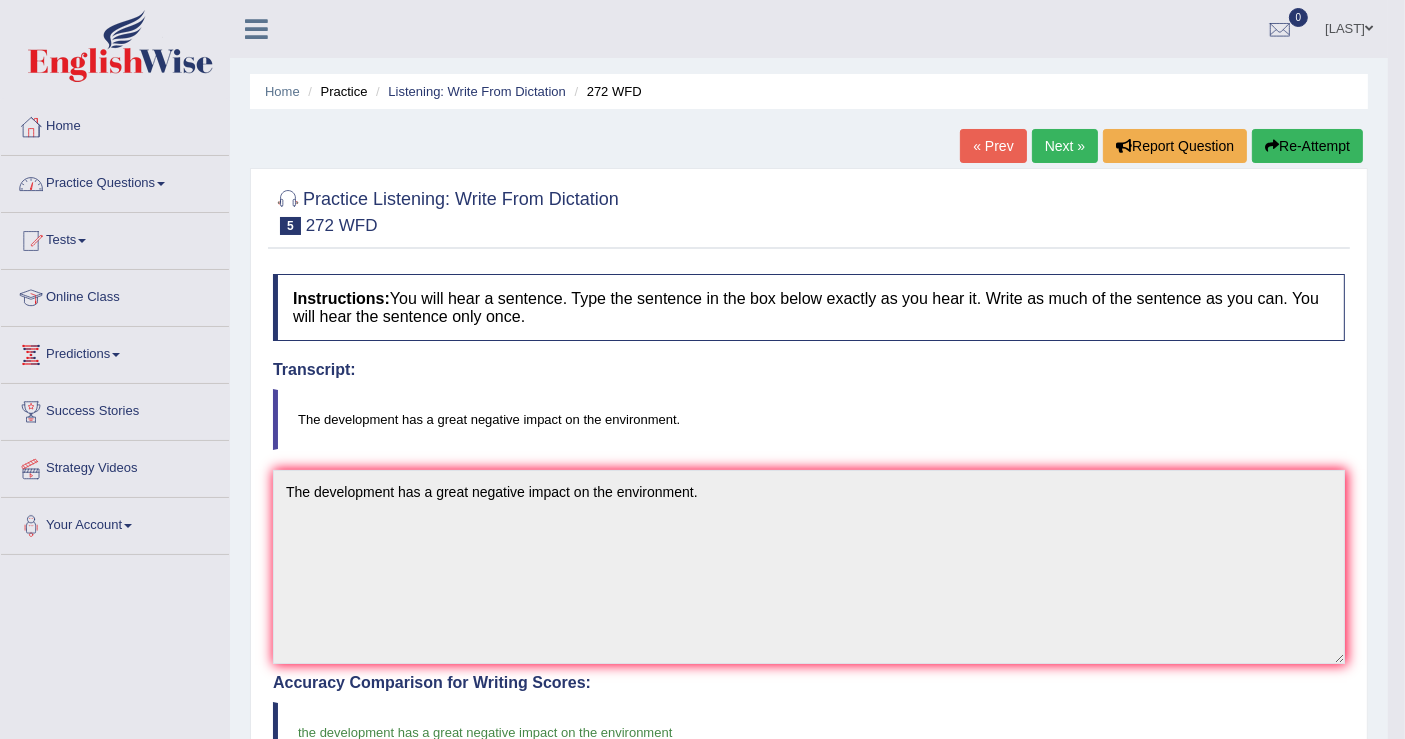 click on "Practice Questions" at bounding box center (115, 181) 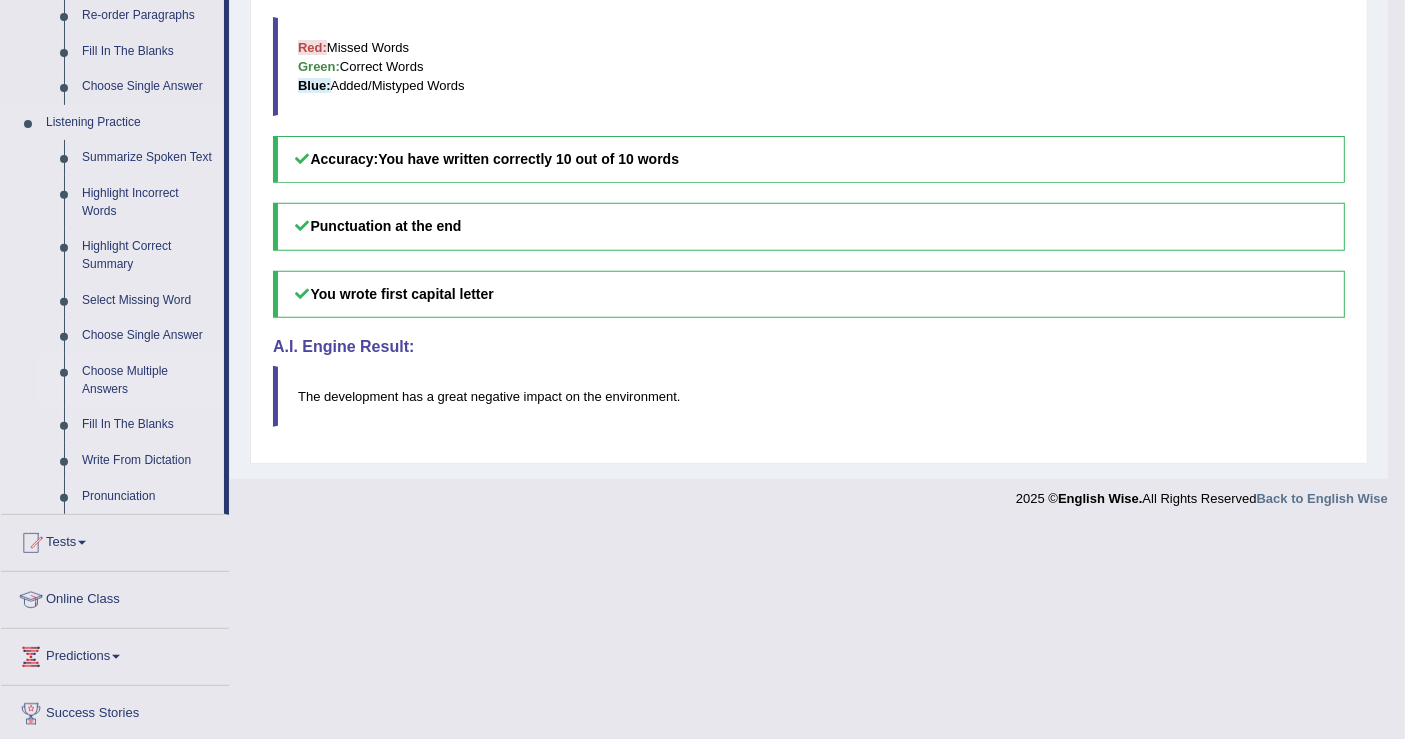 scroll, scrollTop: 882, scrollLeft: 0, axis: vertical 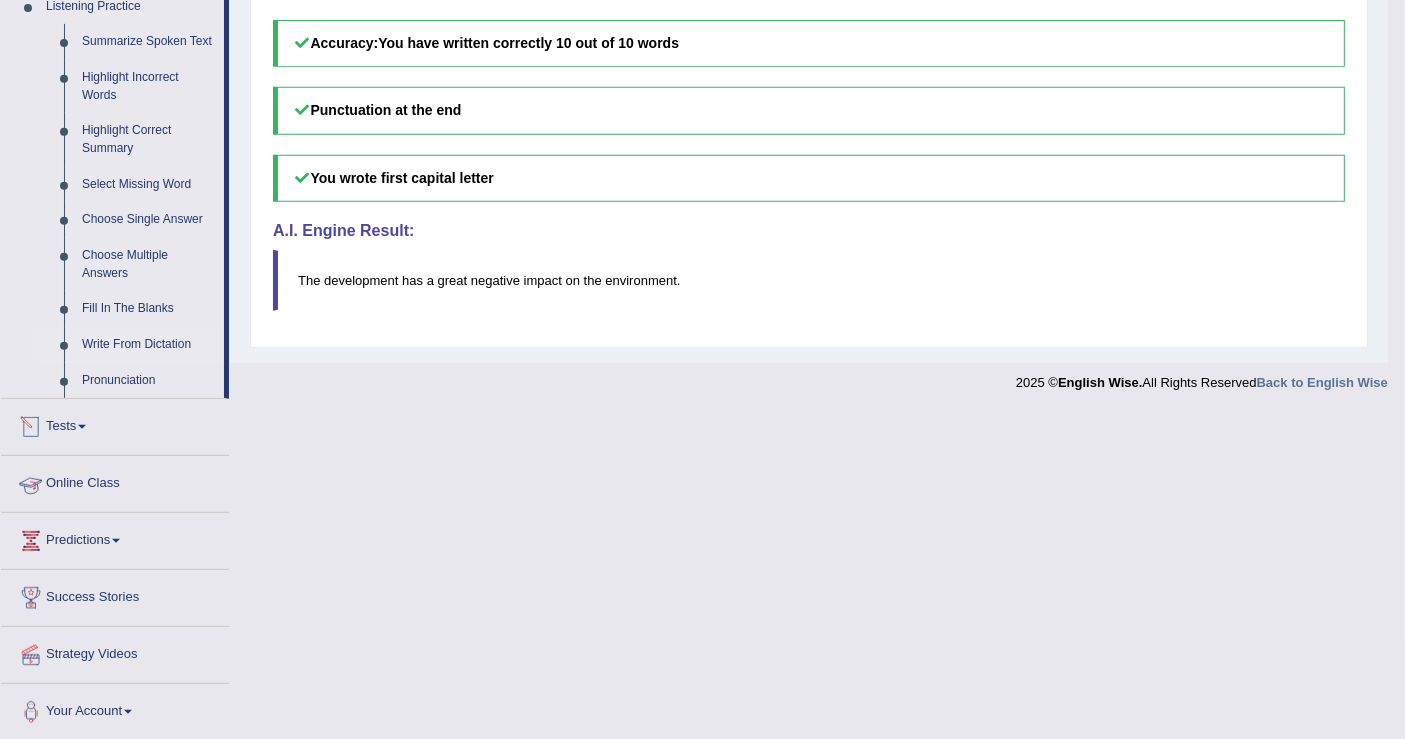click on "Write From Dictation" at bounding box center (148, 345) 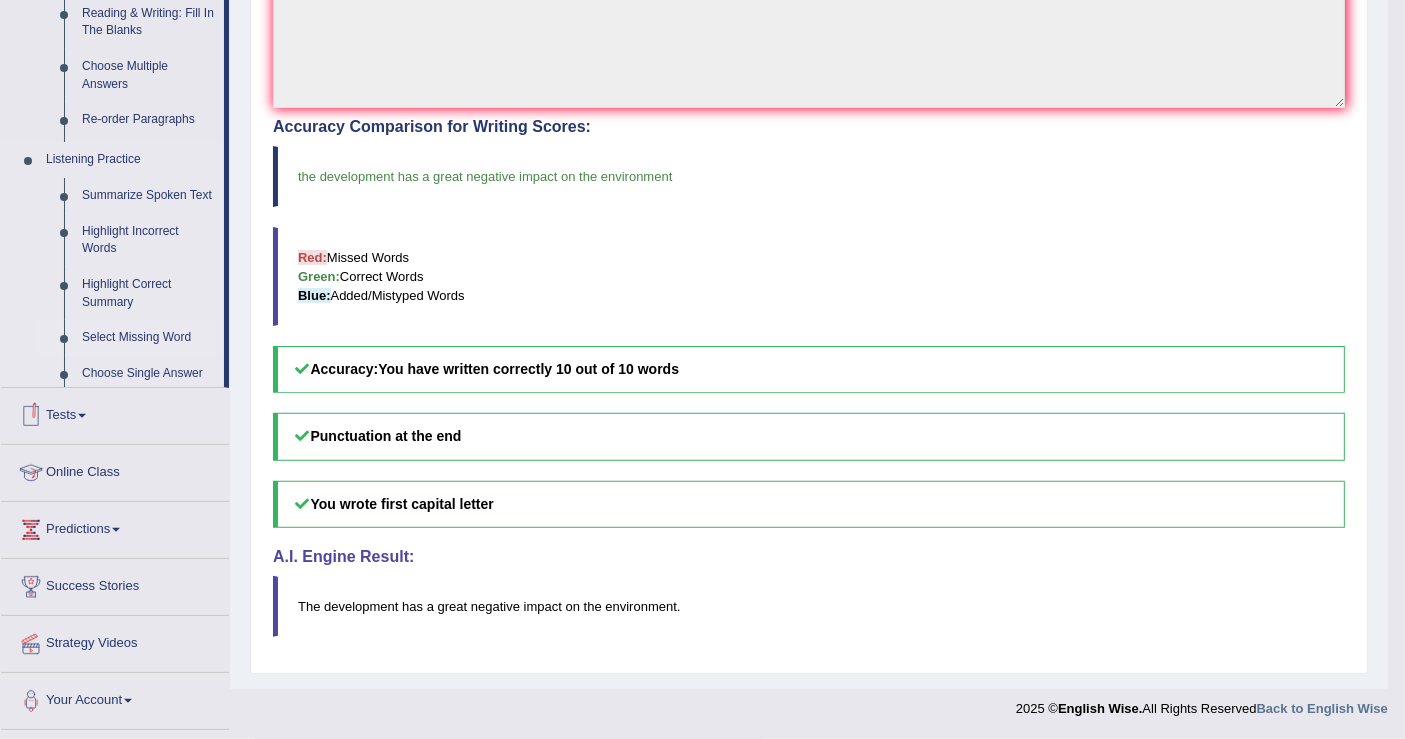 scroll, scrollTop: 549, scrollLeft: 0, axis: vertical 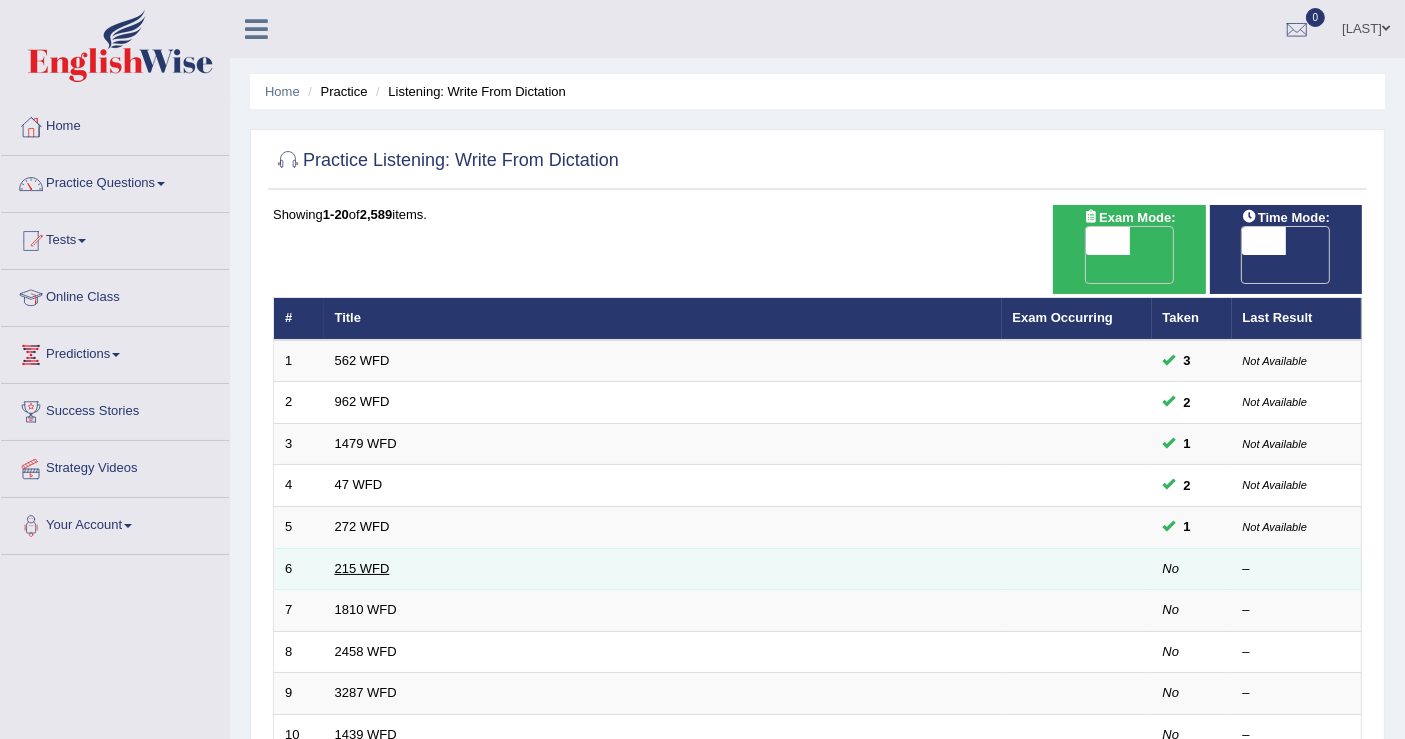 click on "215 WFD" at bounding box center (362, 568) 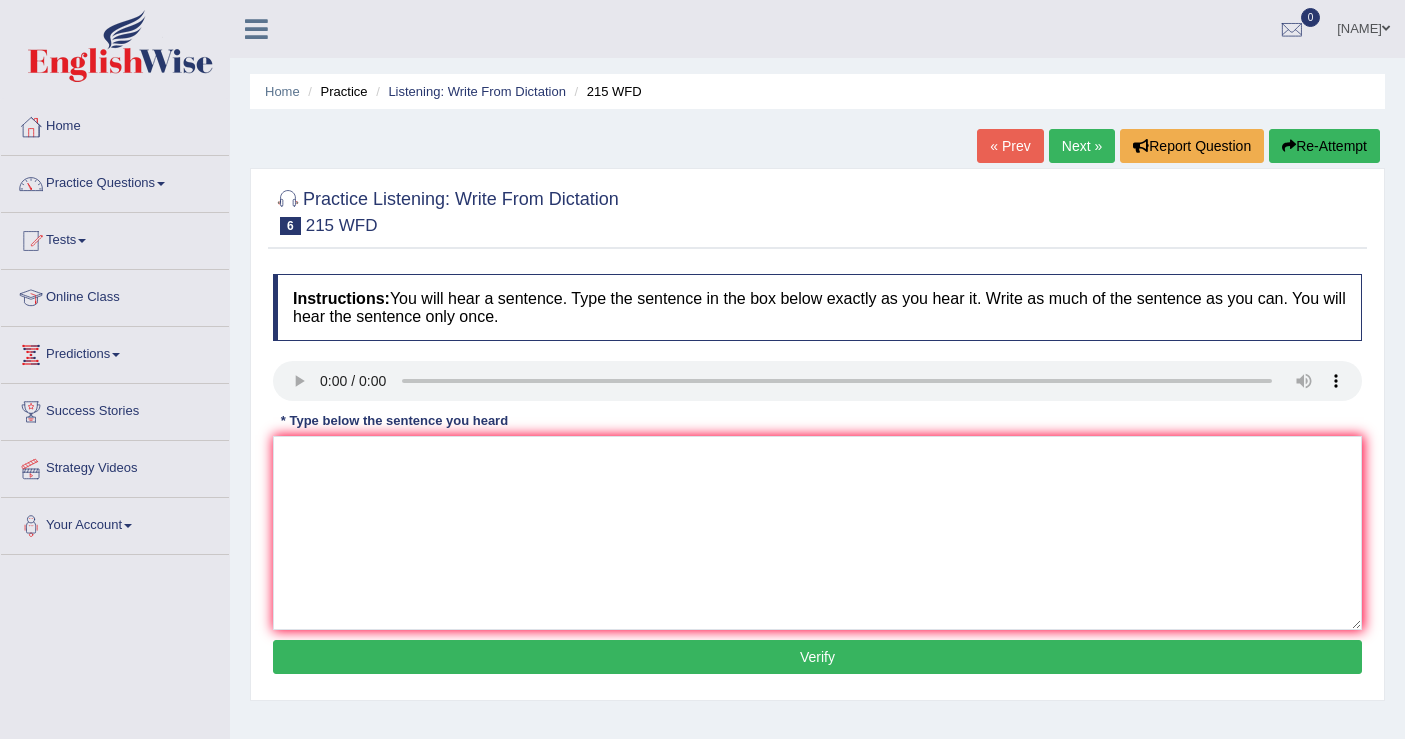 scroll, scrollTop: 0, scrollLeft: 0, axis: both 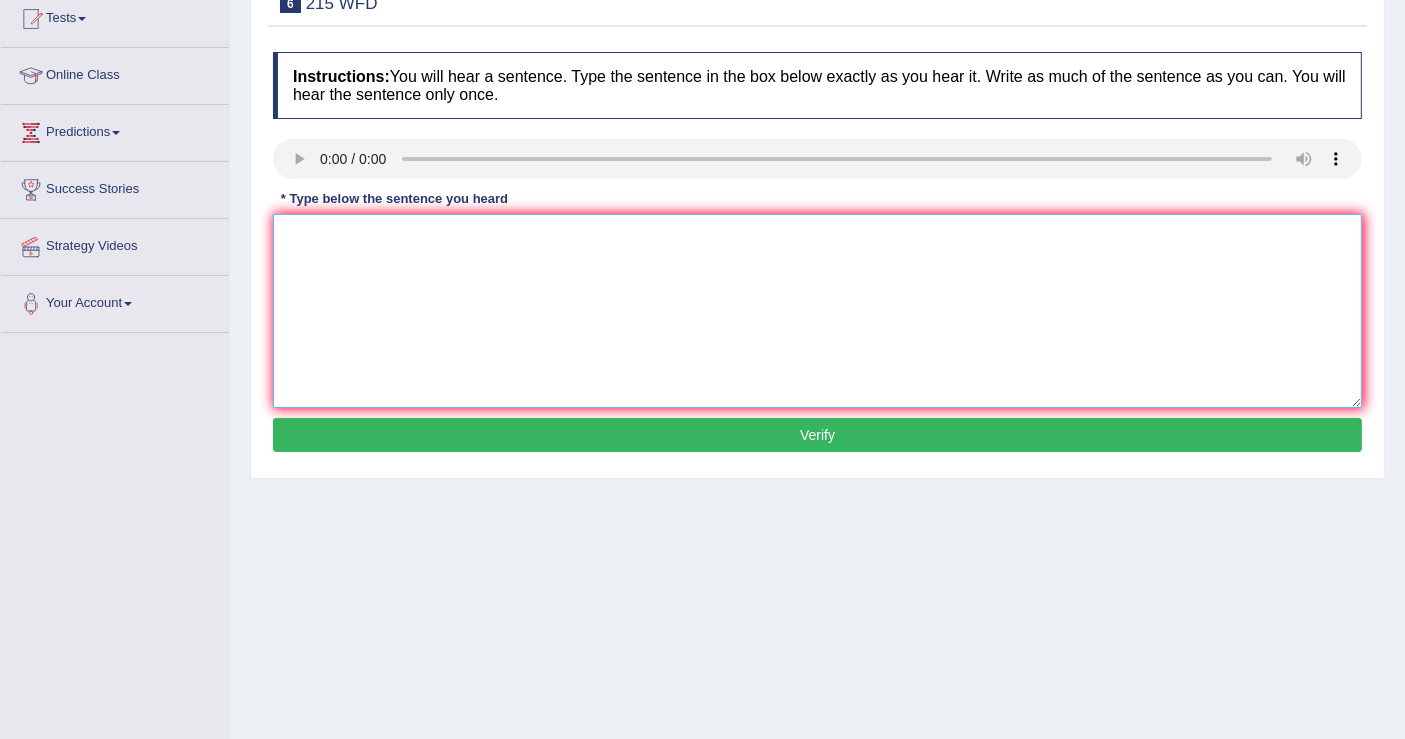 click at bounding box center (817, 311) 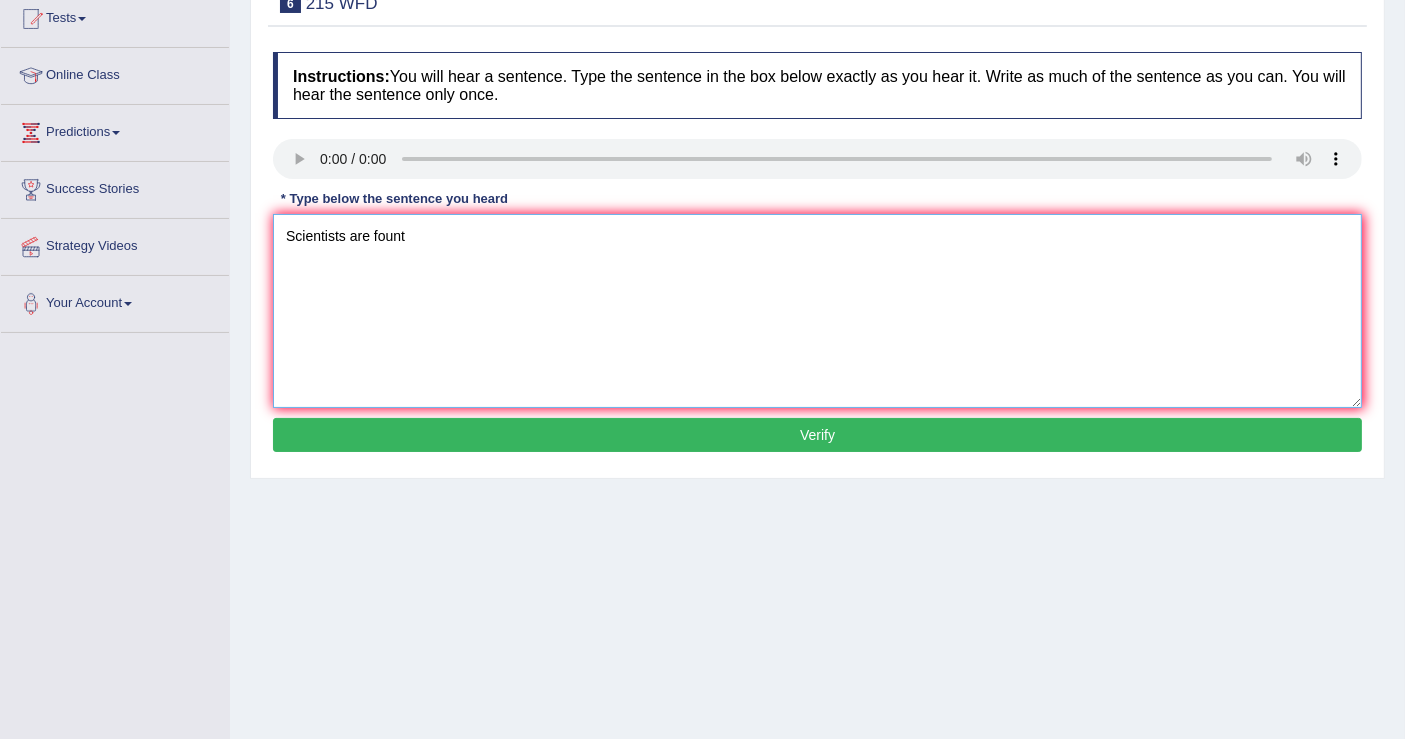 click on "Scientists are fount" at bounding box center [817, 311] 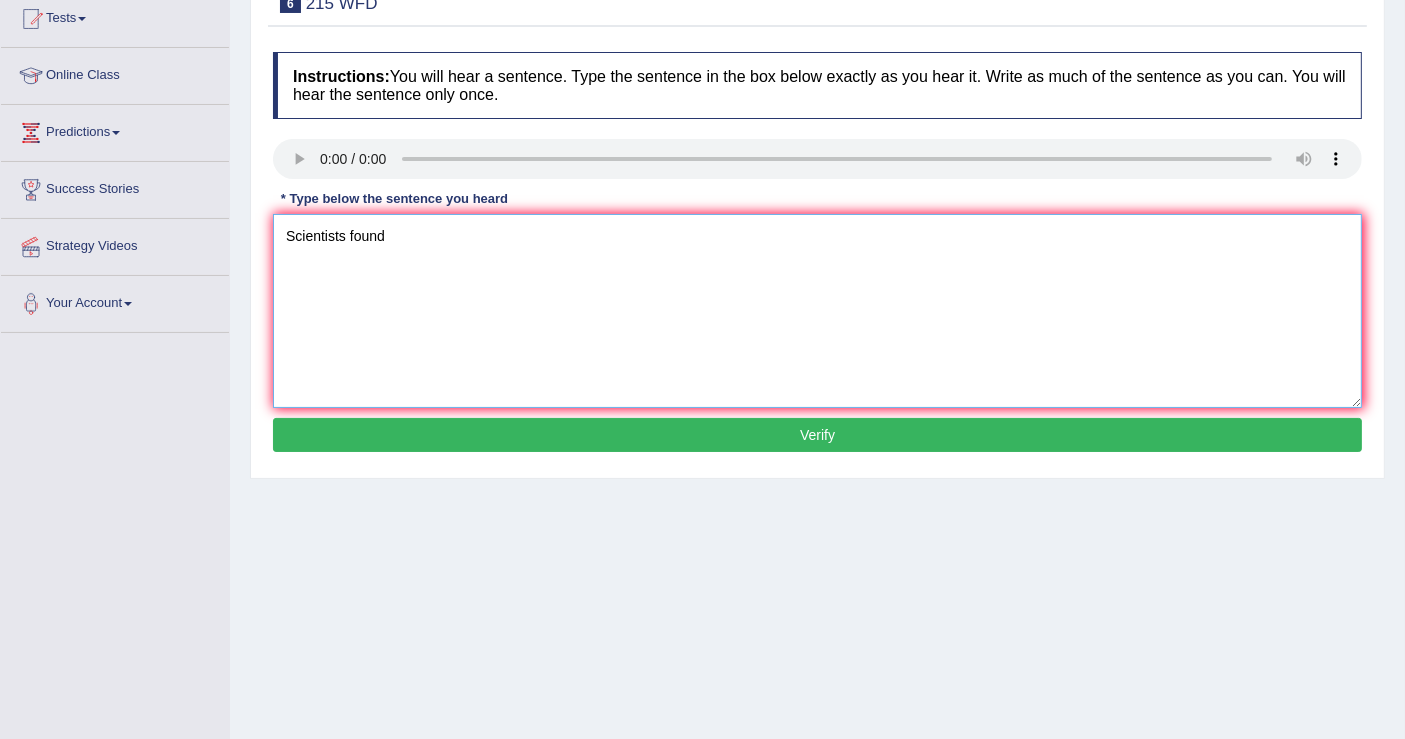 click on "Scientists found" at bounding box center [817, 311] 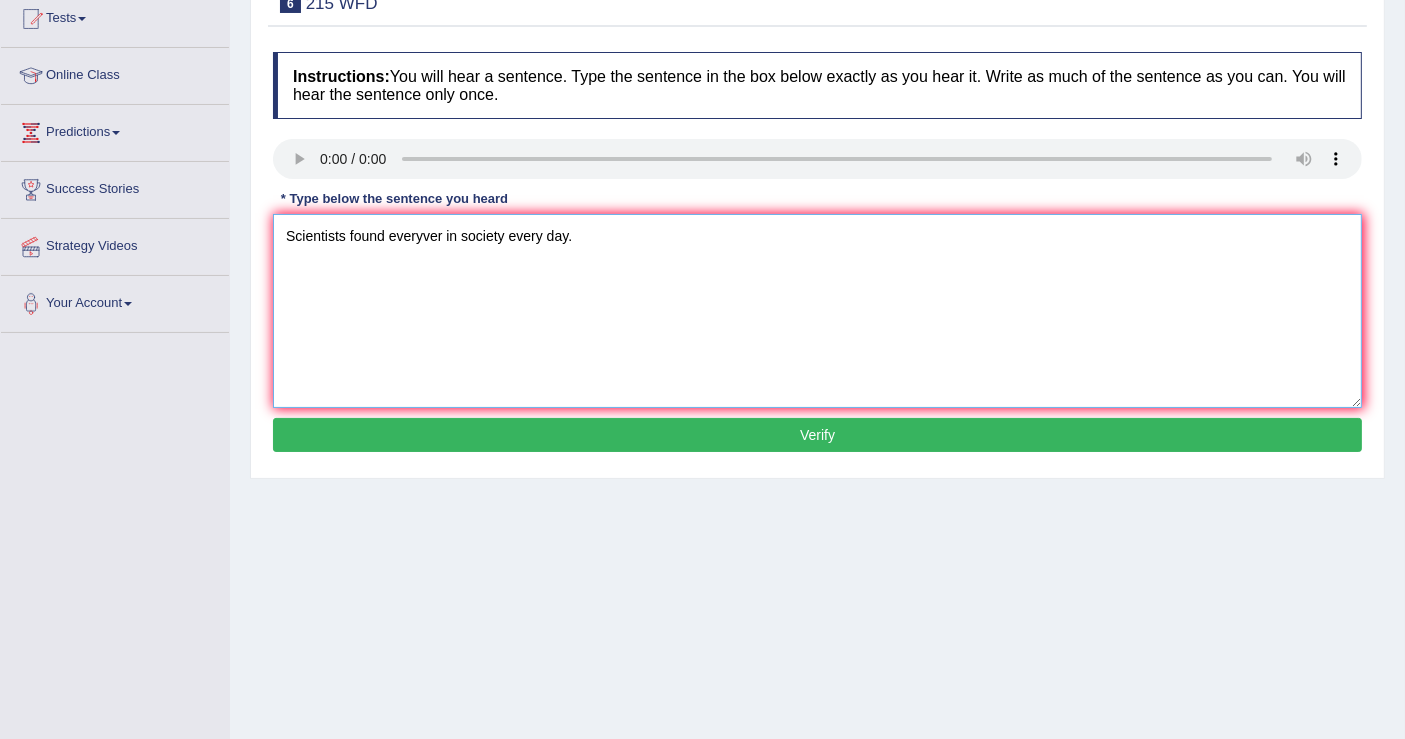 type on "Scientists found everyver in society every day." 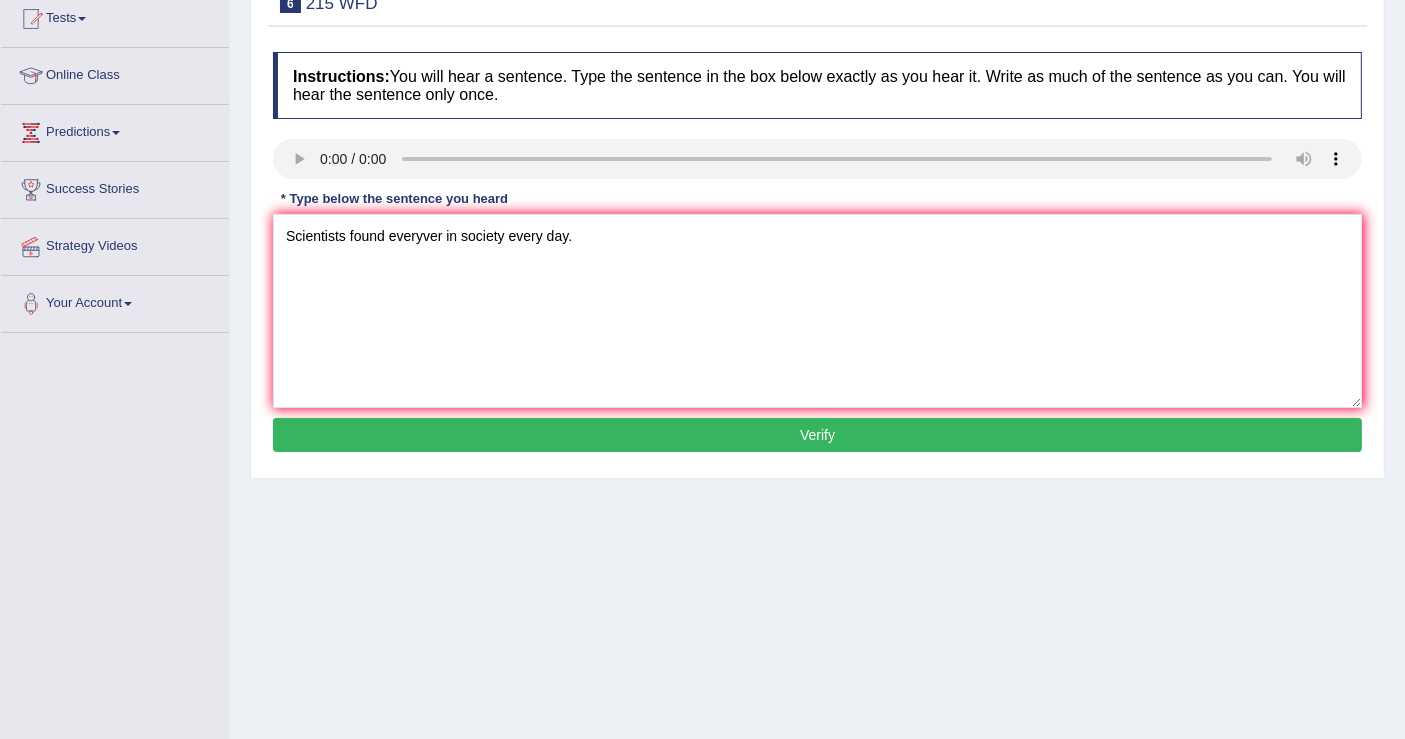 click on "Verify" at bounding box center [817, 435] 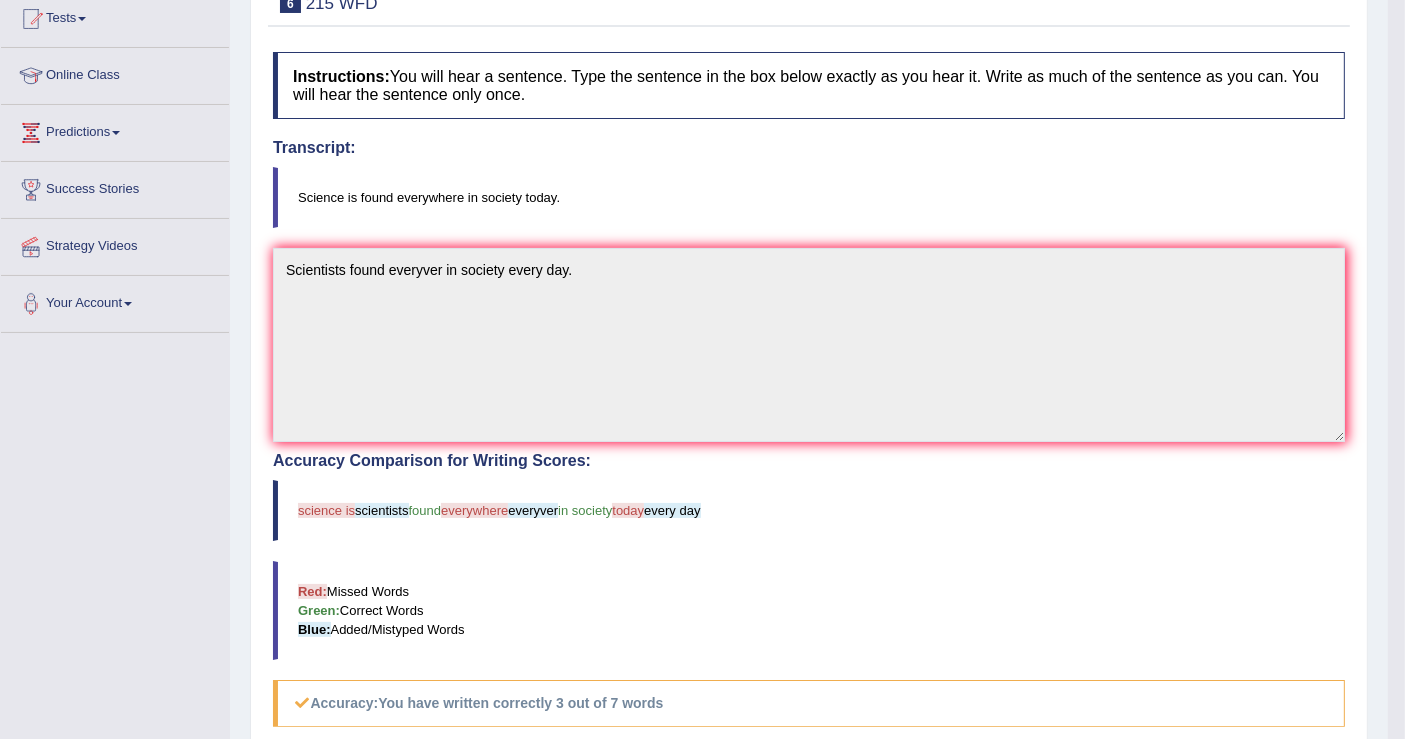 scroll, scrollTop: 0, scrollLeft: 0, axis: both 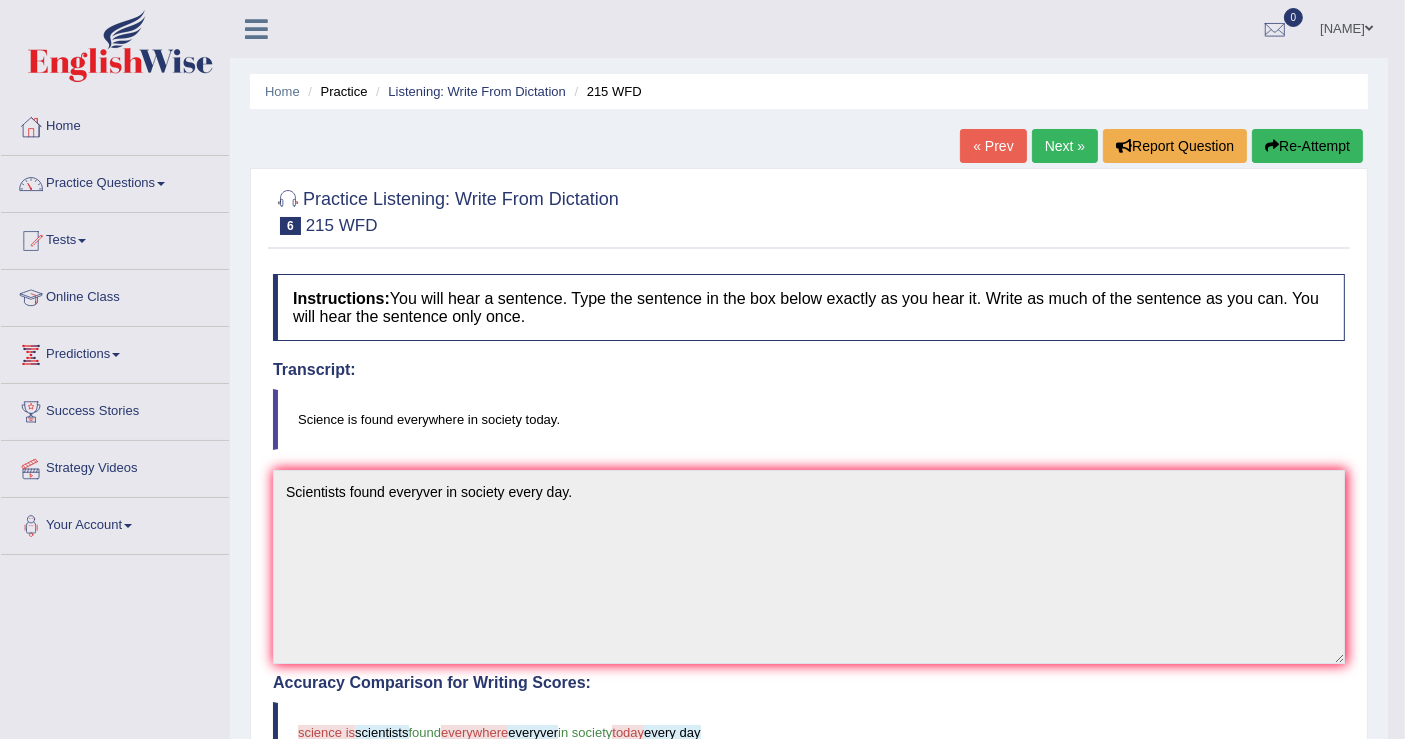 click on "Re-Attempt" at bounding box center (1307, 146) 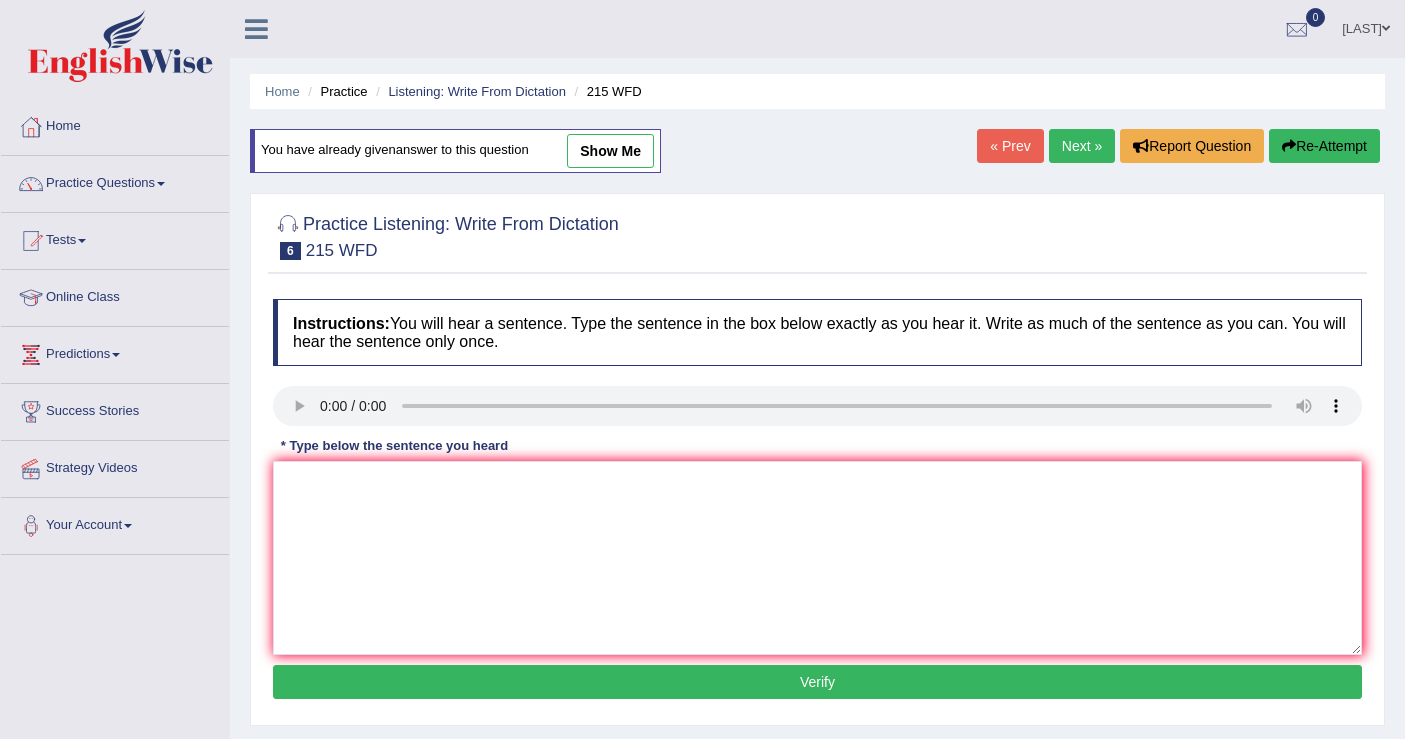 scroll, scrollTop: 0, scrollLeft: 0, axis: both 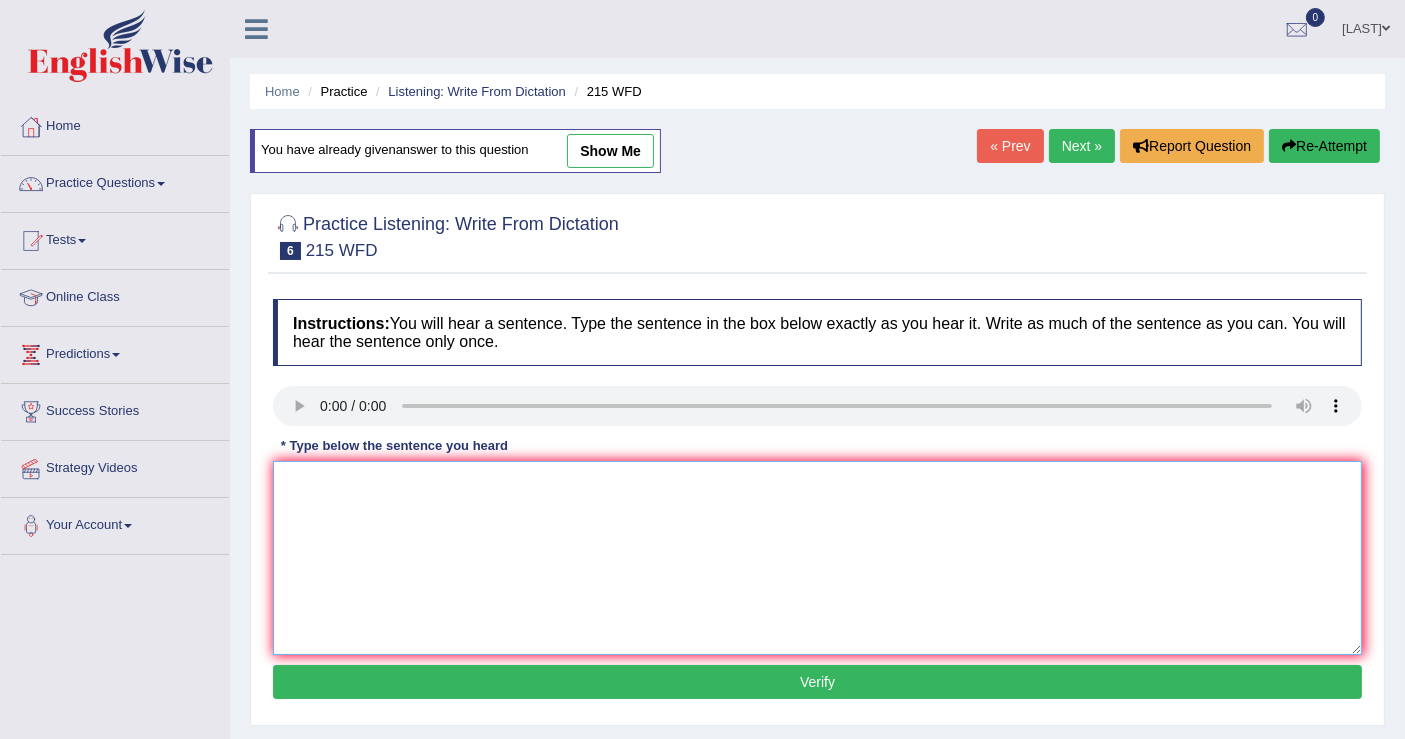 click at bounding box center [817, 558] 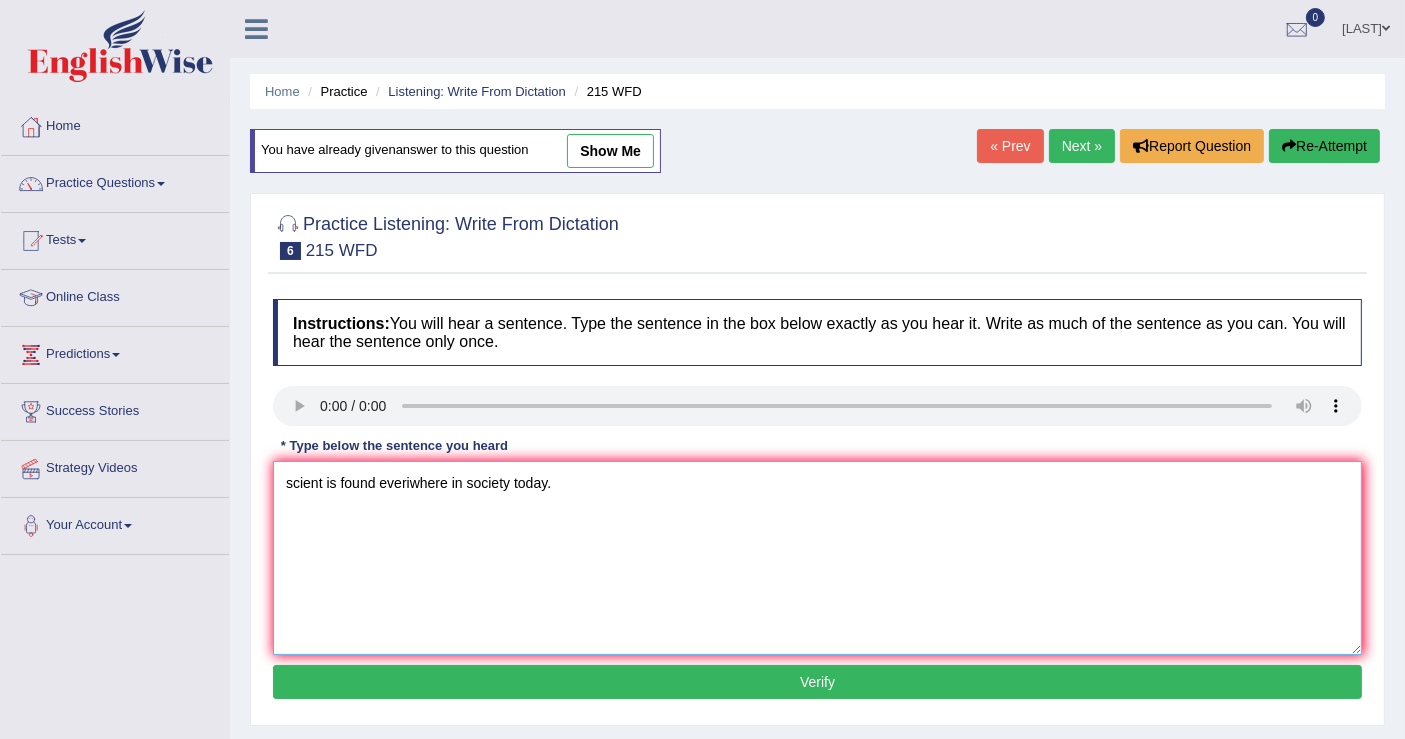 type on "scient is found everiwhere in society today." 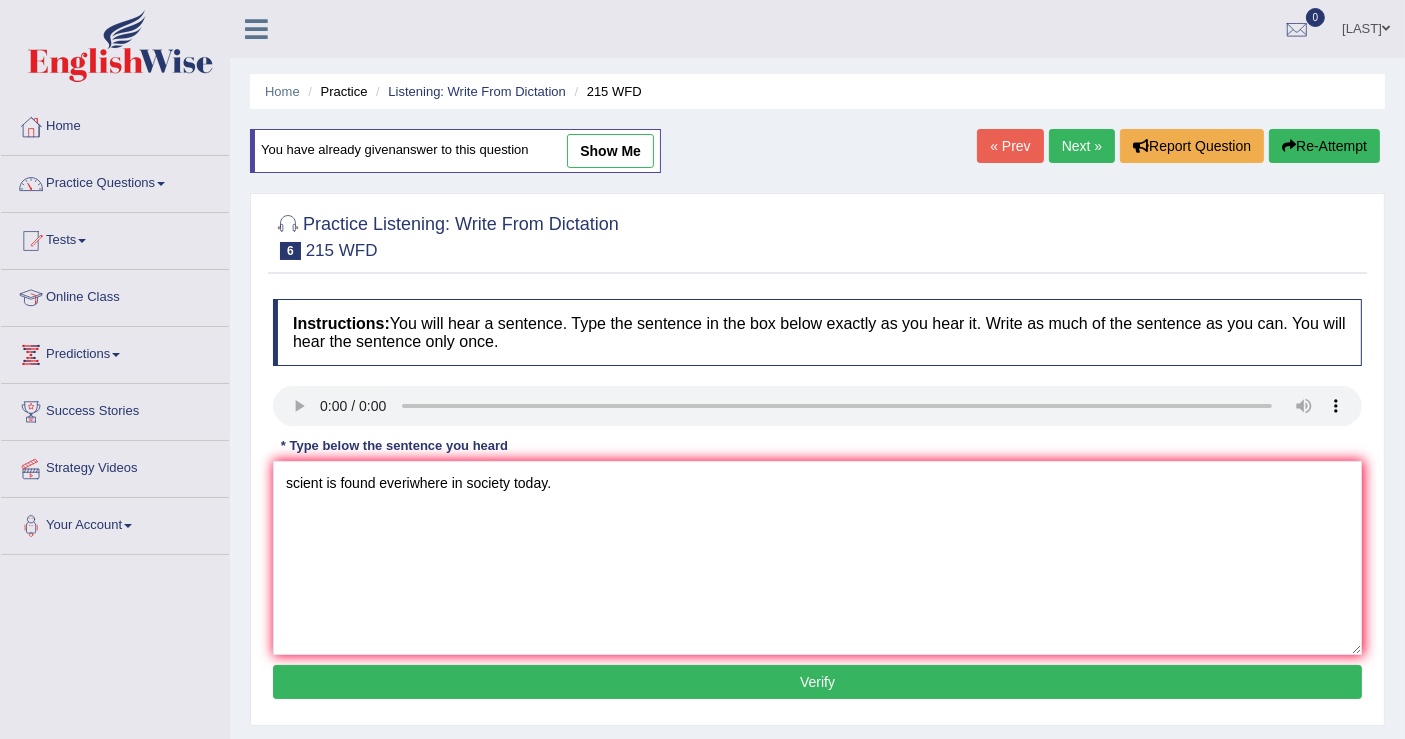 click on "Verify" at bounding box center (817, 682) 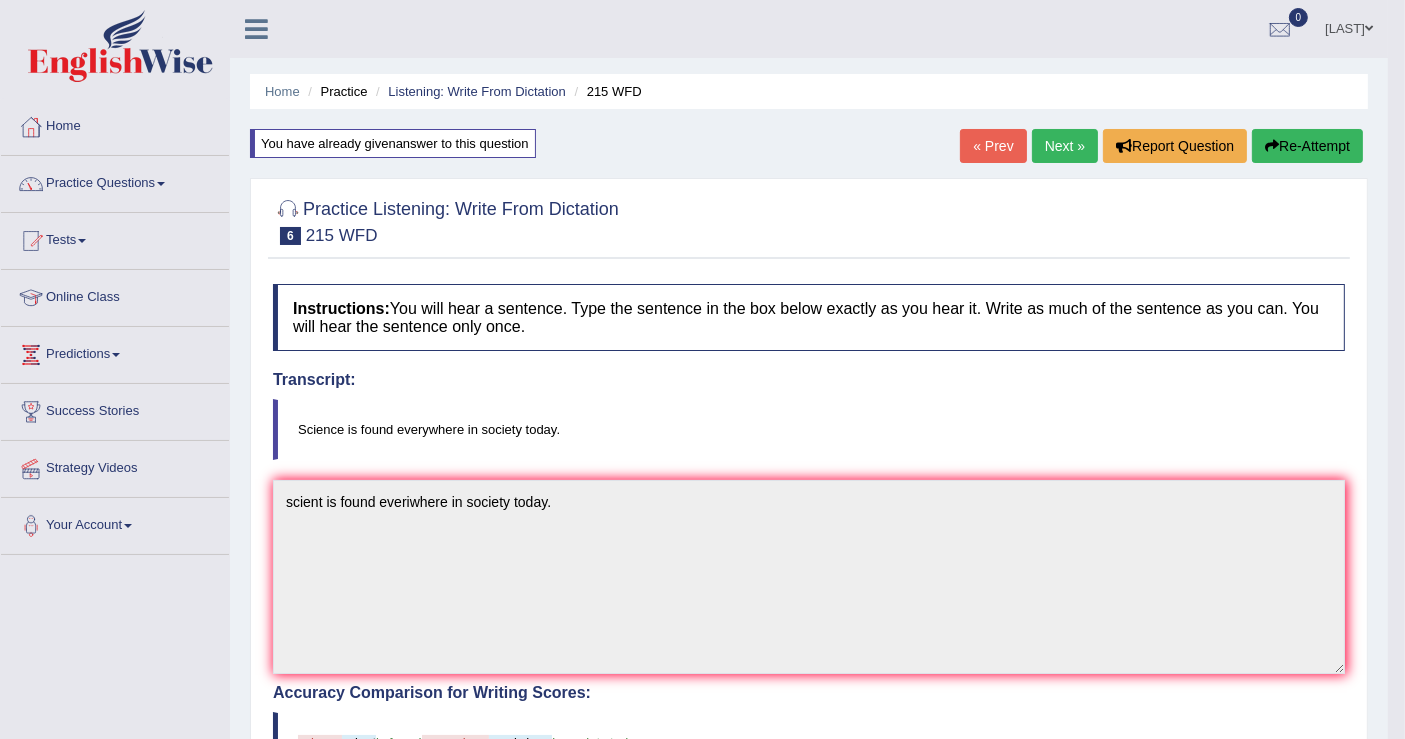 click at bounding box center [161, 184] 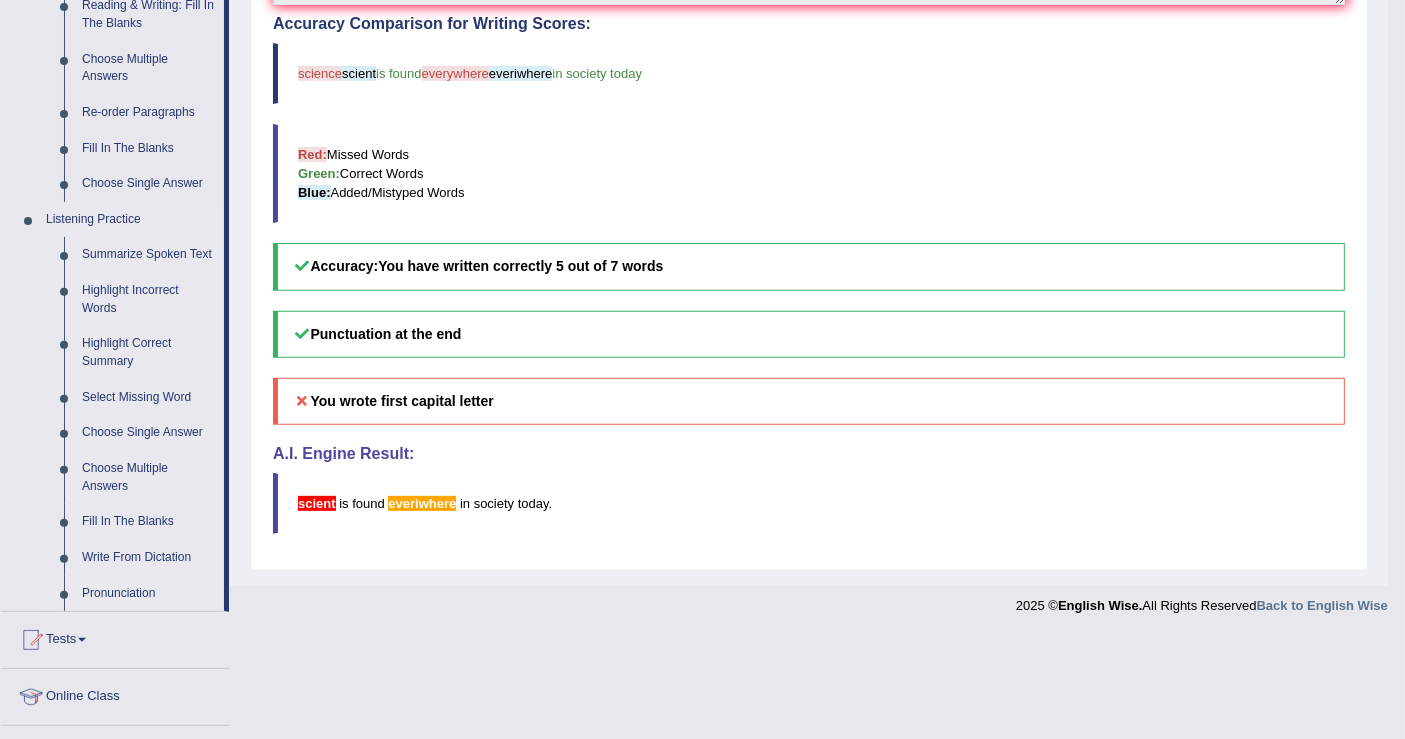 scroll, scrollTop: 777, scrollLeft: 0, axis: vertical 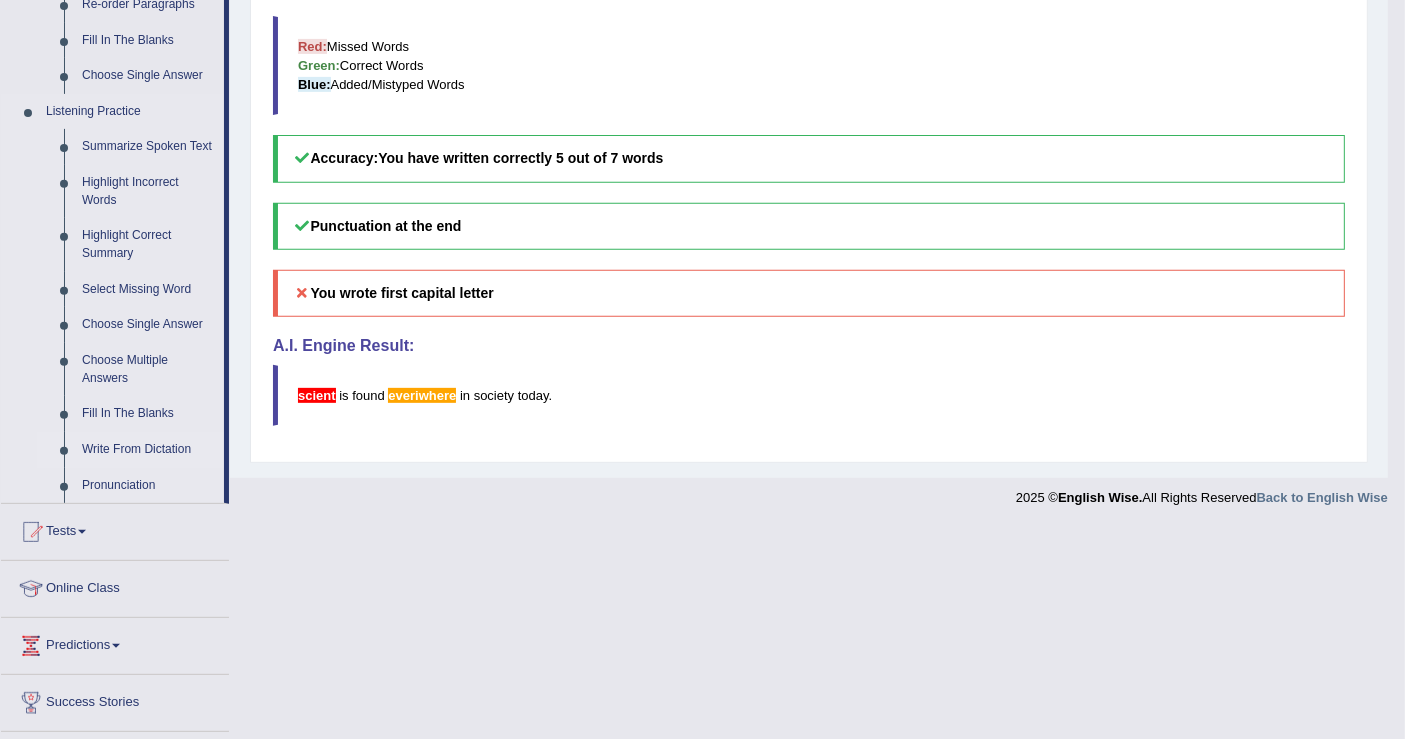 click on "Write From Dictation" at bounding box center [148, 450] 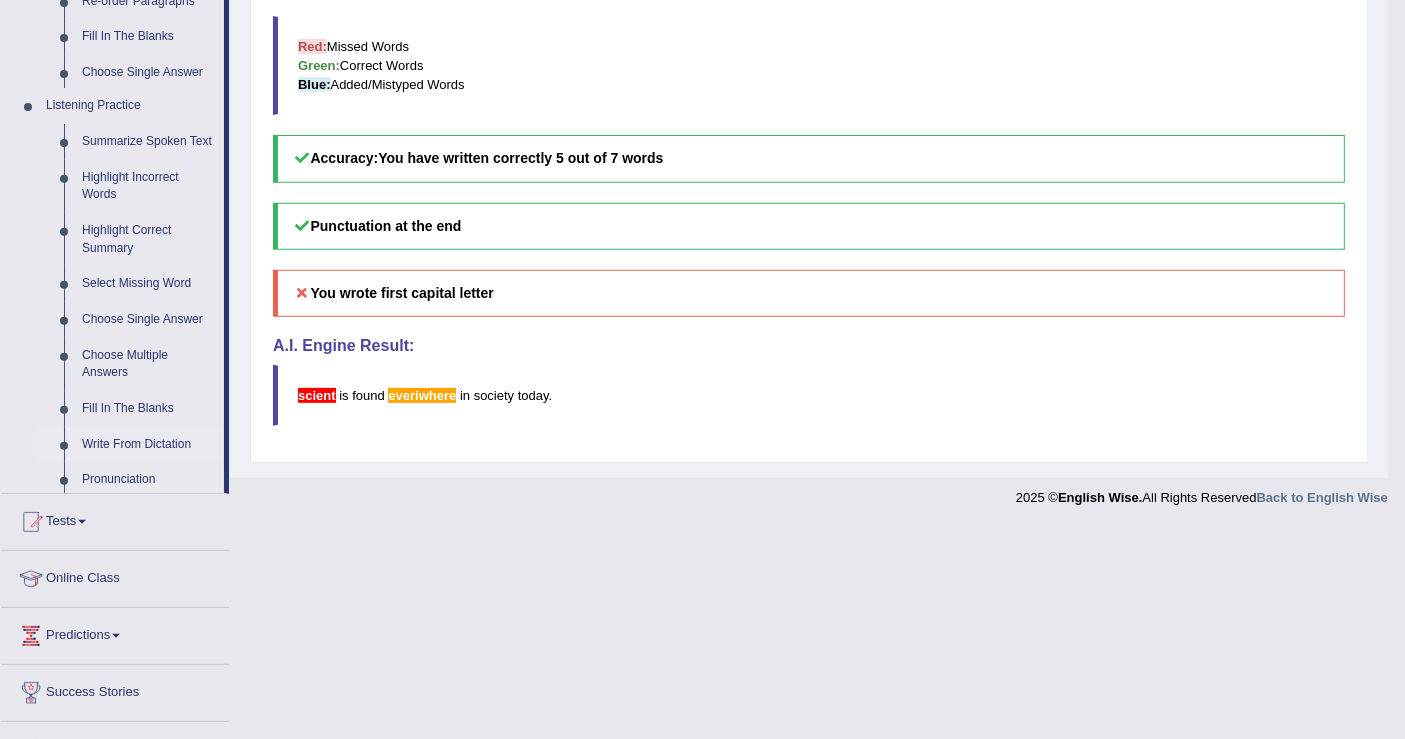 scroll, scrollTop: 560, scrollLeft: 0, axis: vertical 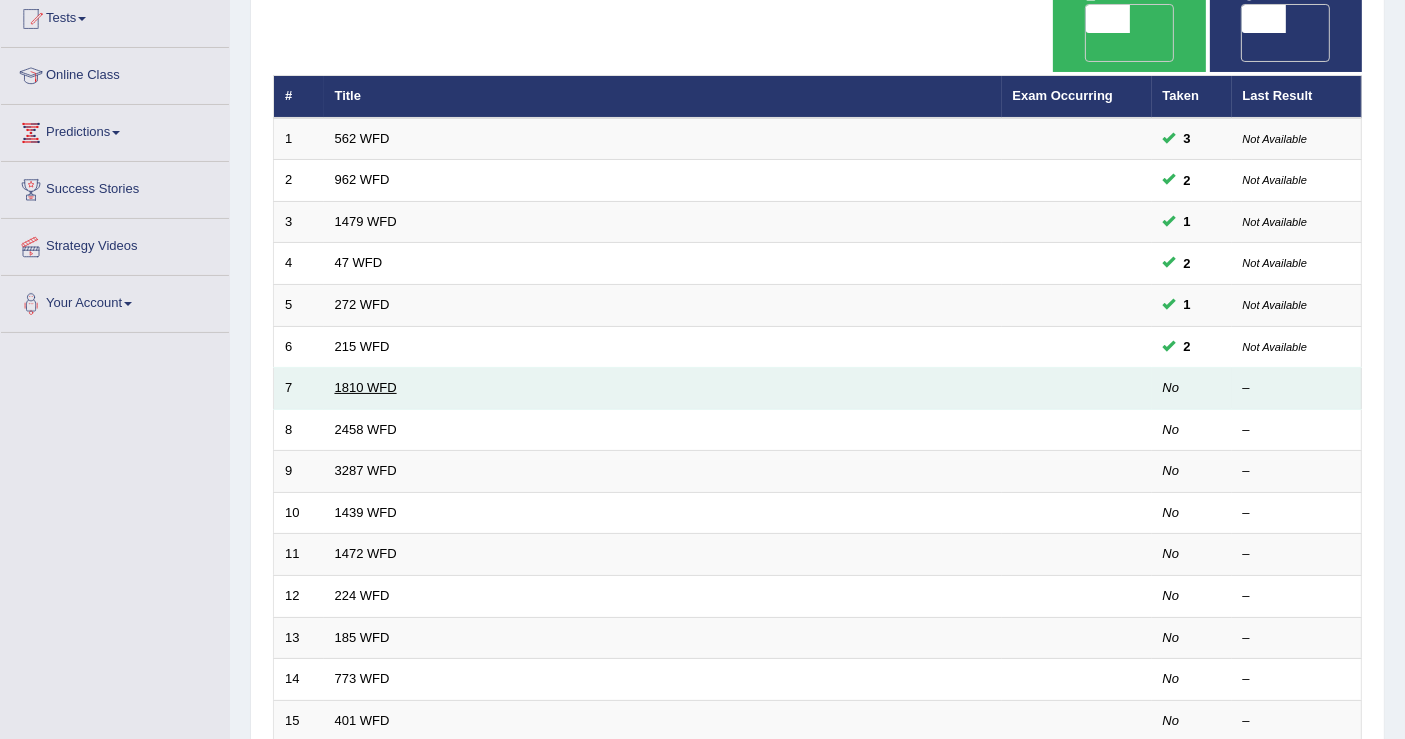 click on "1810 WFD" at bounding box center (366, 387) 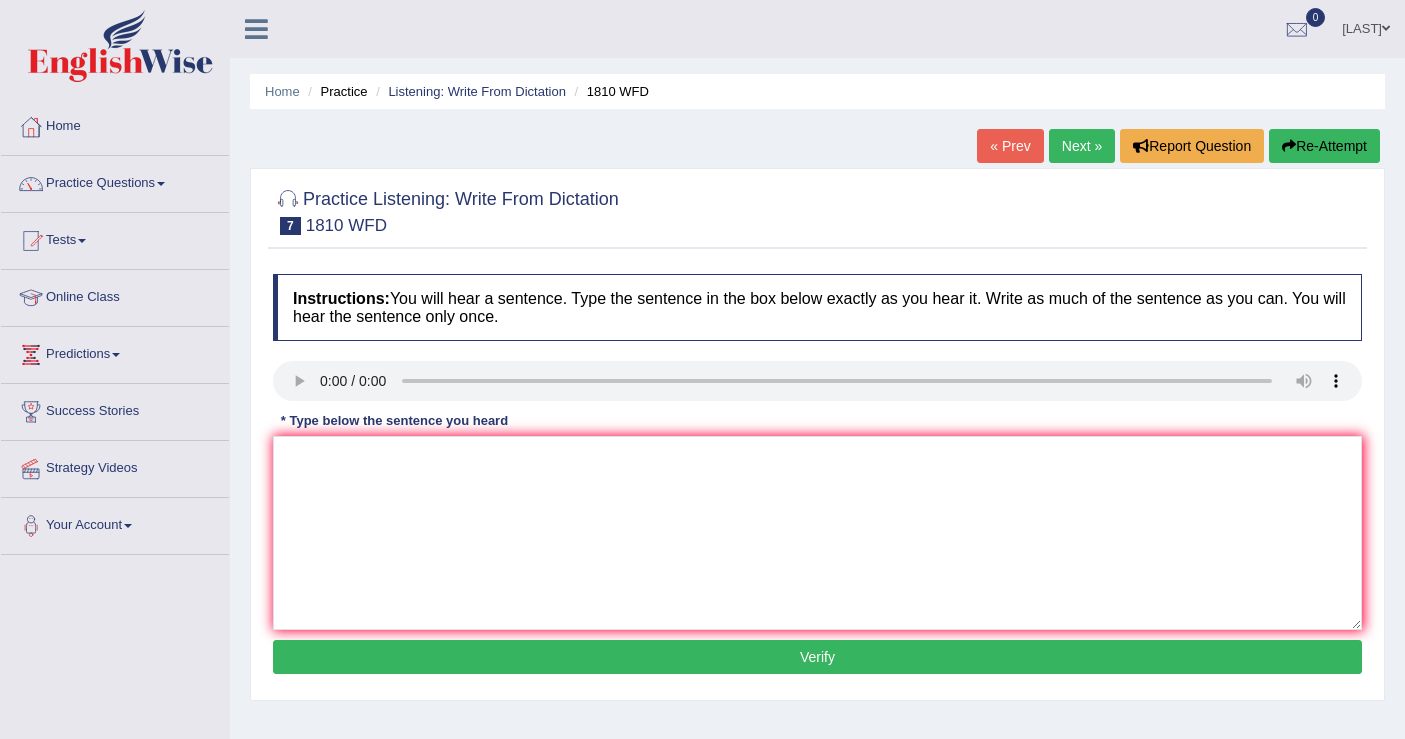 scroll, scrollTop: 0, scrollLeft: 0, axis: both 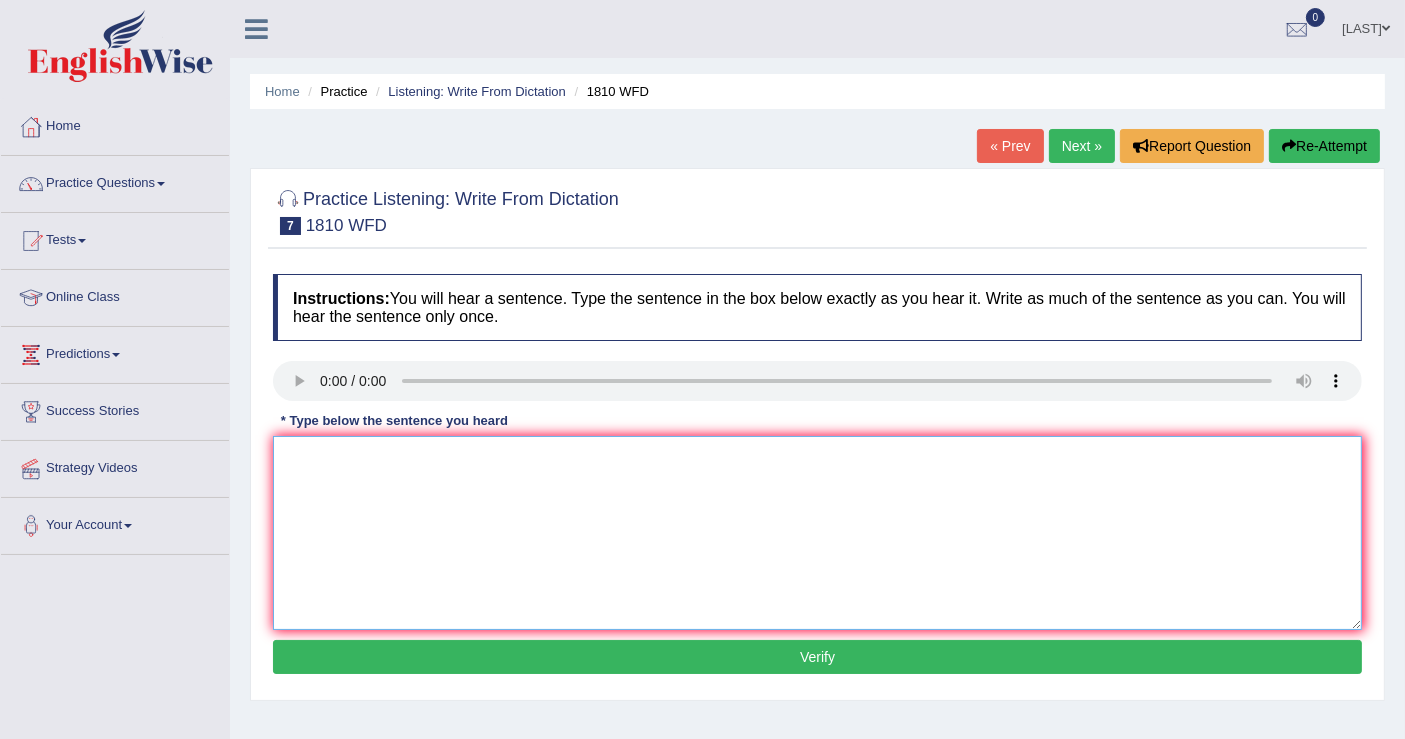 click at bounding box center [817, 533] 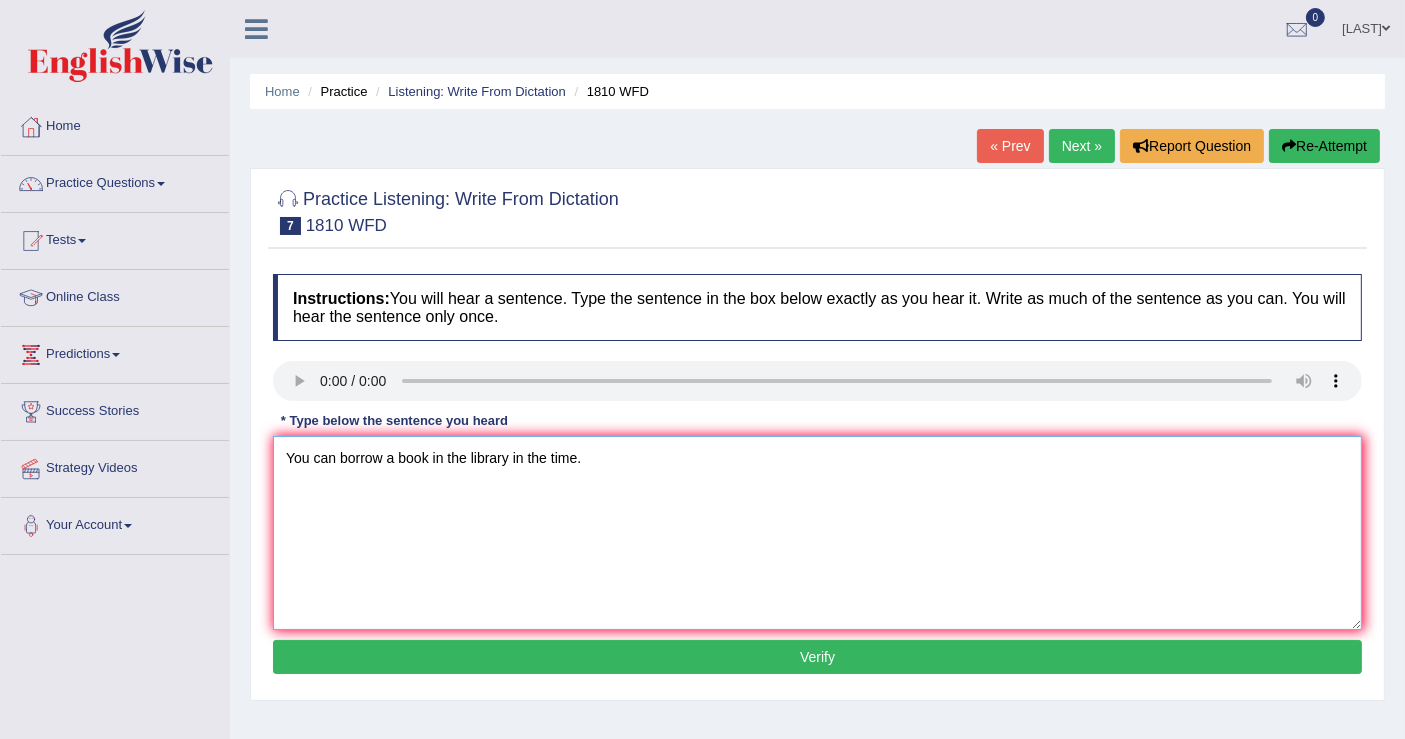type on "You can borrow a book in the library in the time." 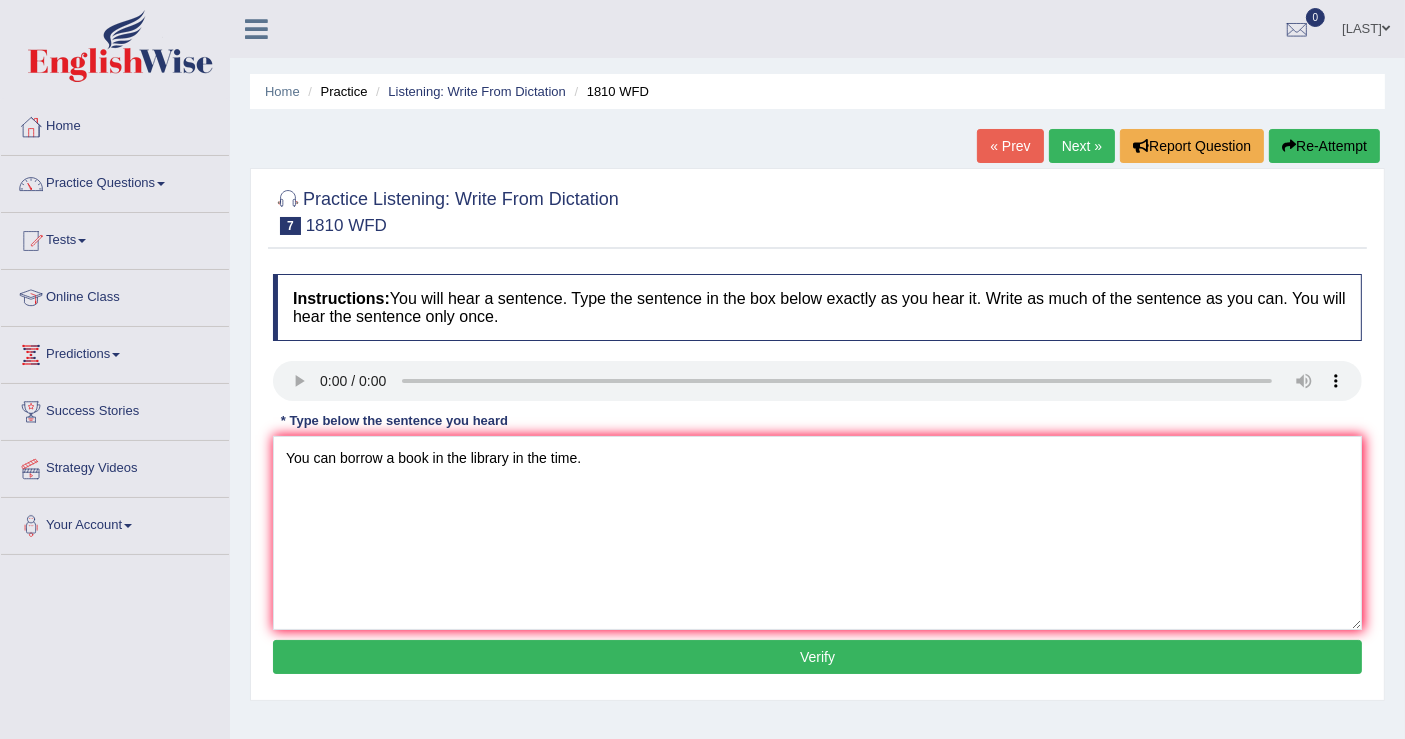 click on "Verify" at bounding box center (817, 657) 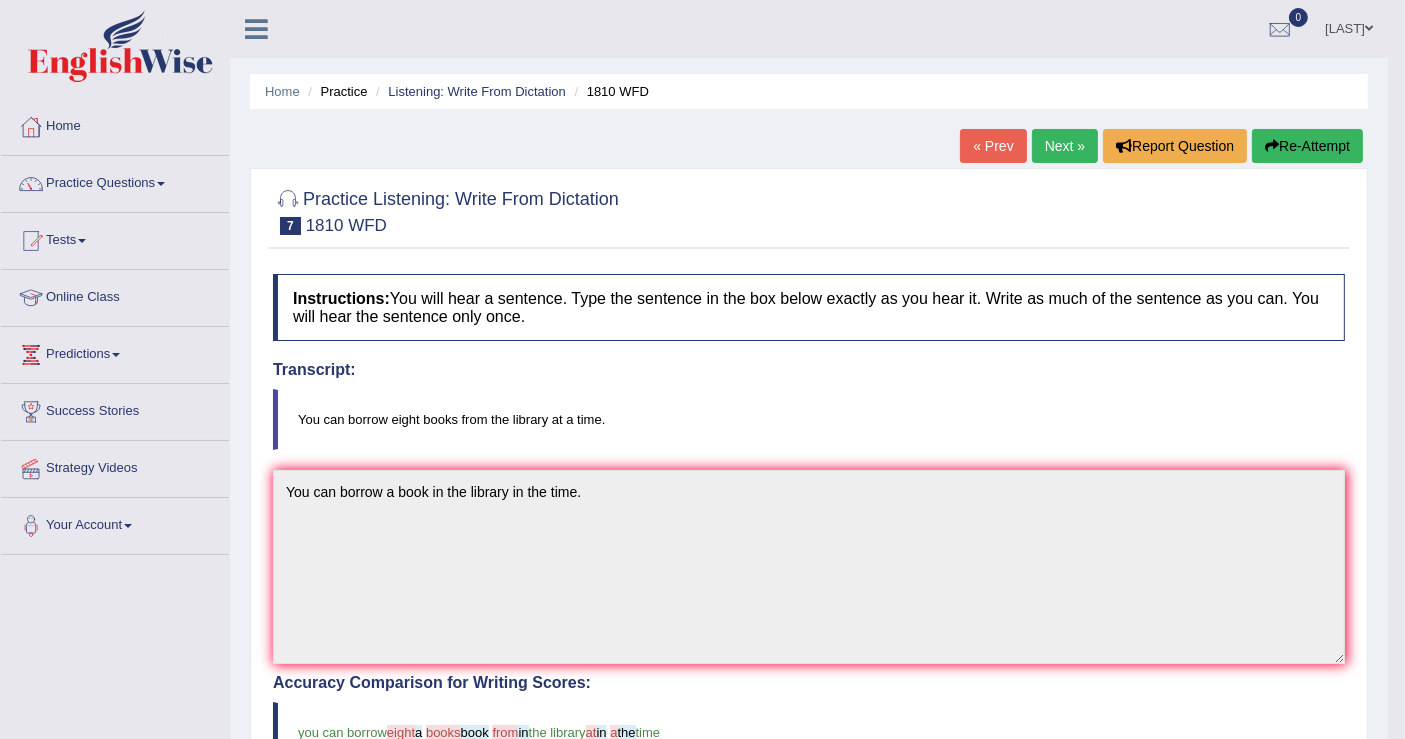 click on "Re-Attempt" at bounding box center [1307, 146] 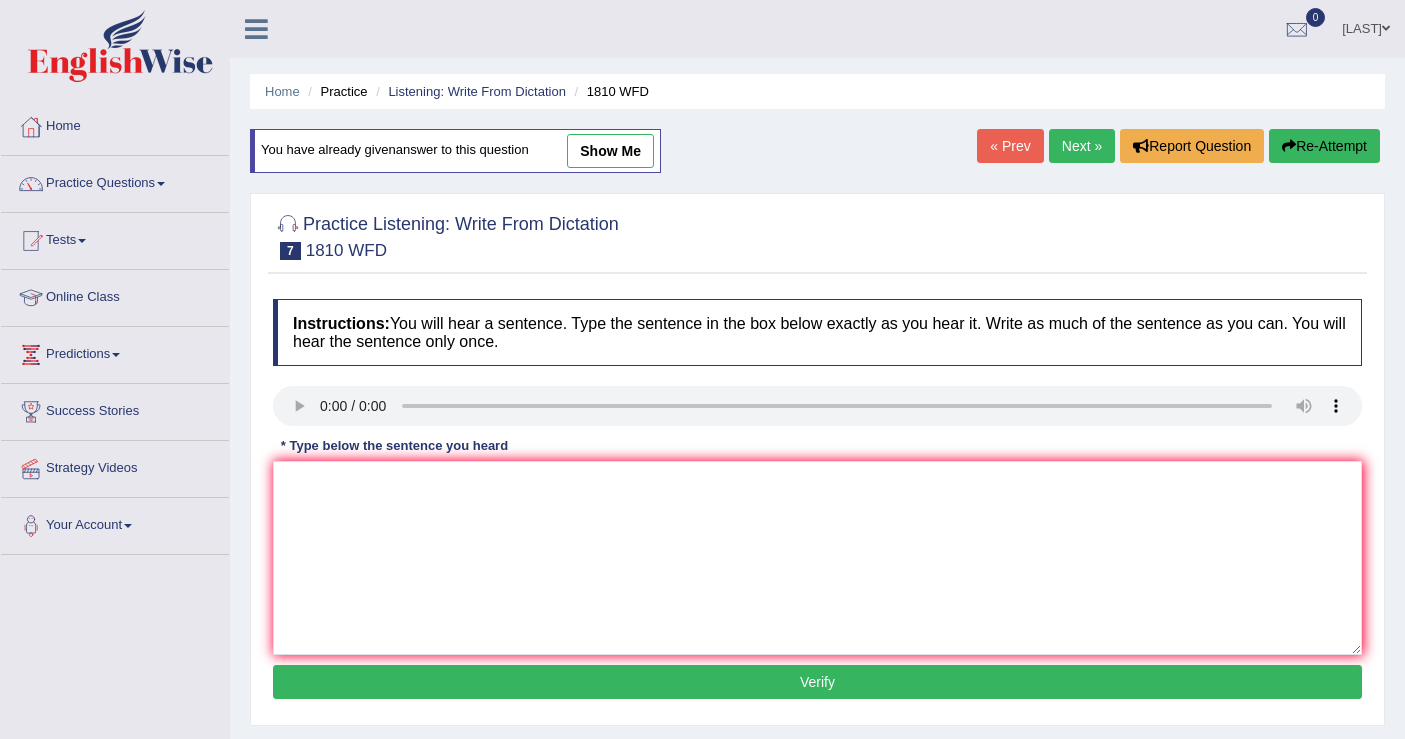 scroll, scrollTop: 0, scrollLeft: 0, axis: both 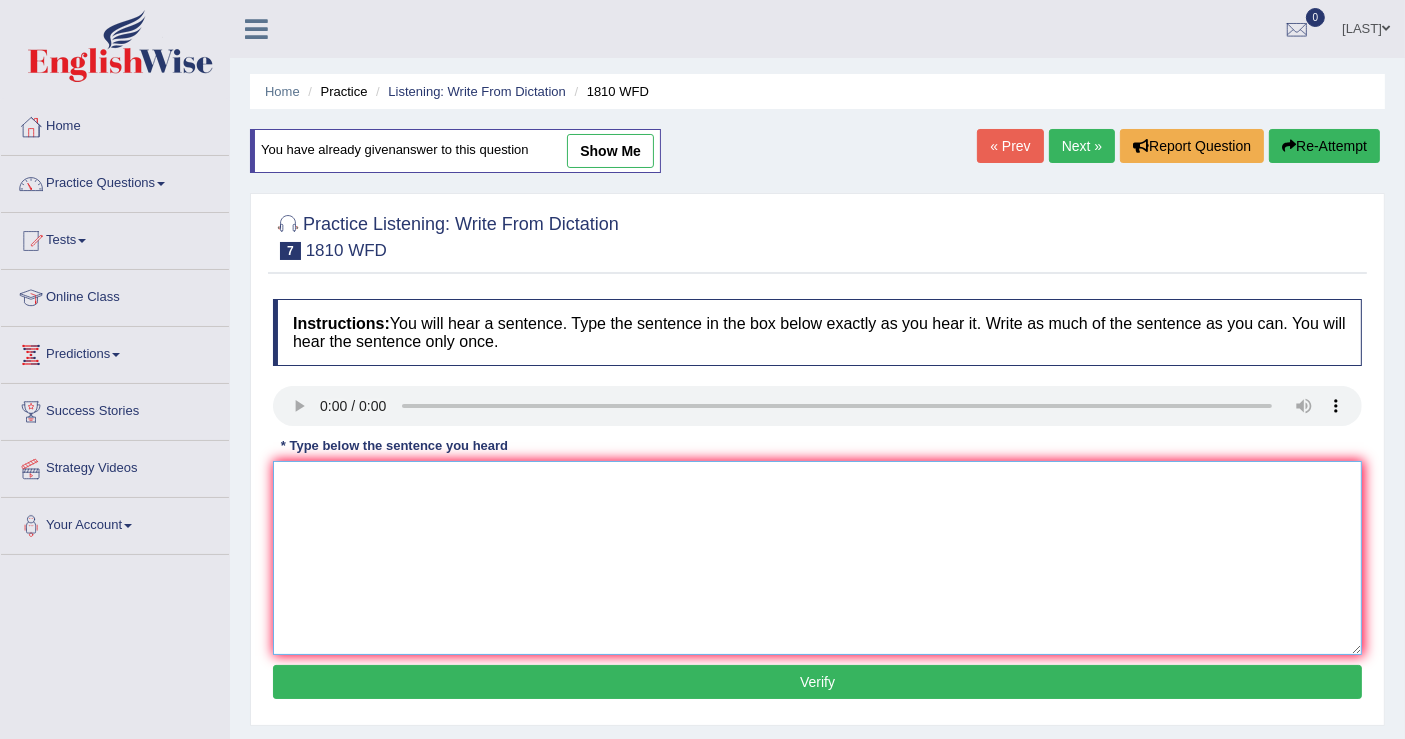 click at bounding box center [817, 558] 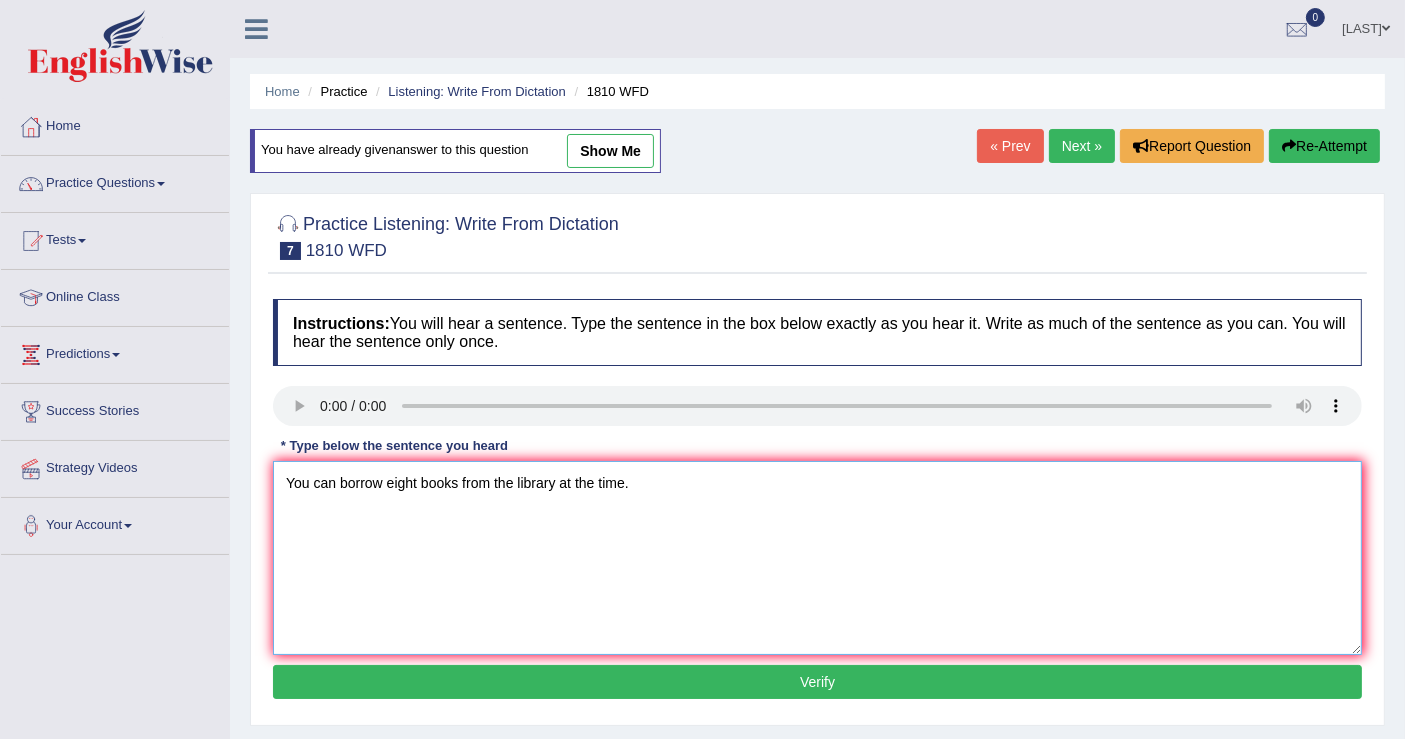 type on "You can borrow eight books from the library at the time." 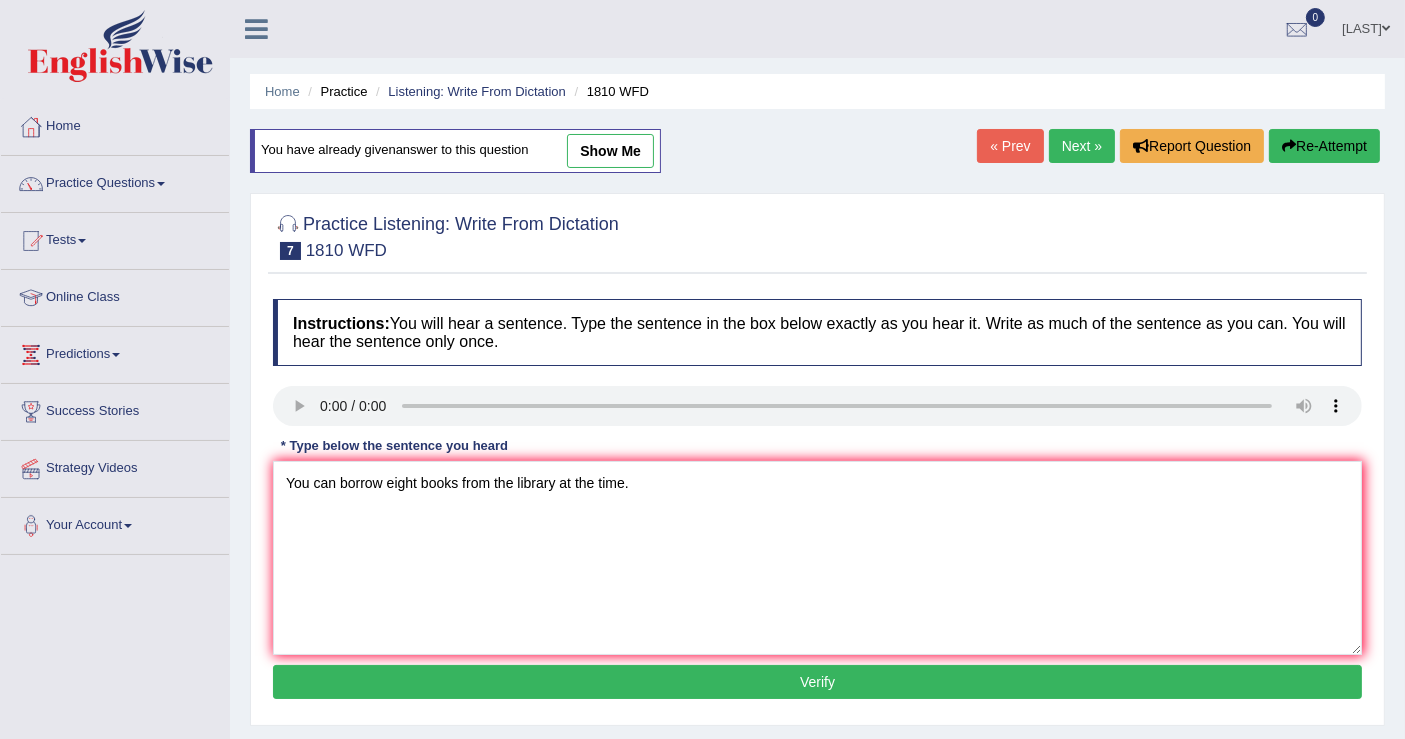 click on "Verify" at bounding box center [817, 682] 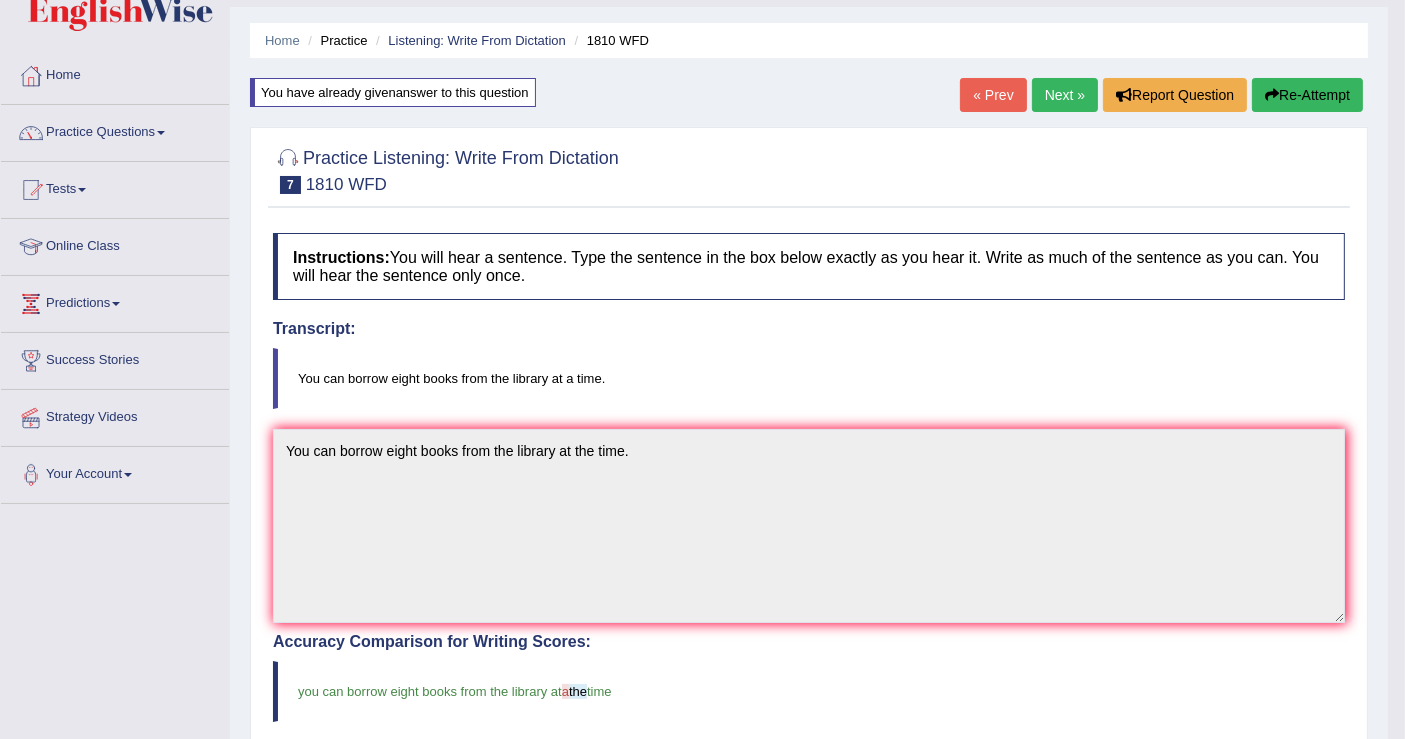scroll, scrollTop: 0, scrollLeft: 0, axis: both 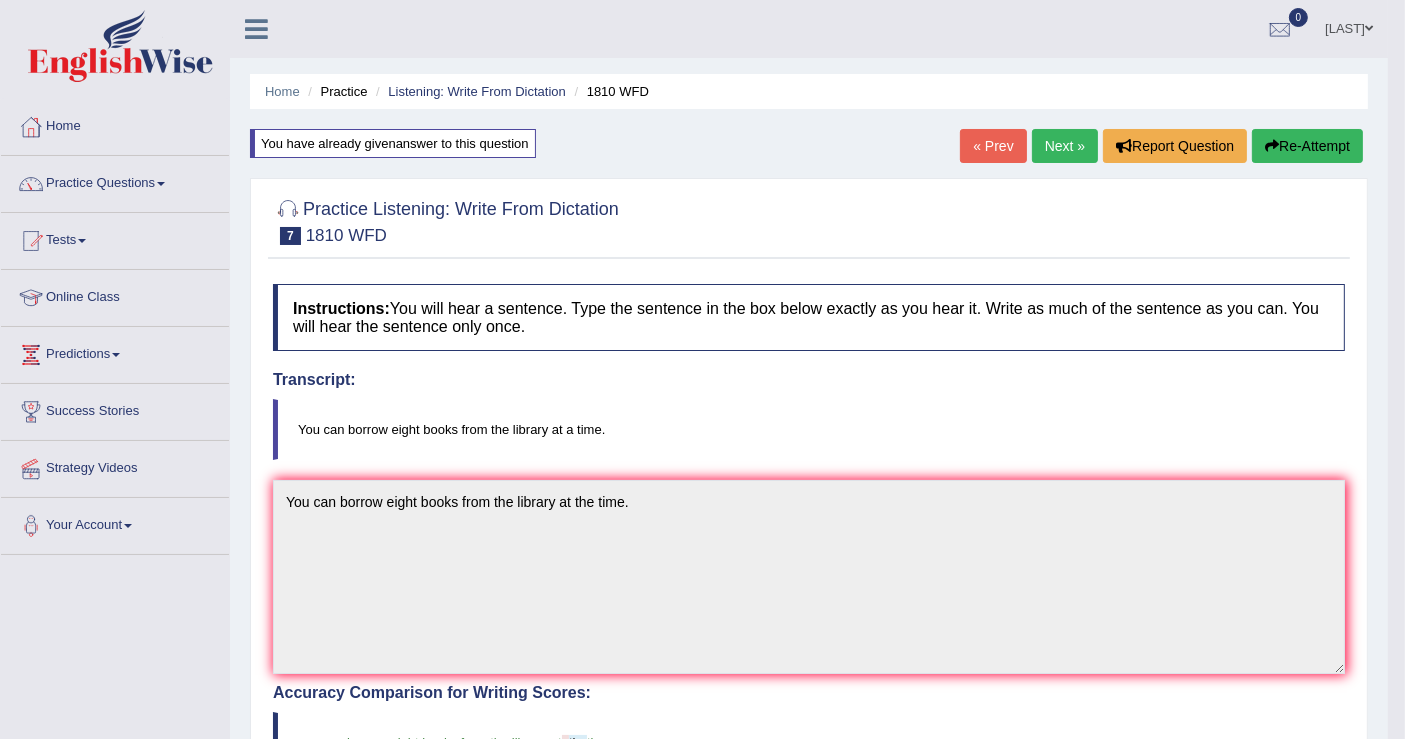 click on "Next »" at bounding box center [1065, 146] 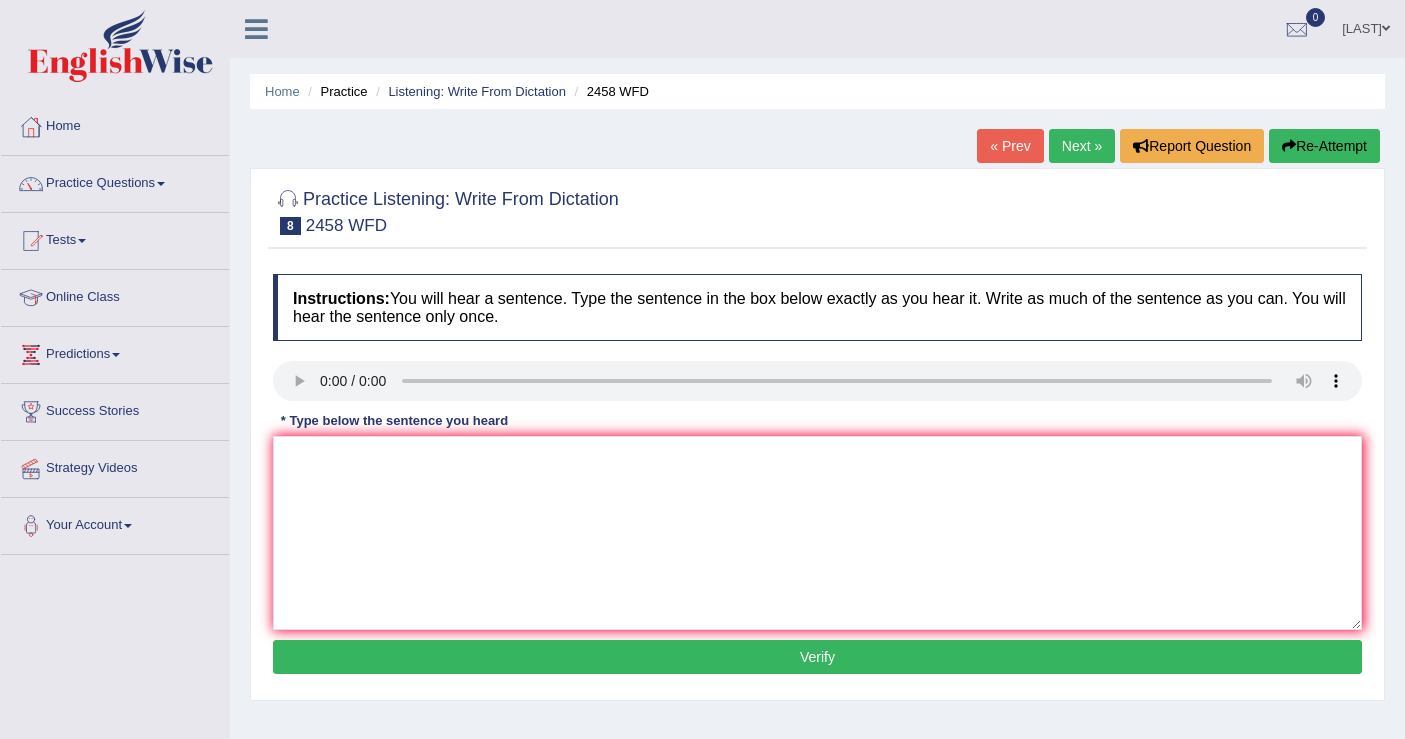 scroll, scrollTop: 0, scrollLeft: 0, axis: both 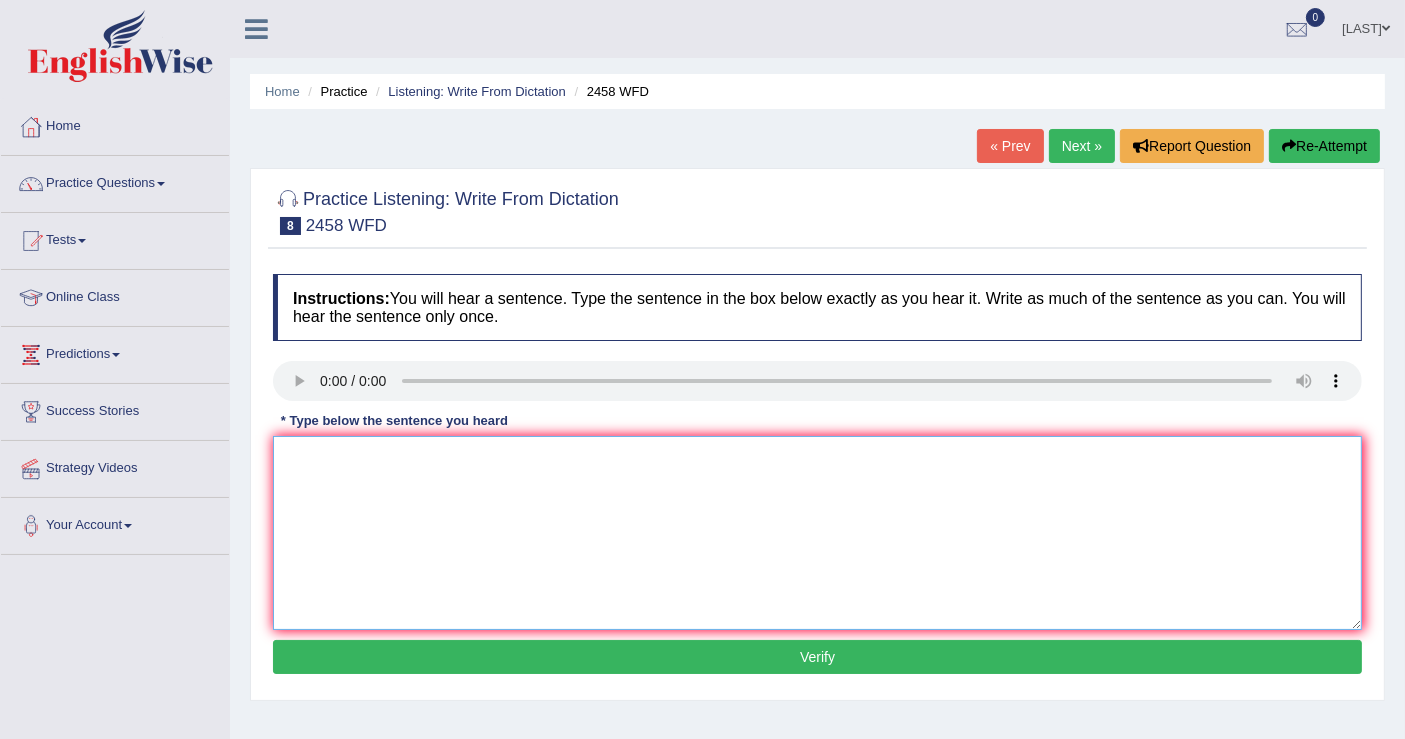 click at bounding box center (817, 533) 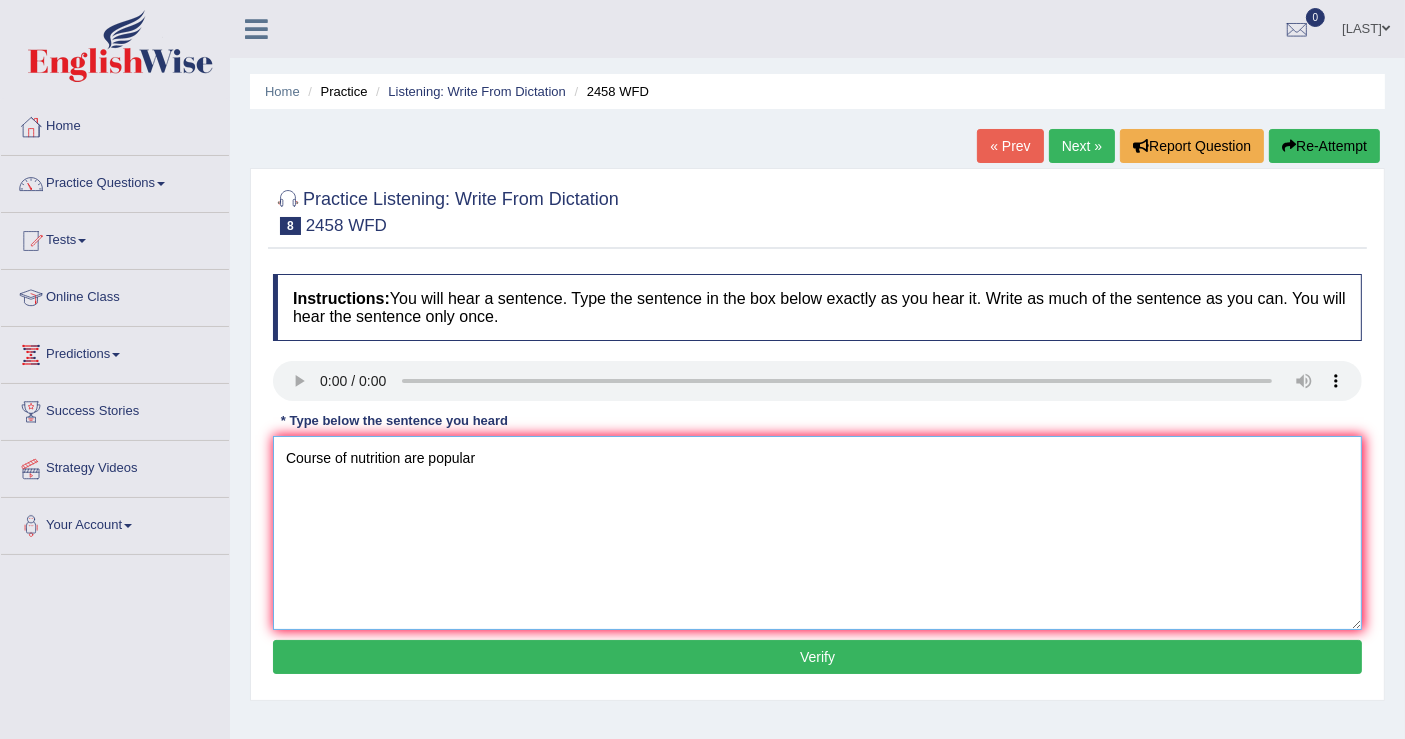 click on "Course of nutrition are popular" at bounding box center [817, 533] 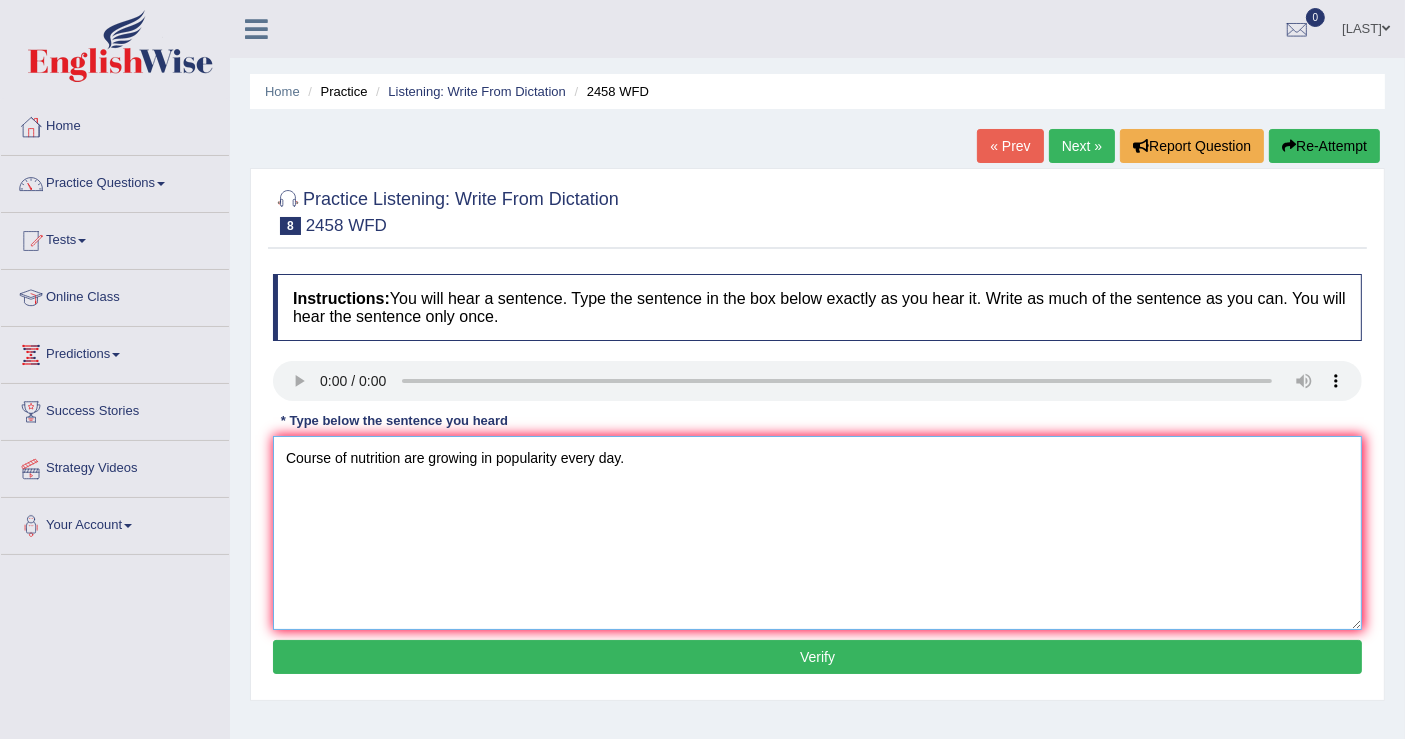 type on "Course of nutrition are growing in popularity every day." 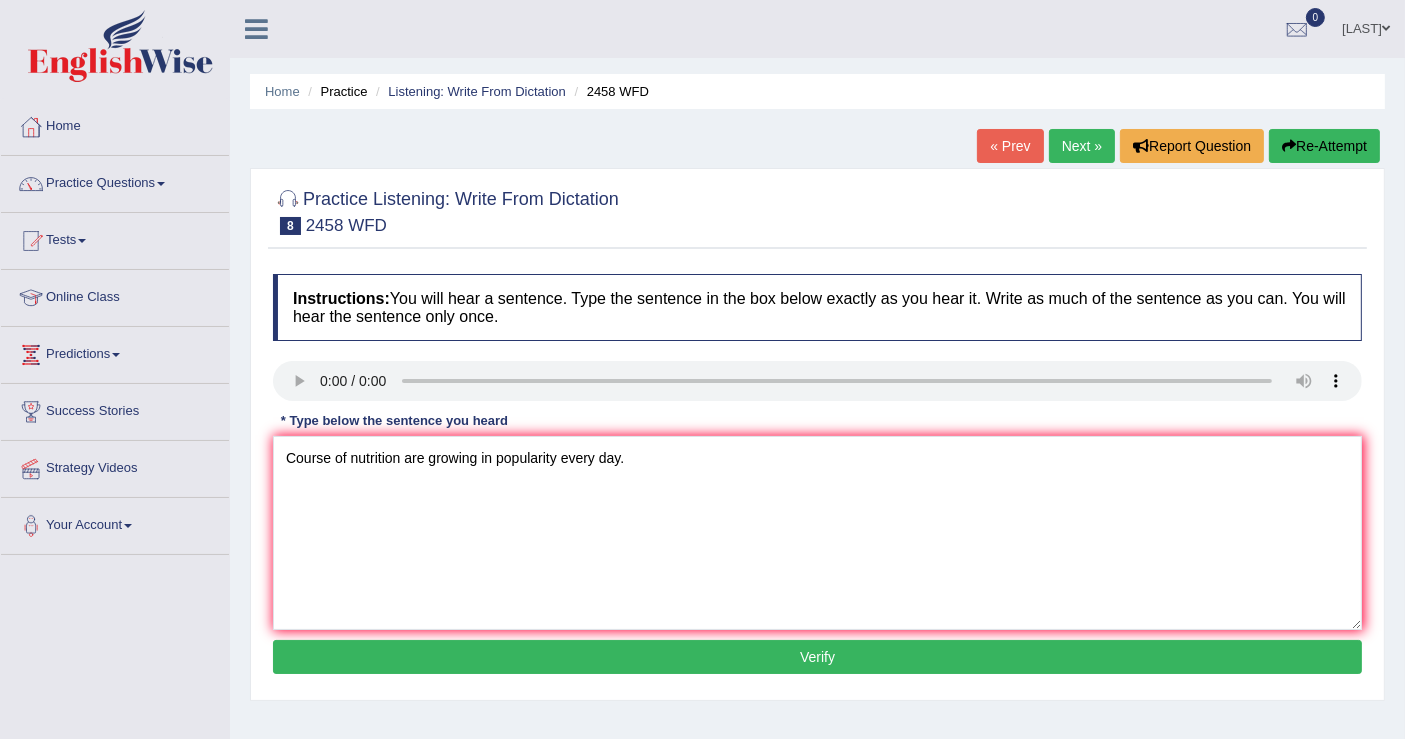 click on "Verify" at bounding box center [817, 657] 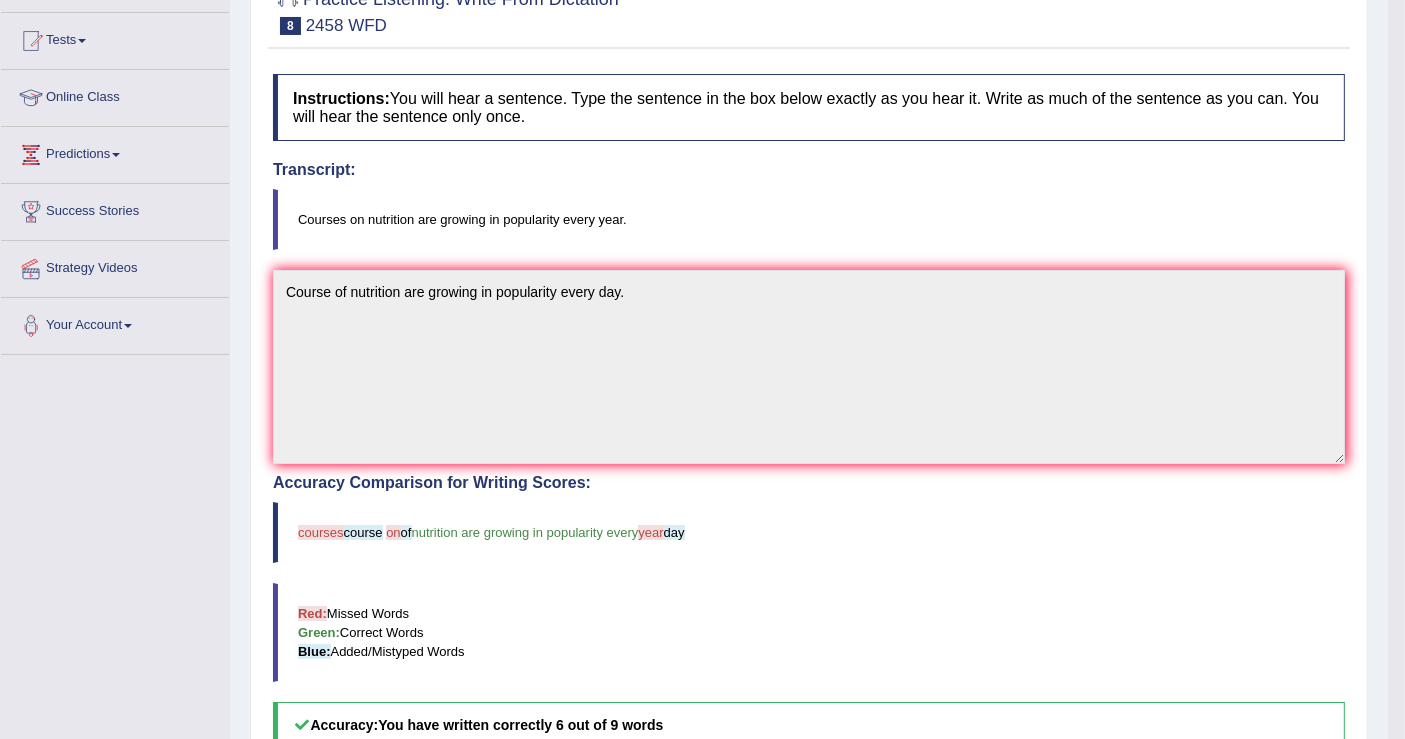 scroll, scrollTop: 0, scrollLeft: 0, axis: both 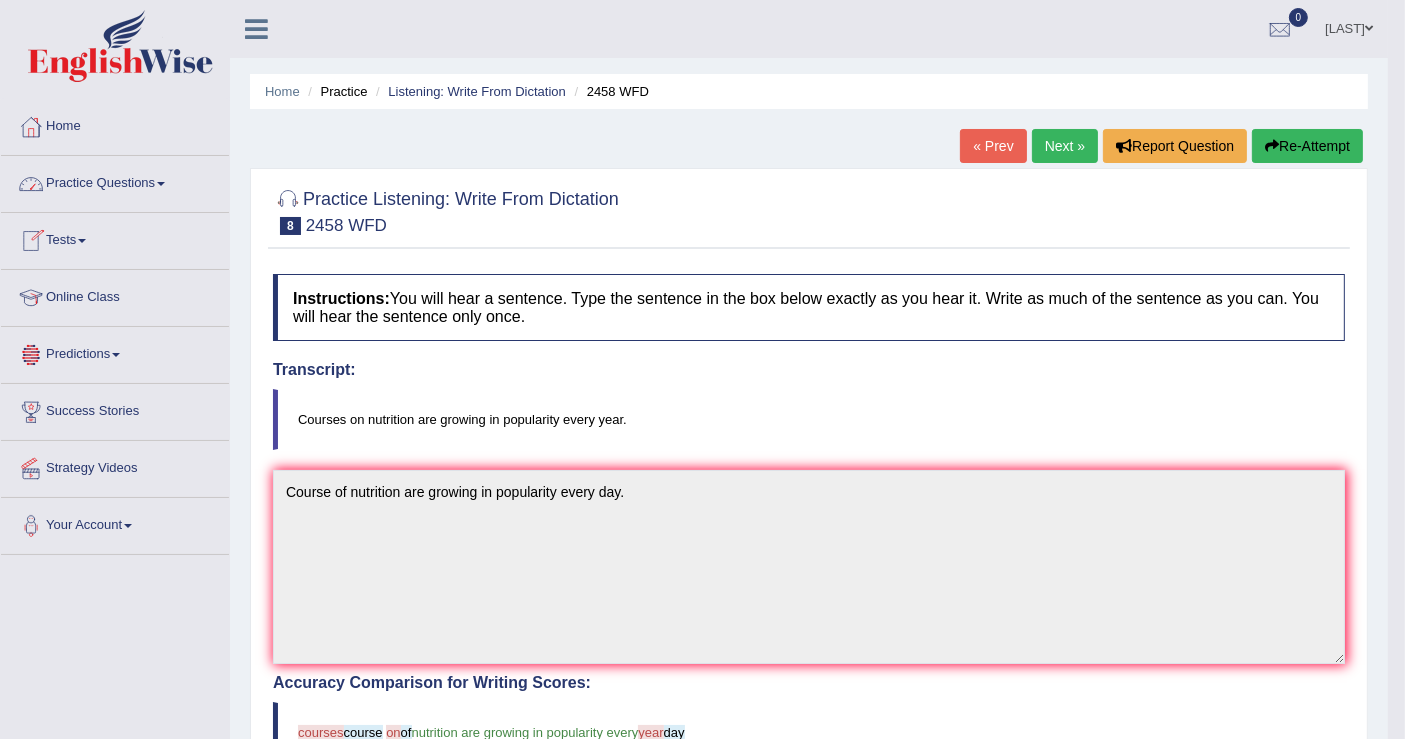 click on "Next »" at bounding box center [1065, 146] 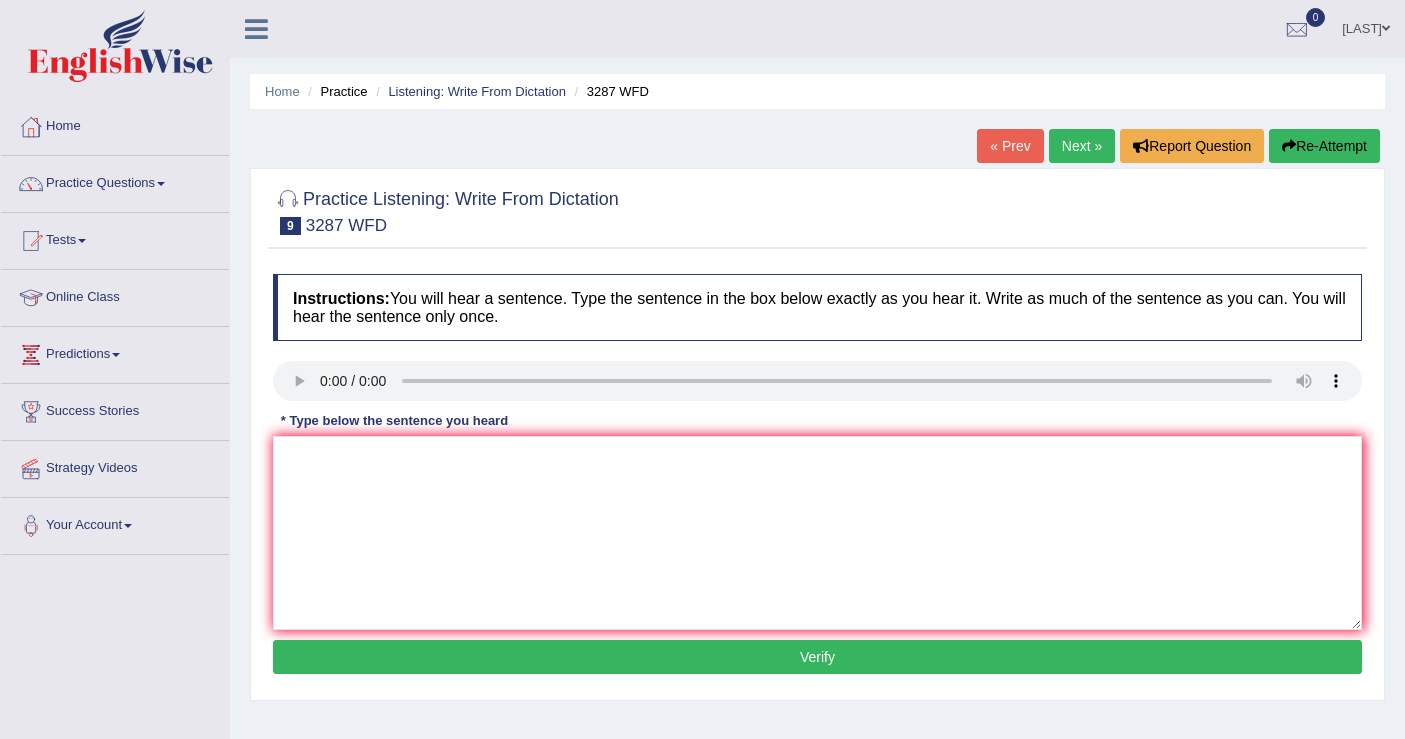 scroll, scrollTop: 0, scrollLeft: 0, axis: both 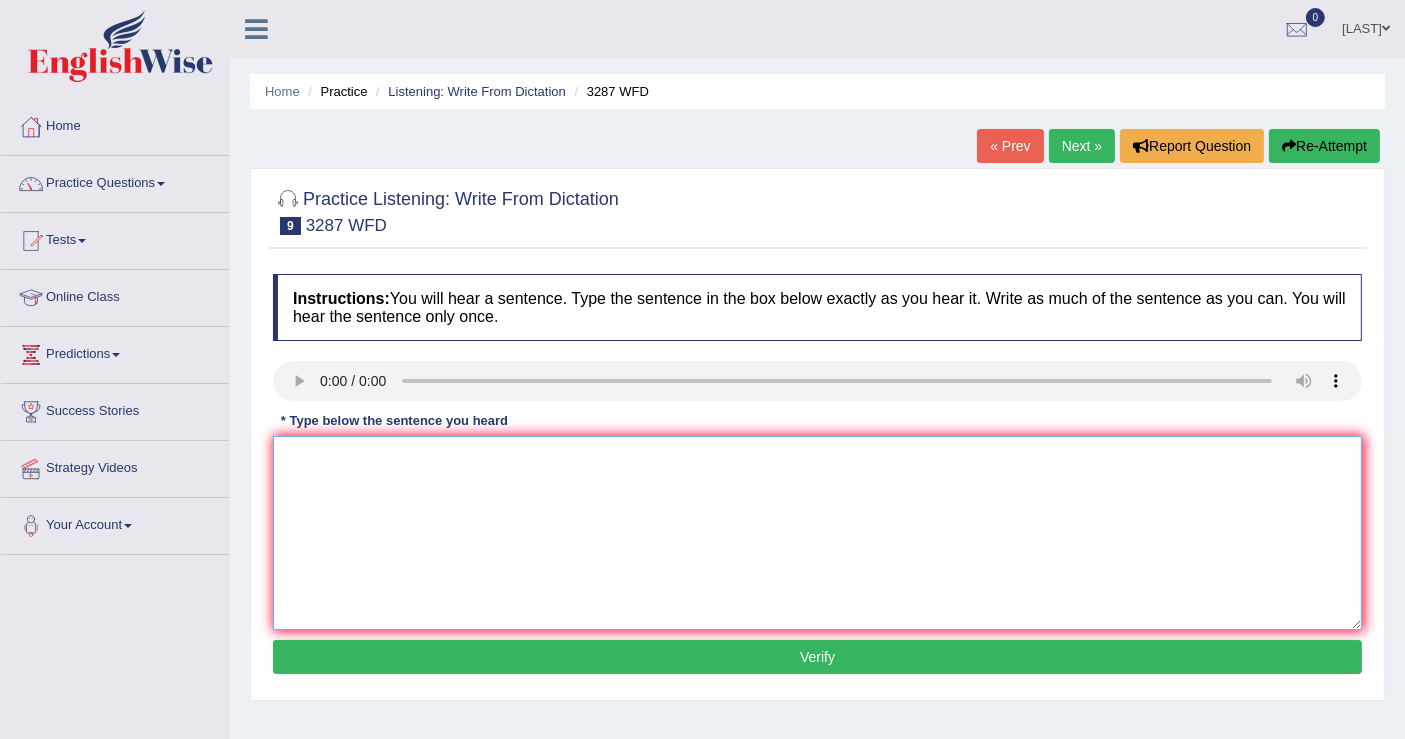 click at bounding box center (817, 533) 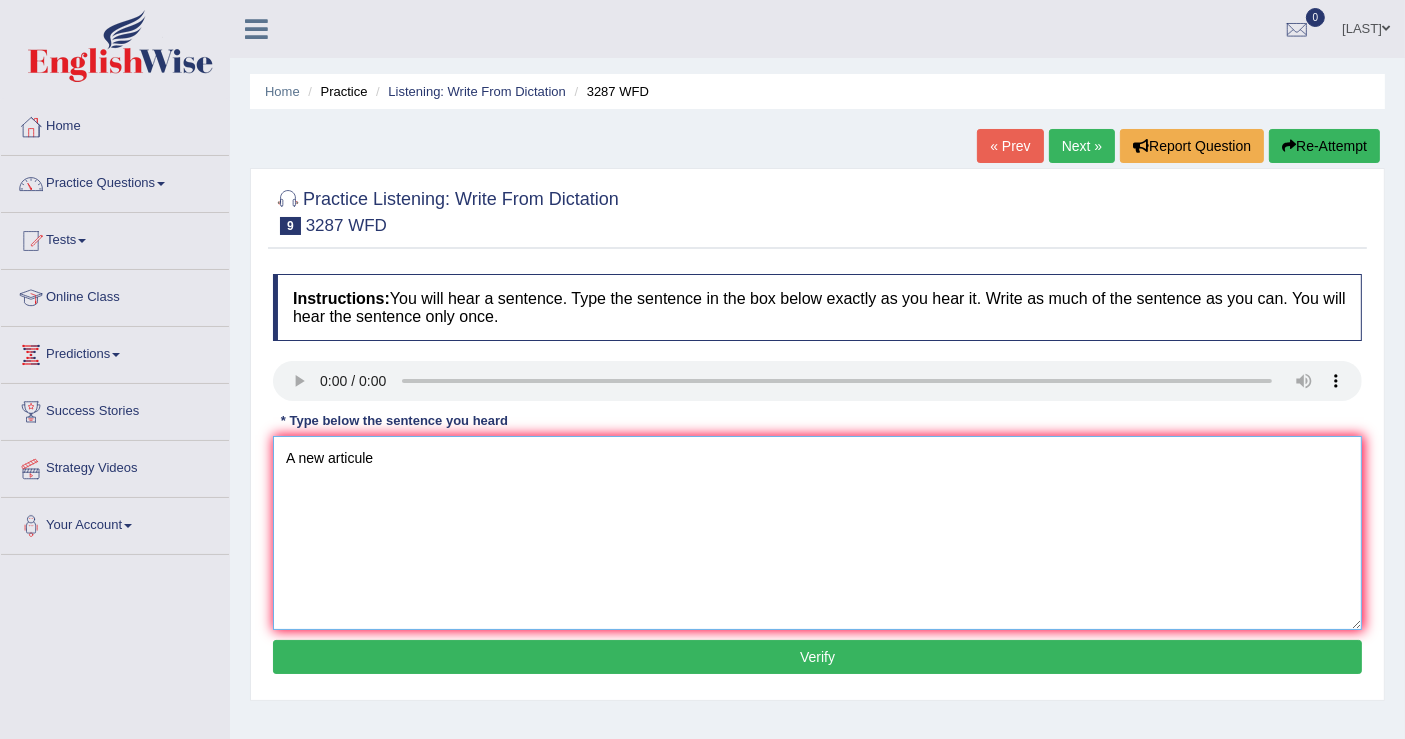 click on "A new articule" at bounding box center [817, 533] 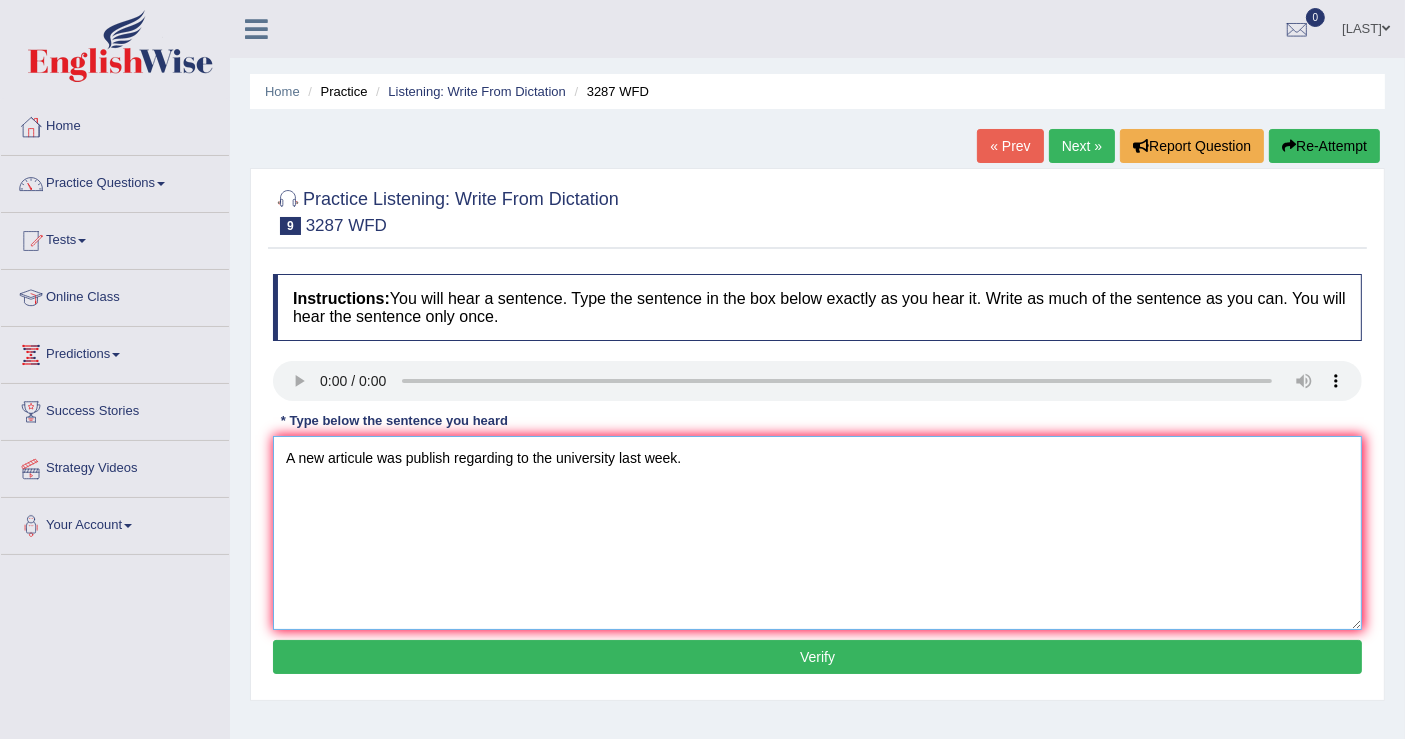 type on "A new articule was publish regarding to the university last week." 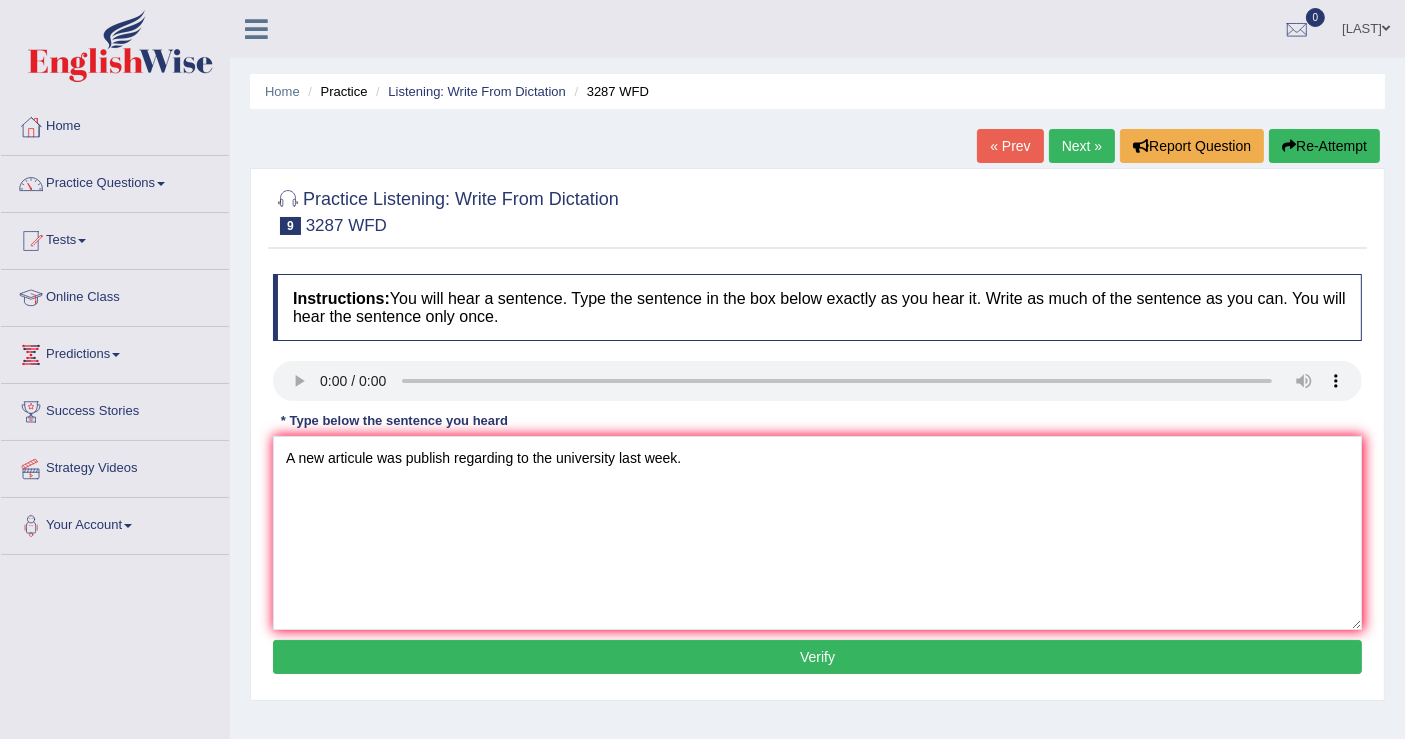 click on "Verify" at bounding box center [817, 657] 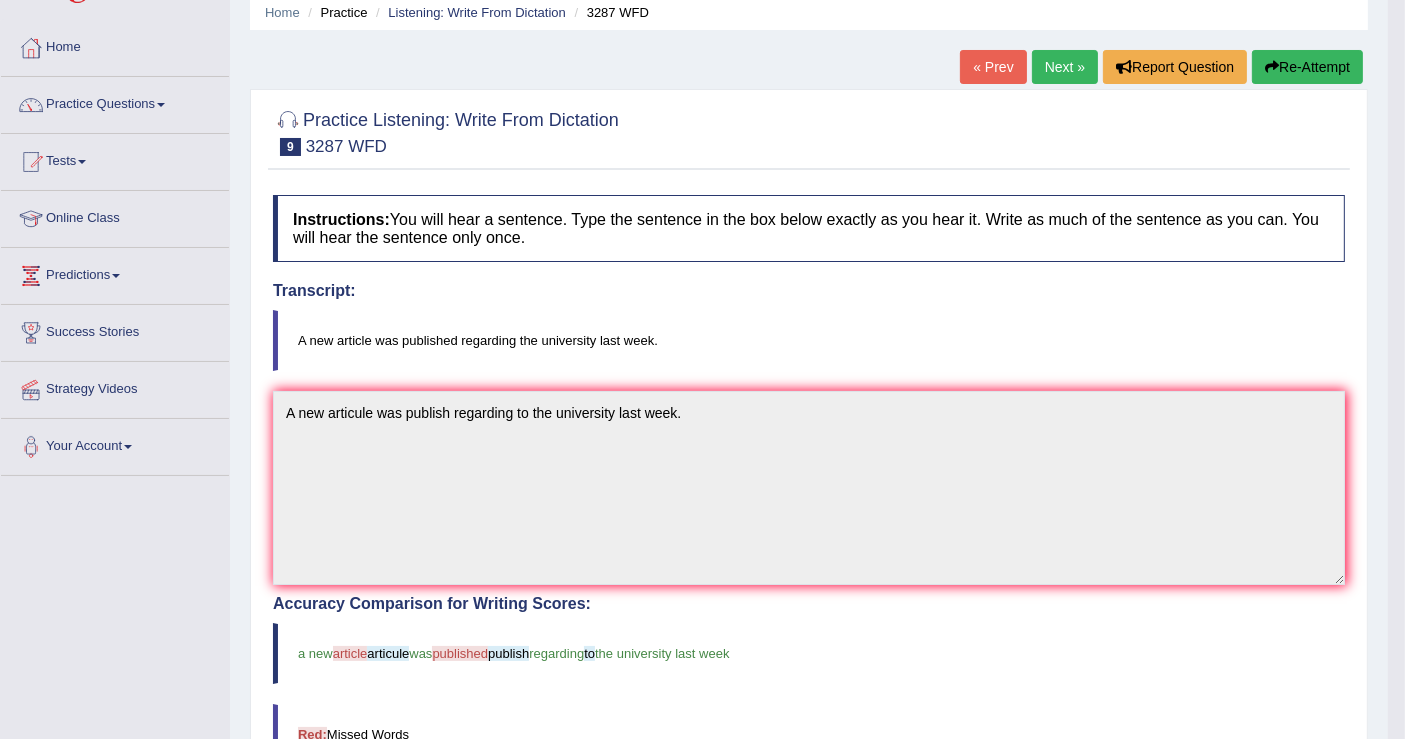 scroll, scrollTop: 0, scrollLeft: 0, axis: both 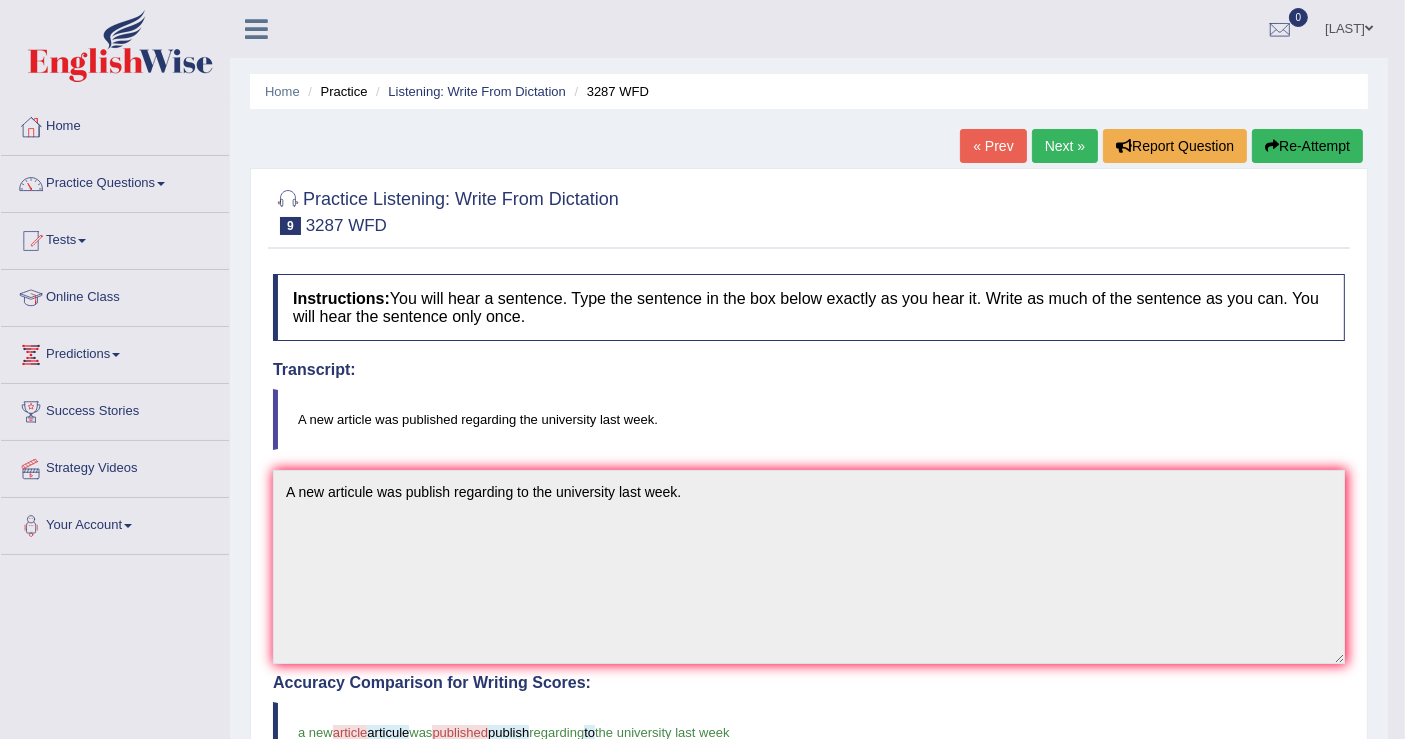 click on "Next »" at bounding box center (1065, 146) 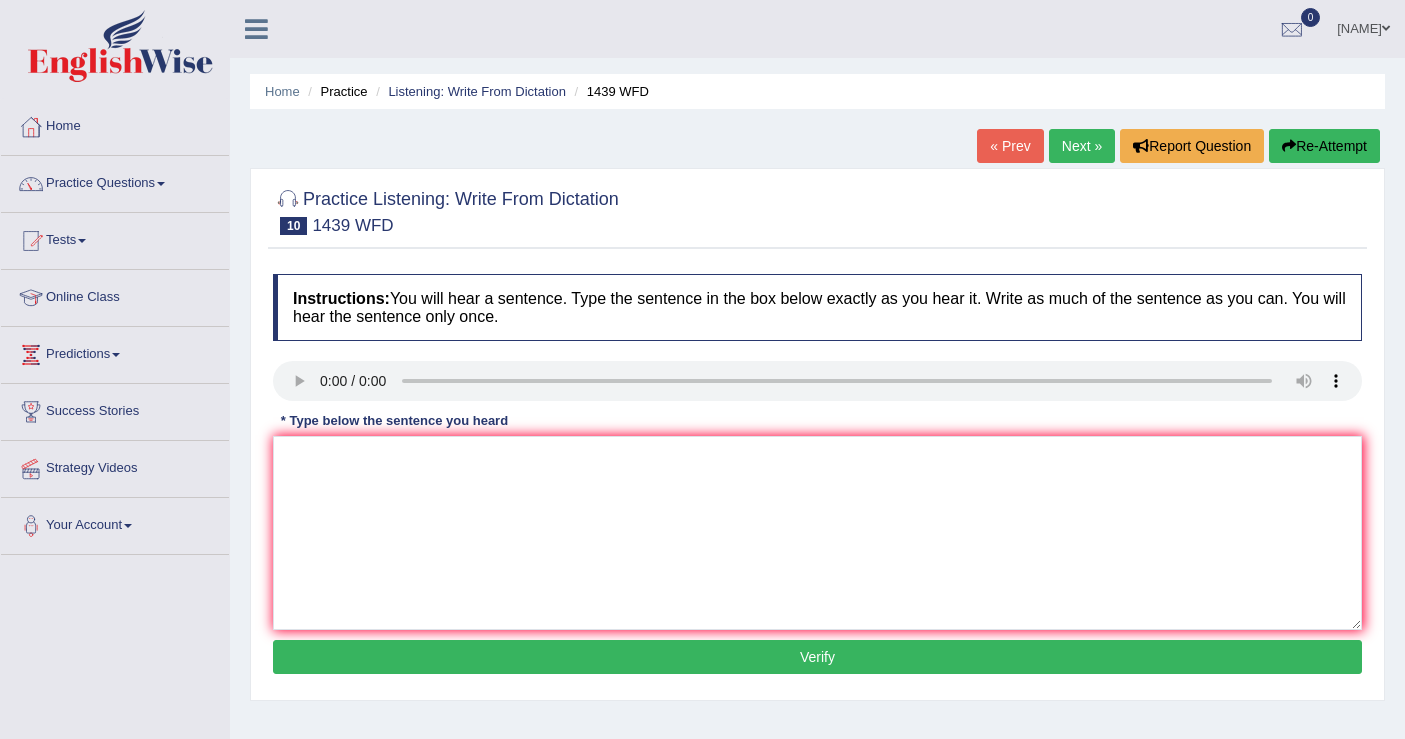 scroll, scrollTop: 0, scrollLeft: 0, axis: both 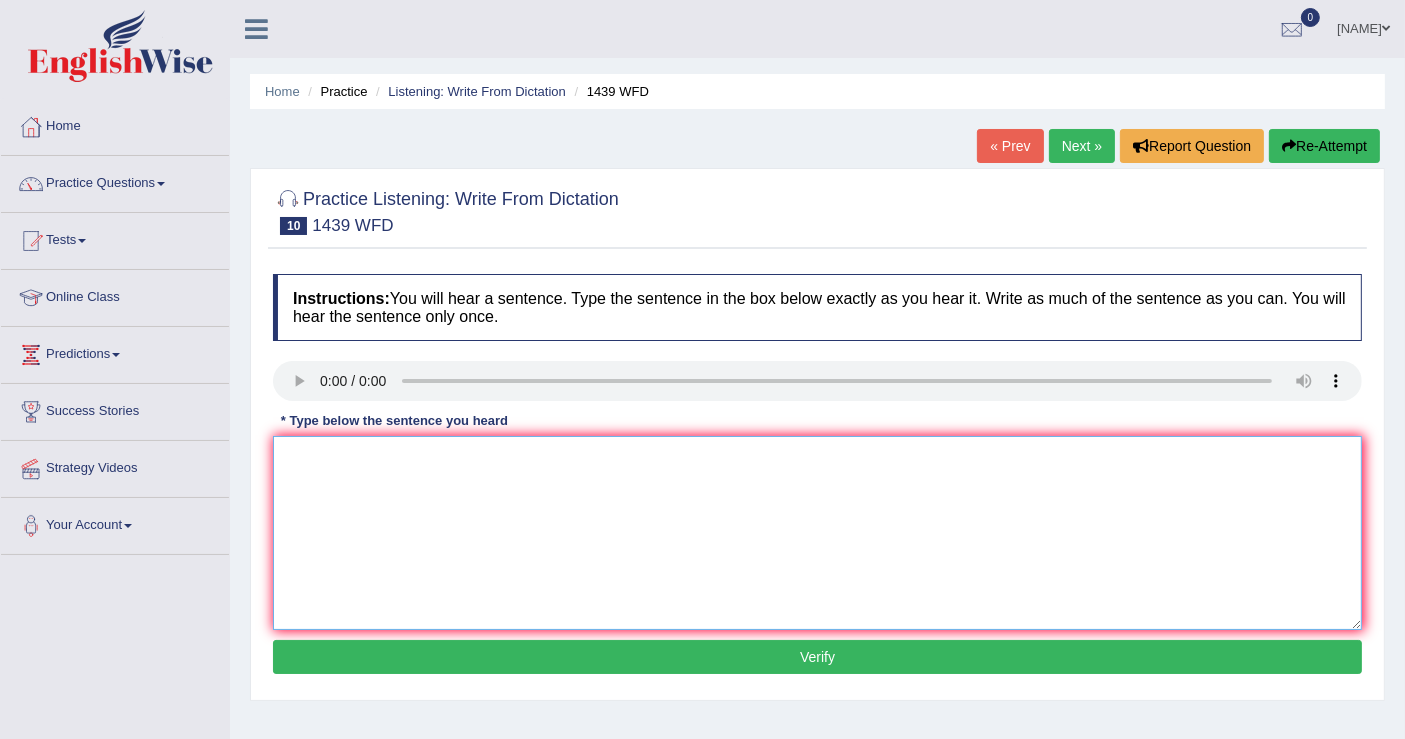 click at bounding box center (817, 533) 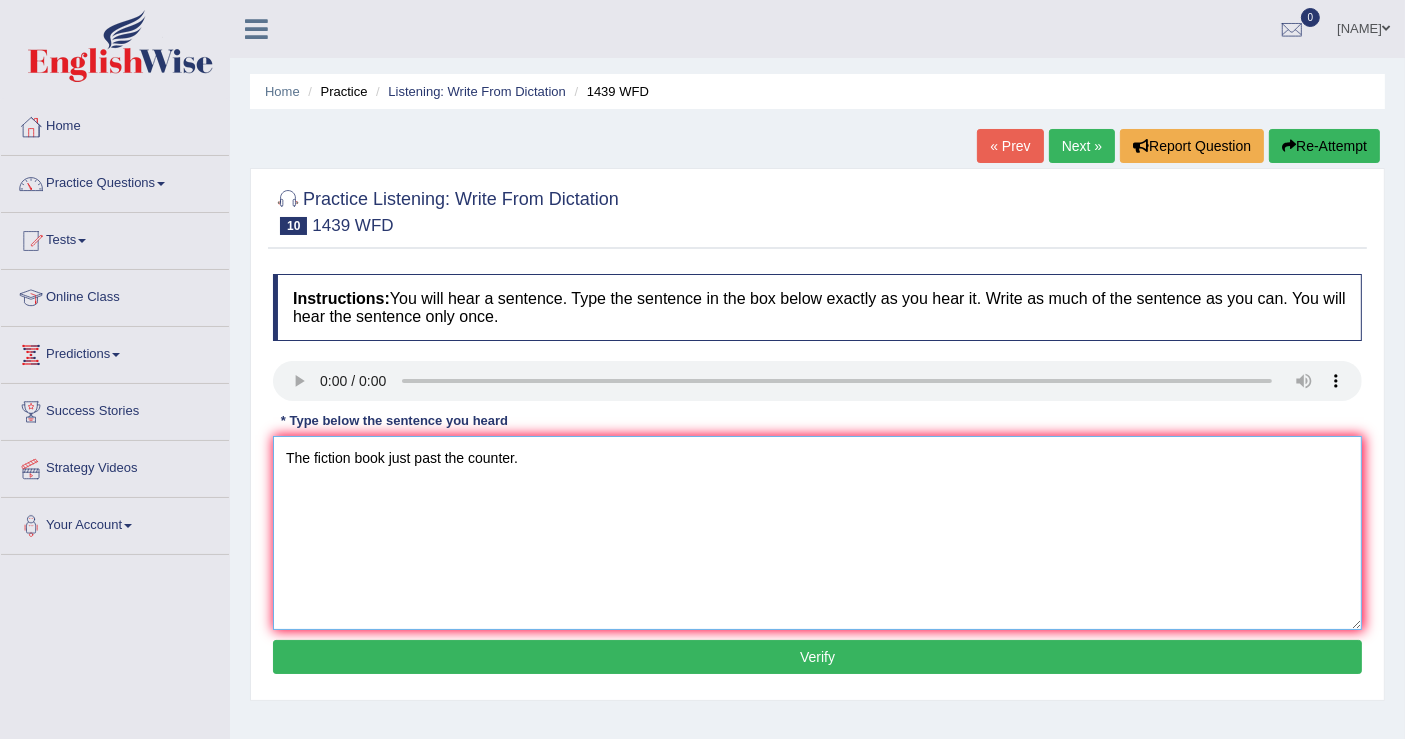 type on "The fiction book just past the counter." 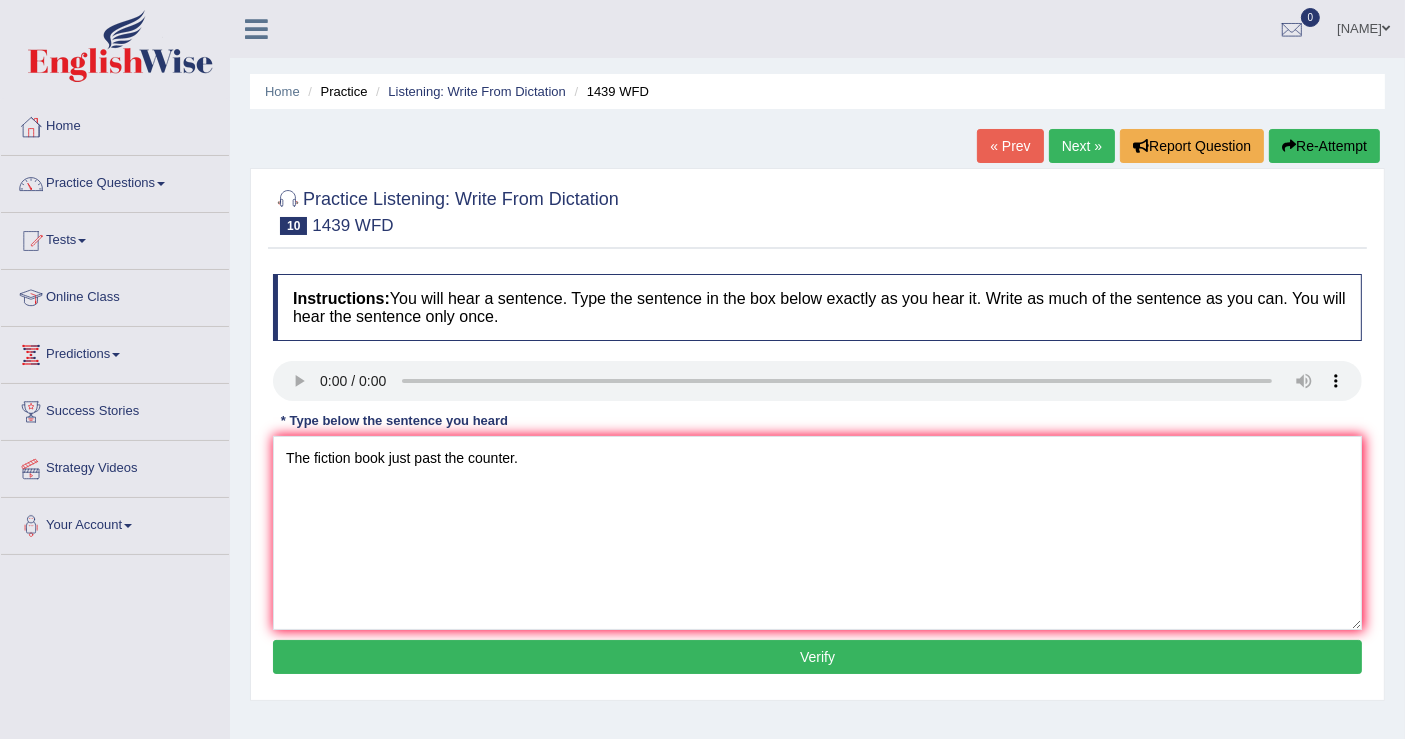 click on "Verify" at bounding box center [817, 657] 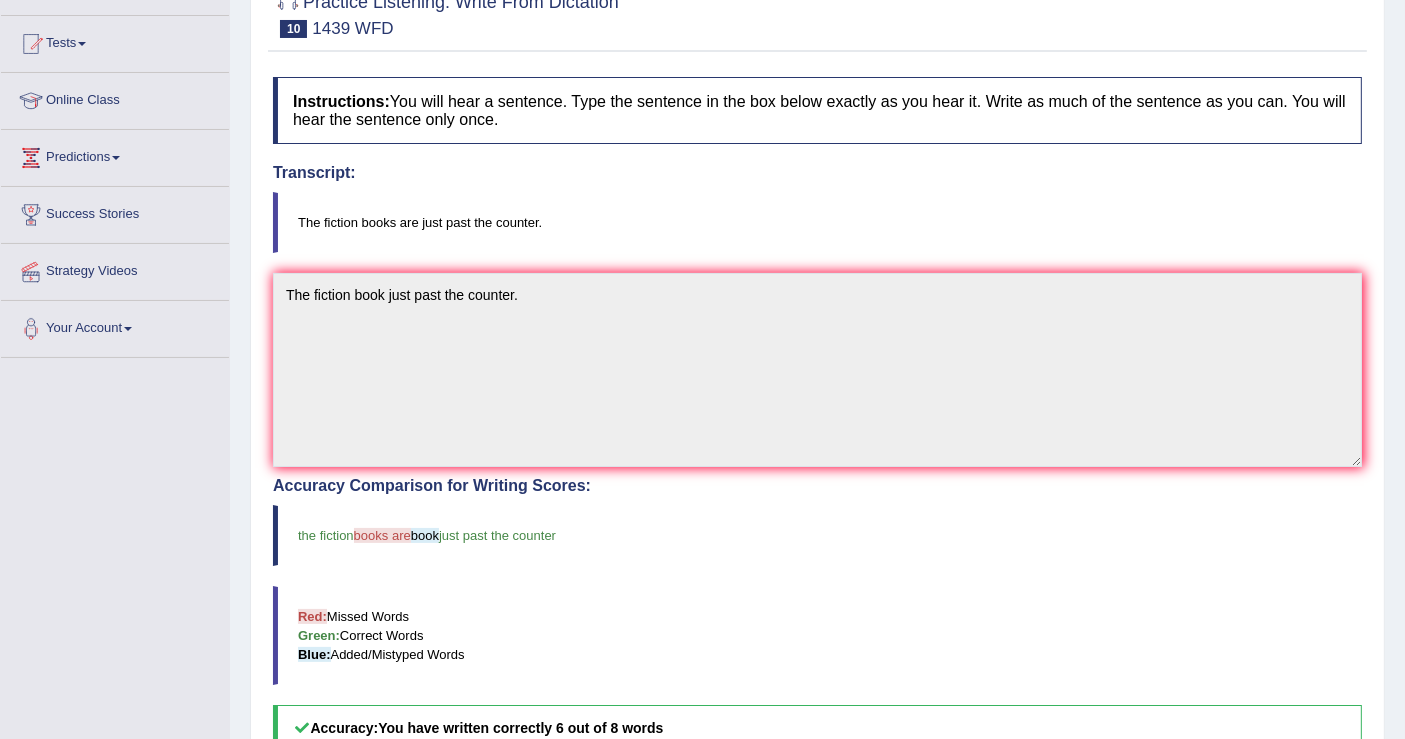 scroll, scrollTop: 0, scrollLeft: 0, axis: both 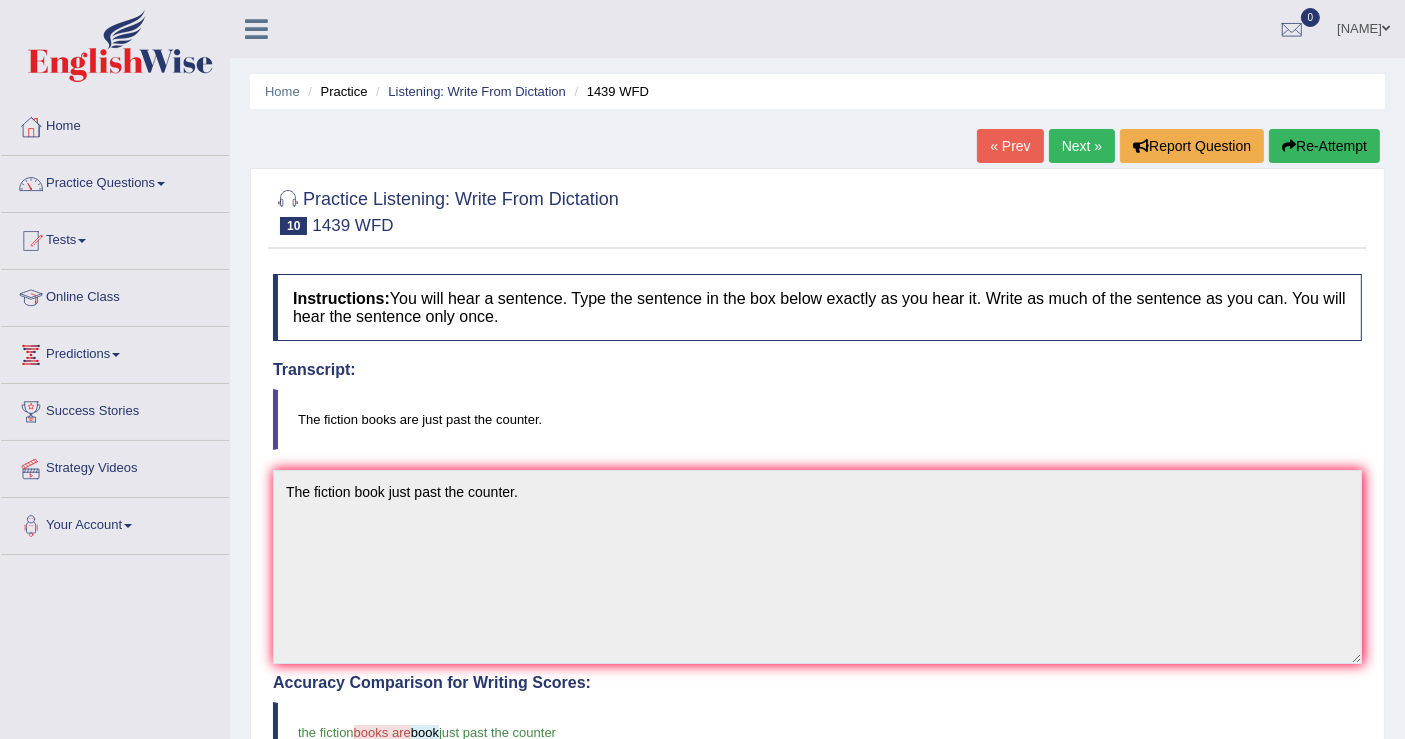 click on "Next »" at bounding box center (1082, 146) 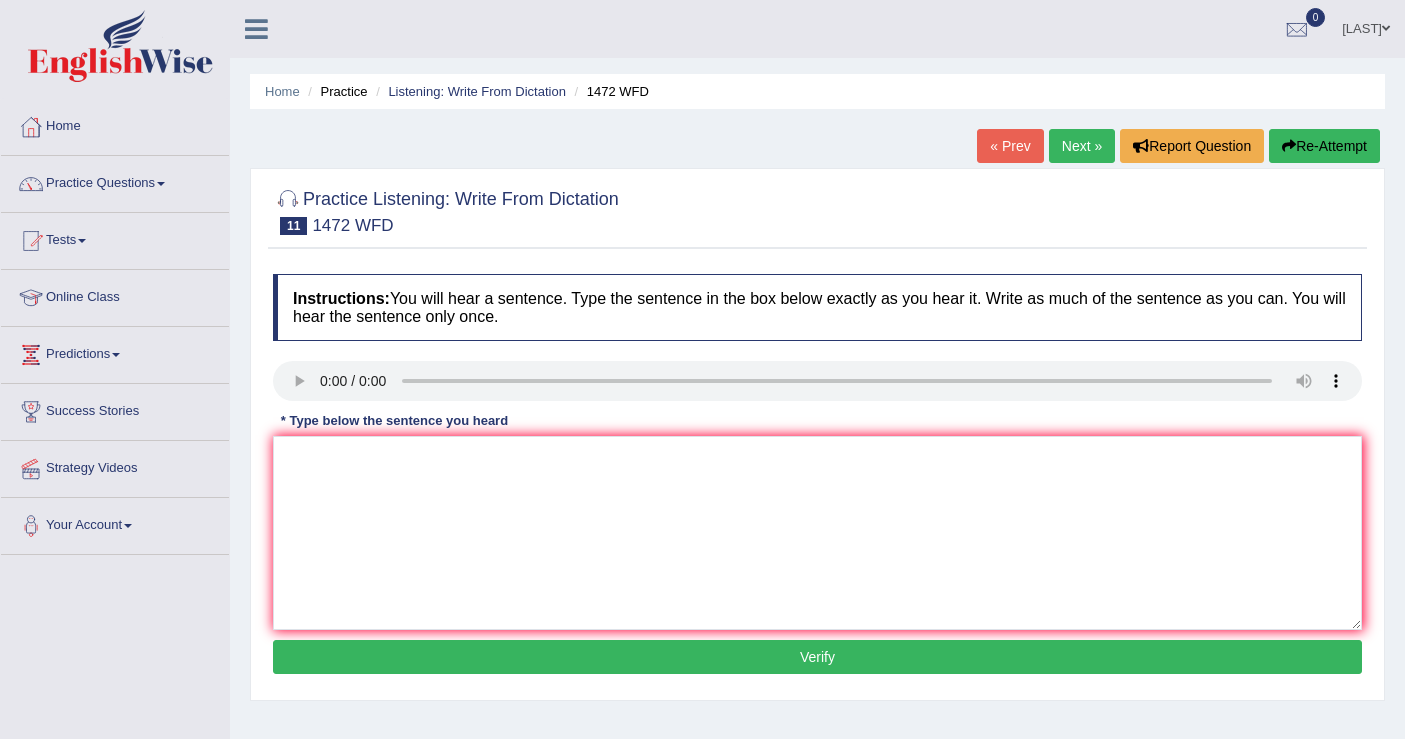 scroll, scrollTop: 0, scrollLeft: 0, axis: both 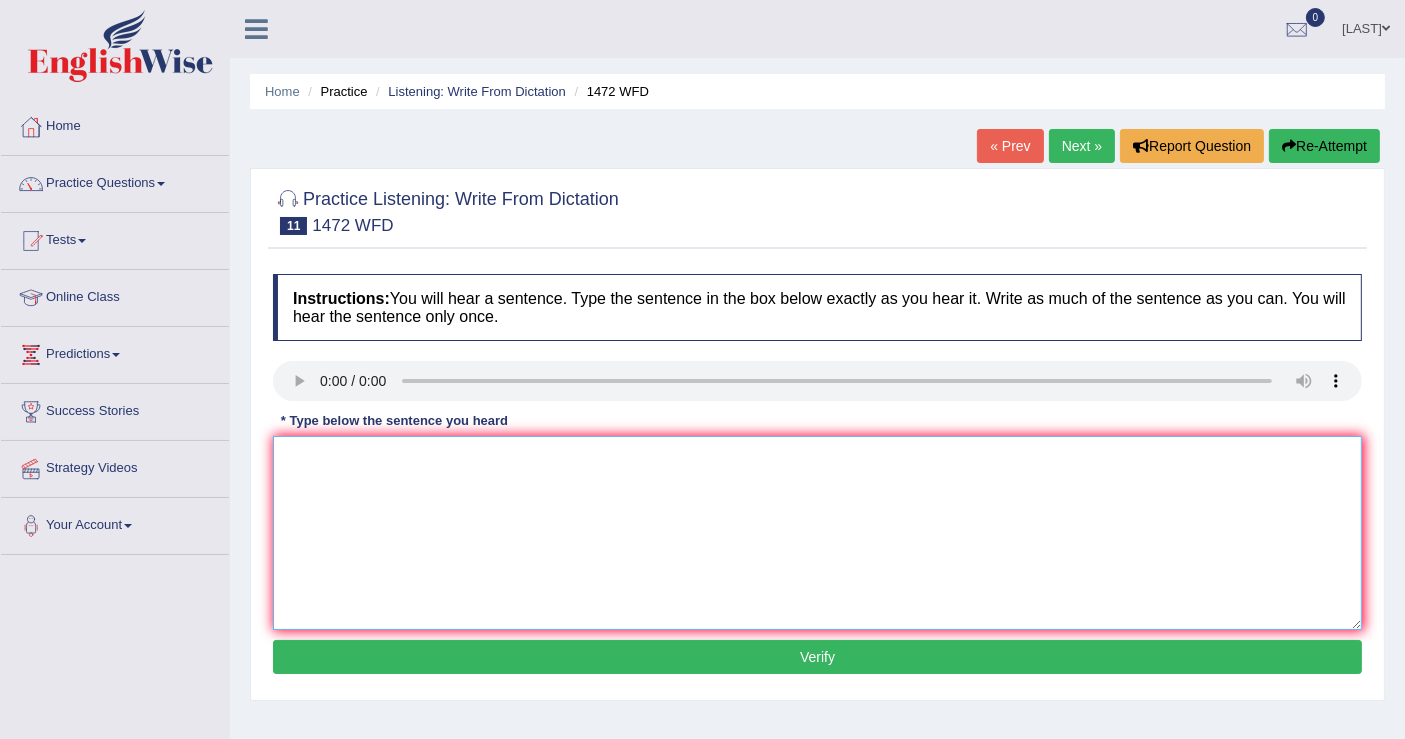 click at bounding box center [817, 533] 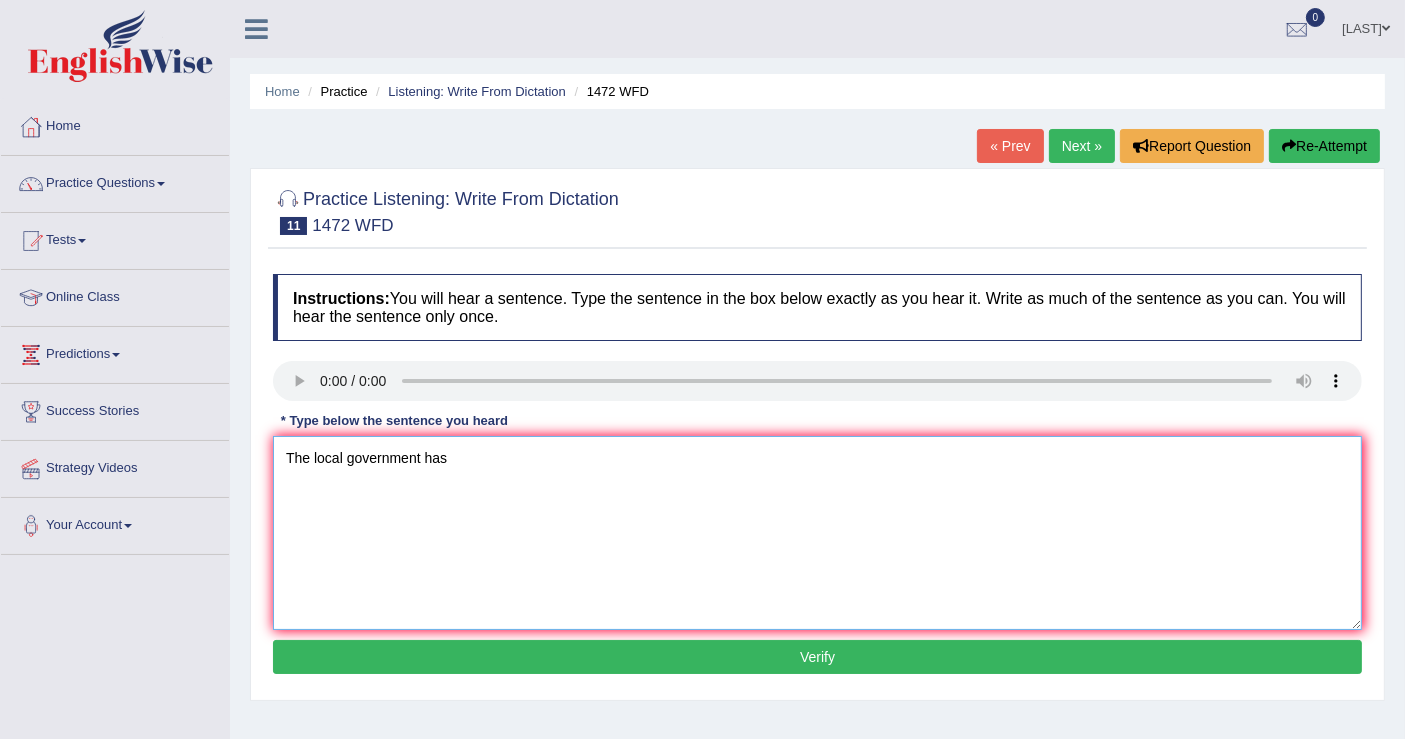click on "The local government has" at bounding box center (817, 533) 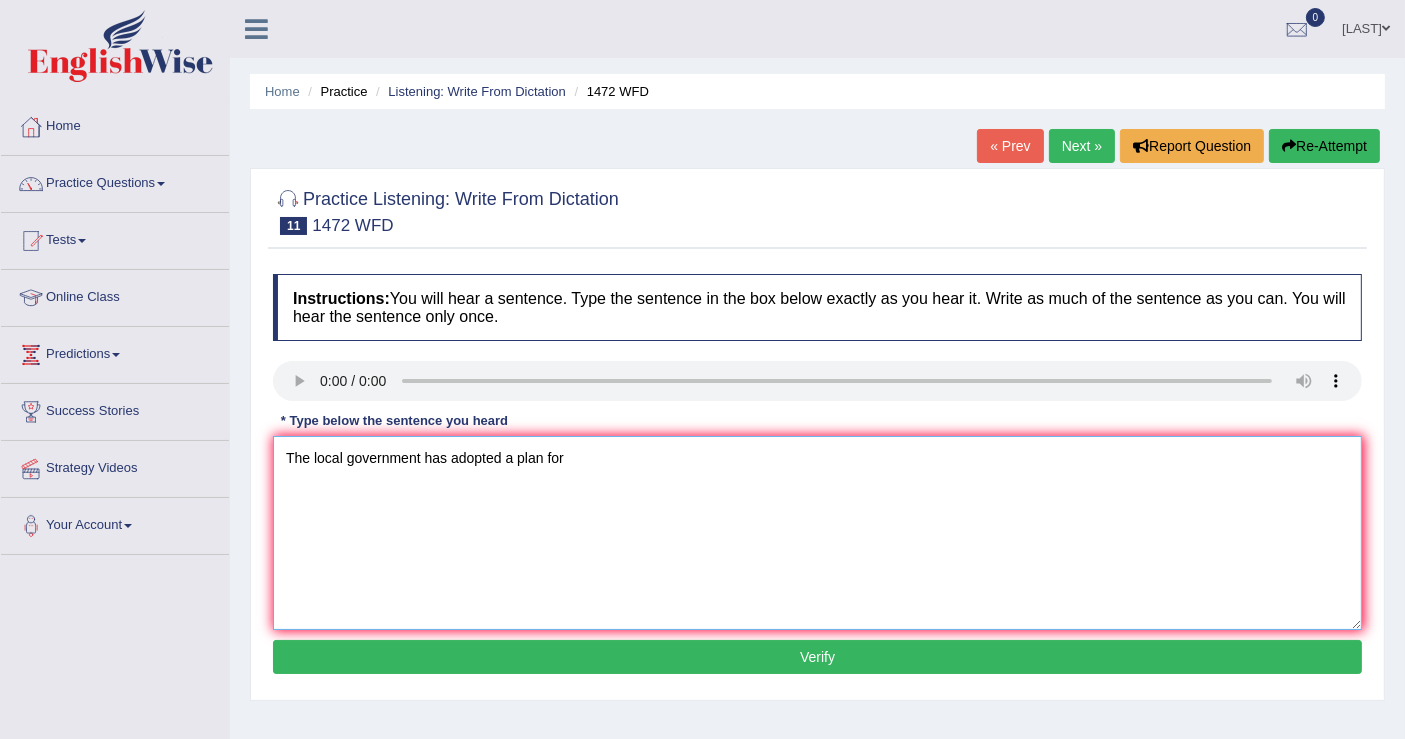 click on "The local government has adopted a plan for" at bounding box center (817, 533) 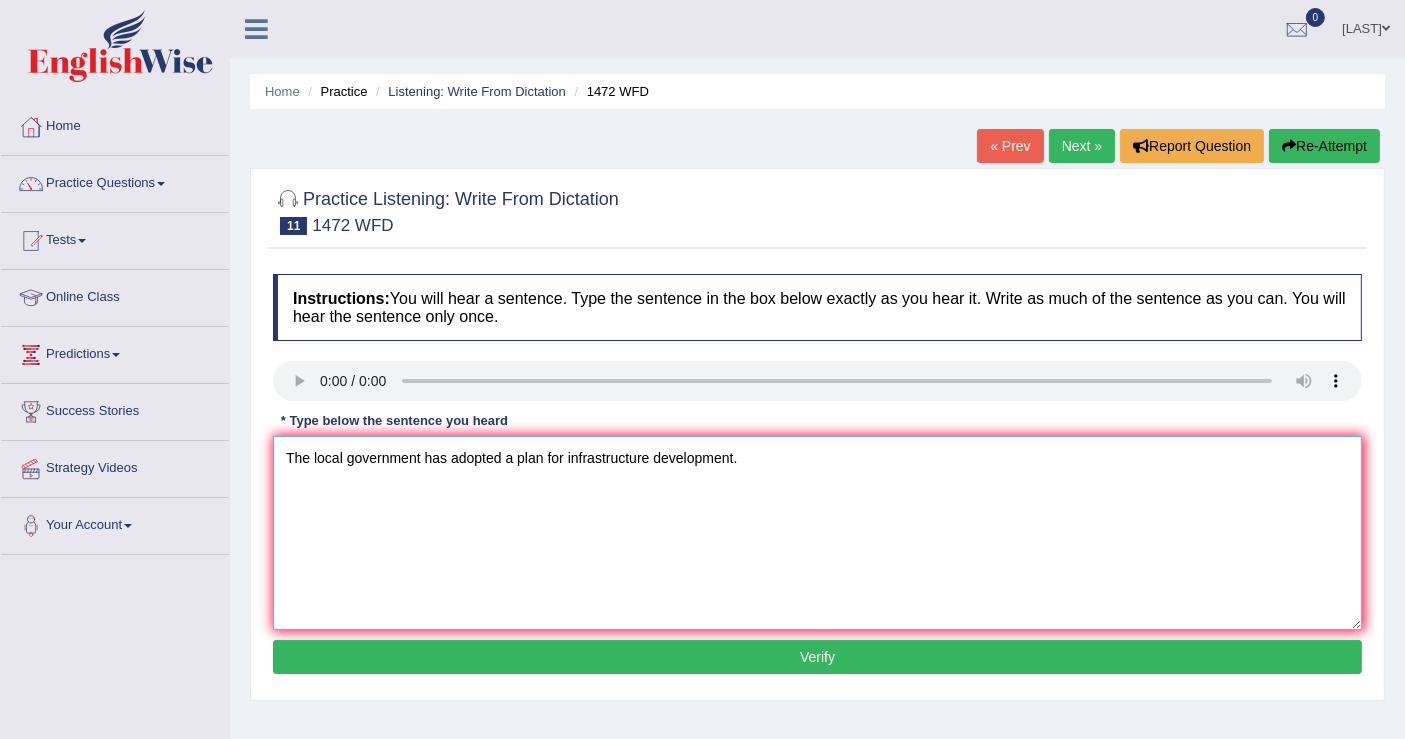 type on "The local government has adopted a plan for infrastructure development." 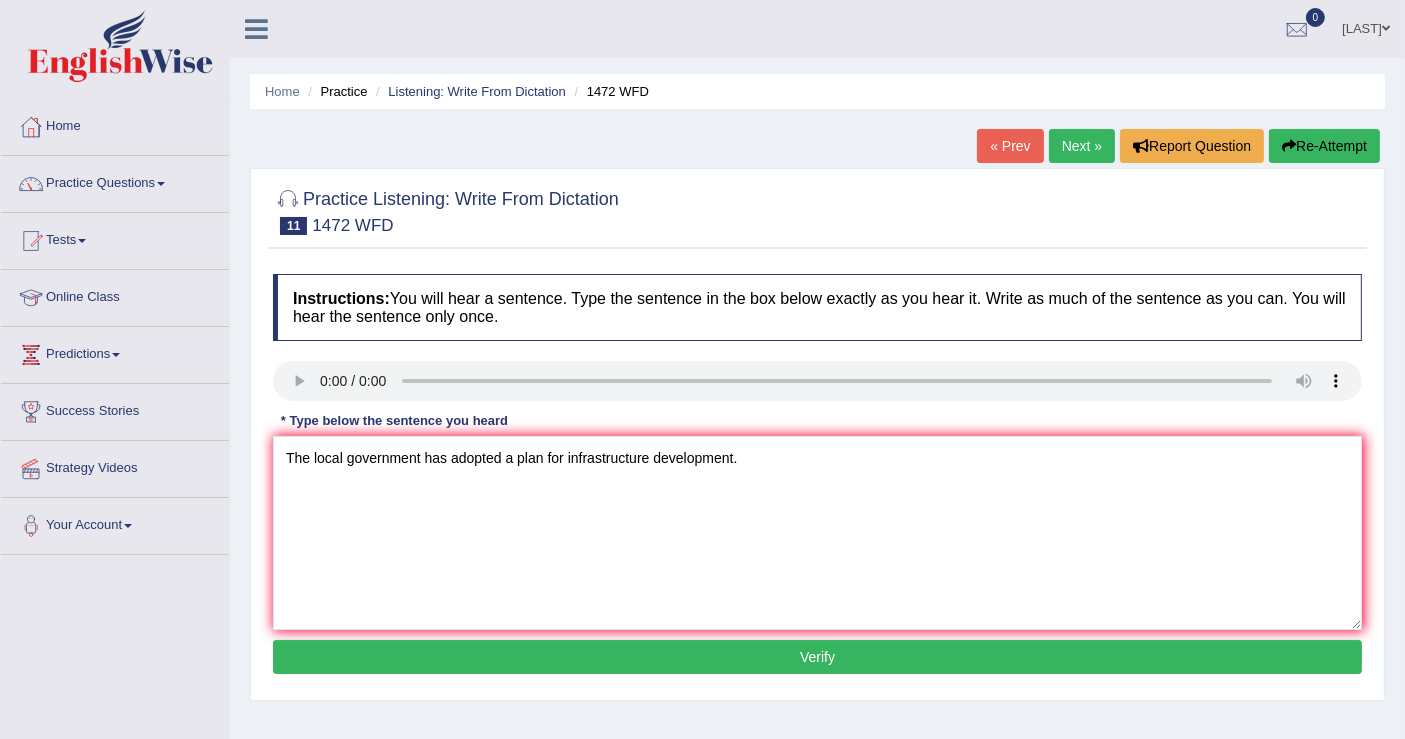 click on "Verify" at bounding box center [817, 657] 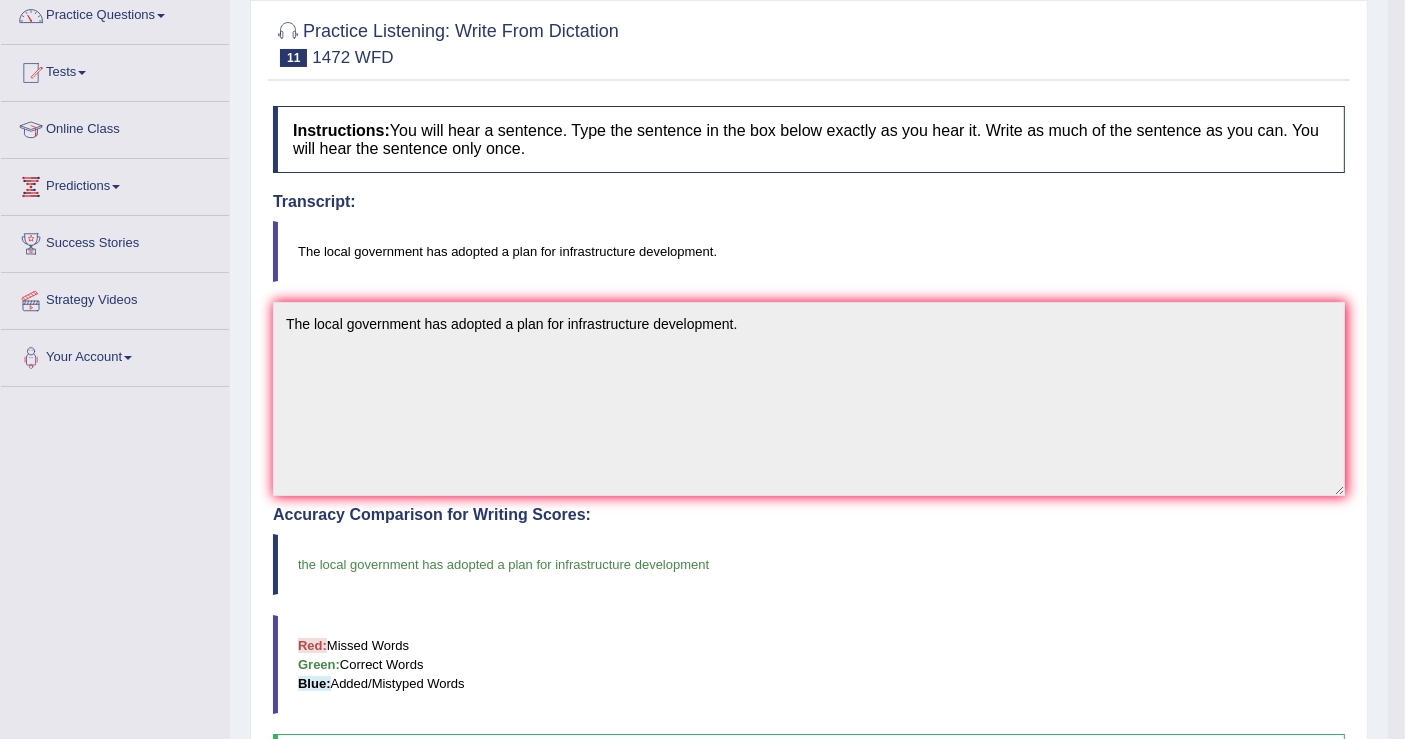 scroll, scrollTop: 0, scrollLeft: 0, axis: both 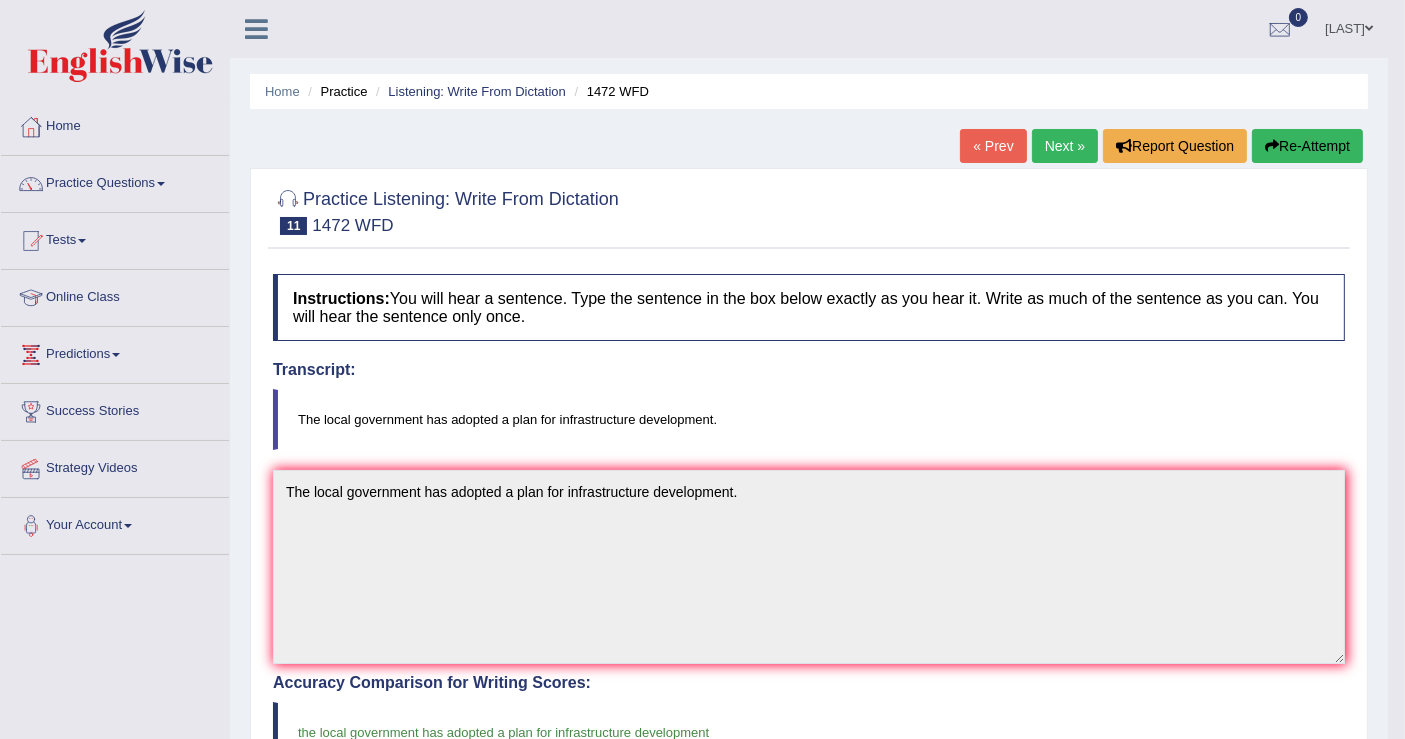 click on "Next »" at bounding box center (1065, 146) 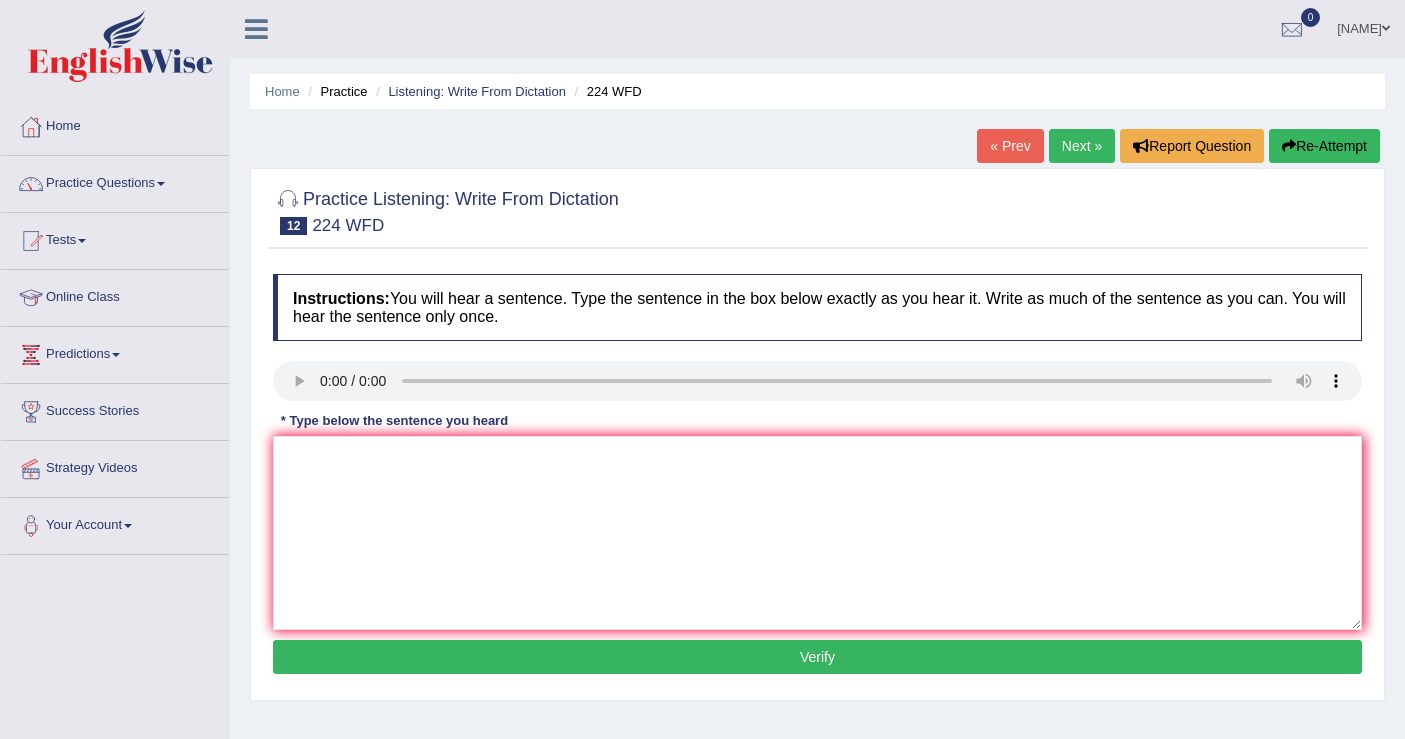 scroll, scrollTop: 0, scrollLeft: 0, axis: both 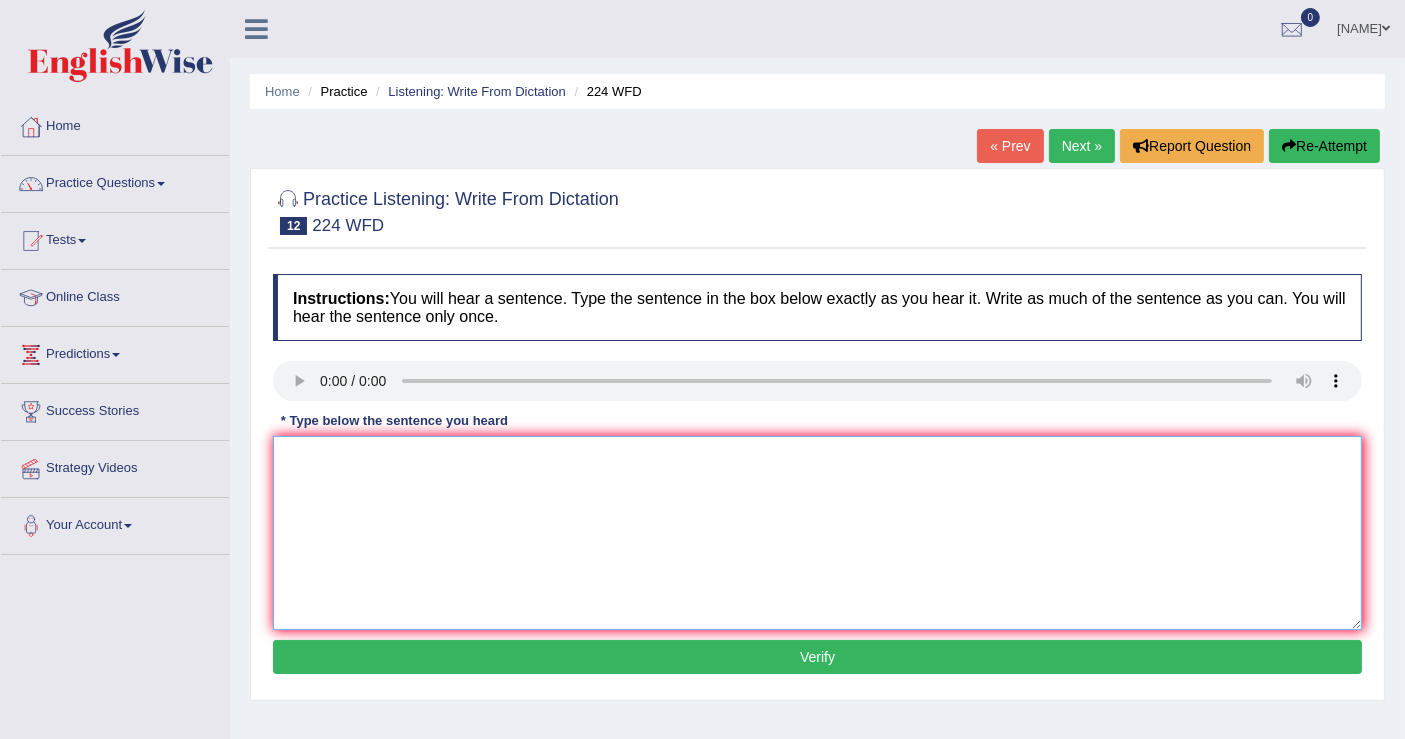 click at bounding box center [817, 533] 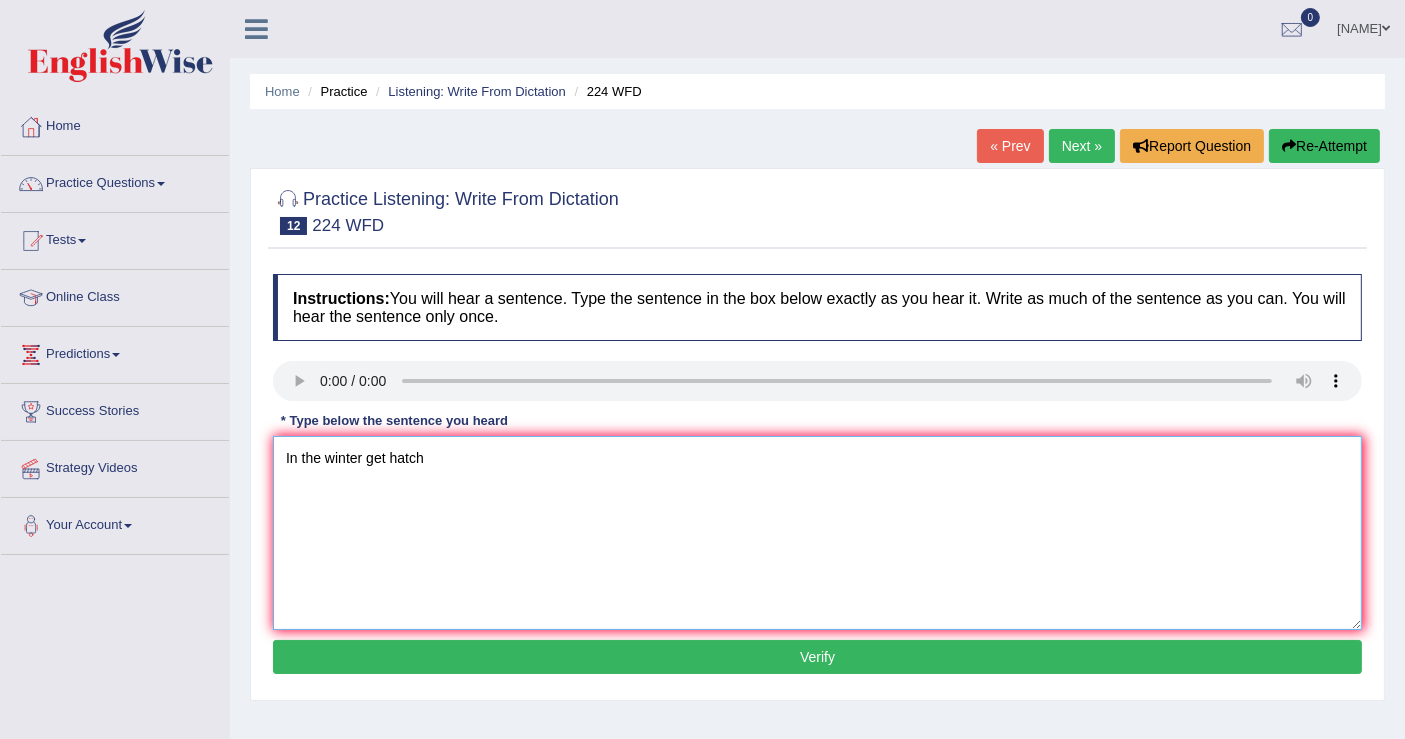 click on "In the winter get hatch" at bounding box center (817, 533) 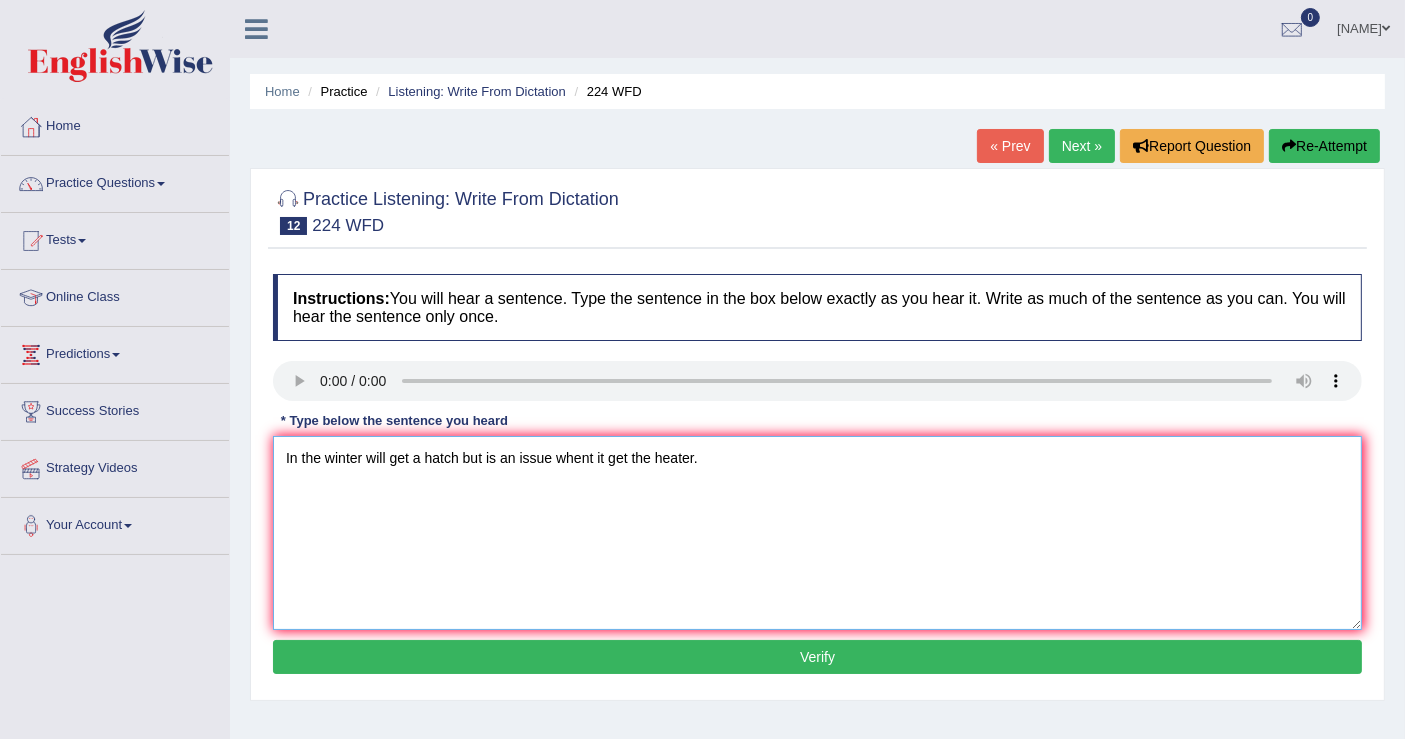 type on "In the winter will get a hatch but is an issue whent it get the heater." 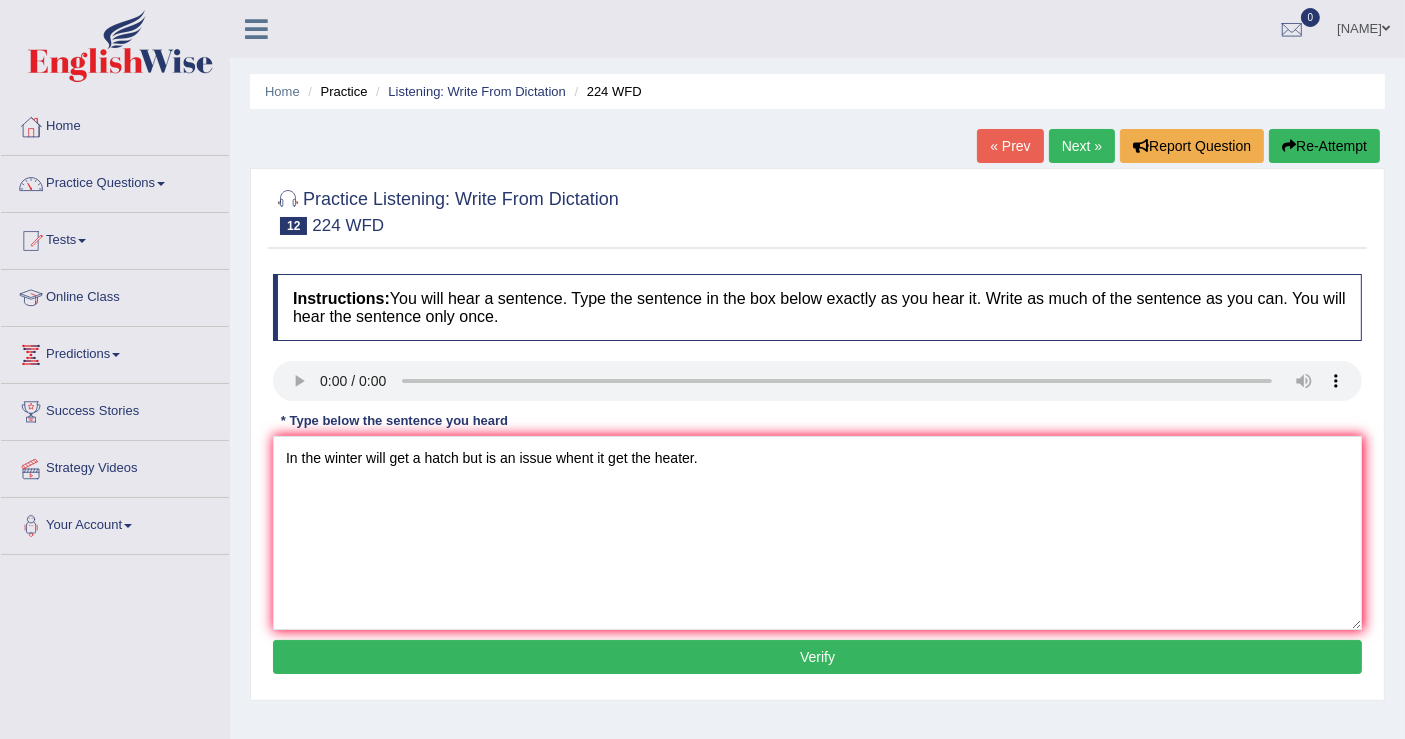click on "Verify" at bounding box center [817, 657] 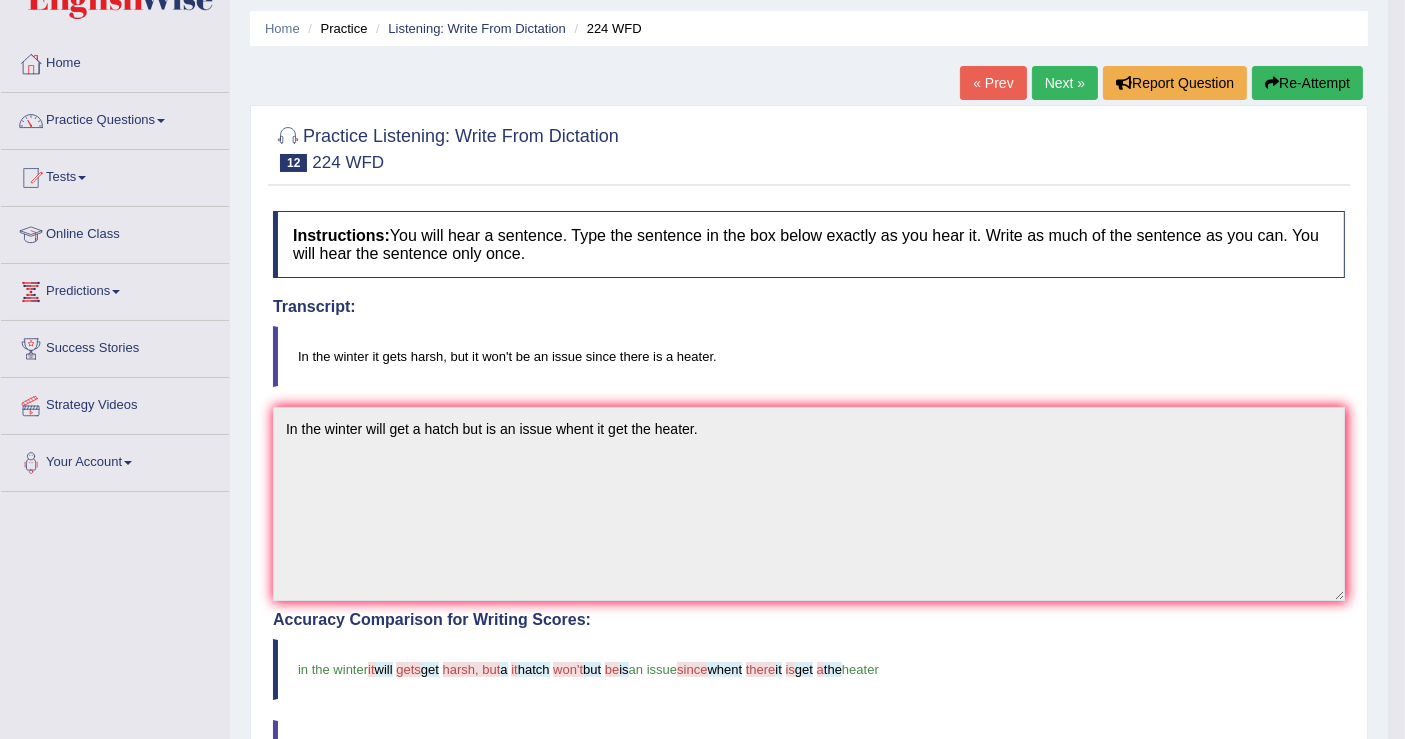 scroll, scrollTop: 0, scrollLeft: 0, axis: both 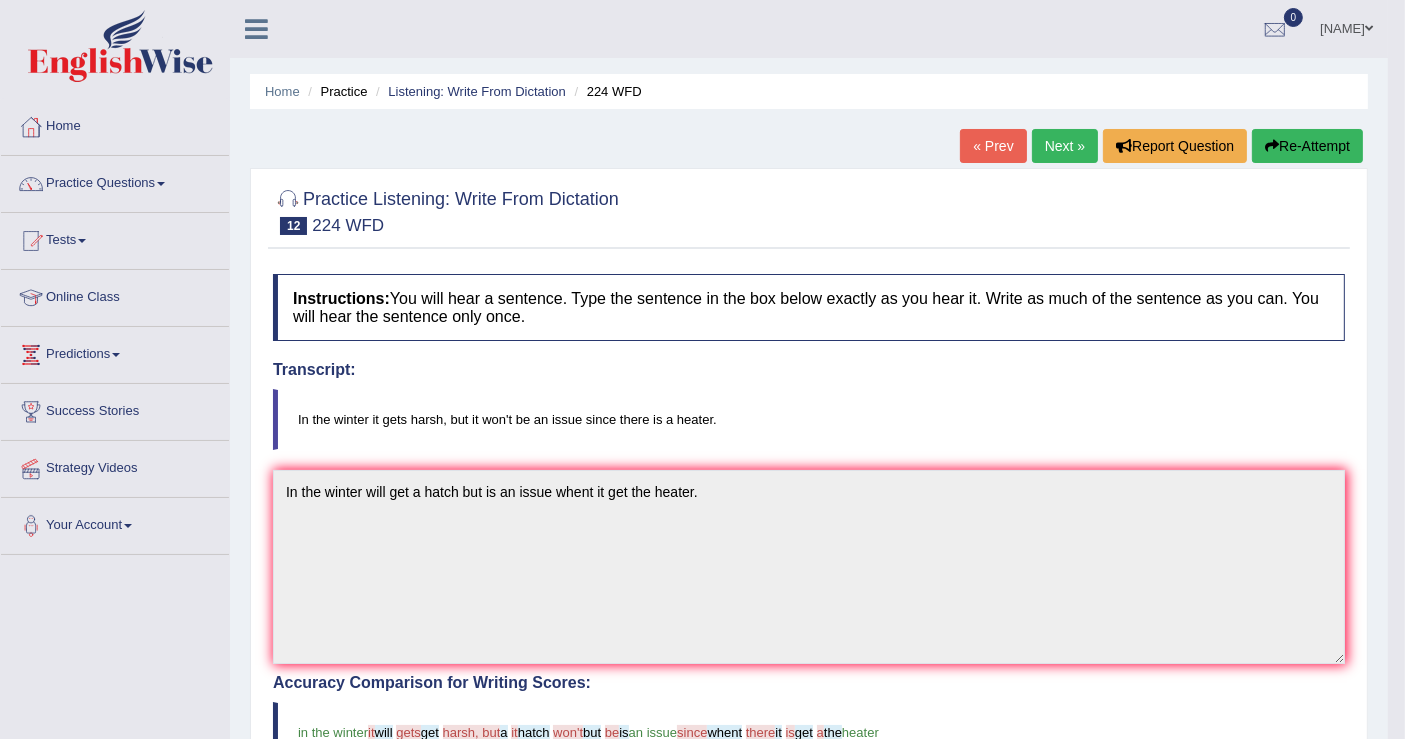 click on "Re-Attempt" at bounding box center (1307, 146) 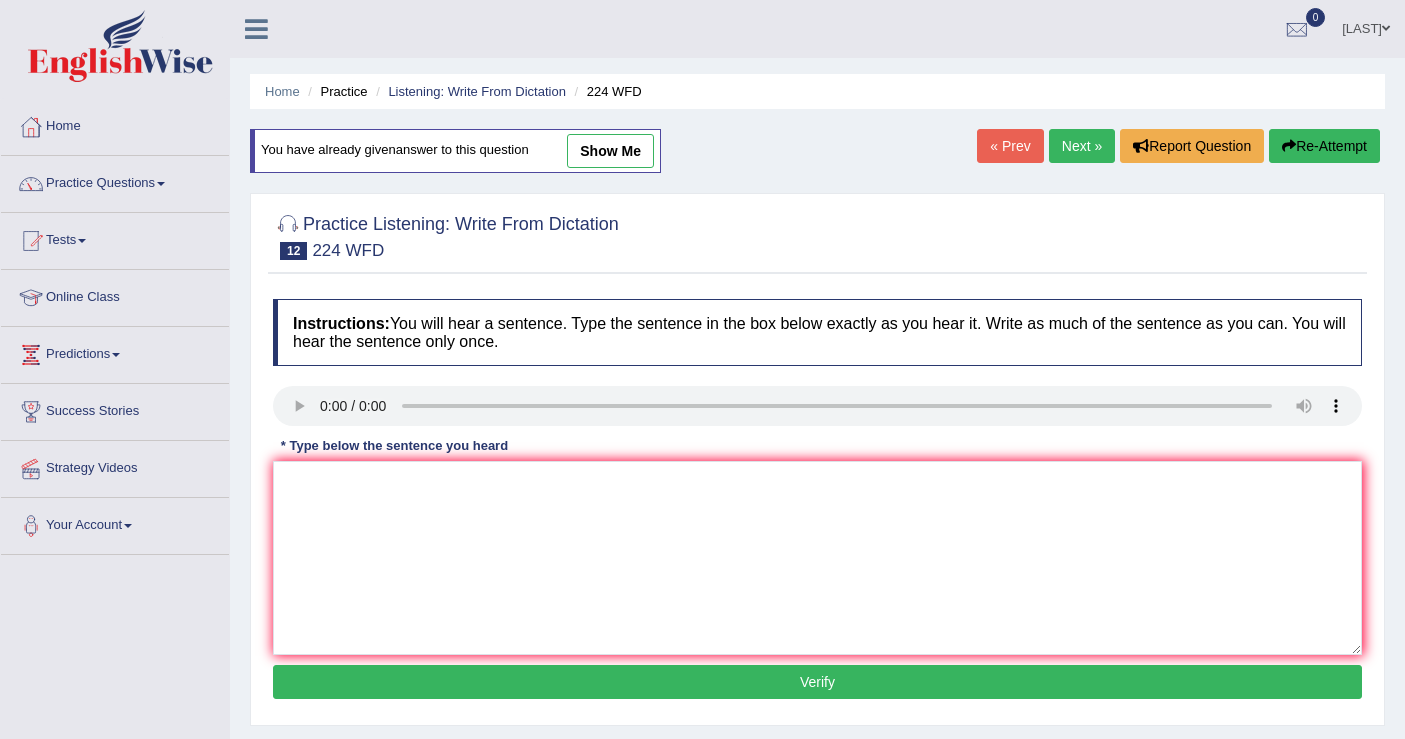 scroll, scrollTop: 0, scrollLeft: 0, axis: both 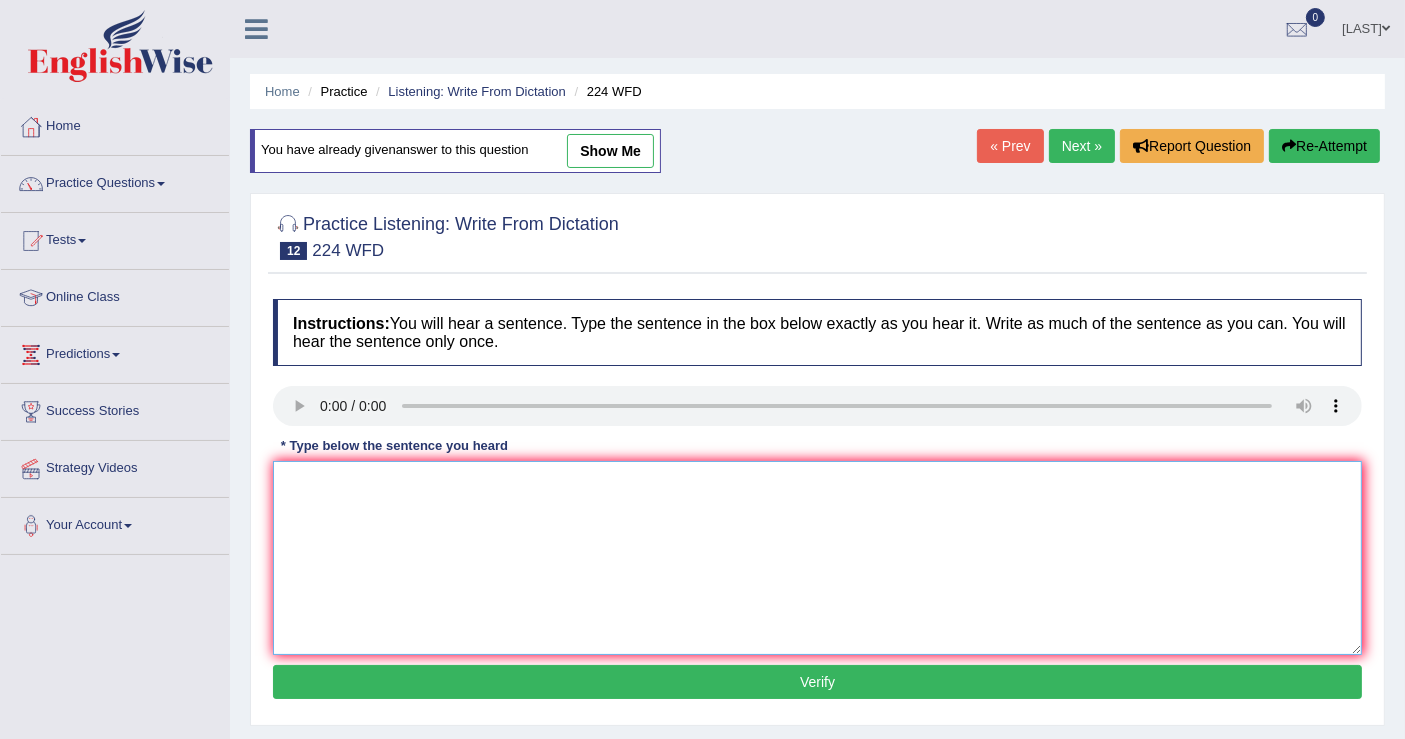 click at bounding box center [817, 558] 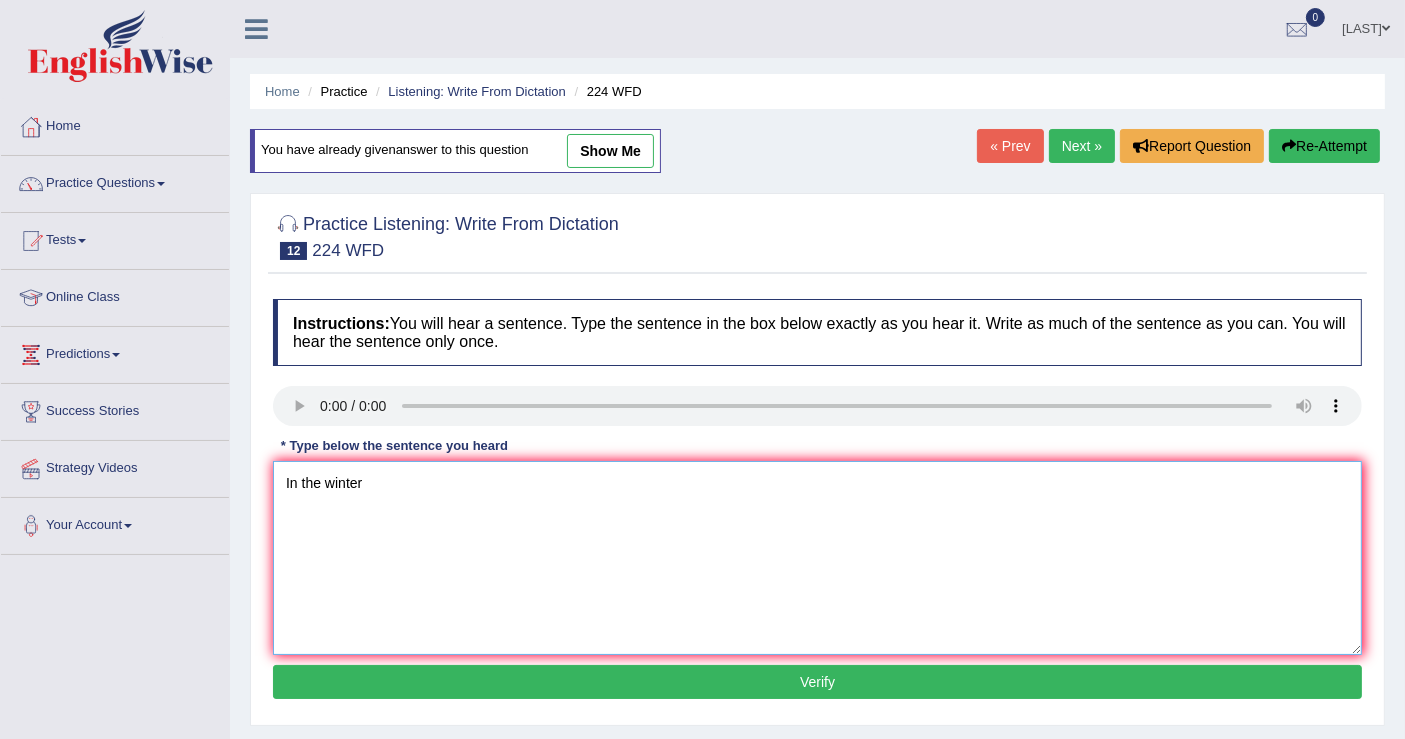 click on "In the winter" at bounding box center [817, 558] 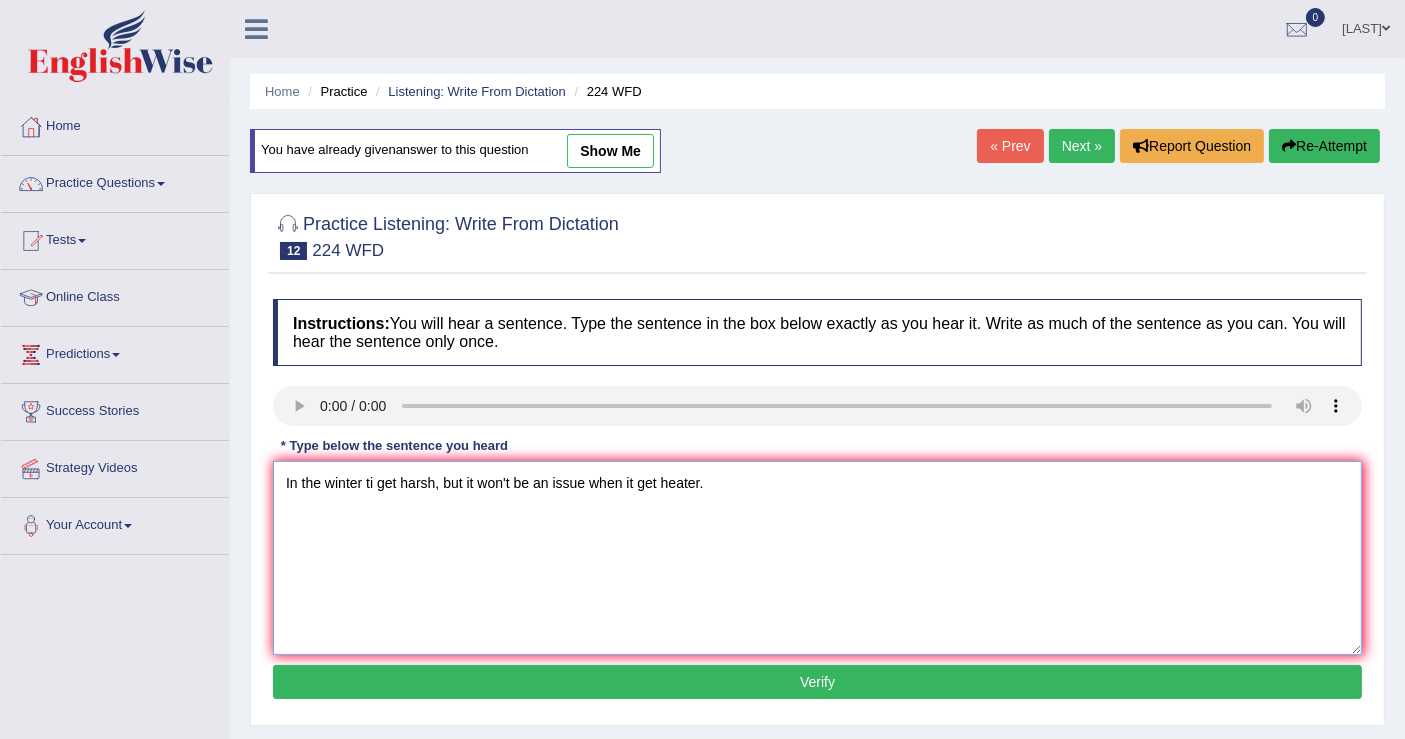 click on "In the winter ti get harsh, but it won't be an issue when it get heater." at bounding box center (817, 558) 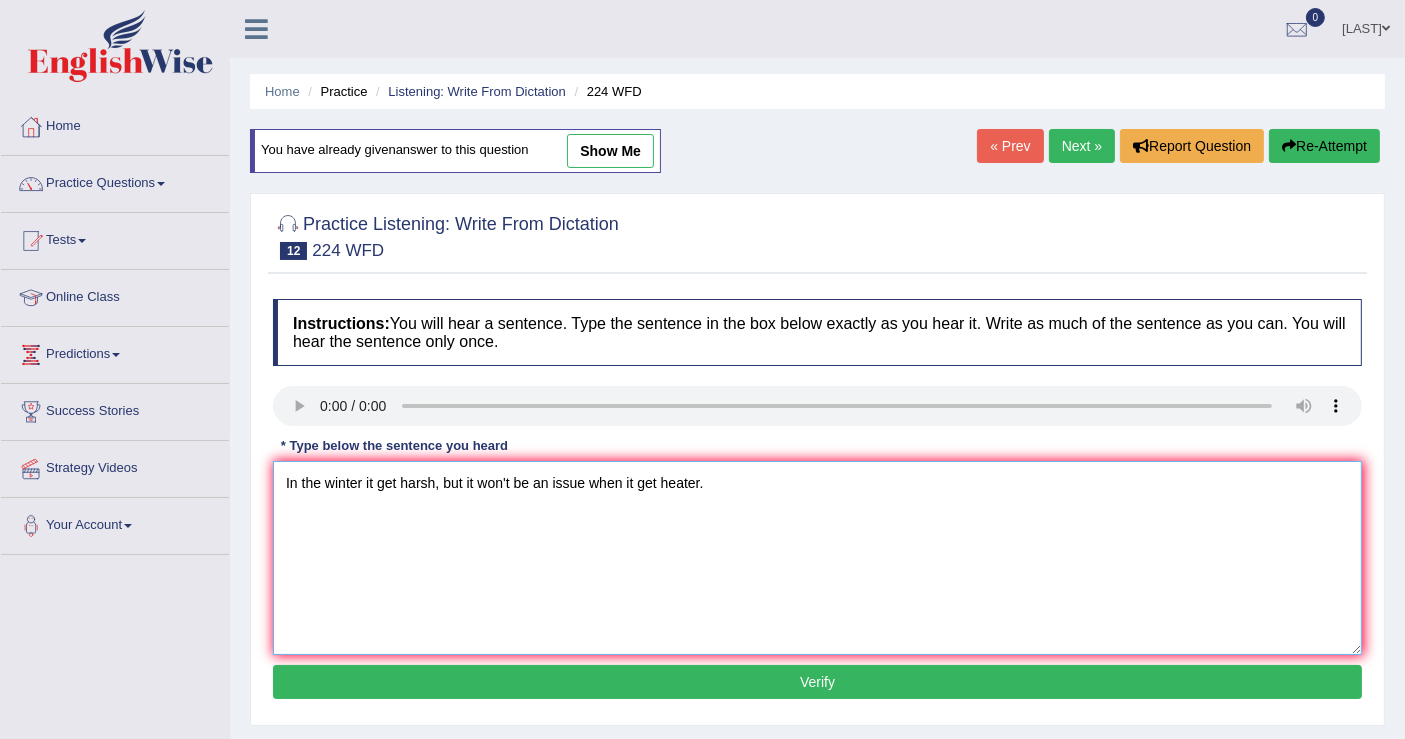 type on "In the winter it get harsh, but it won't be an issue when it get heater." 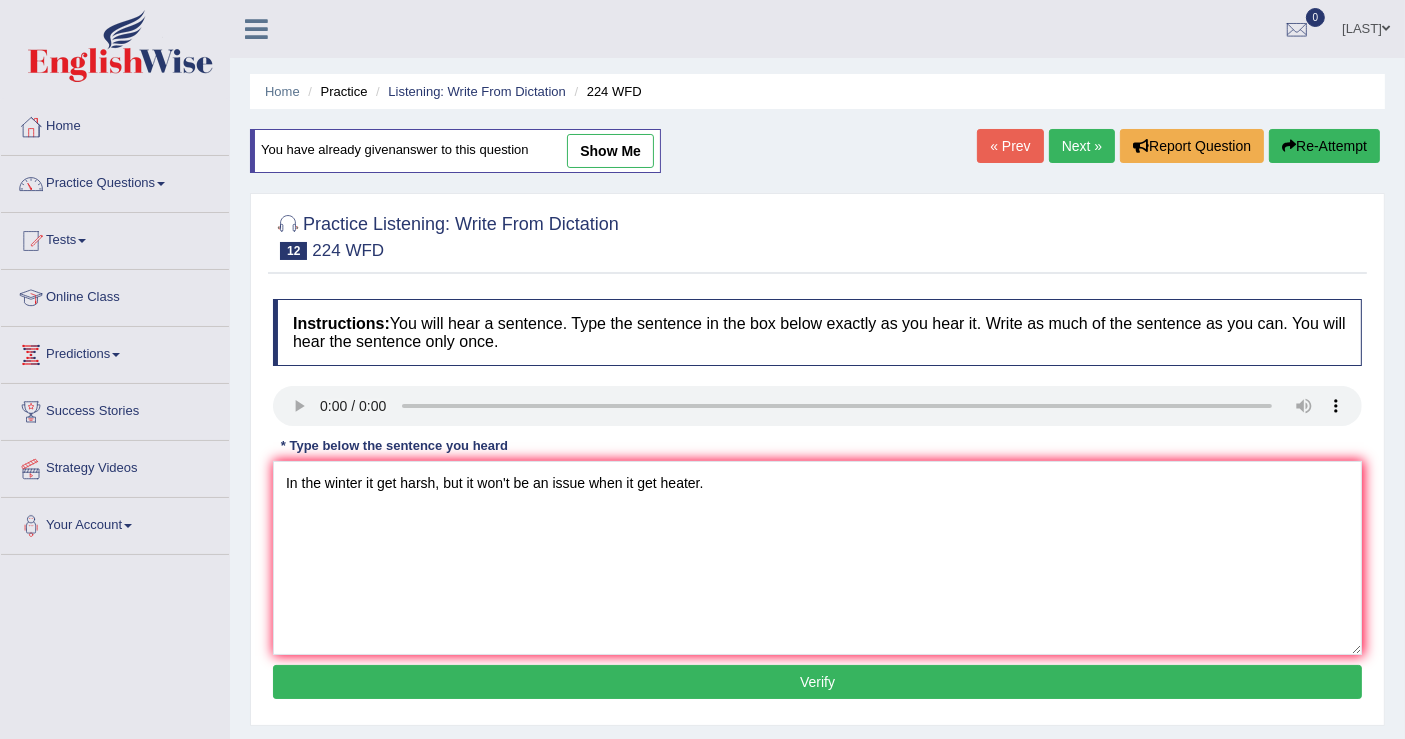 click on "Verify" at bounding box center (817, 682) 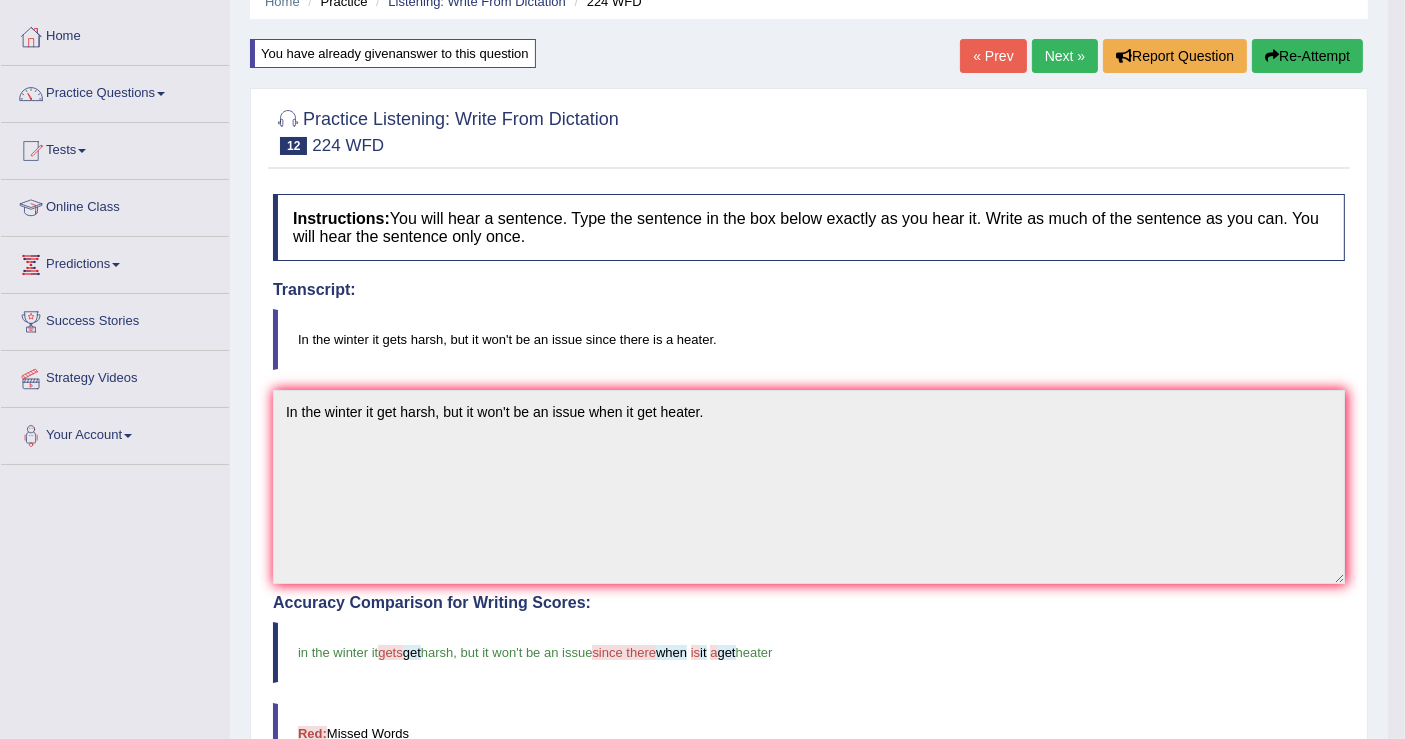 scroll, scrollTop: 0, scrollLeft: 0, axis: both 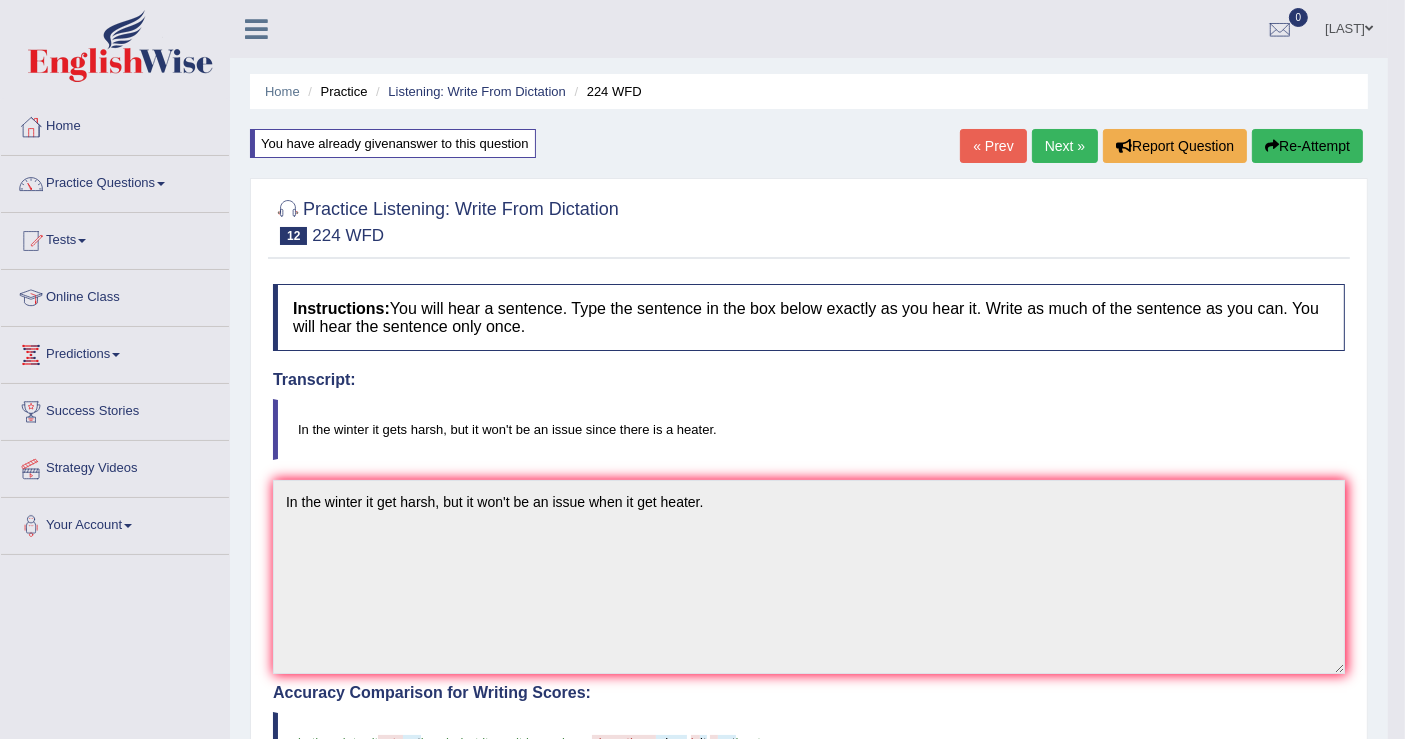 click on "Next »" at bounding box center [1065, 146] 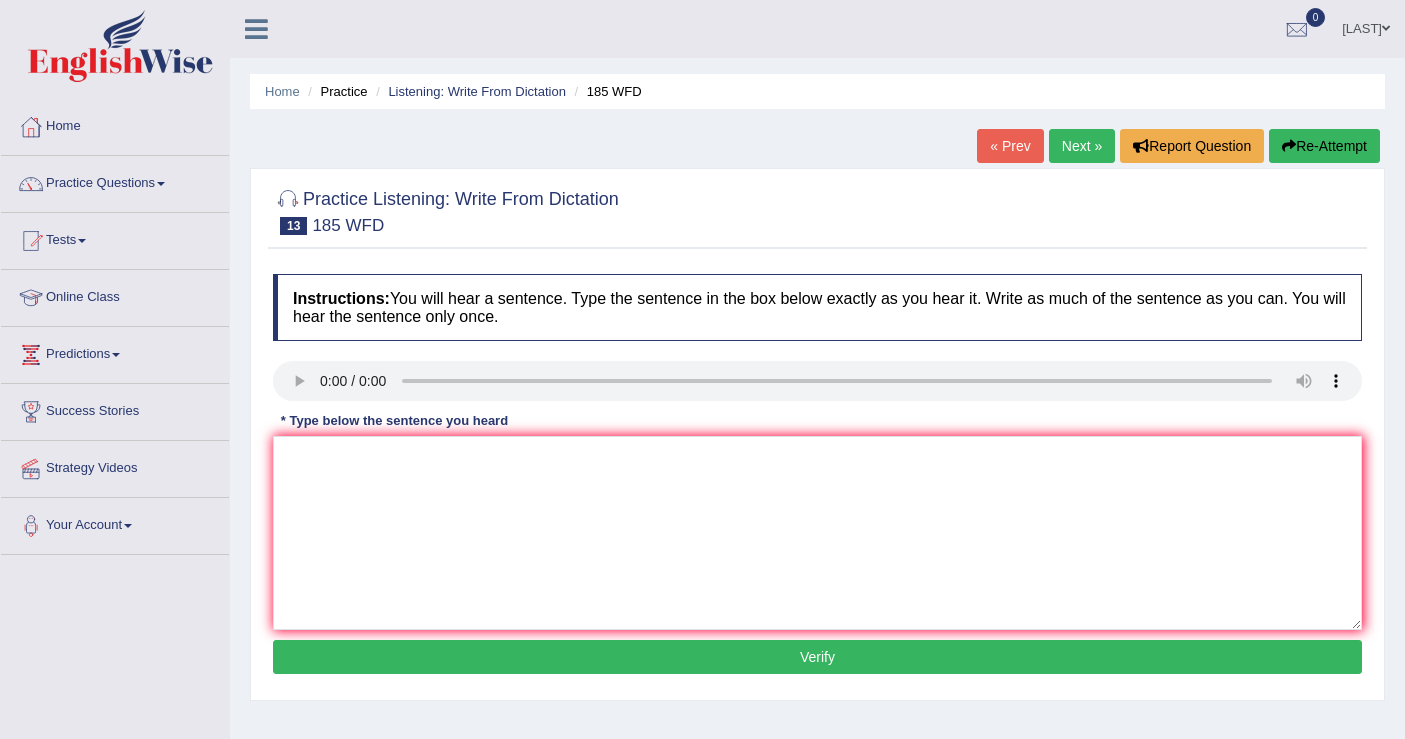 scroll, scrollTop: 0, scrollLeft: 0, axis: both 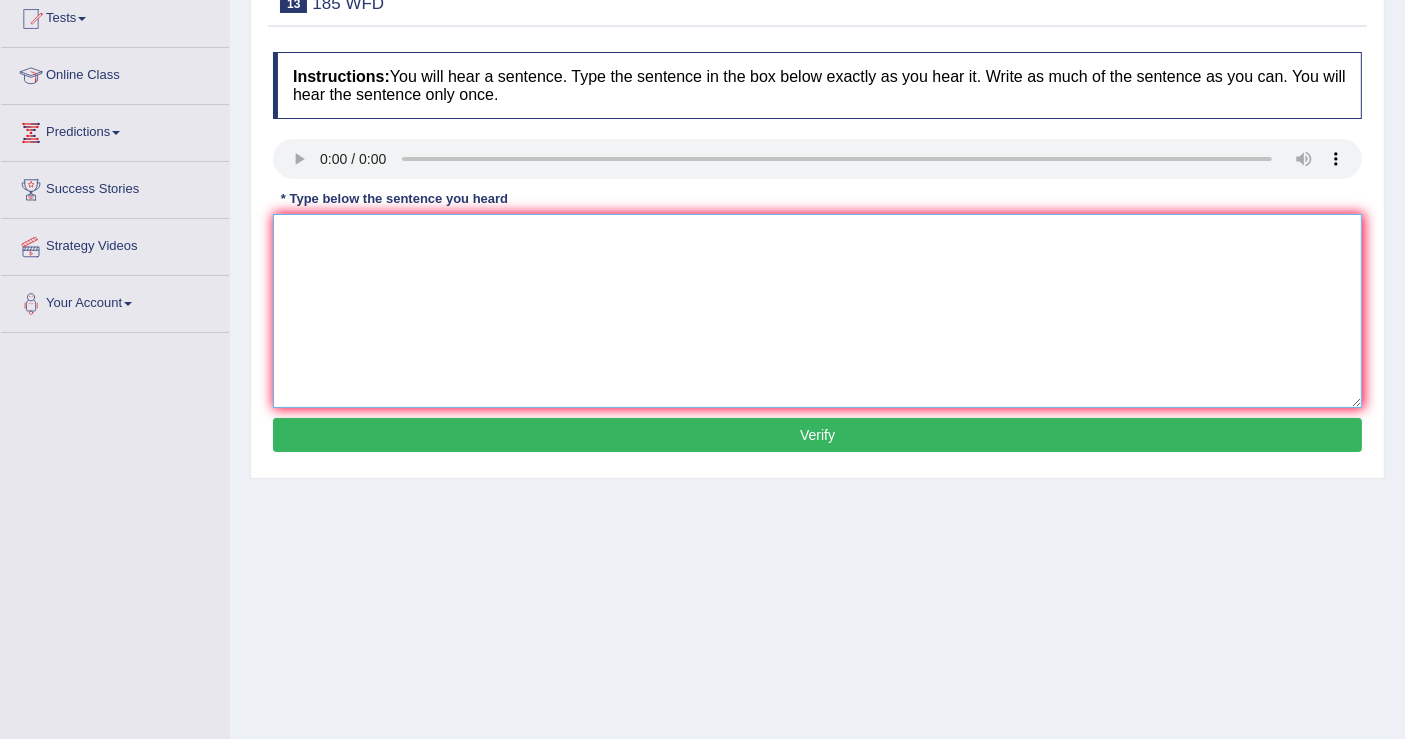 click at bounding box center (817, 311) 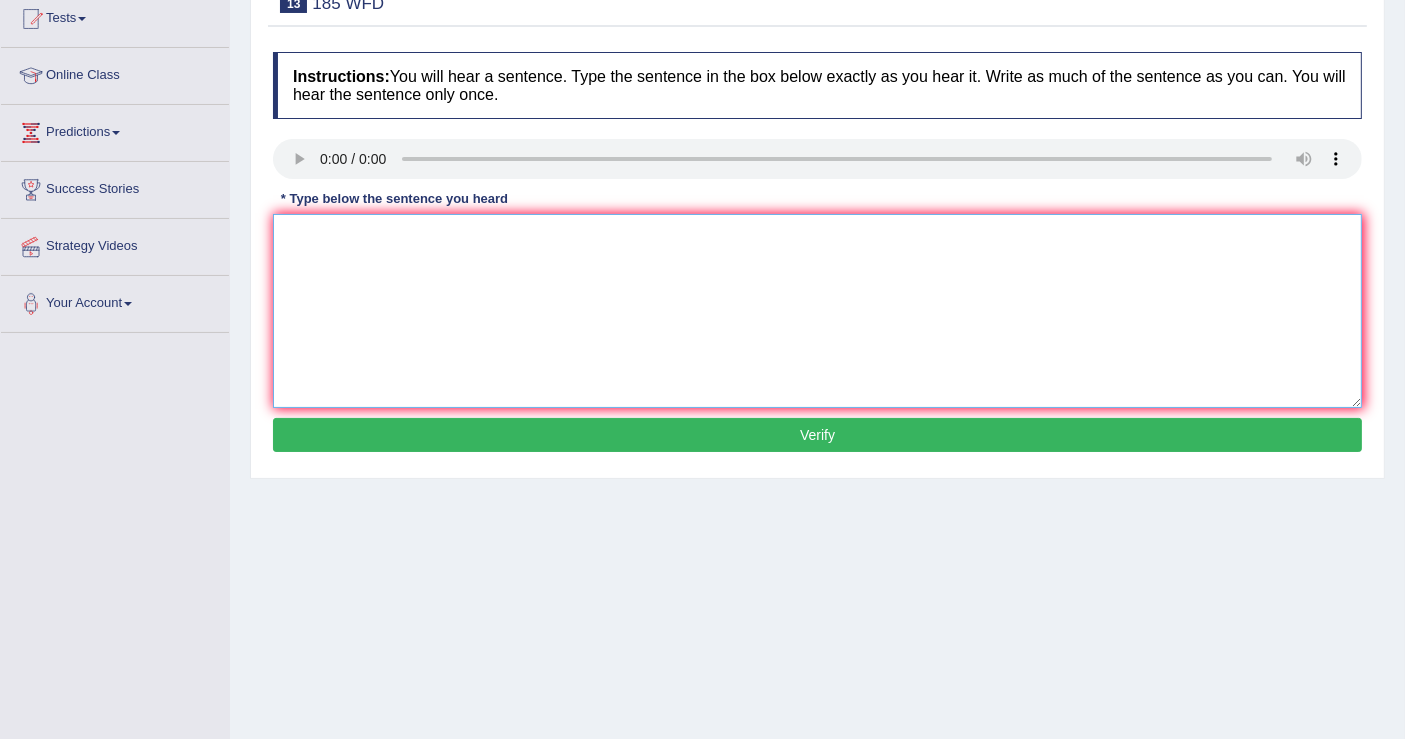 type on "r" 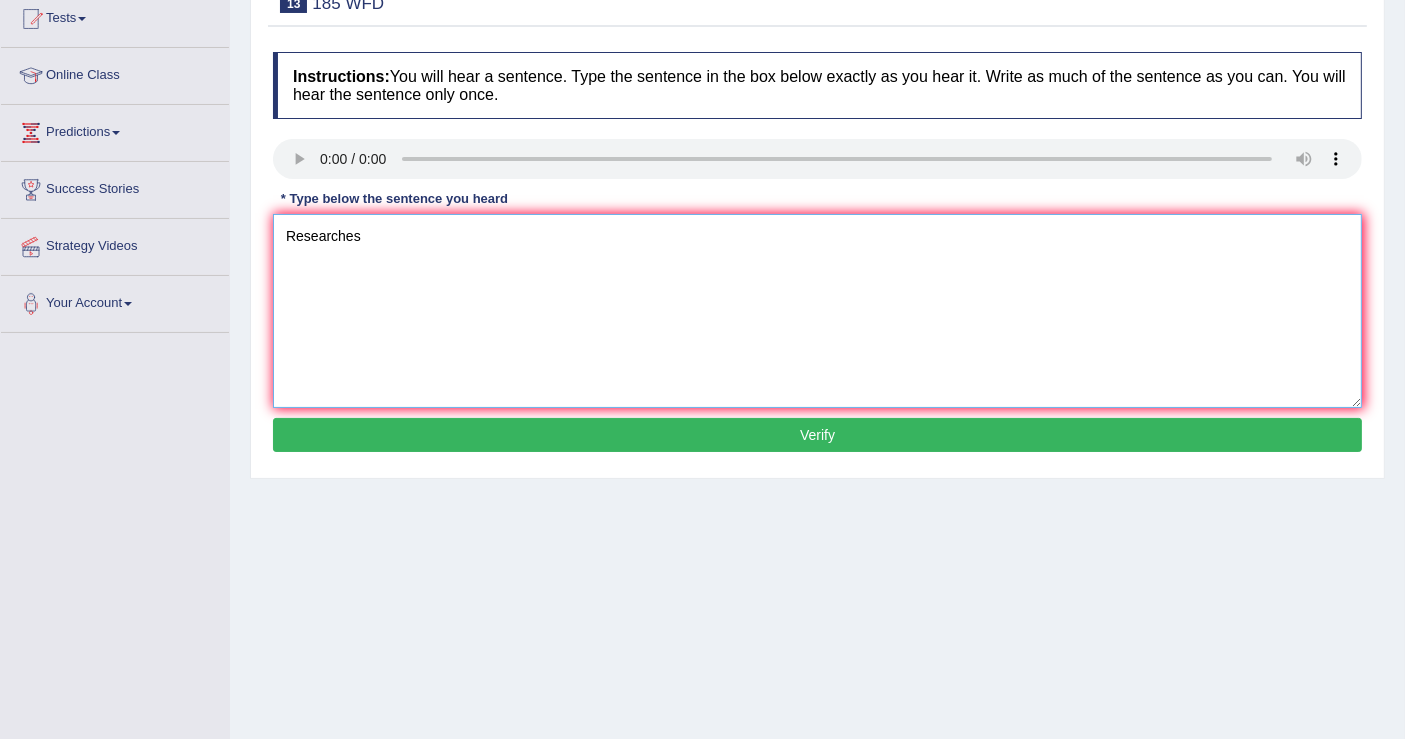 click on "Researches" at bounding box center (817, 311) 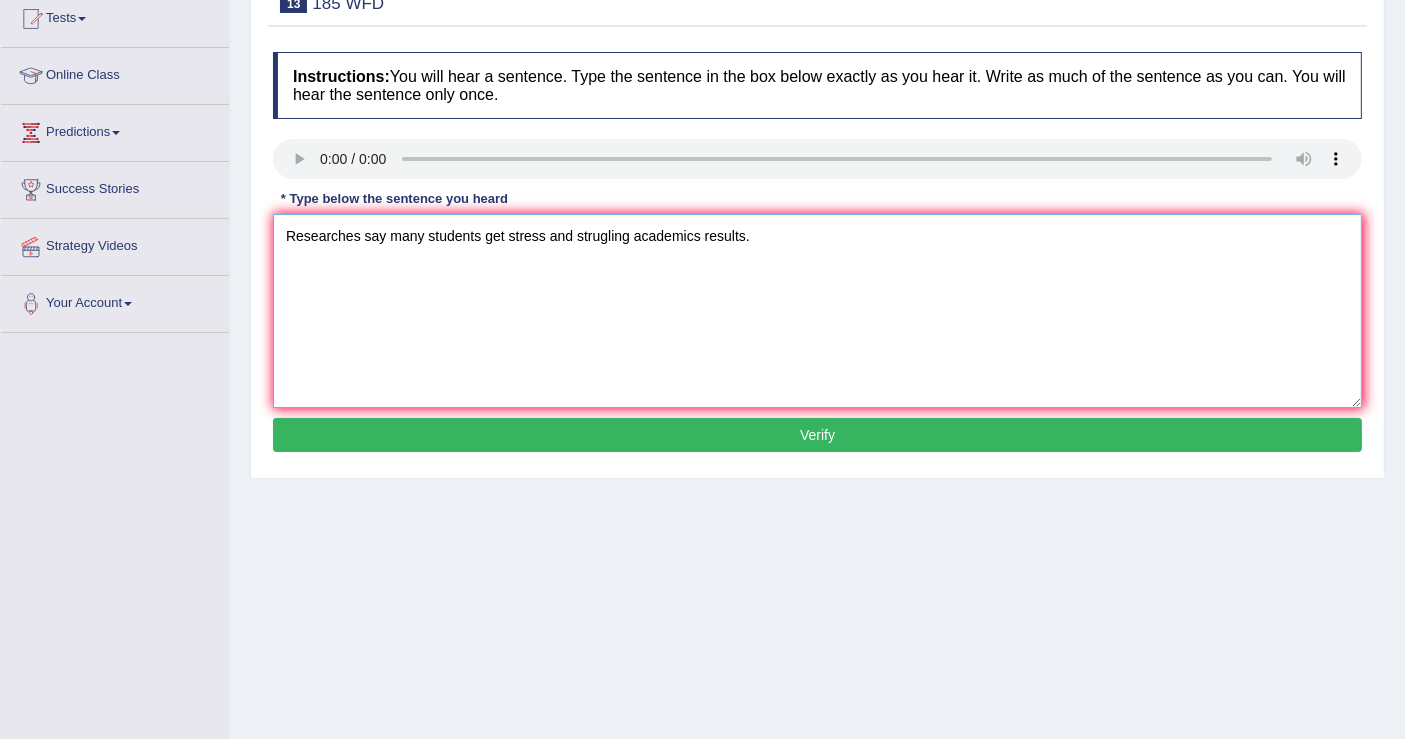 click on "Researches say many students get stress and strugling academics results." at bounding box center (817, 311) 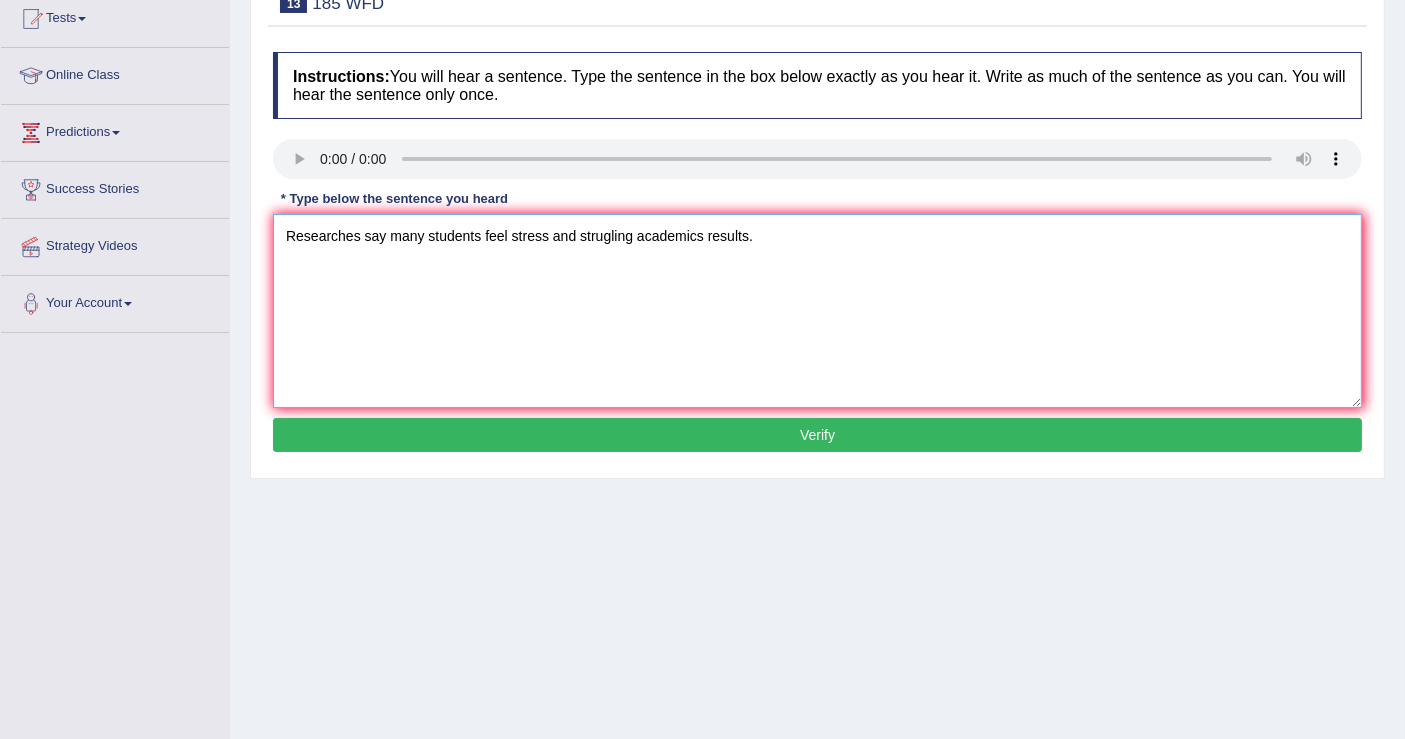 click on "Researches say many students feel stress and strugling academics results." at bounding box center (817, 311) 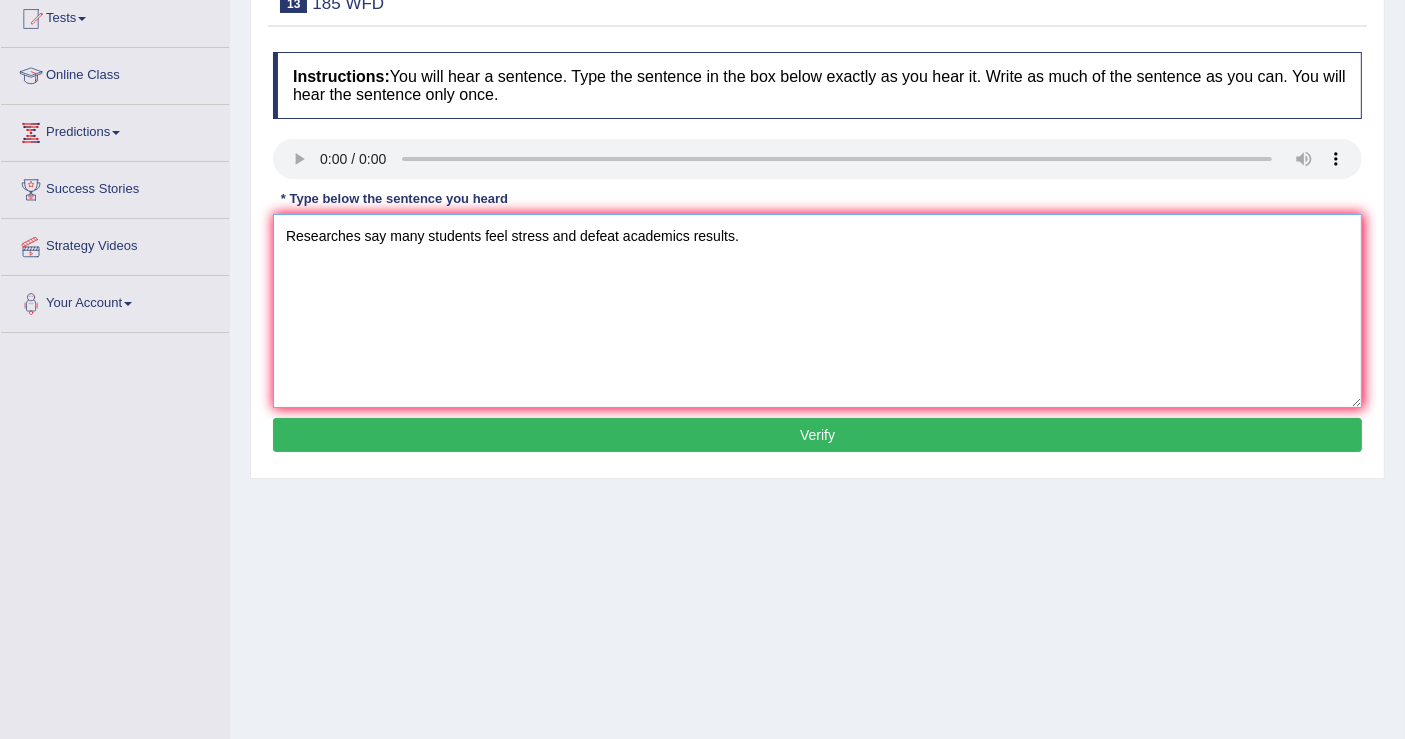 click on "Researches say many students feel stress and defeat academics results." at bounding box center [817, 311] 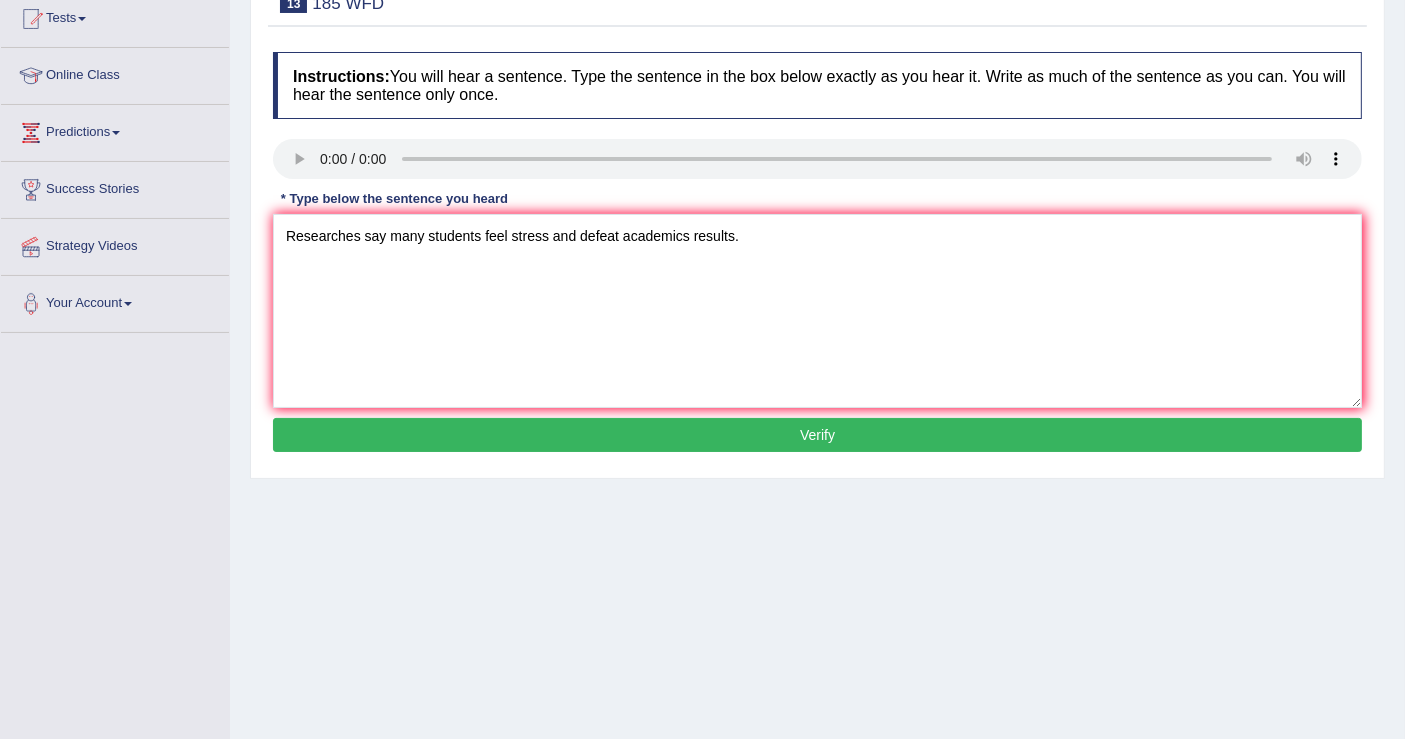 click on "Verify" at bounding box center [817, 435] 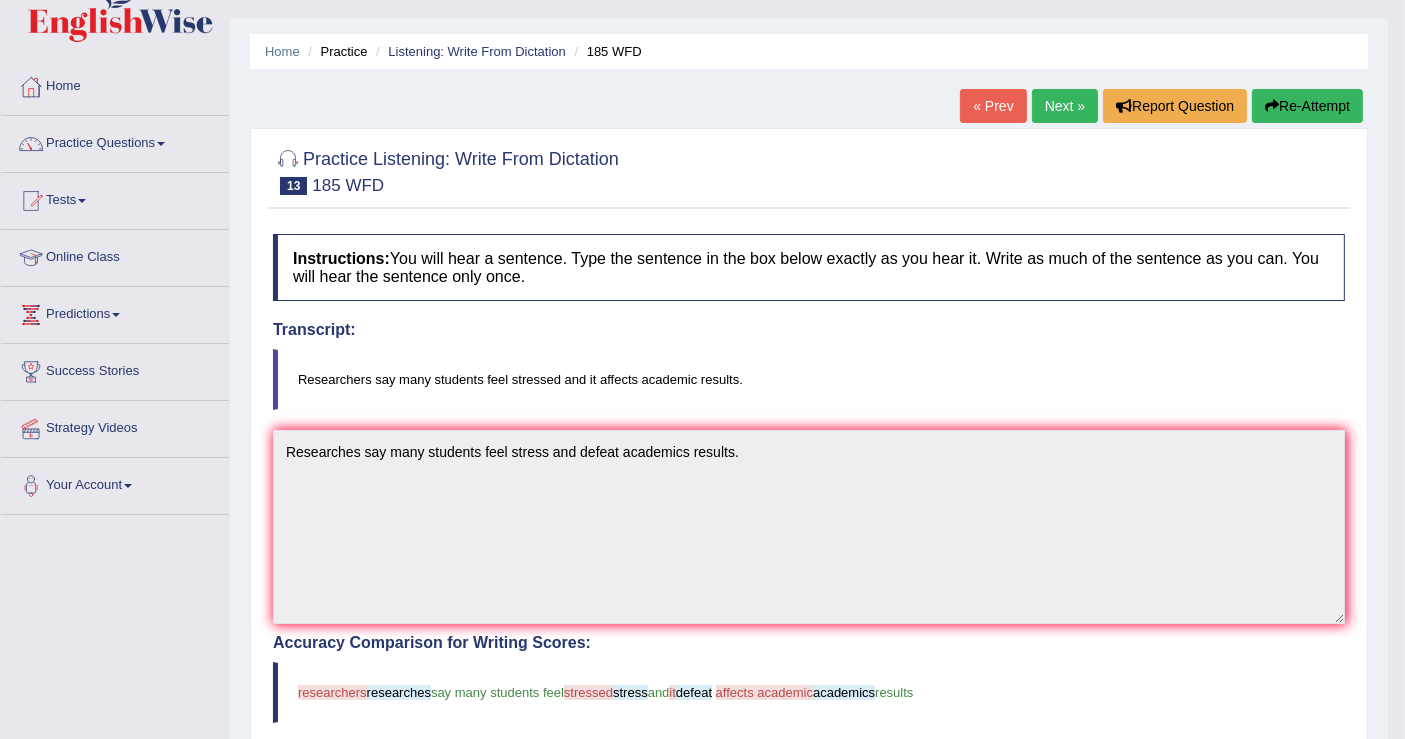 scroll, scrollTop: 0, scrollLeft: 0, axis: both 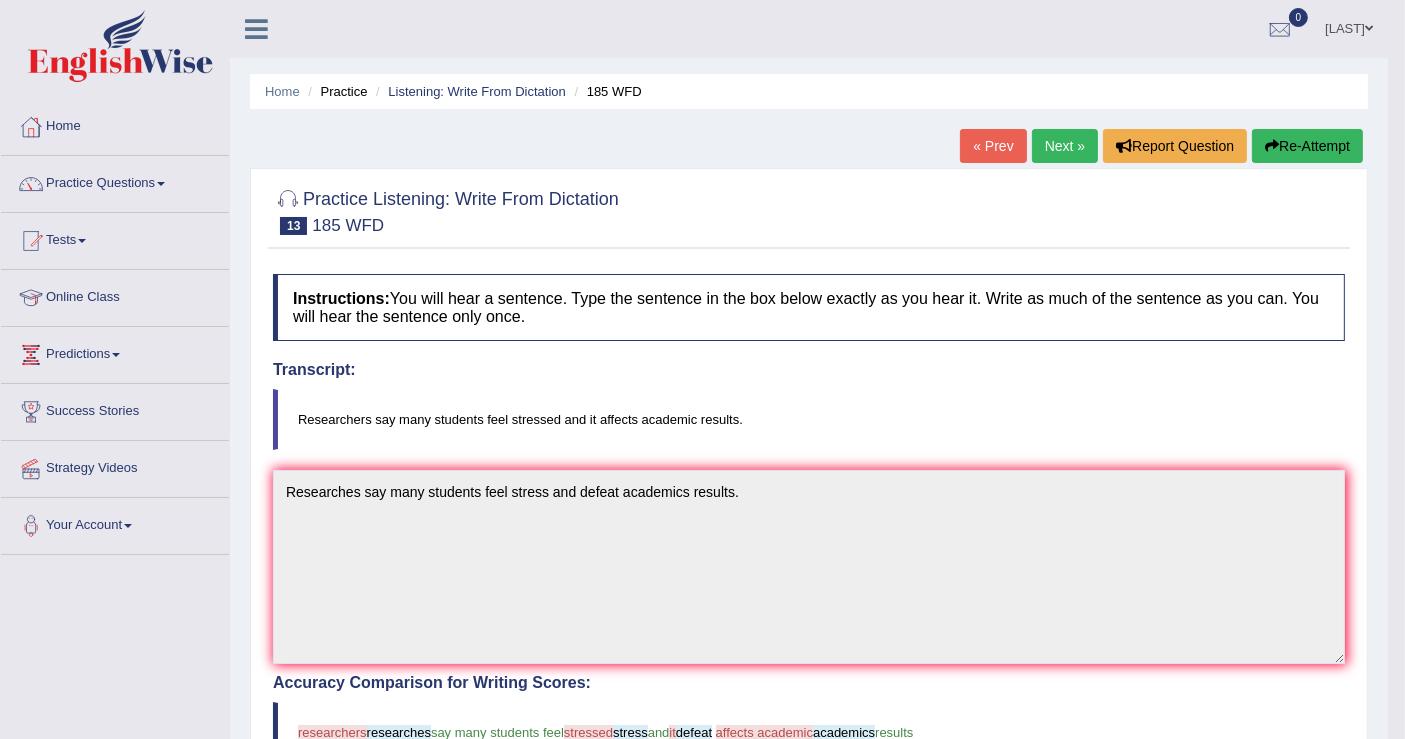 click on "« Prev Next »  Report Question  Re-Attempt" at bounding box center (1164, 148) 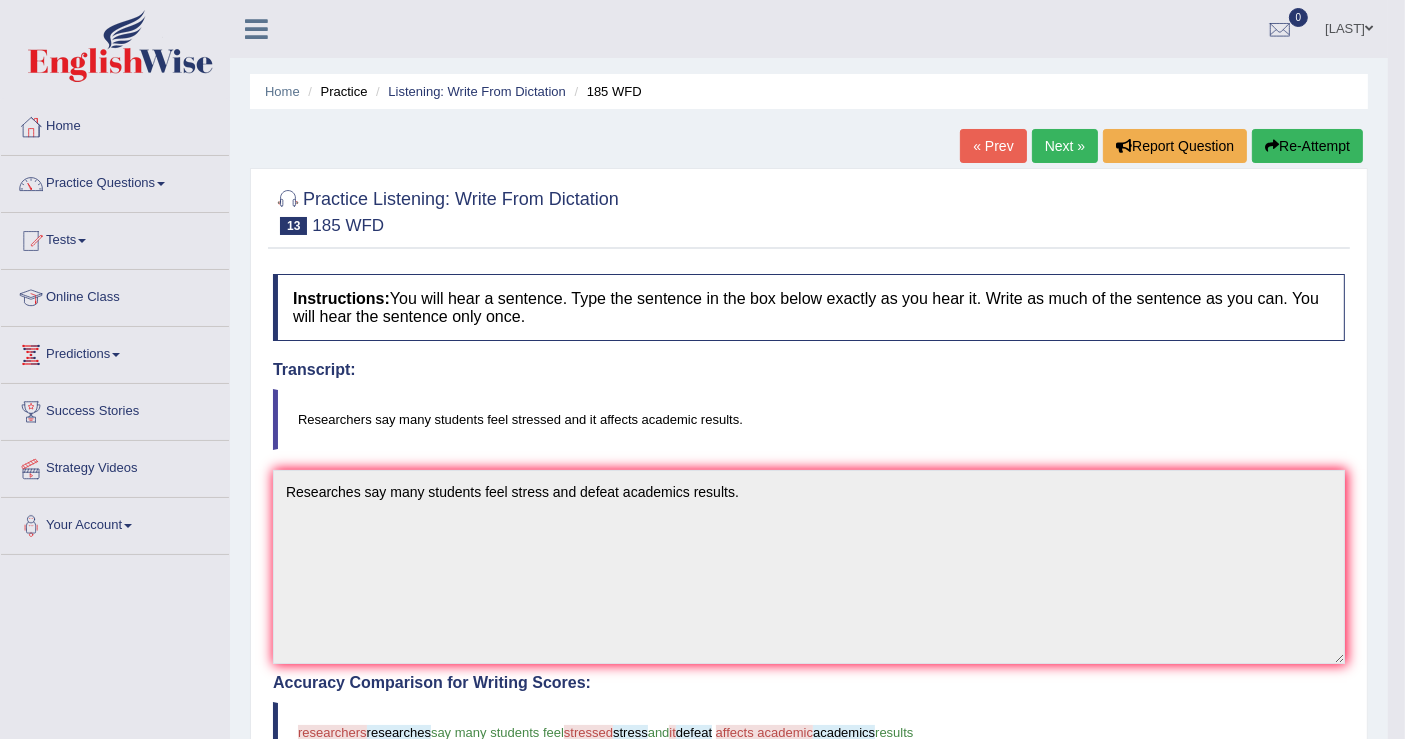 click on "Next »" at bounding box center (1065, 146) 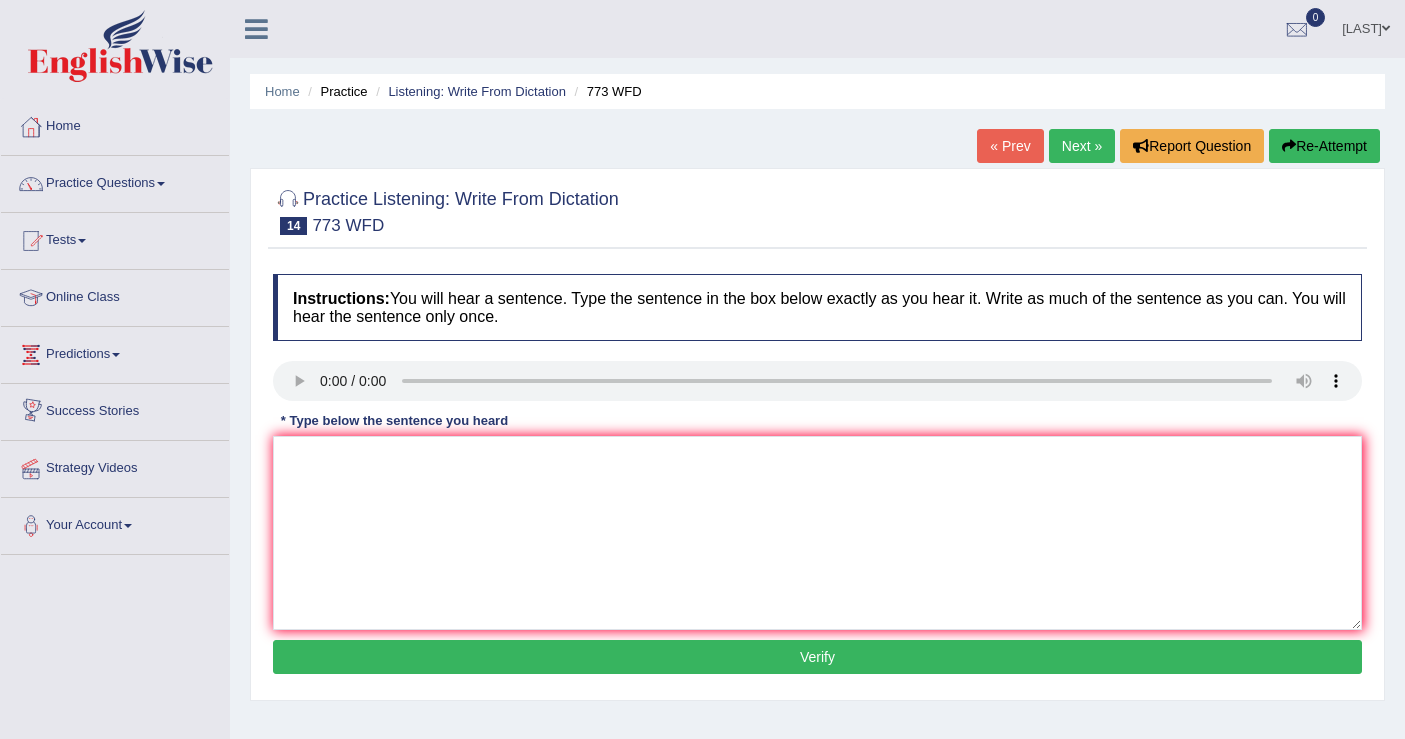 scroll, scrollTop: 0, scrollLeft: 0, axis: both 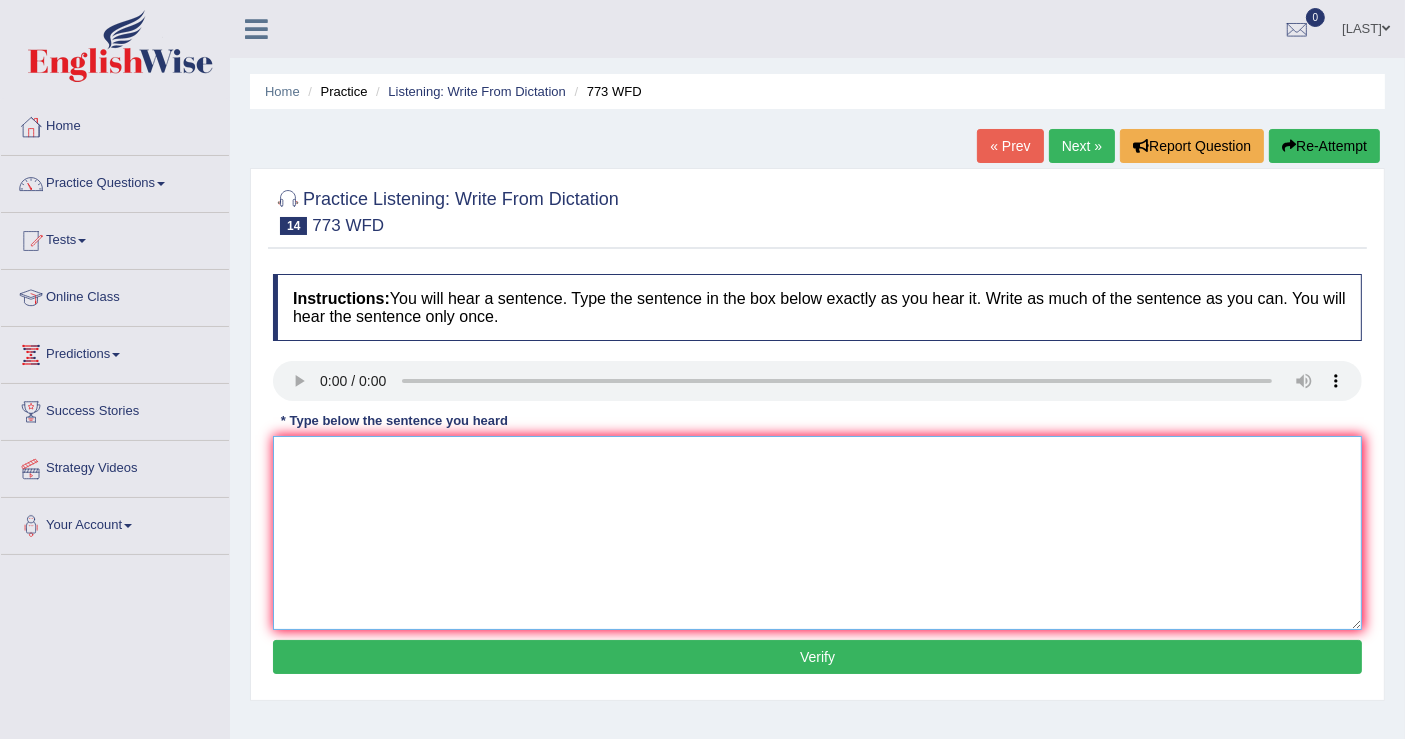 click at bounding box center (817, 533) 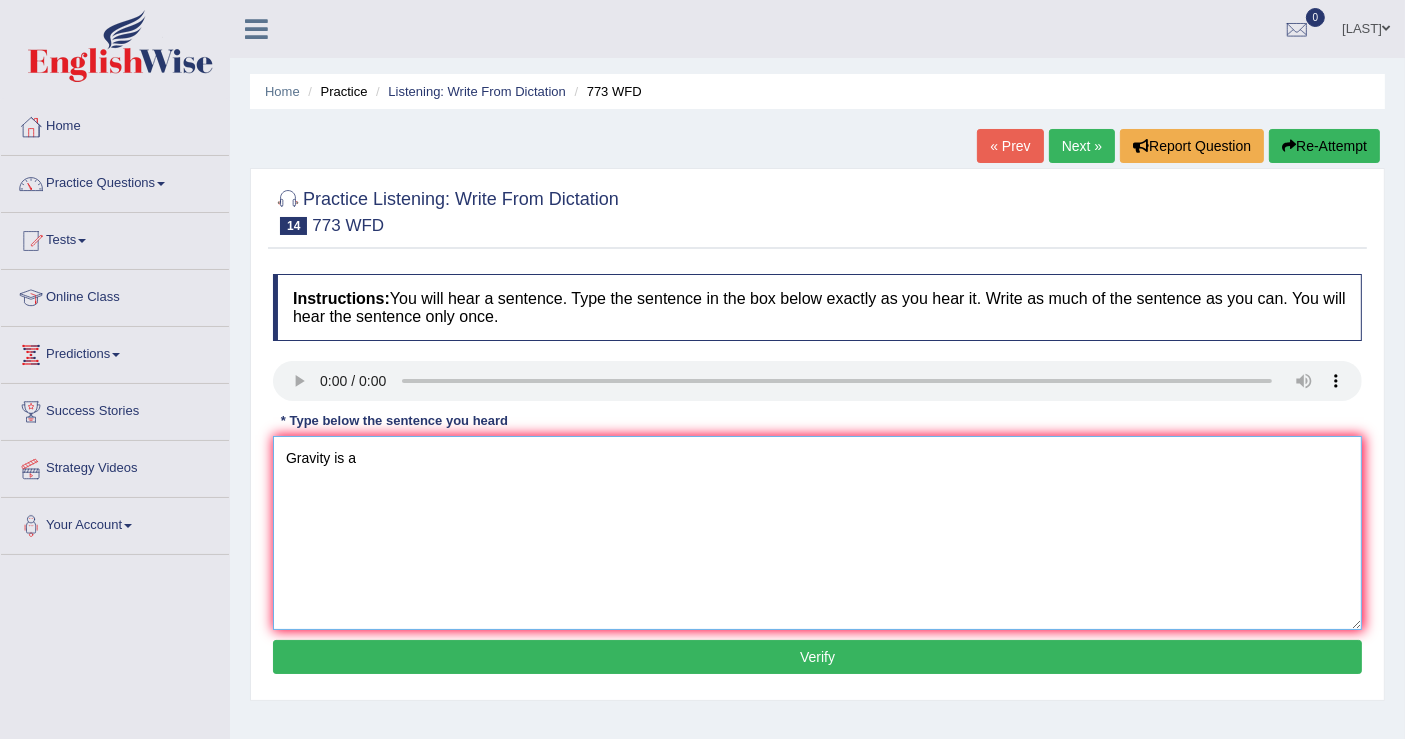 click on "Gravity is a" at bounding box center [817, 533] 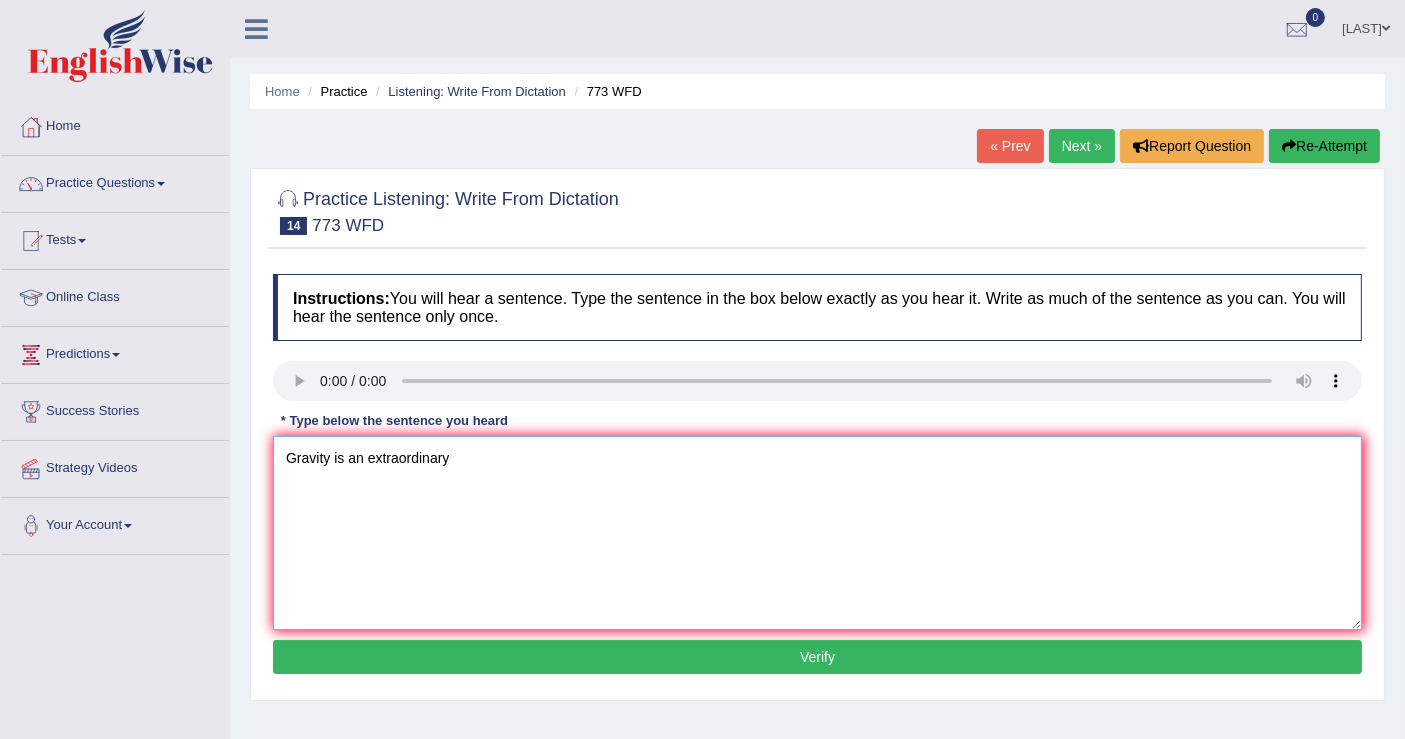 click on "Gravity is an extraordinary" at bounding box center (817, 533) 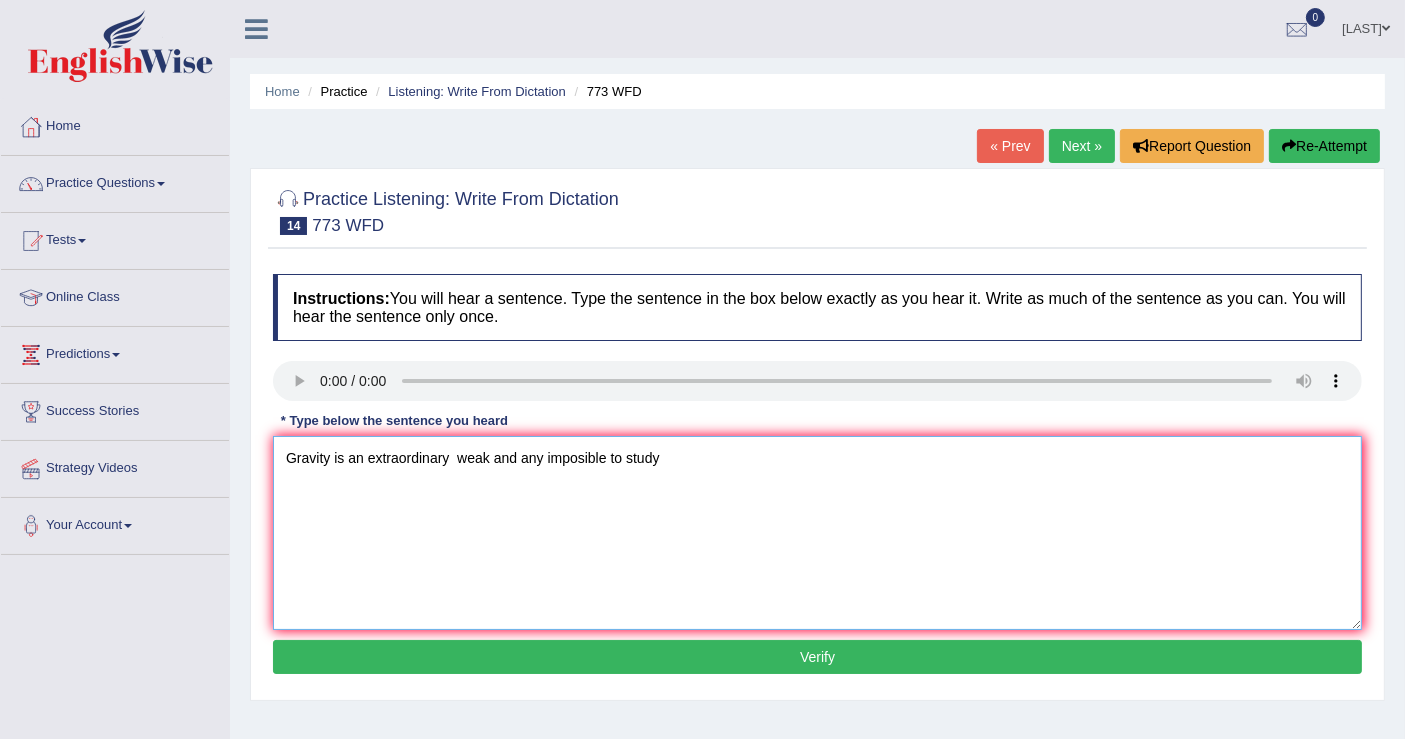 click on "Gravity is an extraordinary  weak and any imposible to study" at bounding box center [817, 533] 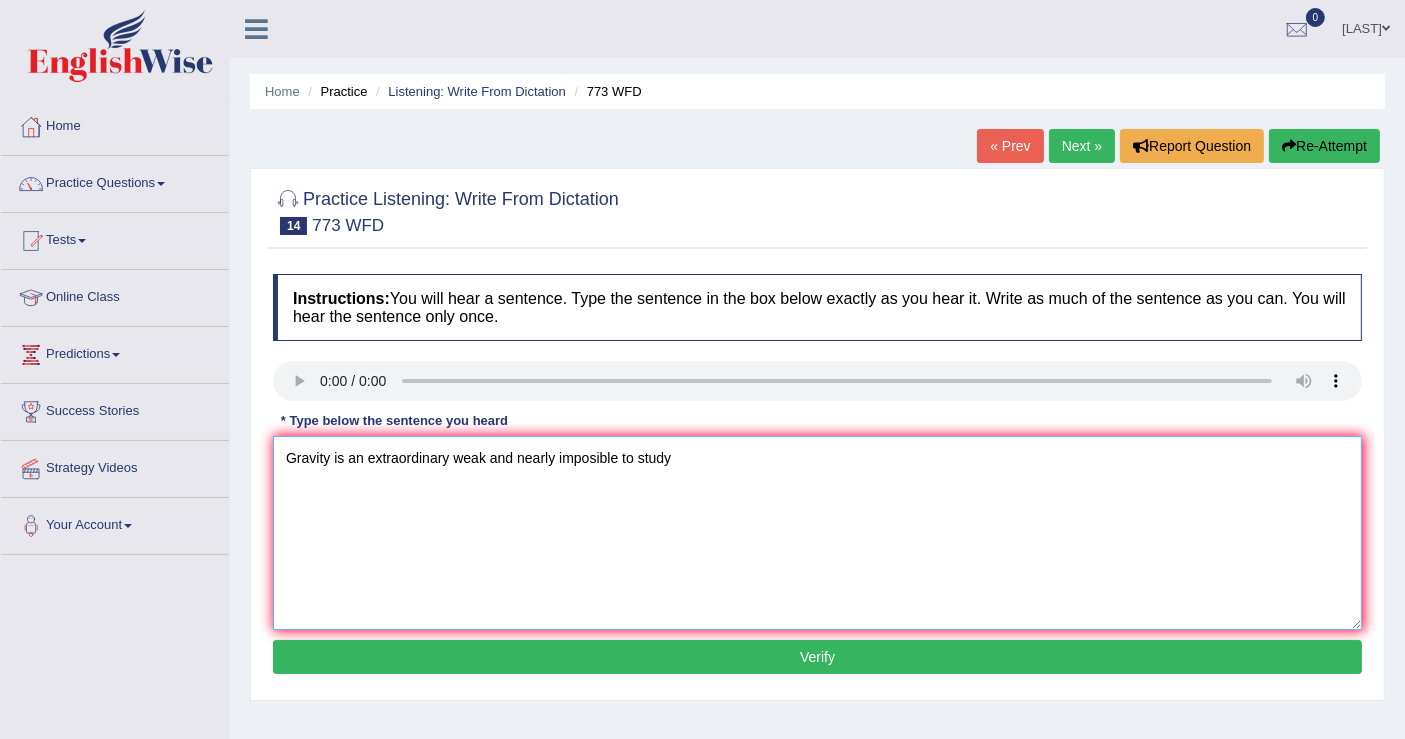 click on "Gravity is an extraordinary weak and nearly imposible to study" at bounding box center [817, 533] 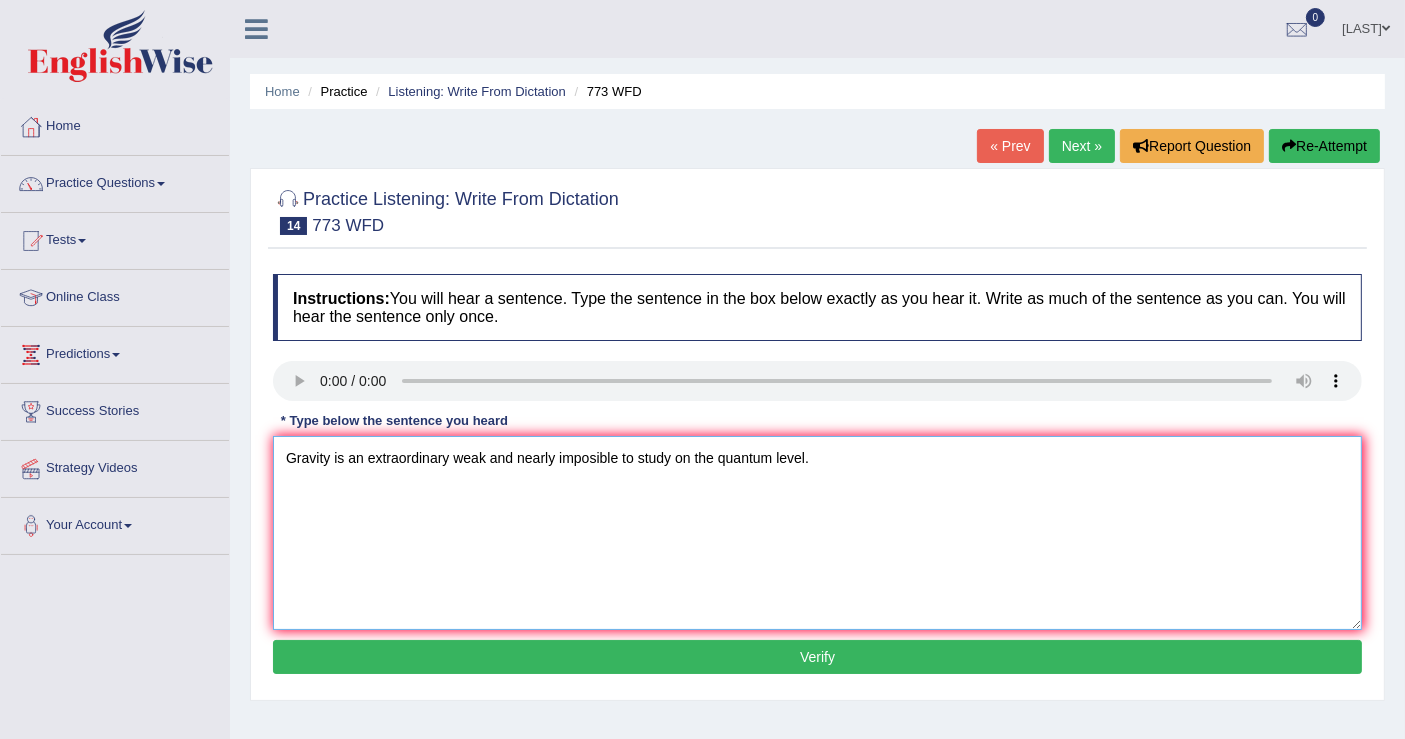 click on "Gravity is an extraordinary weak and nearly imposible to study on the quantum level." at bounding box center [817, 533] 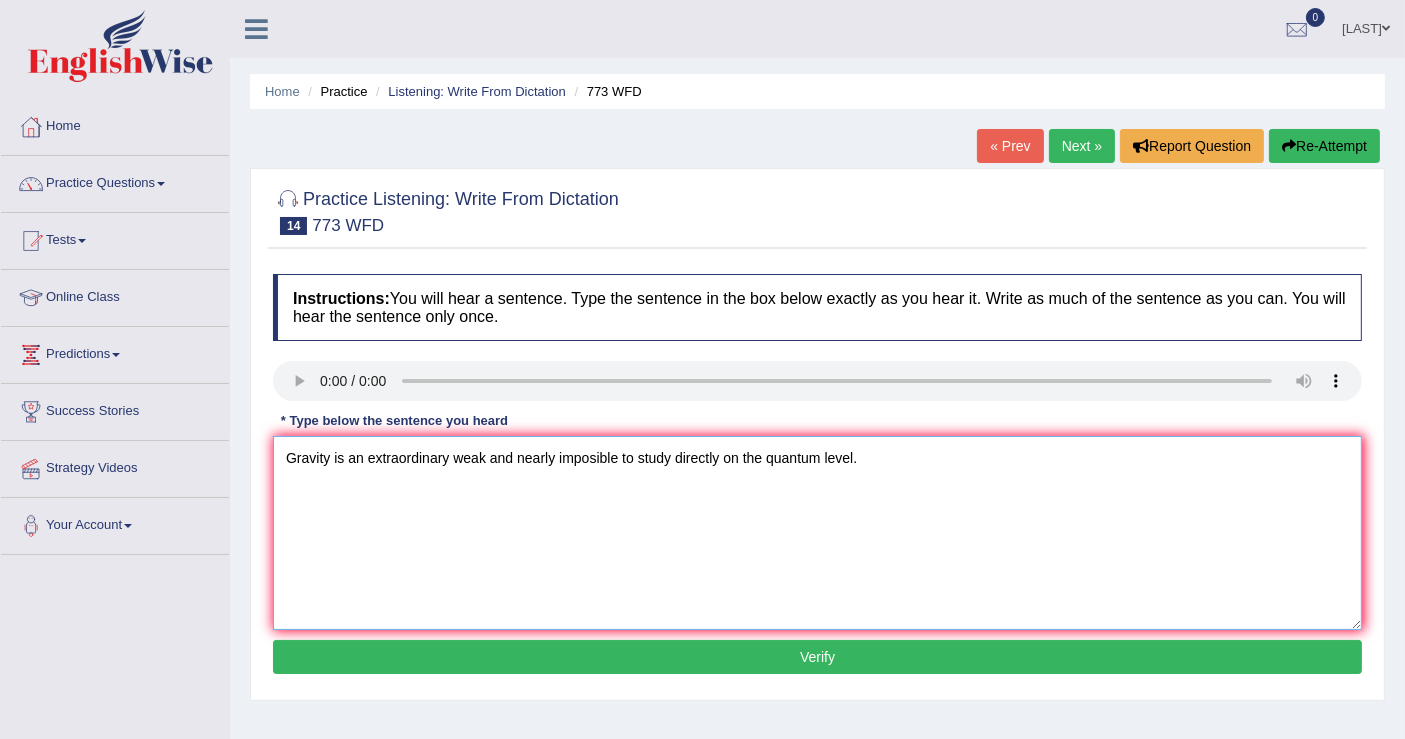 type on "Gravity is an extraordinary weak and nearly imposible to study directly on the quantum level." 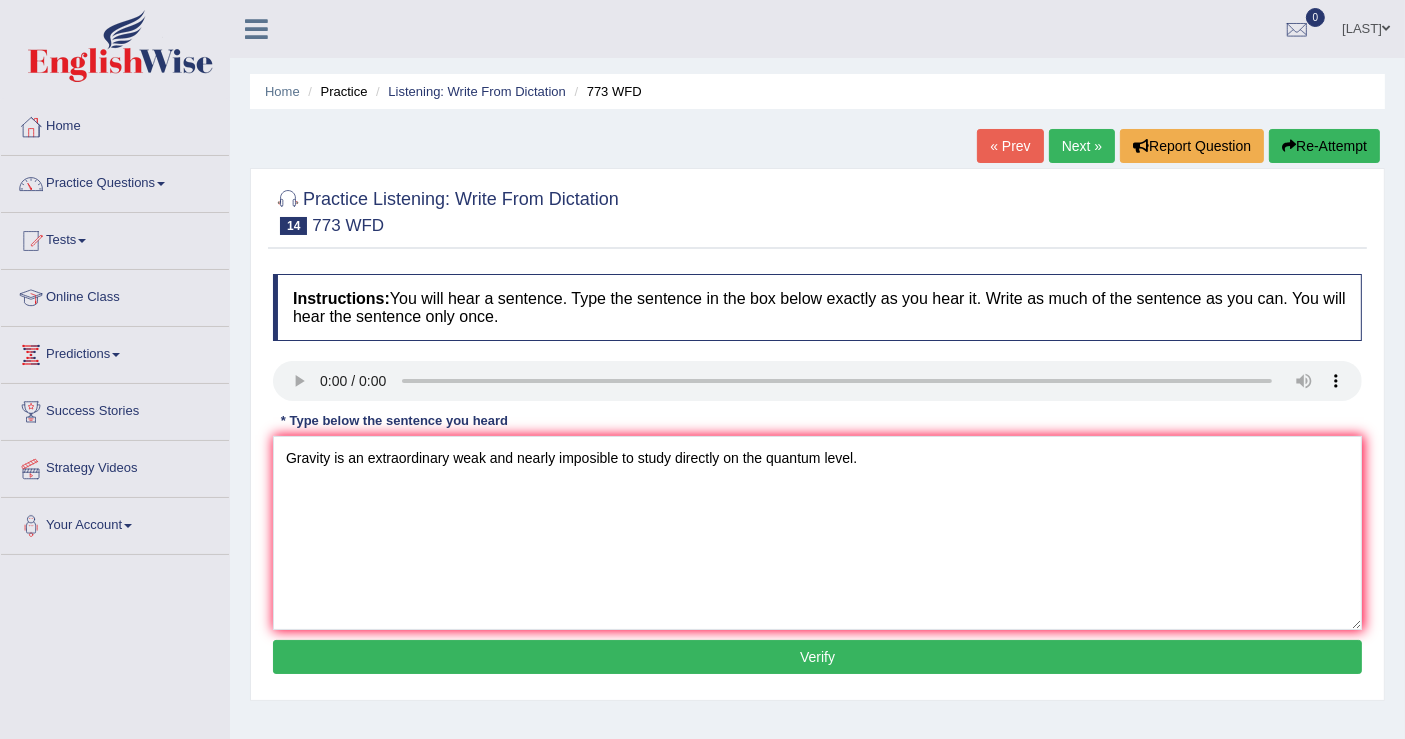 click on "Verify" at bounding box center [817, 657] 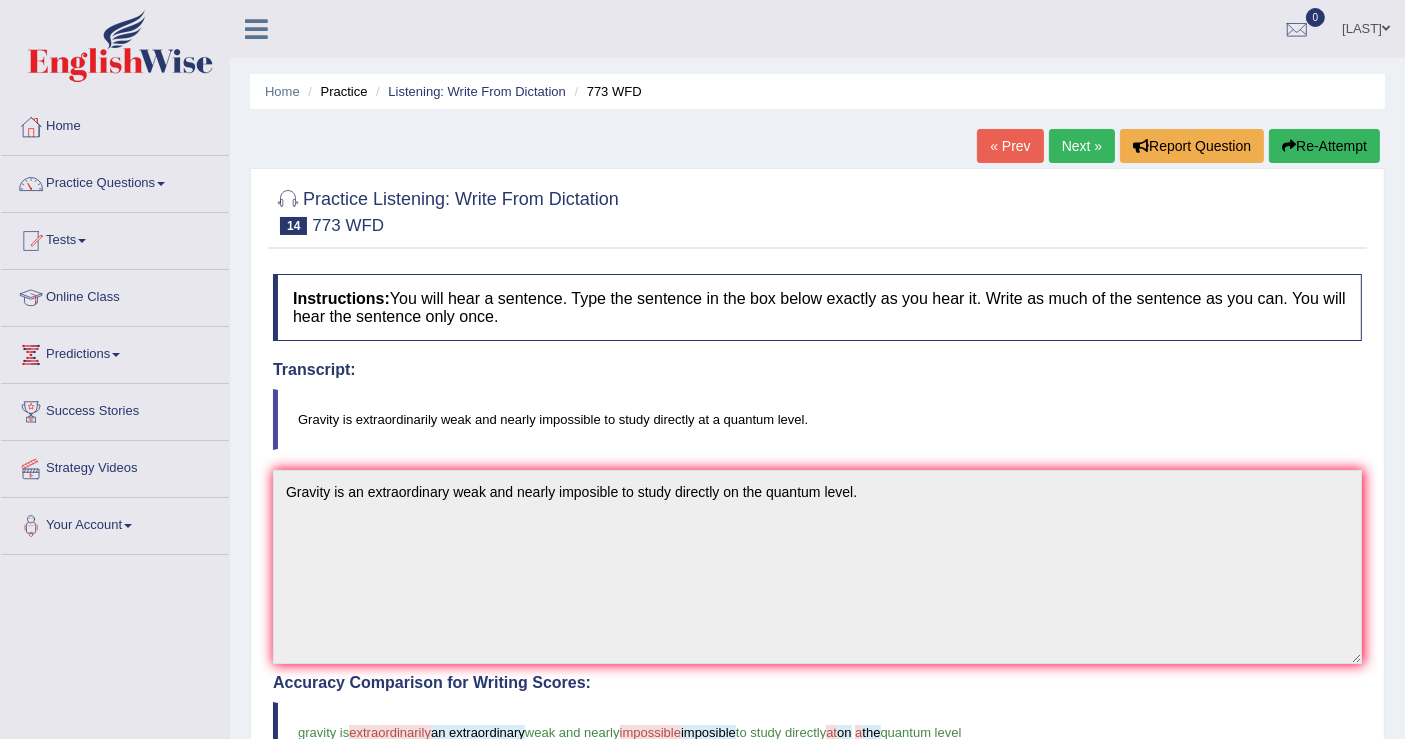 scroll, scrollTop: 111, scrollLeft: 0, axis: vertical 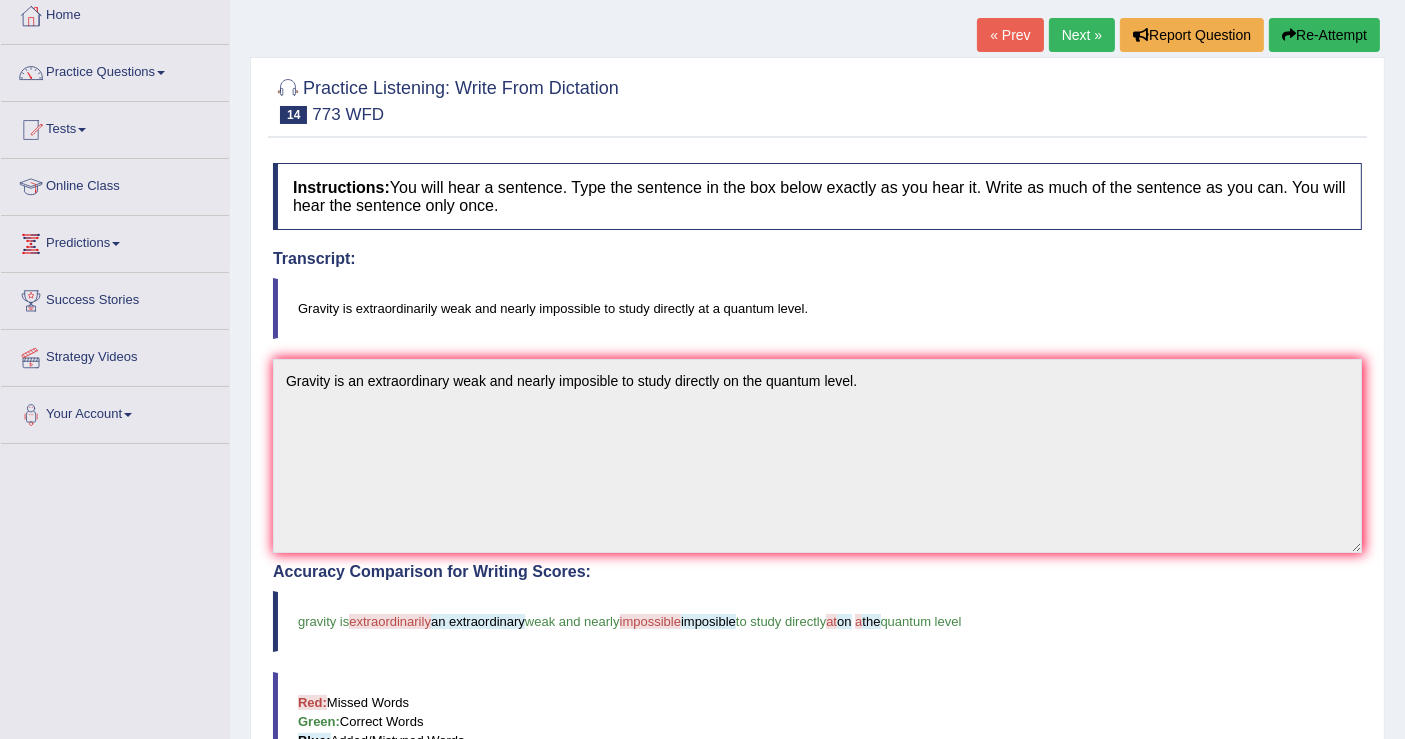 click on "Next »" at bounding box center [1082, 35] 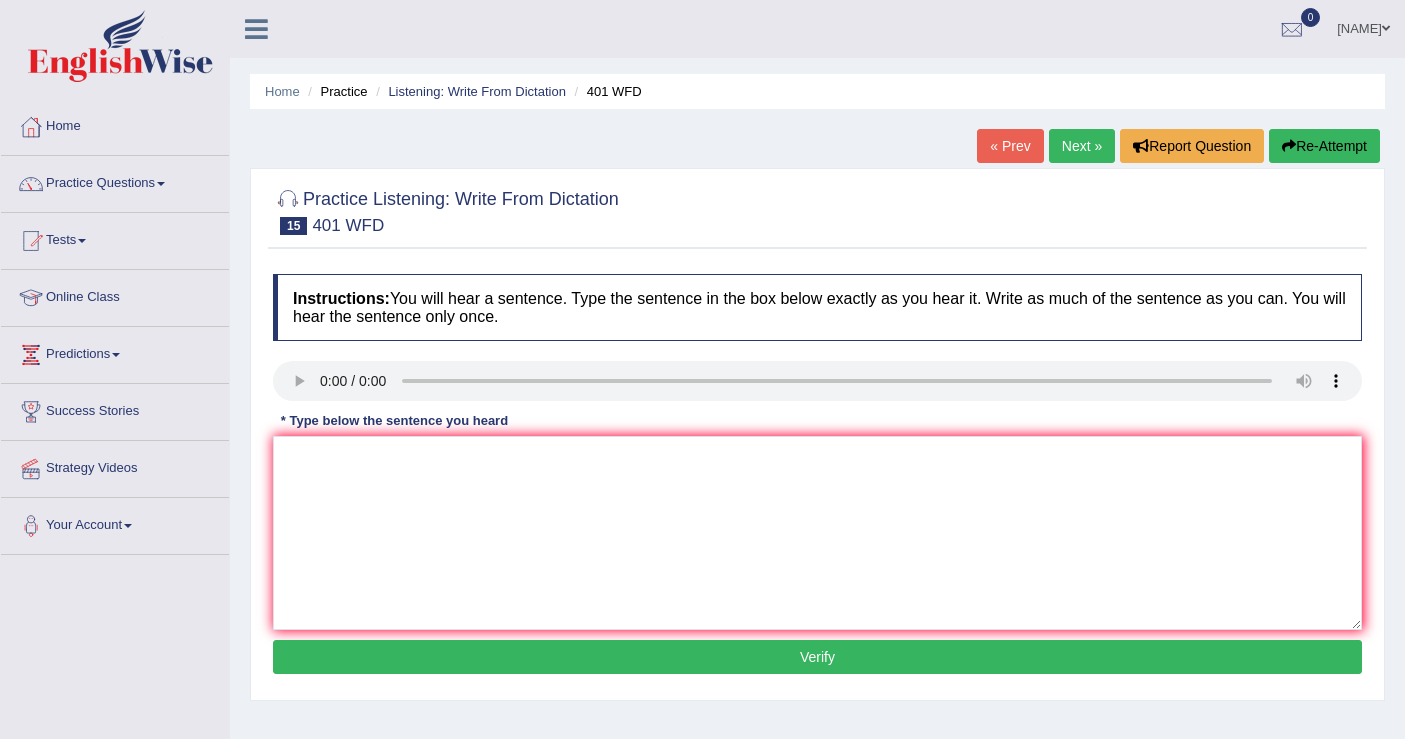 scroll, scrollTop: 0, scrollLeft: 0, axis: both 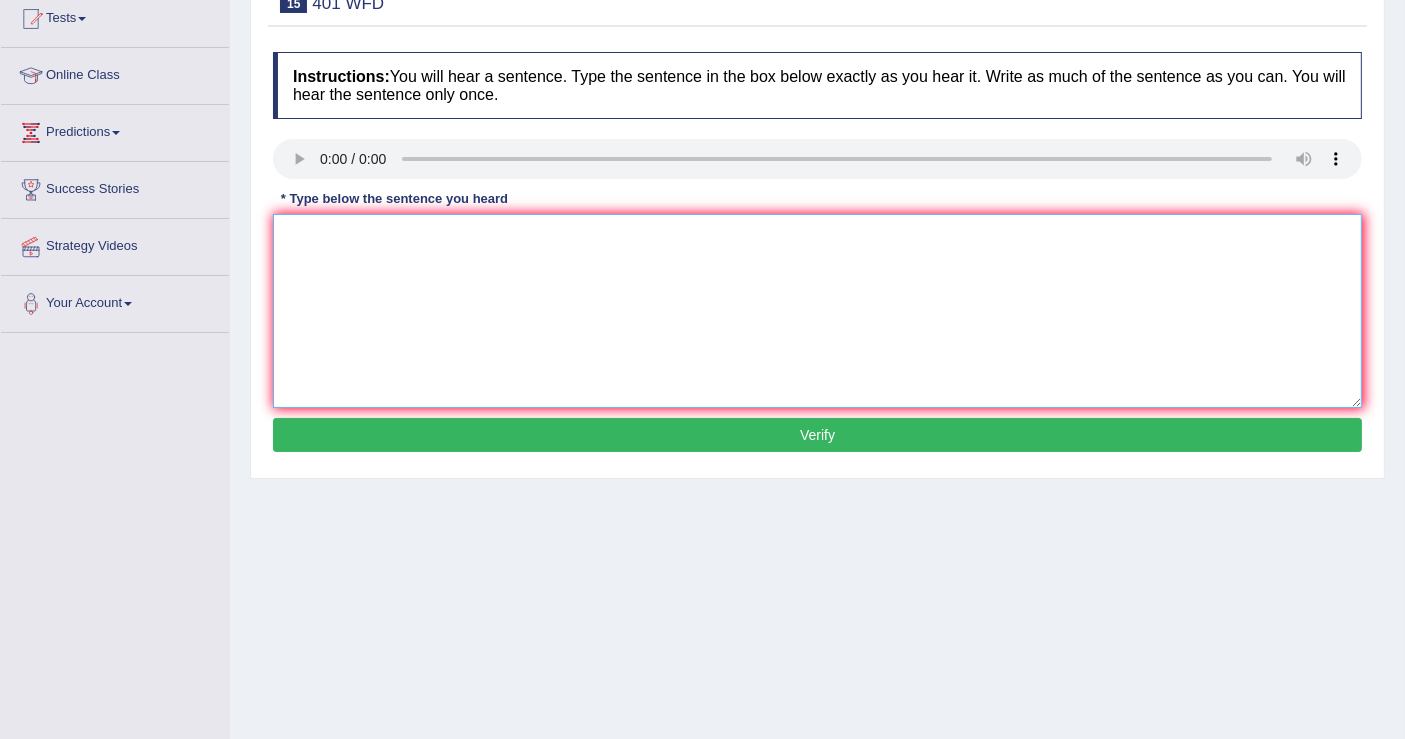 click at bounding box center (817, 311) 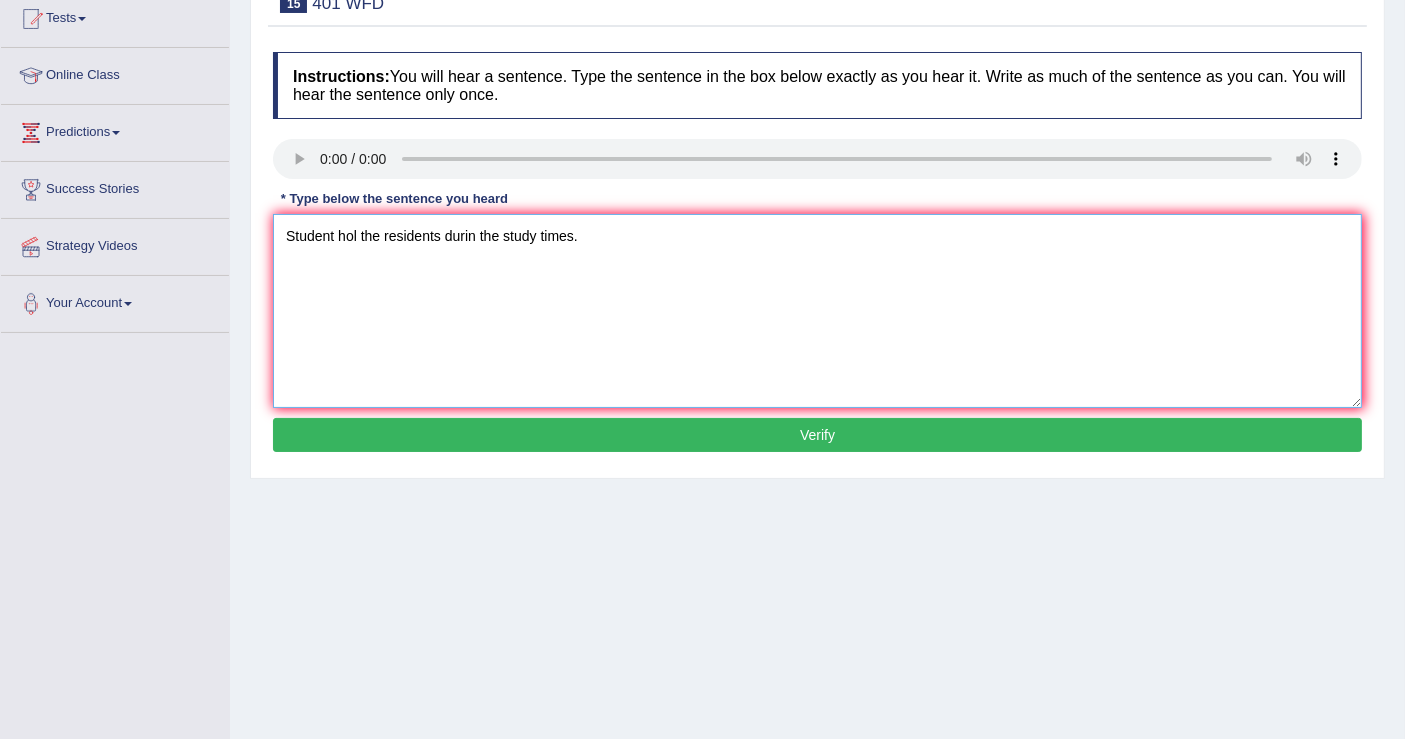 click on "Student hol the residents durin the study times." at bounding box center (817, 311) 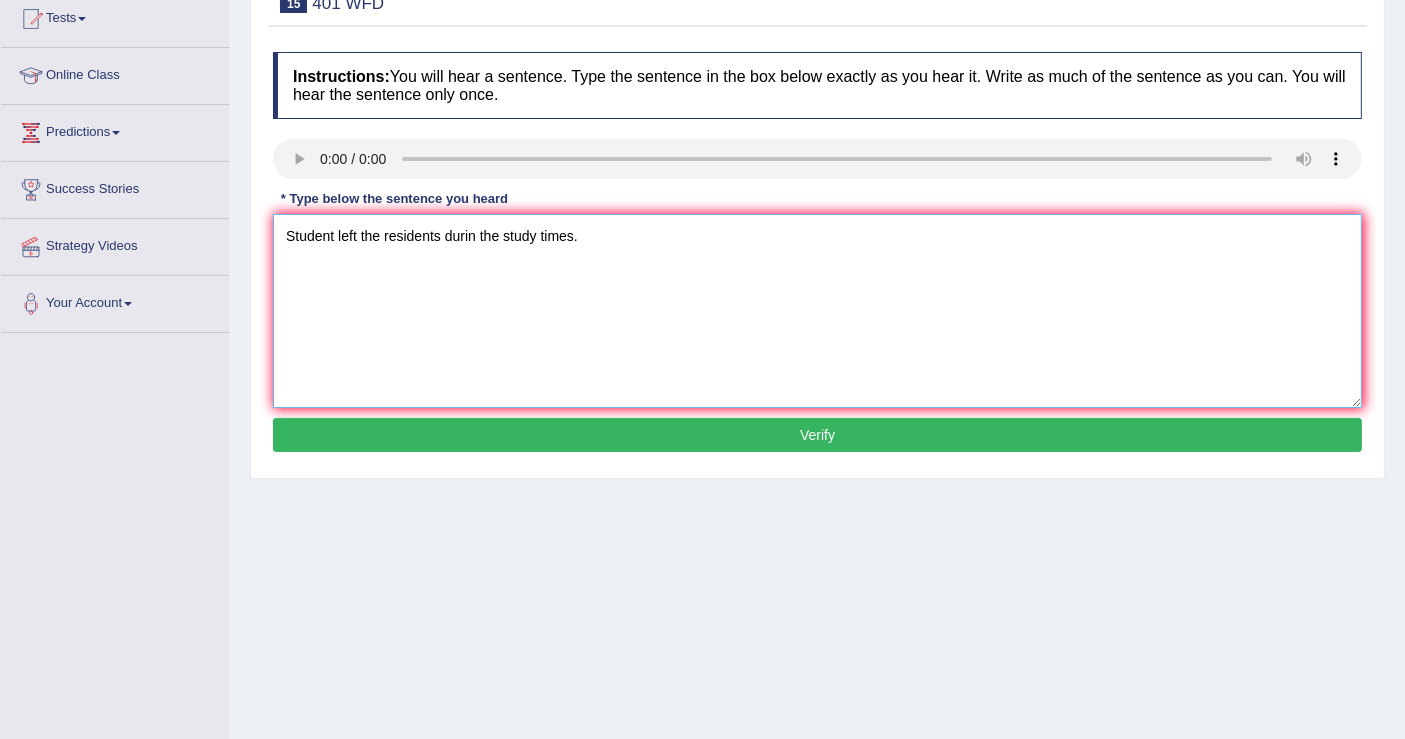 click on "Student left the residents durin the study times." at bounding box center [817, 311] 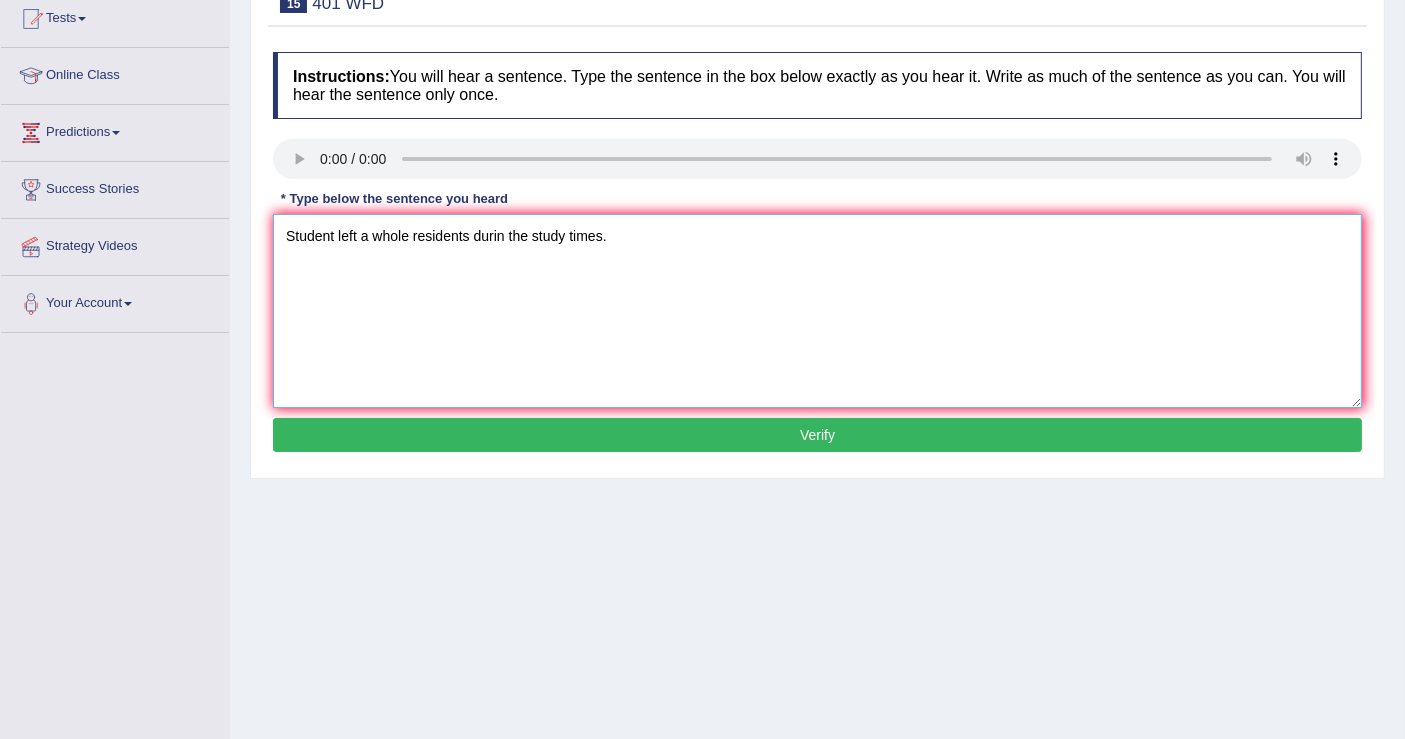 click on "Student left a whole residents durin the study times." at bounding box center [817, 311] 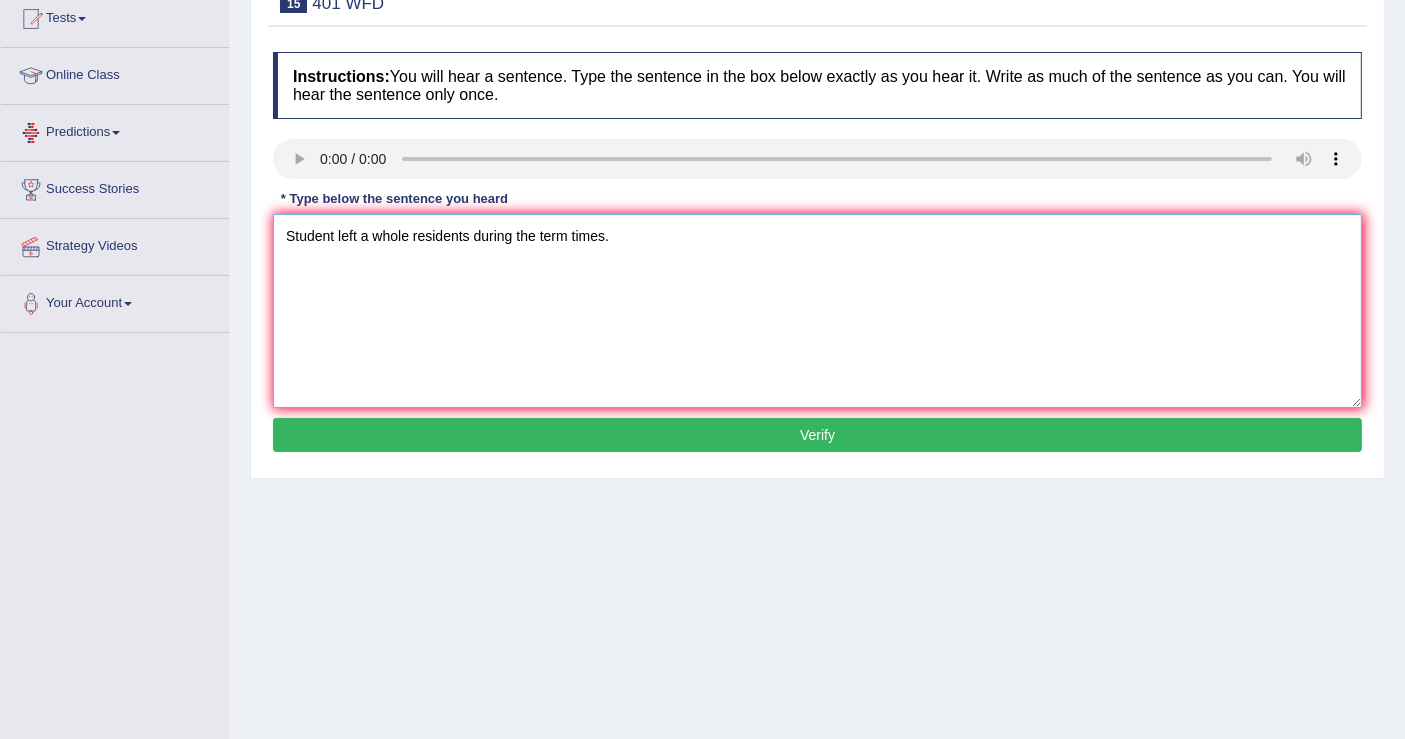 type on "Student left a whole residents during the term times." 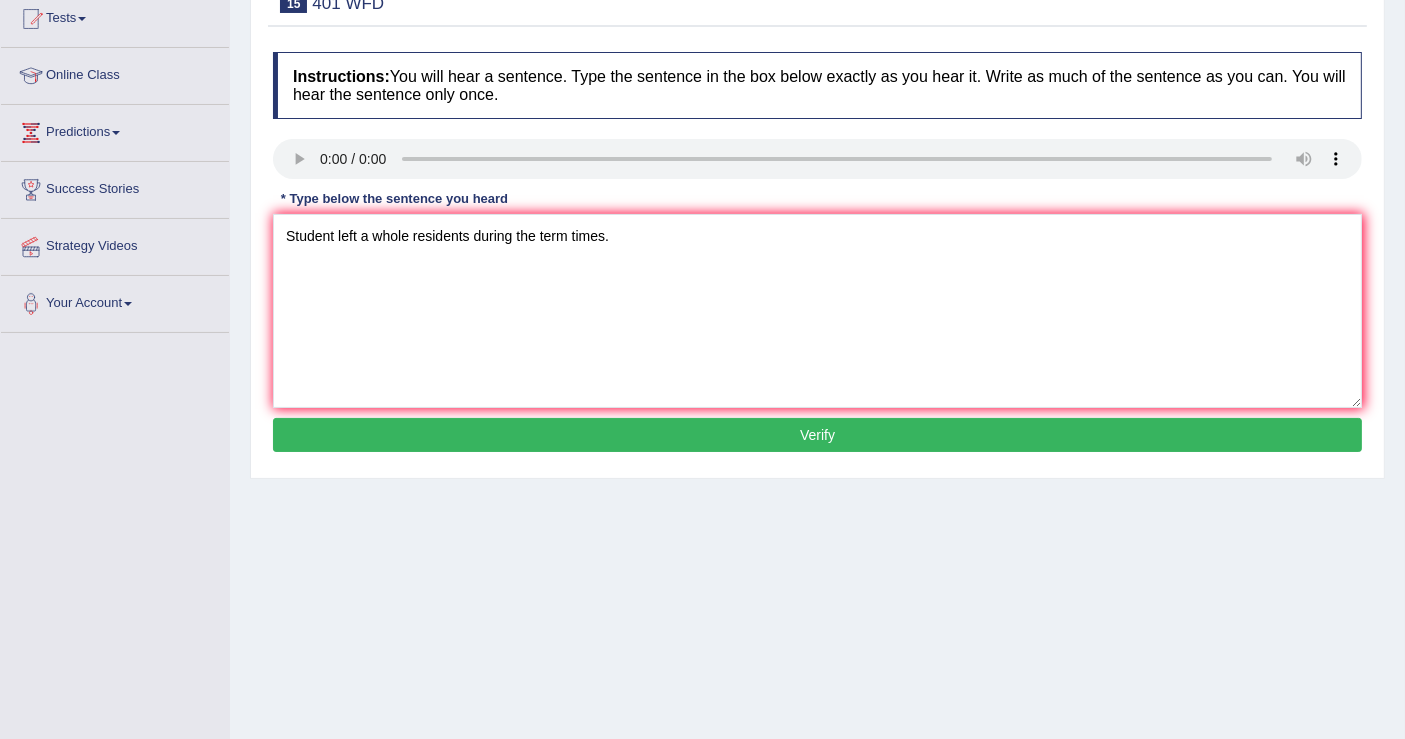 click on "Verify" at bounding box center (817, 435) 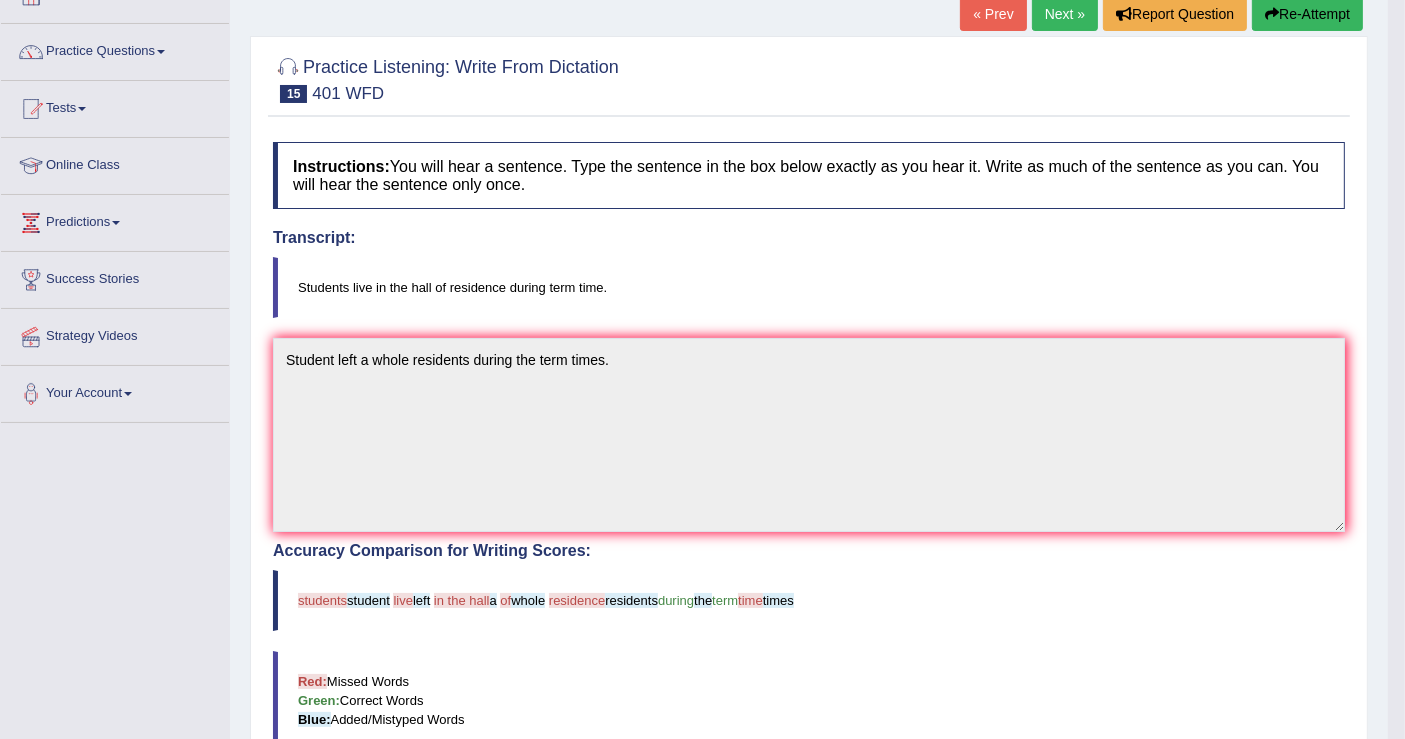 scroll, scrollTop: 0, scrollLeft: 0, axis: both 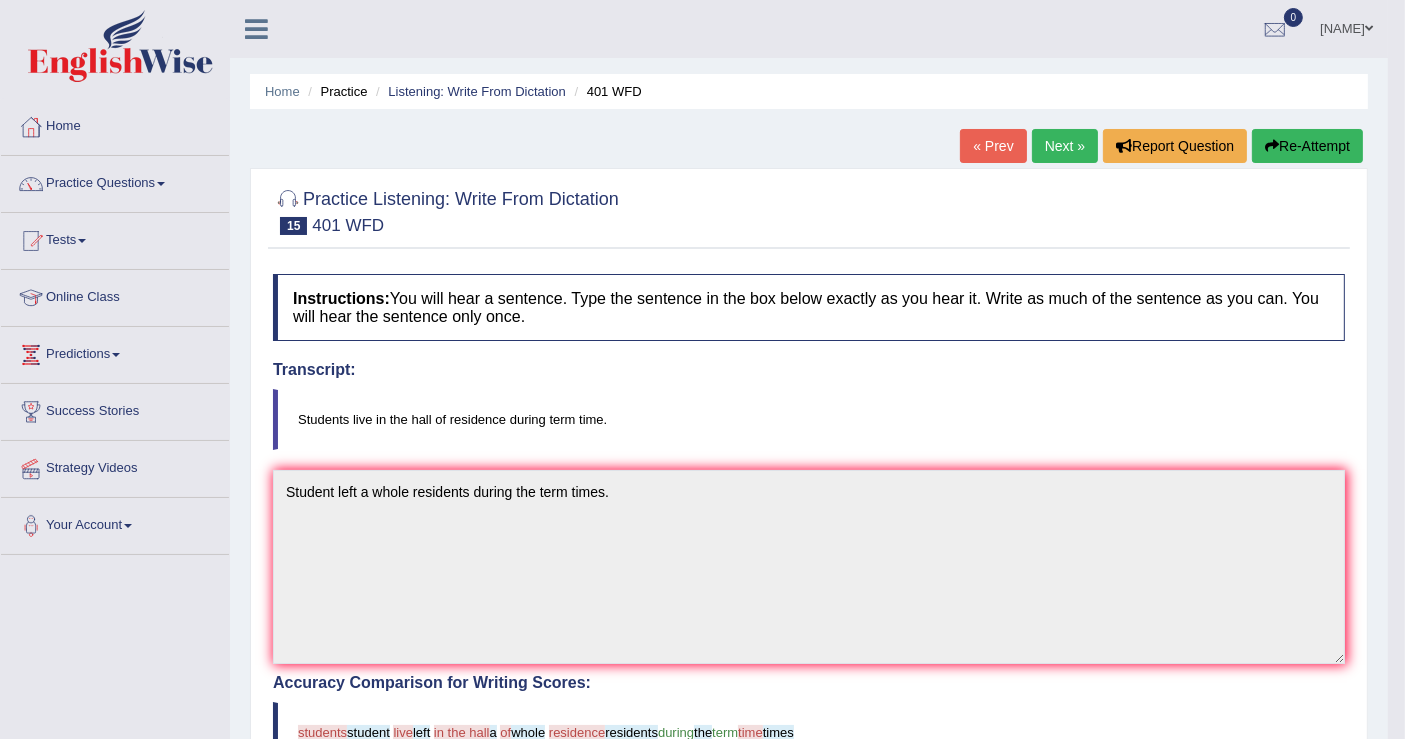 click on "Re-Attempt" at bounding box center (1307, 146) 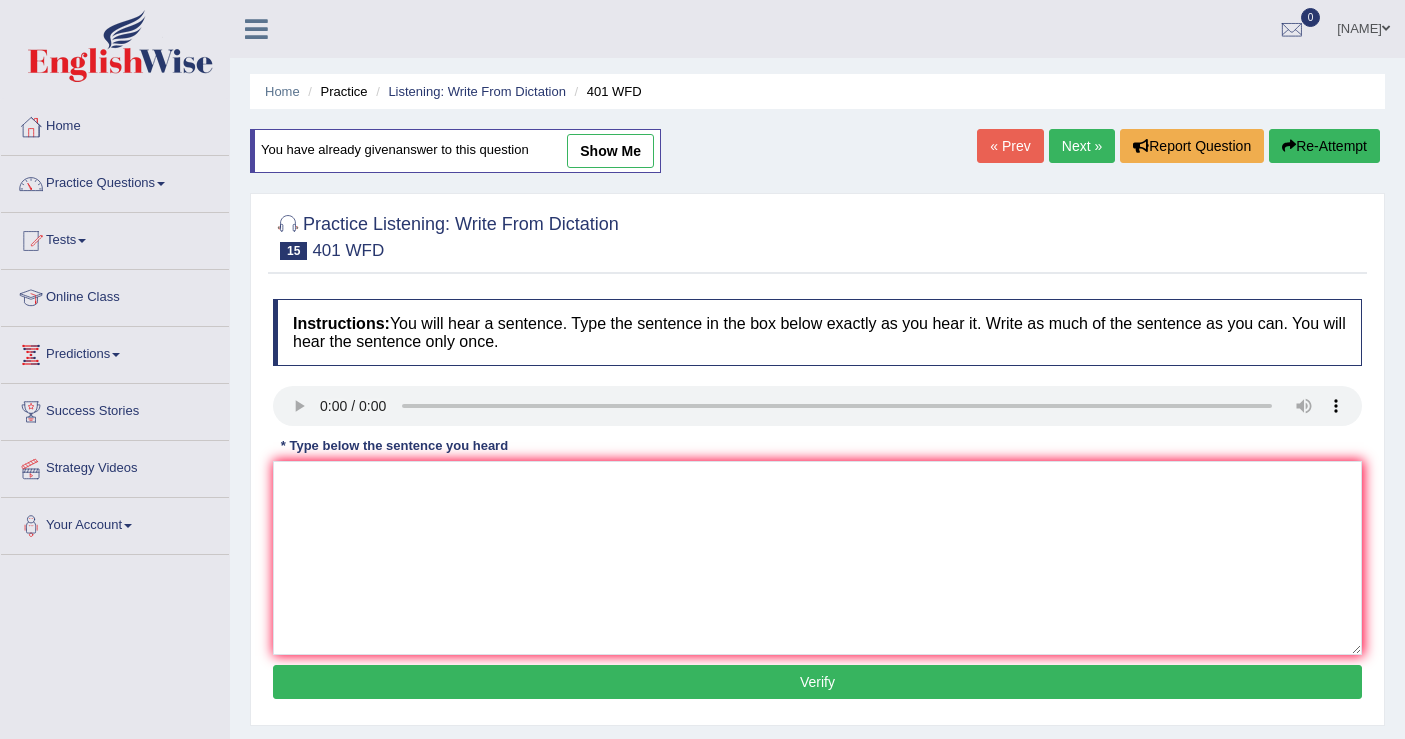 scroll, scrollTop: 0, scrollLeft: 0, axis: both 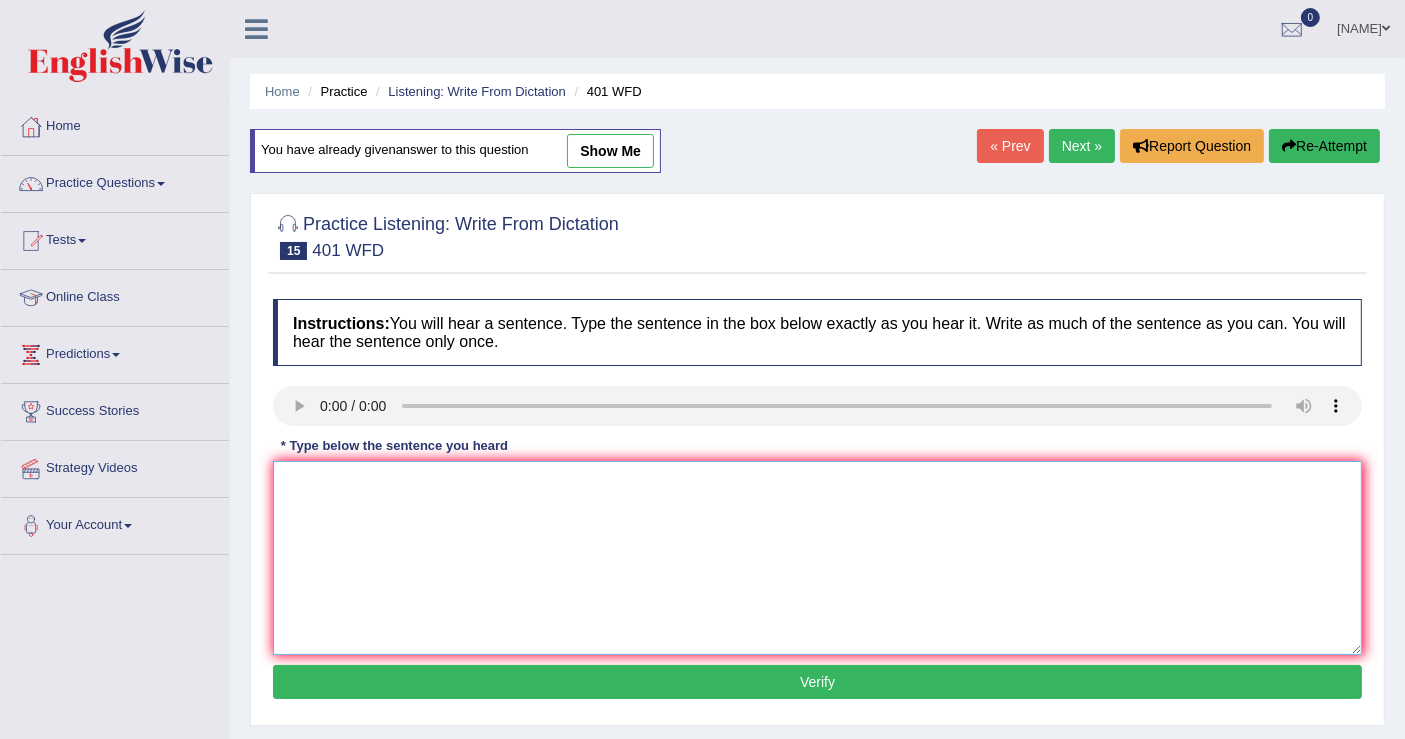 click at bounding box center (817, 558) 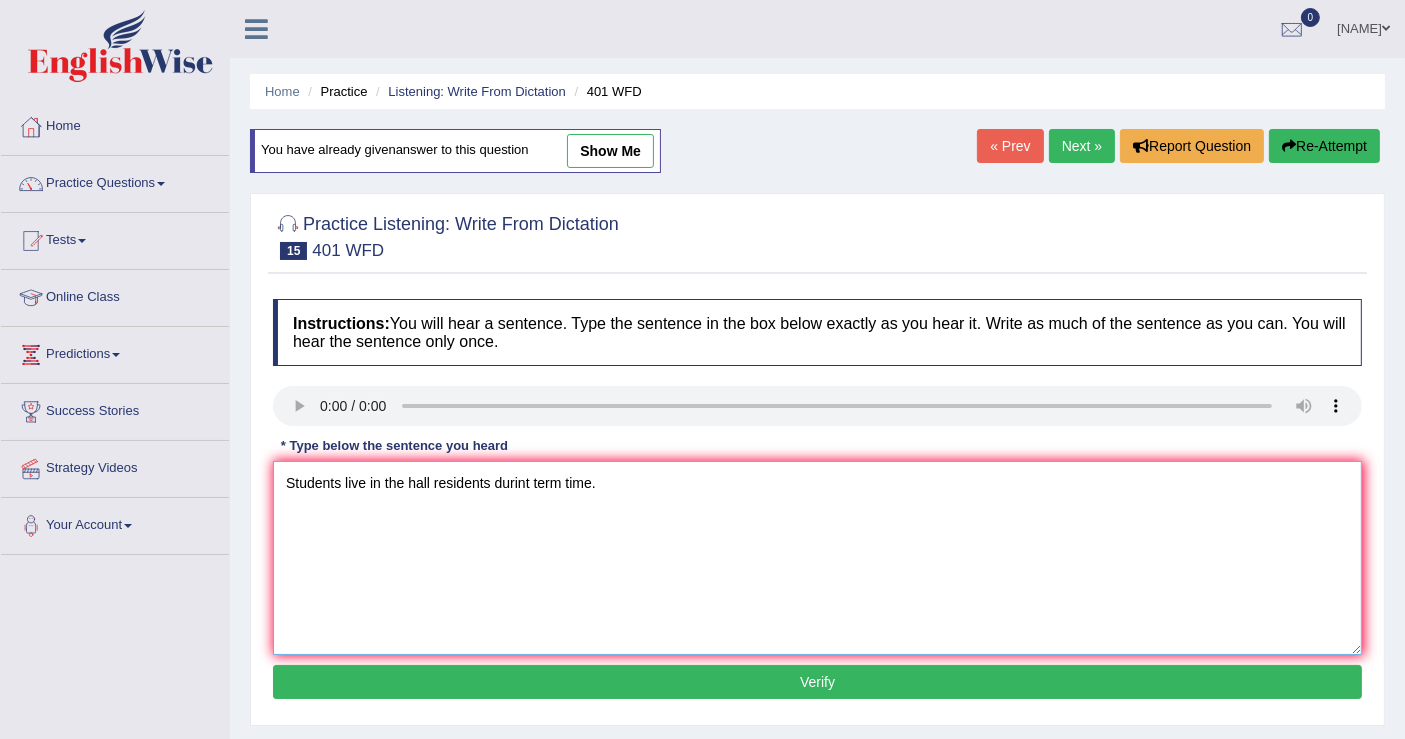 click on "Students live in the hall residents durint term time." at bounding box center (817, 558) 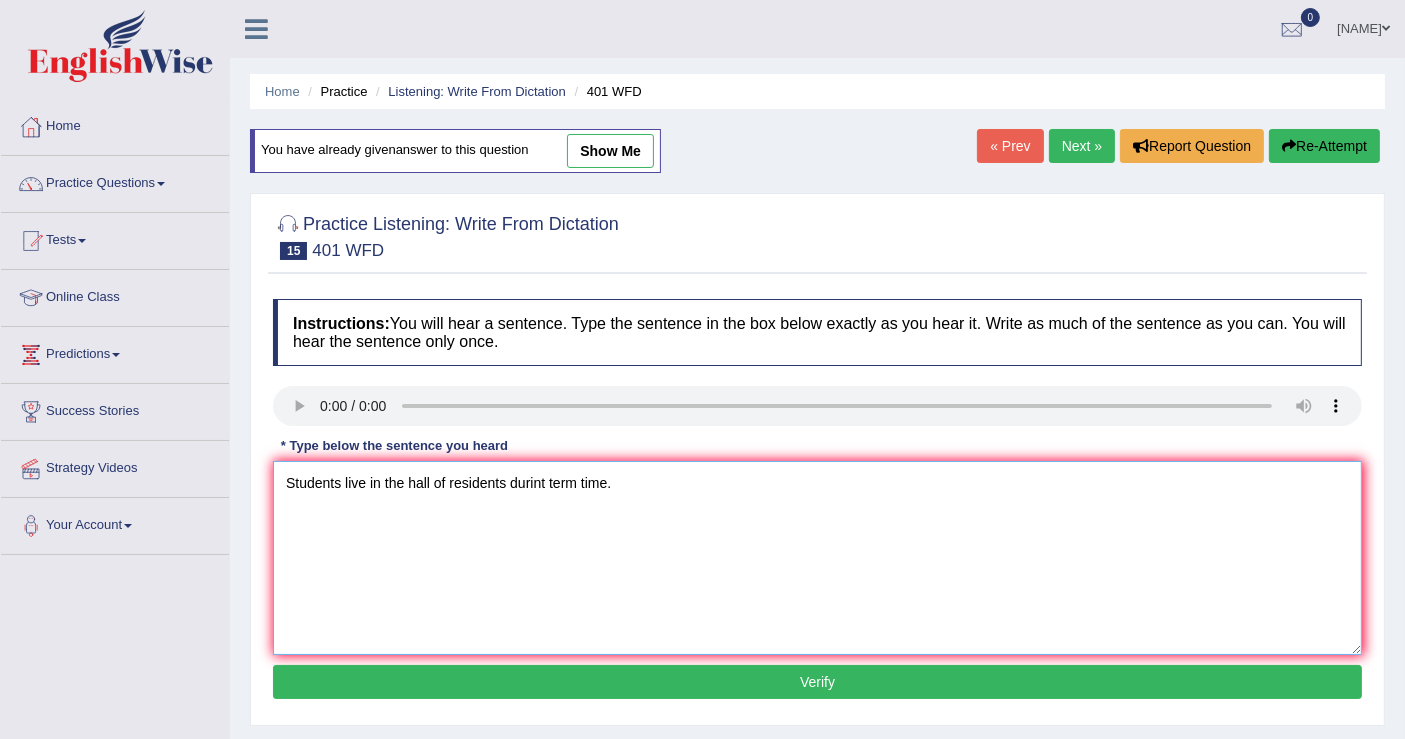 type on "Students live in the hall of residents durint term time." 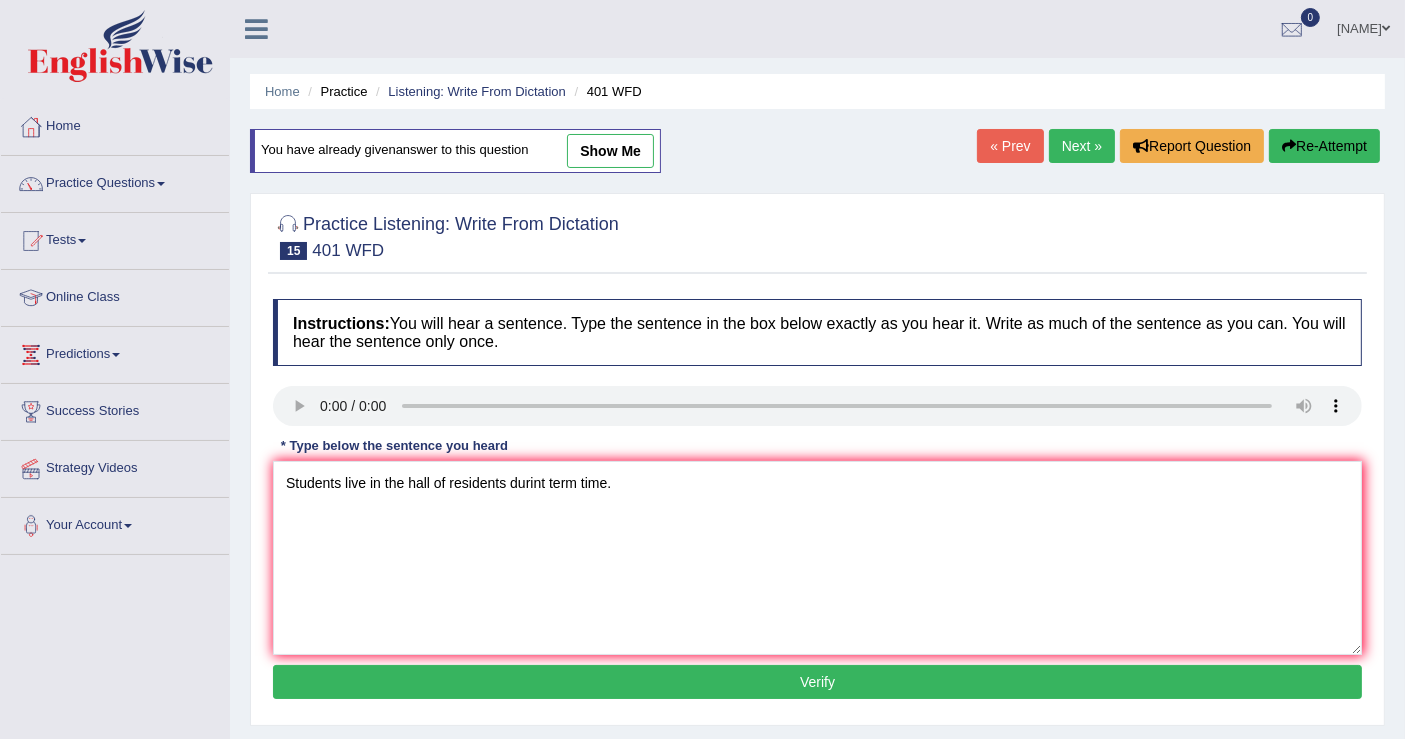 click on "Verify" at bounding box center (817, 682) 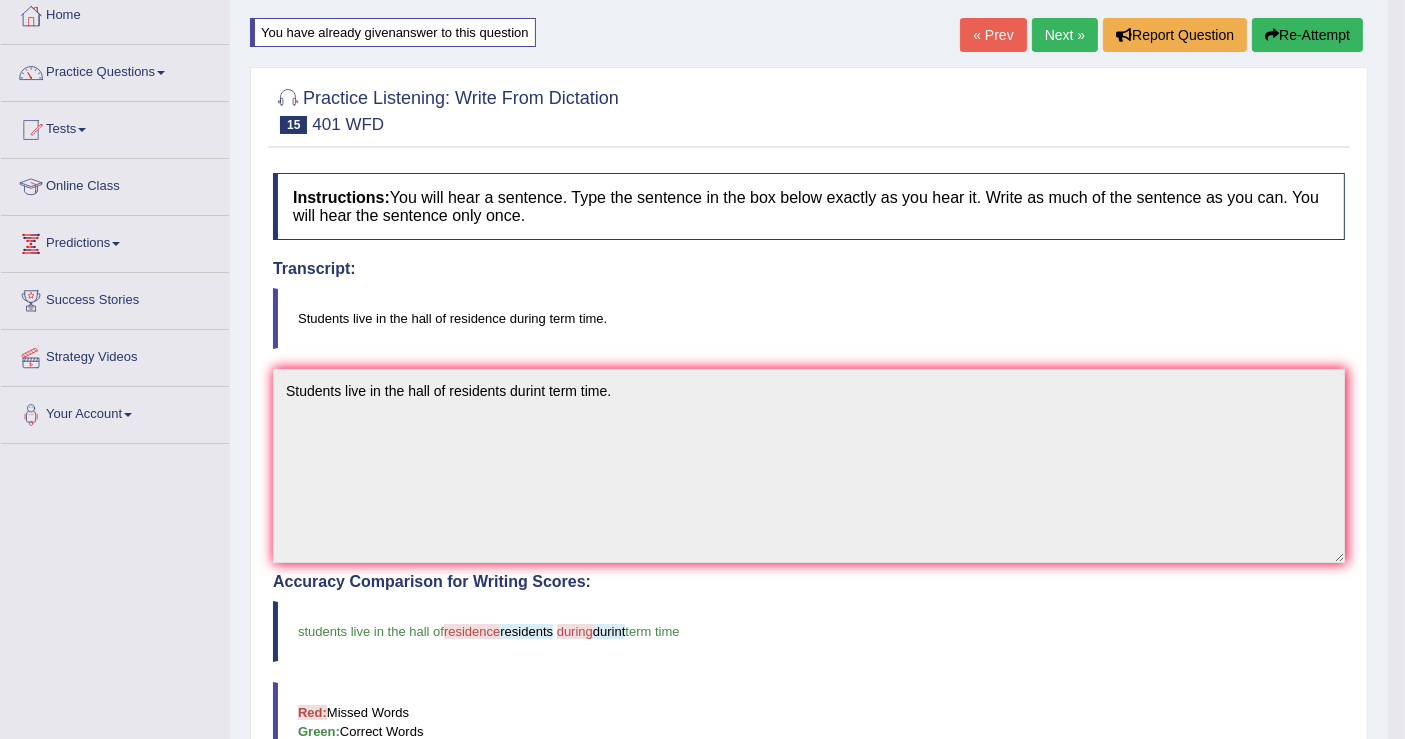 scroll, scrollTop: 0, scrollLeft: 0, axis: both 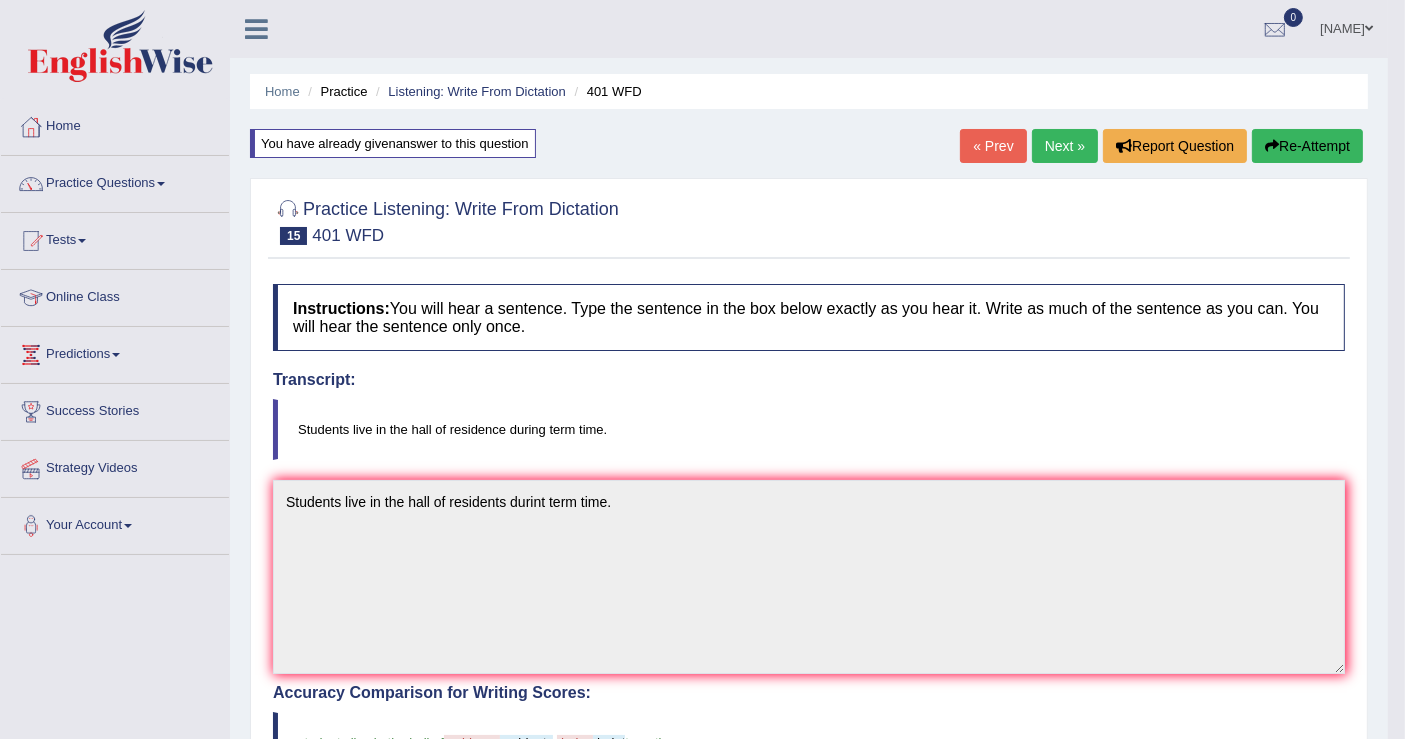 click on "Next »" at bounding box center [1065, 146] 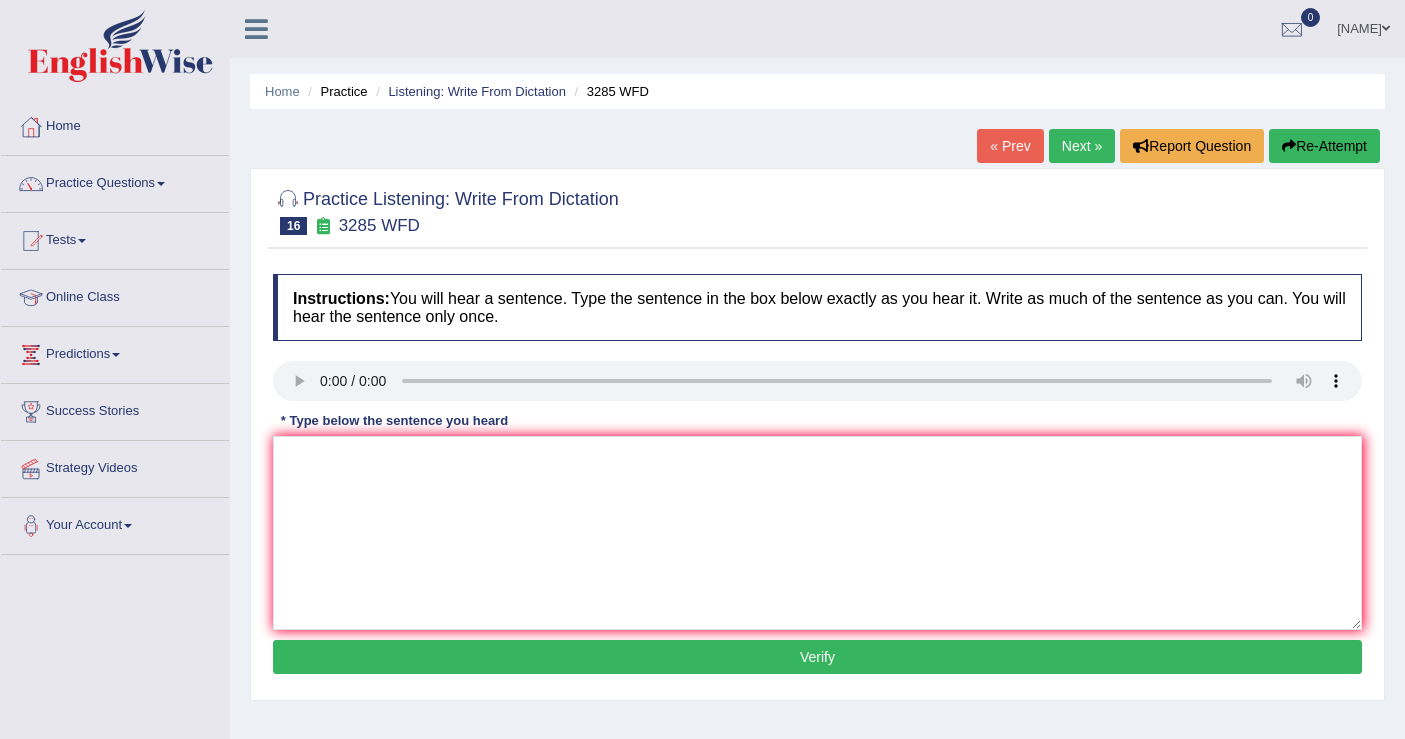 scroll, scrollTop: 0, scrollLeft: 0, axis: both 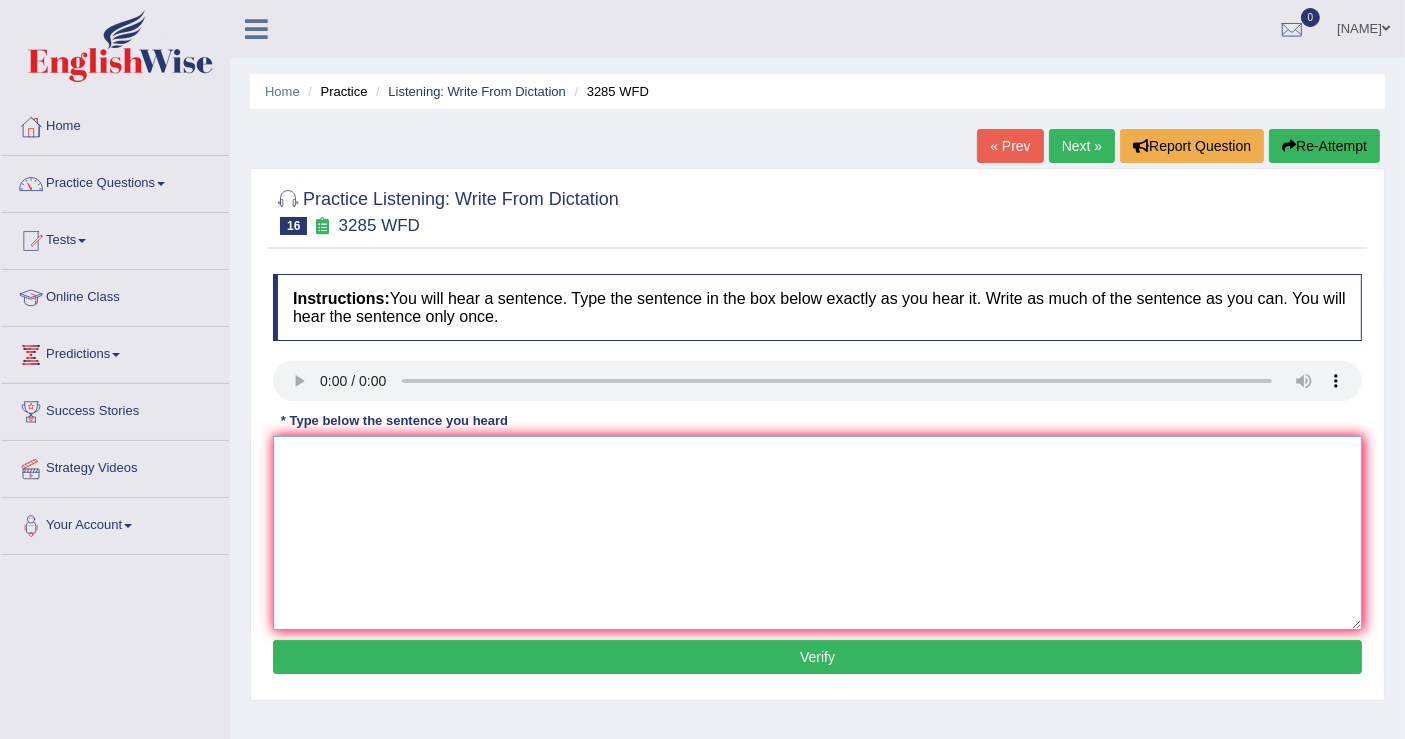 click at bounding box center [817, 533] 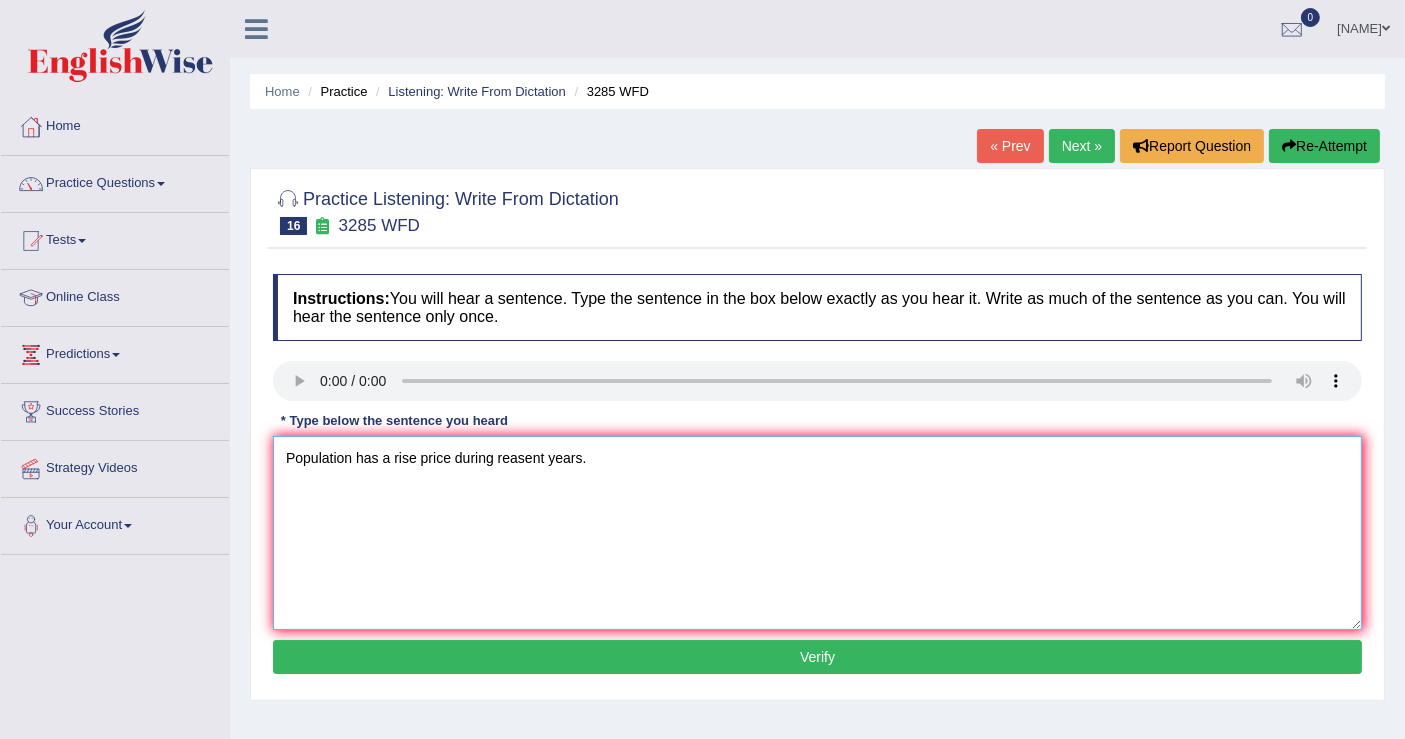 click on "Population has a rise price during reasent years." at bounding box center (817, 533) 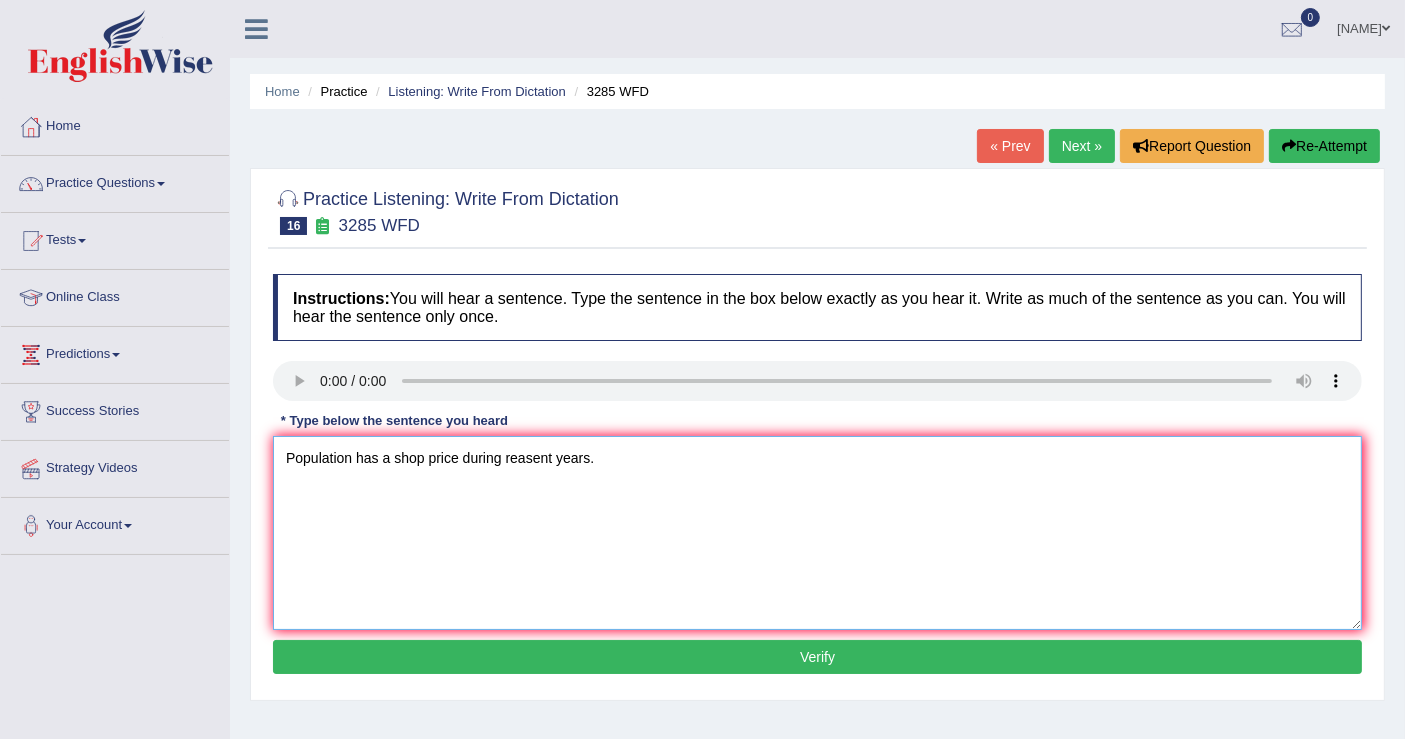 click on "Population has a shop price during reasent years." at bounding box center (817, 533) 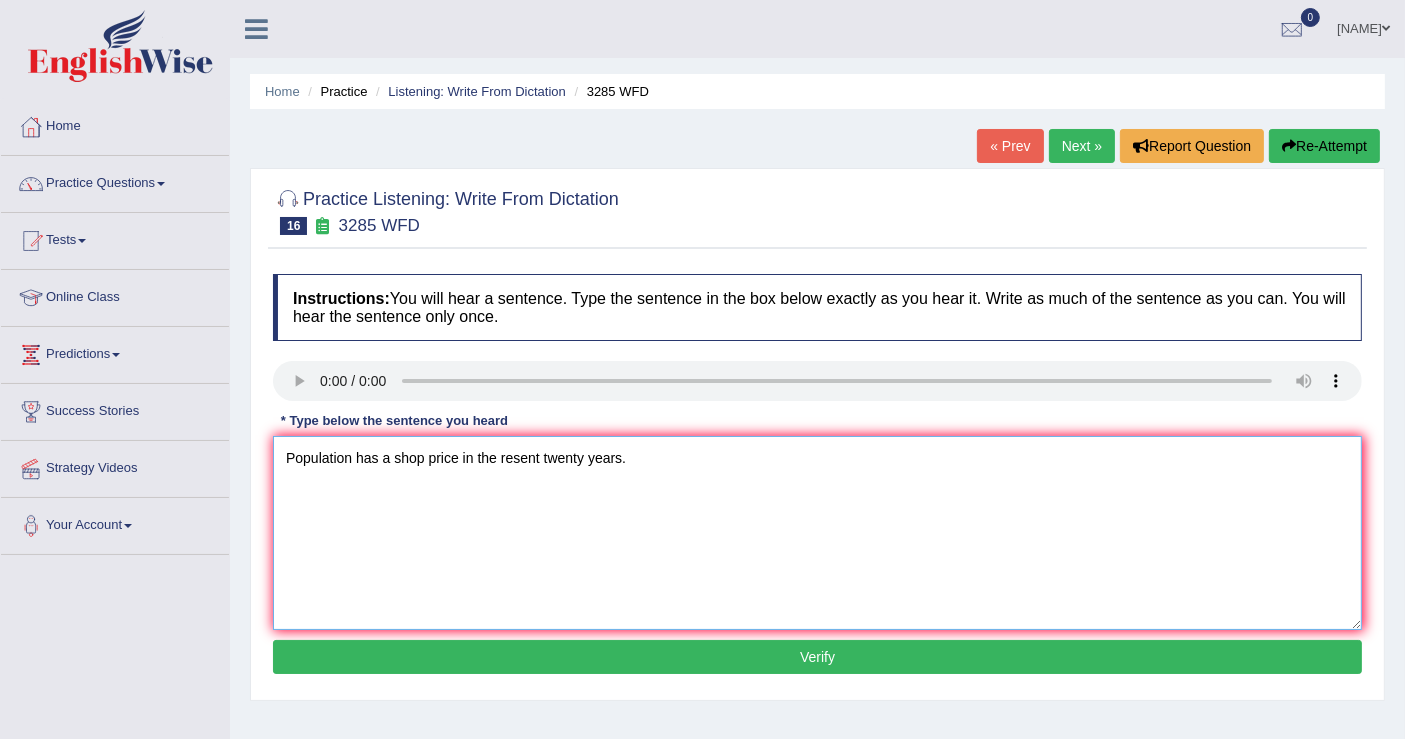 type on "Population has a shop price in the resent twenty years." 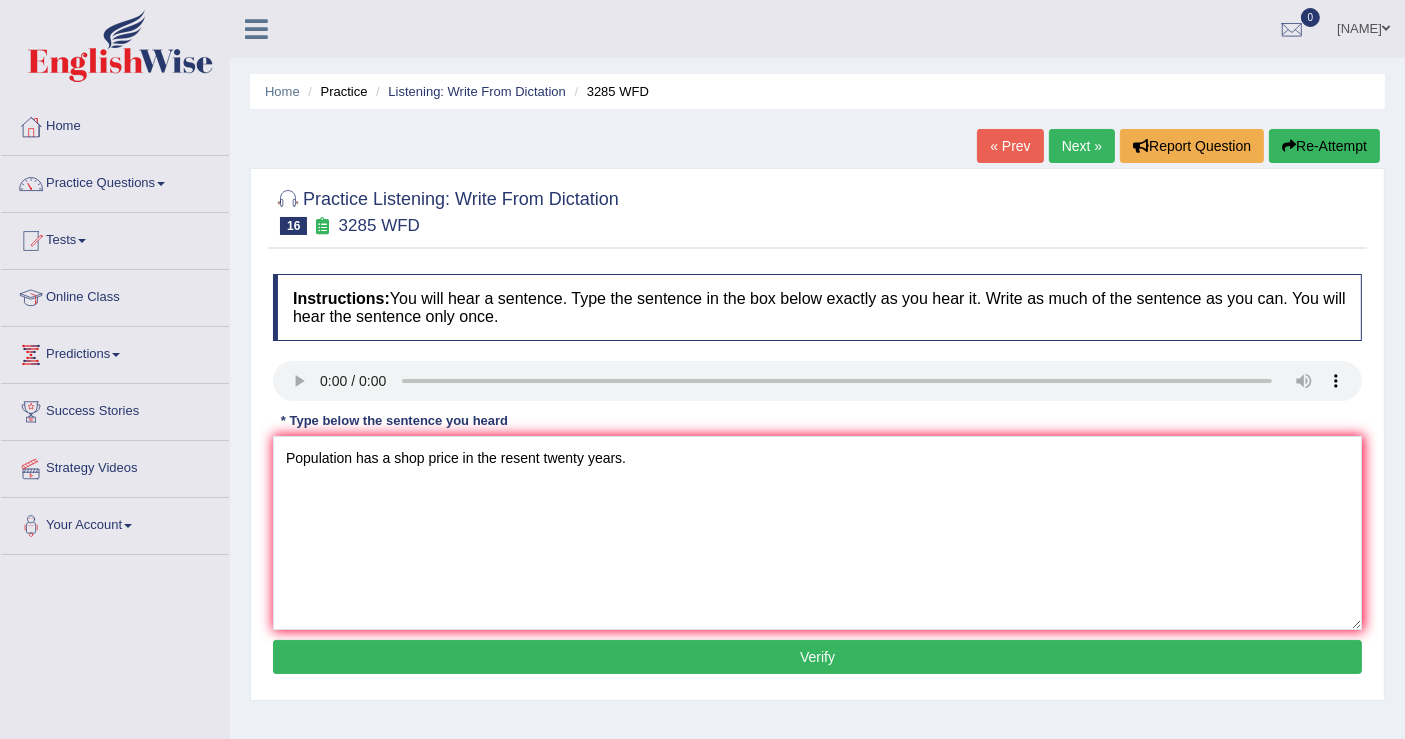 click on "Verify" at bounding box center (817, 657) 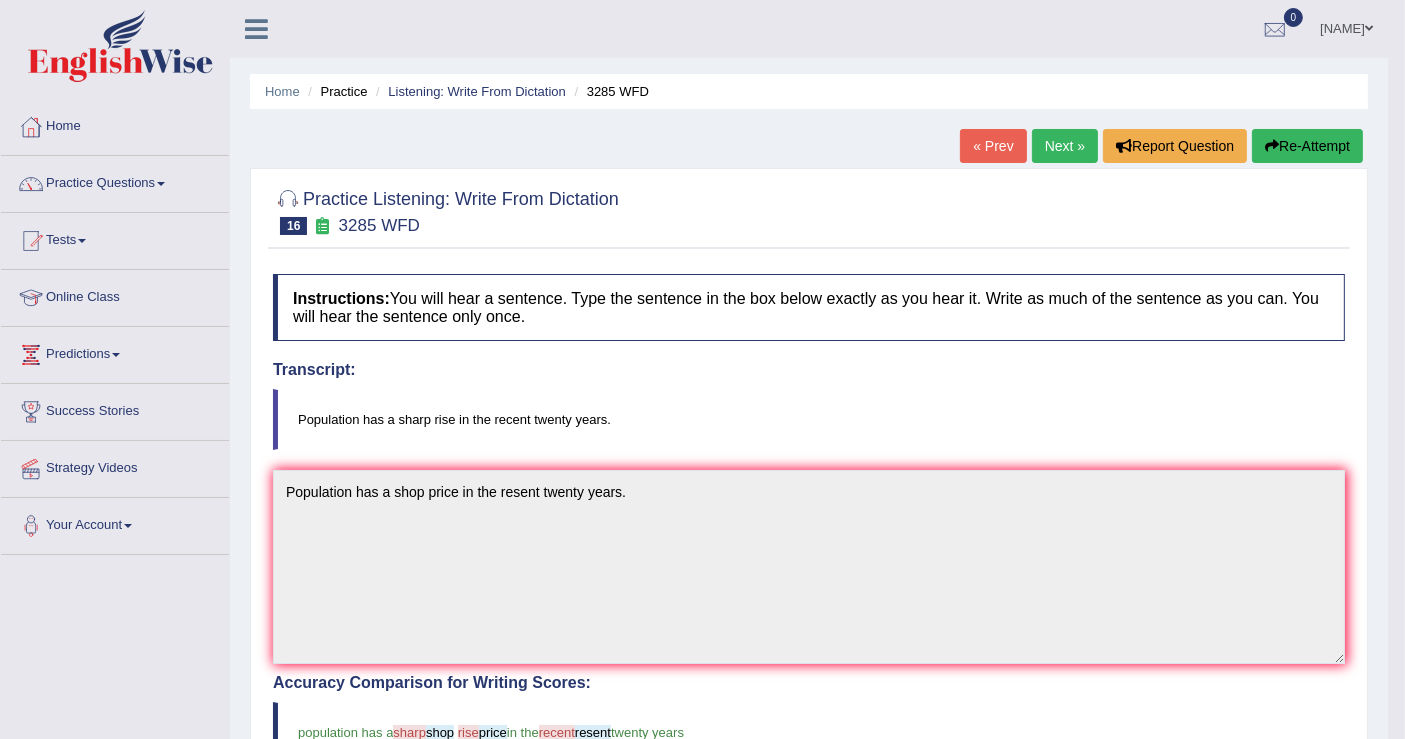 scroll, scrollTop: 111, scrollLeft: 0, axis: vertical 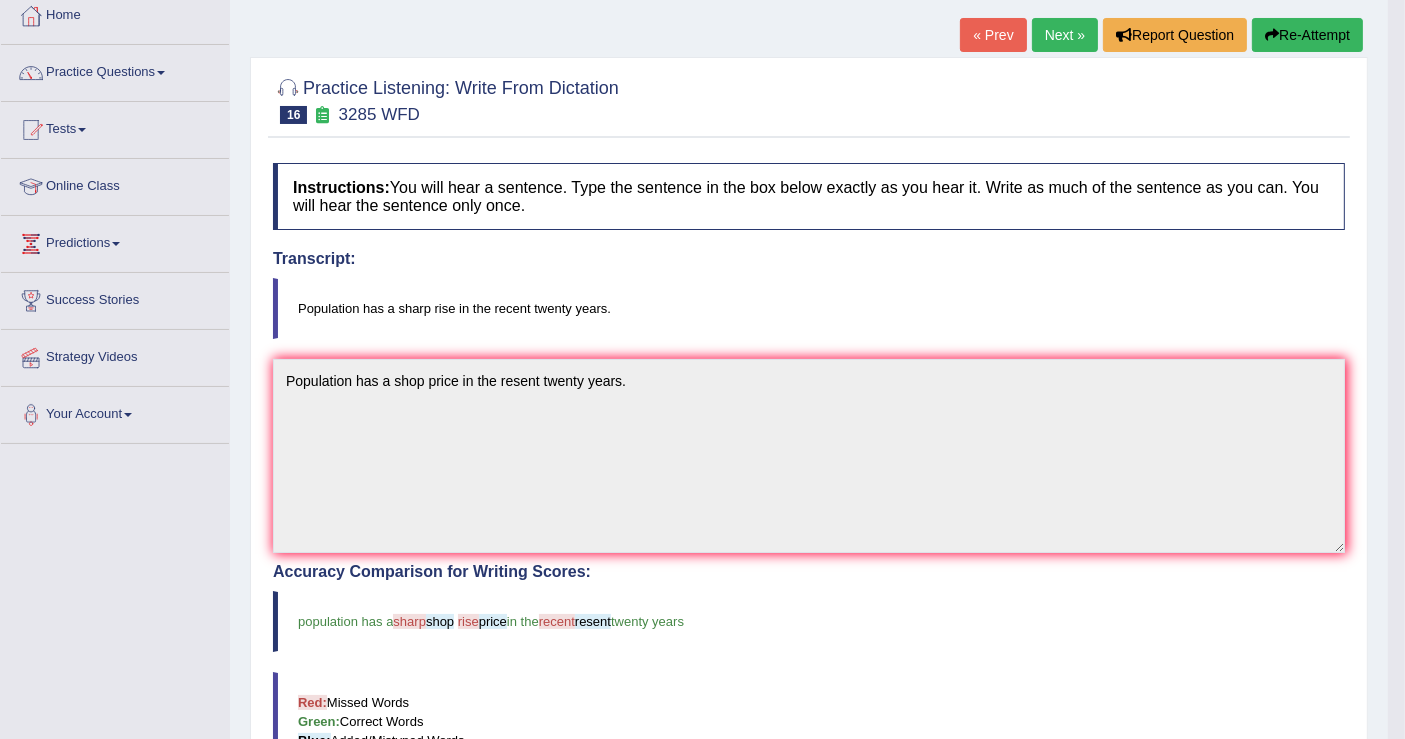 click on "Next »" at bounding box center [1065, 35] 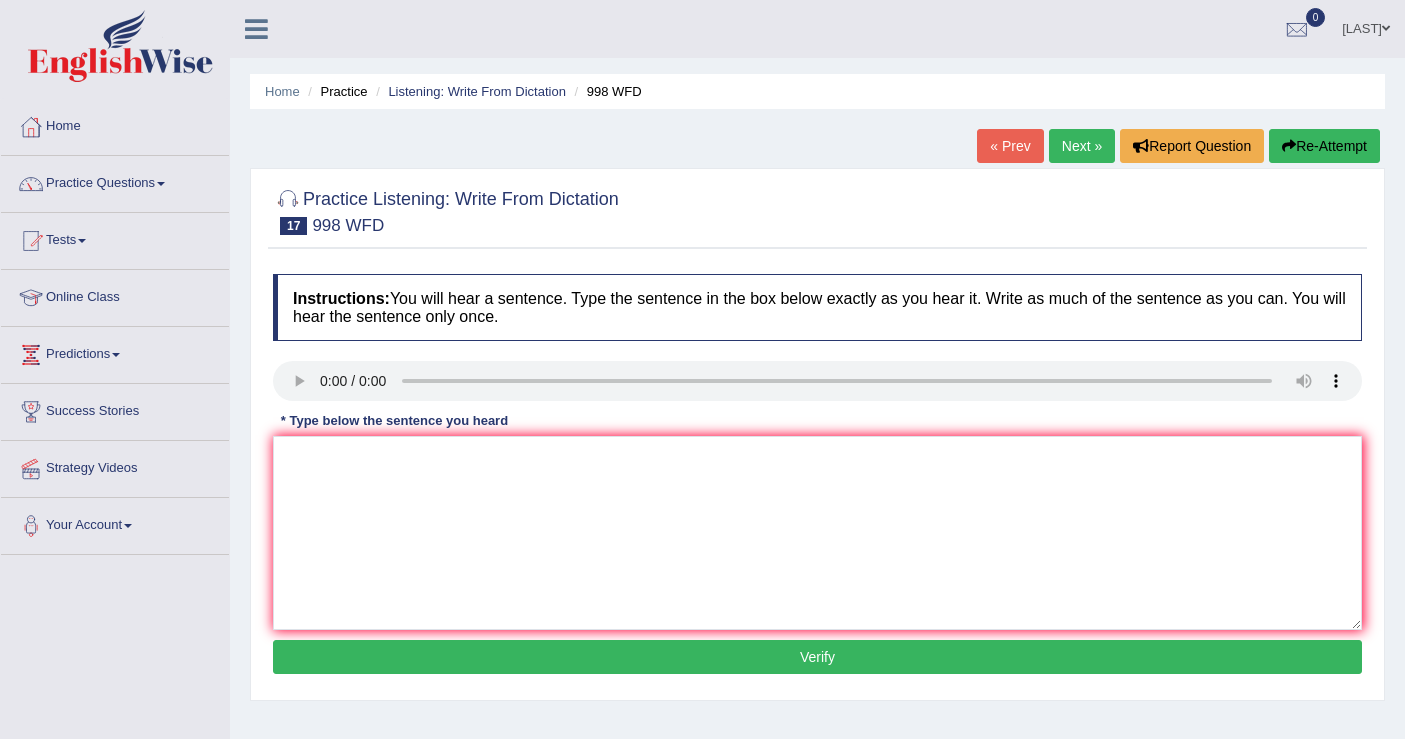 scroll, scrollTop: 0, scrollLeft: 0, axis: both 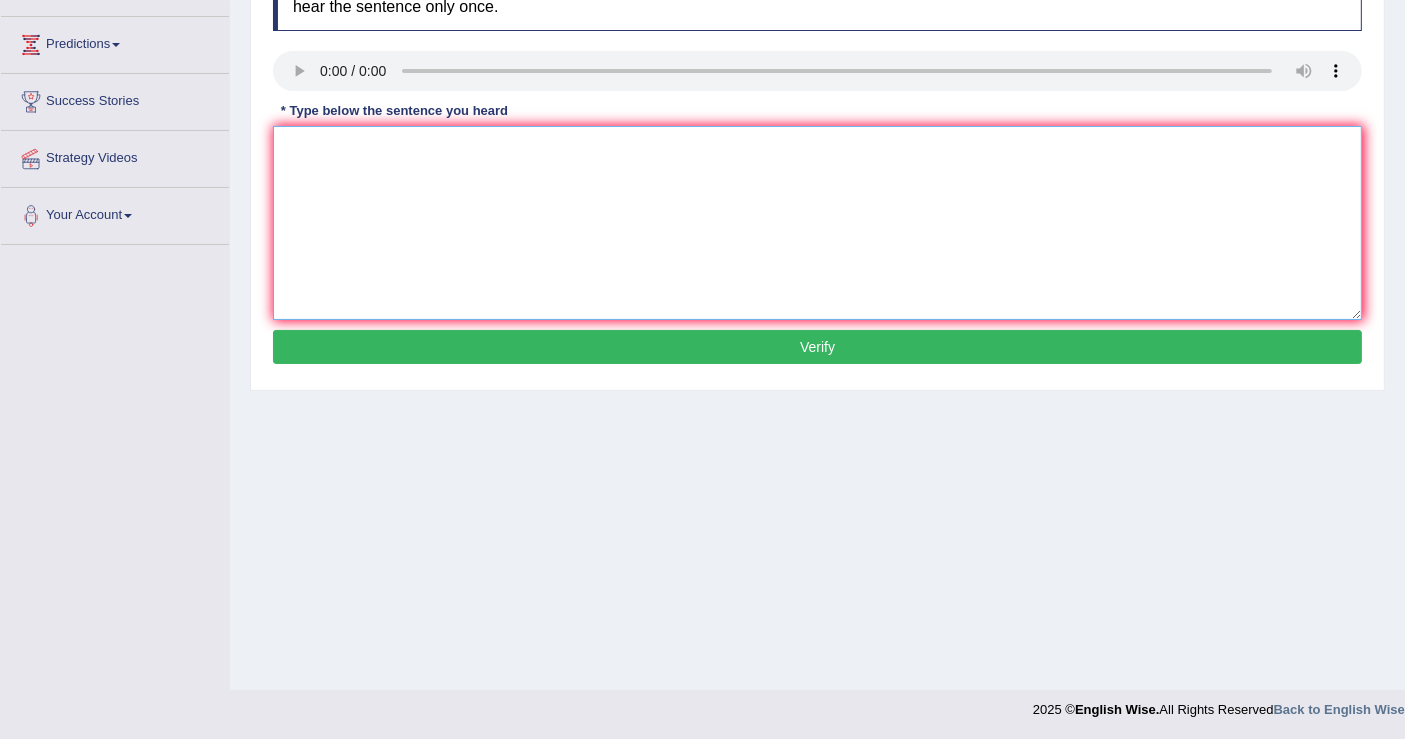click at bounding box center [817, 223] 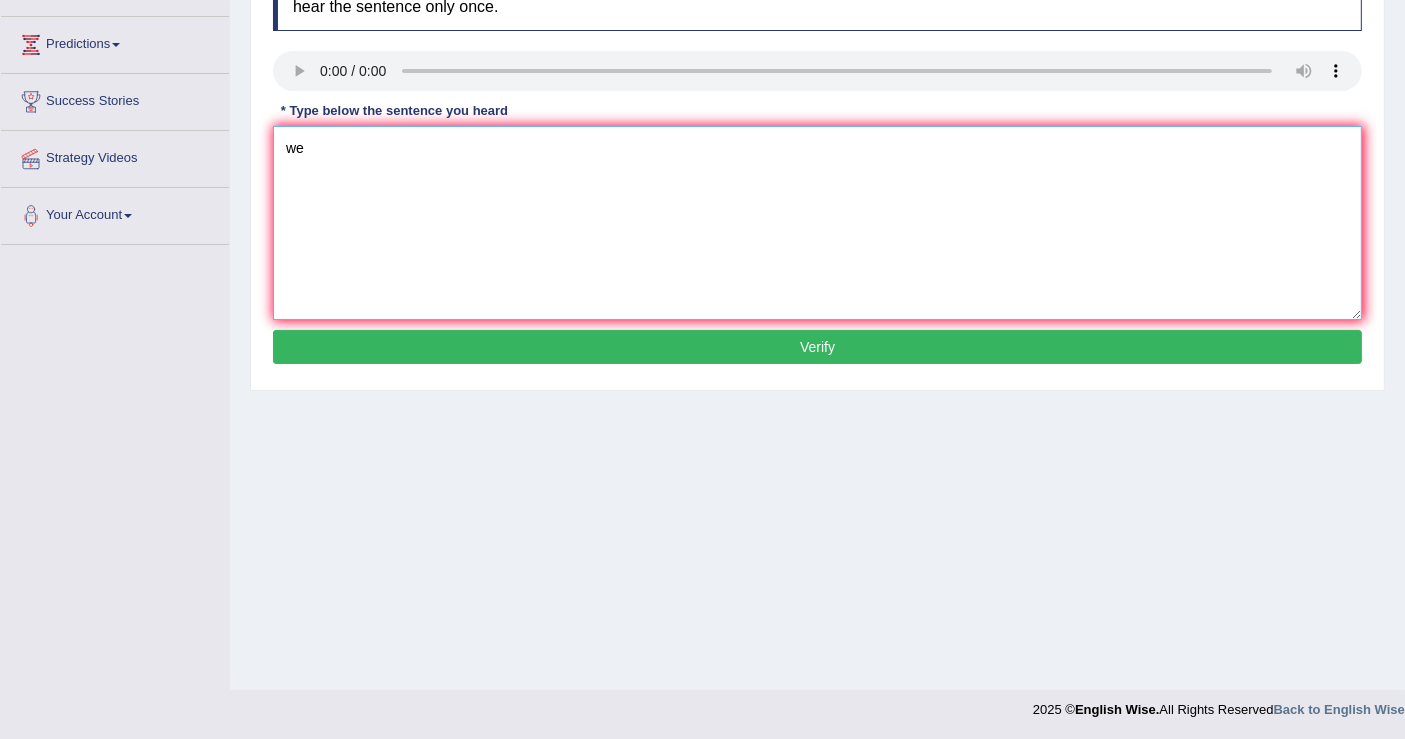 click on "we" at bounding box center (817, 223) 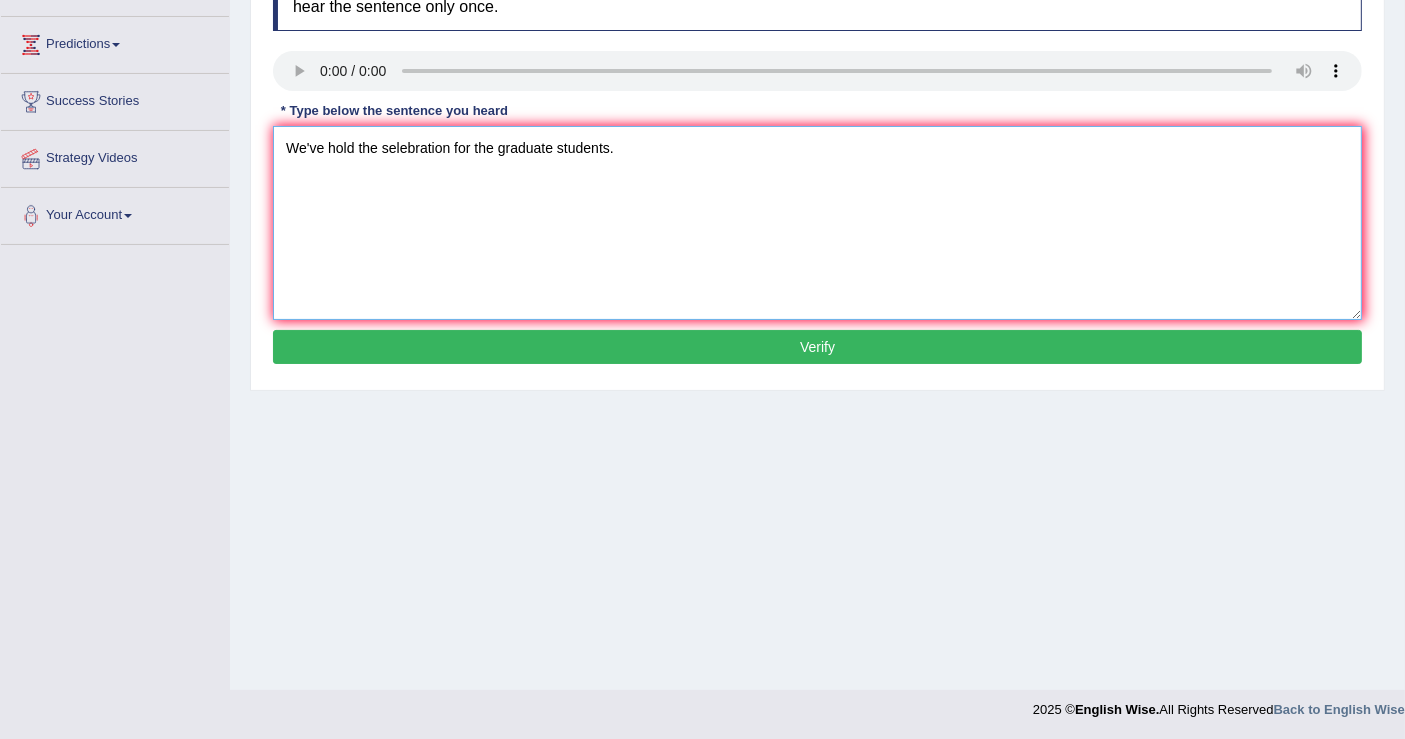 type on "We've hold the selebration for the graduate students." 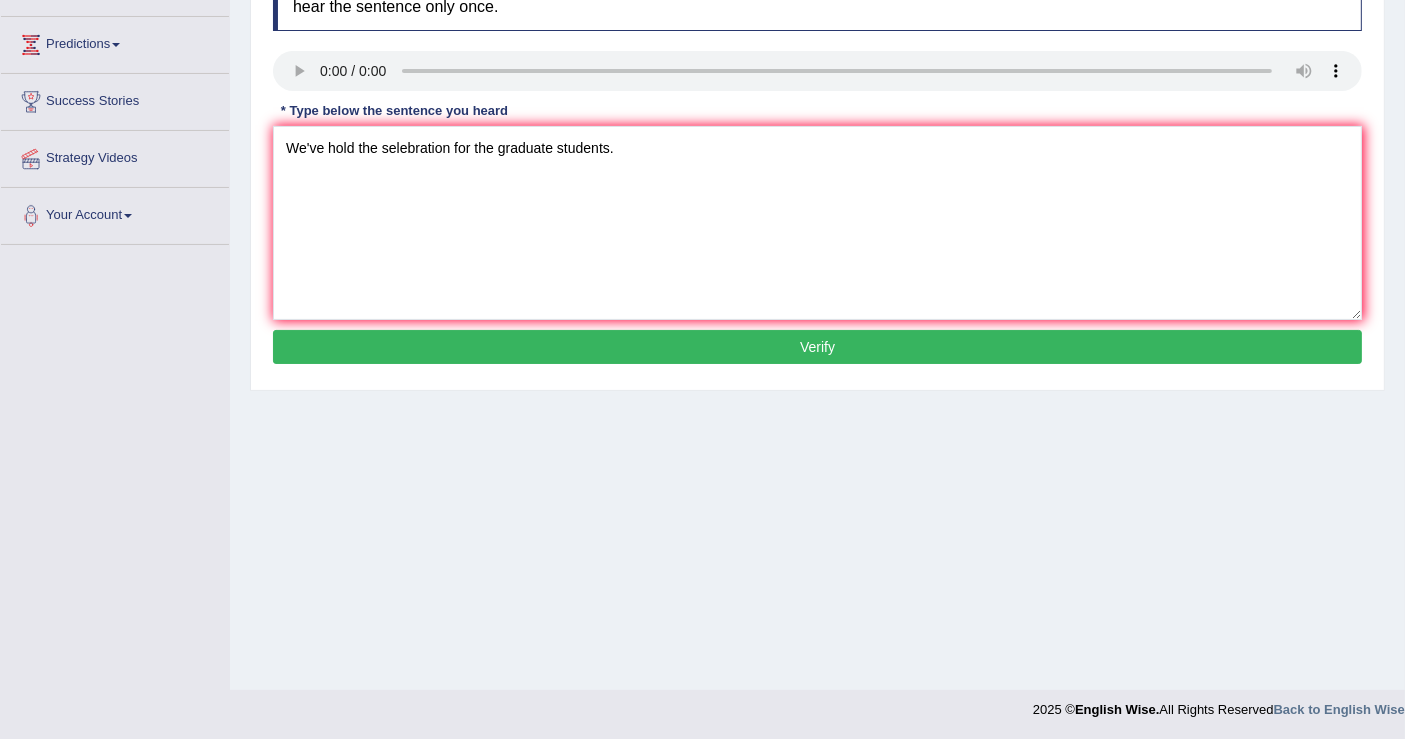 click on "Verify" at bounding box center (817, 347) 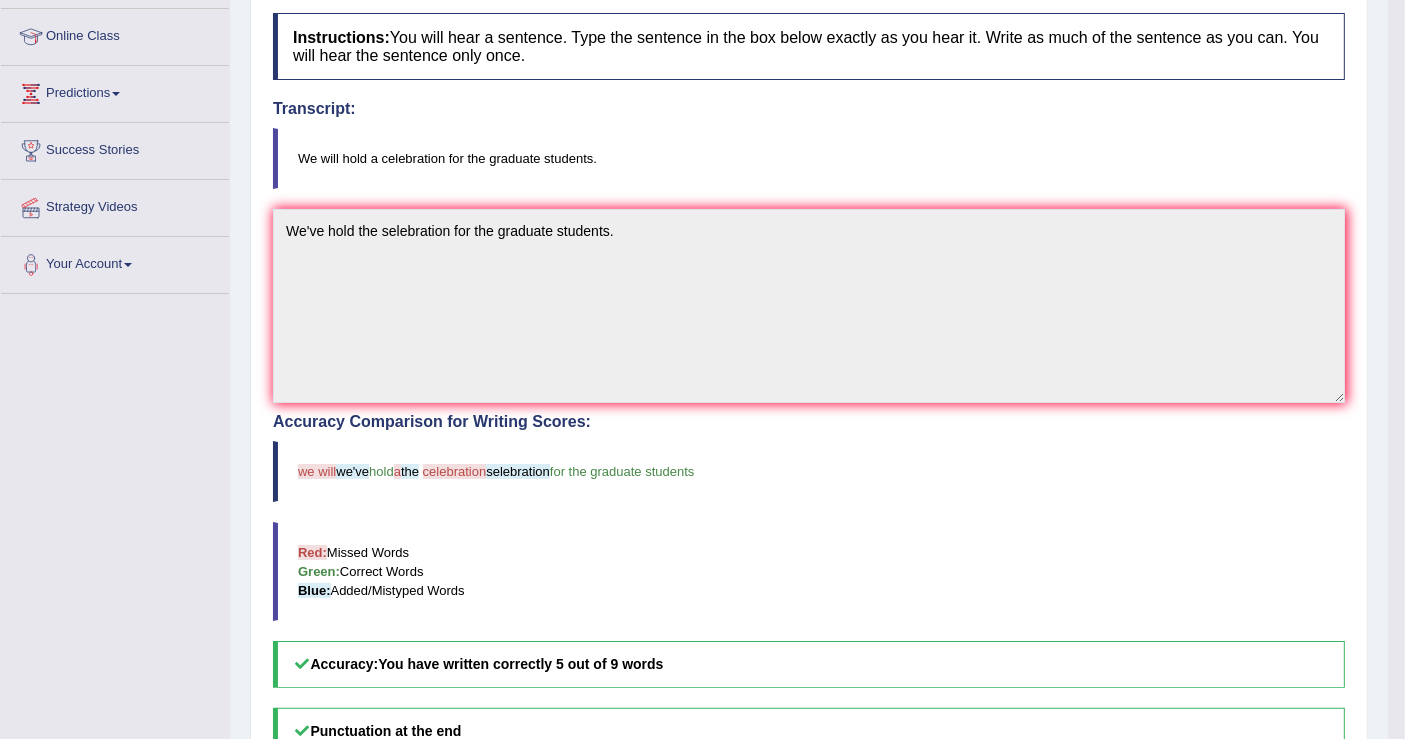 scroll, scrollTop: 105, scrollLeft: 0, axis: vertical 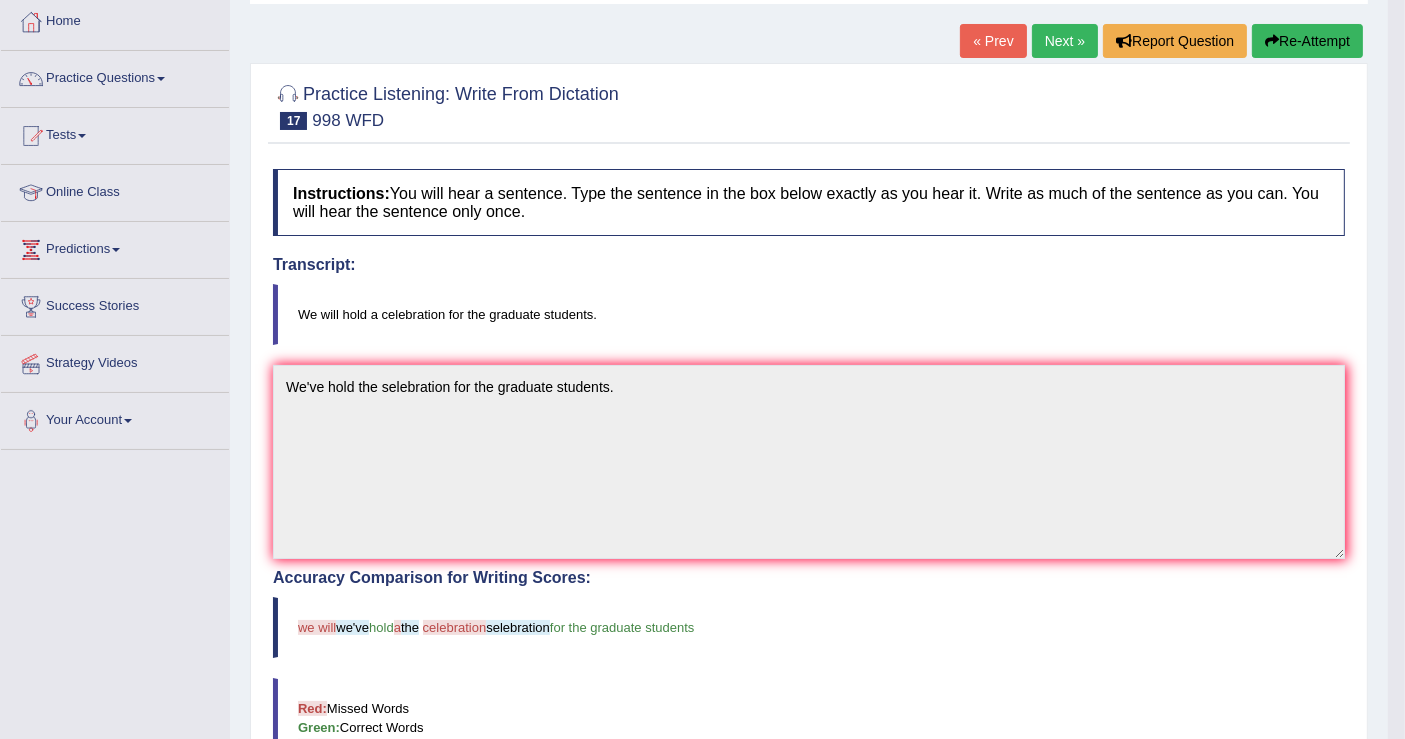 click on "Re-Attempt" at bounding box center (1307, 41) 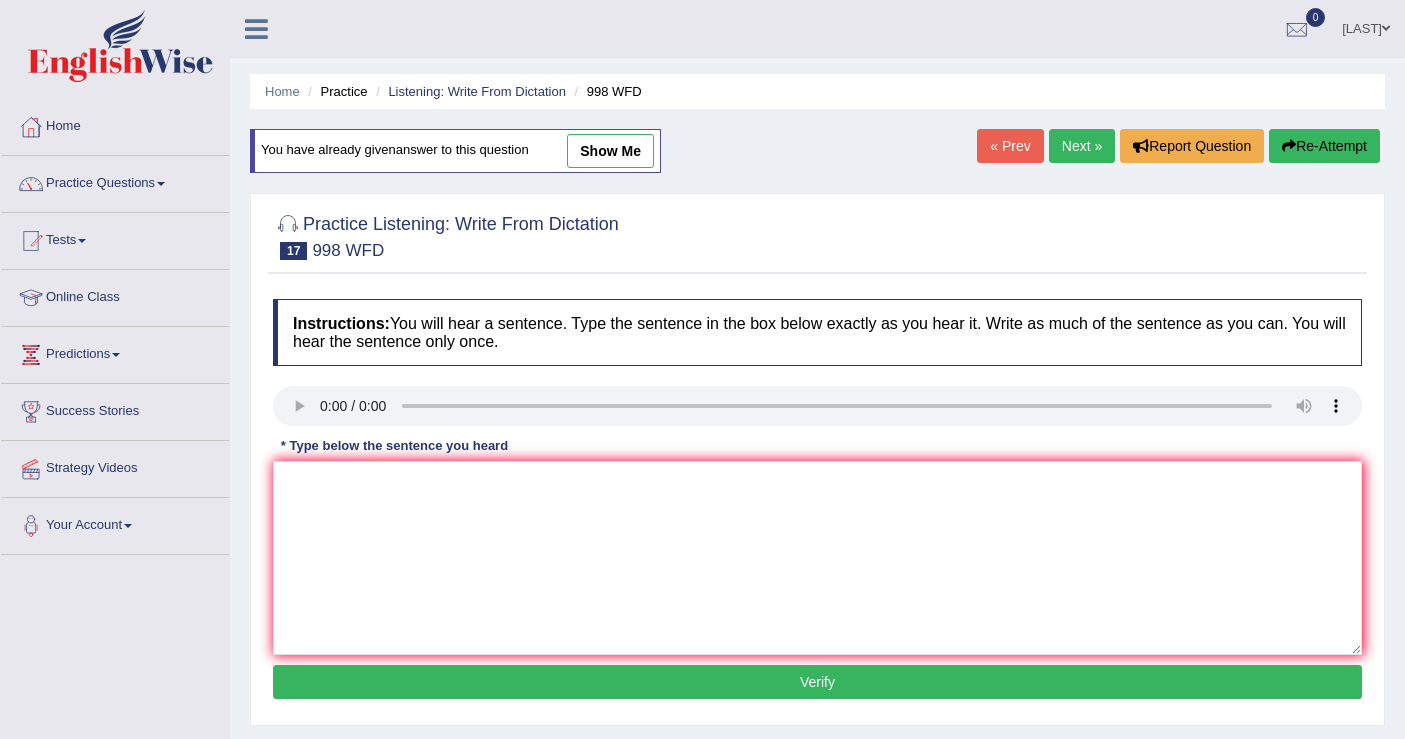 scroll, scrollTop: 105, scrollLeft: 0, axis: vertical 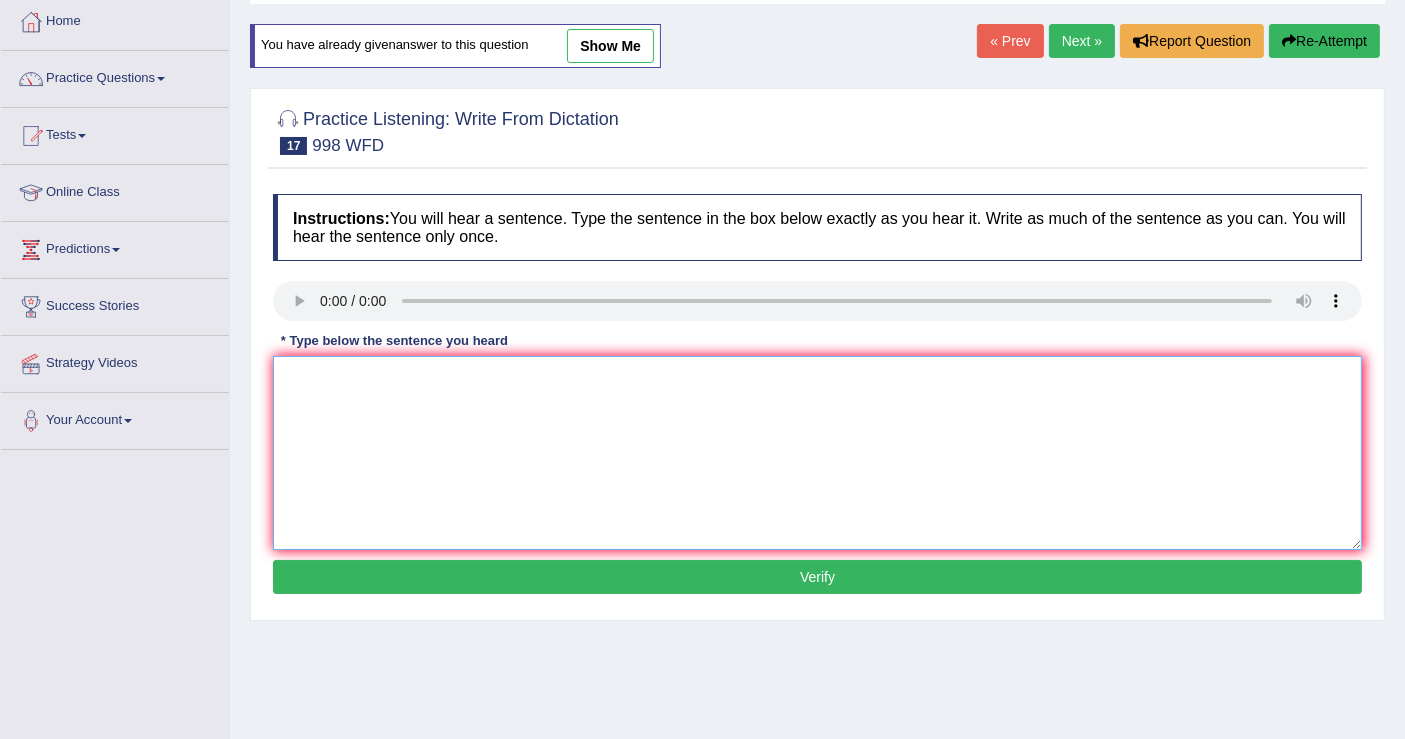 click at bounding box center [817, 453] 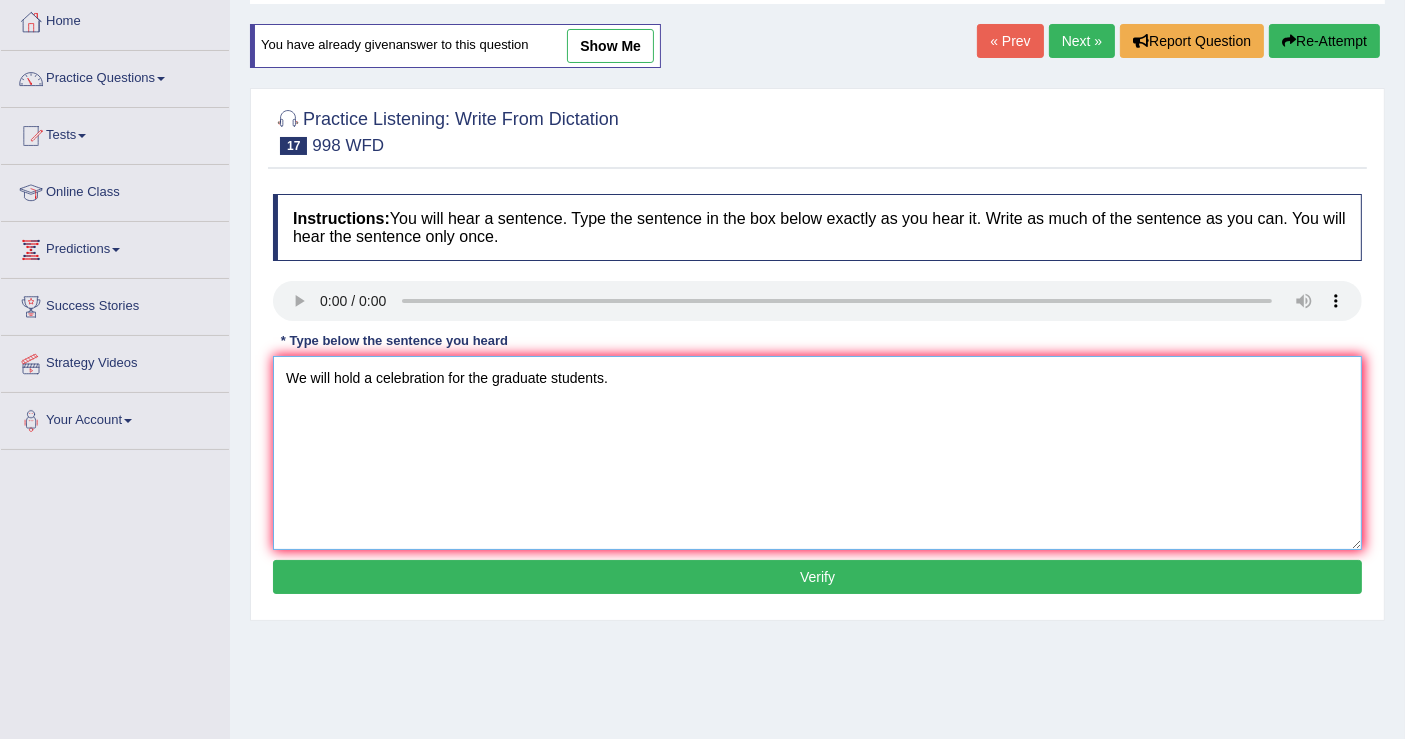 type on "We will hold a celebration for the graduate students." 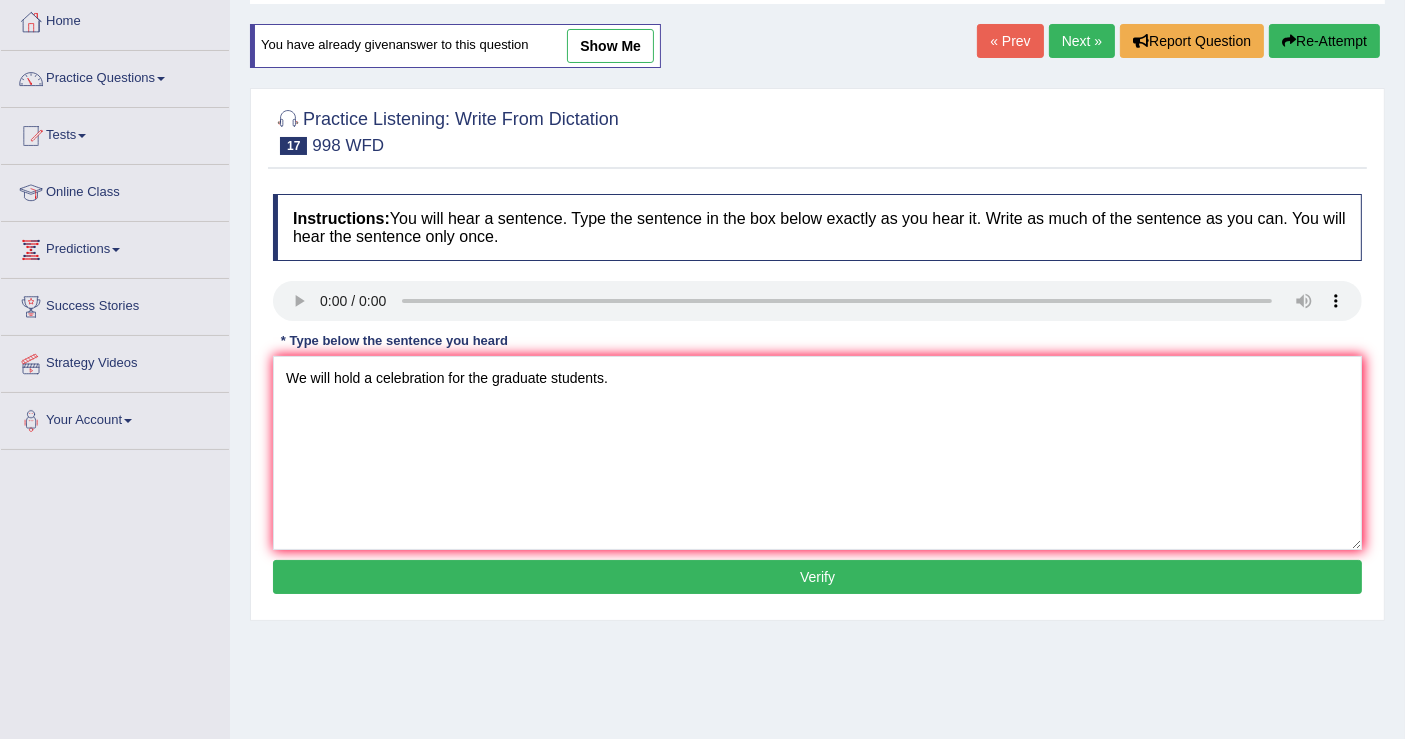 click on "Verify" at bounding box center [817, 577] 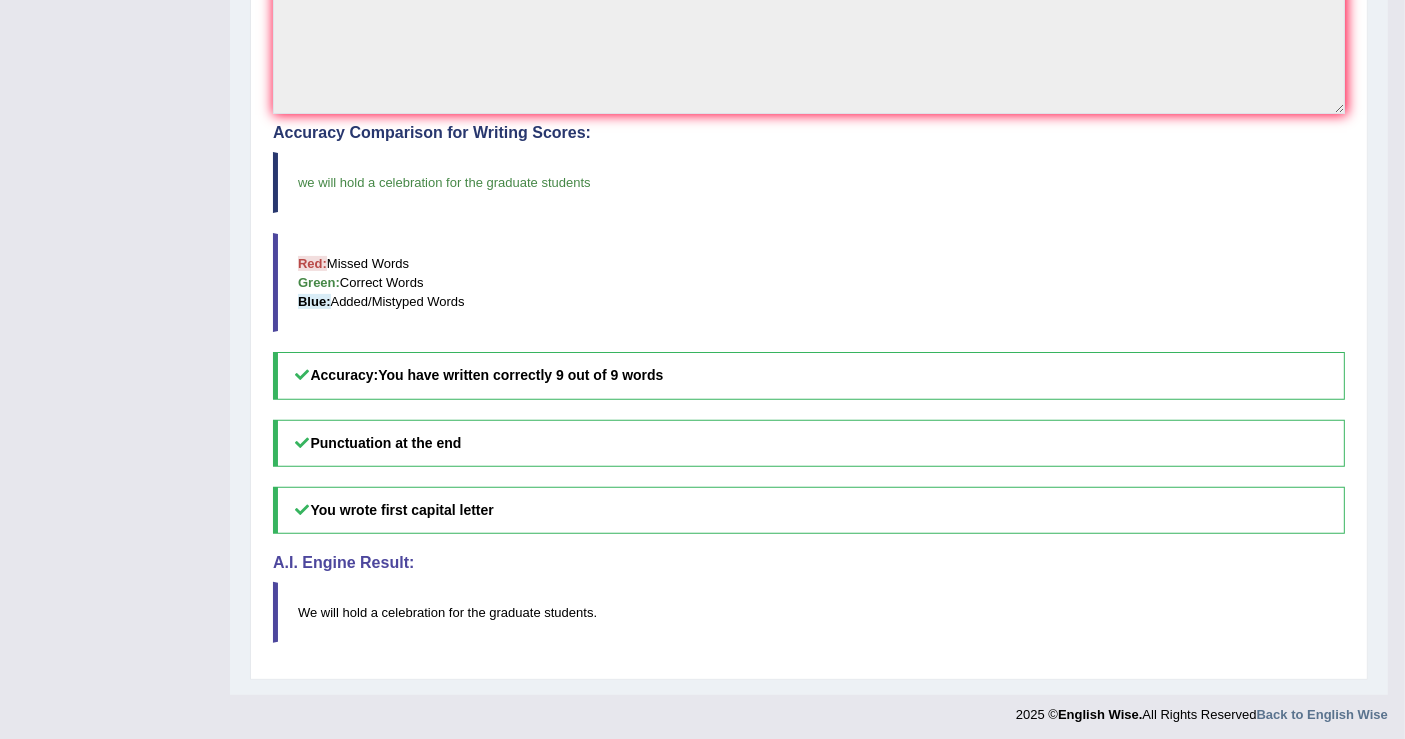 scroll, scrollTop: 4, scrollLeft: 0, axis: vertical 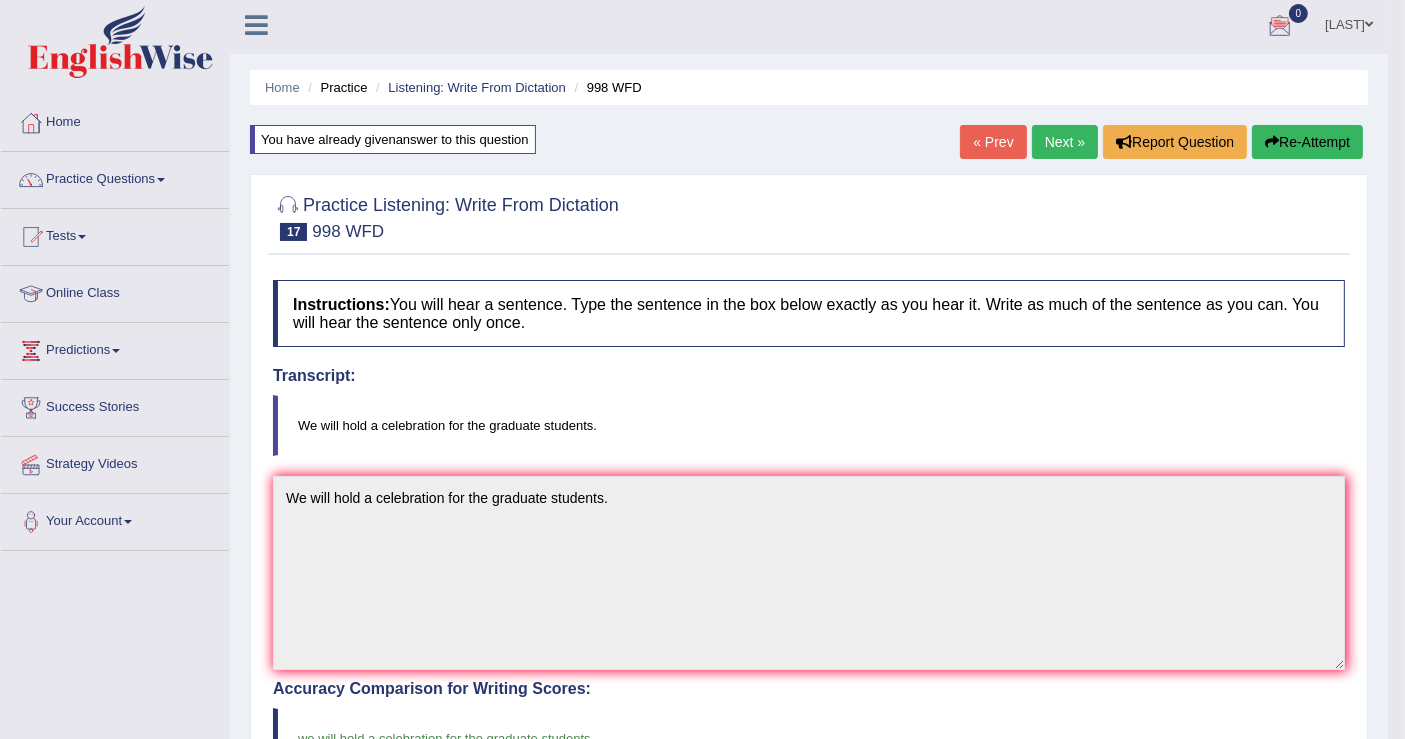 click on "Next »" at bounding box center (1065, 142) 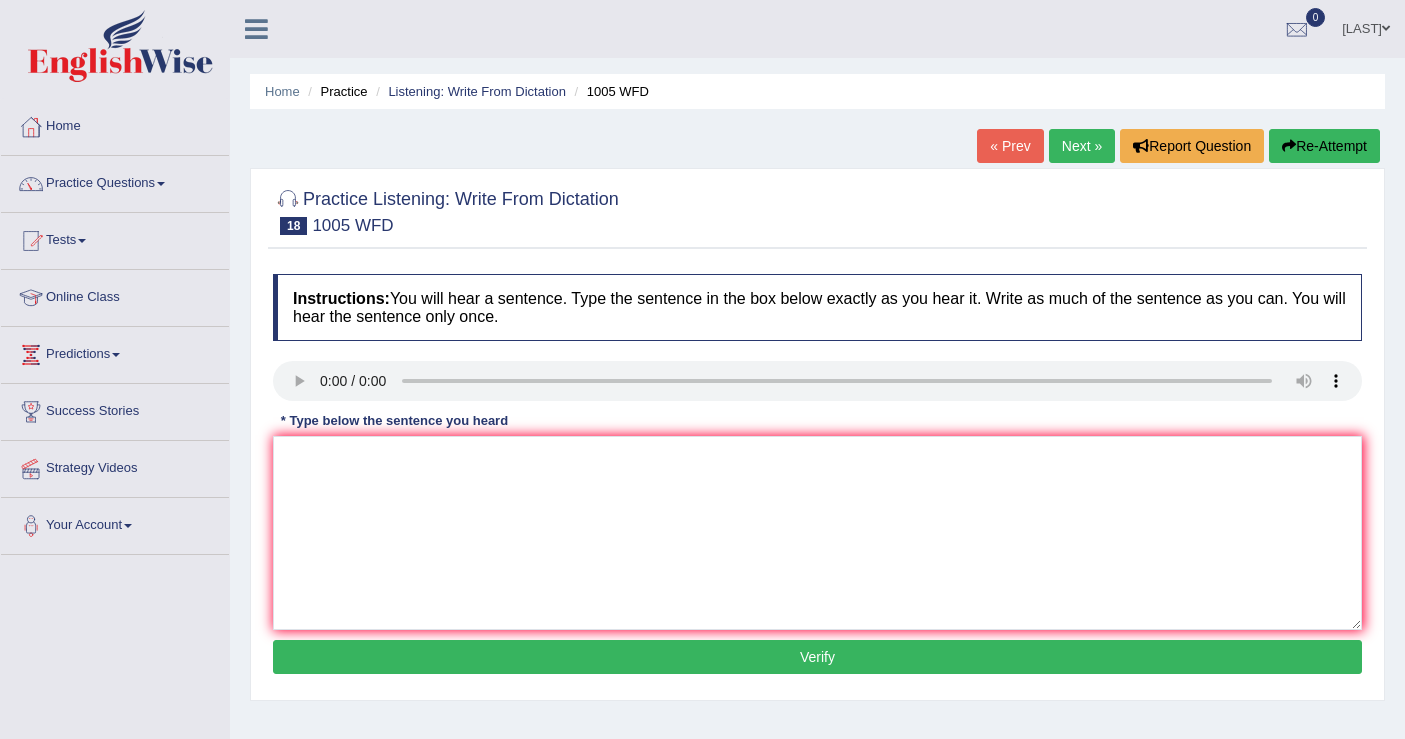 scroll, scrollTop: 0, scrollLeft: 0, axis: both 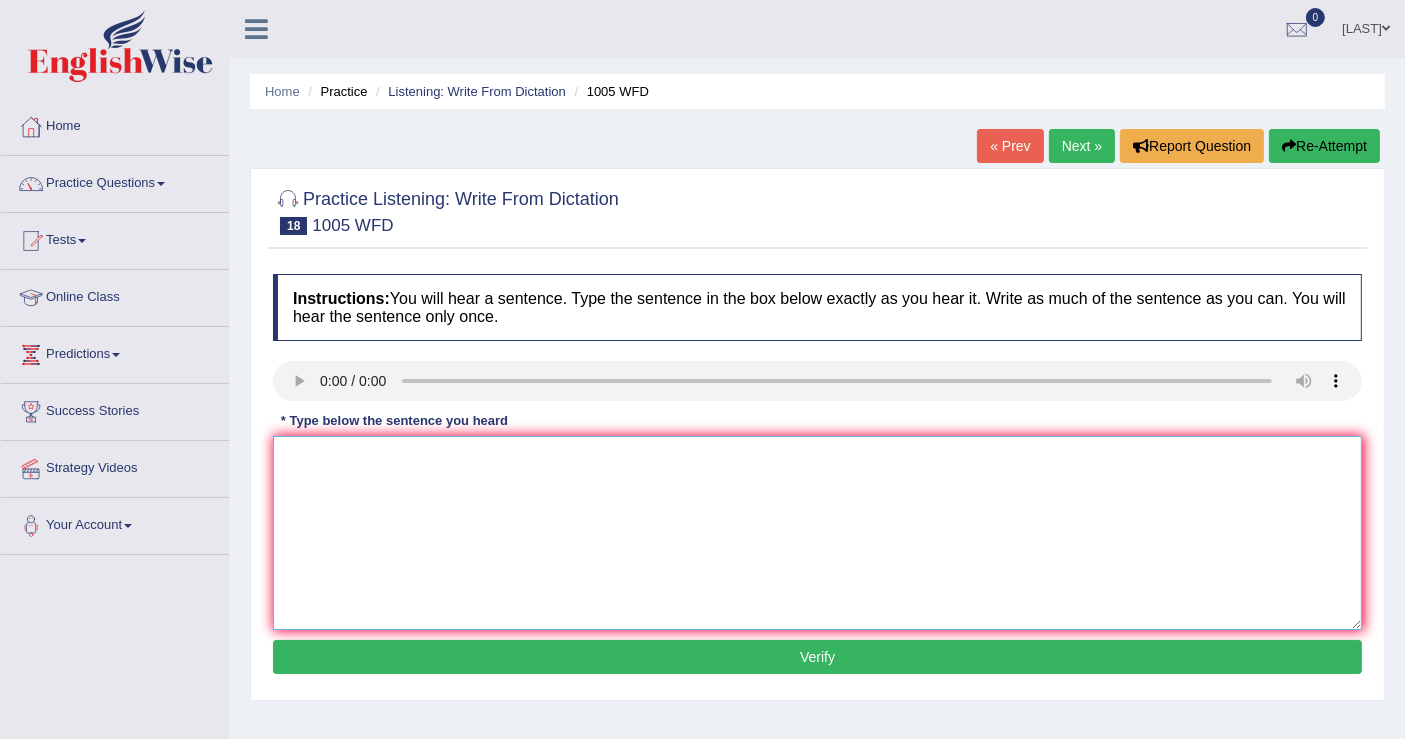 click at bounding box center [817, 533] 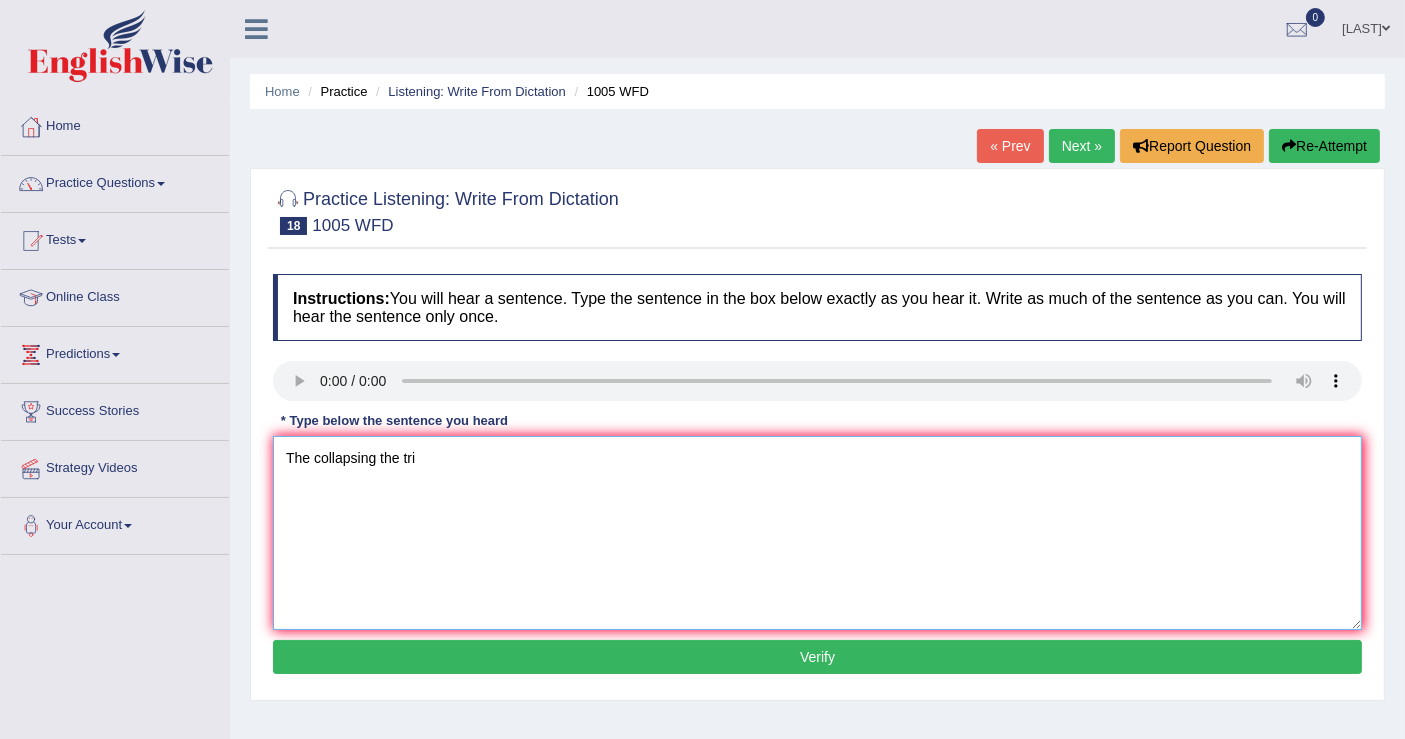 click on "The collapsing the tri" at bounding box center [817, 533] 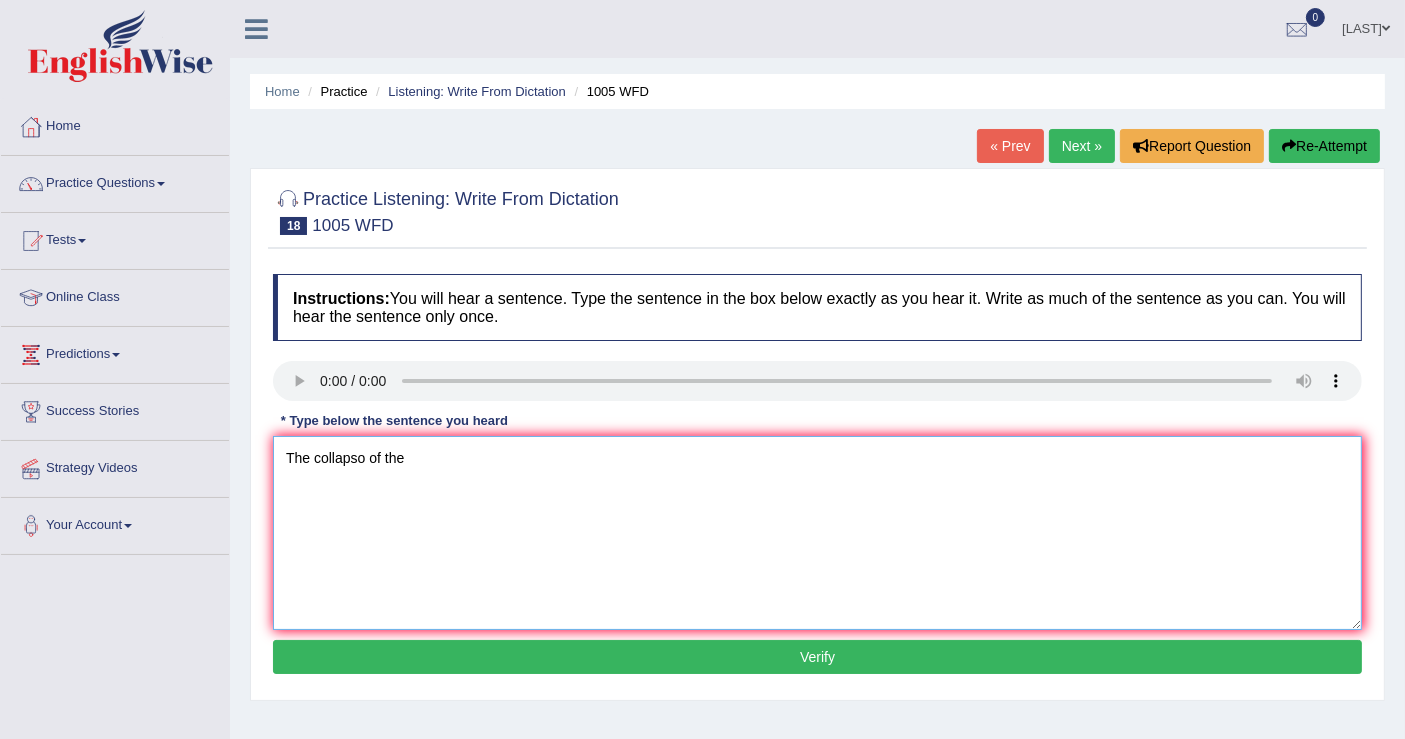 click on "The collapso of the" at bounding box center (817, 533) 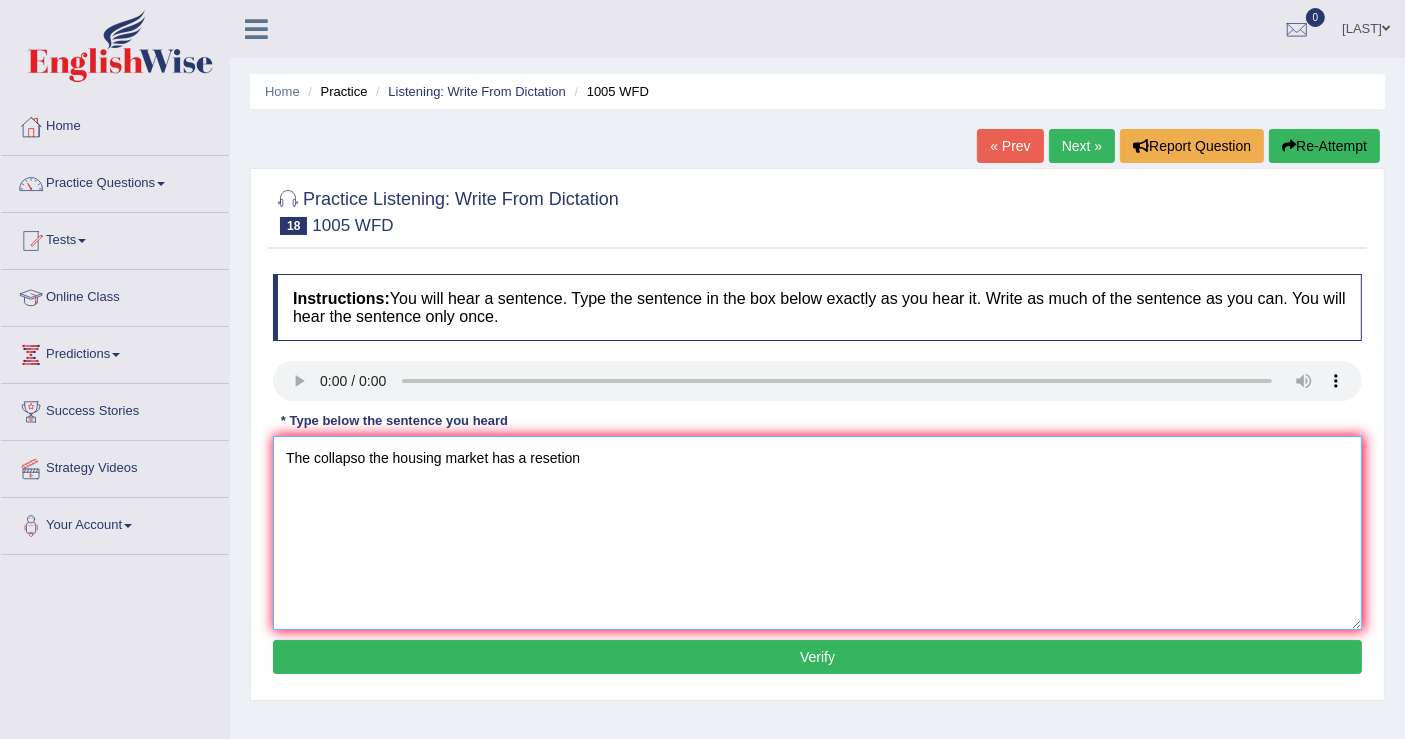 click on "The collapso the housing market has a resetion" at bounding box center [817, 533] 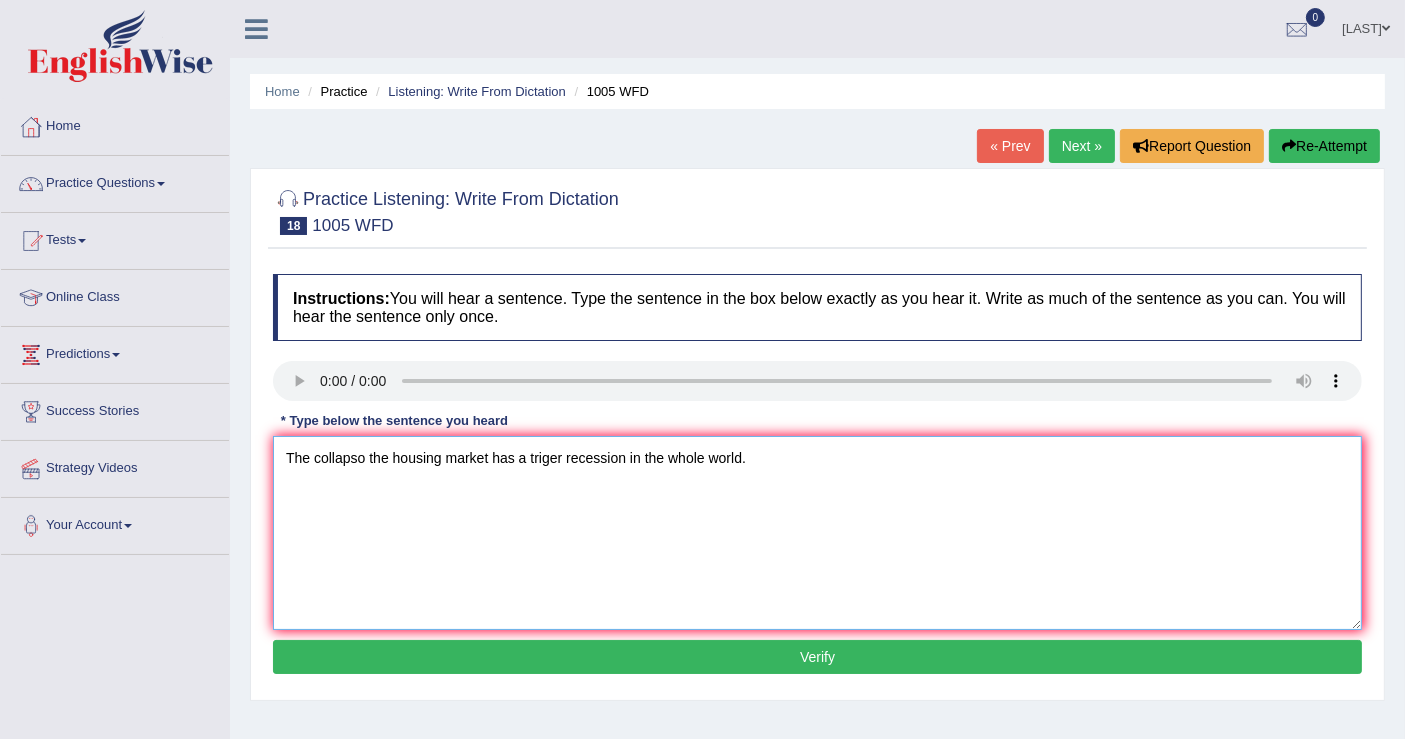 click on "The collapso the housing market has a triger recession in the whole world." at bounding box center [817, 533] 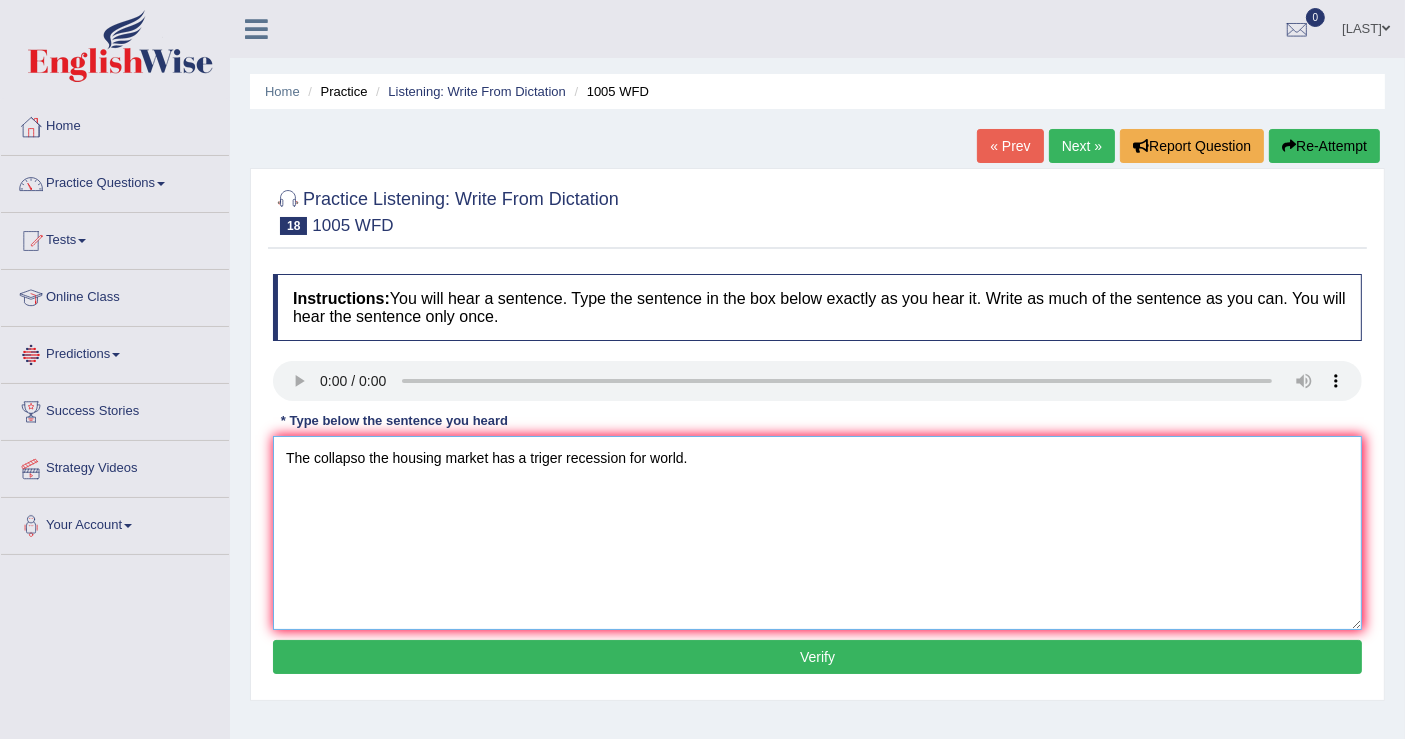 type on "The collapso the housing market has a triger recession for world." 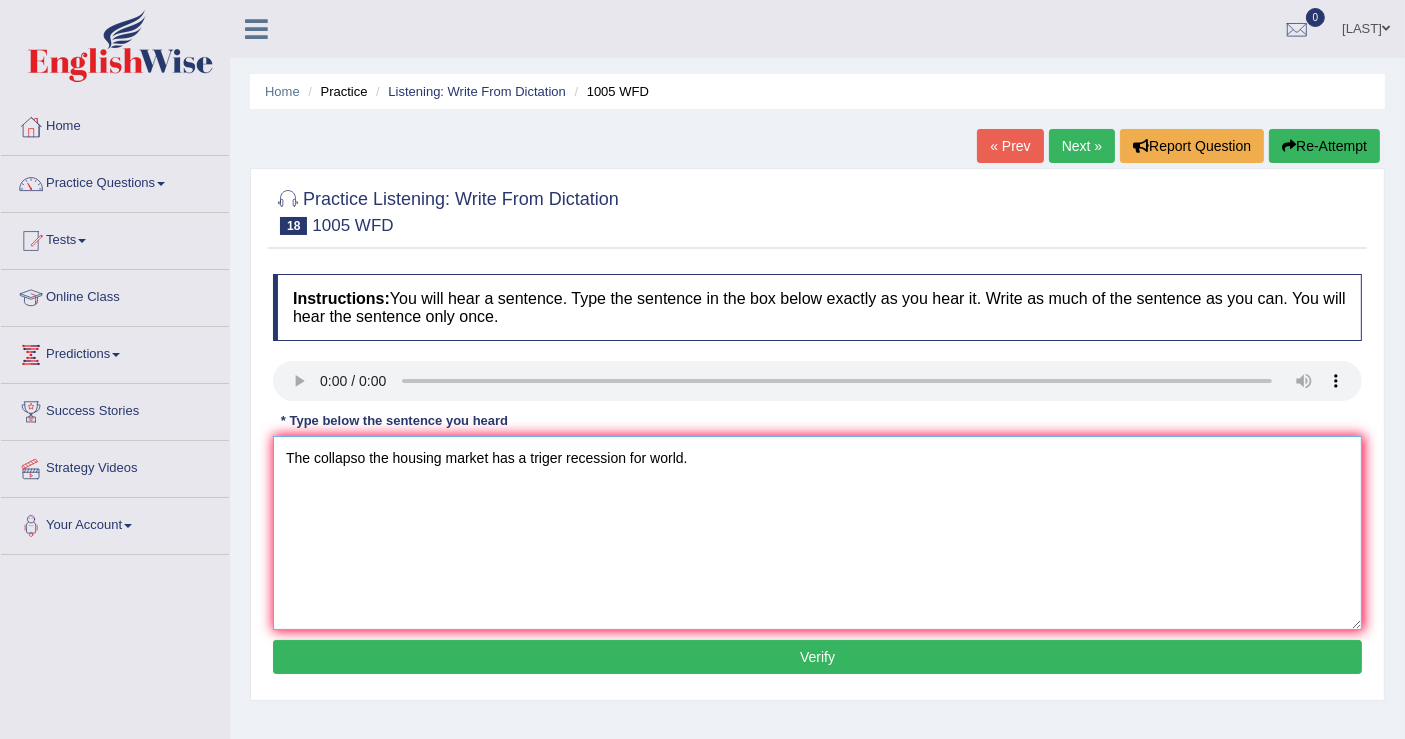 click on "The collapso the housing market has a triger recession for world." at bounding box center [817, 533] 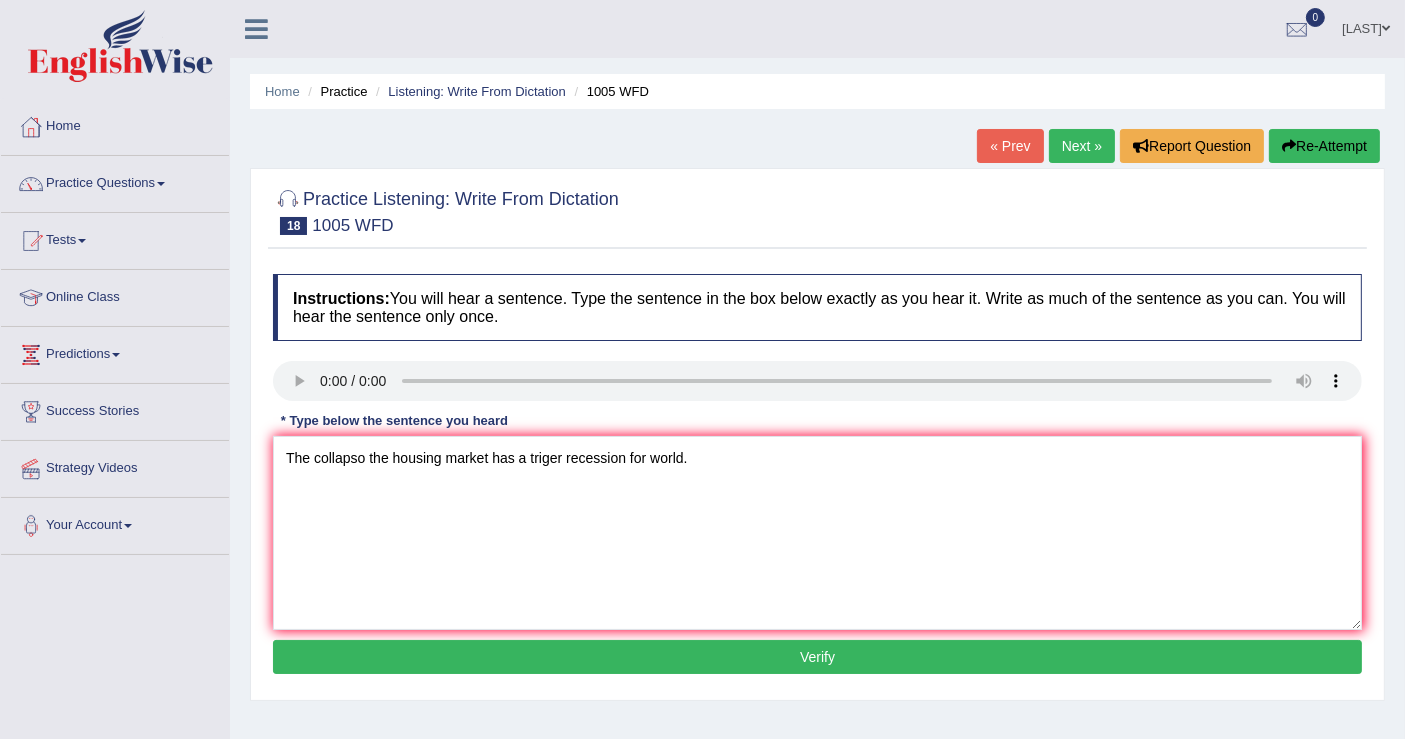 click on "Verify" at bounding box center (817, 657) 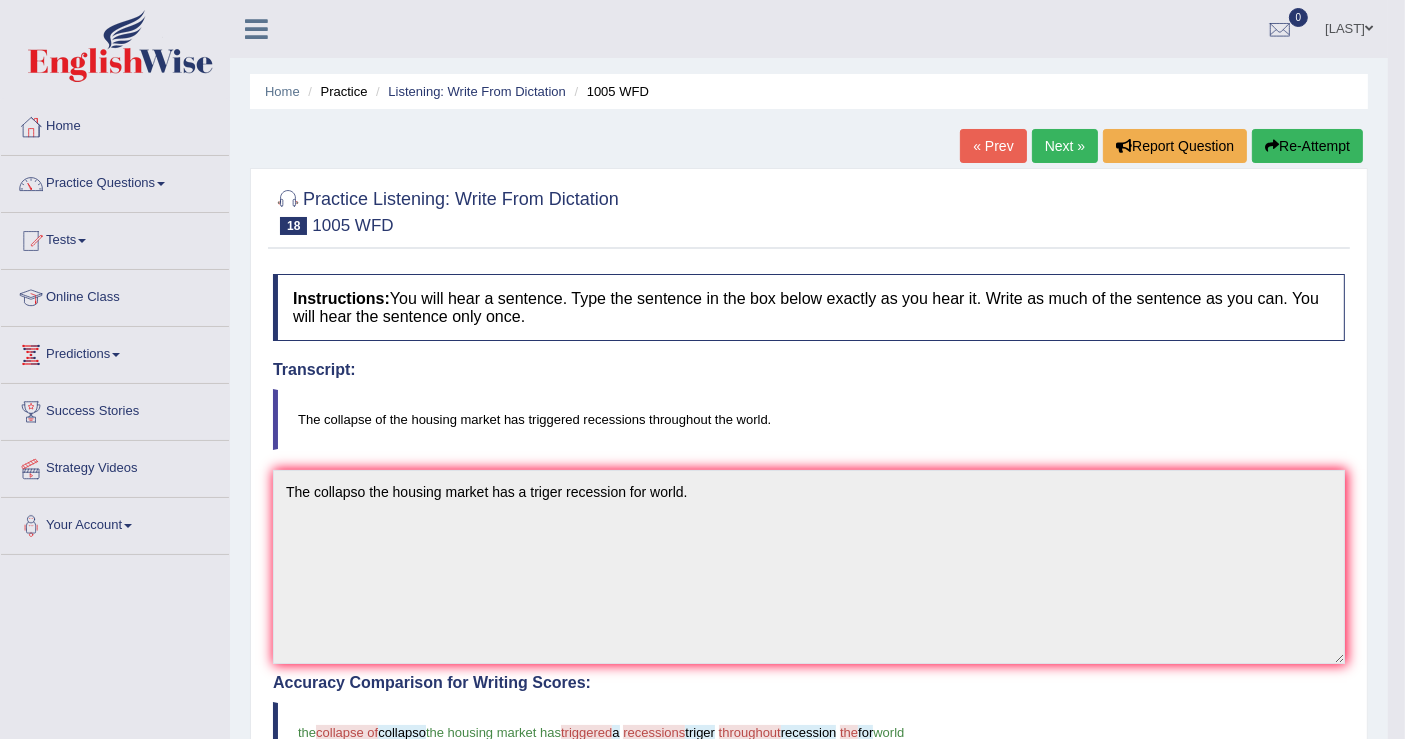 scroll, scrollTop: 111, scrollLeft: 0, axis: vertical 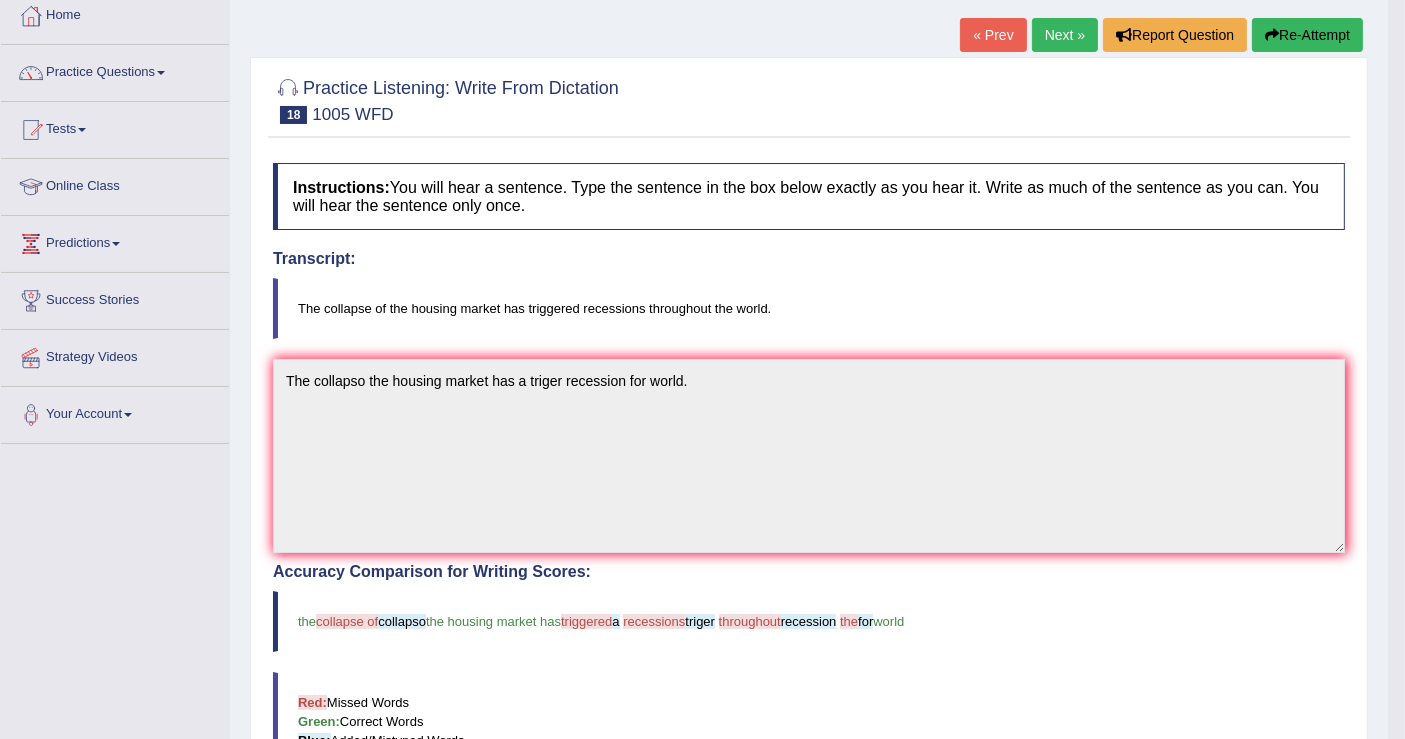 click on "Re-Attempt" at bounding box center [1307, 35] 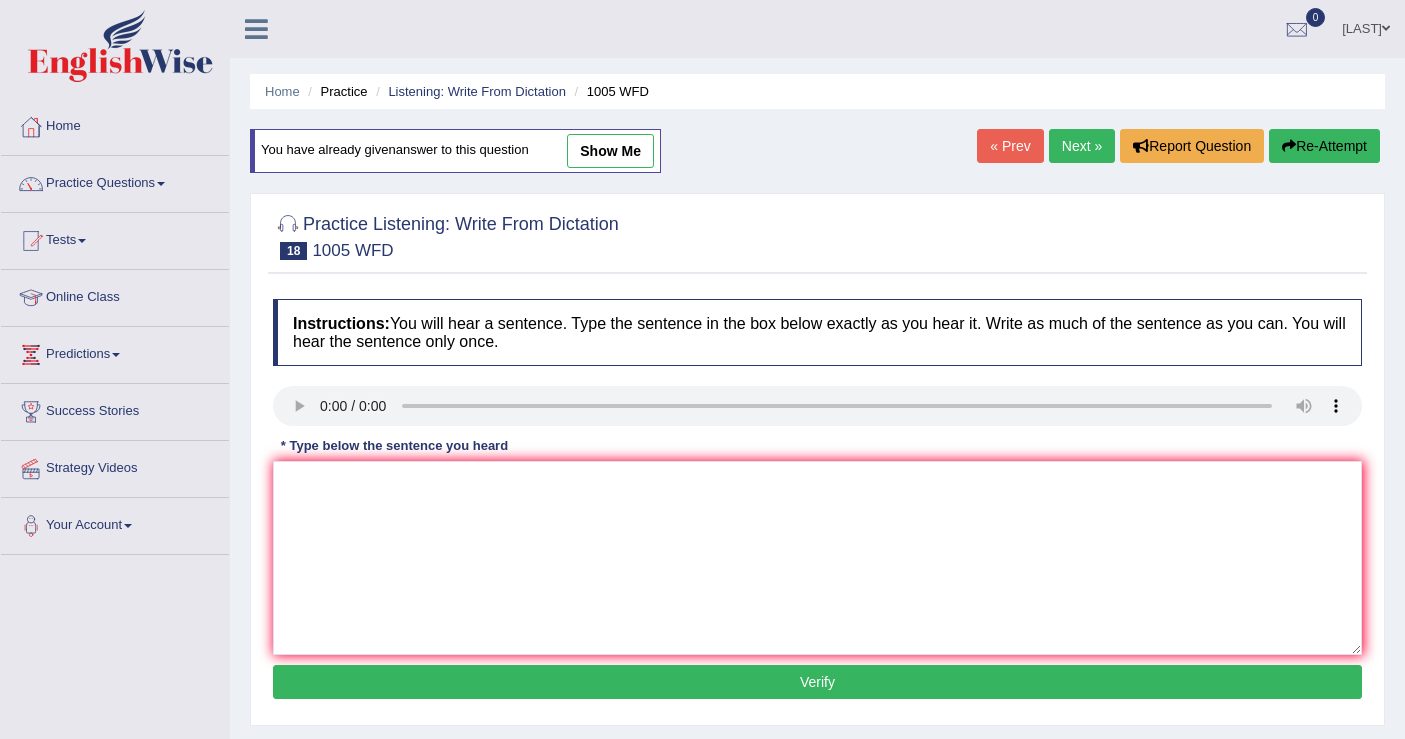 scroll, scrollTop: 111, scrollLeft: 0, axis: vertical 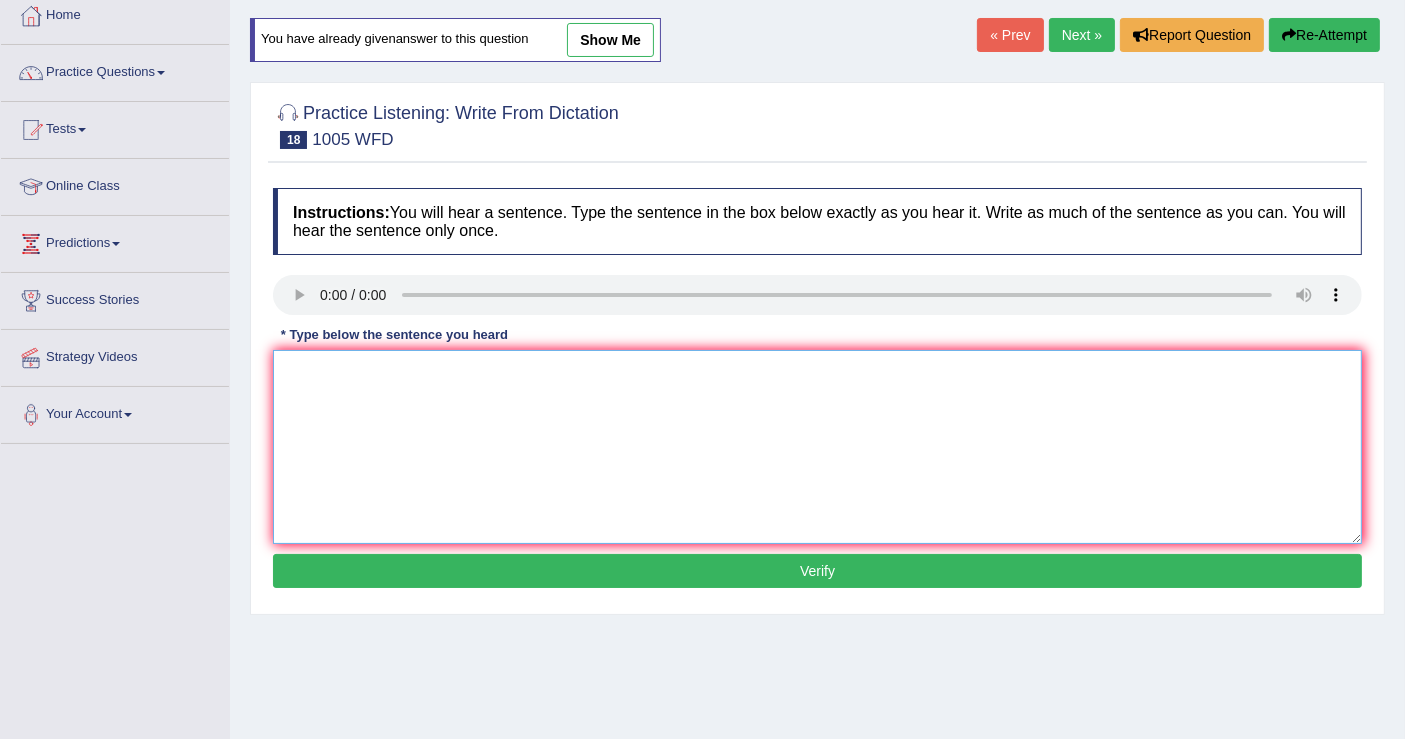 click at bounding box center (817, 447) 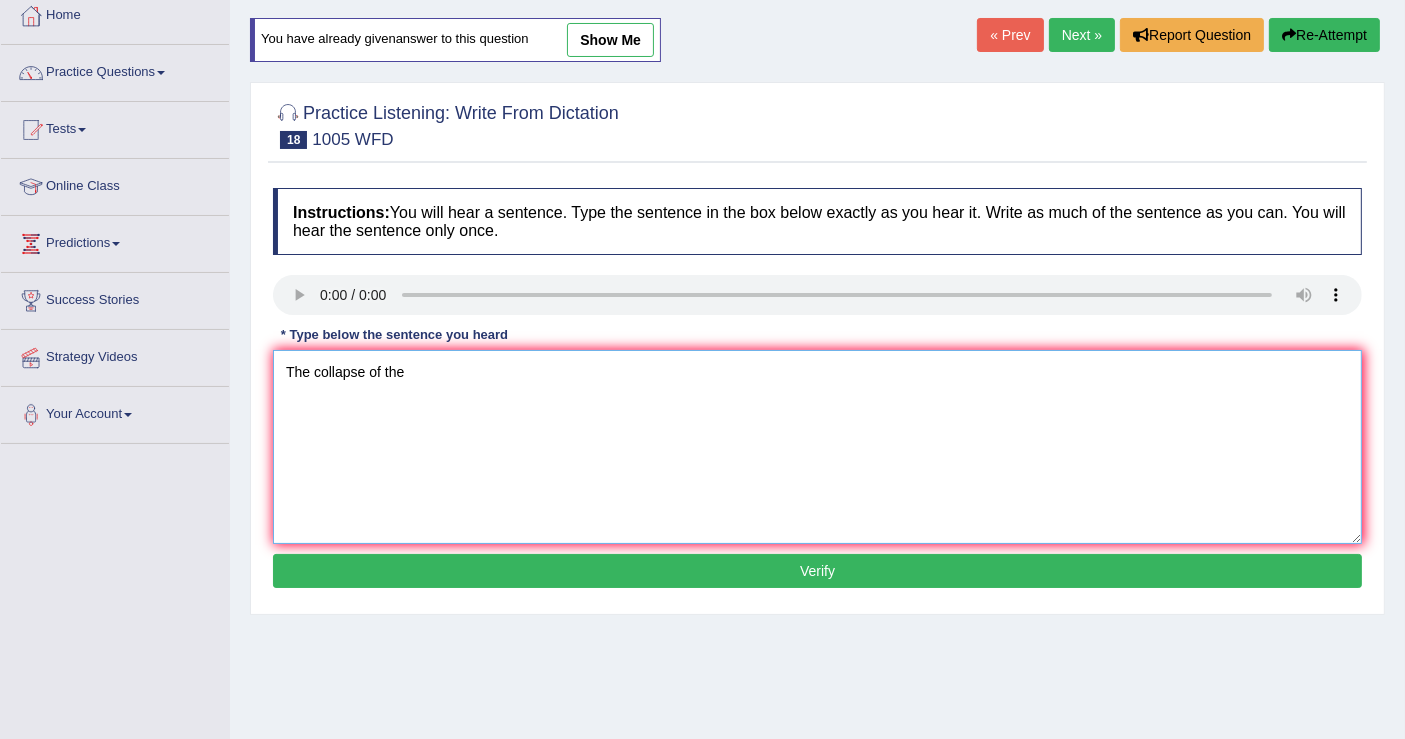 click on "The collapse of the" at bounding box center [817, 447] 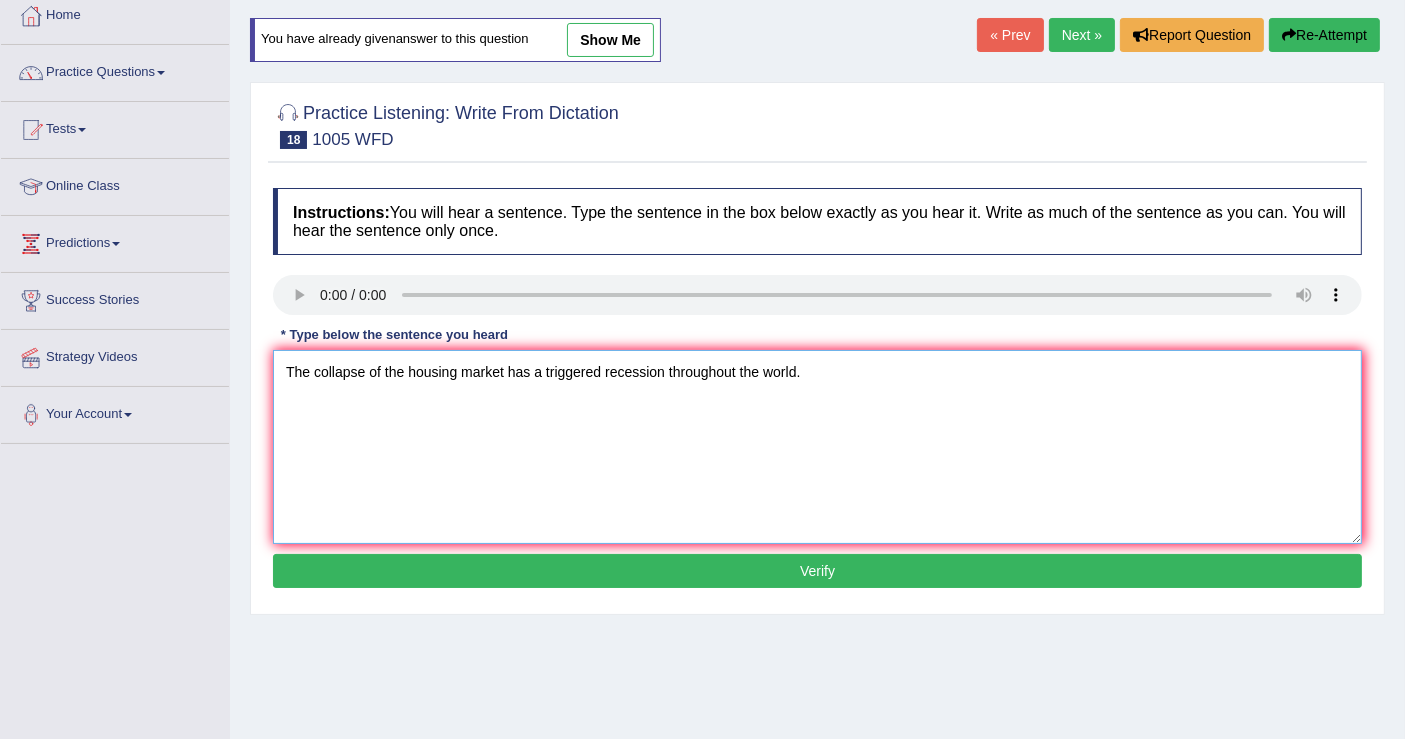 type on "The collapse of the housing market has a triggered recession throughout the world." 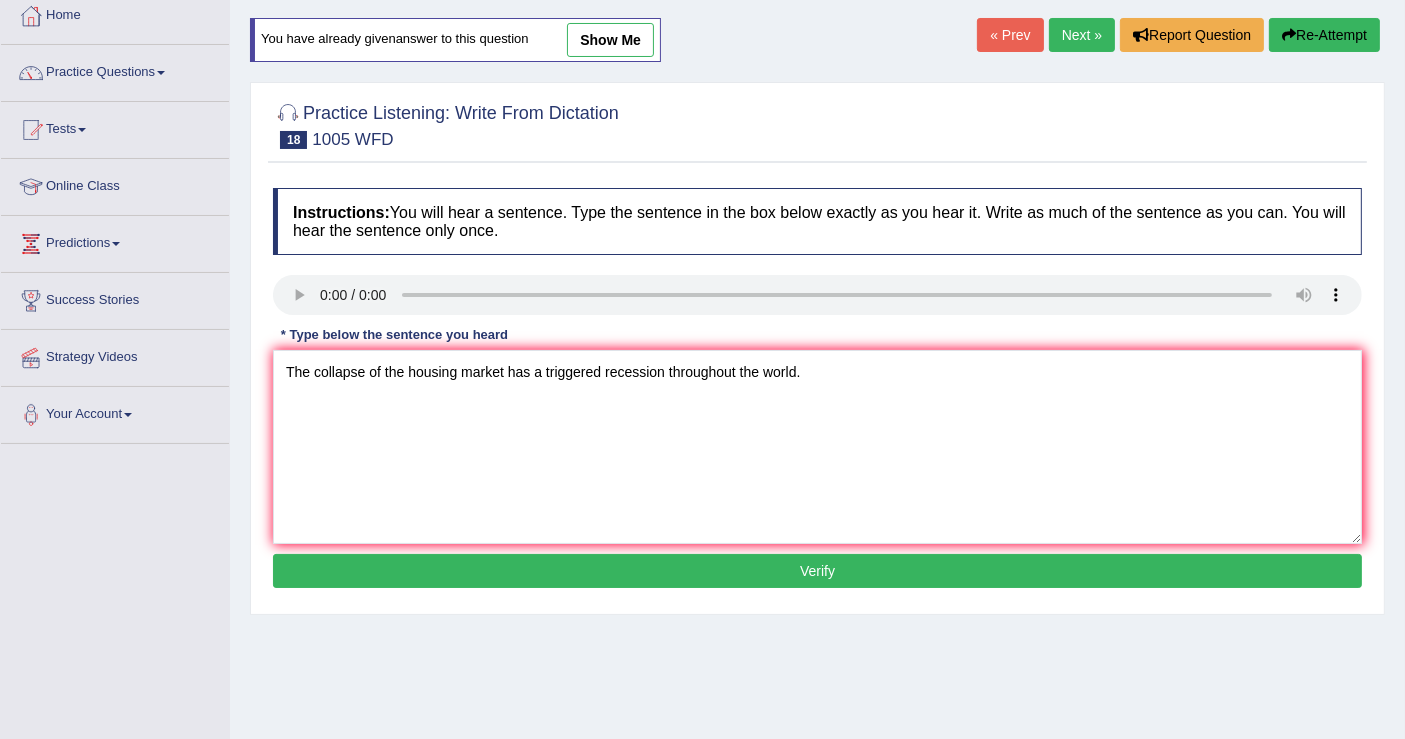 click on "Verify" at bounding box center [817, 571] 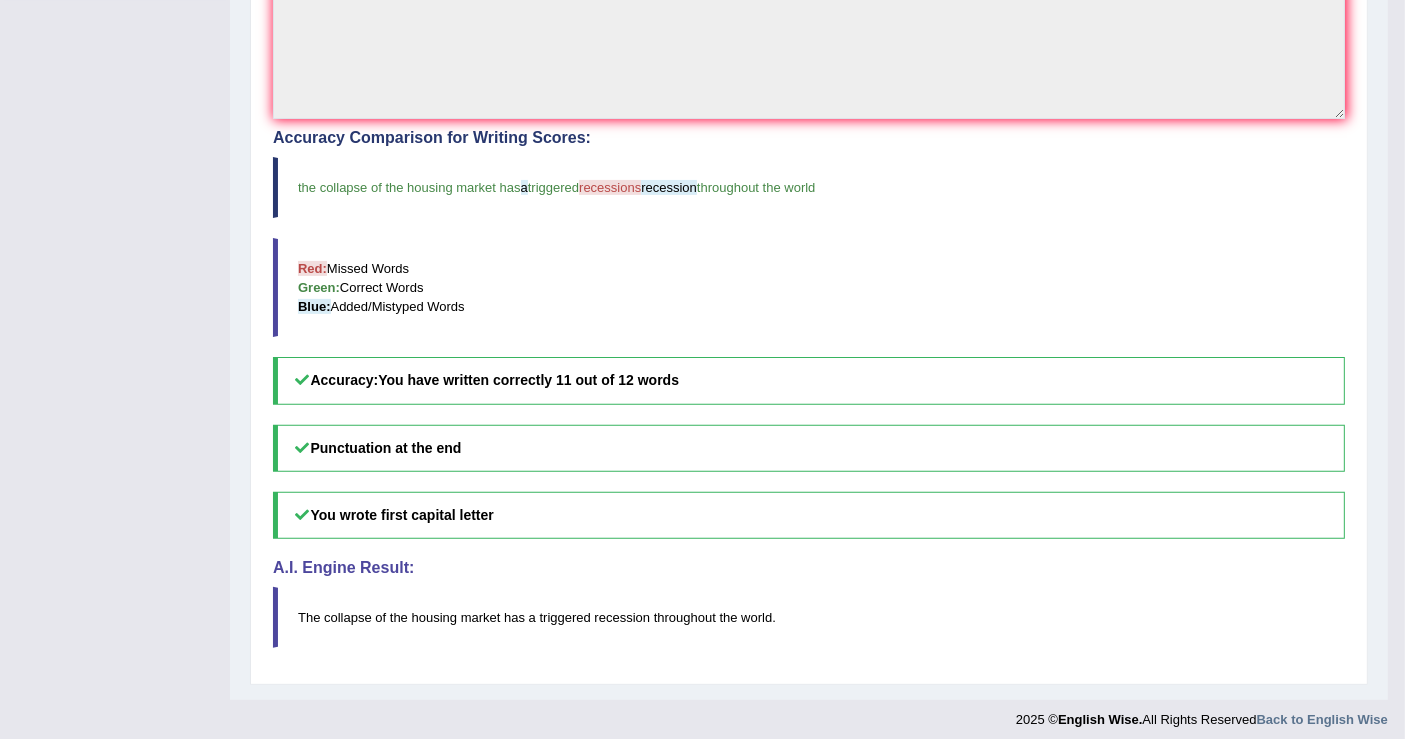scroll, scrollTop: 0, scrollLeft: 0, axis: both 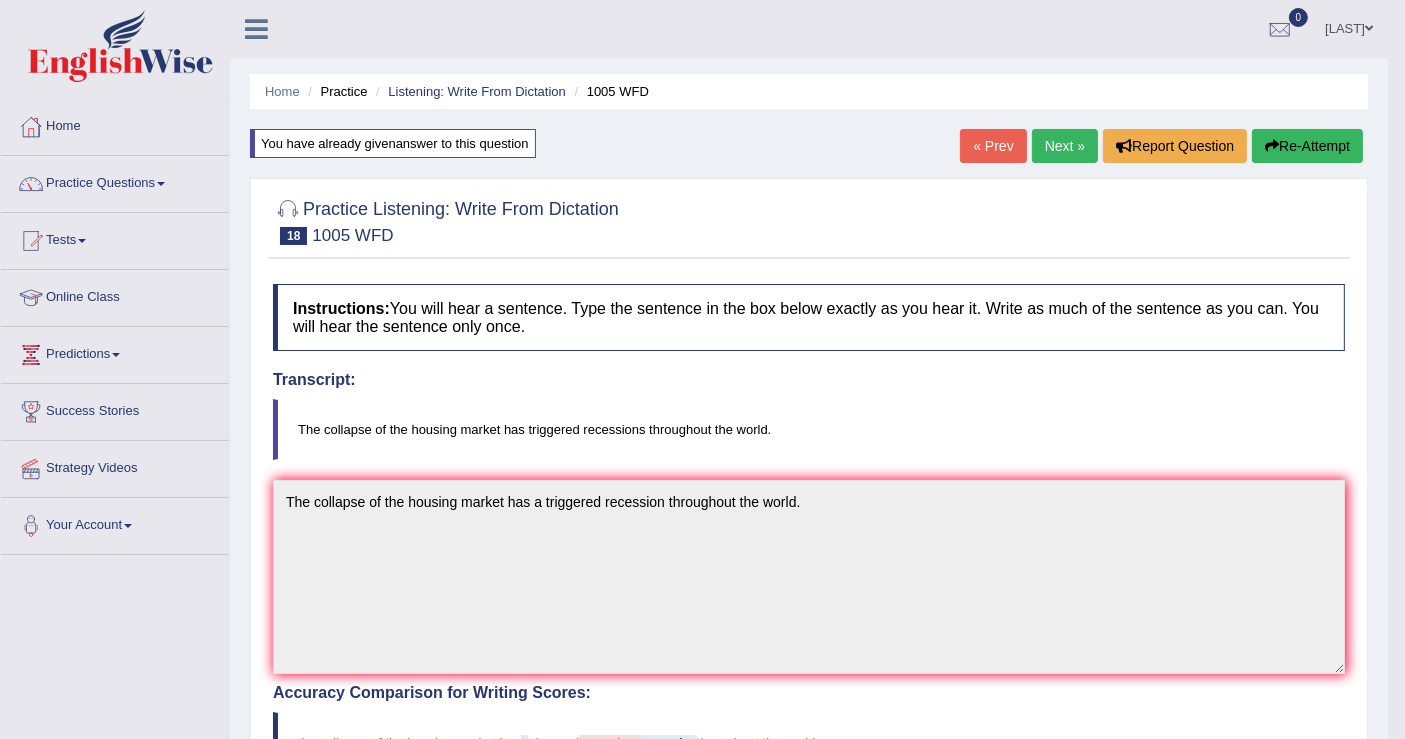 click on "Next »" at bounding box center (1065, 146) 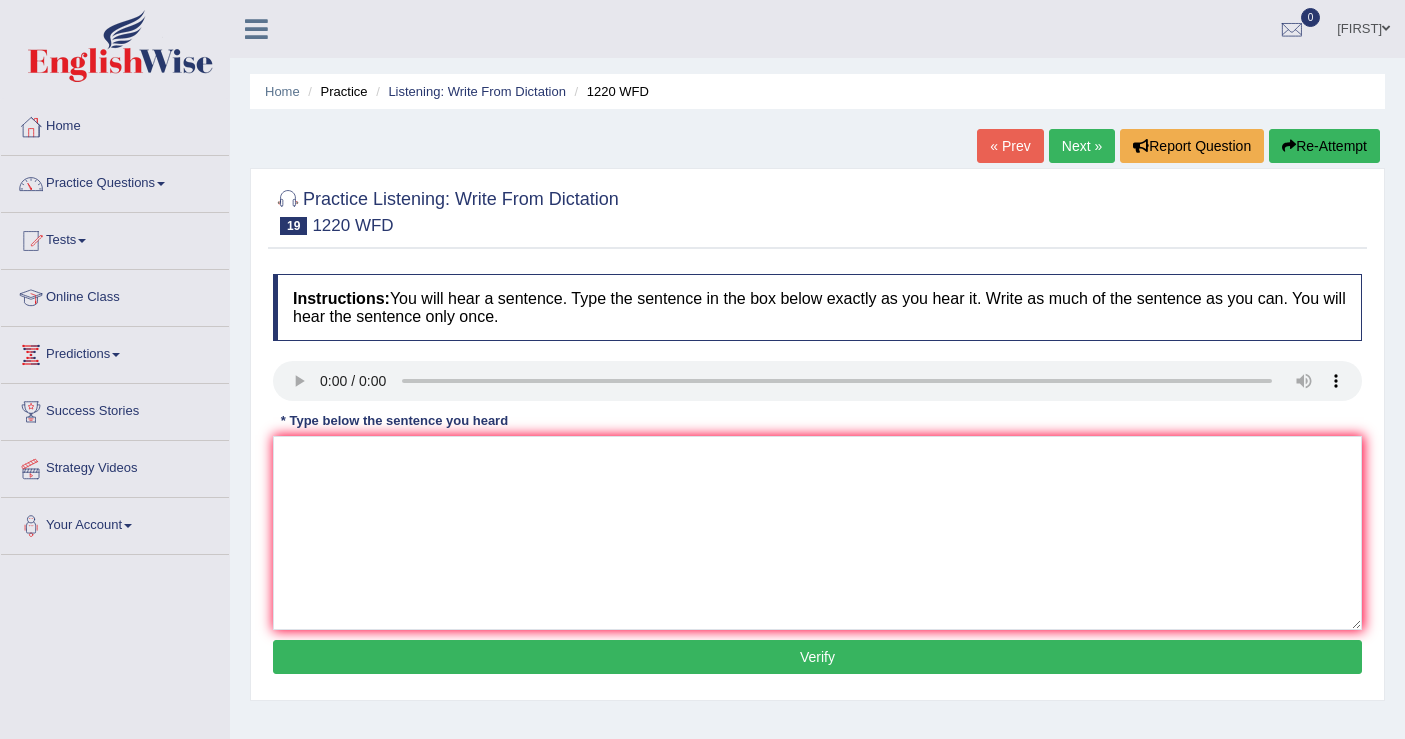 scroll, scrollTop: 0, scrollLeft: 0, axis: both 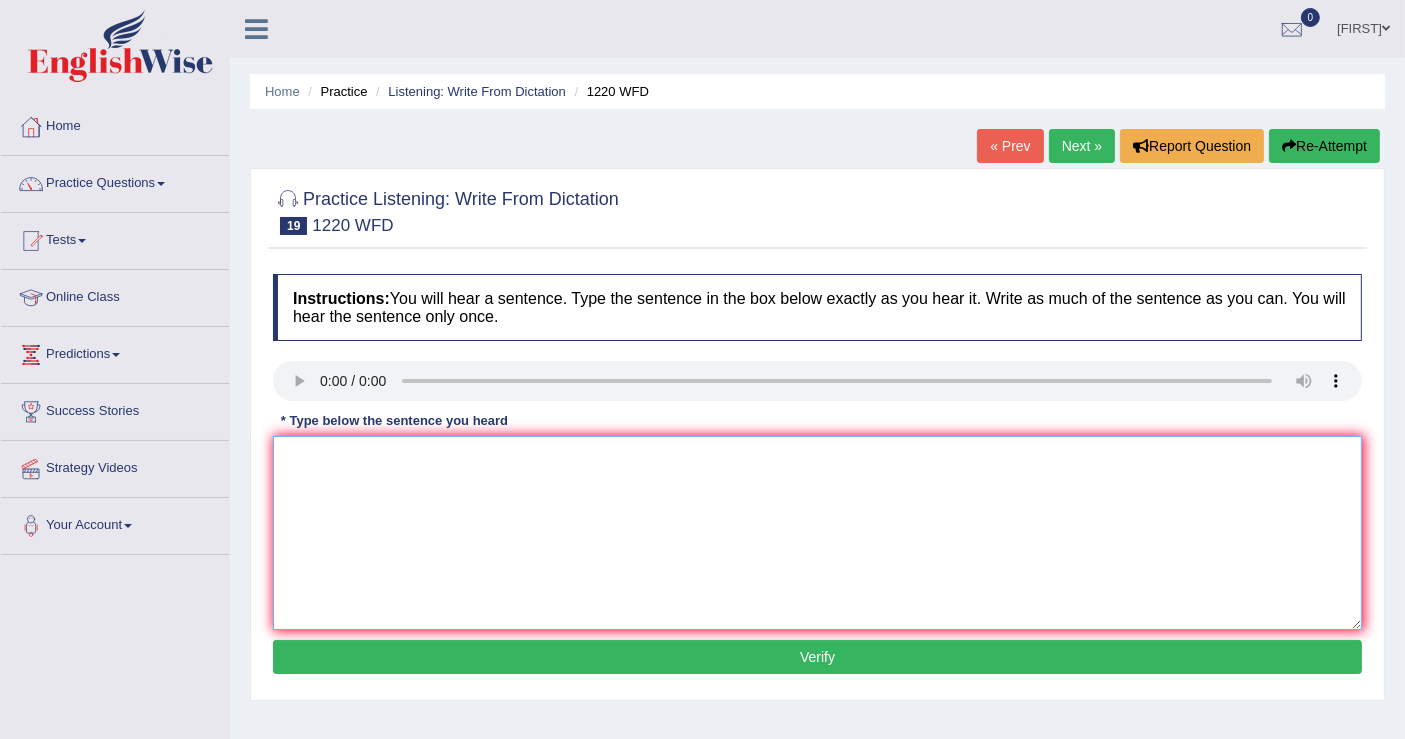click at bounding box center [817, 533] 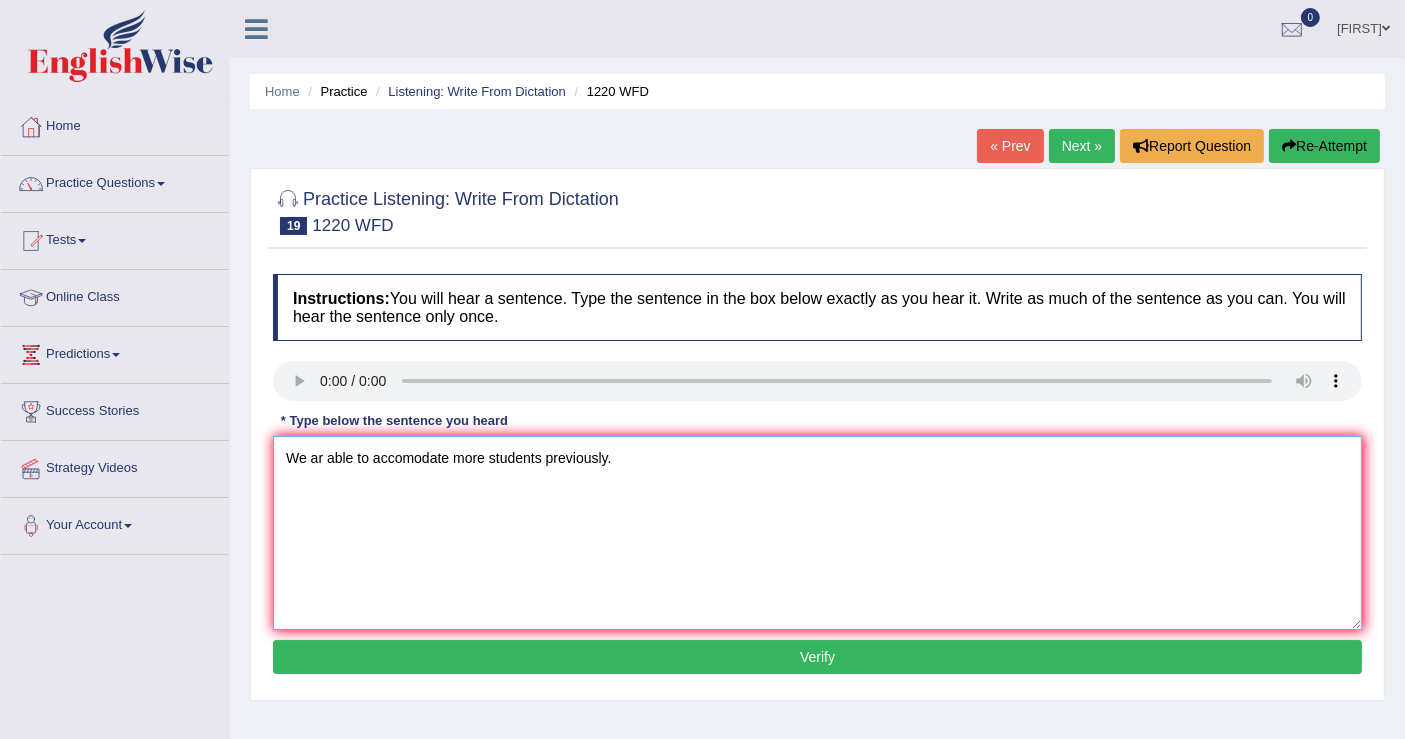 click on "We ar able to accomodate more students previously." at bounding box center [817, 533] 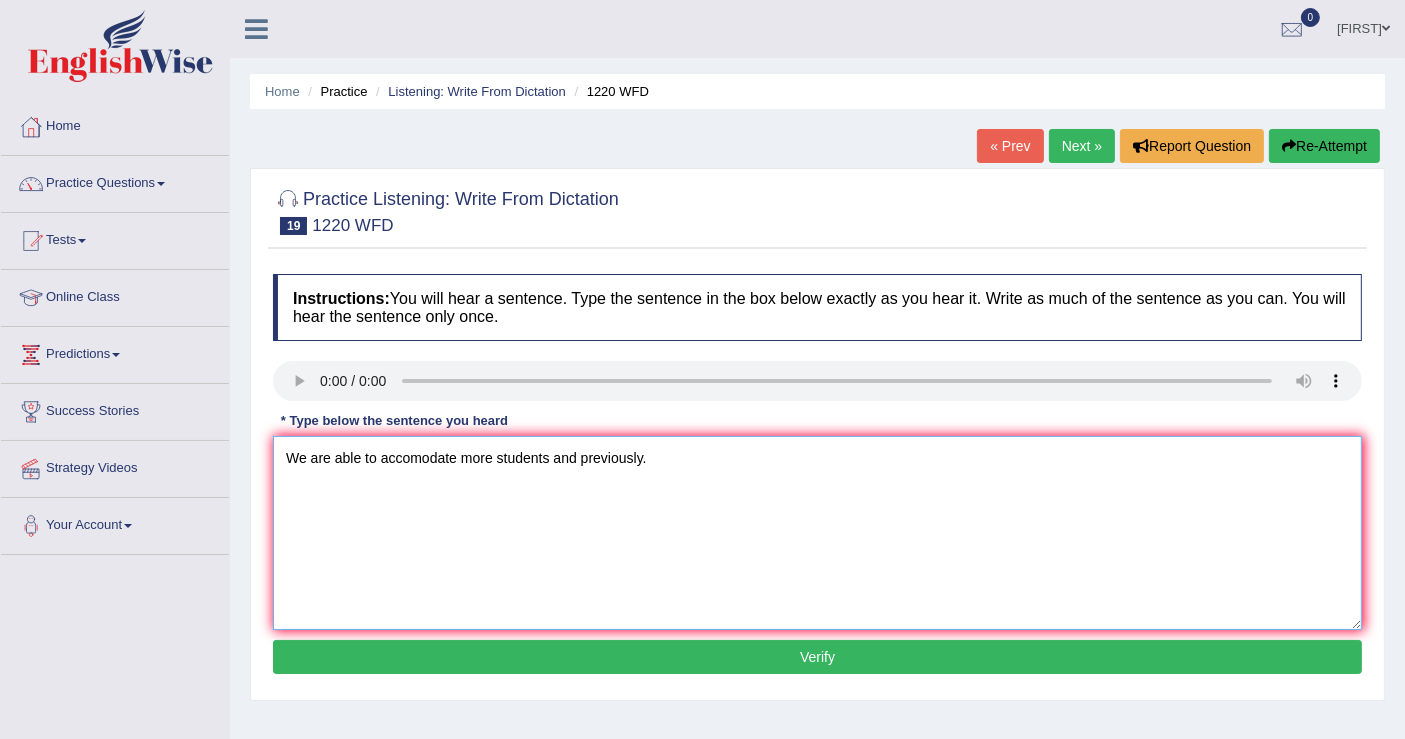 type on "We are able to accomodate more students and previously." 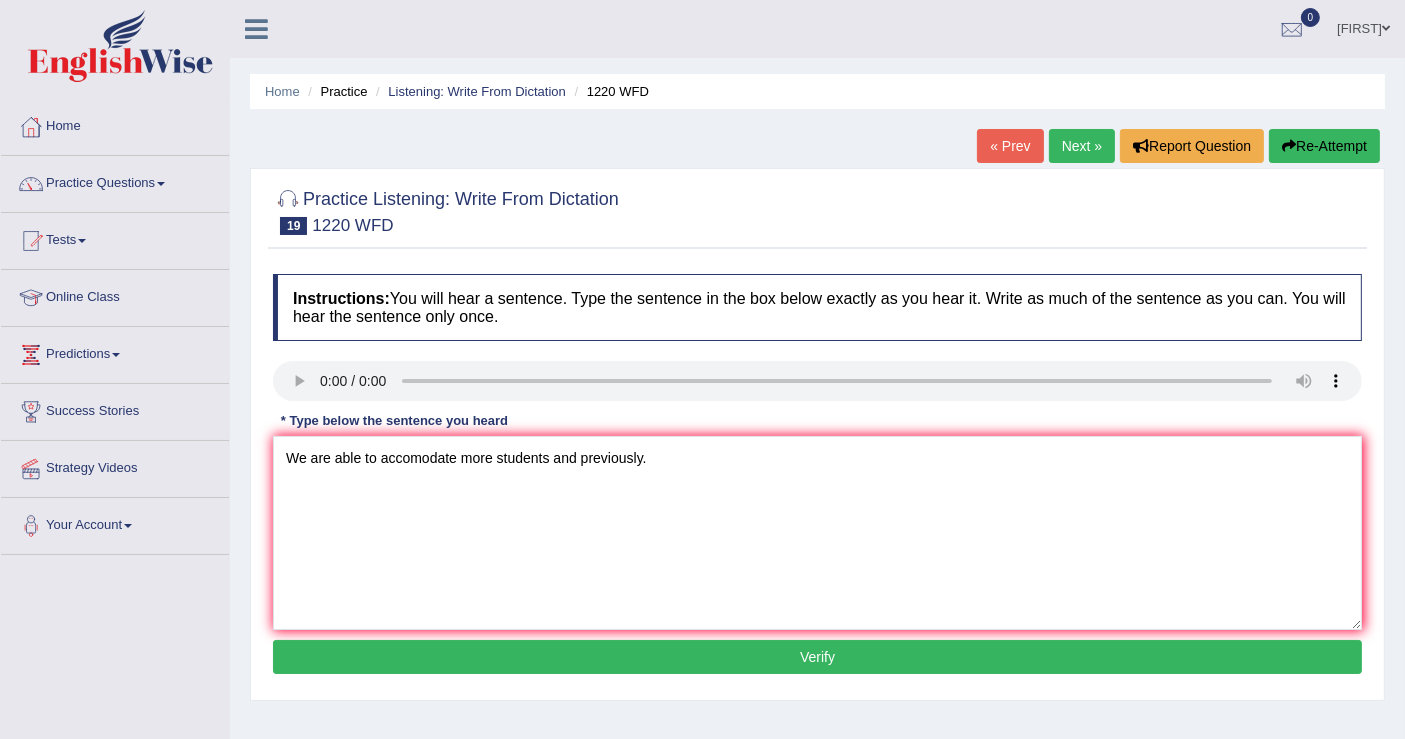 click on "Verify" at bounding box center [817, 657] 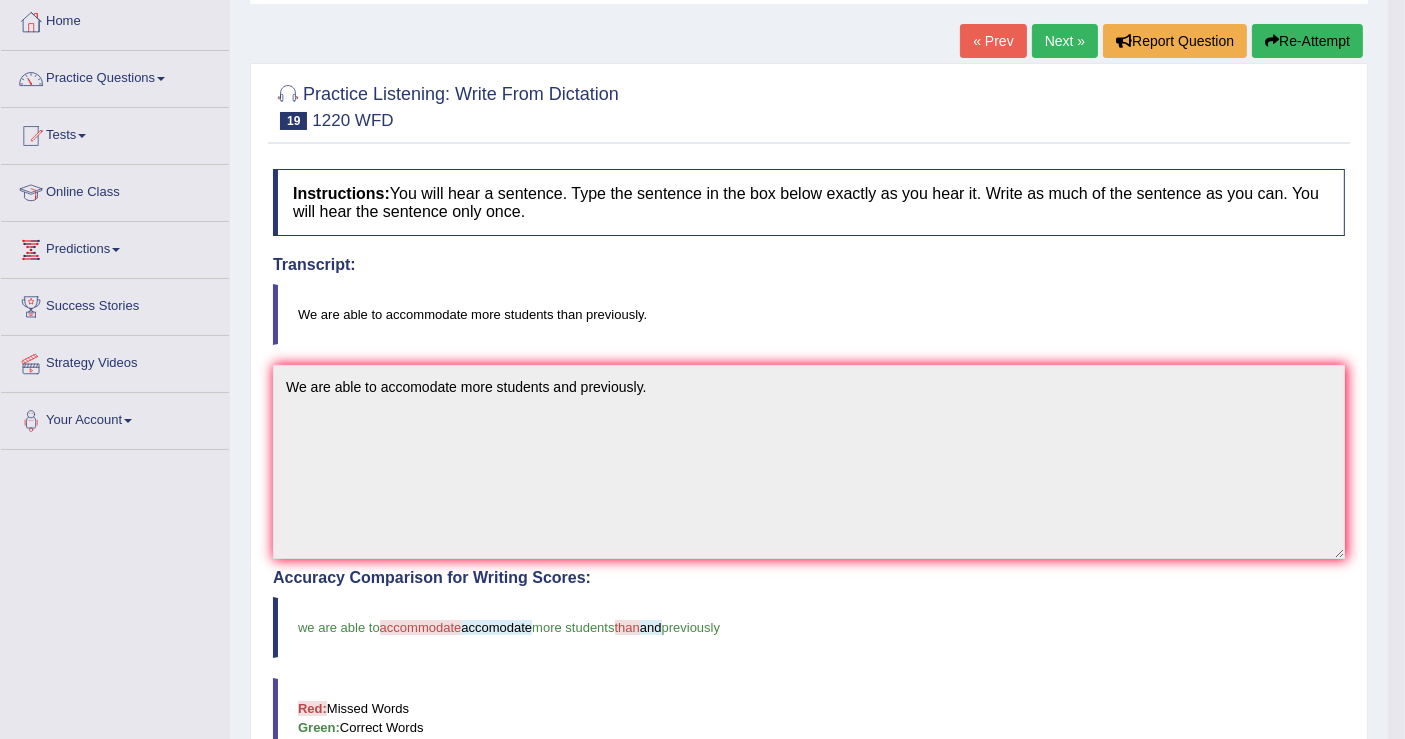 scroll, scrollTop: 105, scrollLeft: 0, axis: vertical 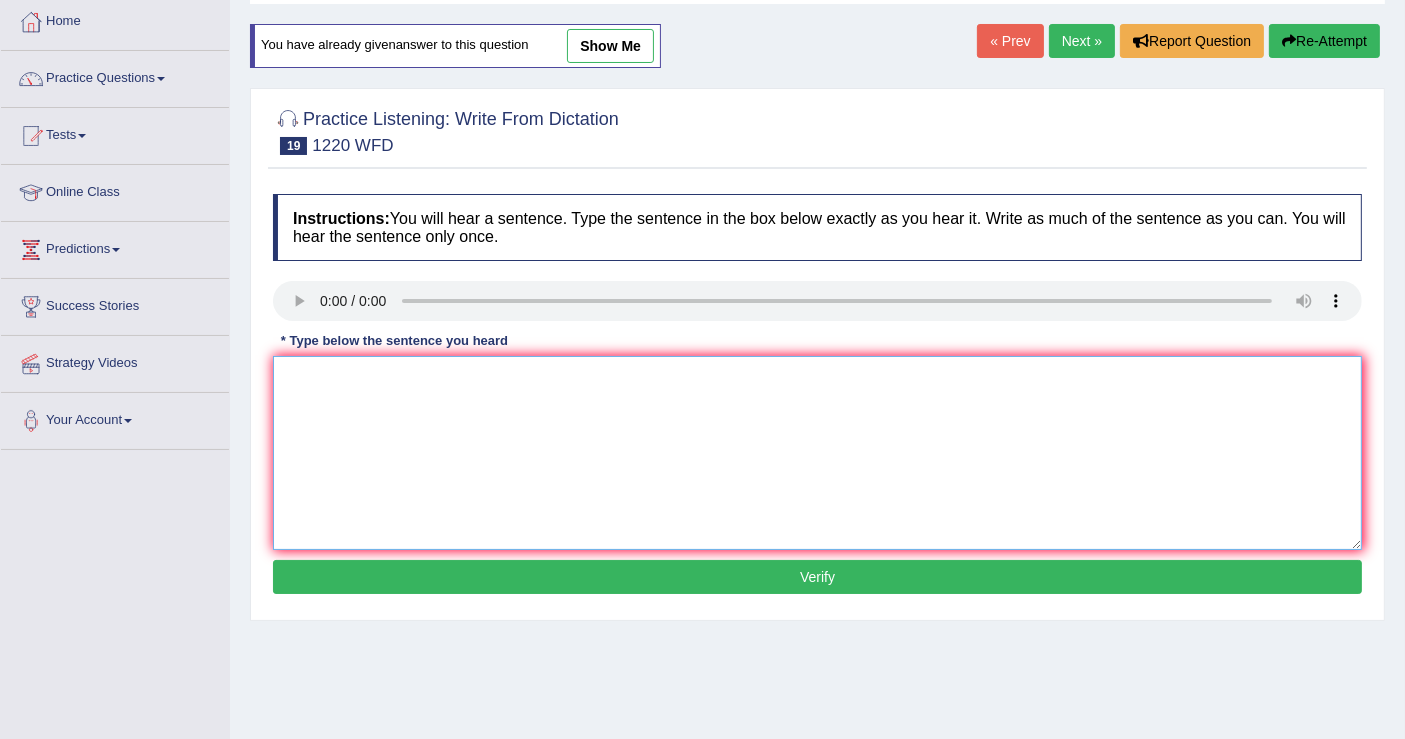 click at bounding box center (817, 453) 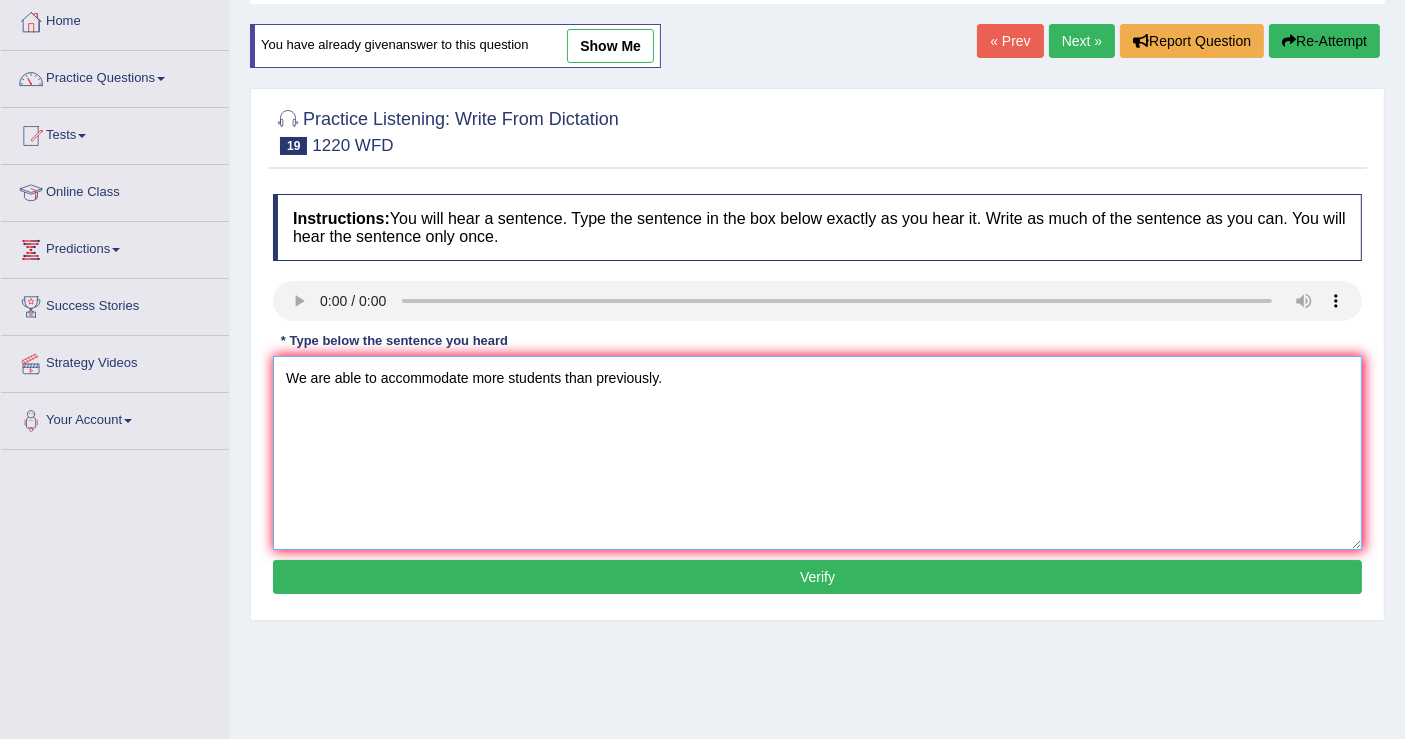 type on "We are able to accommodate more students than previously." 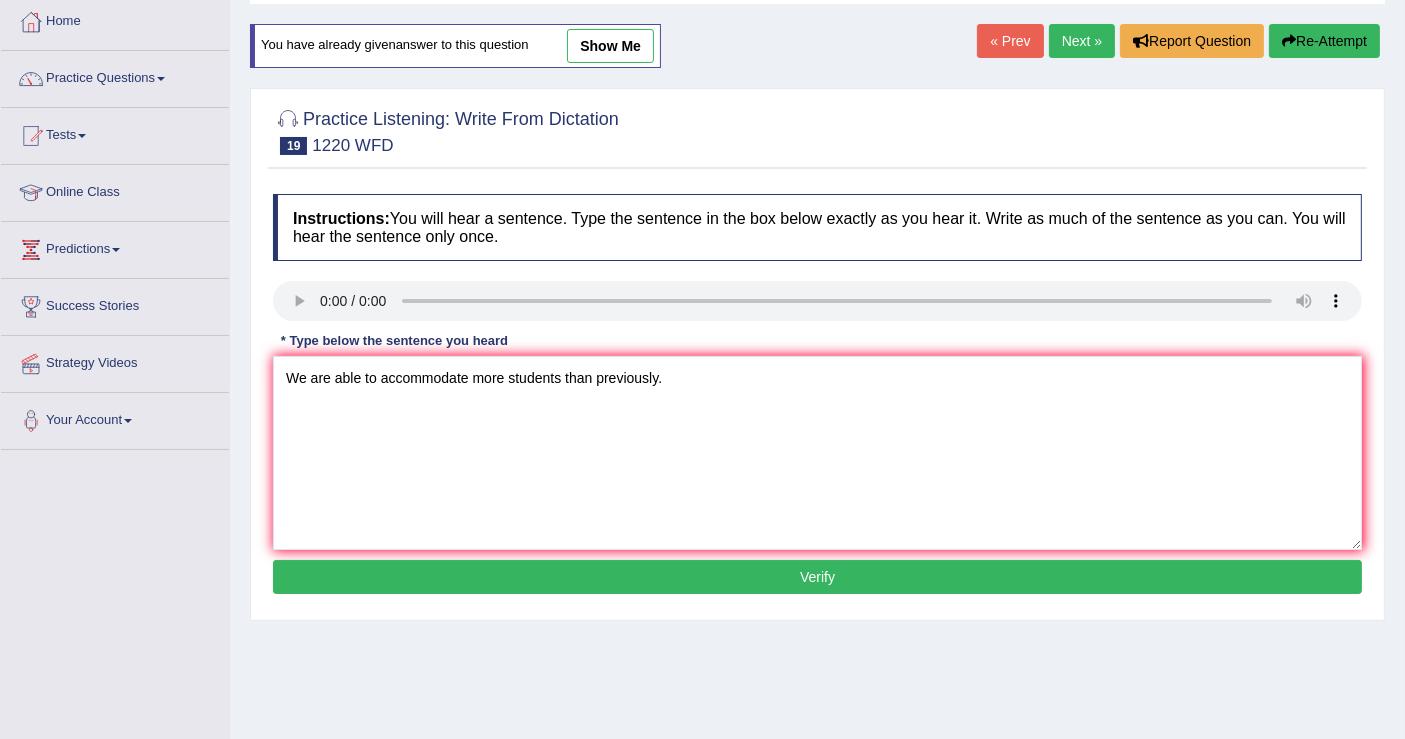 click on "Verify" at bounding box center [817, 577] 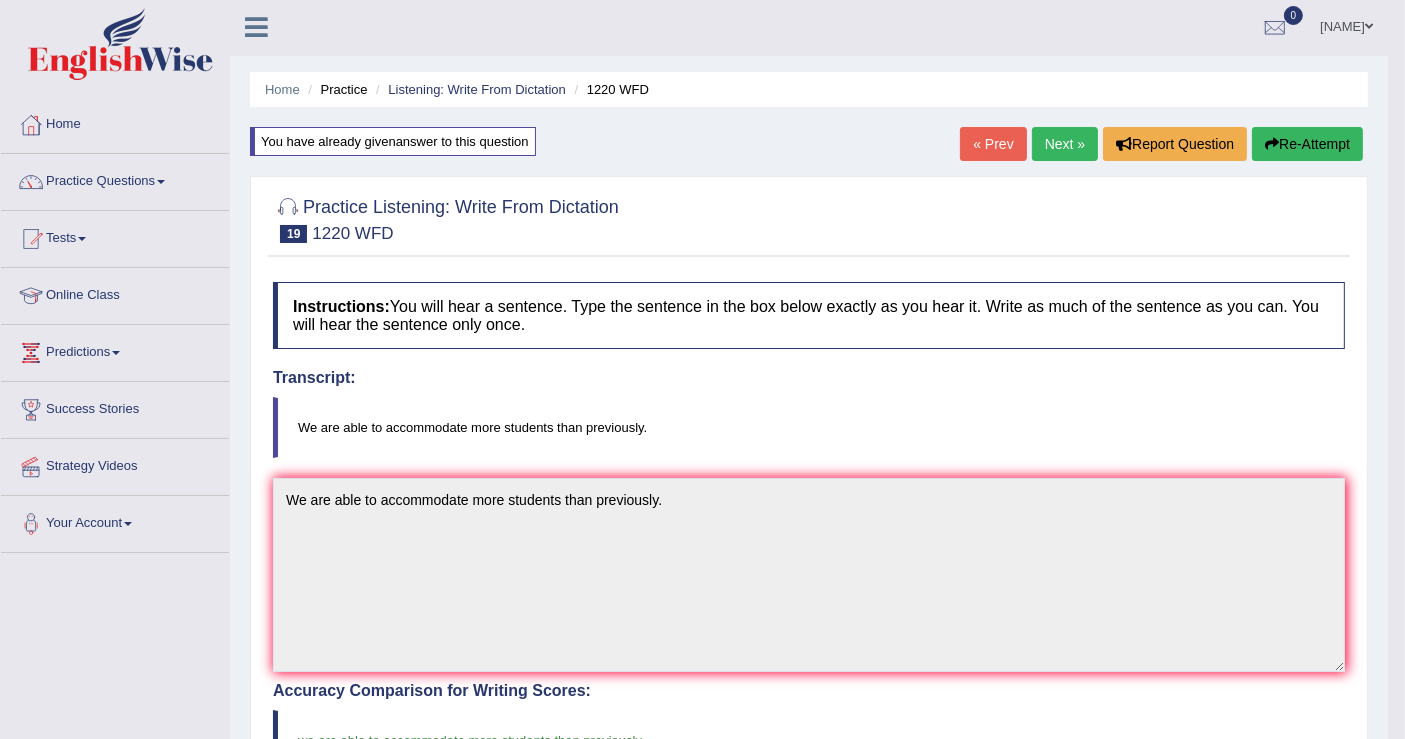 scroll, scrollTop: 0, scrollLeft: 0, axis: both 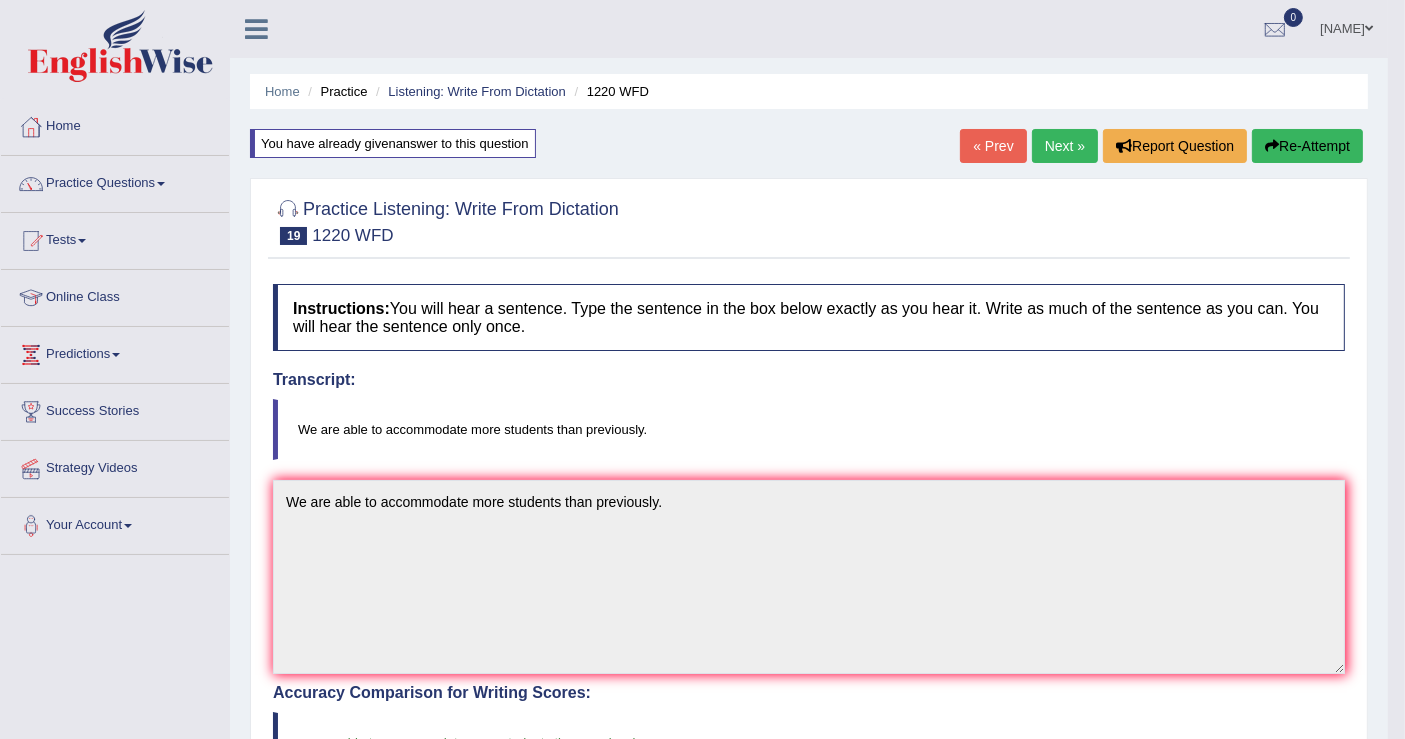 click on "Next »" at bounding box center (1065, 146) 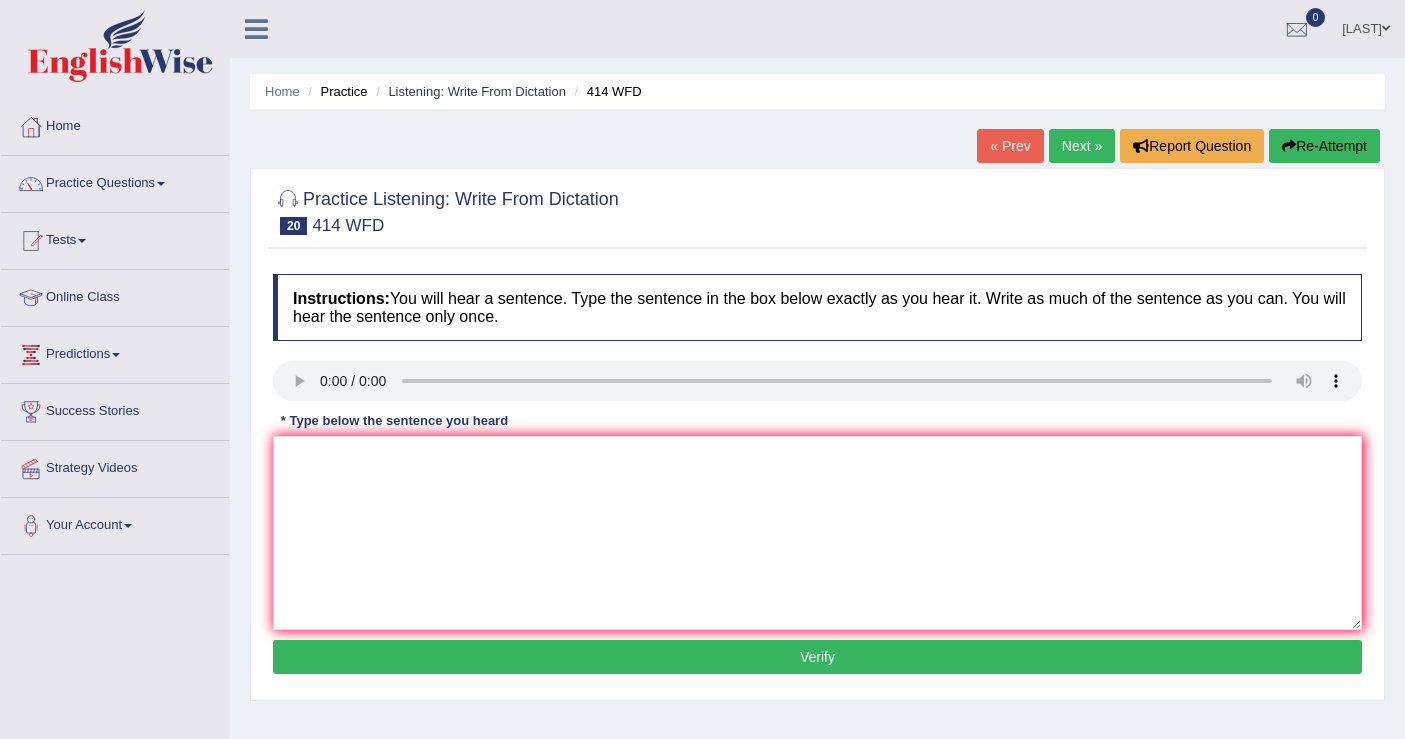scroll, scrollTop: 0, scrollLeft: 0, axis: both 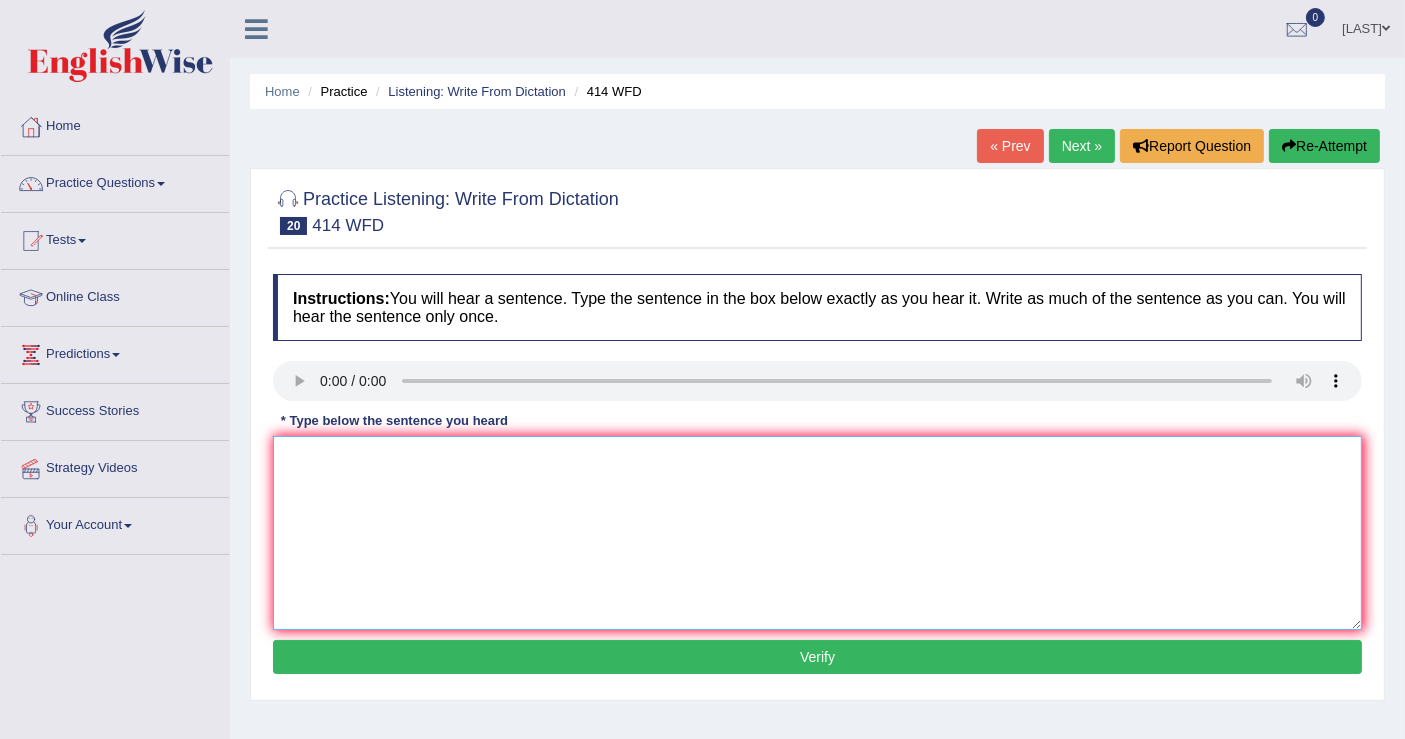 click at bounding box center [817, 533] 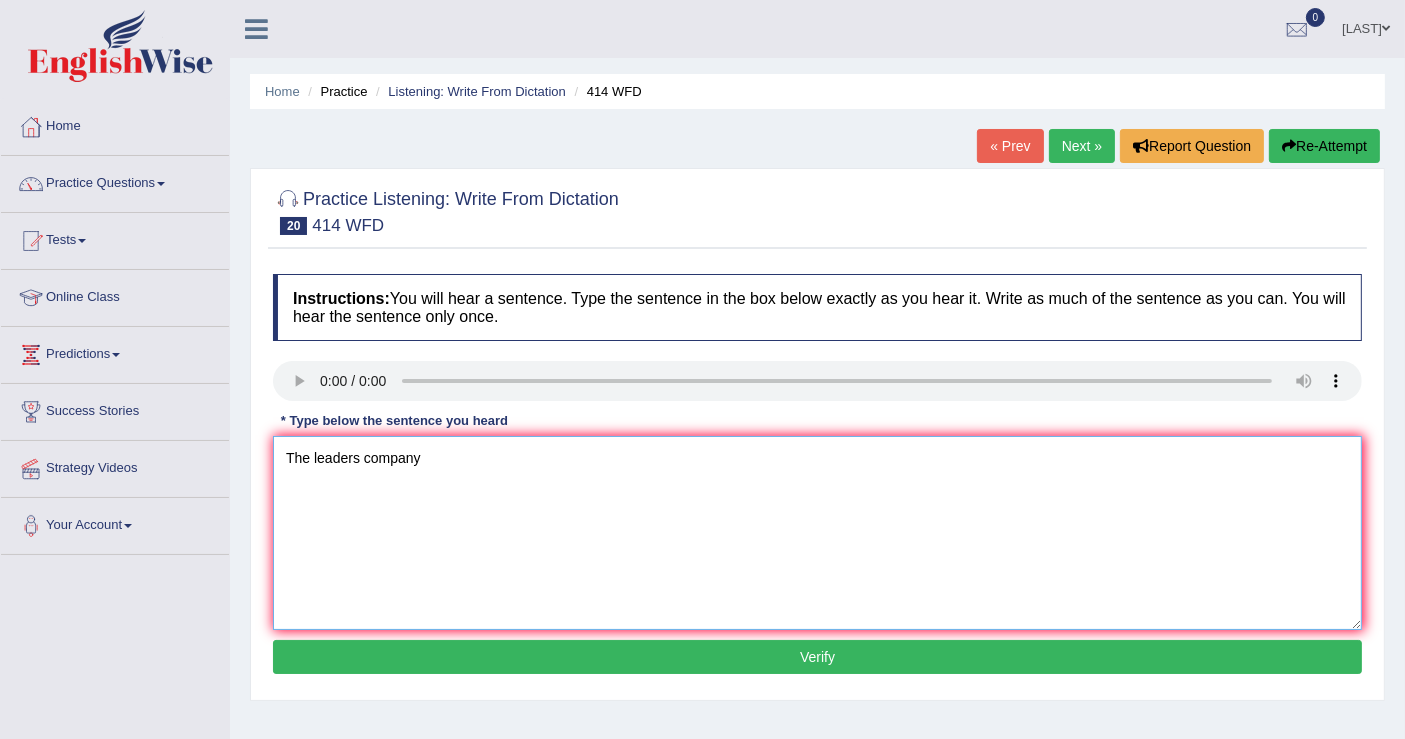 click on "The leaders company" at bounding box center [817, 533] 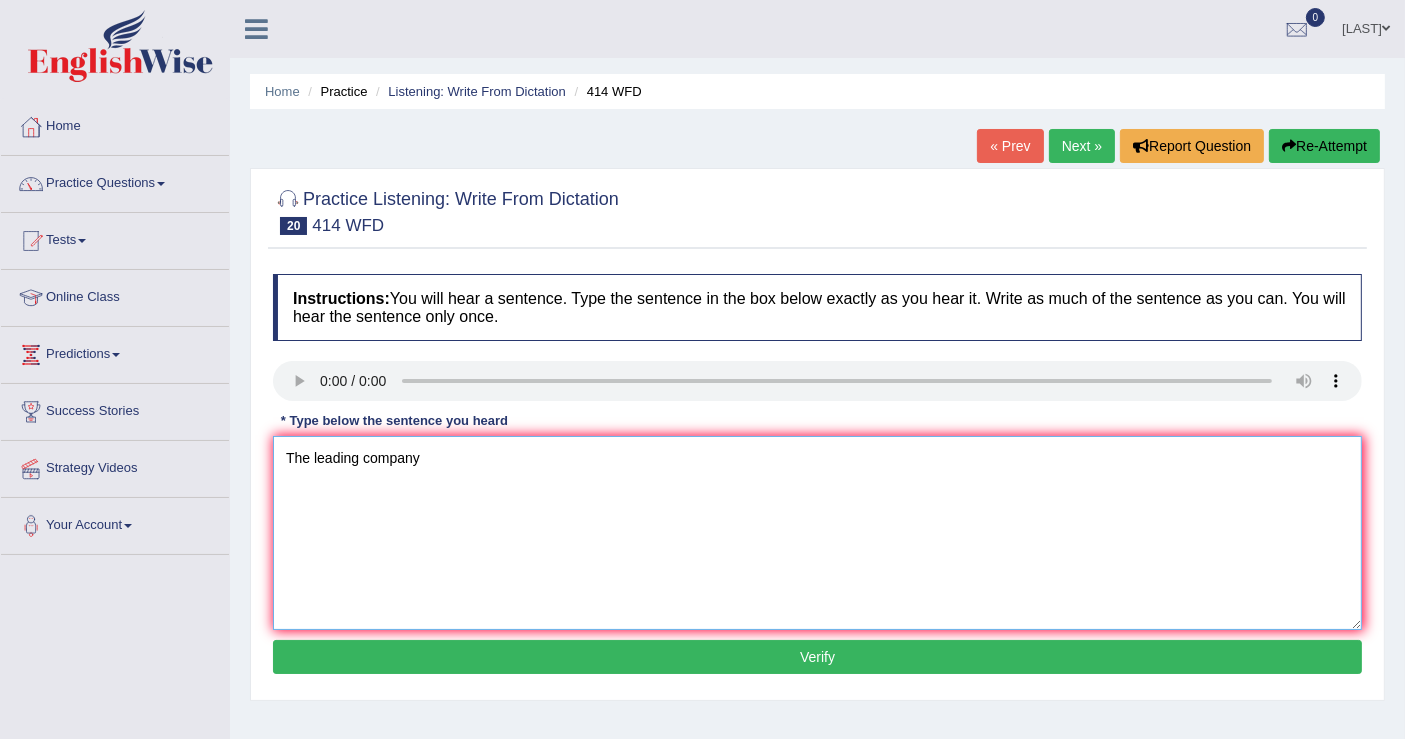 click on "The leading company" at bounding box center (817, 533) 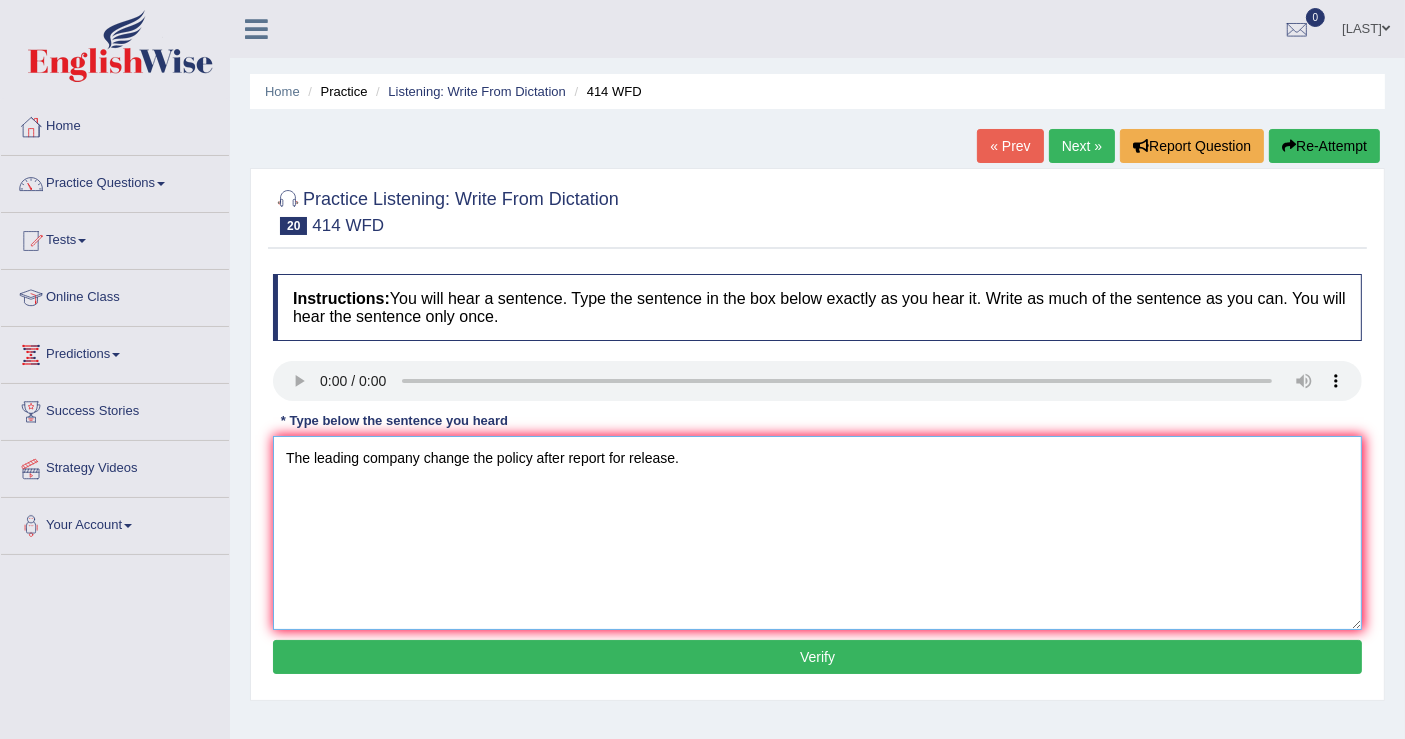 type on "The leading company change the policy after report for release." 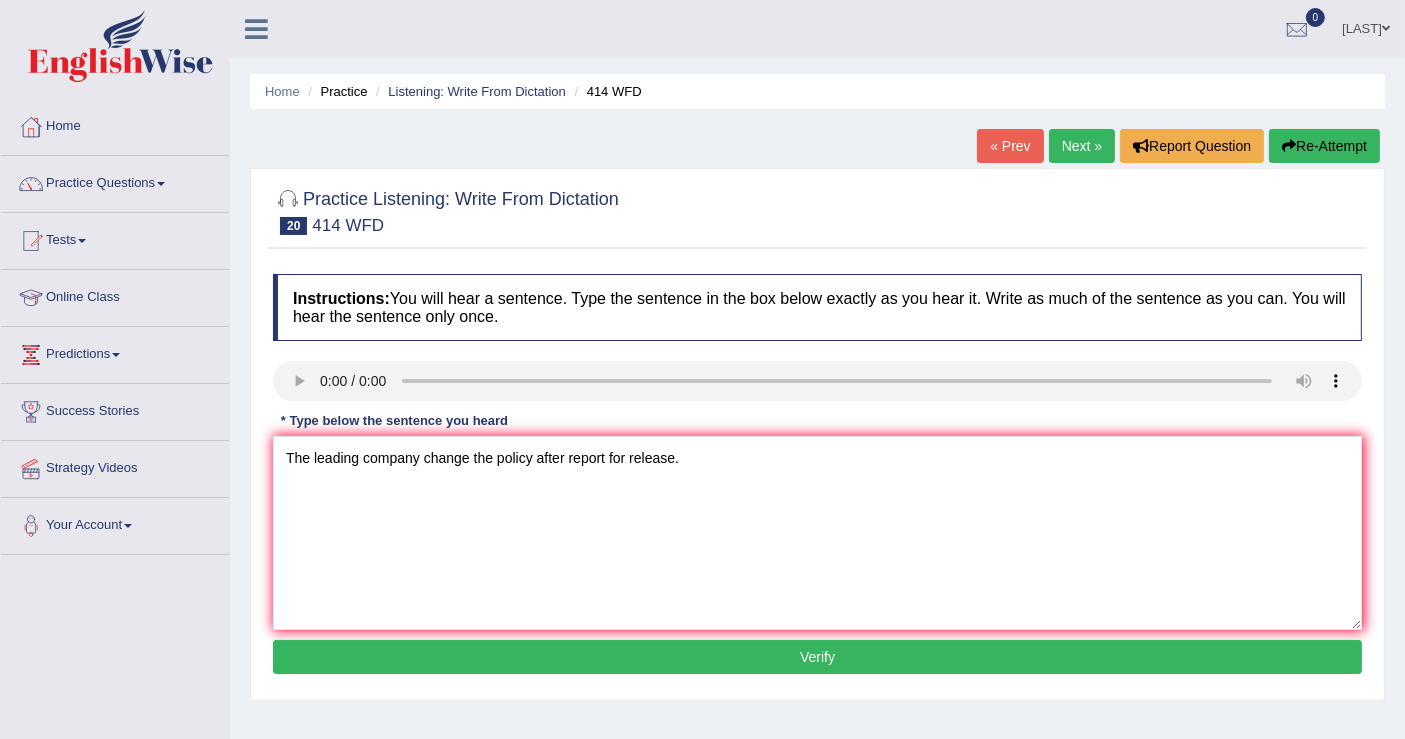 click on "Verify" at bounding box center [817, 657] 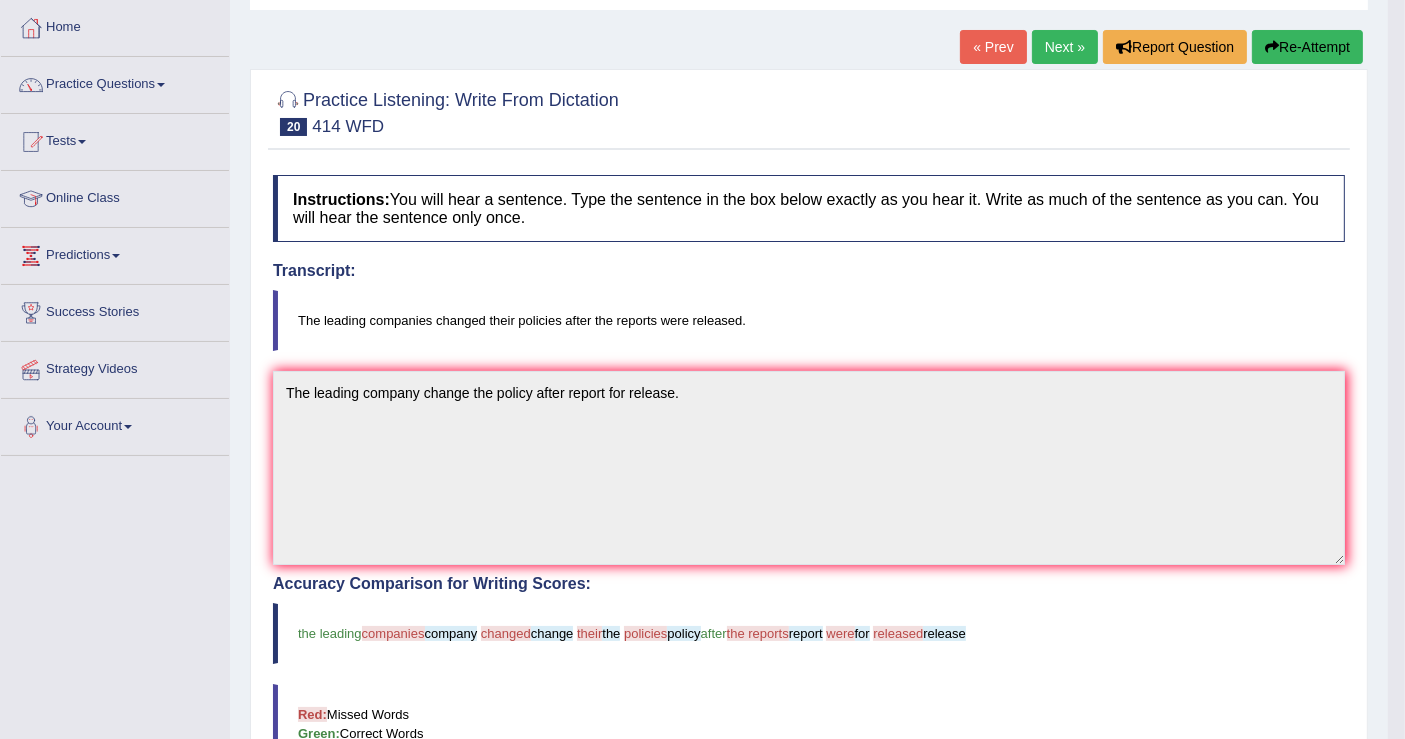 scroll, scrollTop: 0, scrollLeft: 0, axis: both 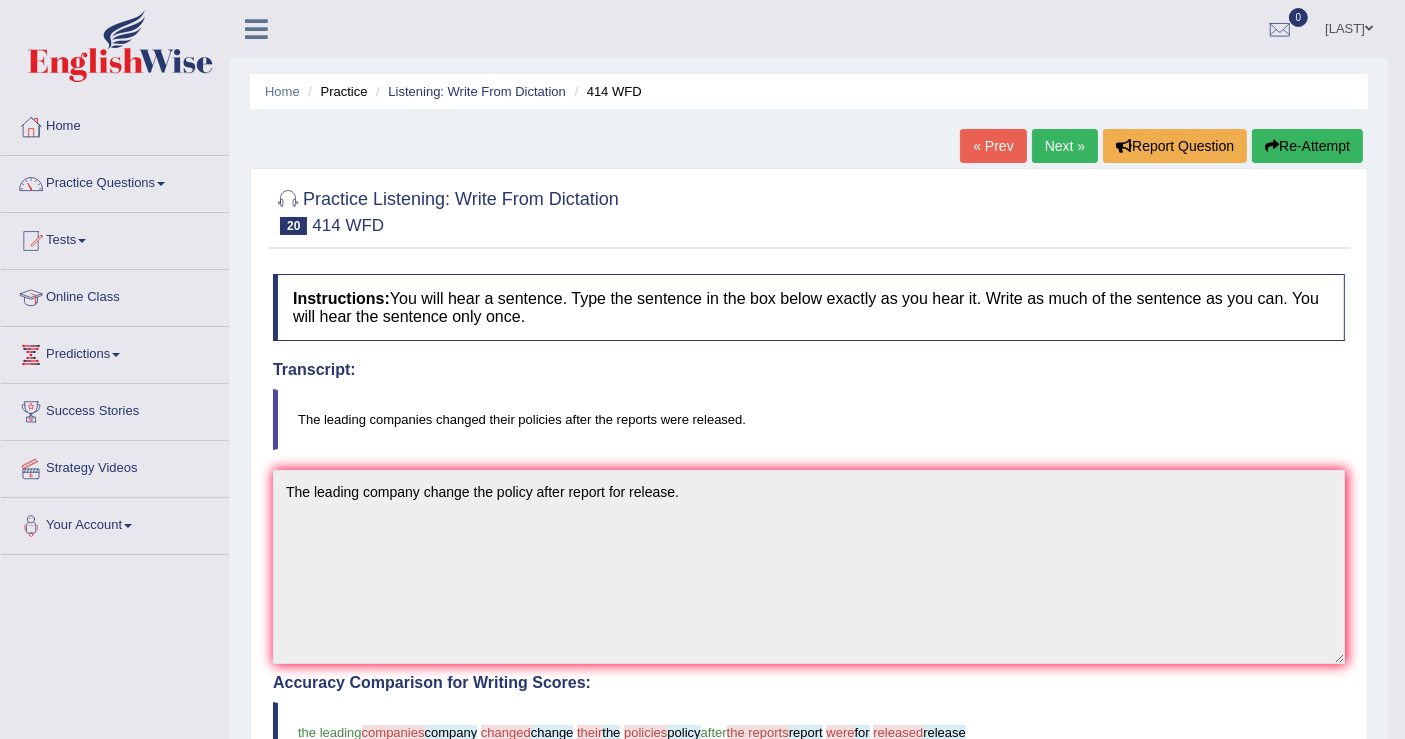 click on "Re-Attempt" at bounding box center [1307, 146] 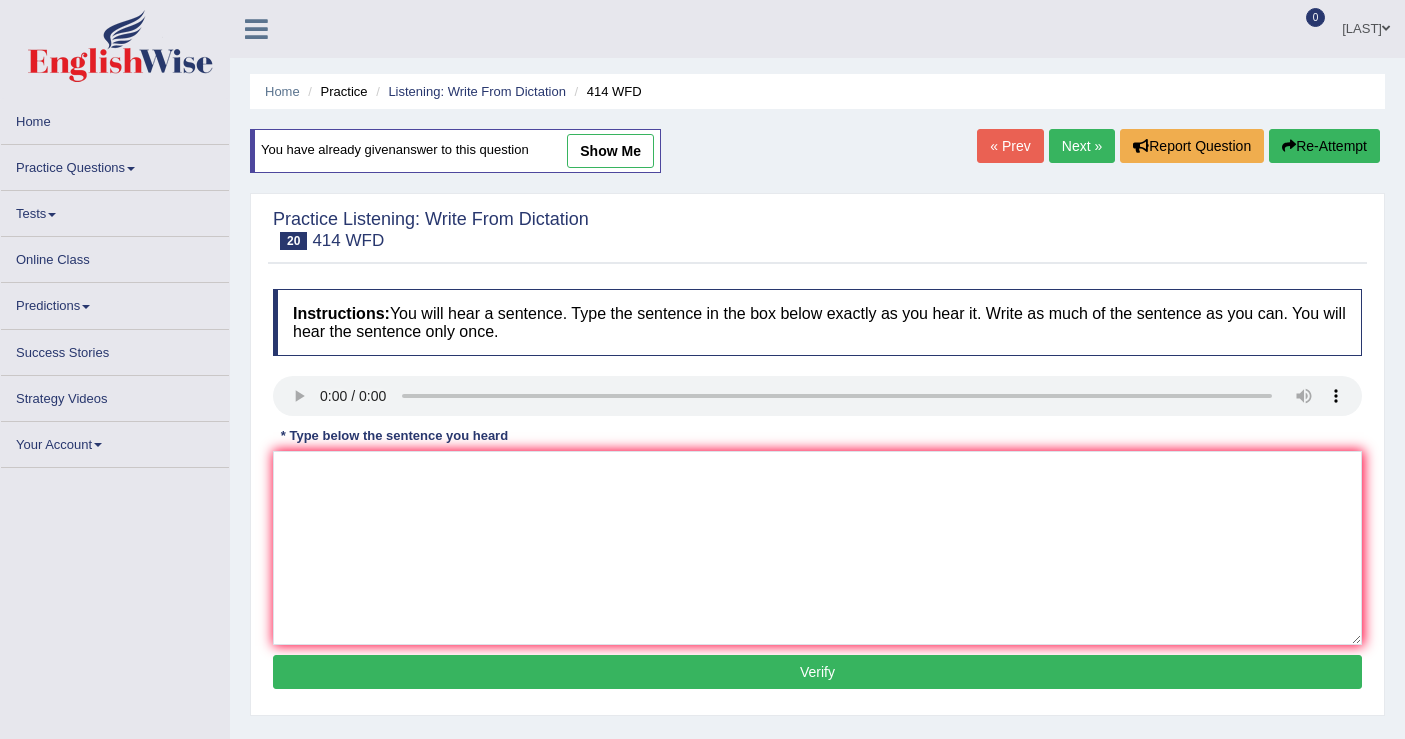 scroll, scrollTop: 0, scrollLeft: 0, axis: both 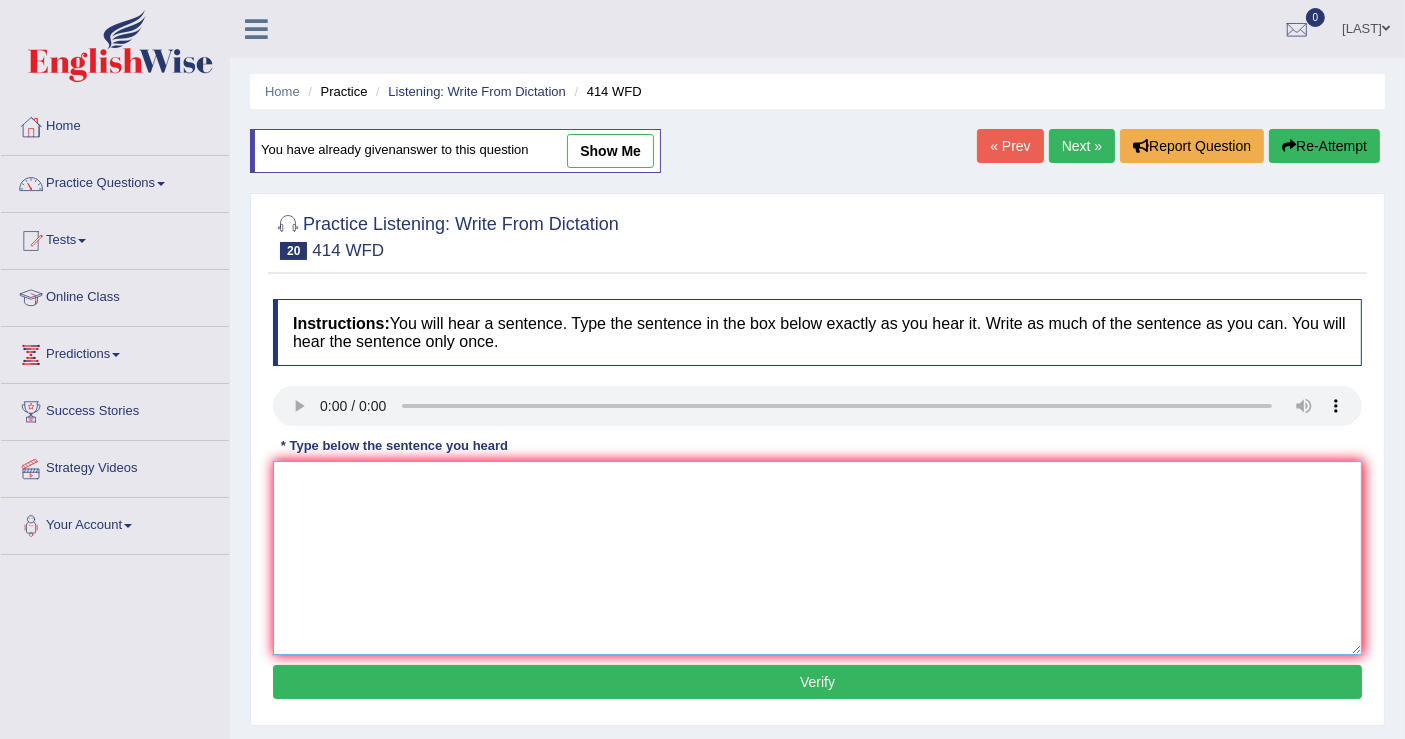 click at bounding box center [817, 558] 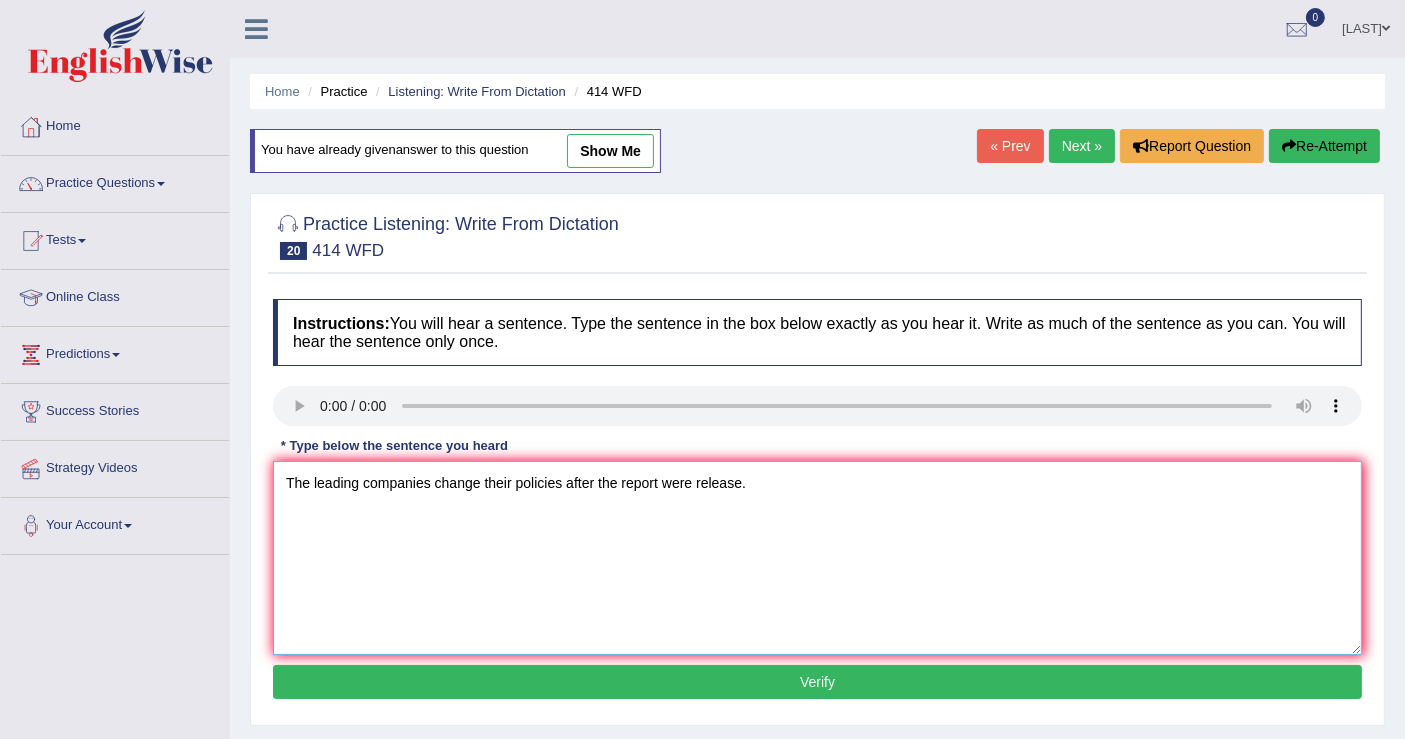 type on "The leading companies change their policies after the report were release." 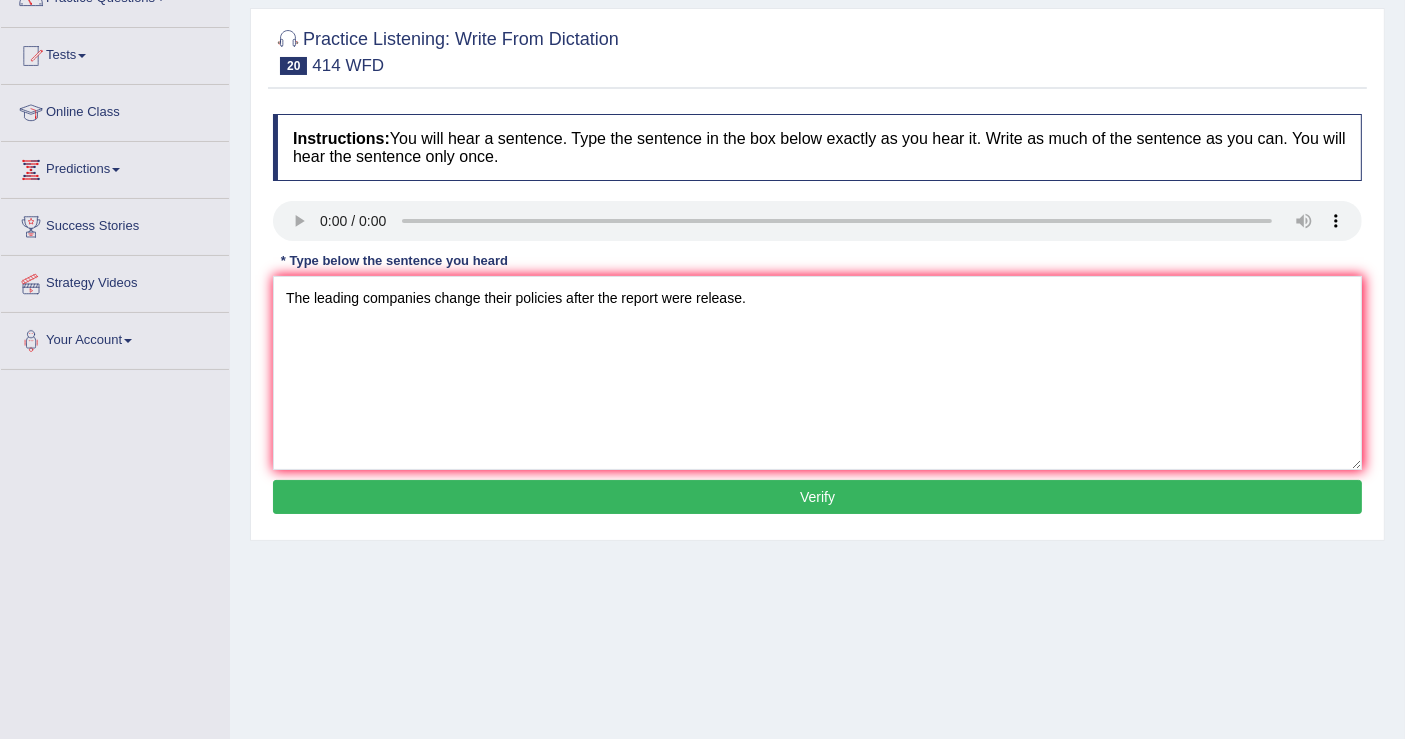 scroll, scrollTop: 222, scrollLeft: 0, axis: vertical 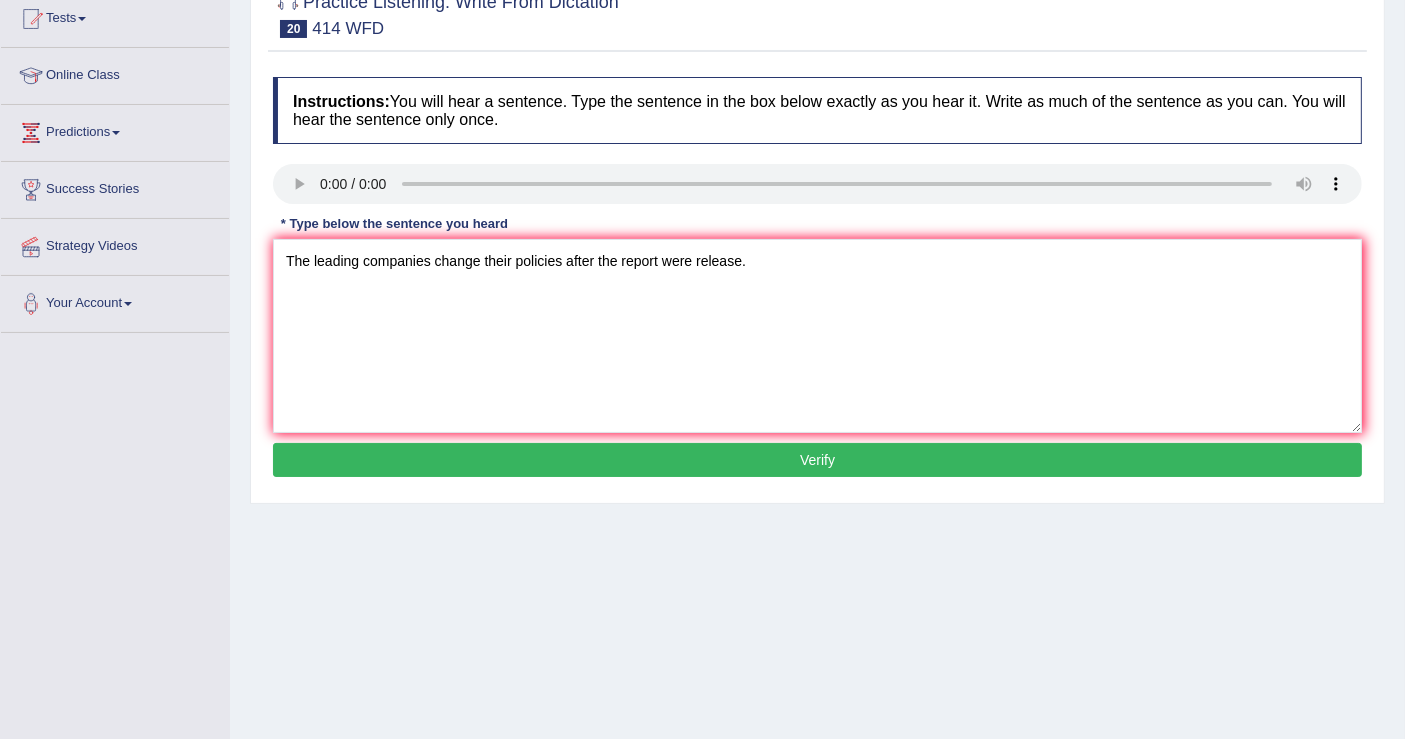 click on "Verify" at bounding box center [817, 460] 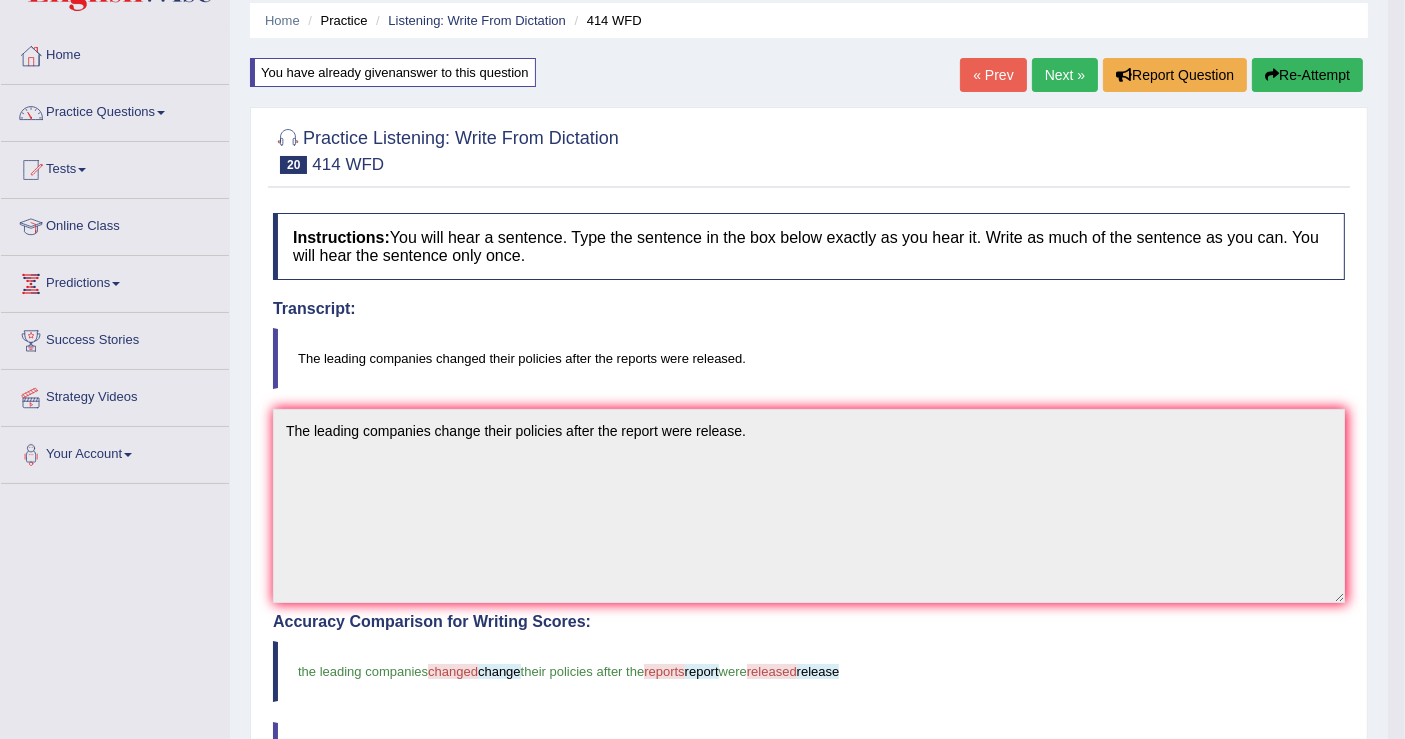 scroll, scrollTop: 0, scrollLeft: 0, axis: both 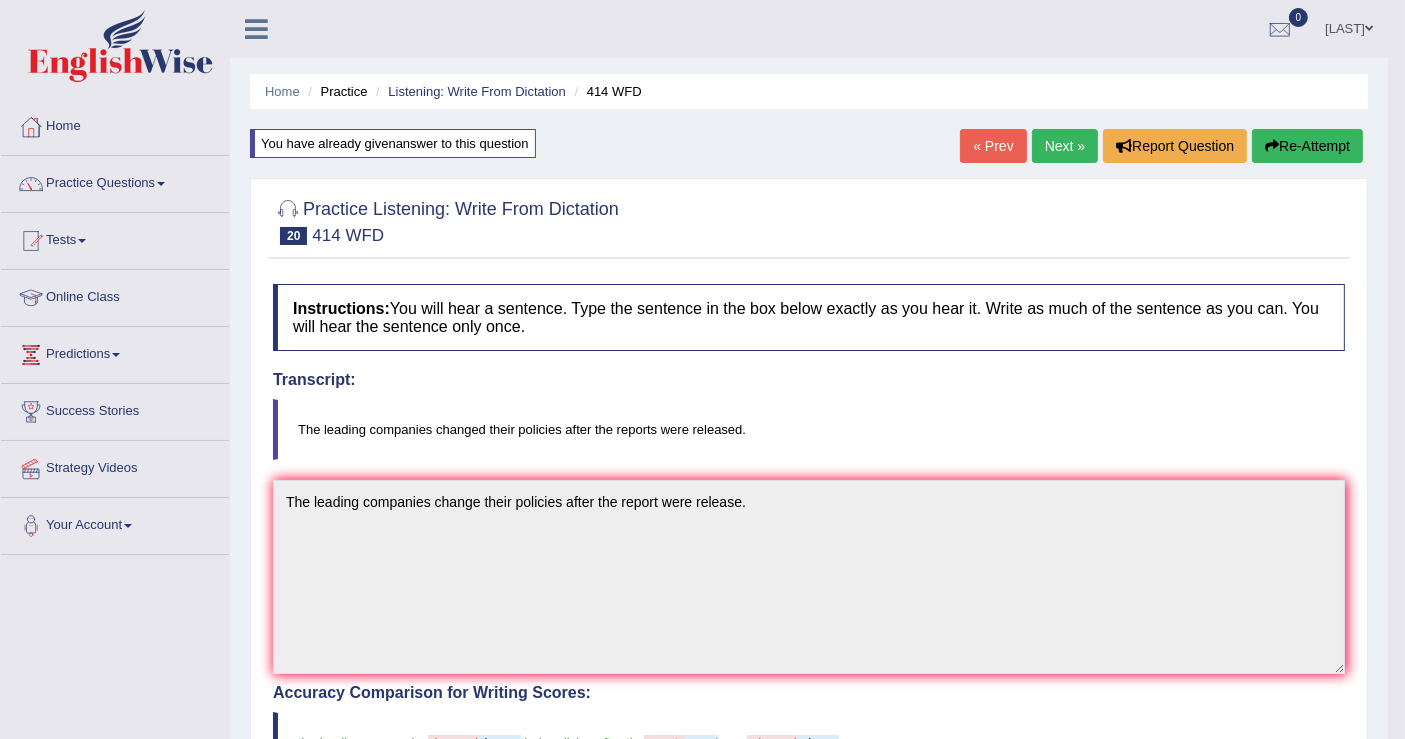 click on "Re-Attempt" at bounding box center (1307, 146) 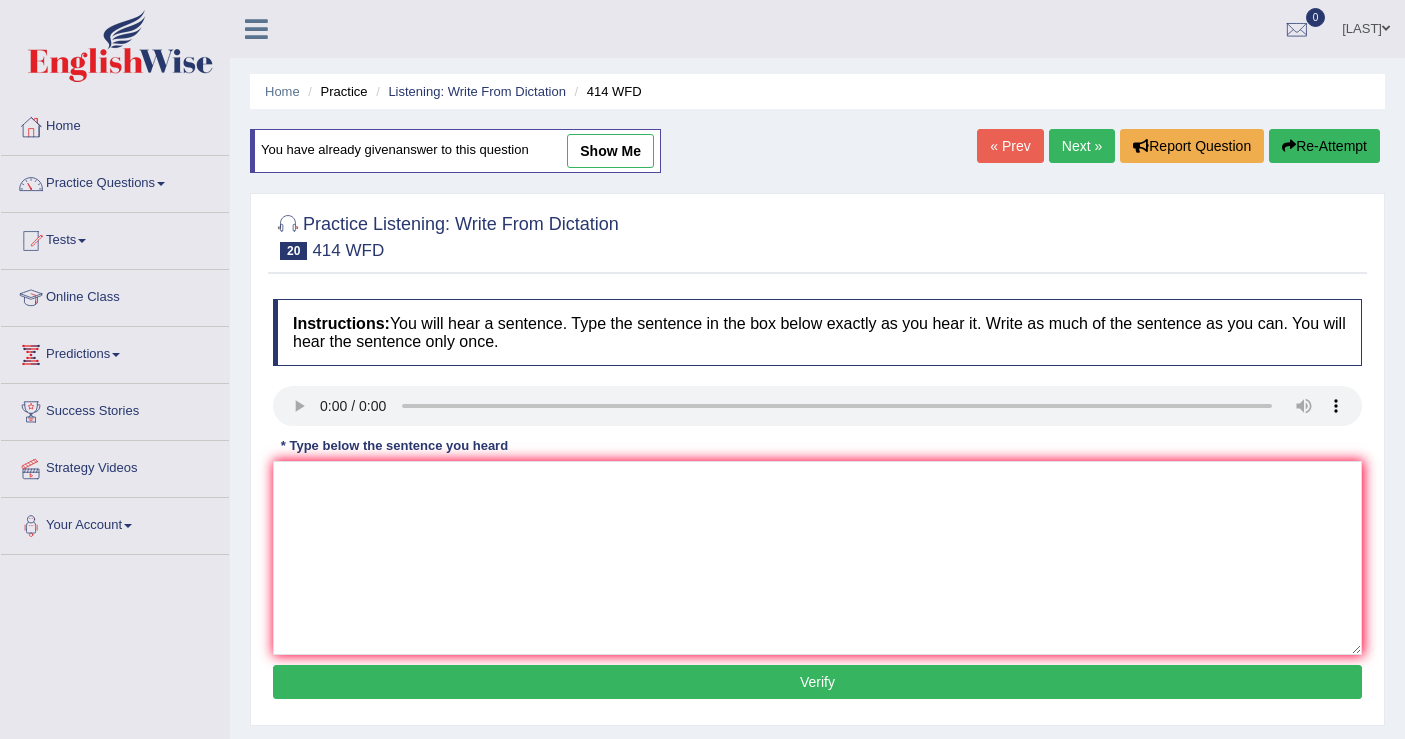 scroll, scrollTop: 0, scrollLeft: 0, axis: both 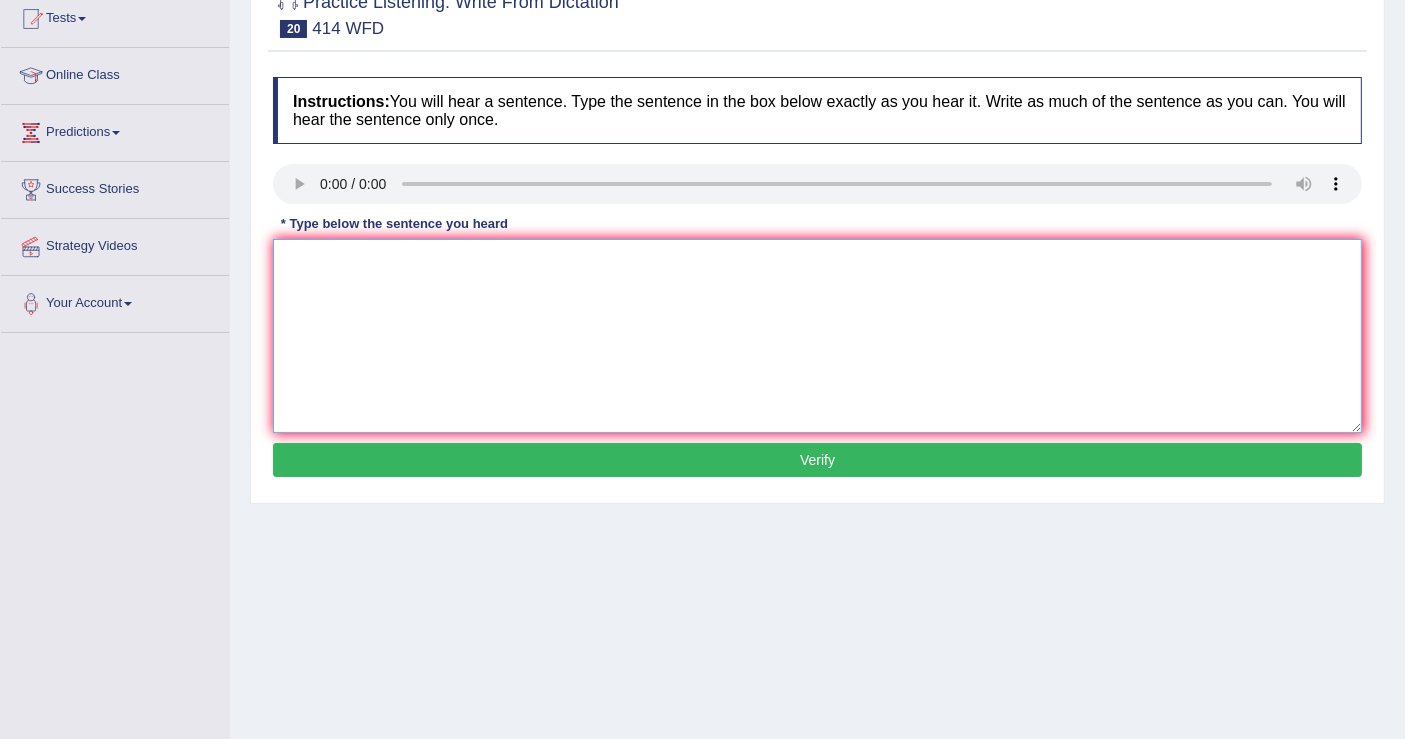 click at bounding box center (817, 336) 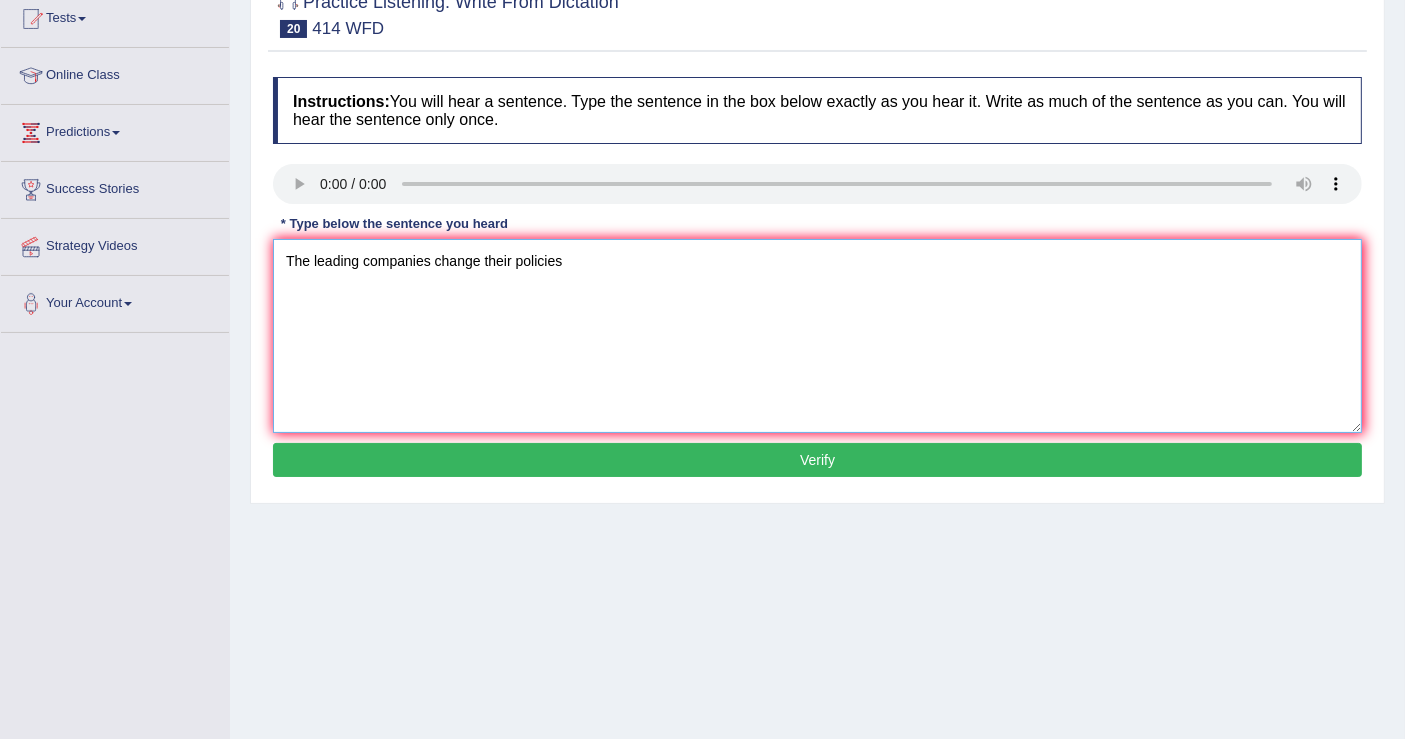 click on "The leading companies change their policies" at bounding box center [817, 336] 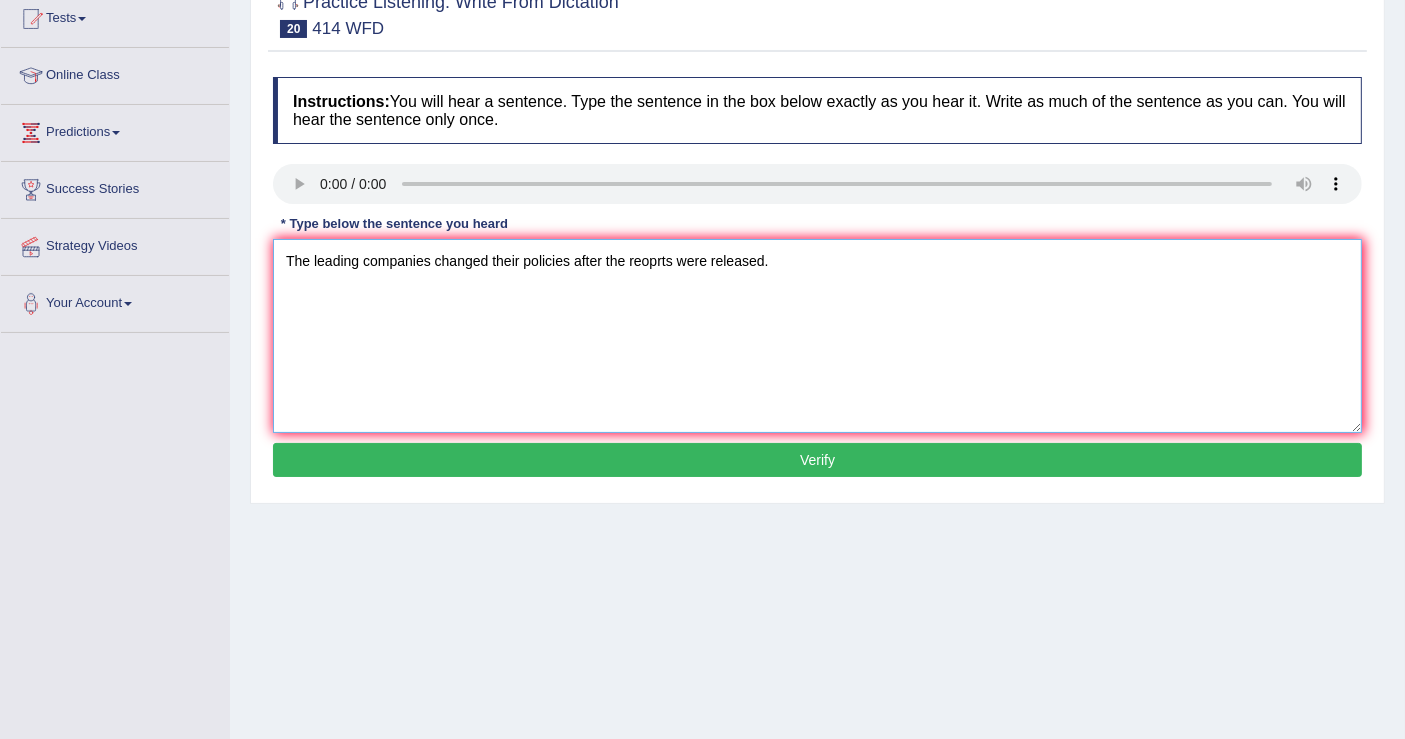 type on "The leading companies changed their policies after the reoprts were released." 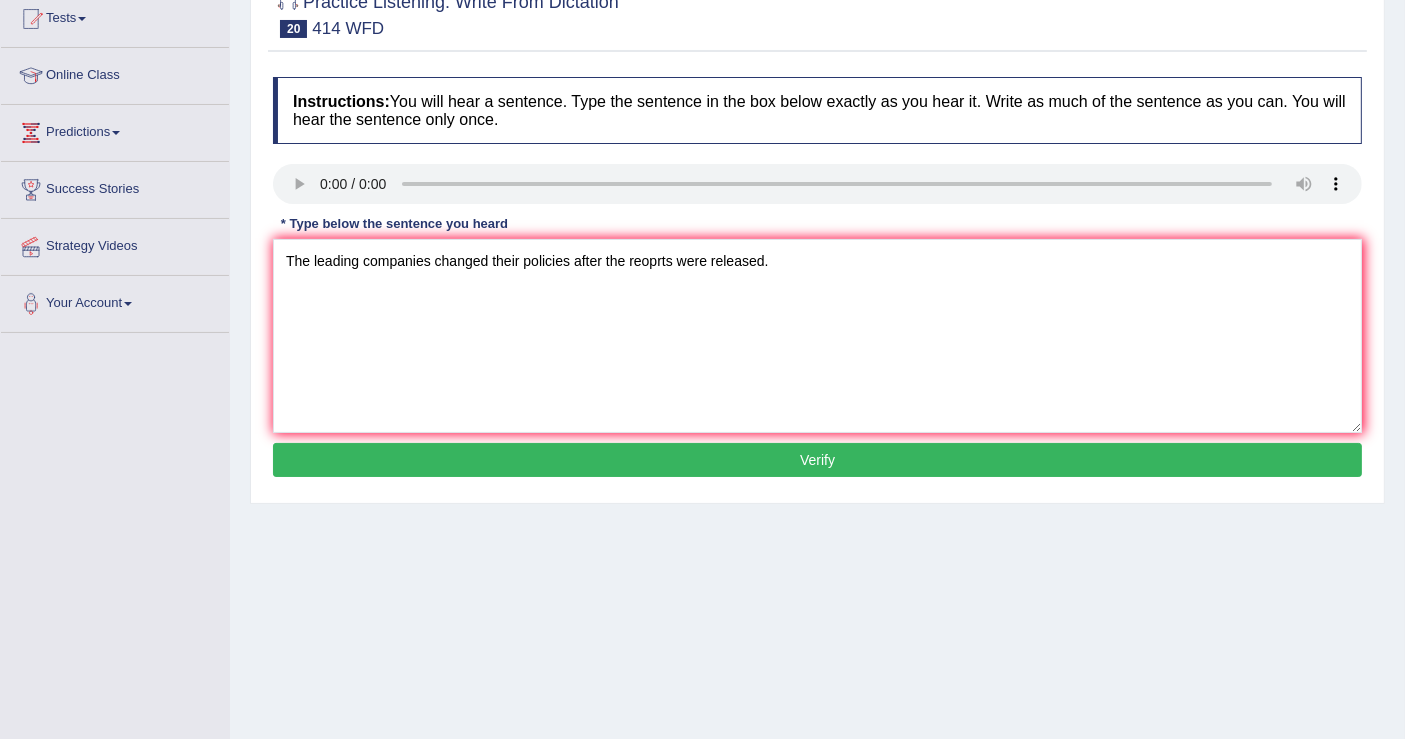 click on "Verify" at bounding box center [817, 460] 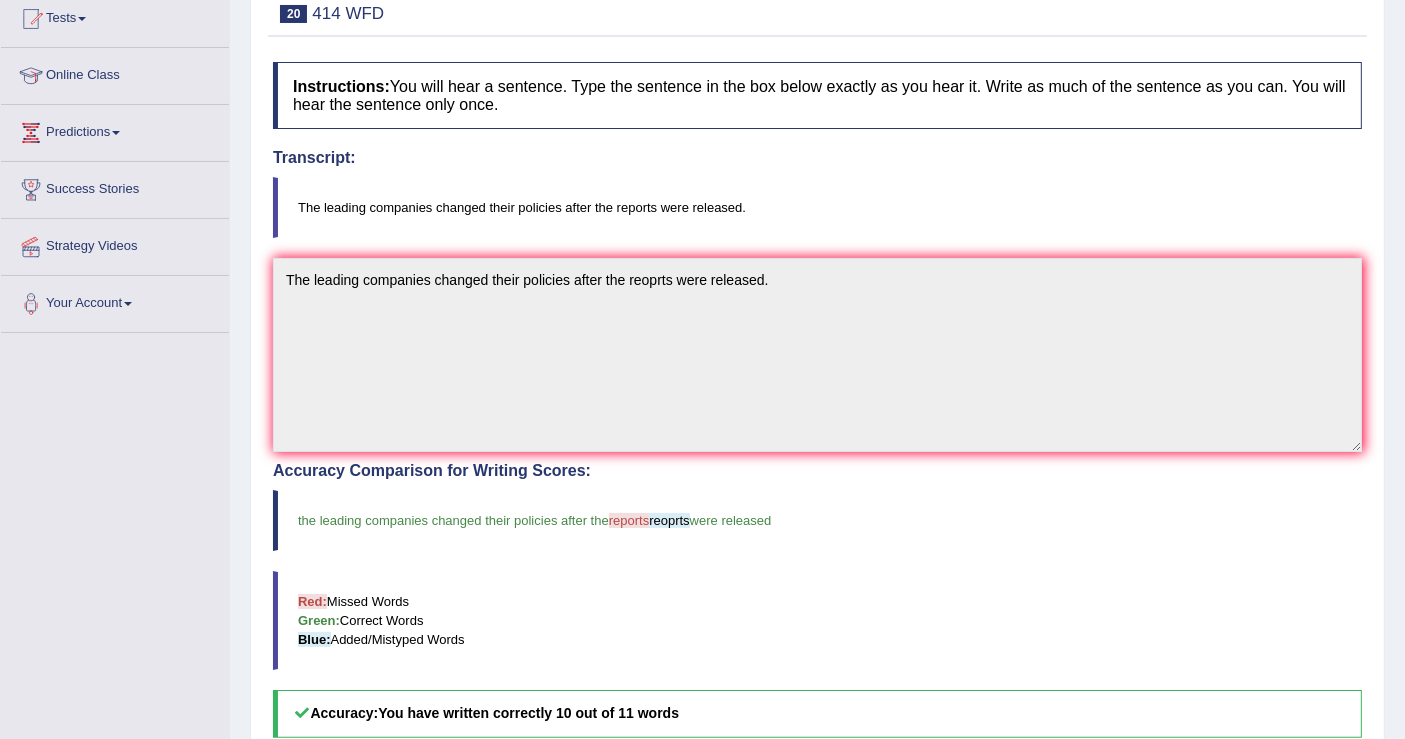 scroll, scrollTop: 0, scrollLeft: 0, axis: both 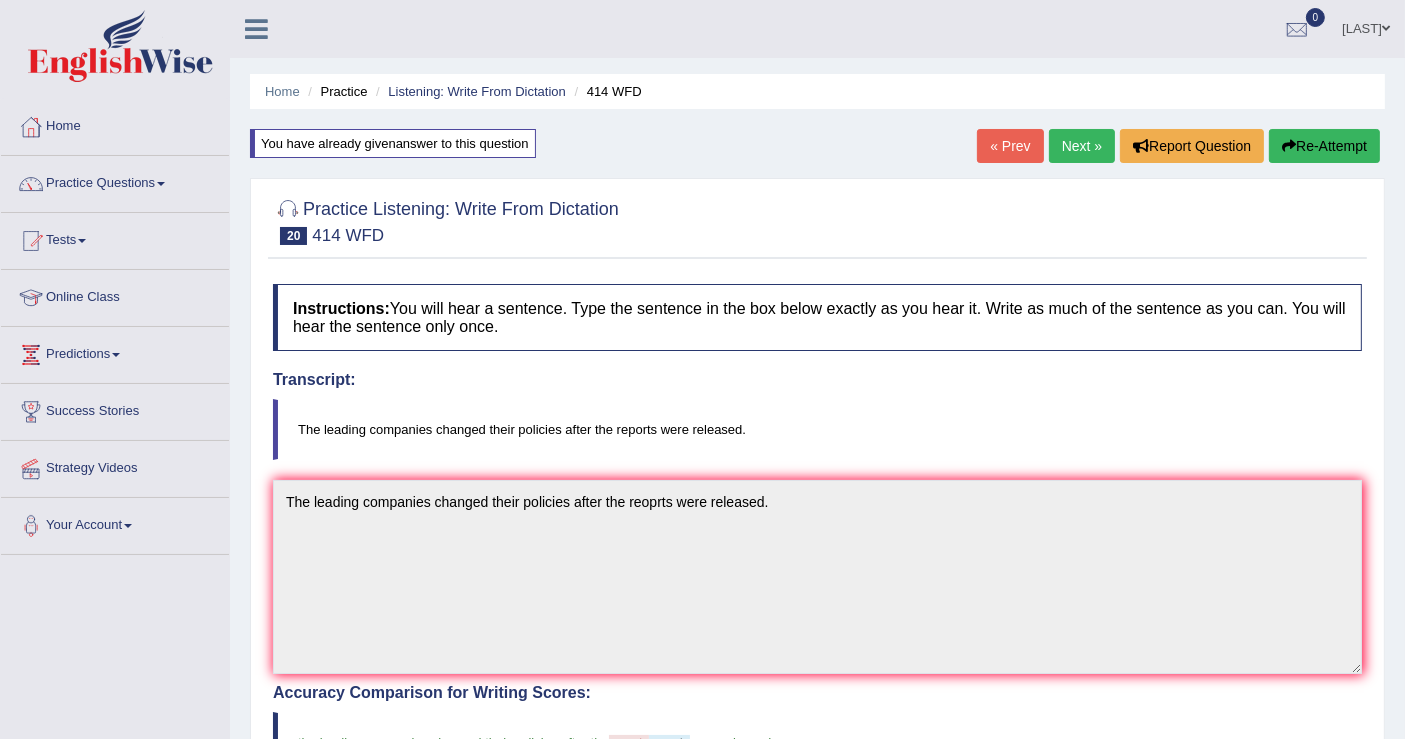 click on "Next »" at bounding box center [1082, 146] 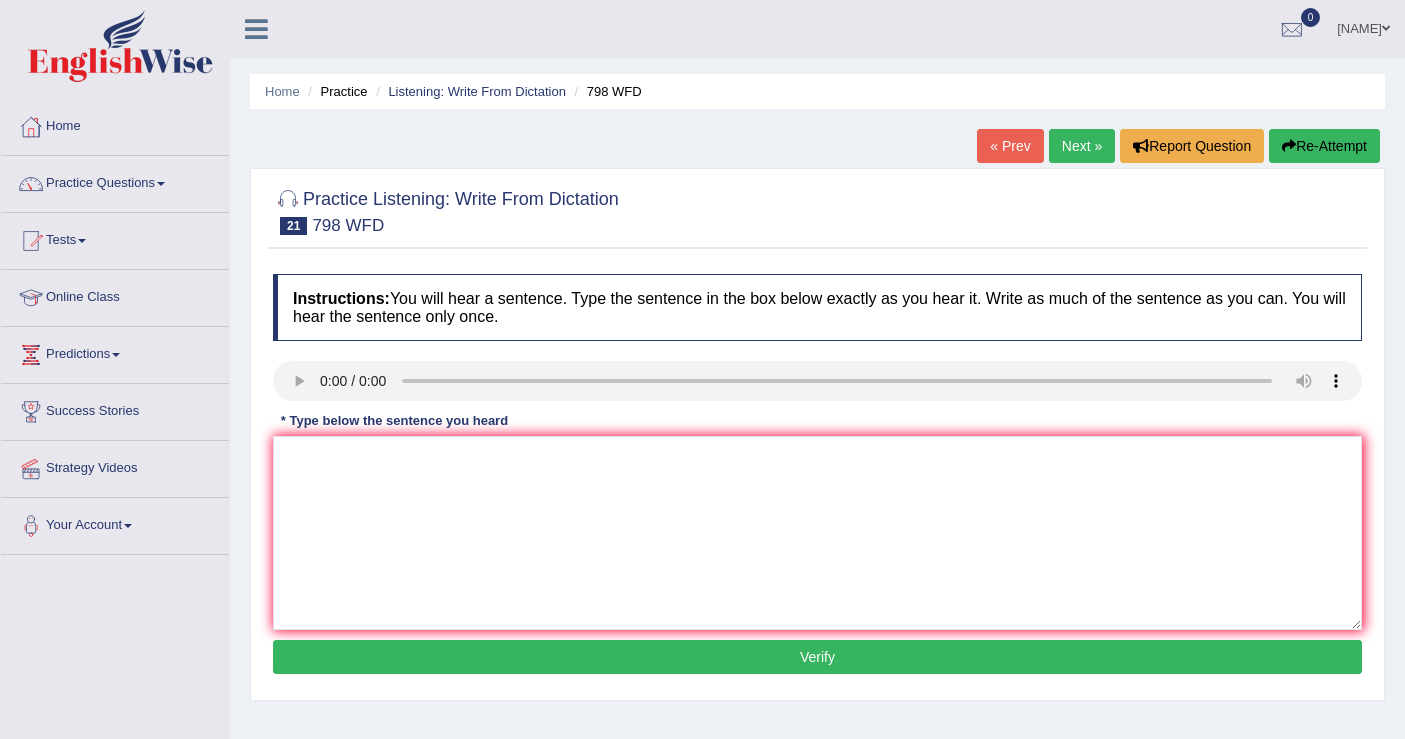 scroll, scrollTop: 0, scrollLeft: 0, axis: both 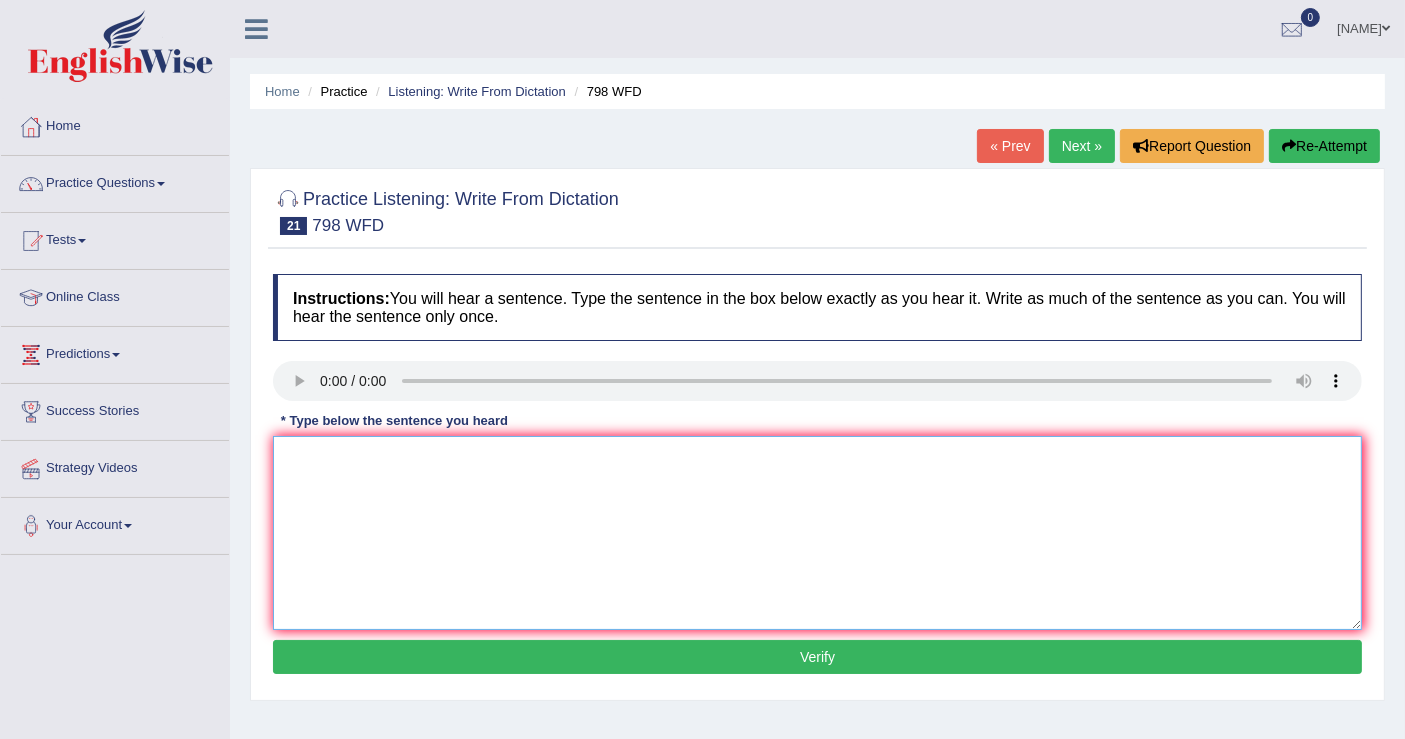 click at bounding box center (817, 533) 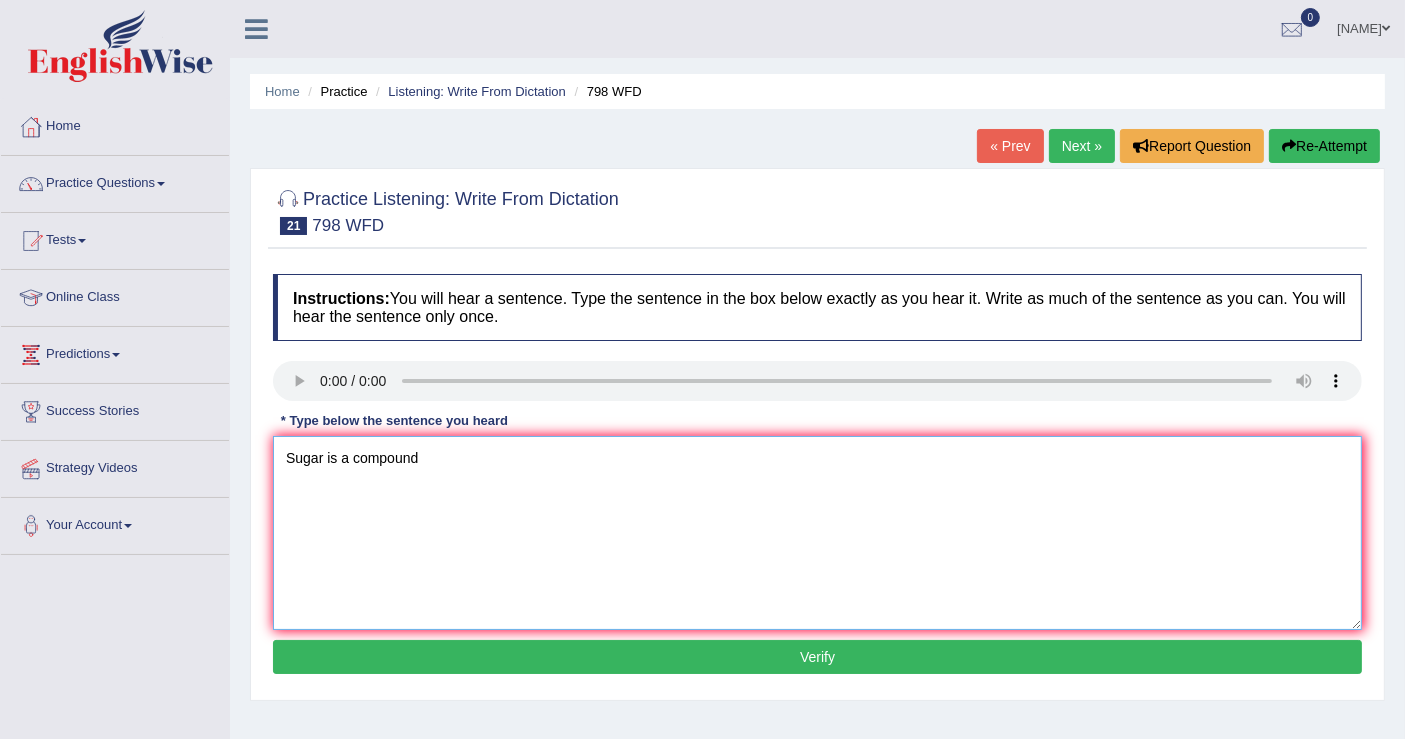 click on "Sugar is a compound" at bounding box center (817, 533) 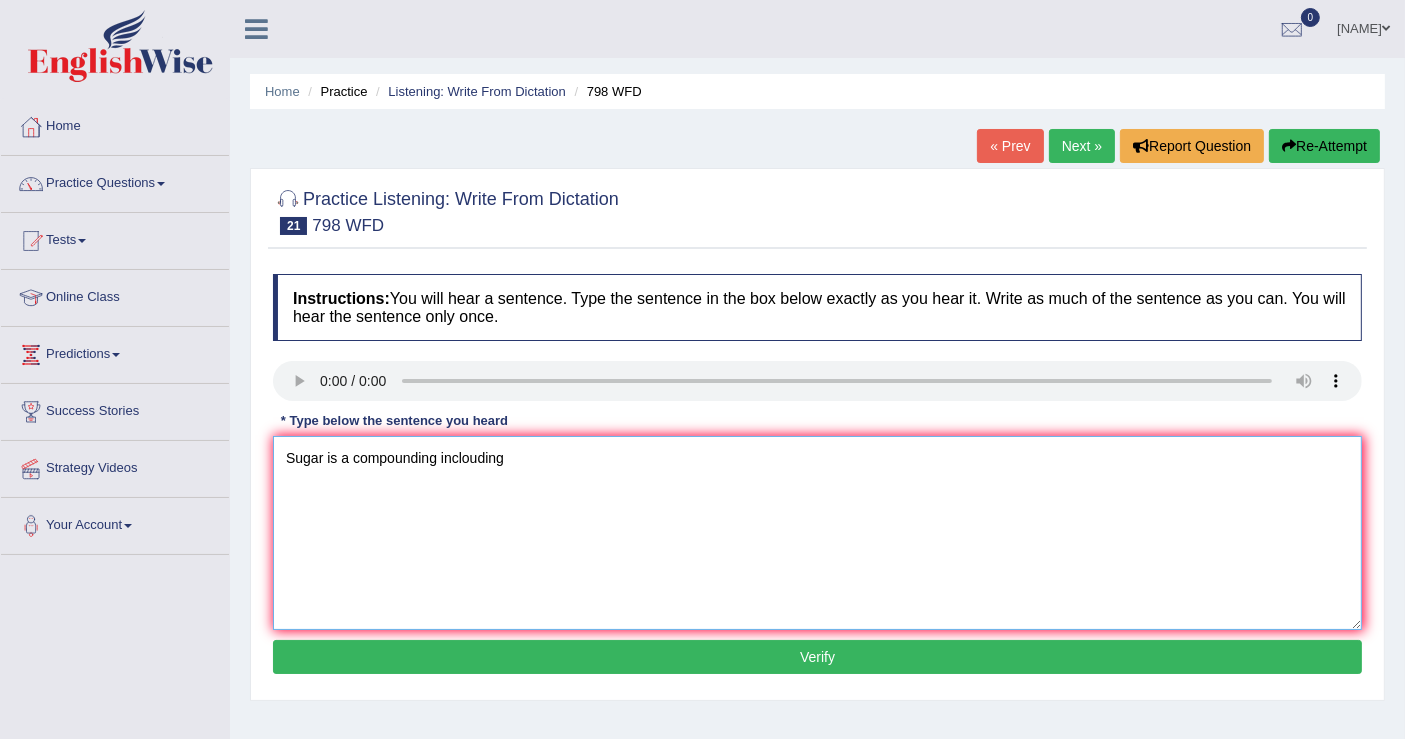click on "Sugar is a compounding inclouding" at bounding box center [817, 533] 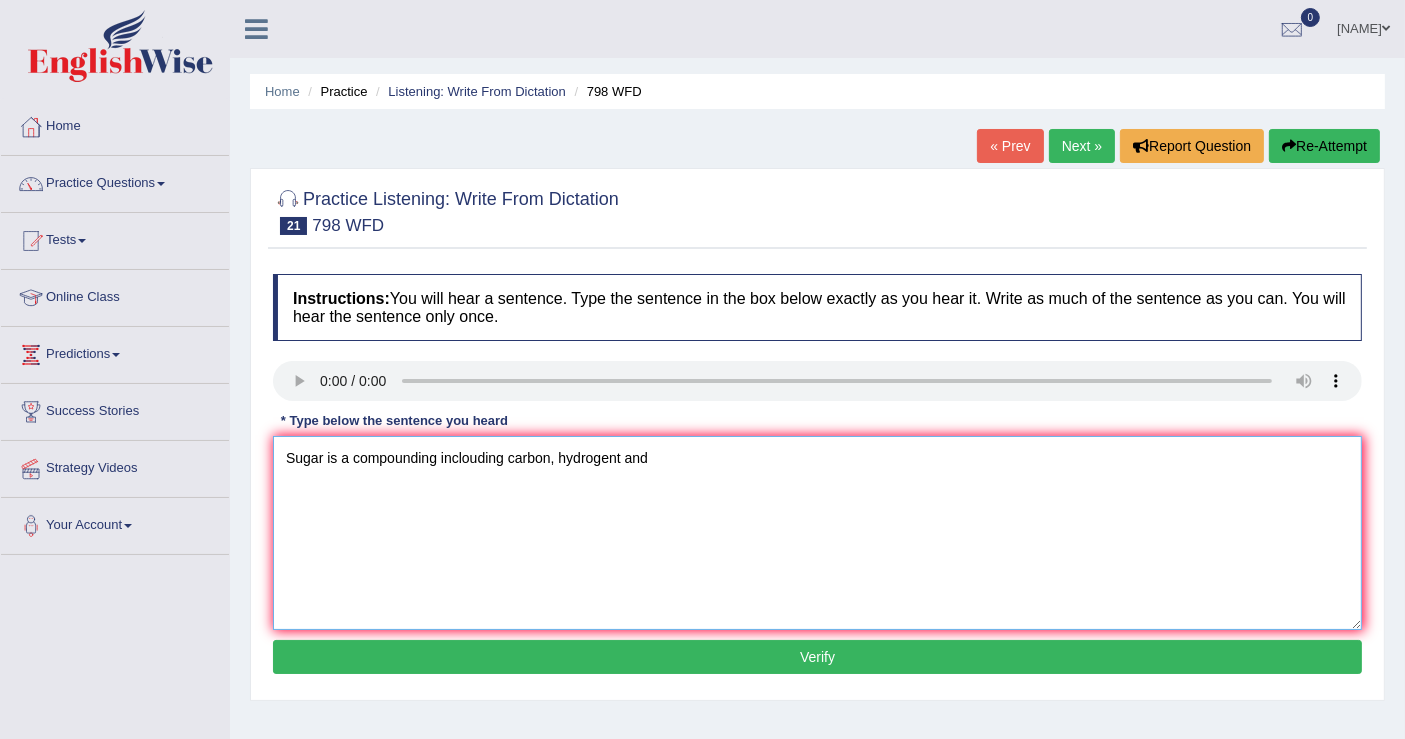 click on "Sugar is a compounding inclouding carbon, hydrogent and" at bounding box center (817, 533) 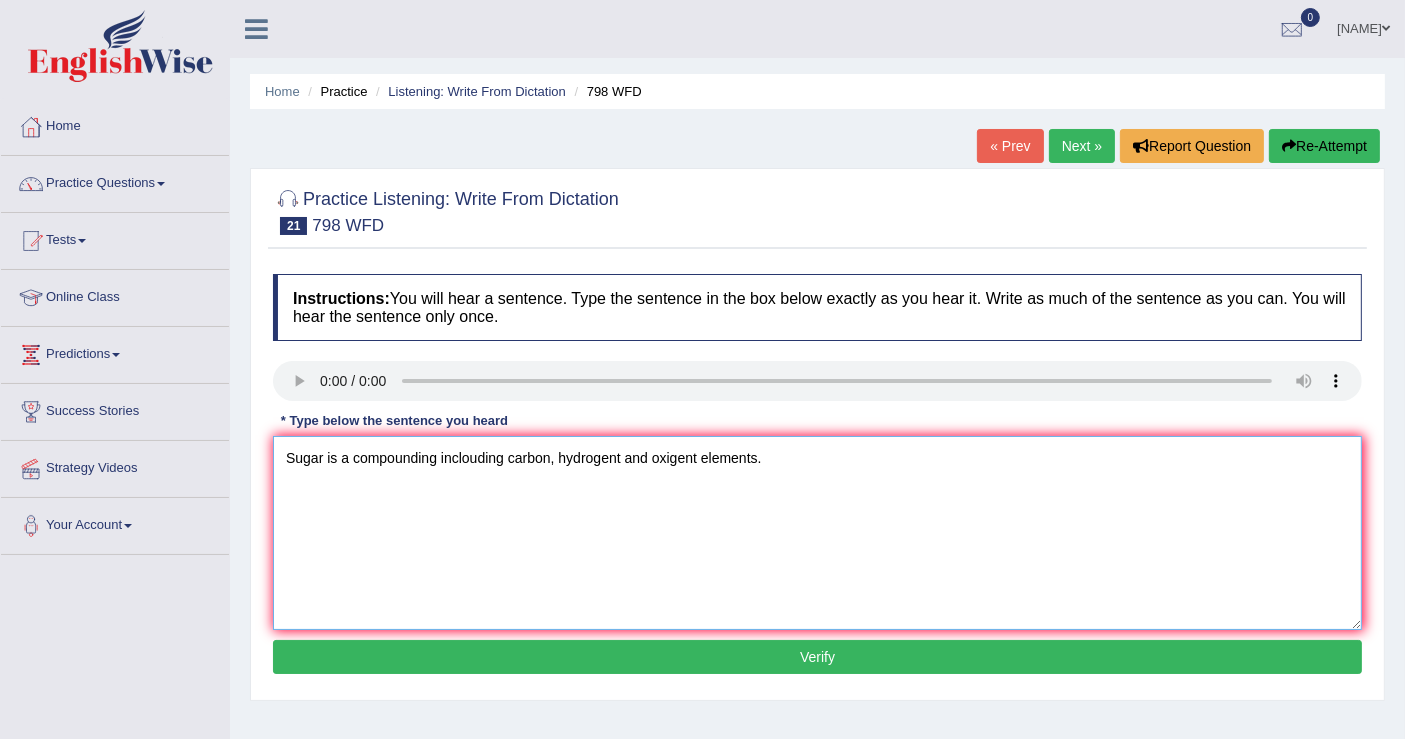 type on "Sugar is a compounding inclouding carbon, hydrogent and oxigent elements." 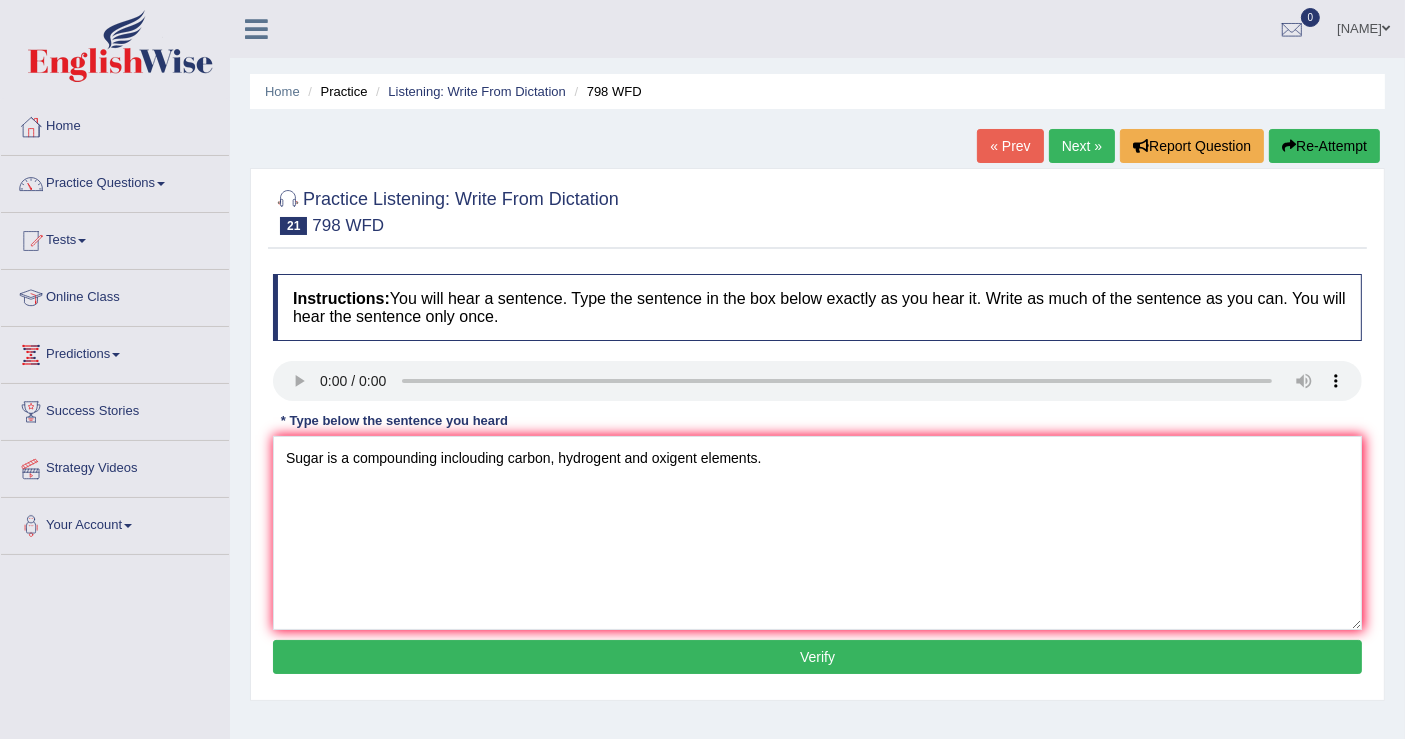 click on "Verify" at bounding box center (817, 657) 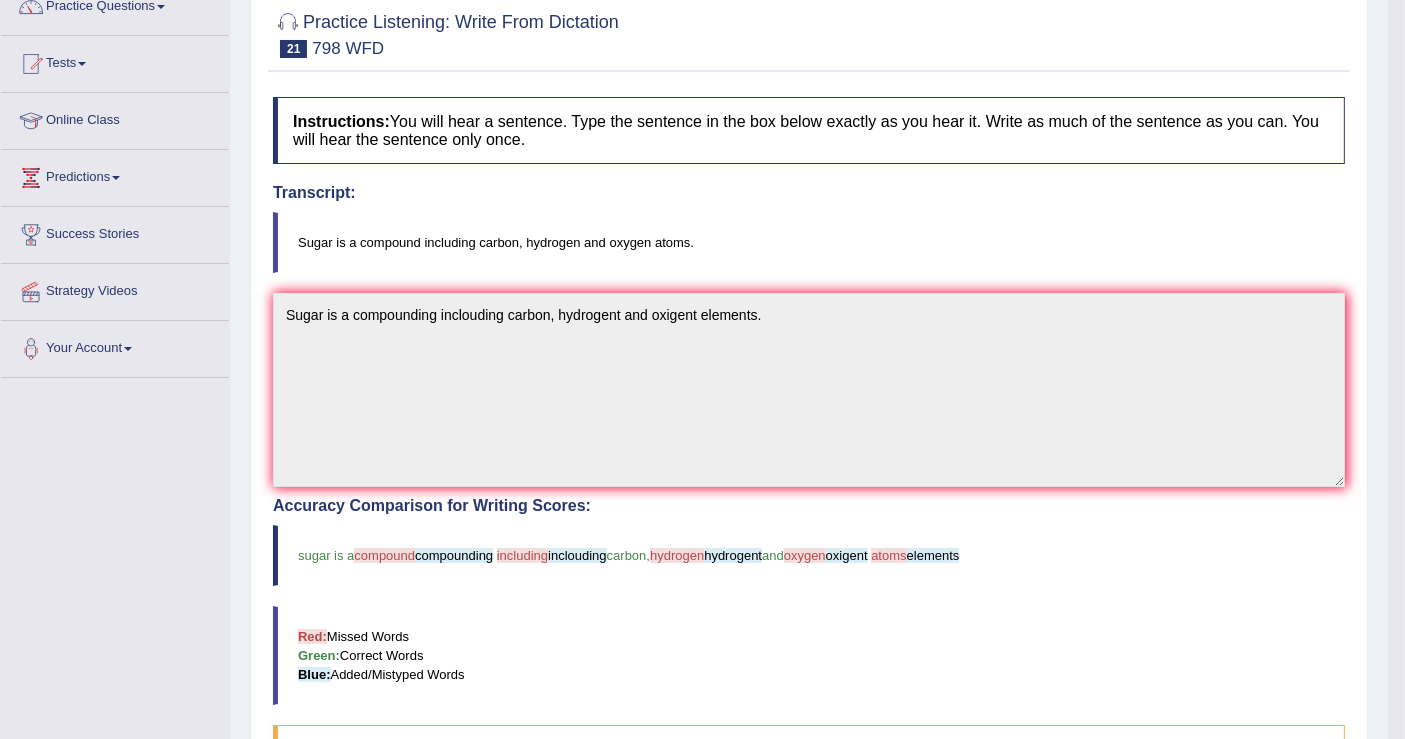 scroll, scrollTop: 0, scrollLeft: 0, axis: both 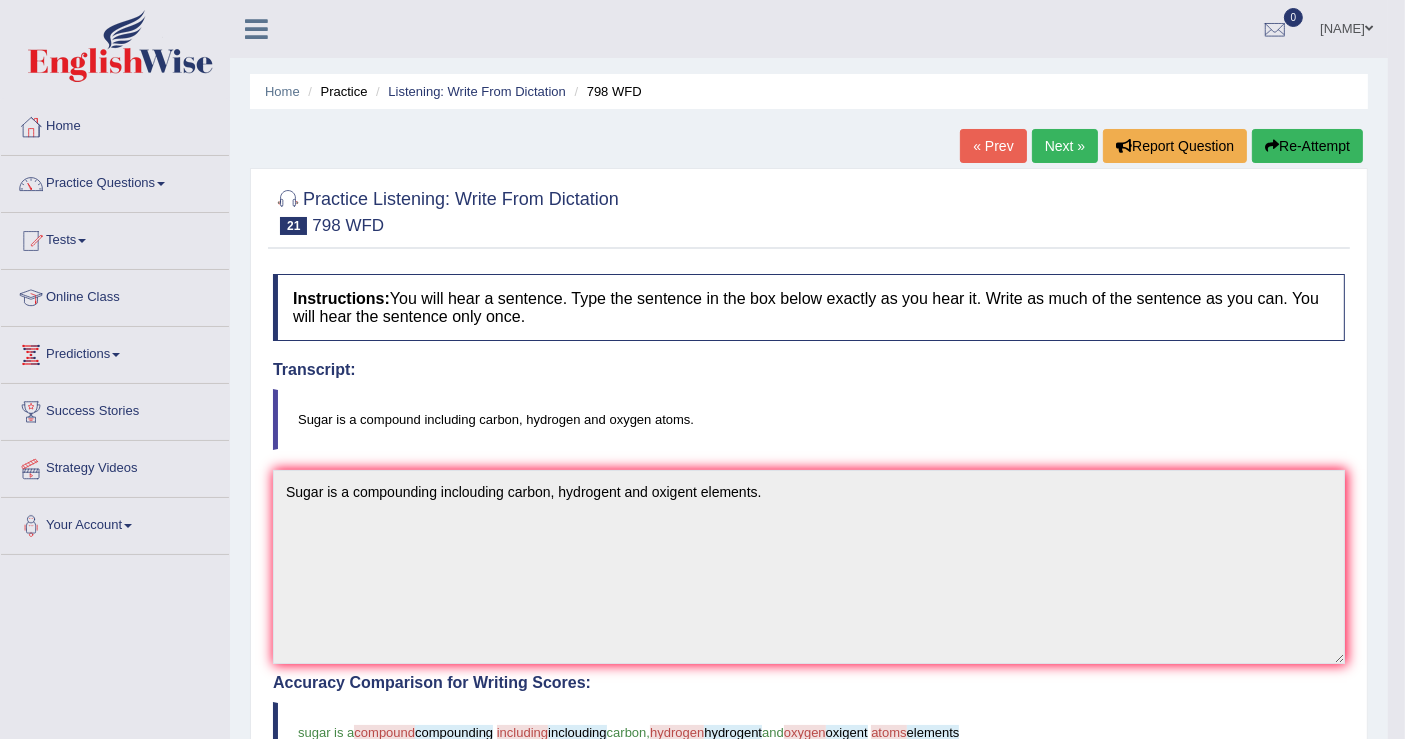 click on "« Prev Next »  Report Question  Re-Attempt" at bounding box center [1164, 148] 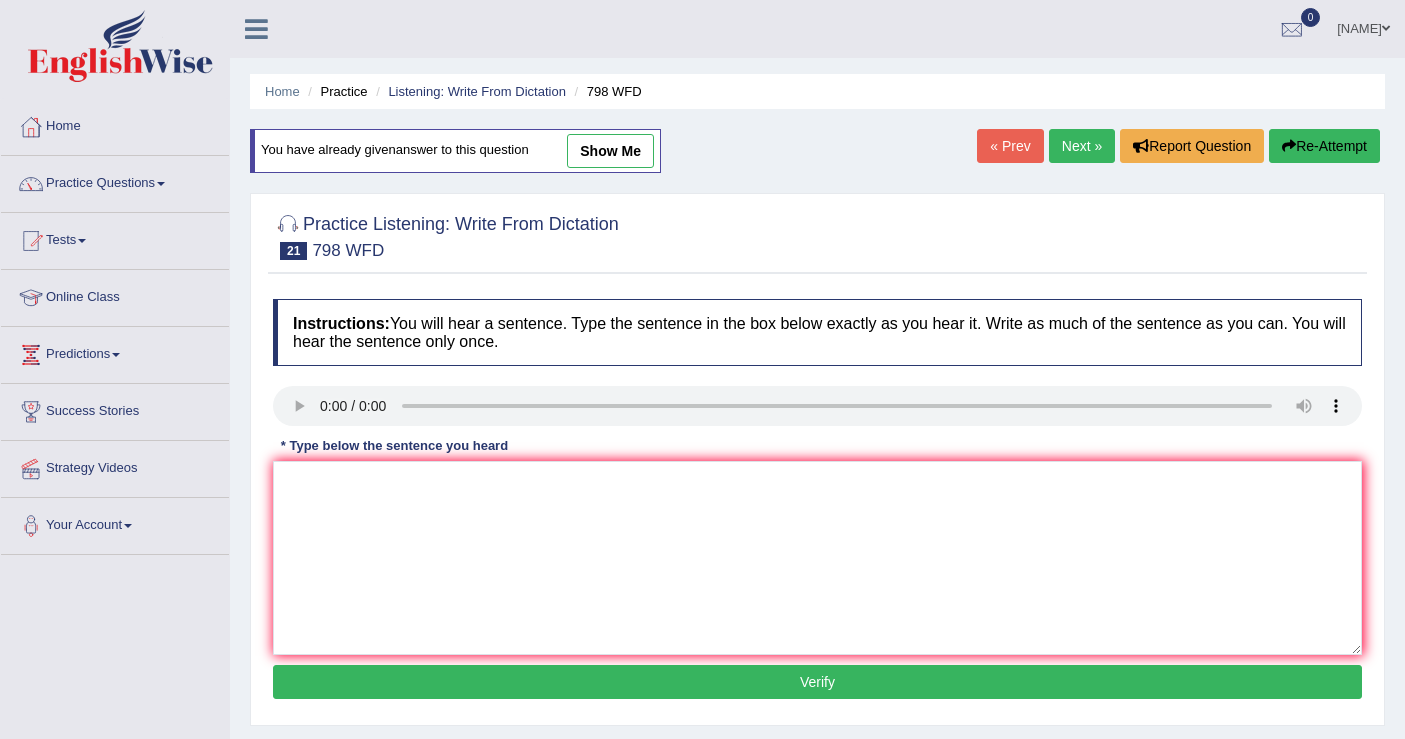 scroll, scrollTop: 0, scrollLeft: 0, axis: both 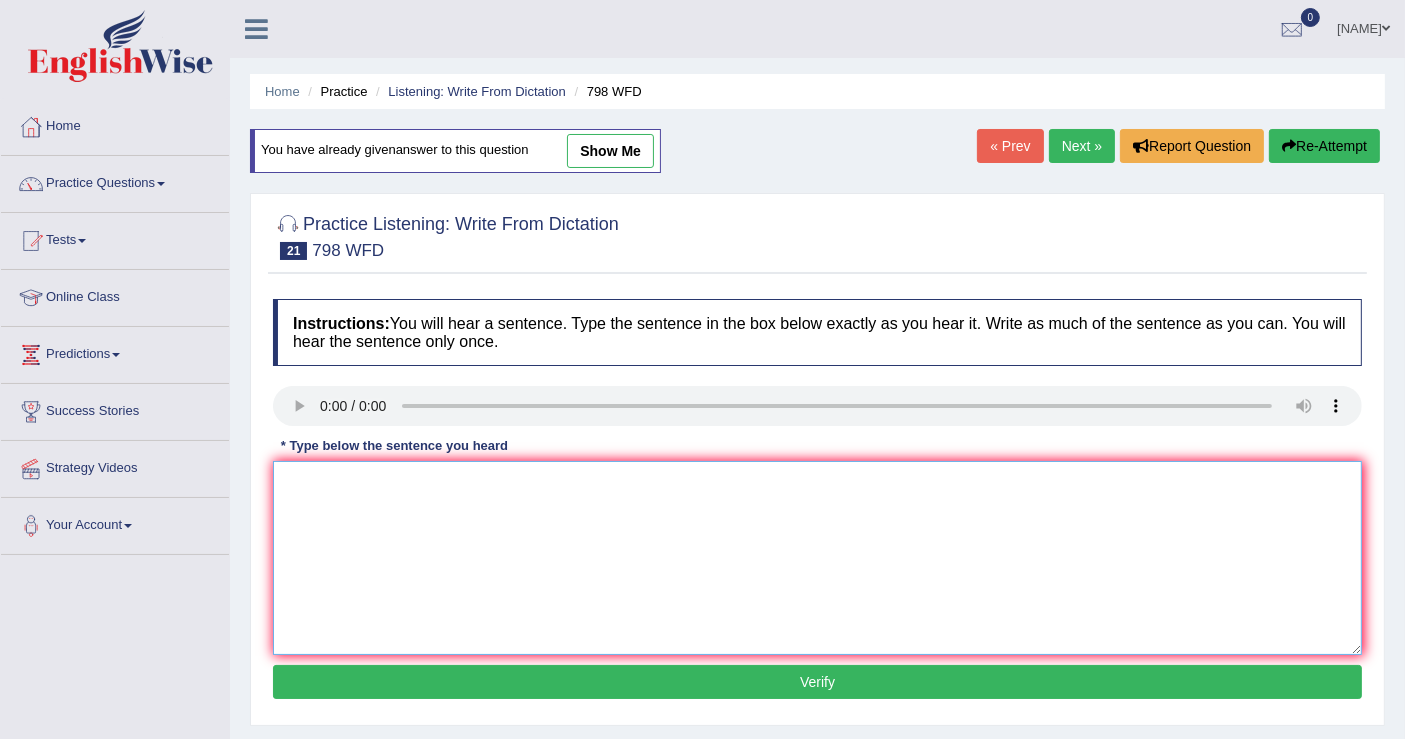 click at bounding box center [817, 558] 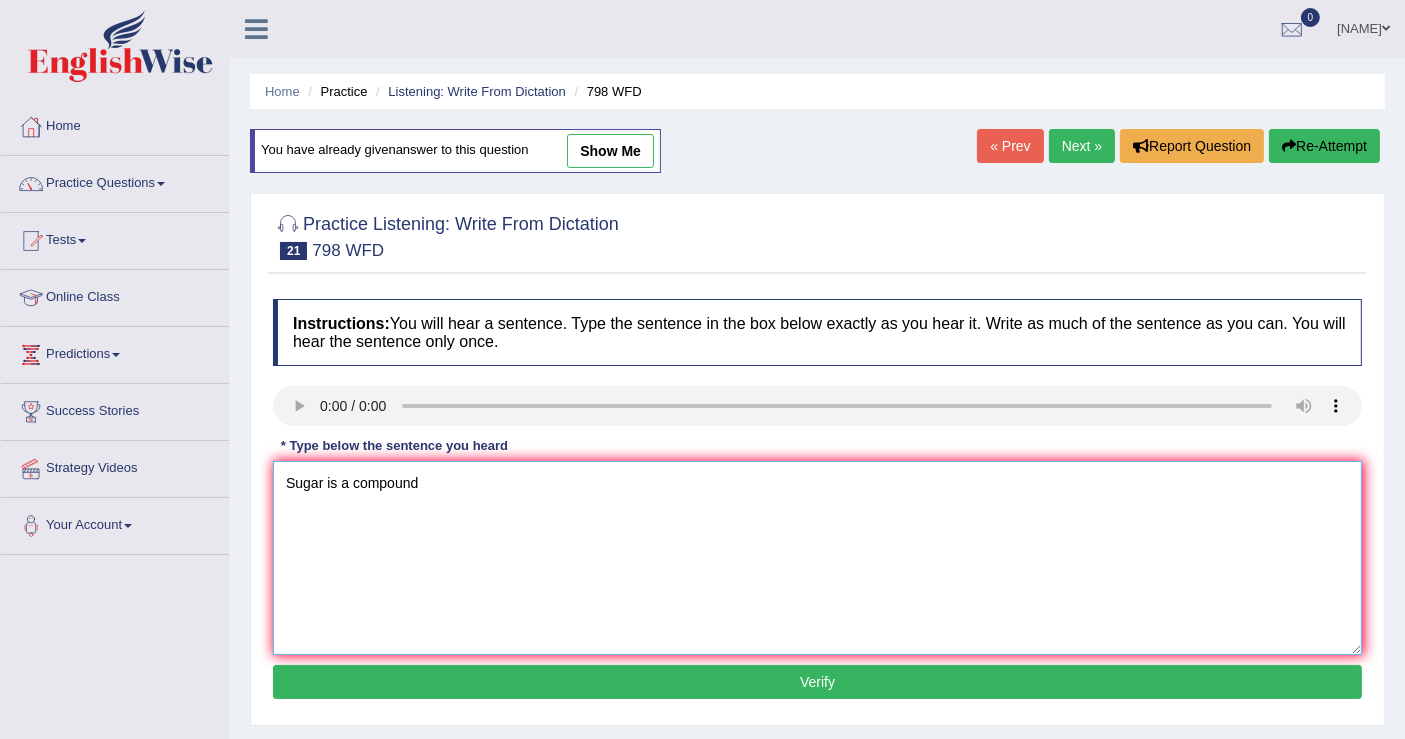 click on "Sugar is a compound" at bounding box center (817, 558) 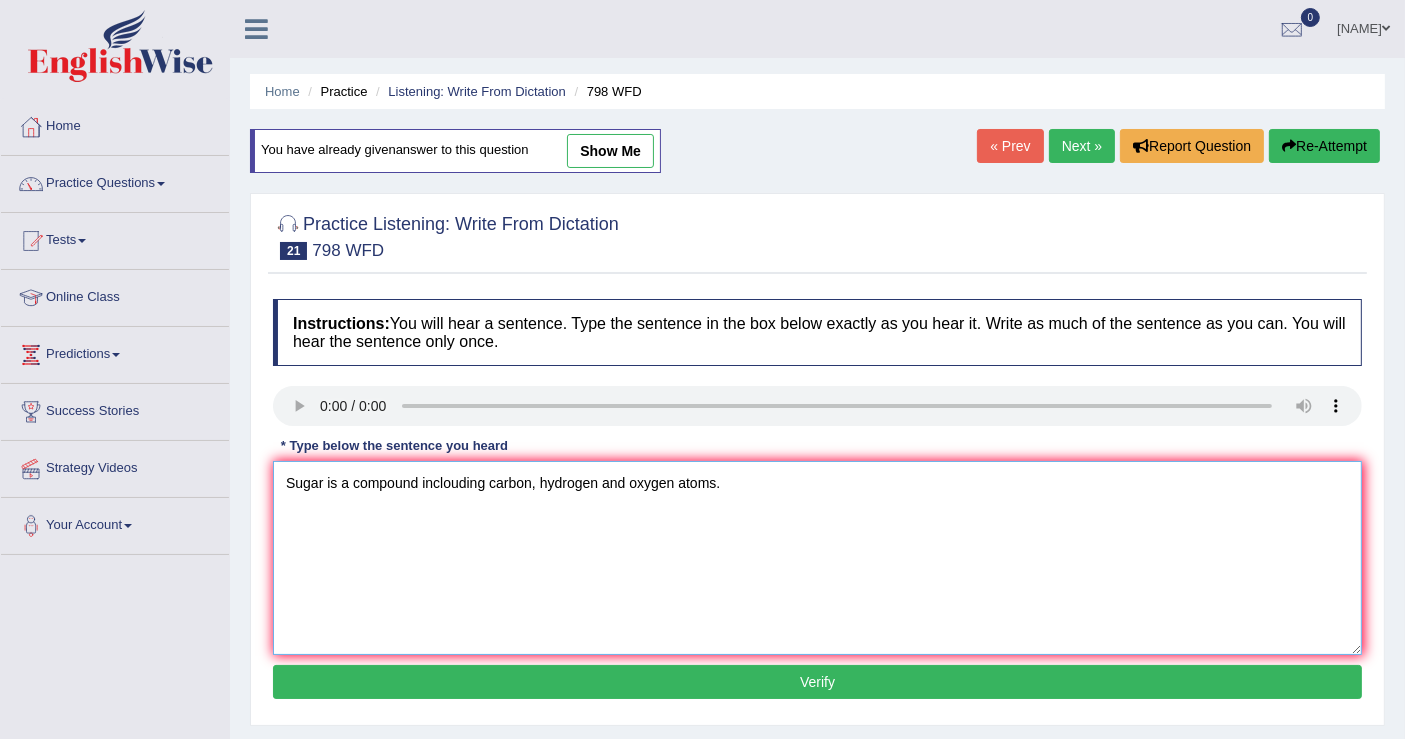 type on "Sugar is a compound inclouding carbon, hydrogen and oxygen atoms." 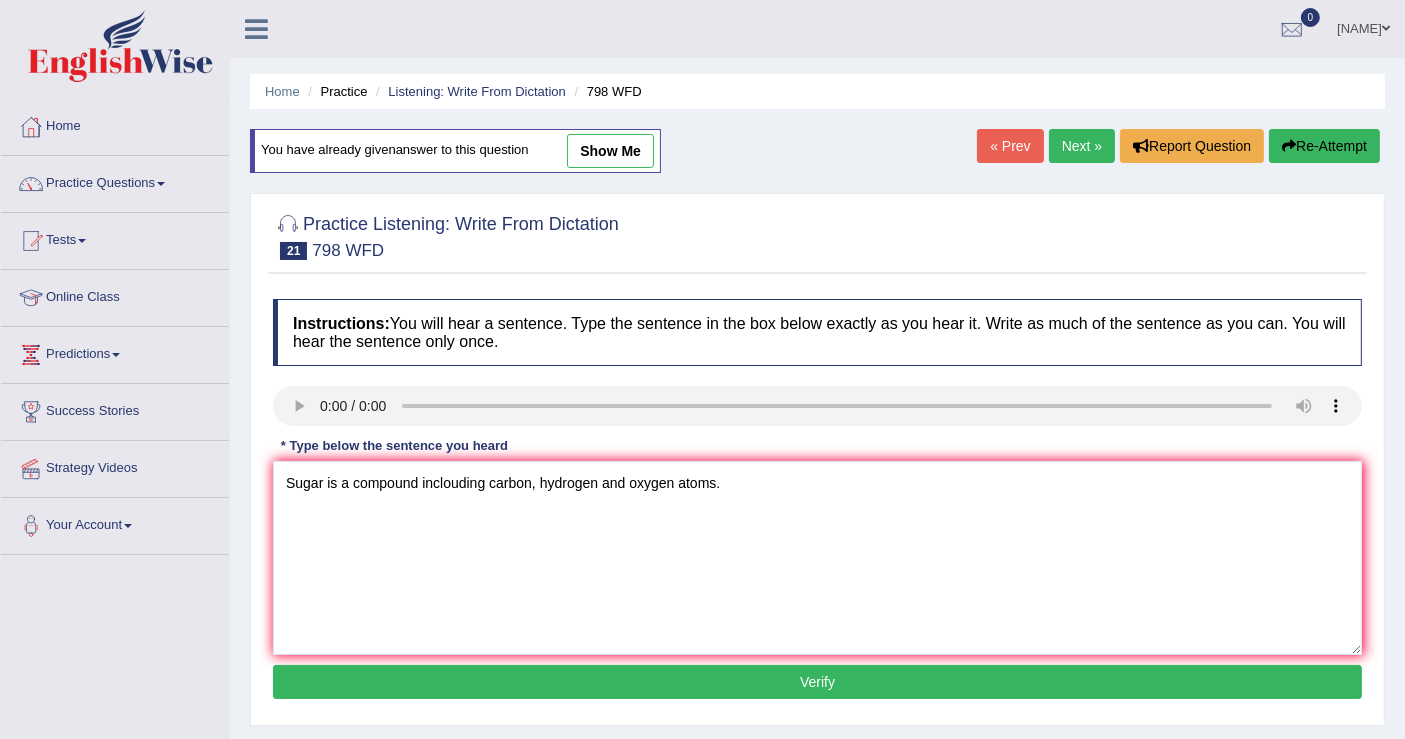 click on "Verify" at bounding box center [817, 682] 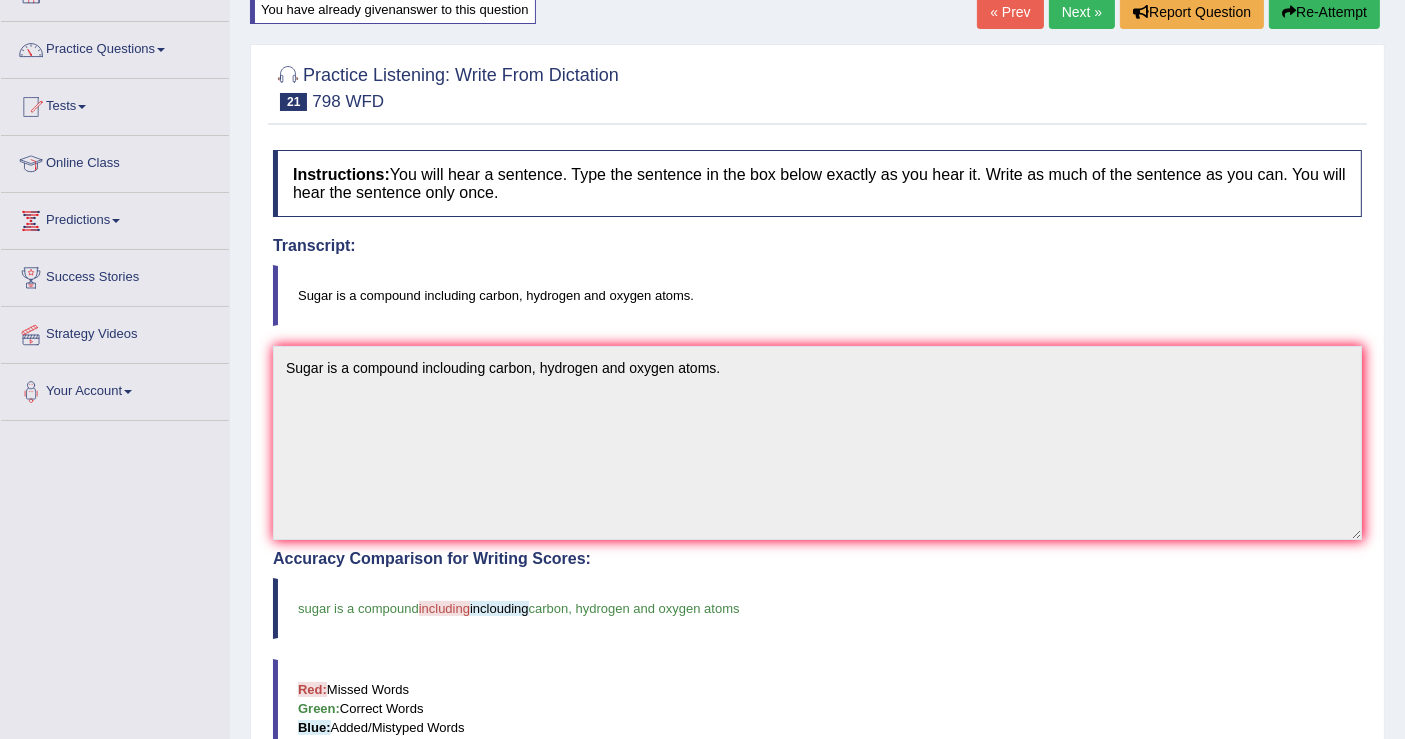 scroll, scrollTop: 0, scrollLeft: 0, axis: both 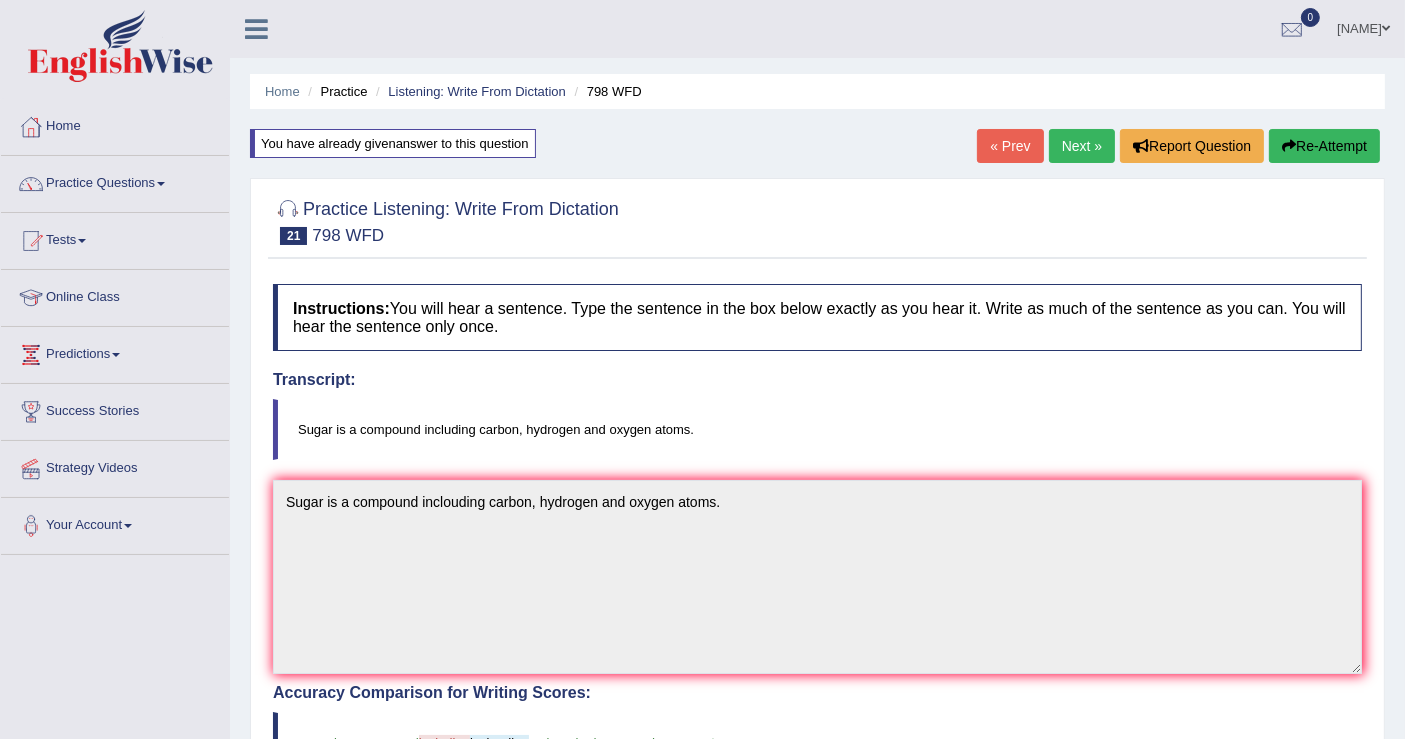 click on "Next »" at bounding box center [1082, 146] 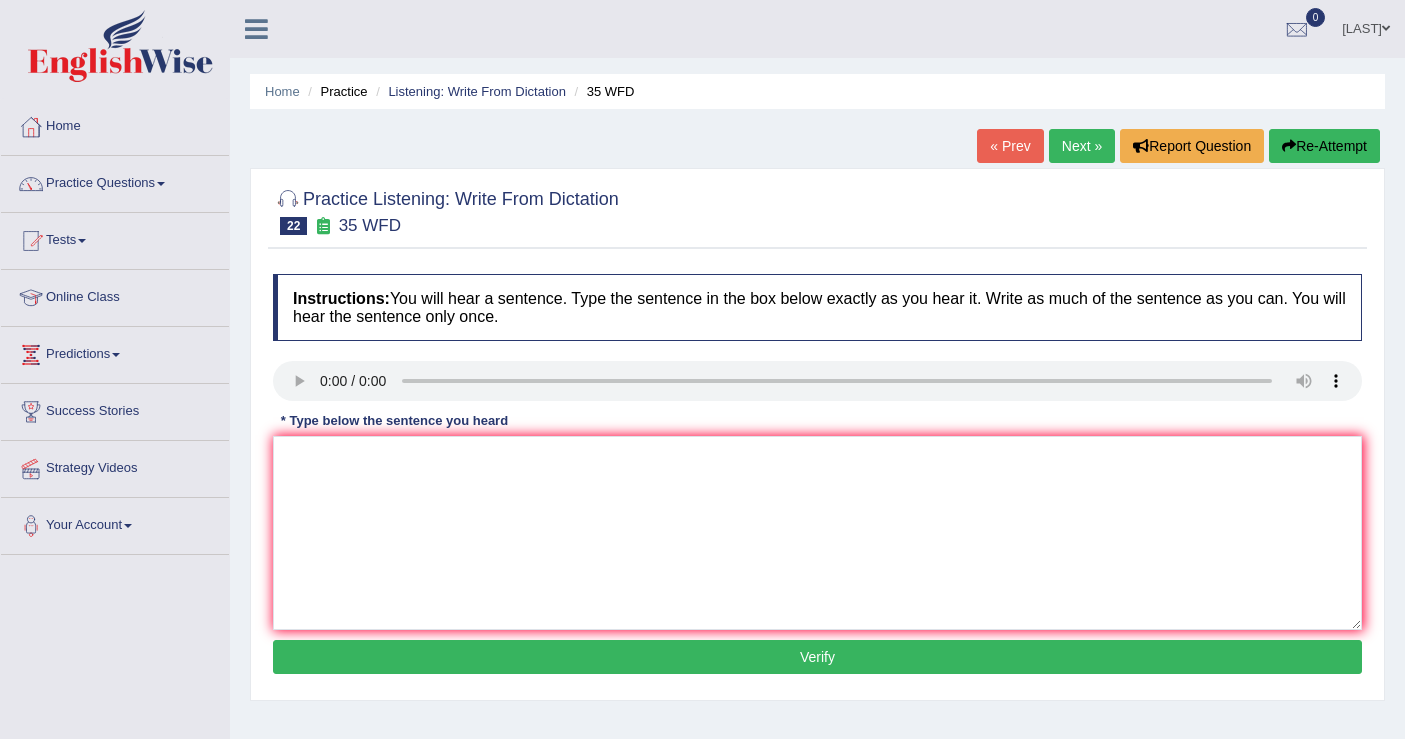 scroll, scrollTop: 0, scrollLeft: 0, axis: both 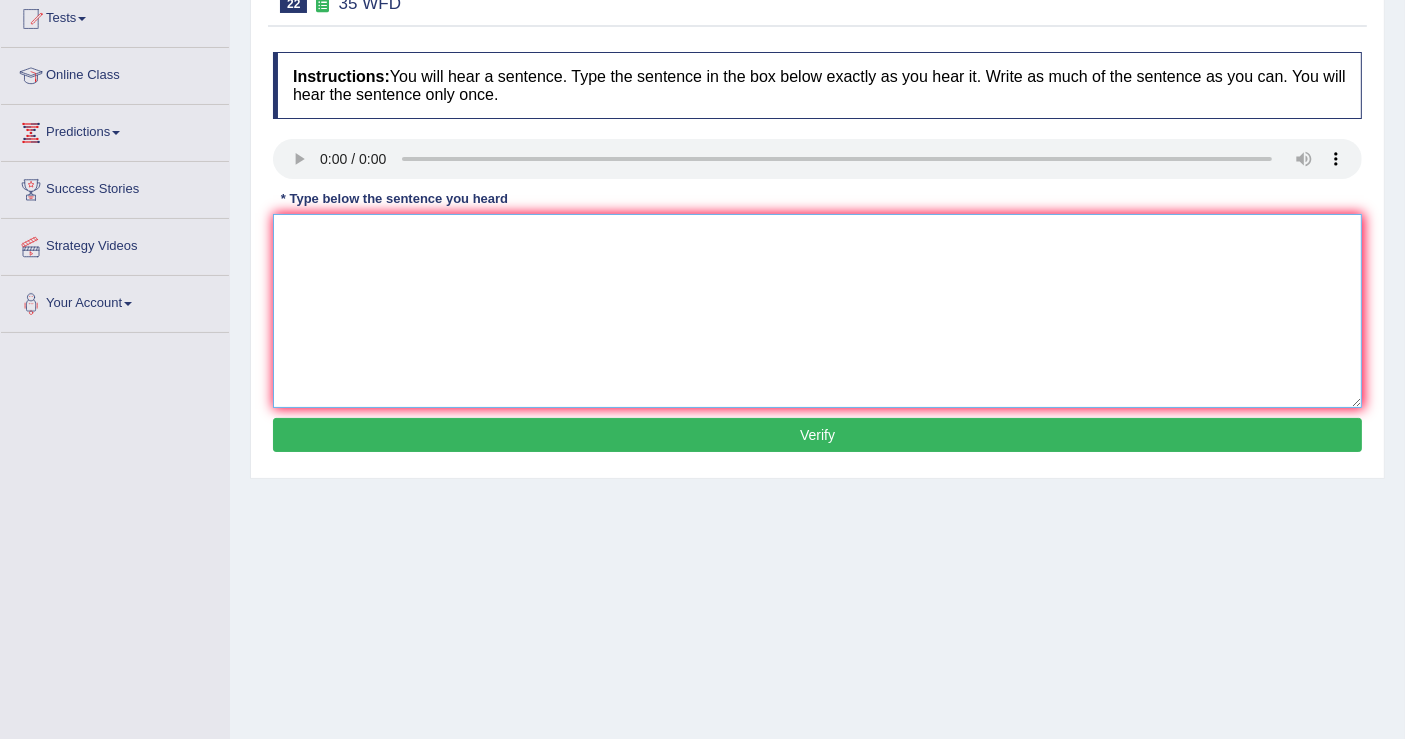 click at bounding box center (817, 311) 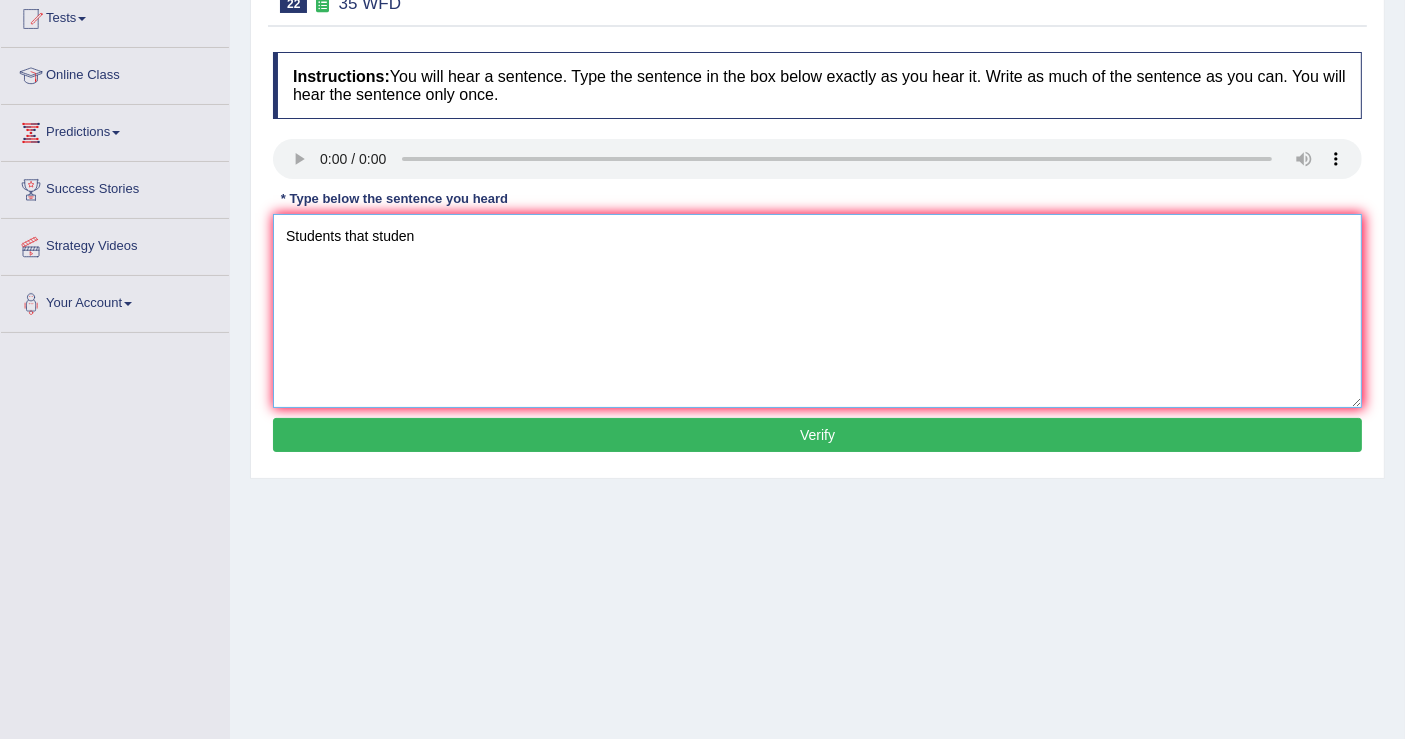 click on "Students that studen" at bounding box center [817, 311] 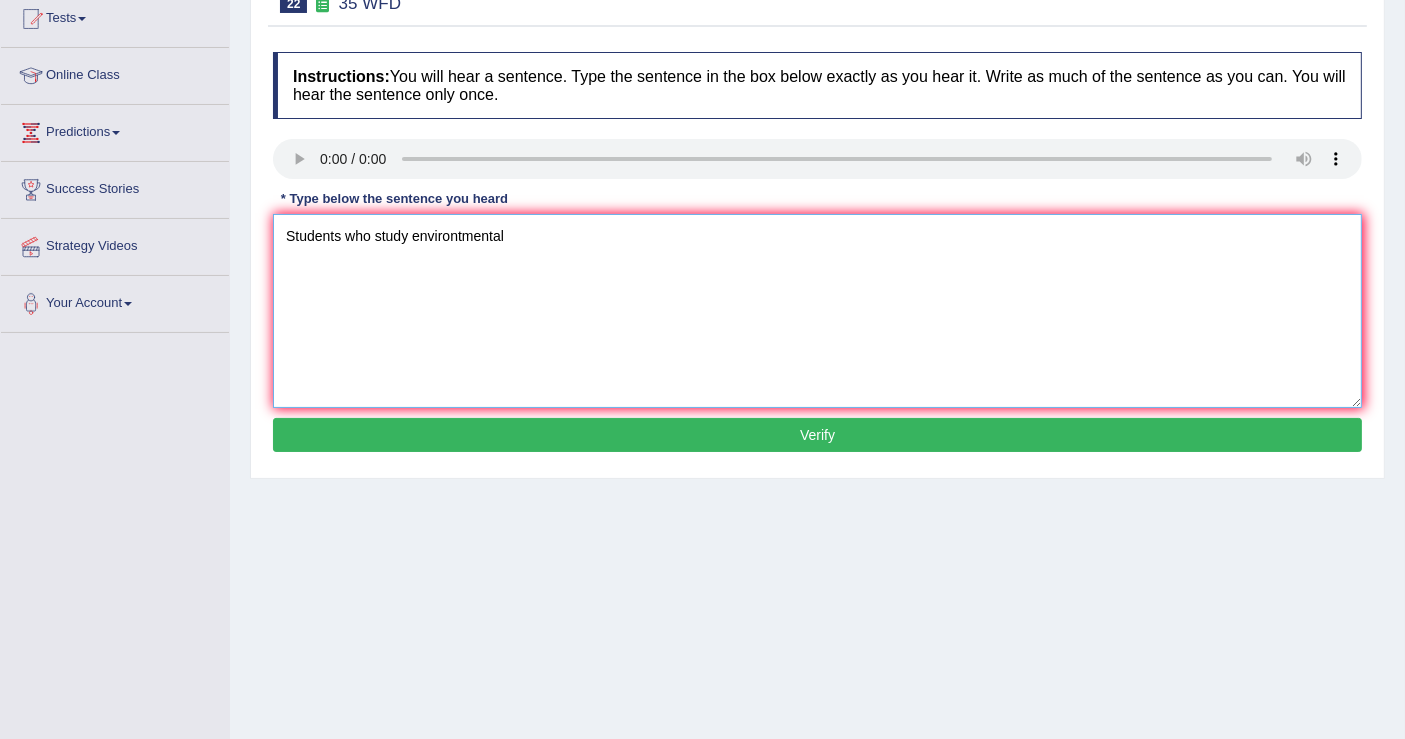 click on "Students who study environtmental" at bounding box center (817, 311) 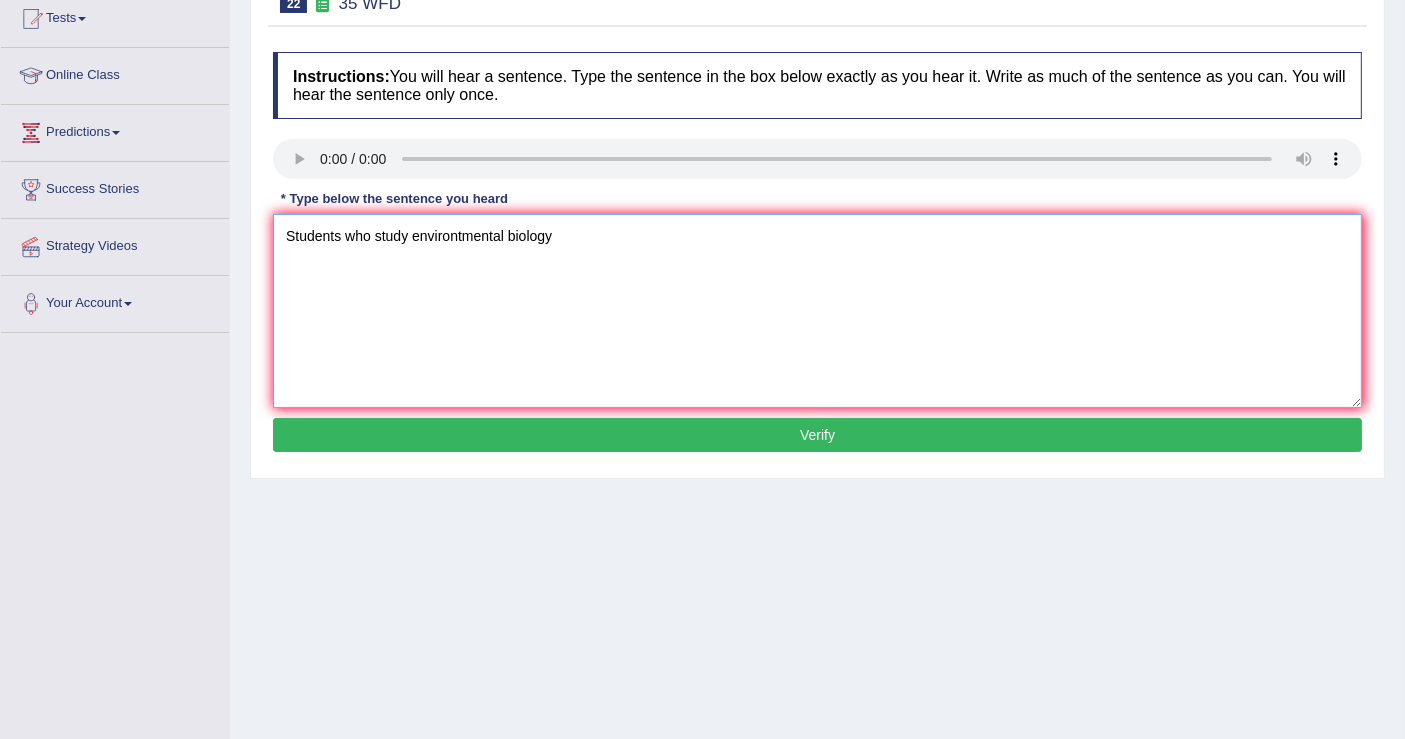 click on "Students who study environtmental biology" at bounding box center [817, 311] 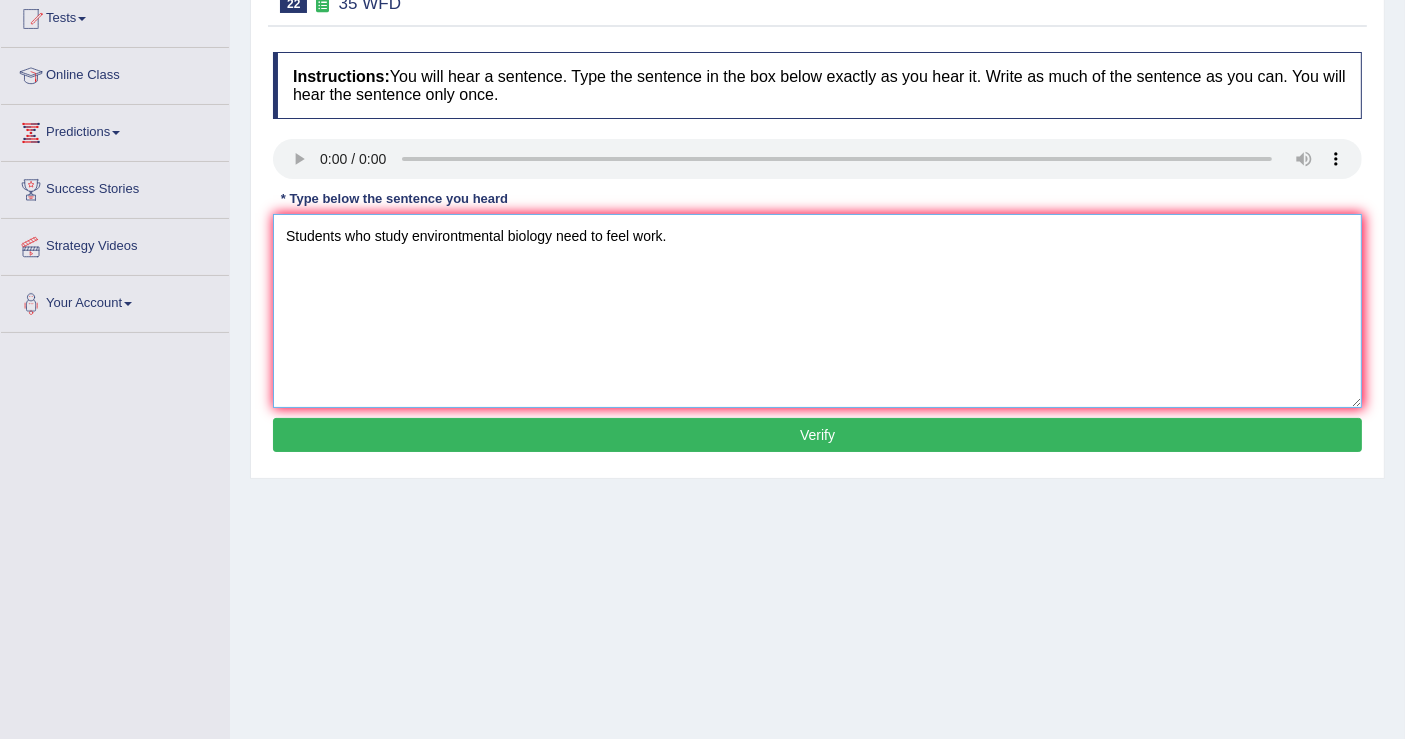 click on "Students who study environtmental biology need to feel work." at bounding box center [817, 311] 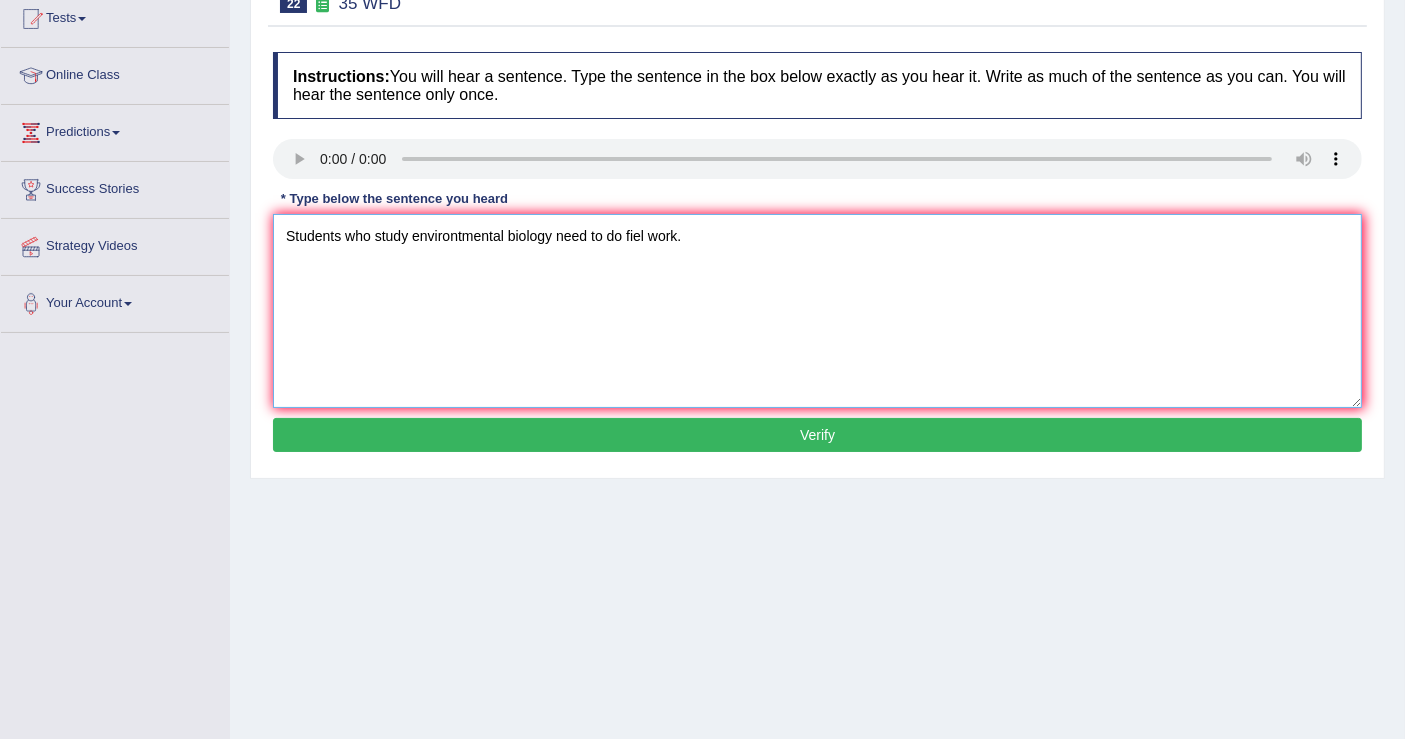 type on "Students who study environtmental biology need to do fiel work." 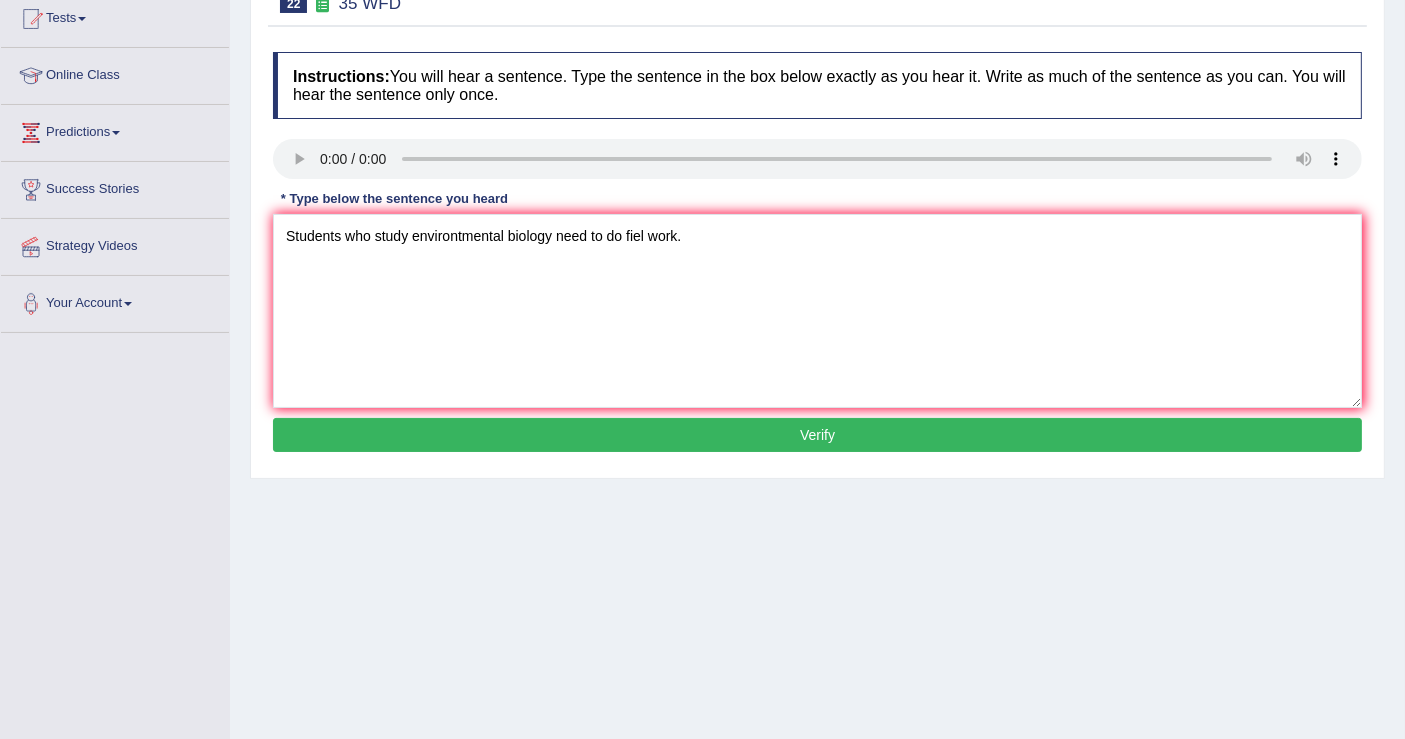 click on "Verify" at bounding box center [817, 435] 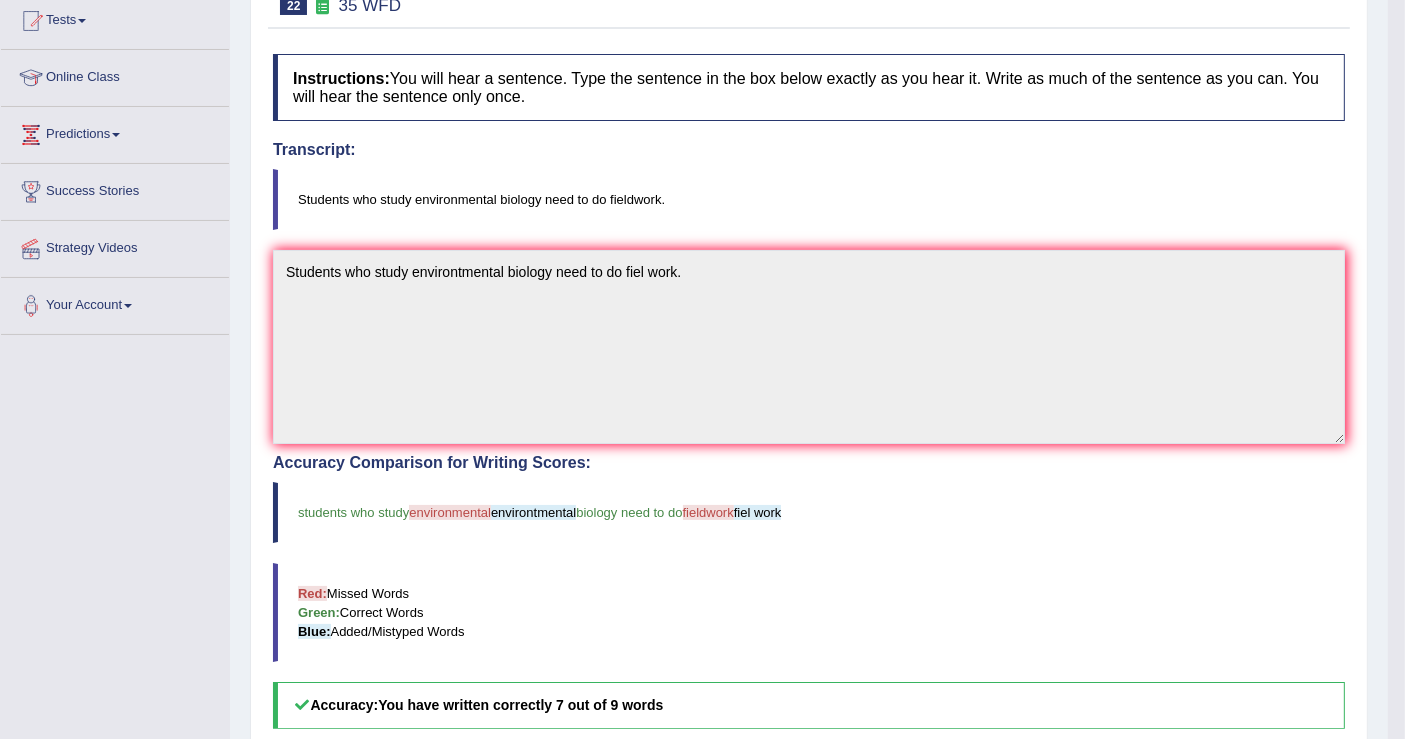 scroll, scrollTop: 0, scrollLeft: 0, axis: both 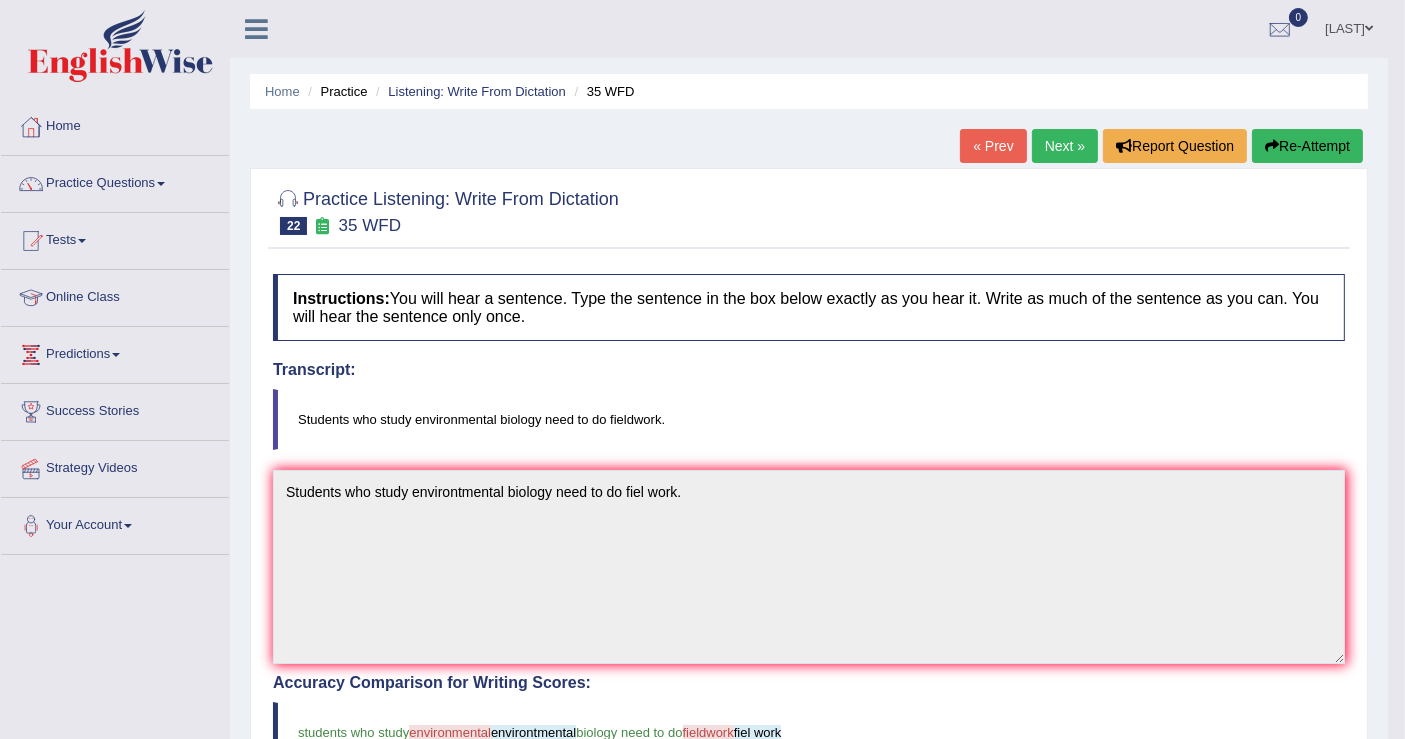 click on "Next »" at bounding box center [1065, 146] 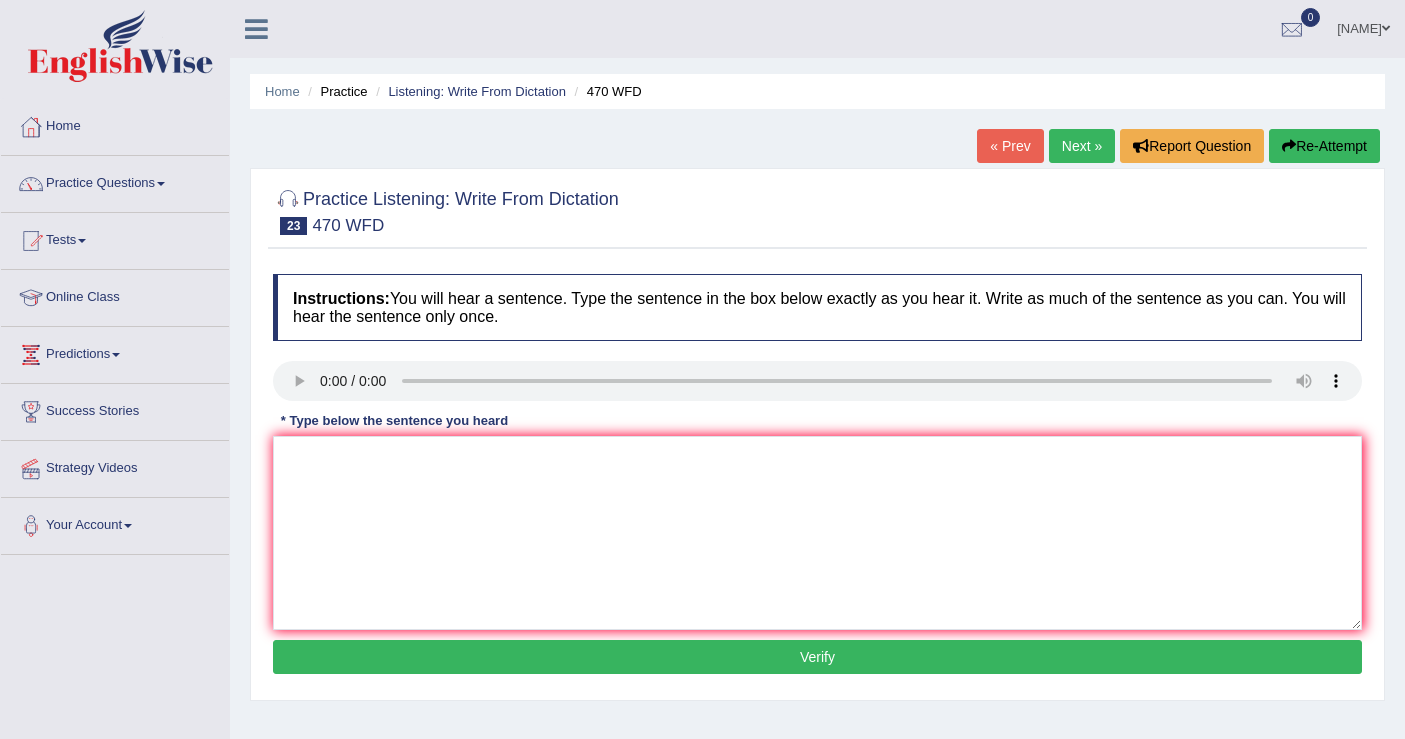 scroll, scrollTop: 0, scrollLeft: 0, axis: both 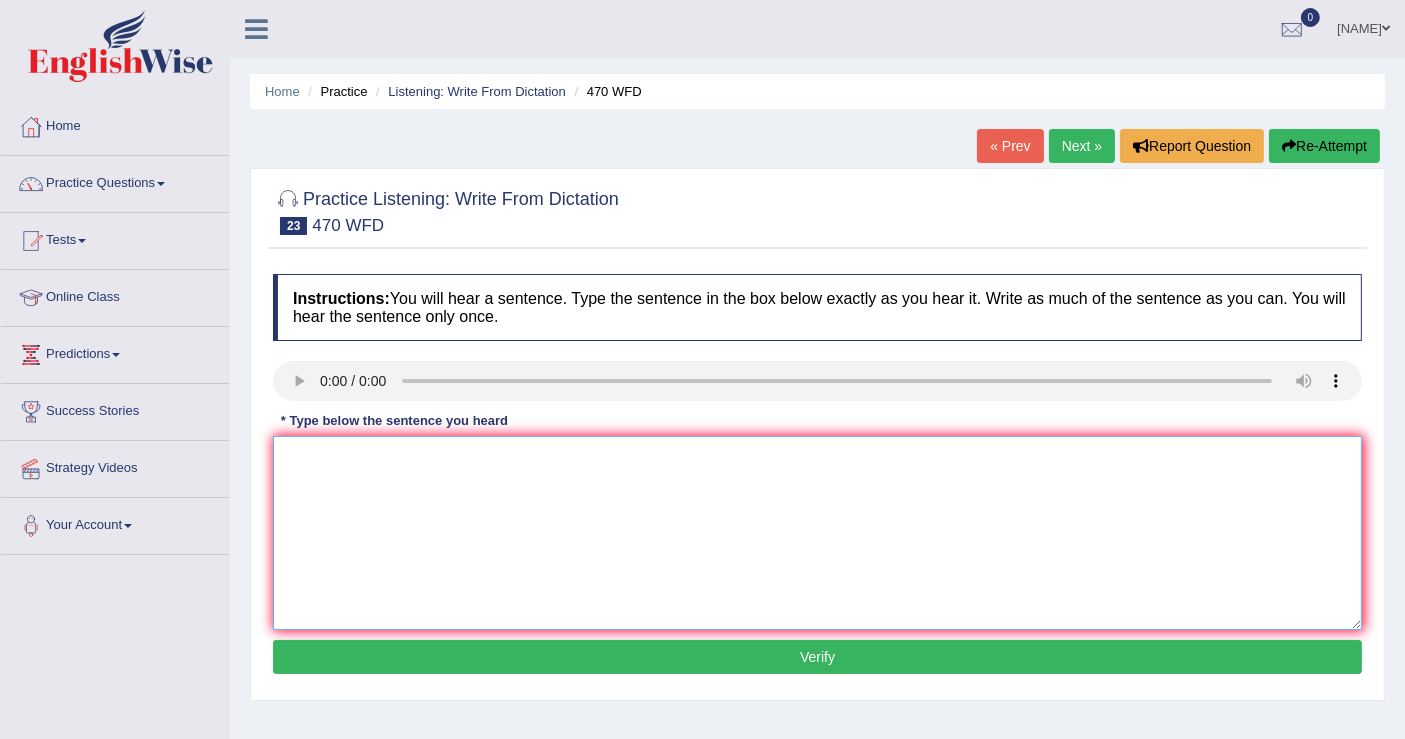 click at bounding box center (817, 533) 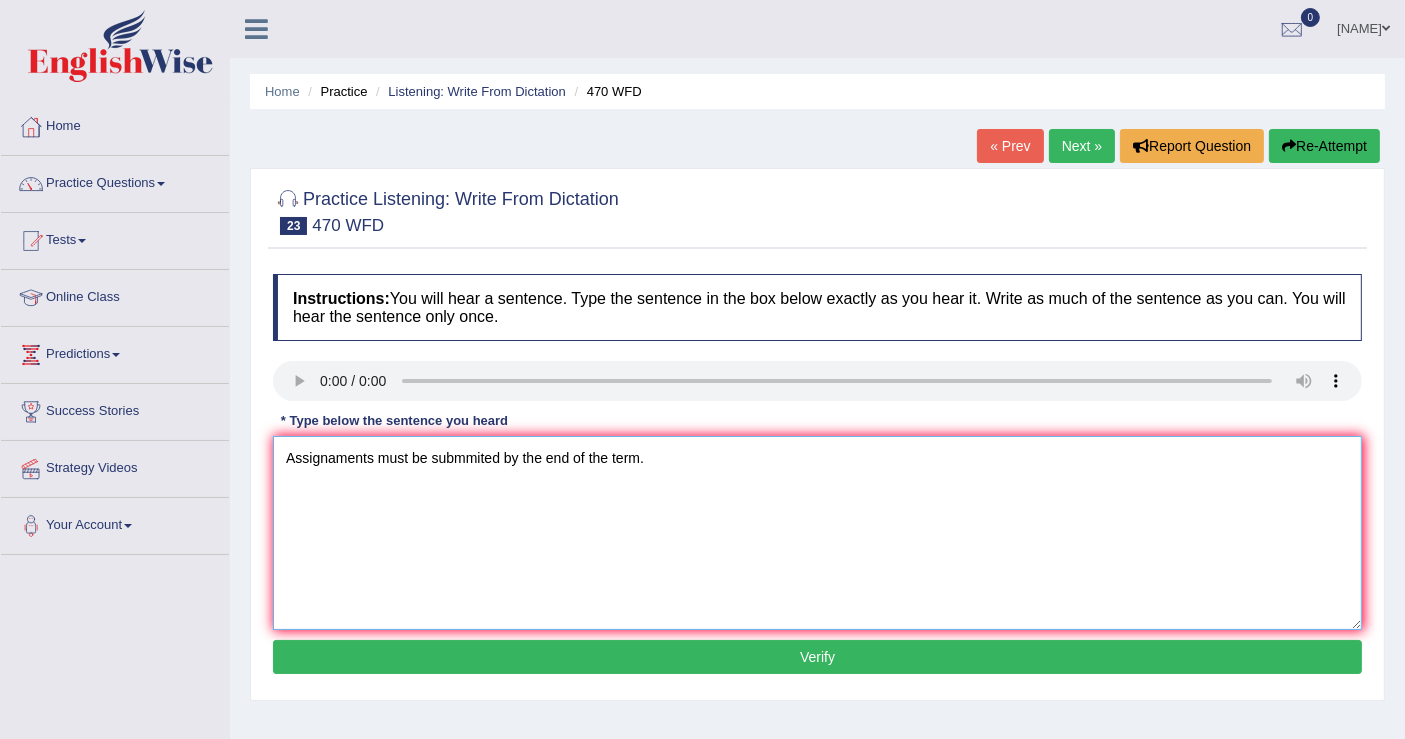 type on "Assignaments must be submmited by the end of the term." 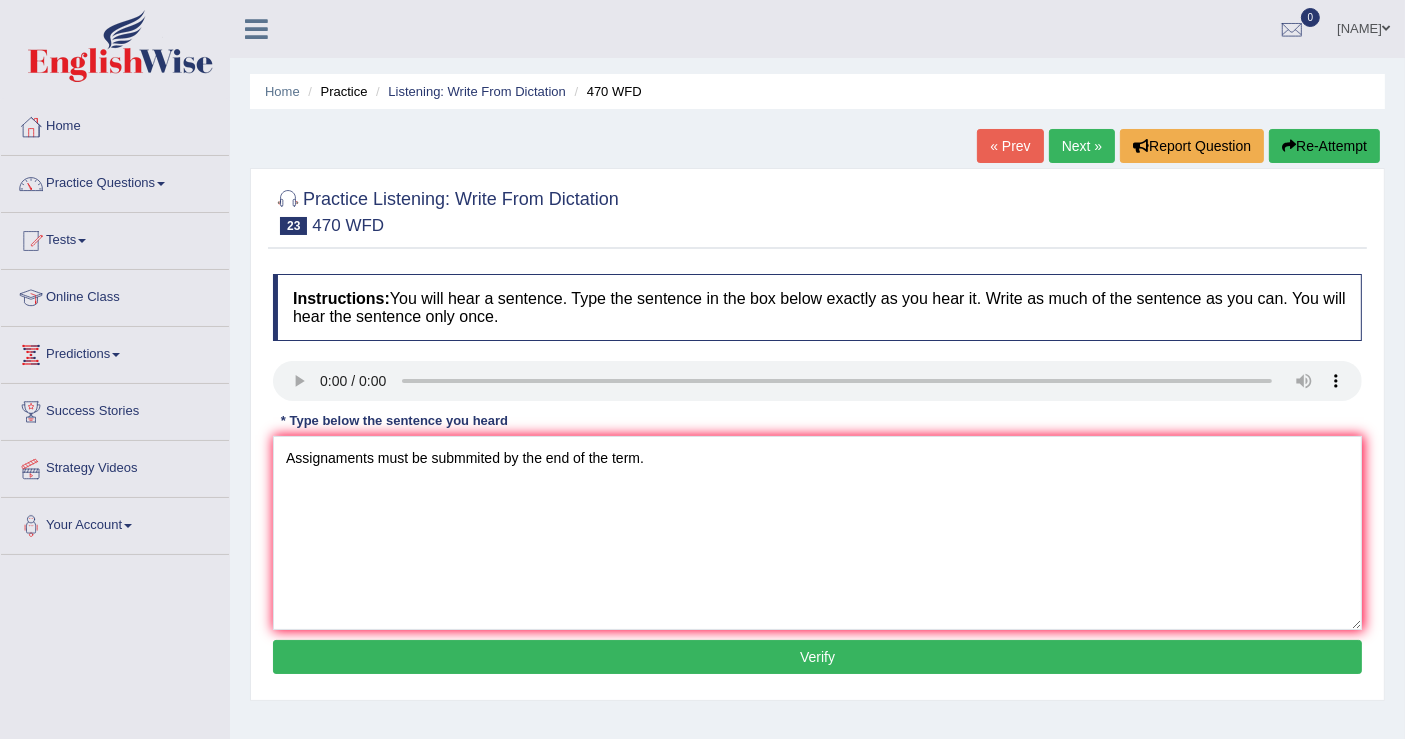 click on "Verify" at bounding box center [817, 657] 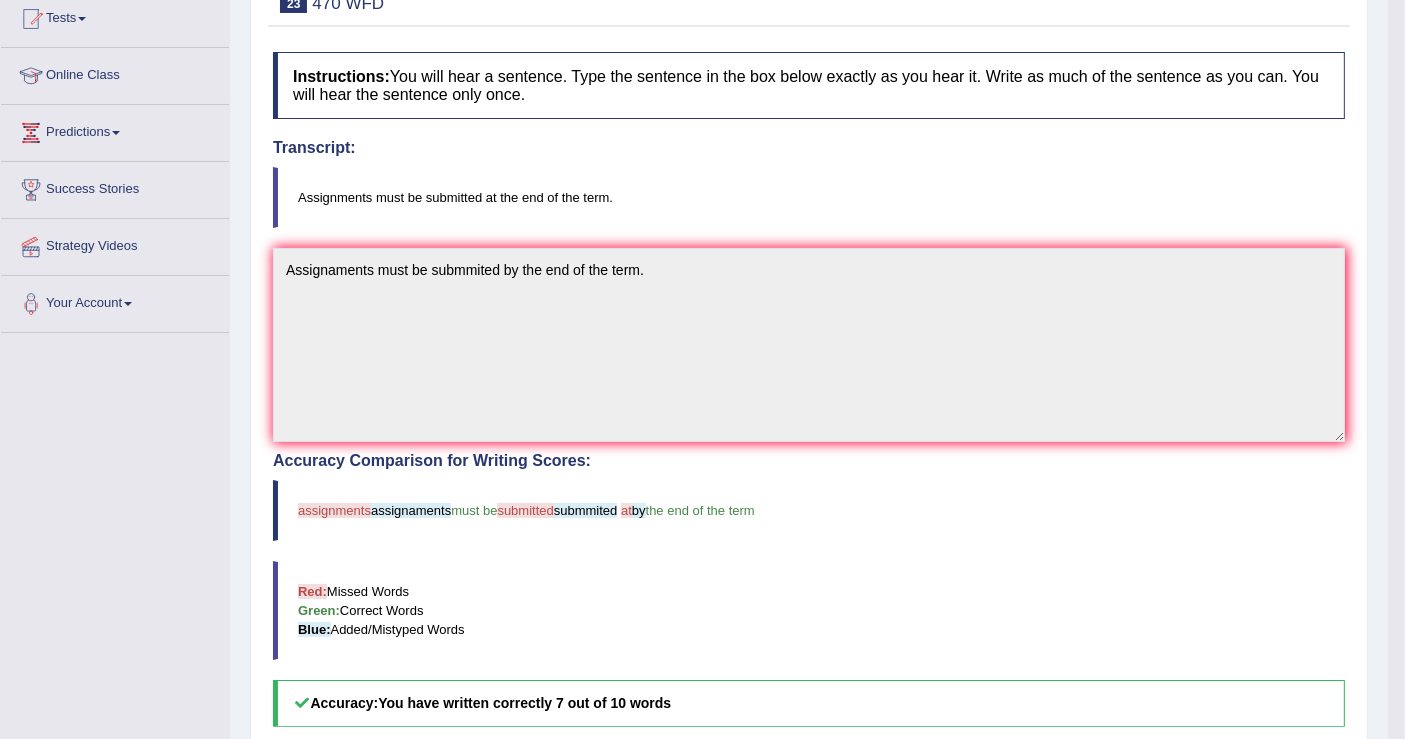 scroll, scrollTop: 0, scrollLeft: 0, axis: both 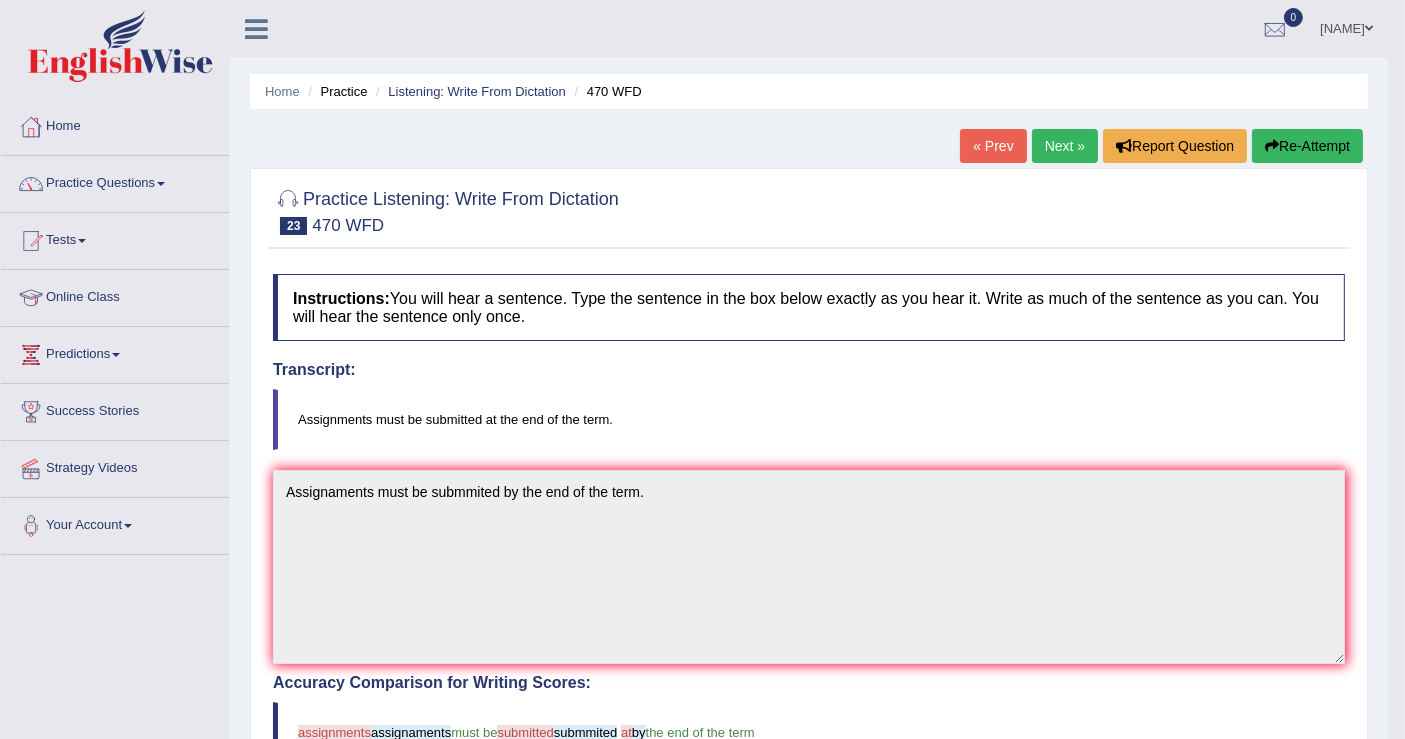 click on "Next »" at bounding box center (1065, 146) 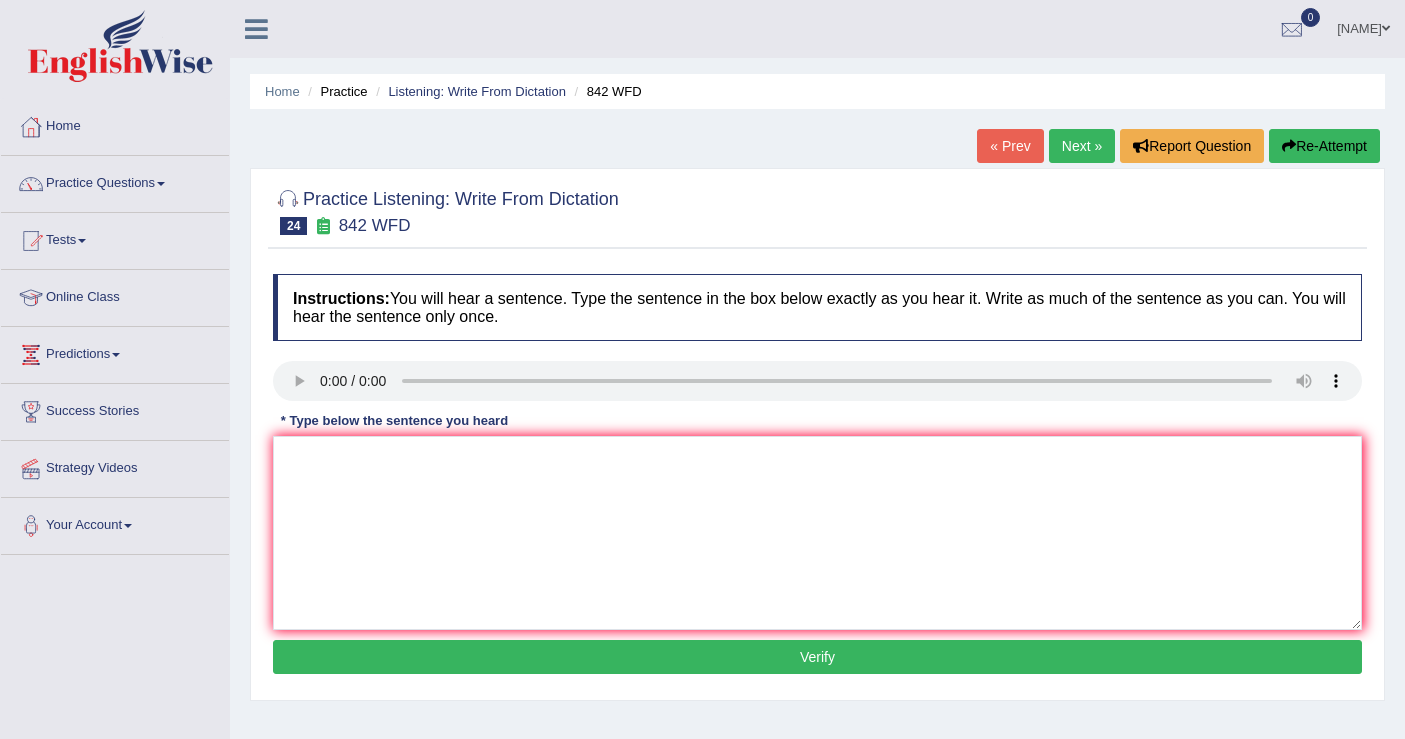 scroll, scrollTop: 0, scrollLeft: 0, axis: both 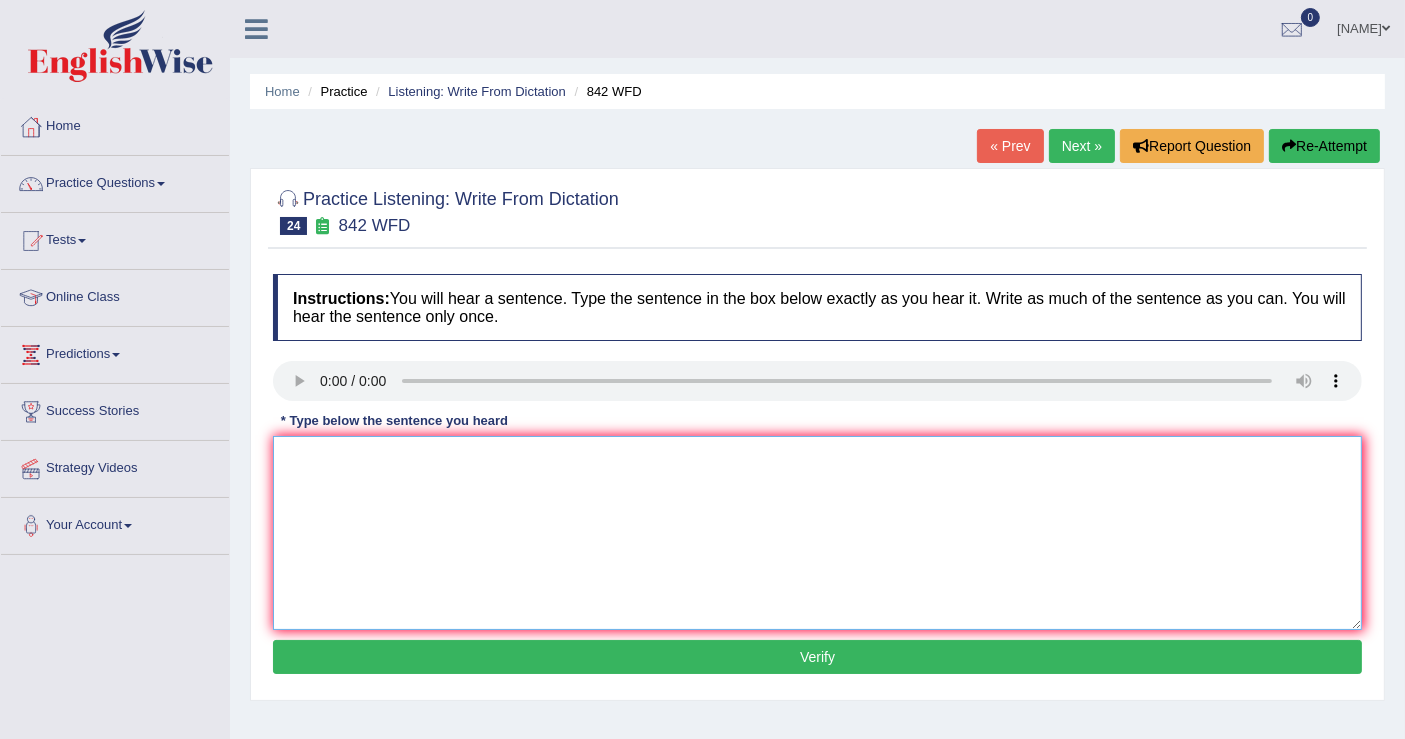click at bounding box center [817, 533] 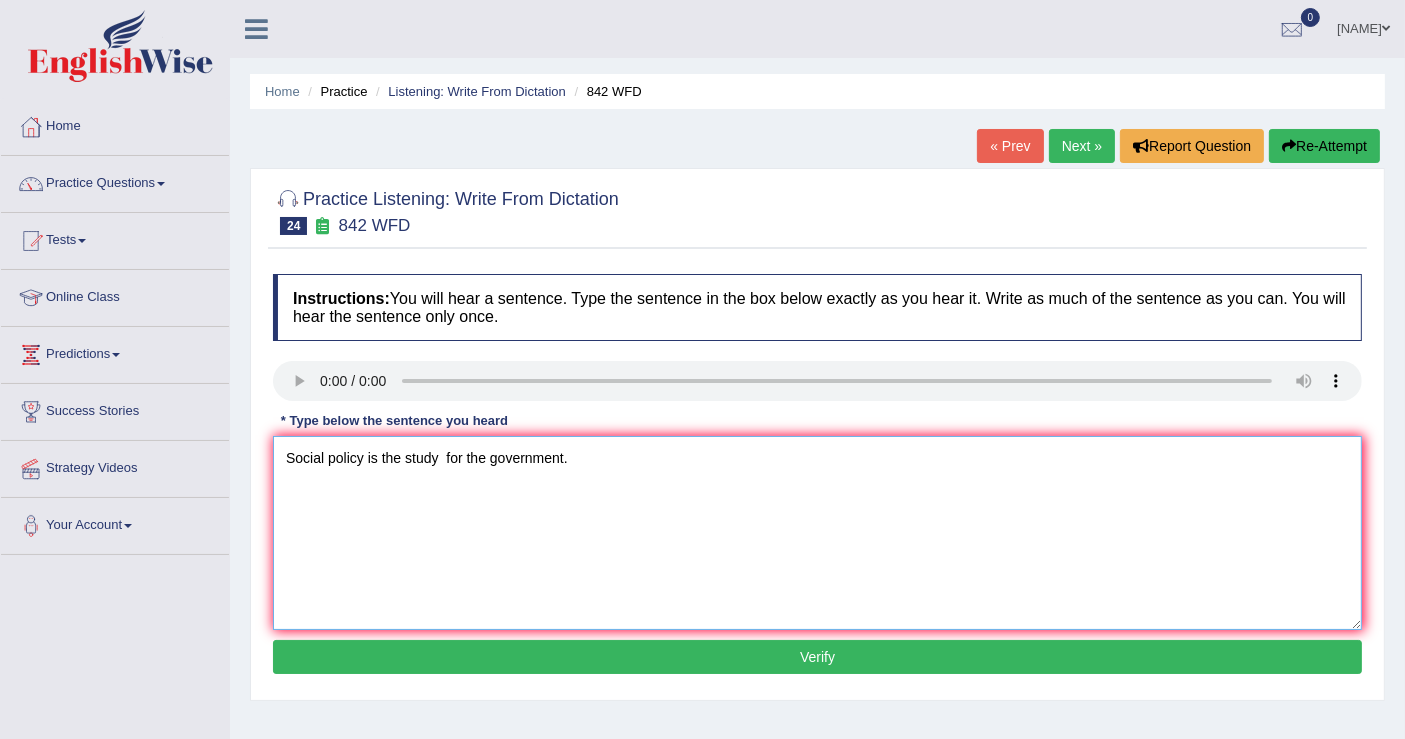 click on "Social policy is the study  for the government." at bounding box center (817, 533) 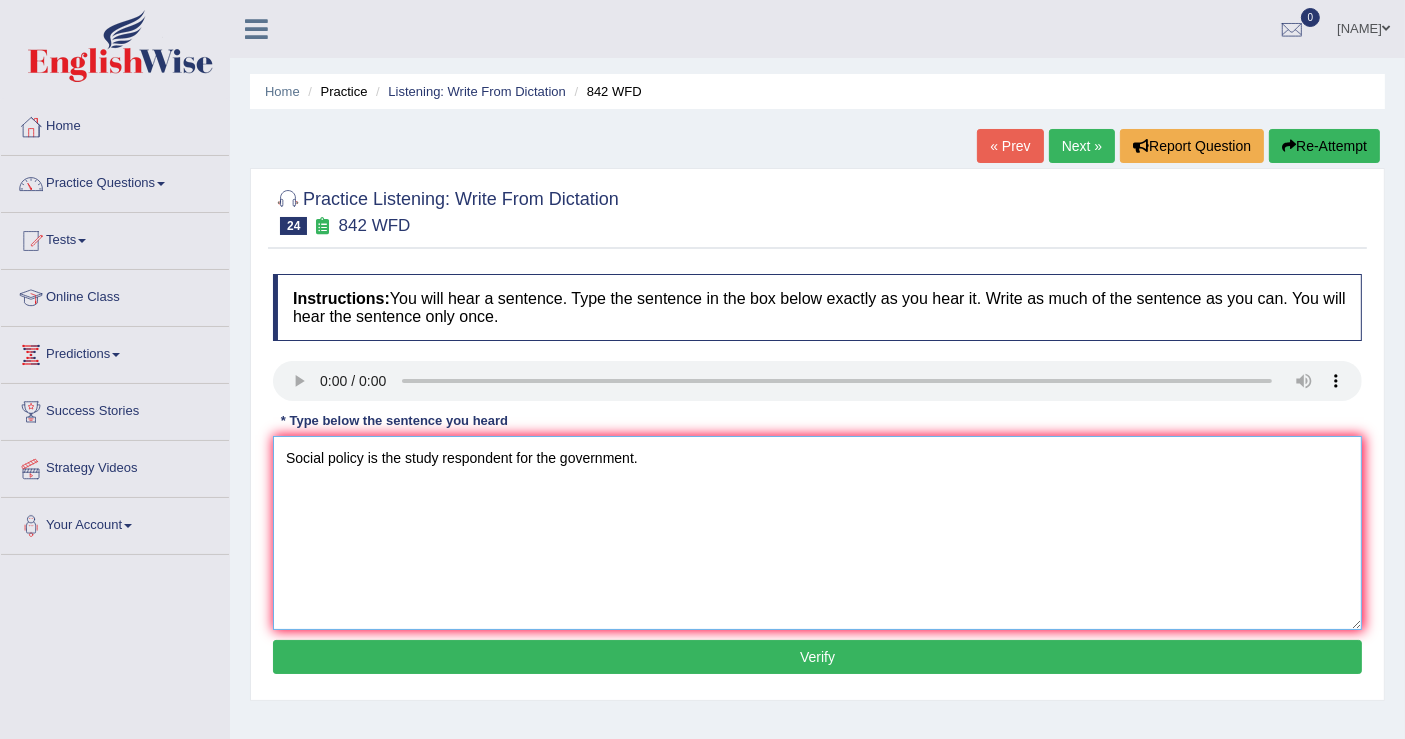 click on "Social policy is the study respondent for the government." at bounding box center [817, 533] 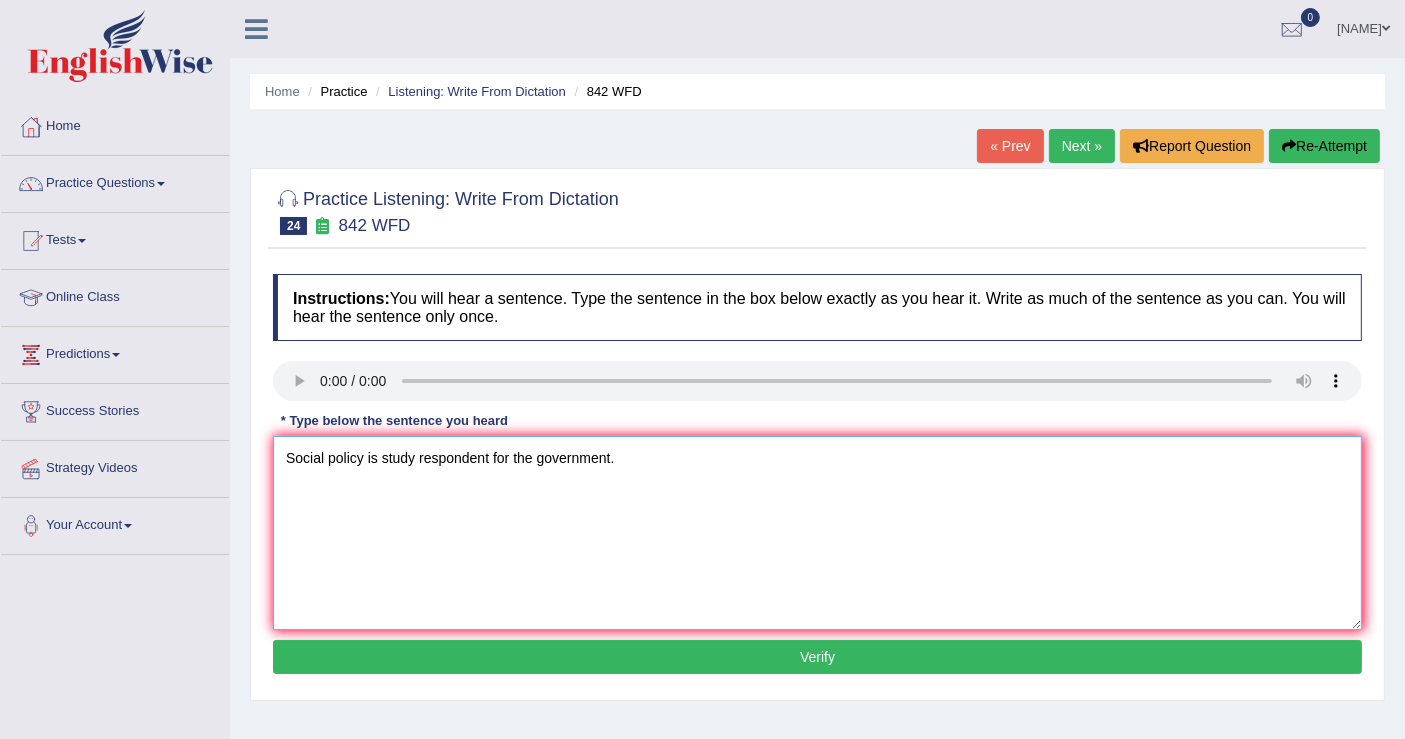 click on "Social policy is study respondent for the government." at bounding box center (817, 533) 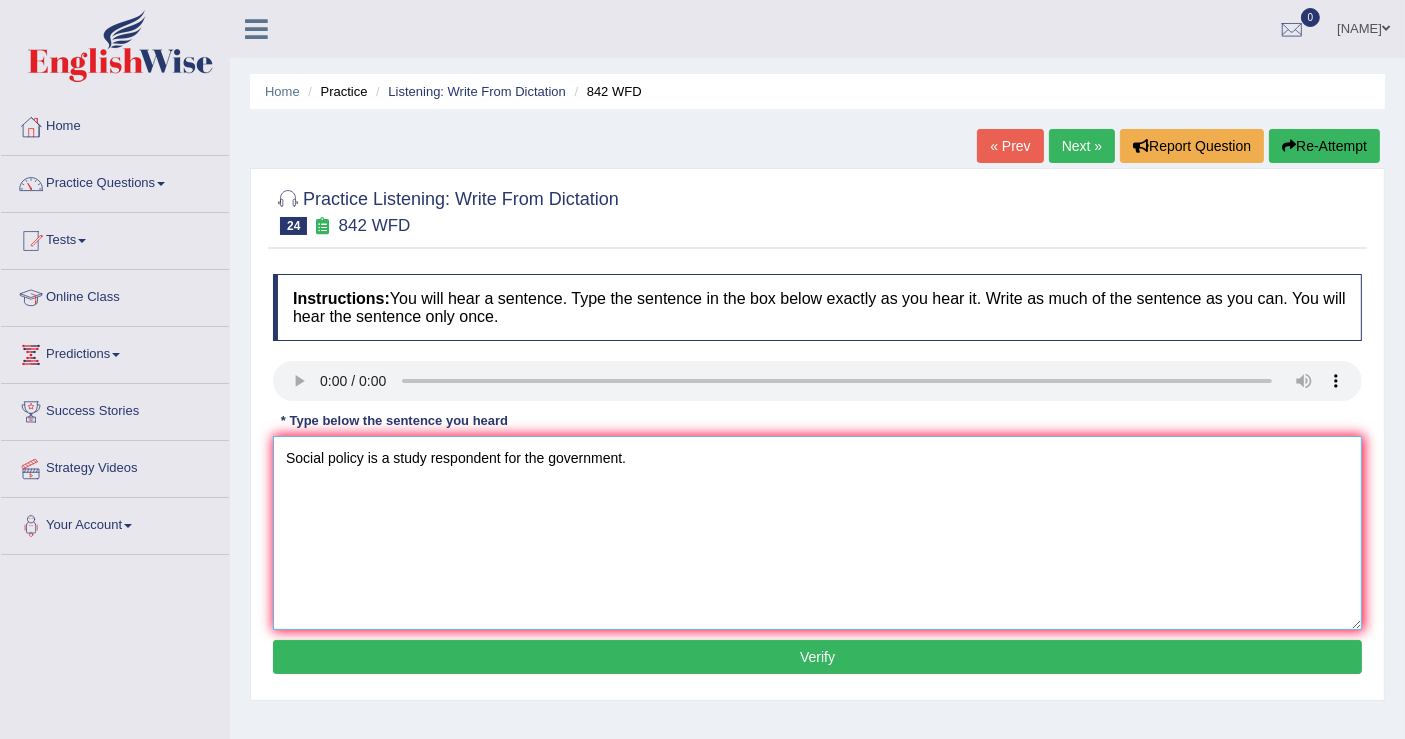 click on "Social policy is a study respondent for the government." at bounding box center (817, 533) 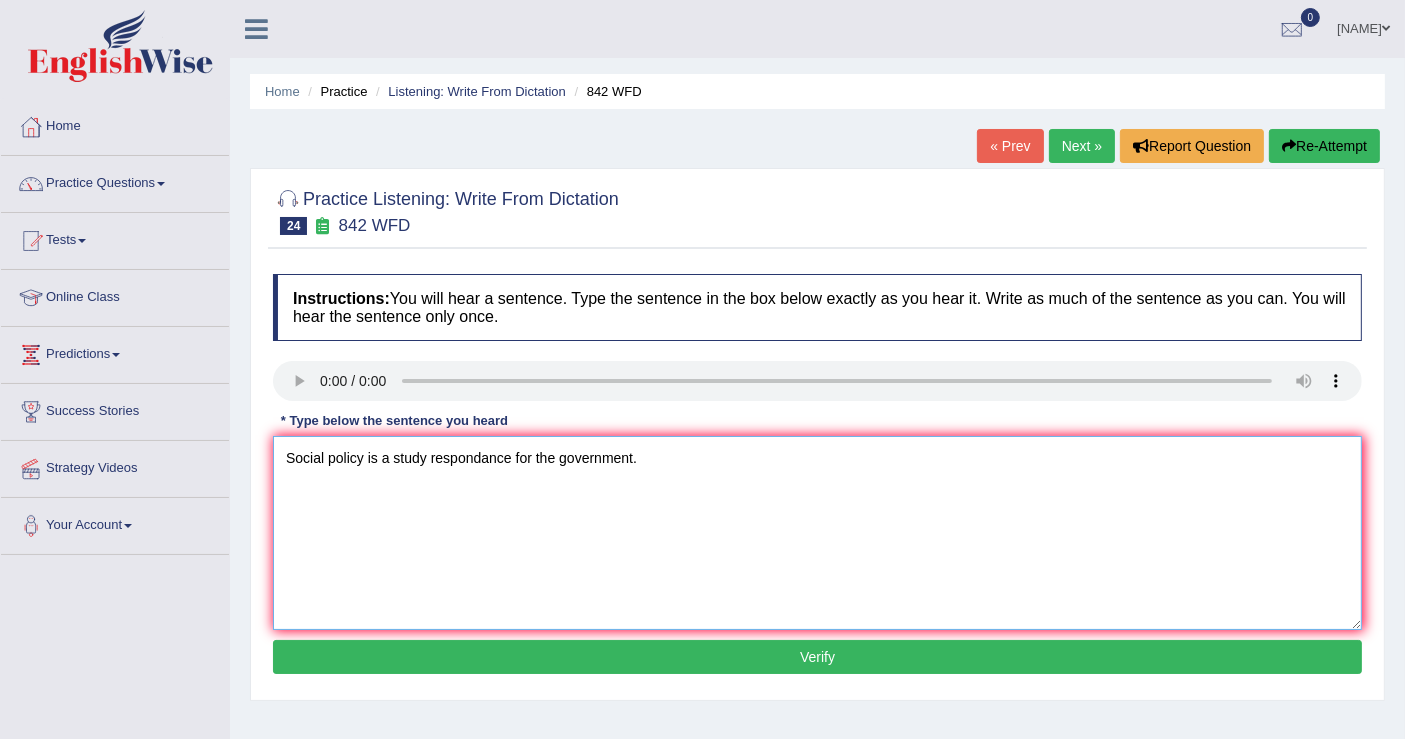 type on "Social policy is a study respondance for the government." 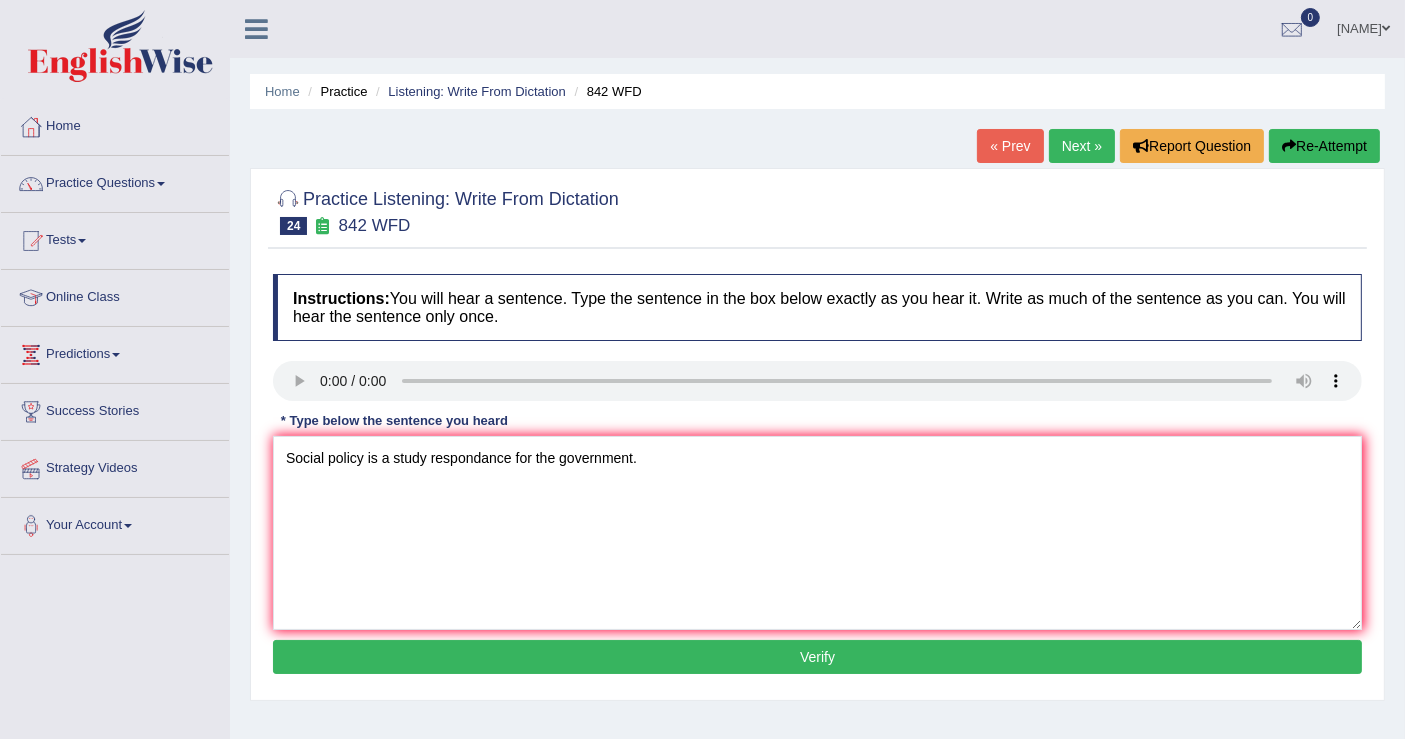 click on "Verify" at bounding box center [817, 657] 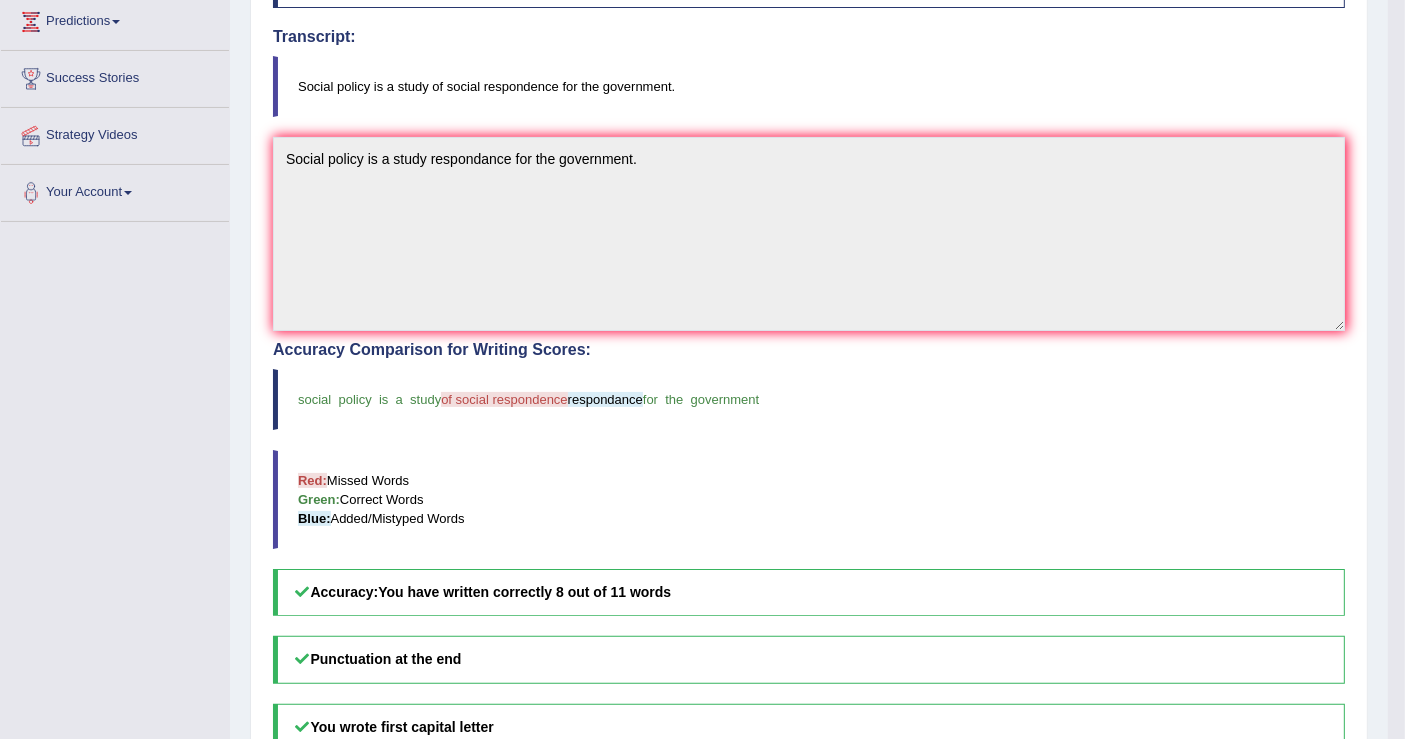 scroll, scrollTop: 0, scrollLeft: 0, axis: both 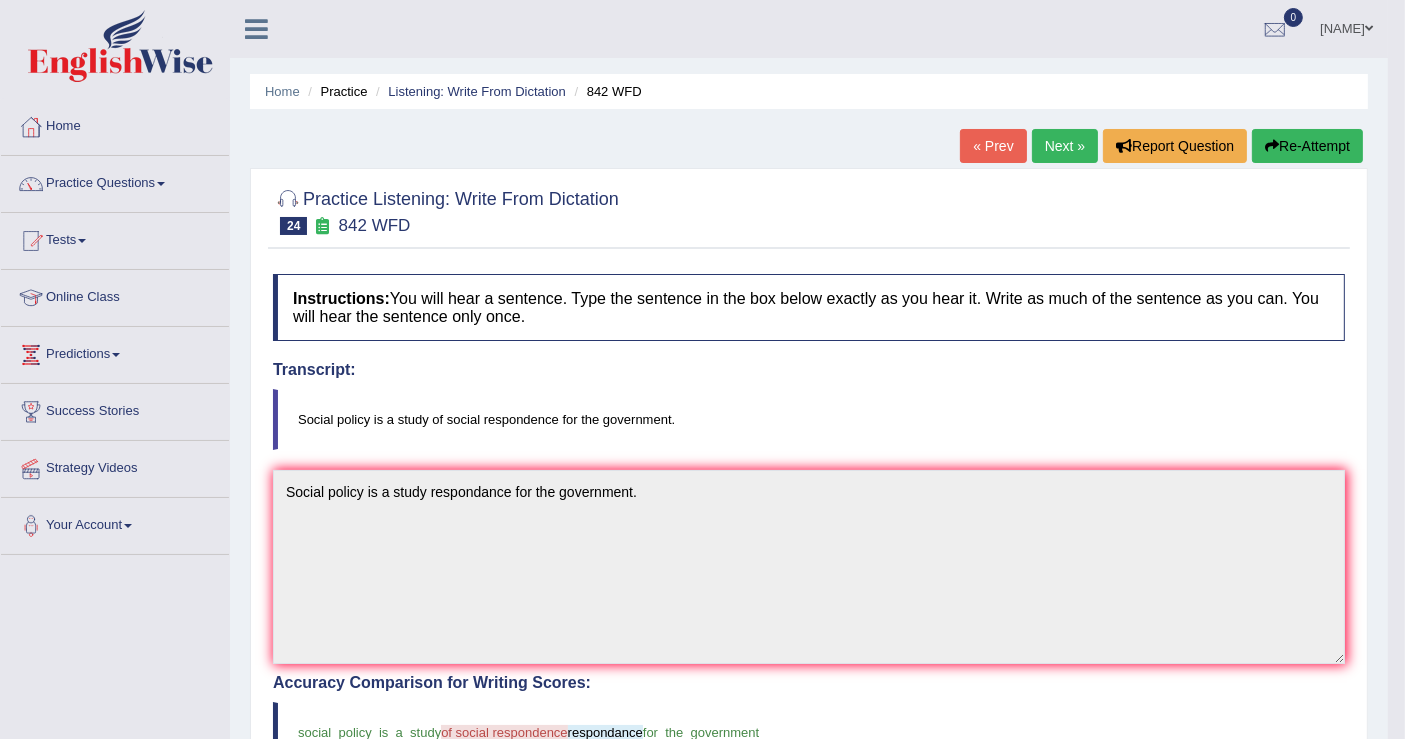 click on "Re-Attempt" at bounding box center [1307, 146] 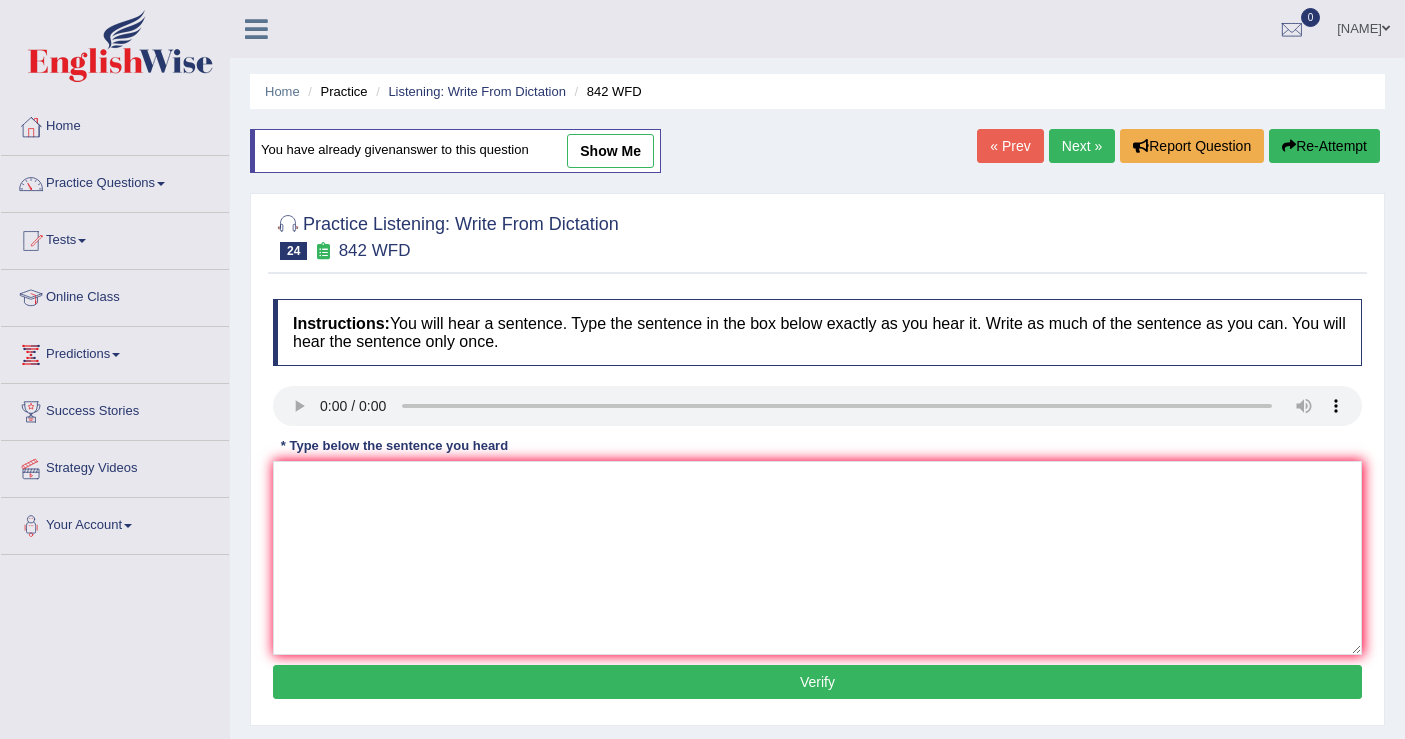 scroll, scrollTop: 0, scrollLeft: 0, axis: both 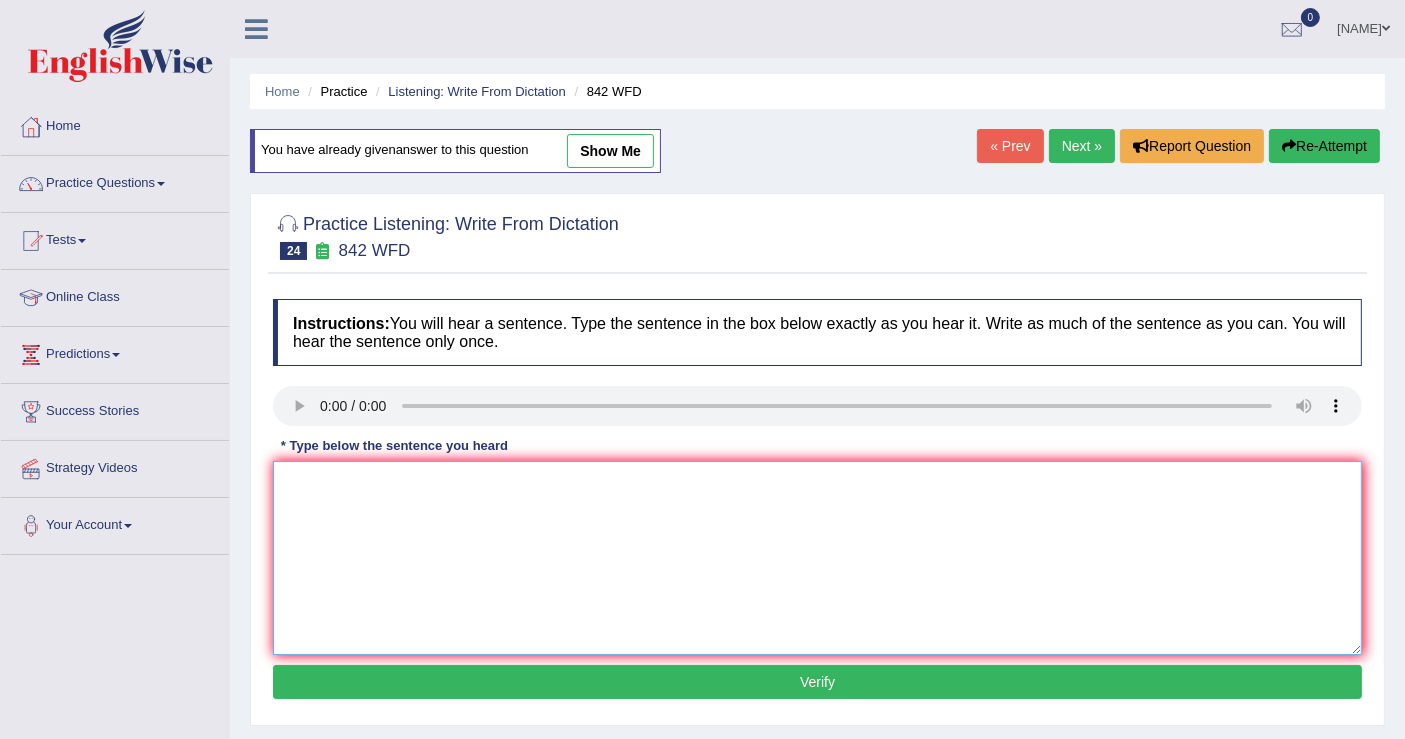 click at bounding box center [817, 558] 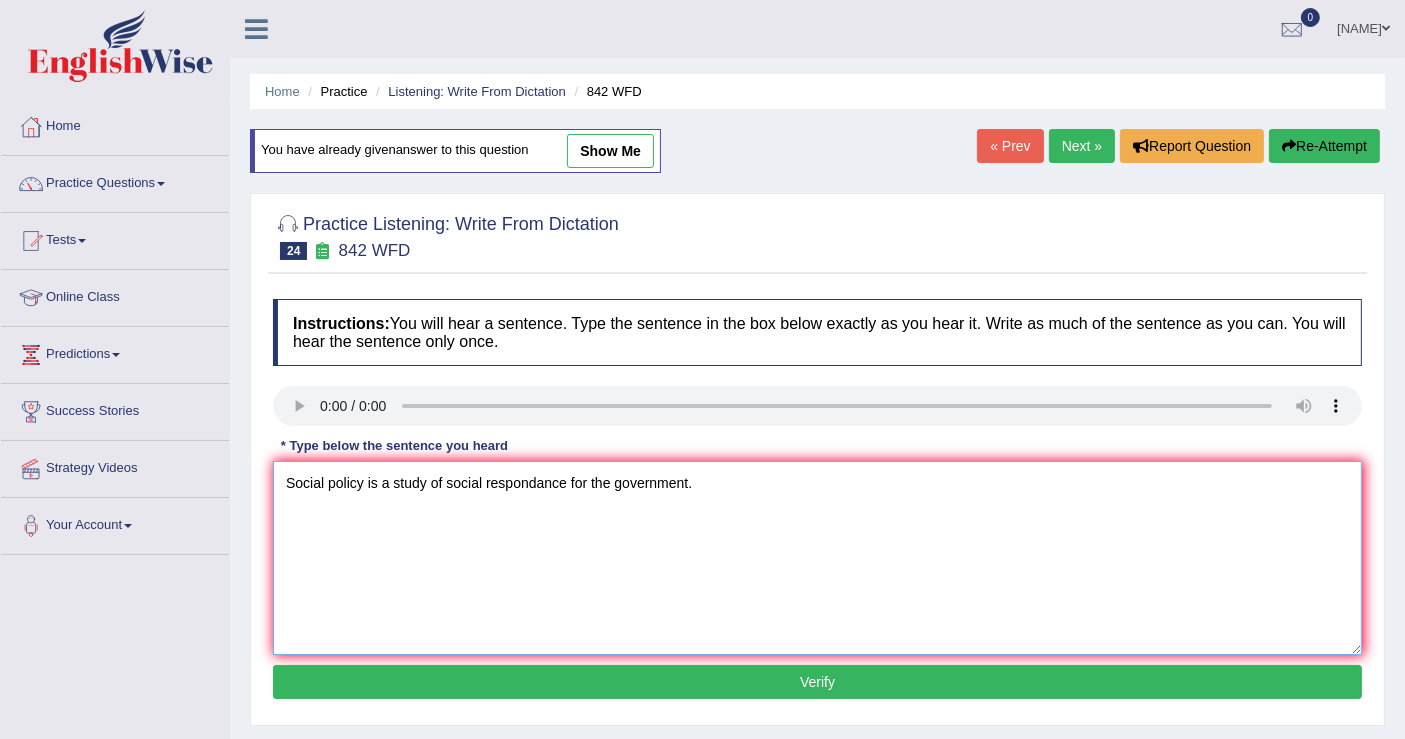 type on "Social policy is a study of social respondance for the government." 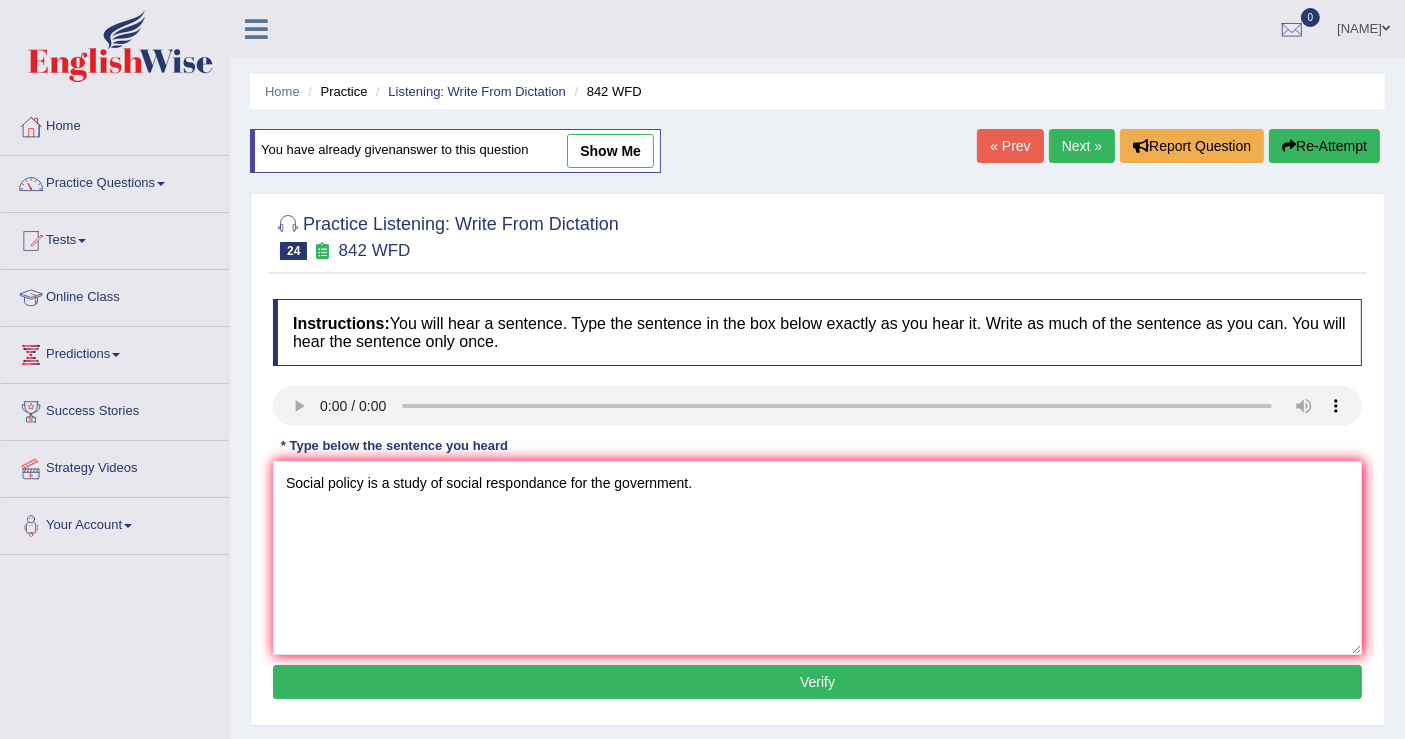 click on "Verify" at bounding box center (817, 682) 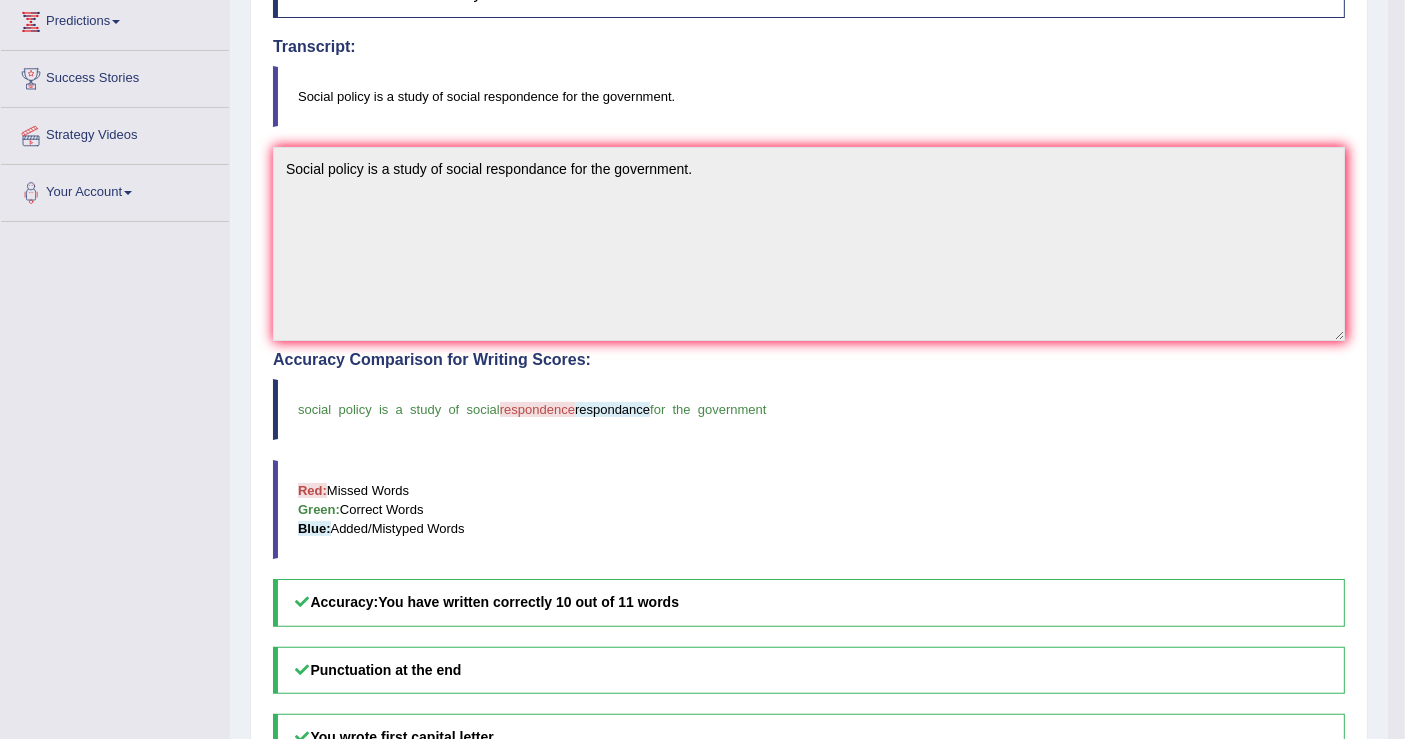 scroll, scrollTop: 0, scrollLeft: 0, axis: both 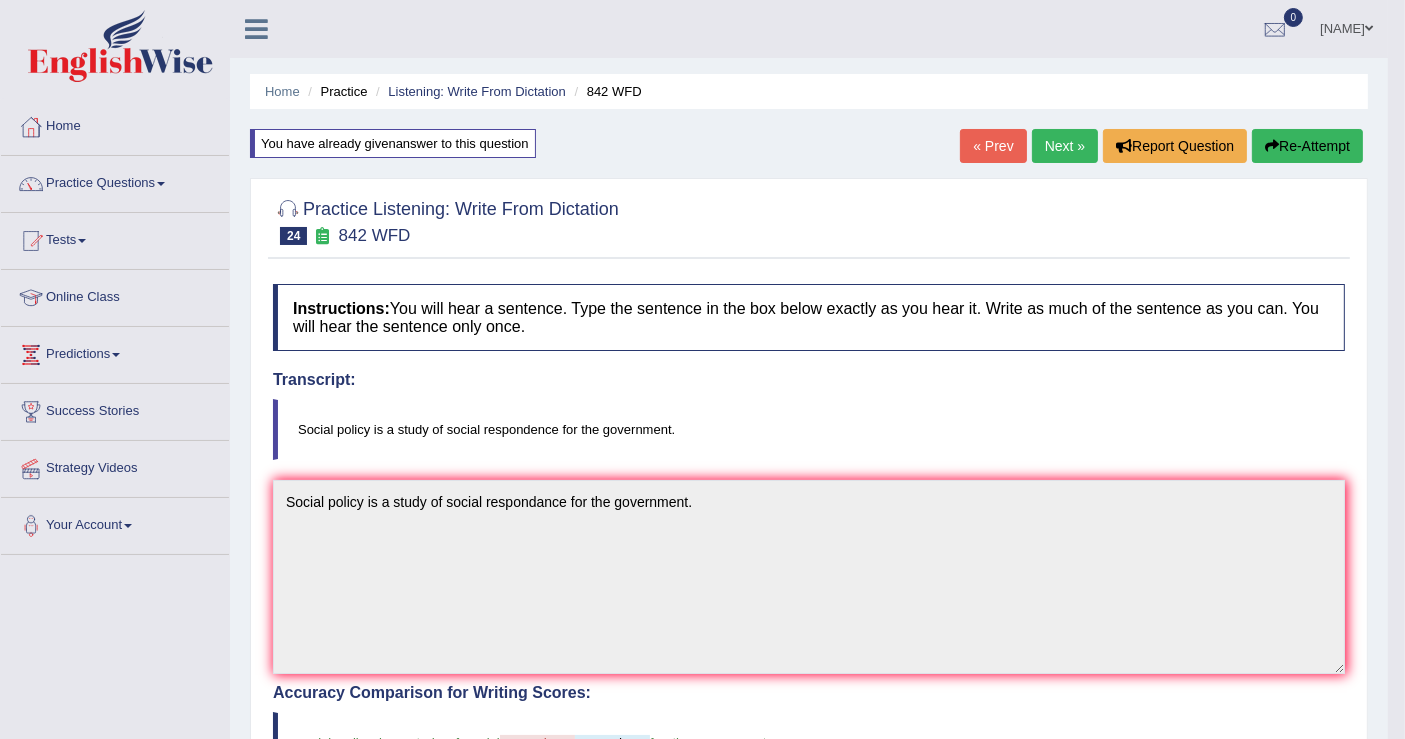 click on "Next »" at bounding box center (1065, 146) 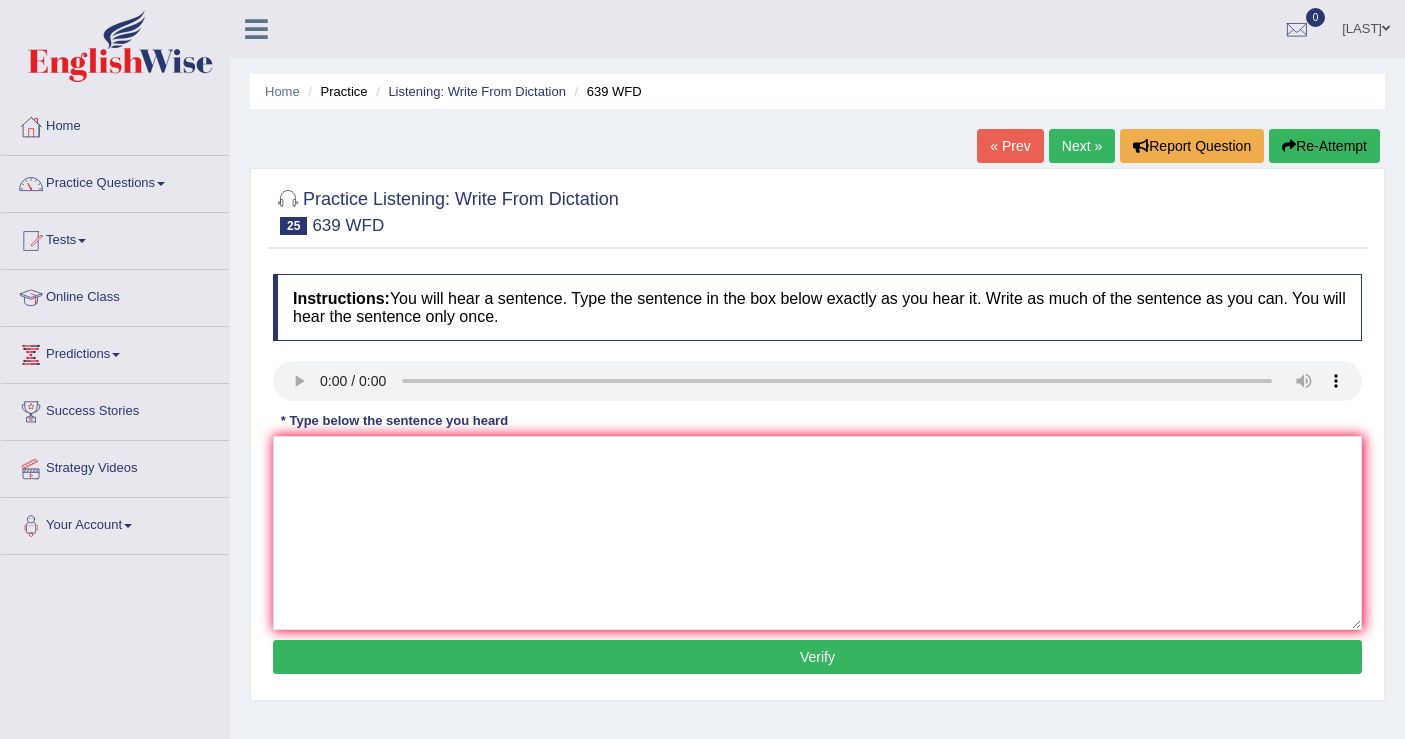 scroll, scrollTop: 0, scrollLeft: 0, axis: both 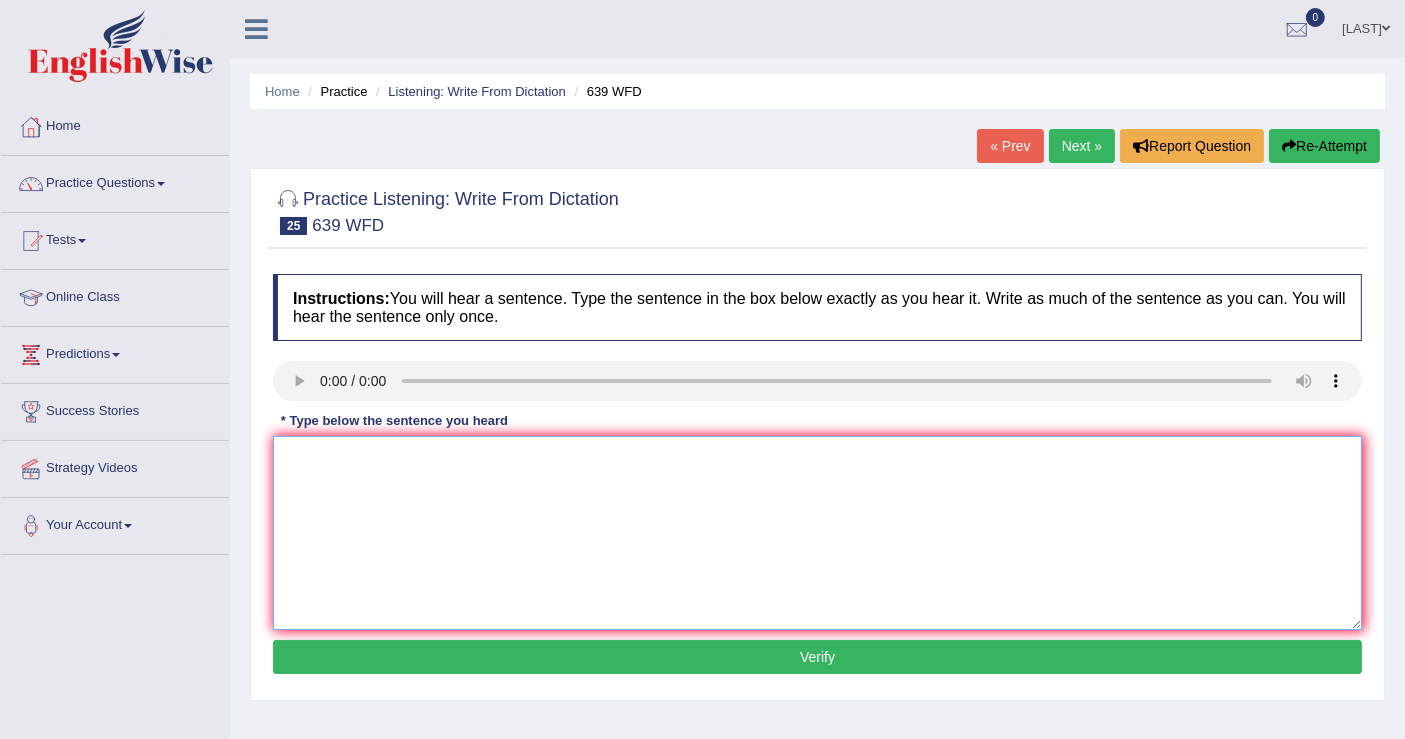 click at bounding box center [817, 533] 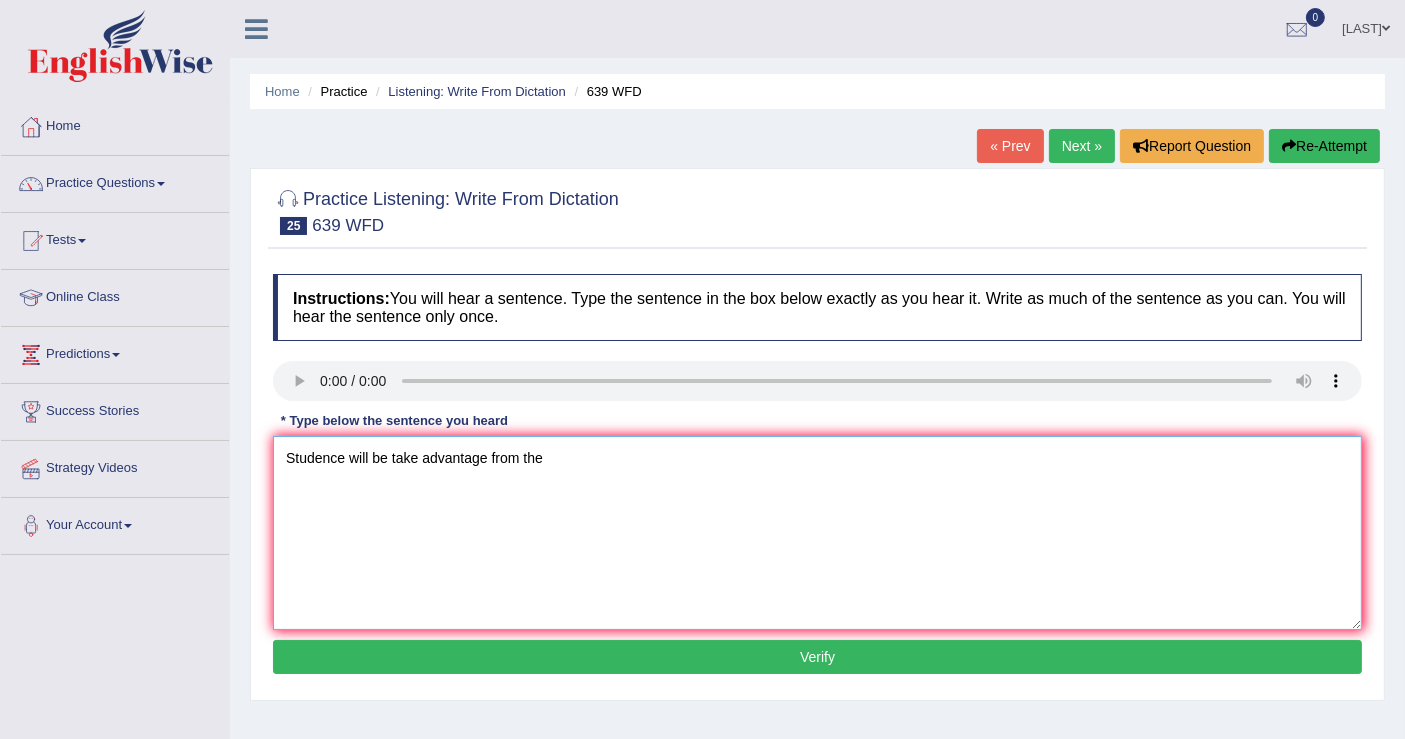 click on "Studence will be take advantage from the" at bounding box center [817, 533] 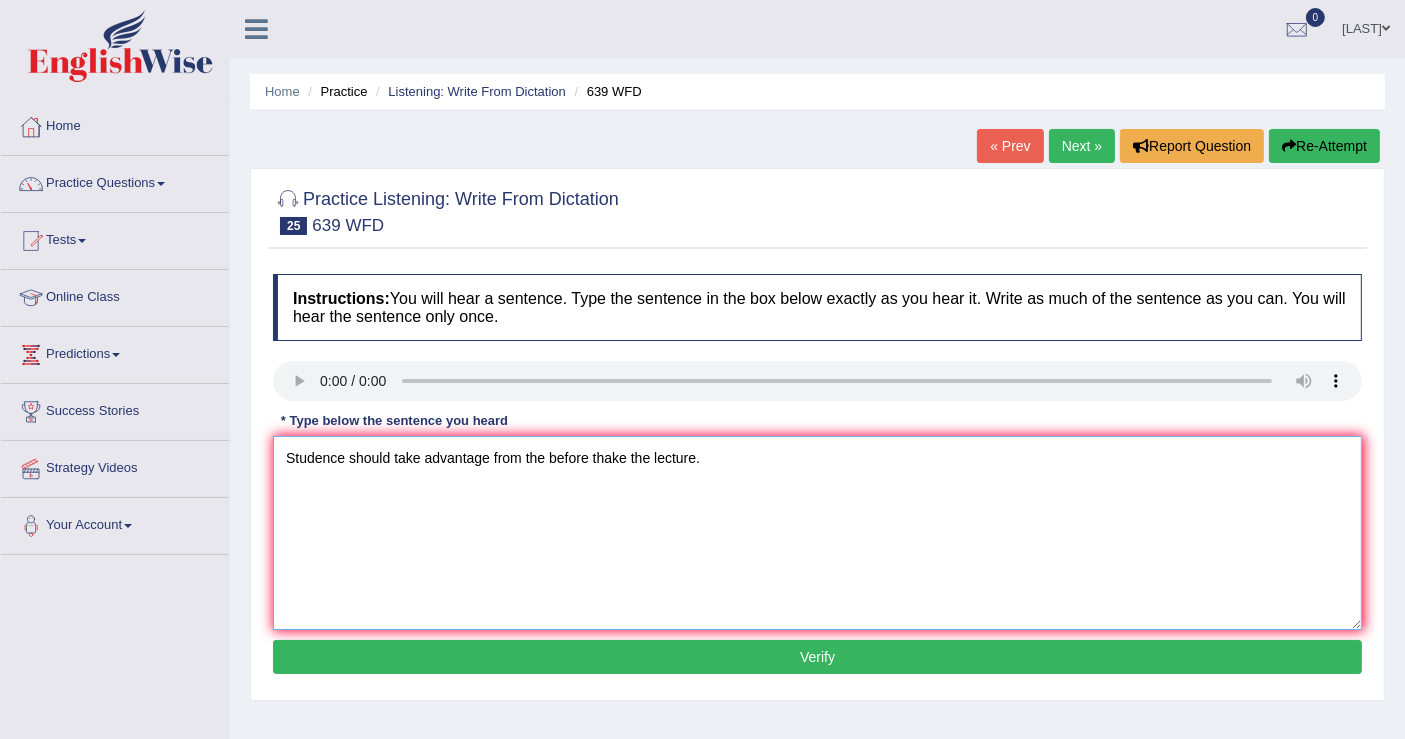 click on "Studence should take advantage from the before thake the lecture." at bounding box center (817, 533) 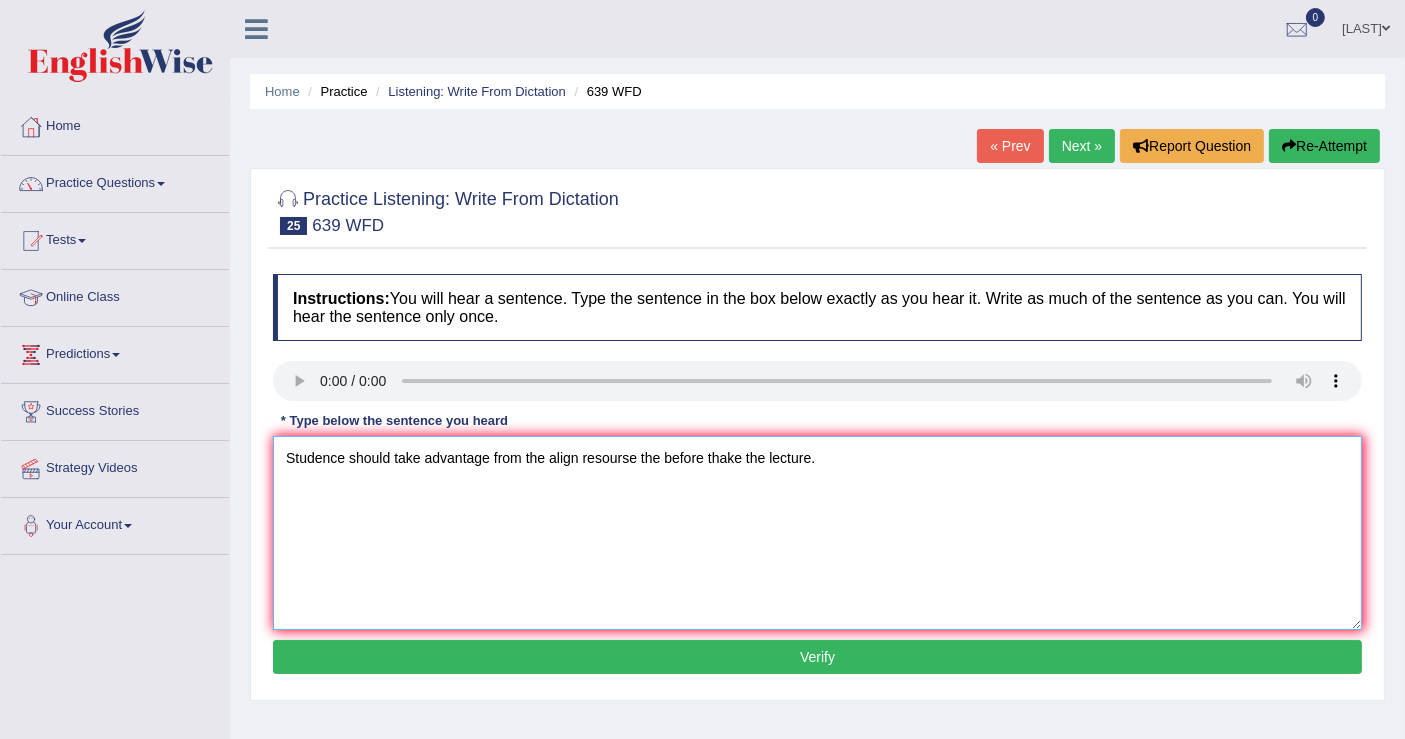 click on "Studence should take advantage from the align resourse the before thake the lecture." at bounding box center [817, 533] 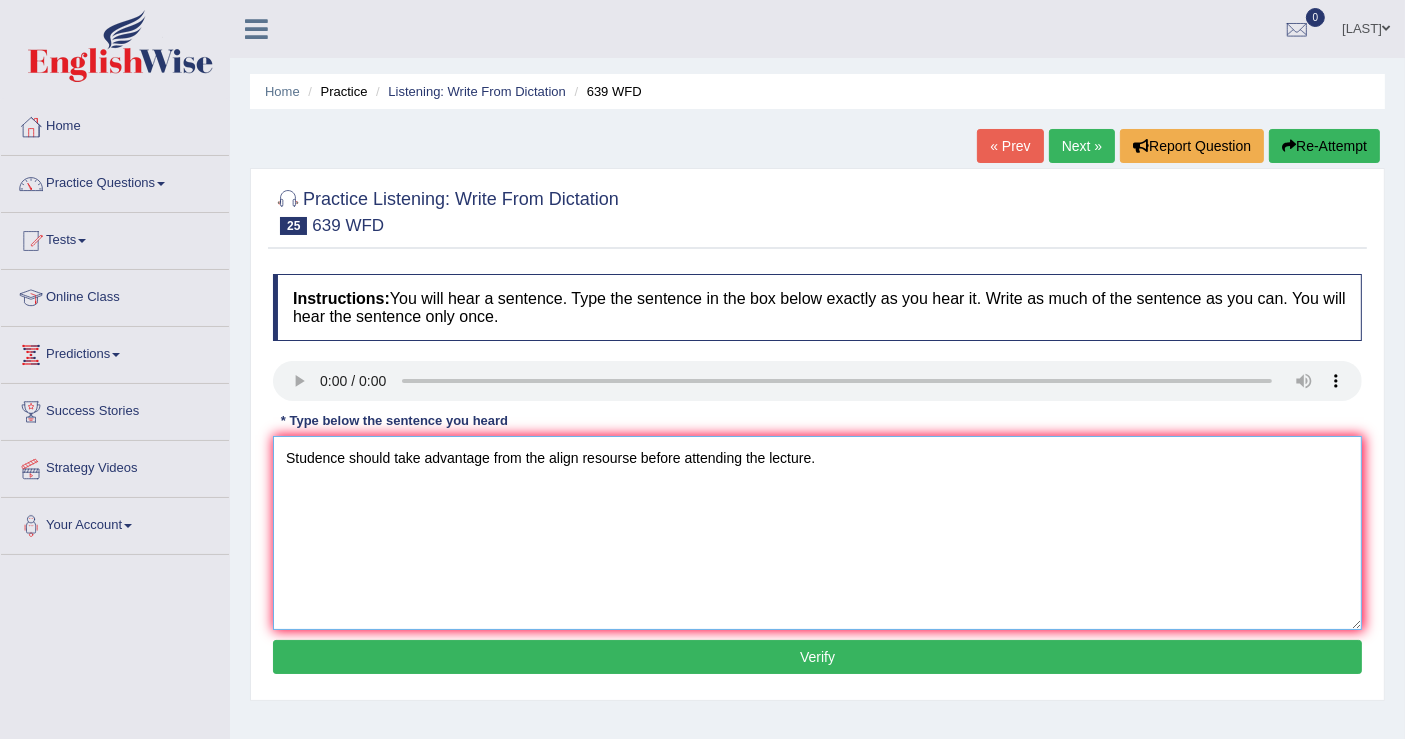 type on "Studence should take advantage from the align resourse before attending the lecture." 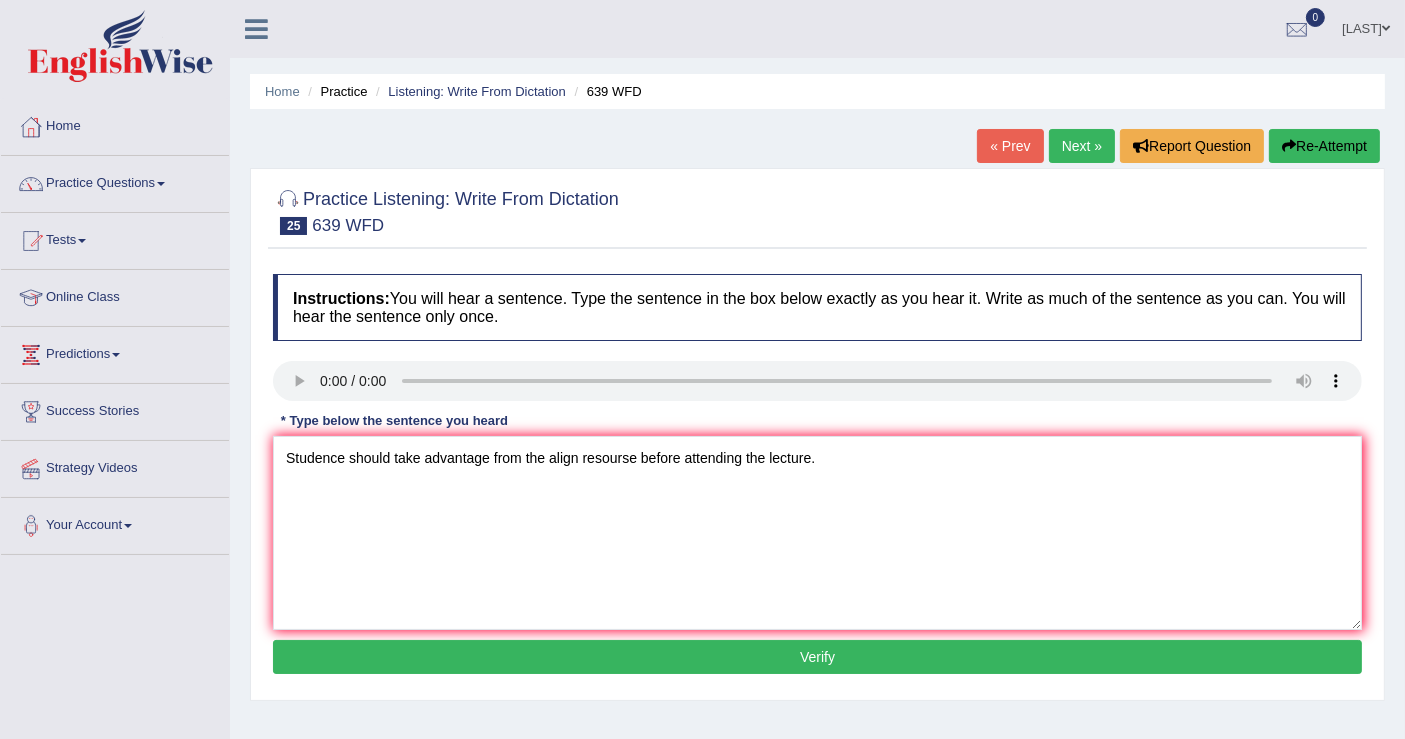 click on "Verify" at bounding box center [817, 657] 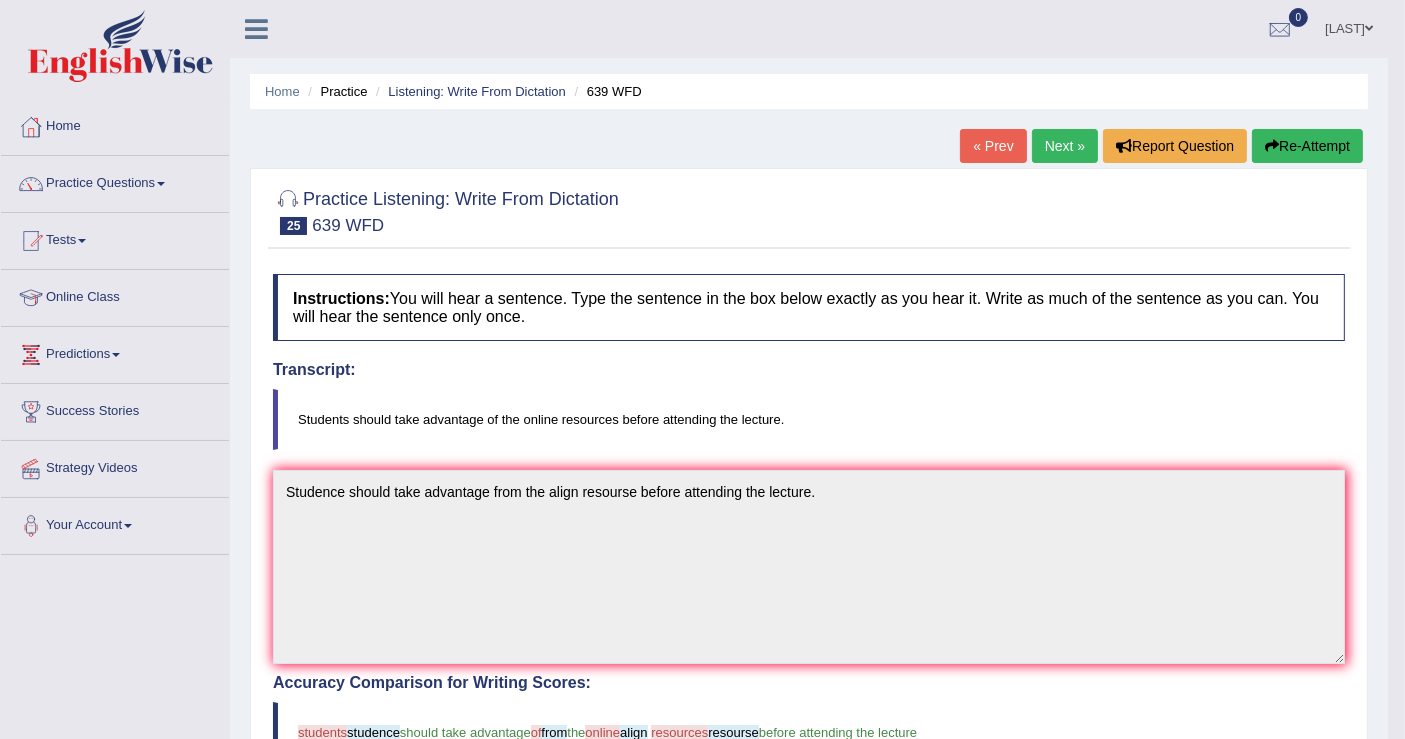 click on "Re-Attempt" at bounding box center (1307, 146) 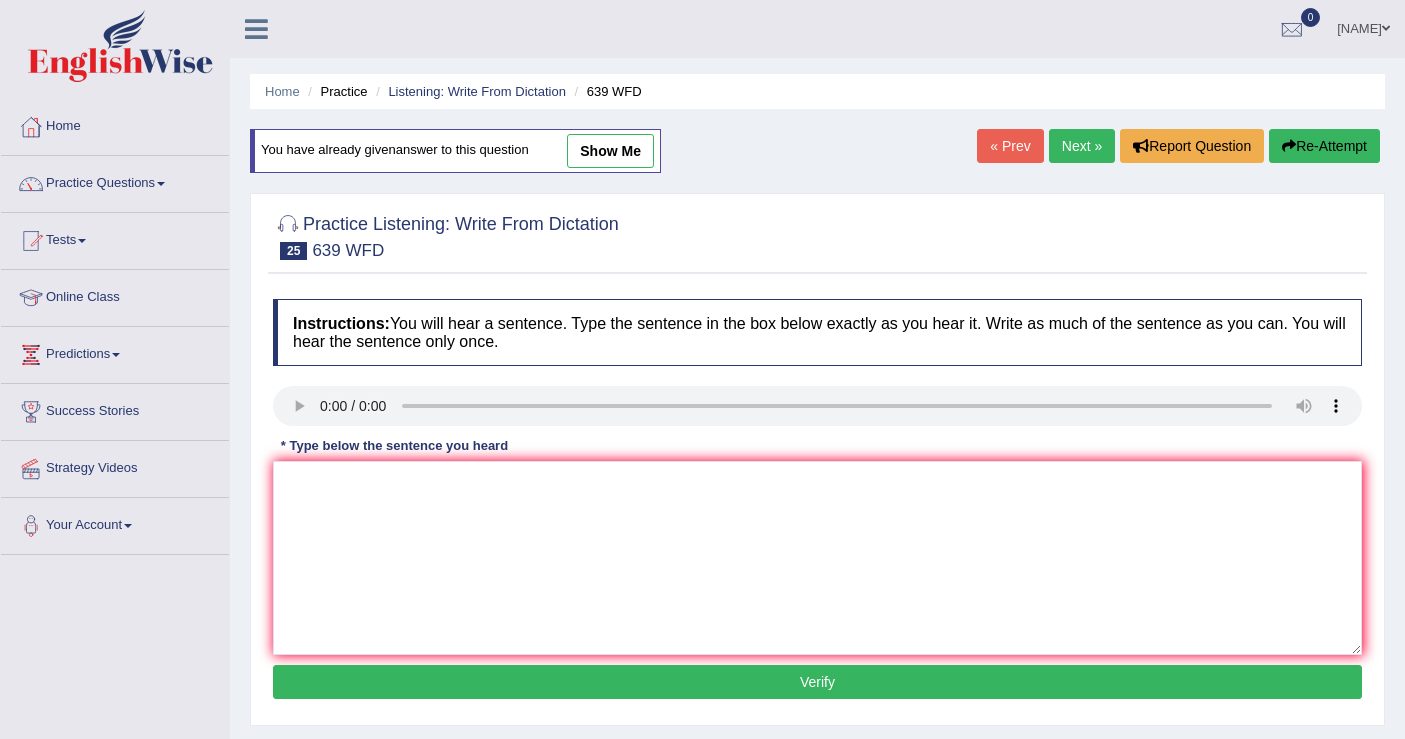 scroll, scrollTop: 0, scrollLeft: 0, axis: both 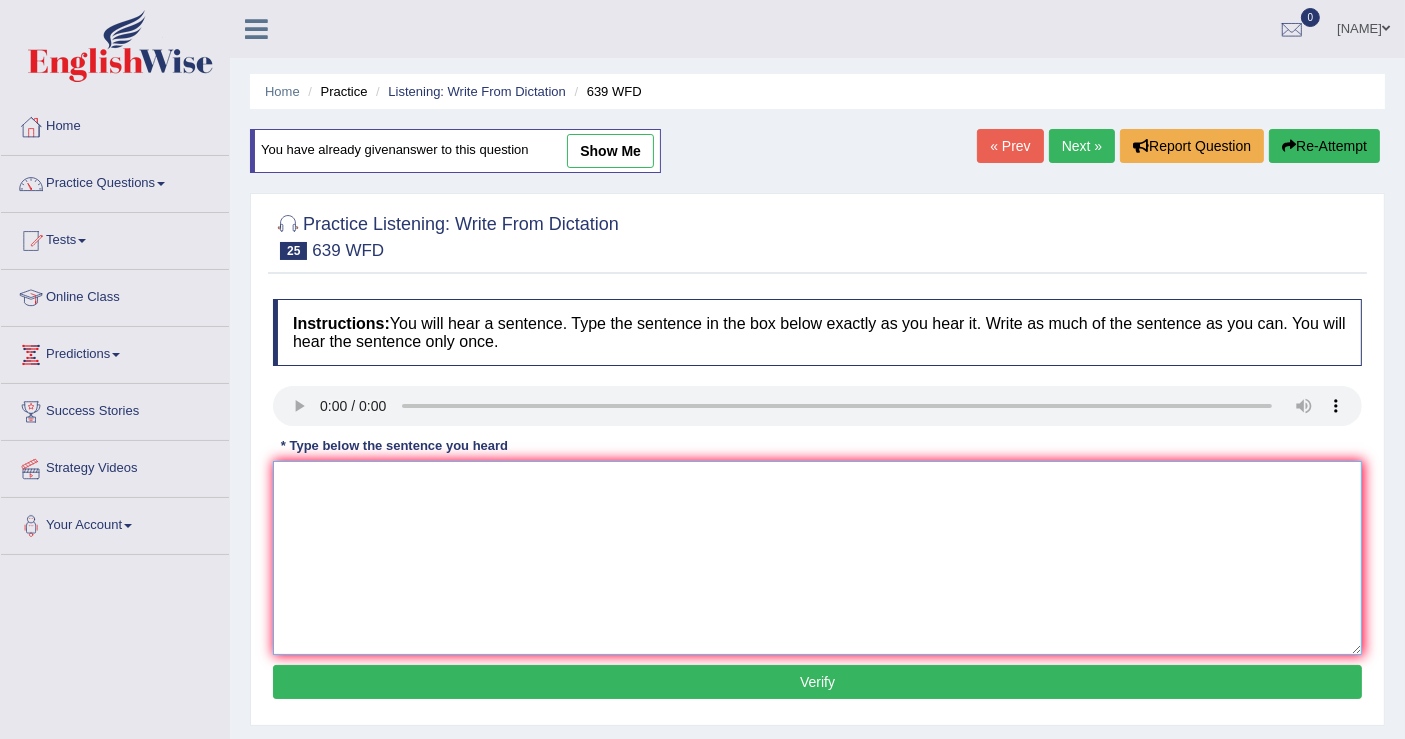 click at bounding box center (817, 558) 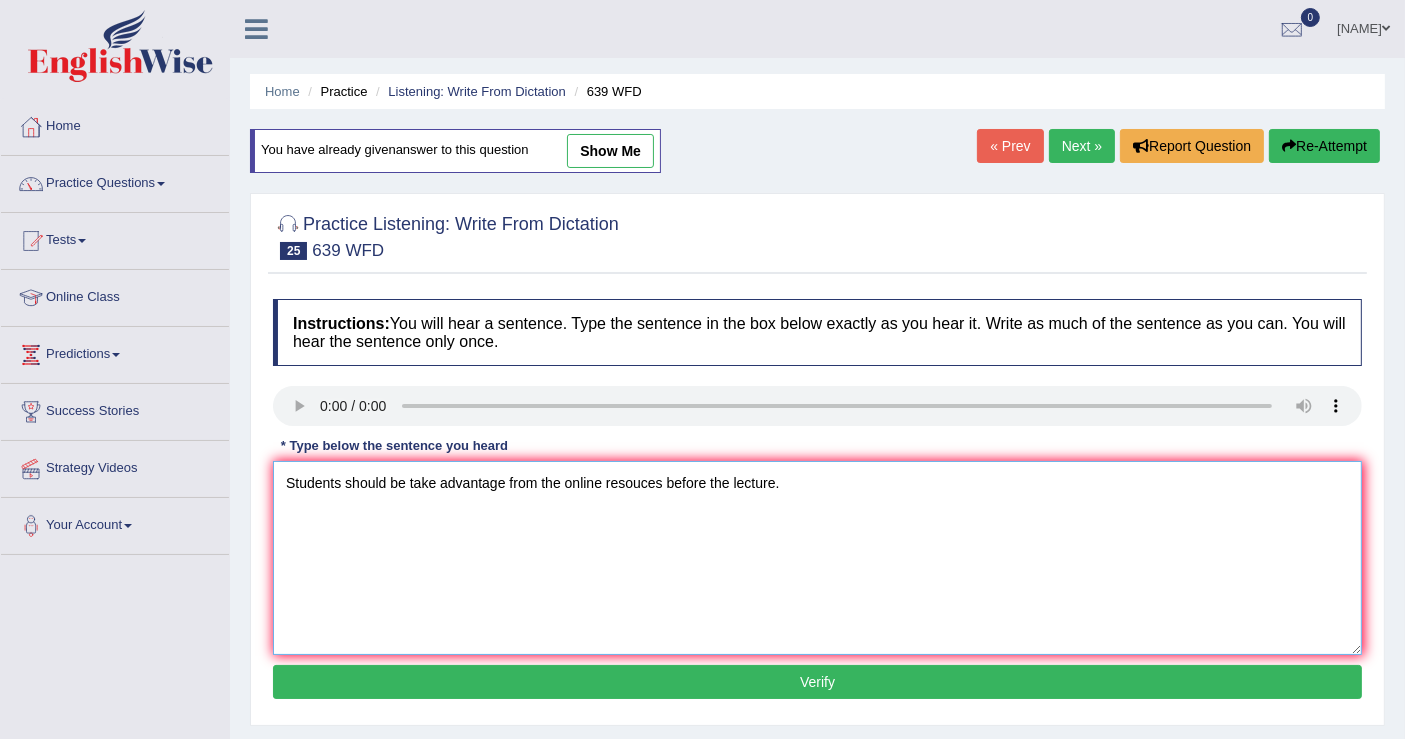 click on "Students should be take advantage from the online resouces before the lecture." at bounding box center [817, 558] 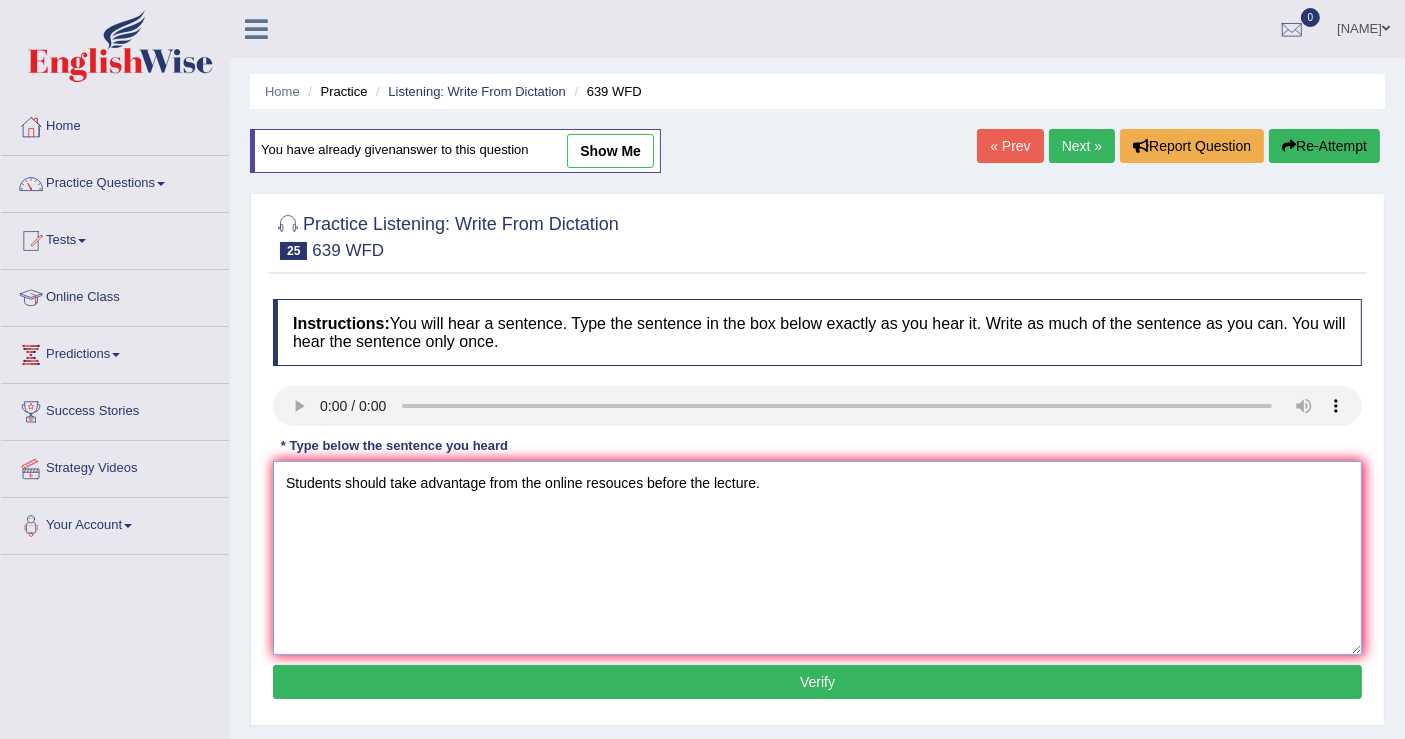 click on "Students should take advantage from the online resouces before the lecture." at bounding box center [817, 558] 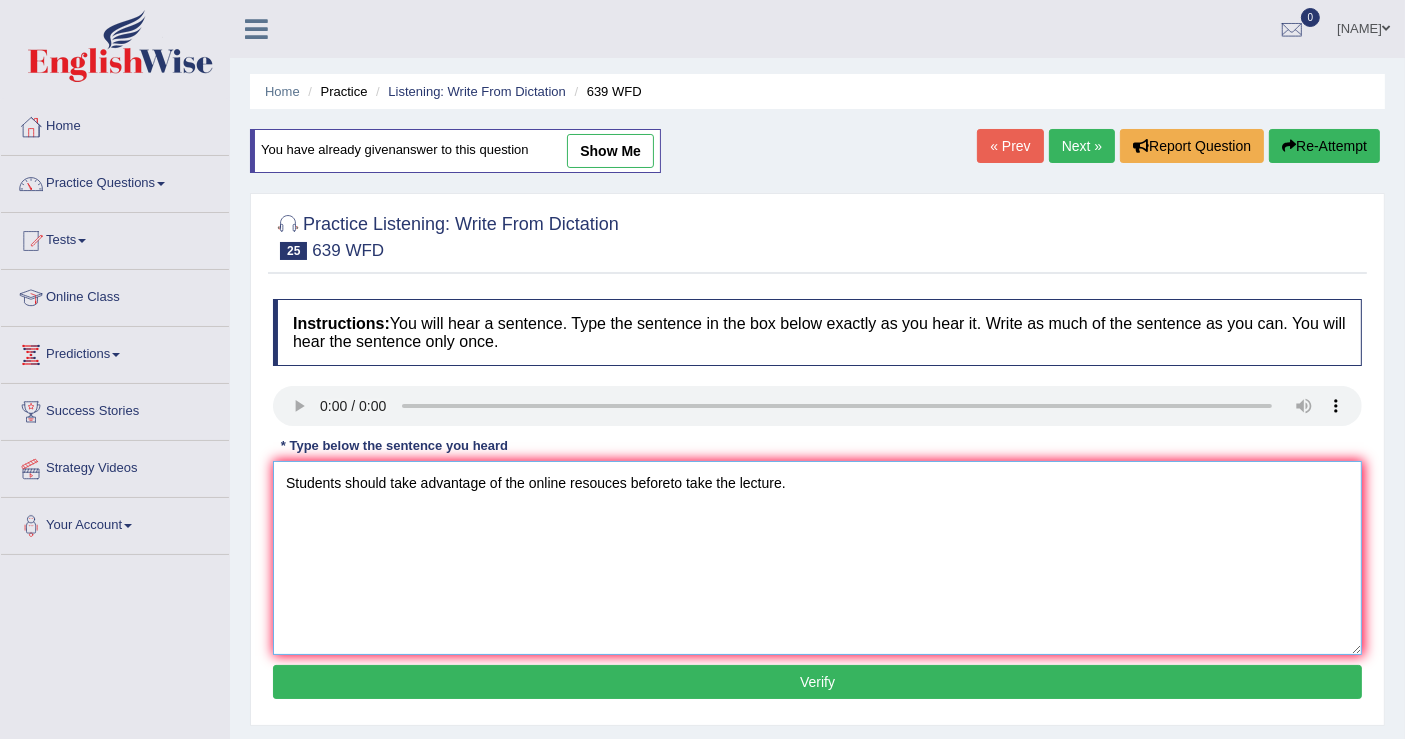 click on "Students should take advantage of the online resouces beforeto take the lecture." at bounding box center [817, 558] 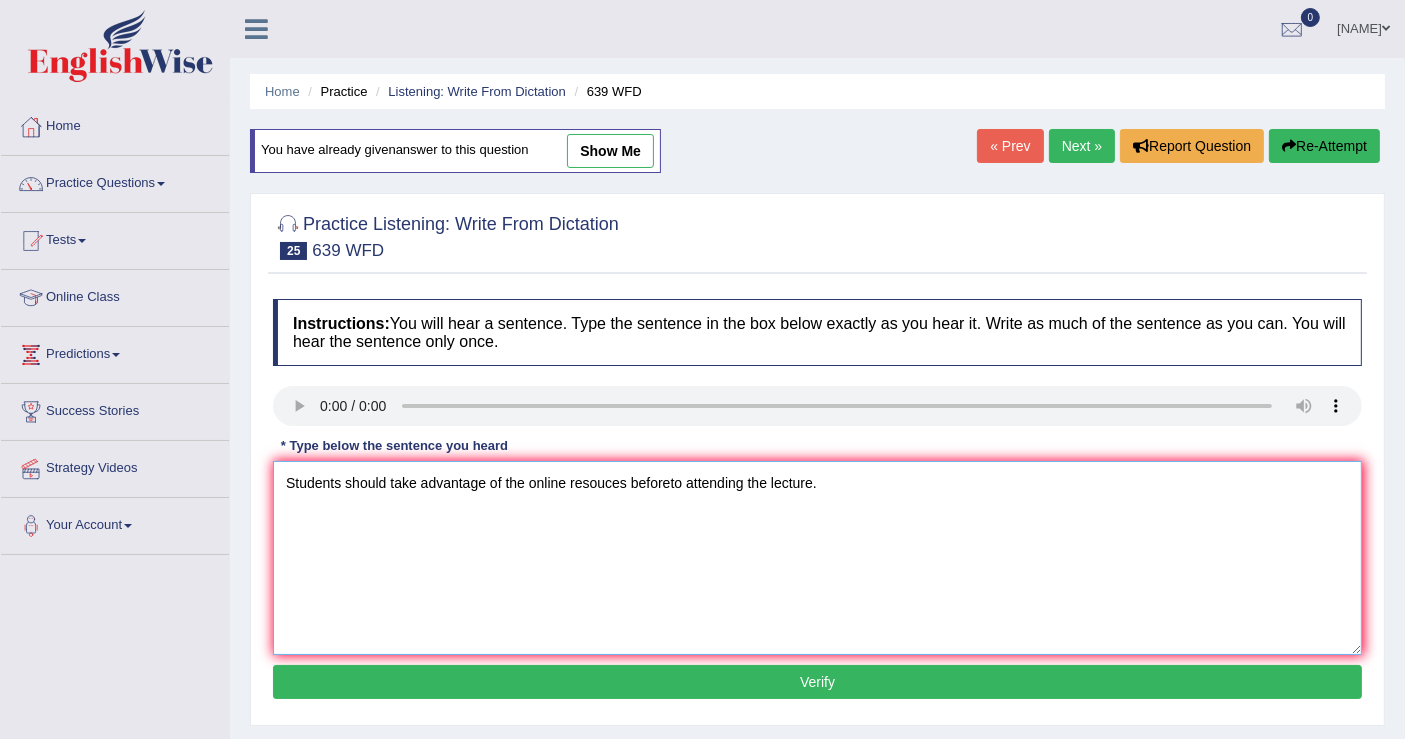 click on "Students should take advantage of the online resouces beforeto attending the lecture." at bounding box center (817, 558) 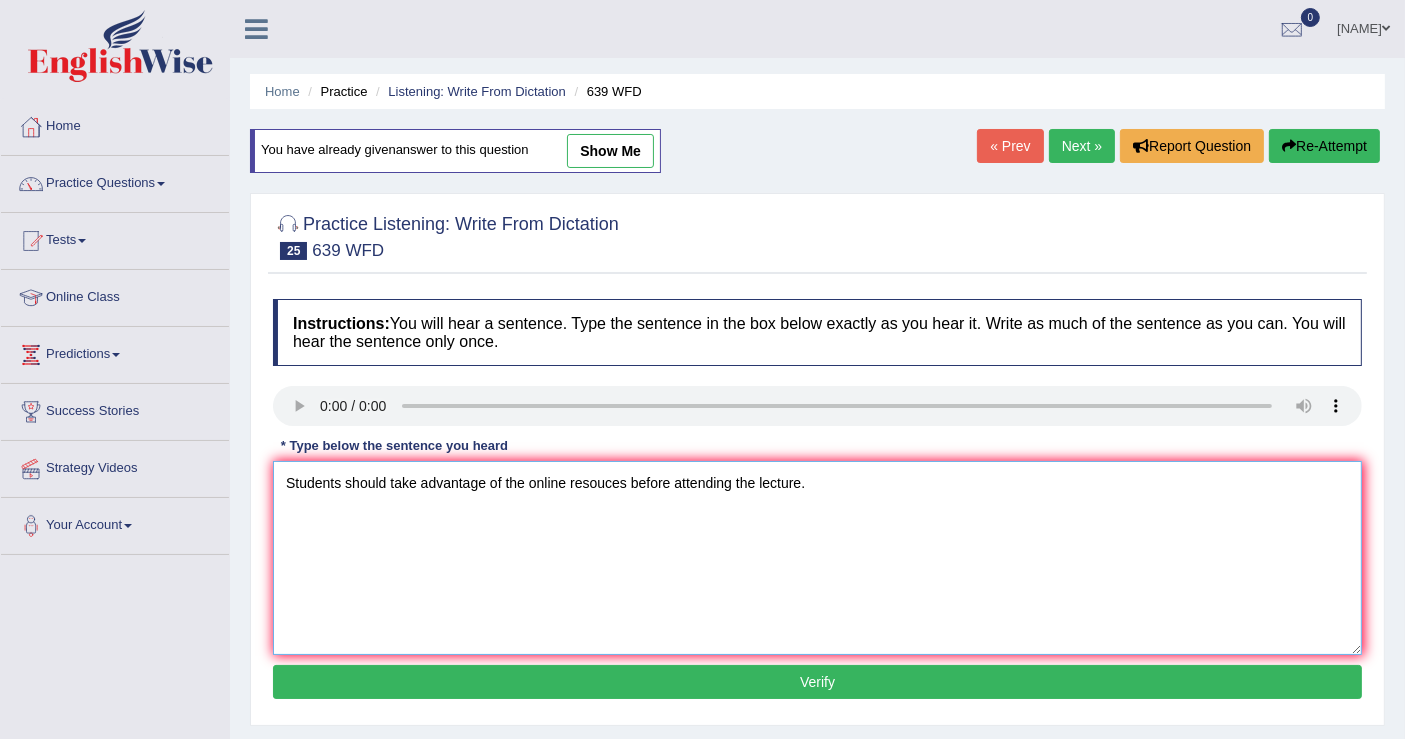 type on "Students should take advantage of the online resouces before attending the lecture." 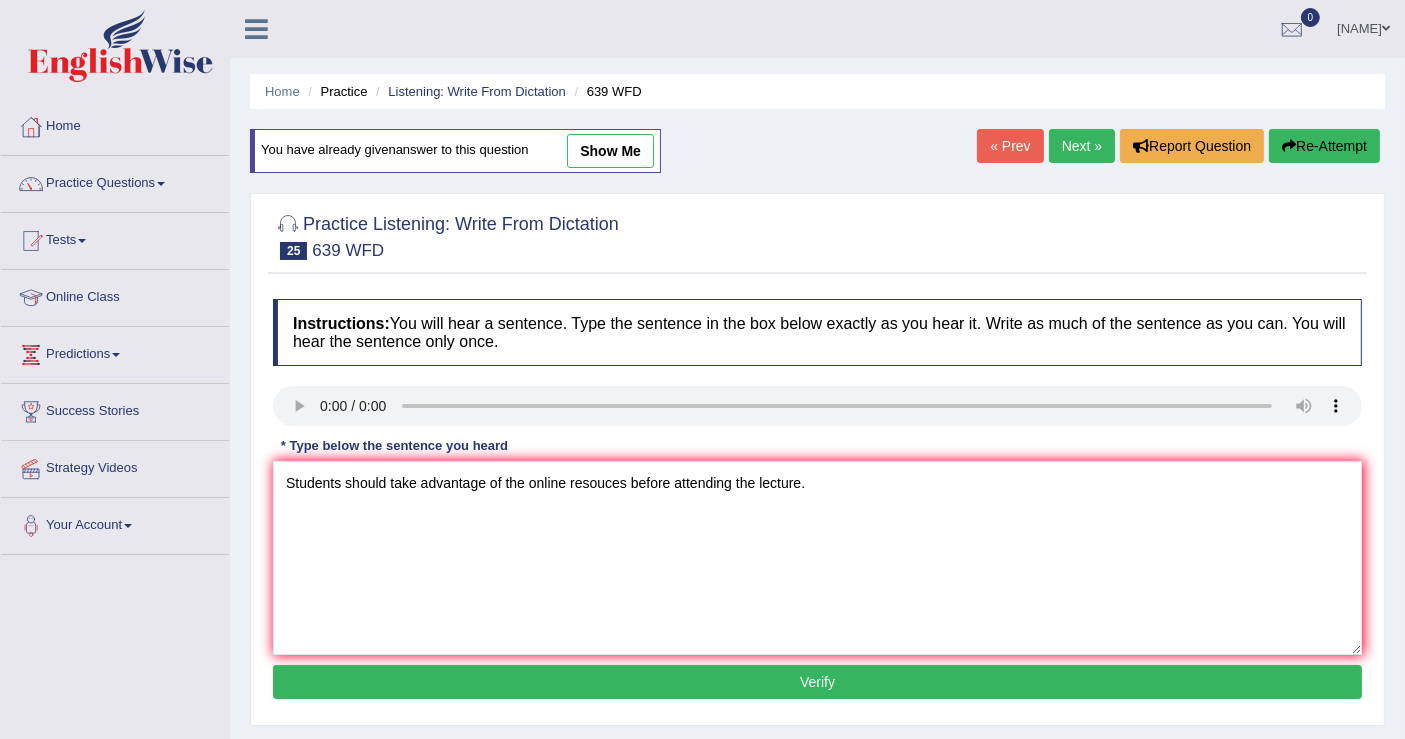 click on "Verify" at bounding box center [817, 682] 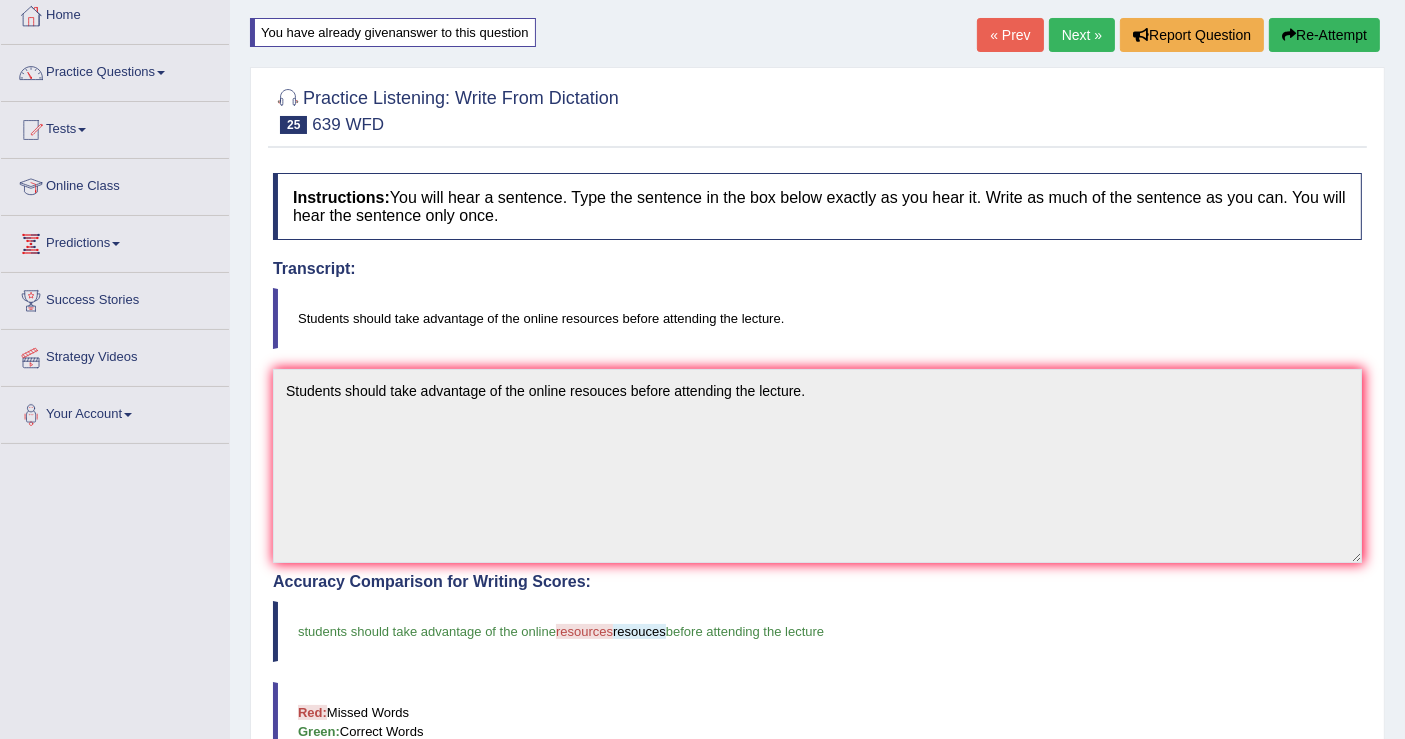 scroll, scrollTop: 0, scrollLeft: 0, axis: both 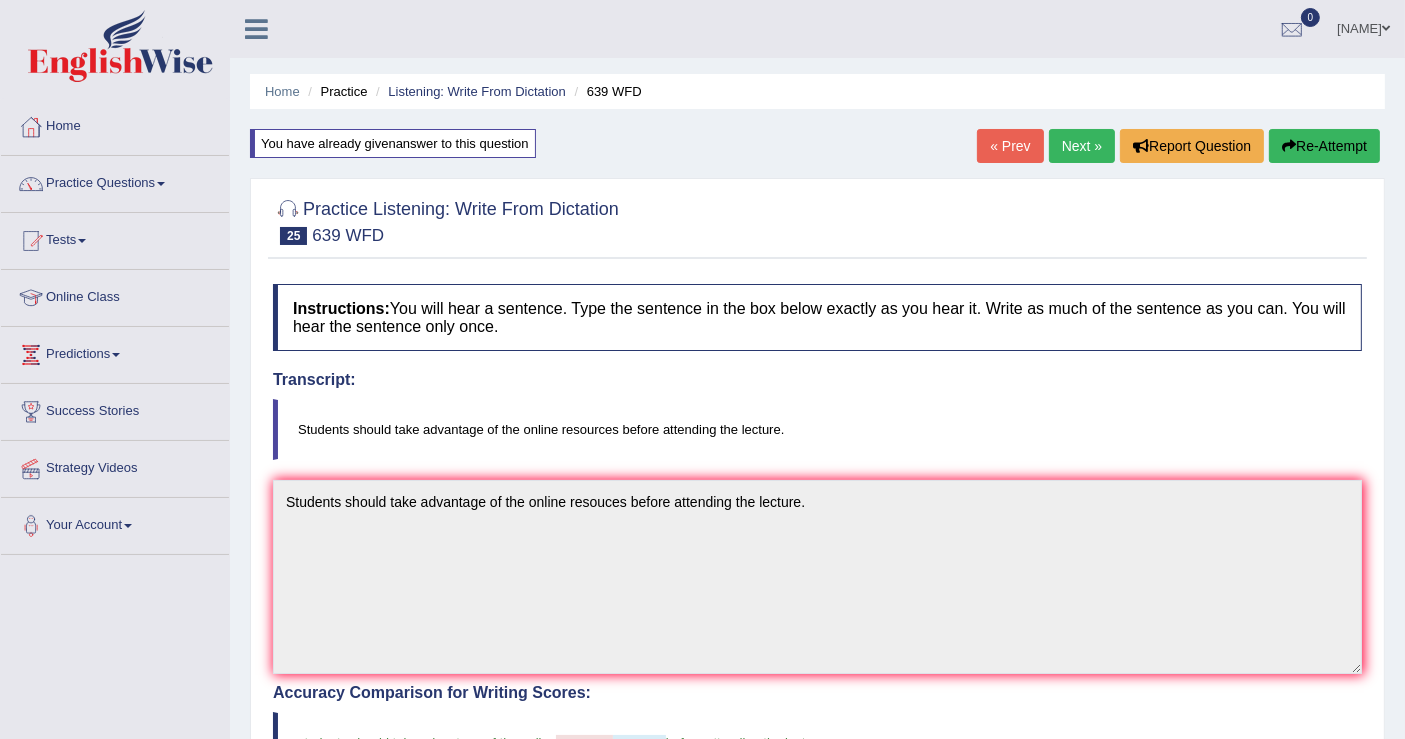 click on "Next »" at bounding box center [1082, 146] 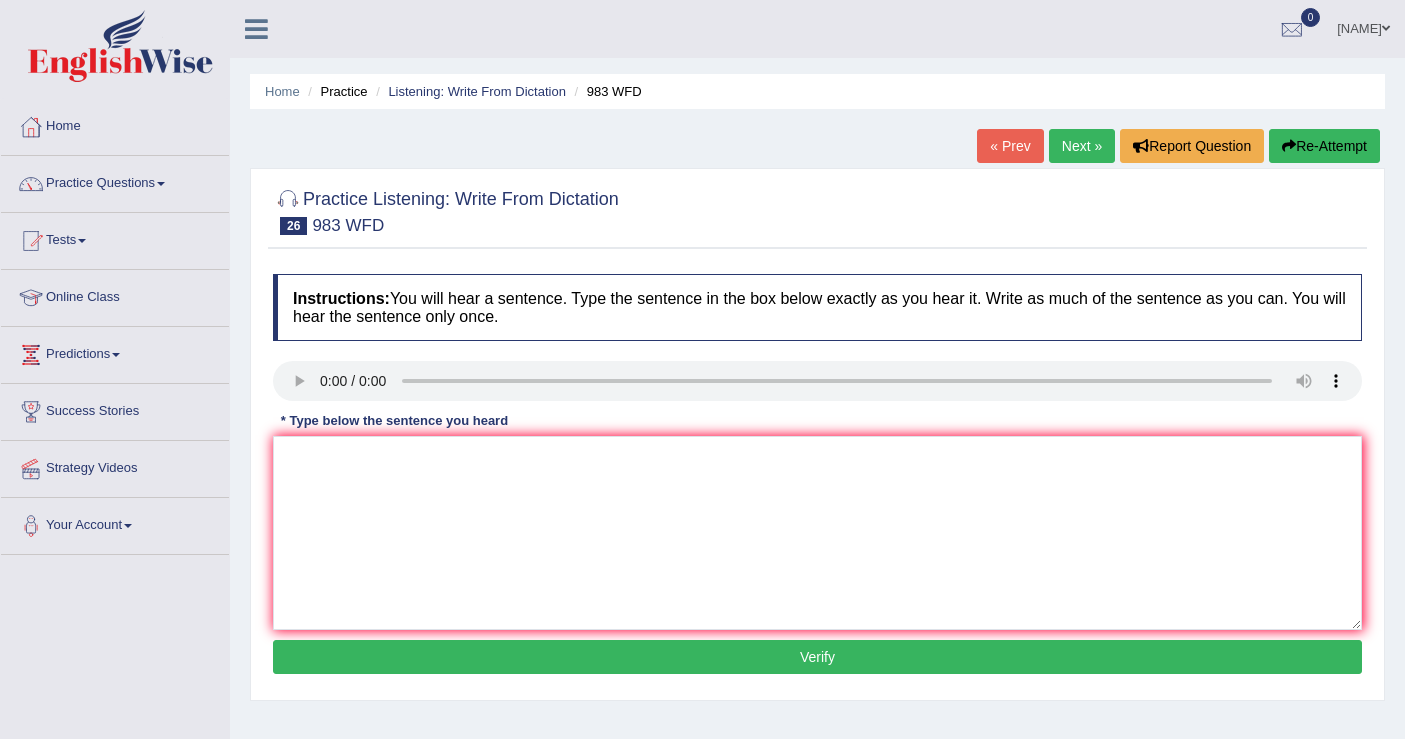 scroll, scrollTop: 0, scrollLeft: 0, axis: both 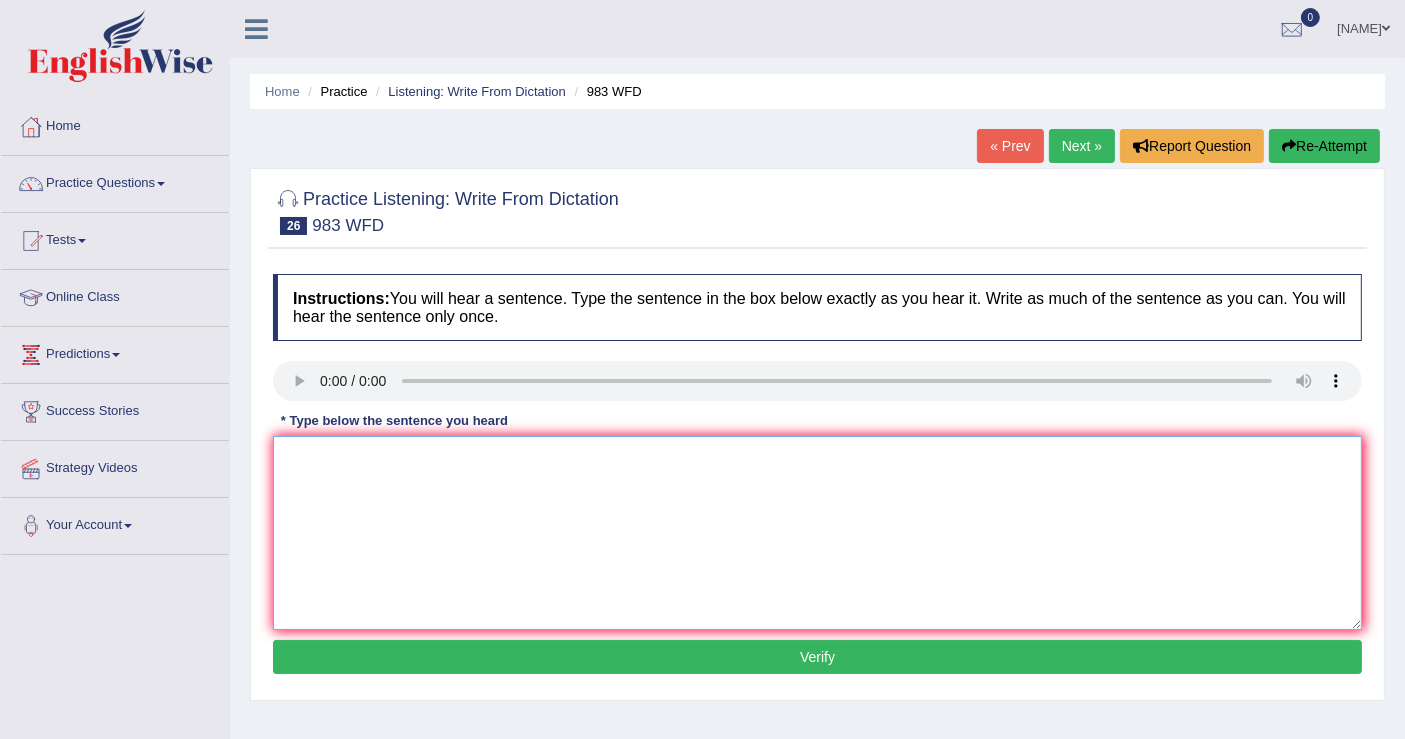 click at bounding box center [817, 533] 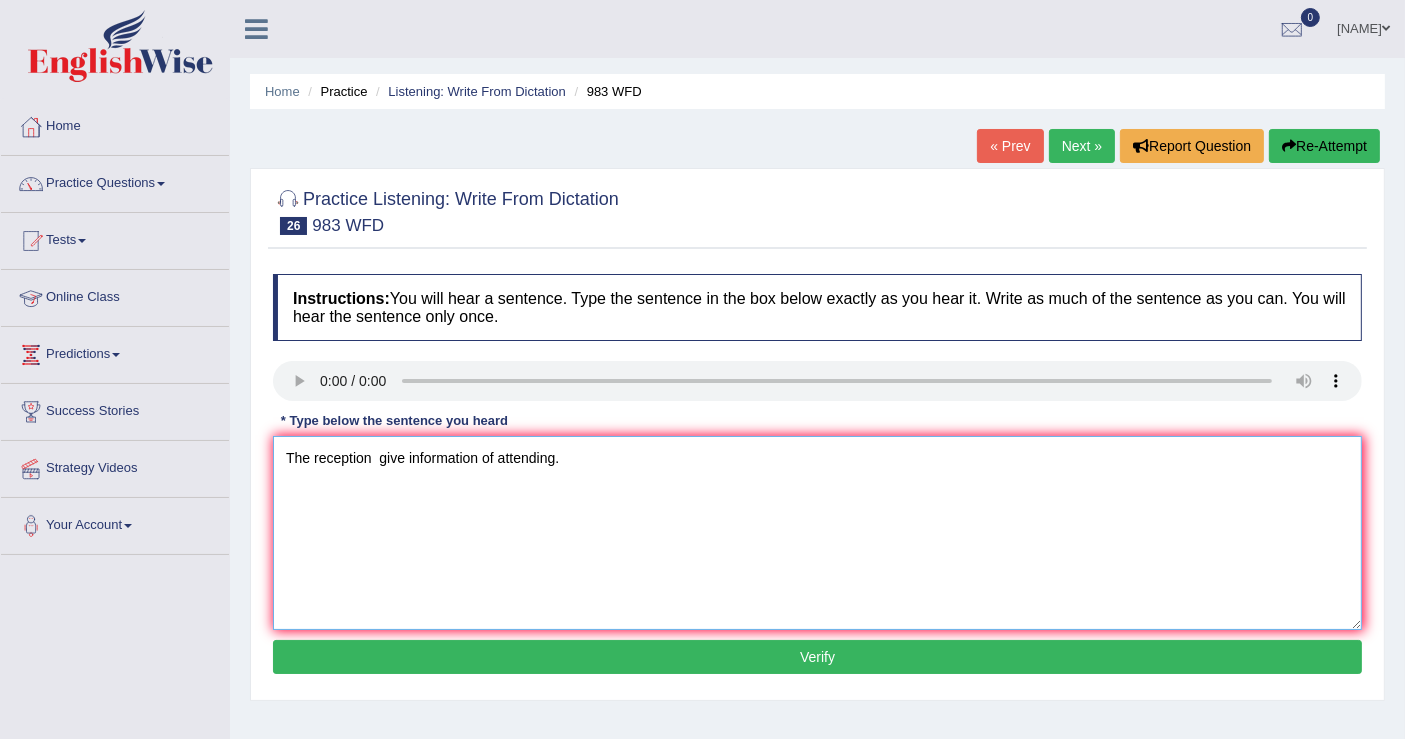 click on "The reception  give information of attending." at bounding box center [817, 533] 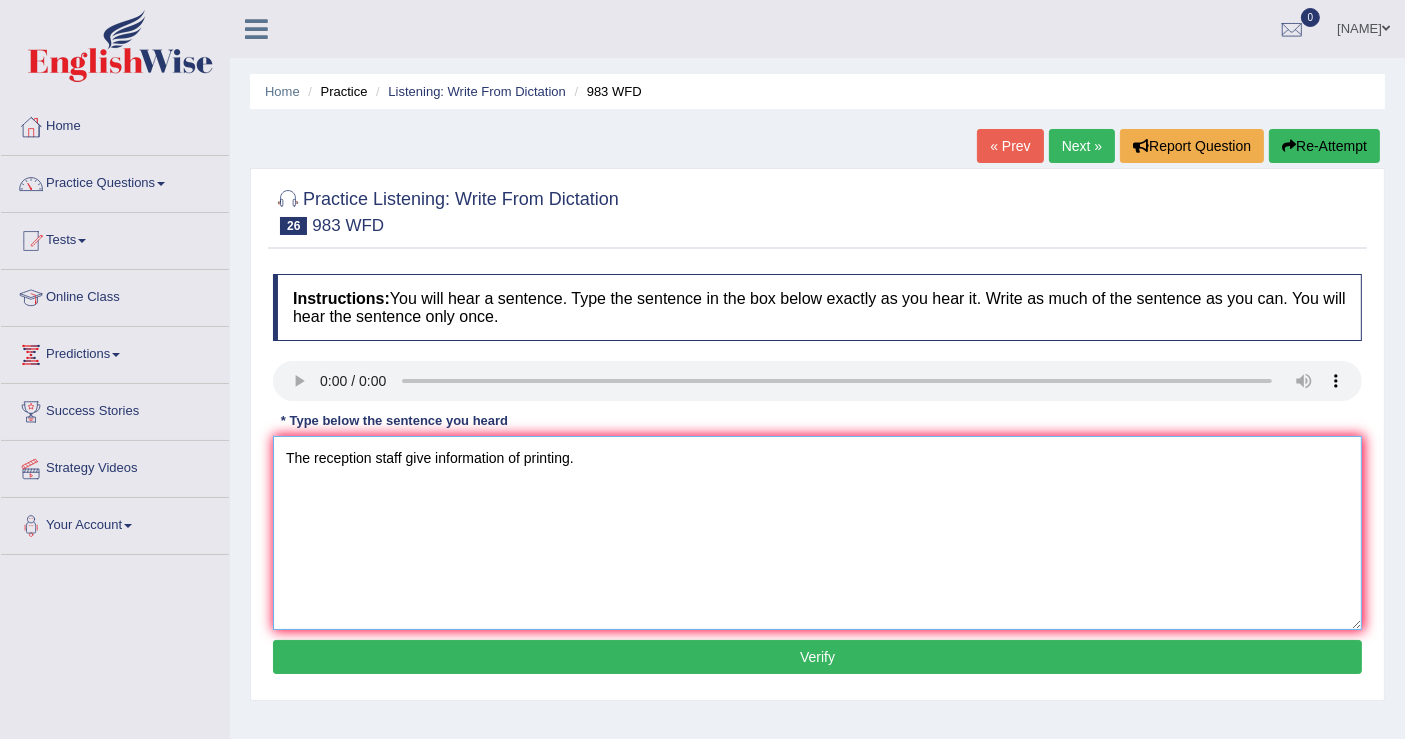click on "The reception staff give information of printing." at bounding box center (817, 533) 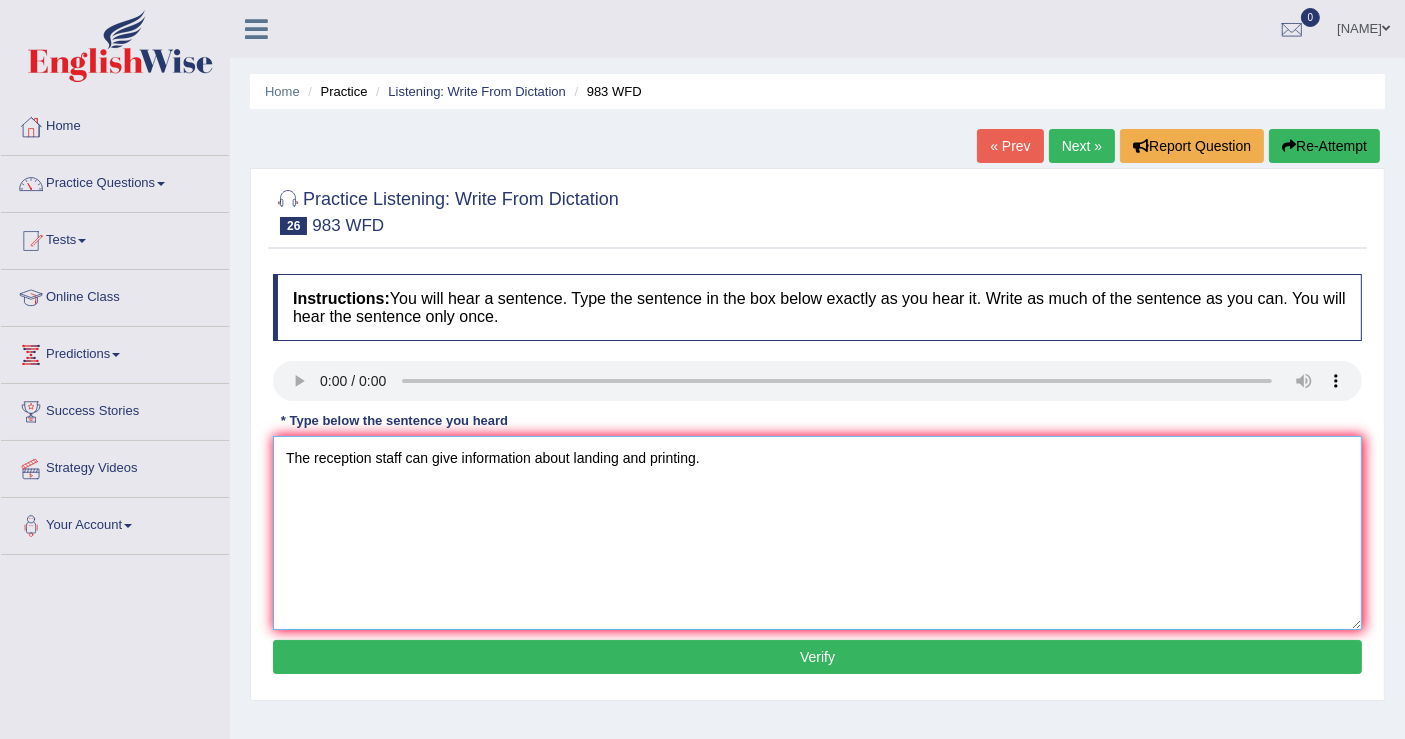 click on "The reception staff can give information about landing and printing." at bounding box center [817, 533] 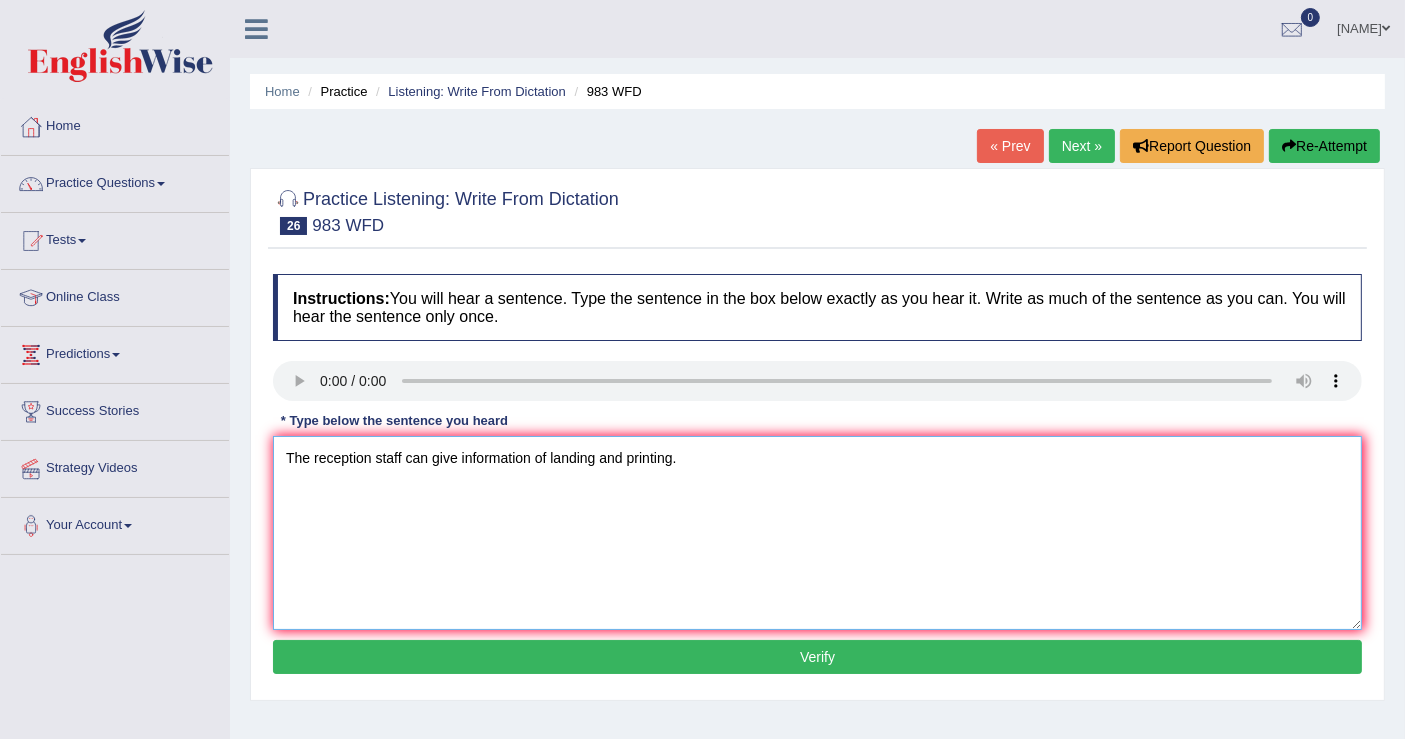 type on "The reception staff can give information of landing and printing." 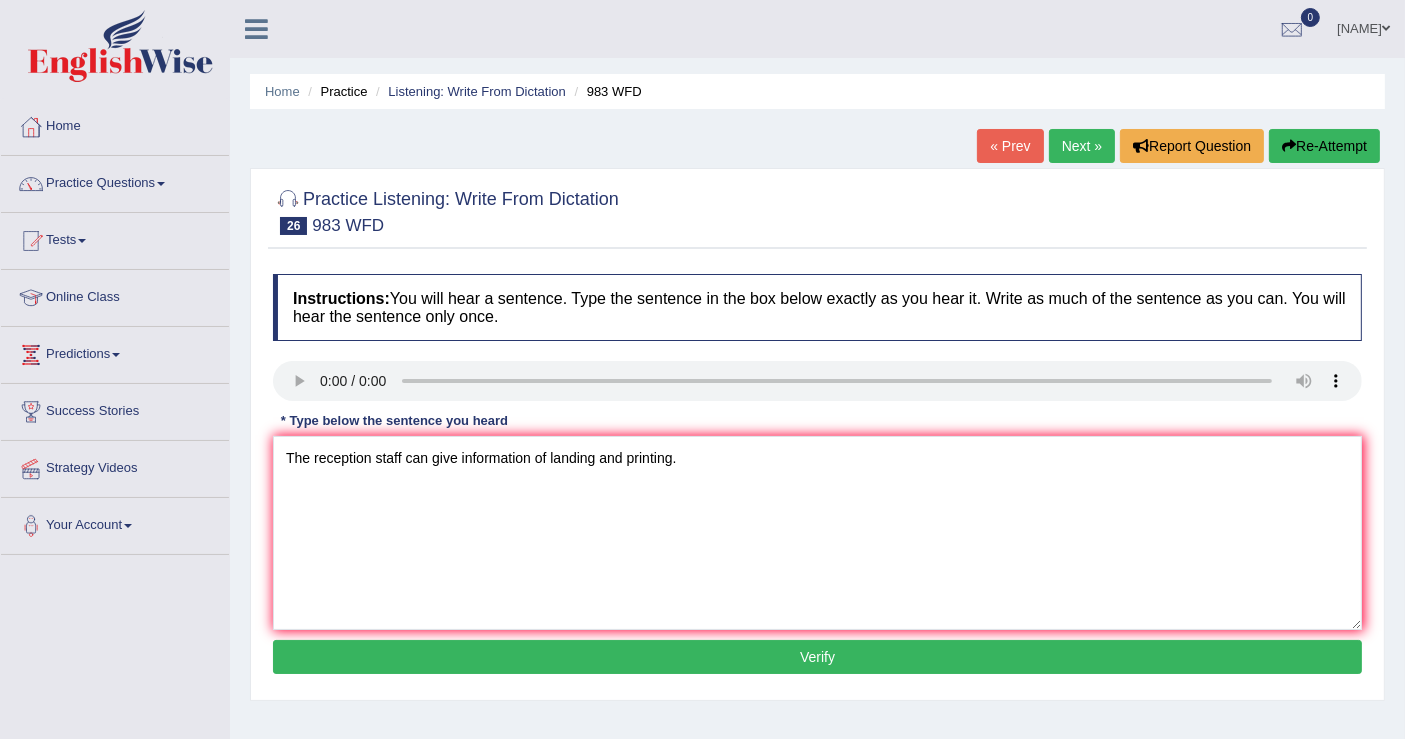 click on "Verify" at bounding box center (817, 657) 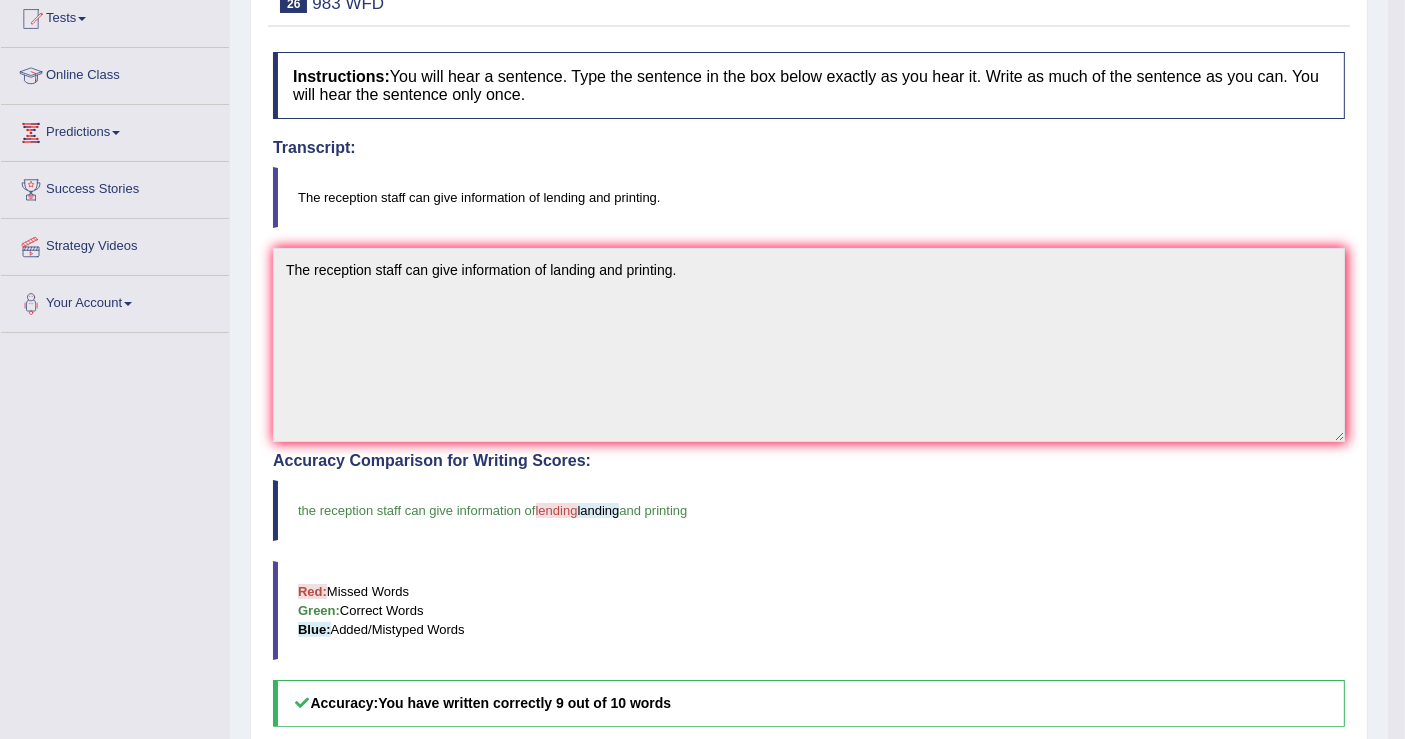 scroll, scrollTop: 0, scrollLeft: 0, axis: both 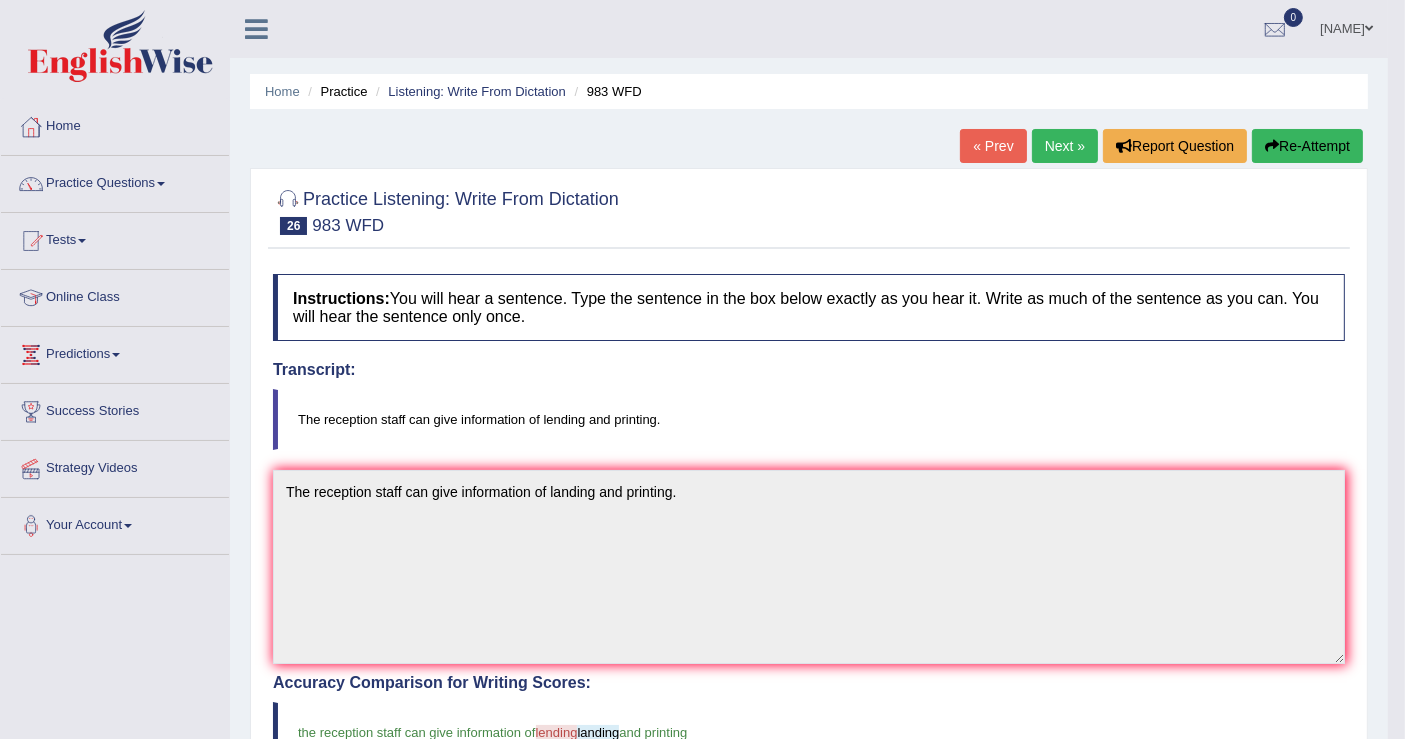 click on "Next »" at bounding box center [1065, 146] 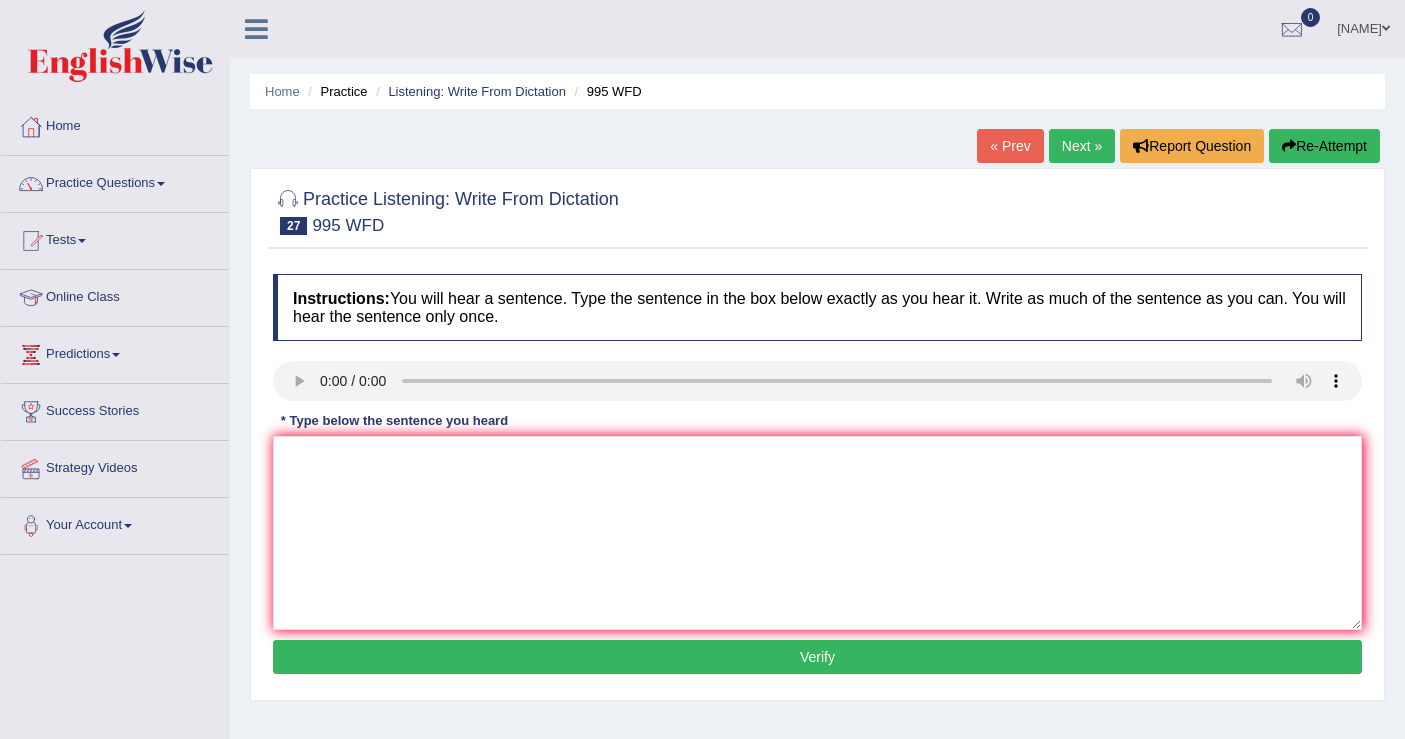 scroll, scrollTop: 0, scrollLeft: 0, axis: both 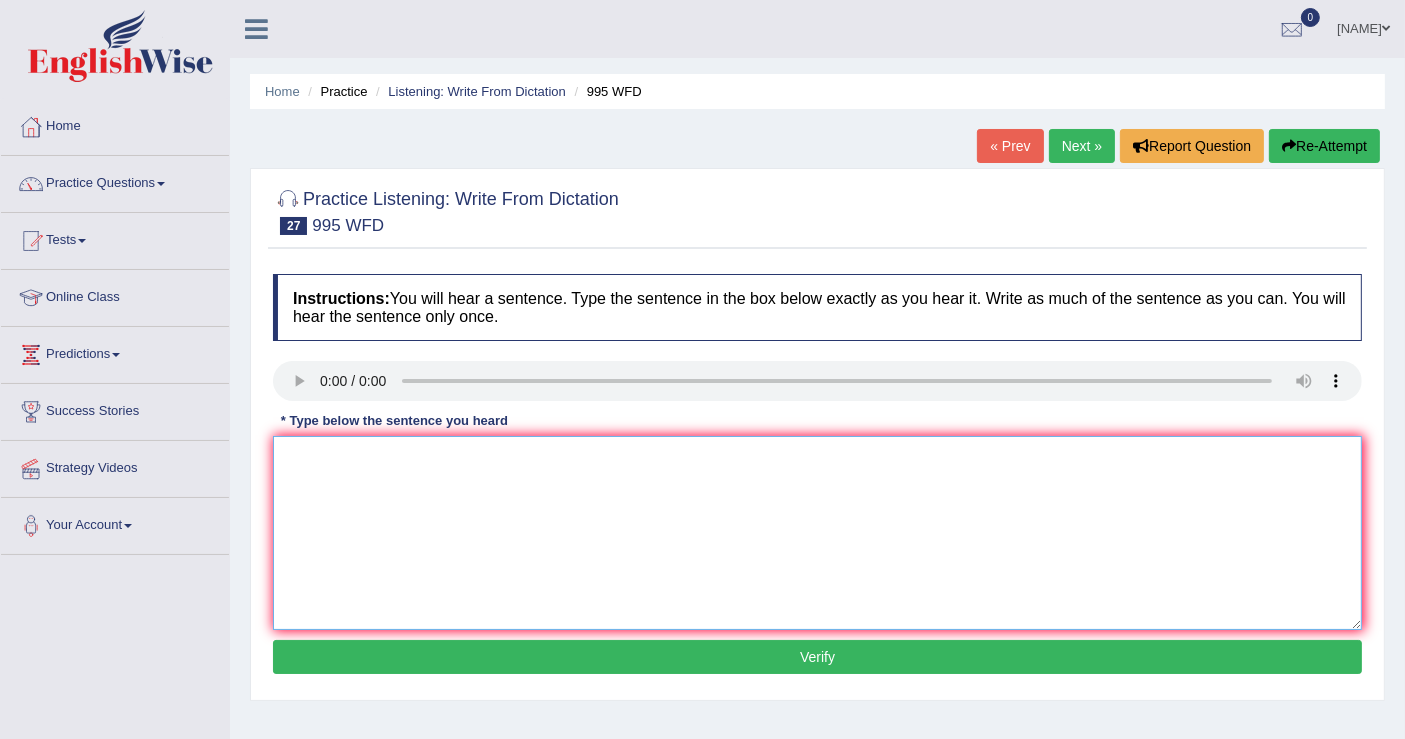 click at bounding box center (817, 533) 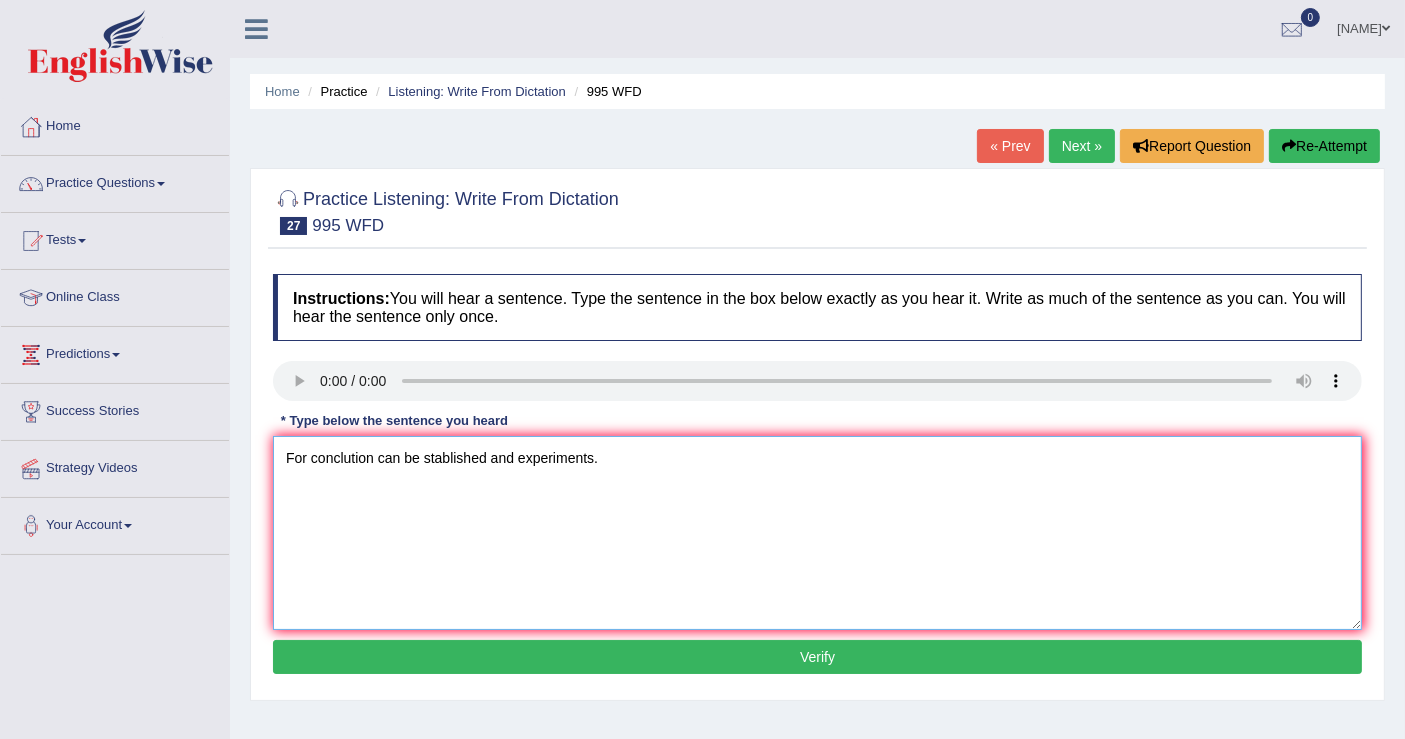 click on "For conclution can be stablished and experiments." at bounding box center [817, 533] 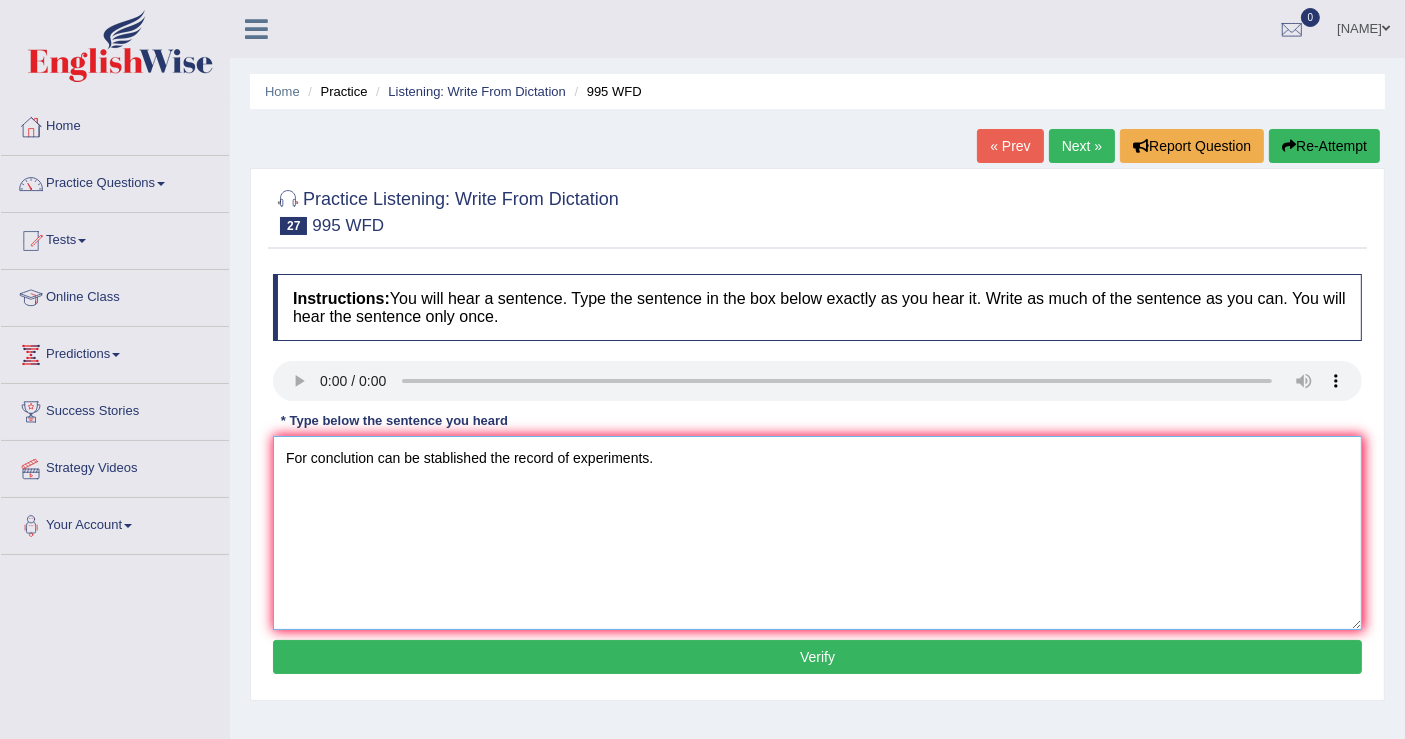 type on "For conclution can be stablished the record of experiments." 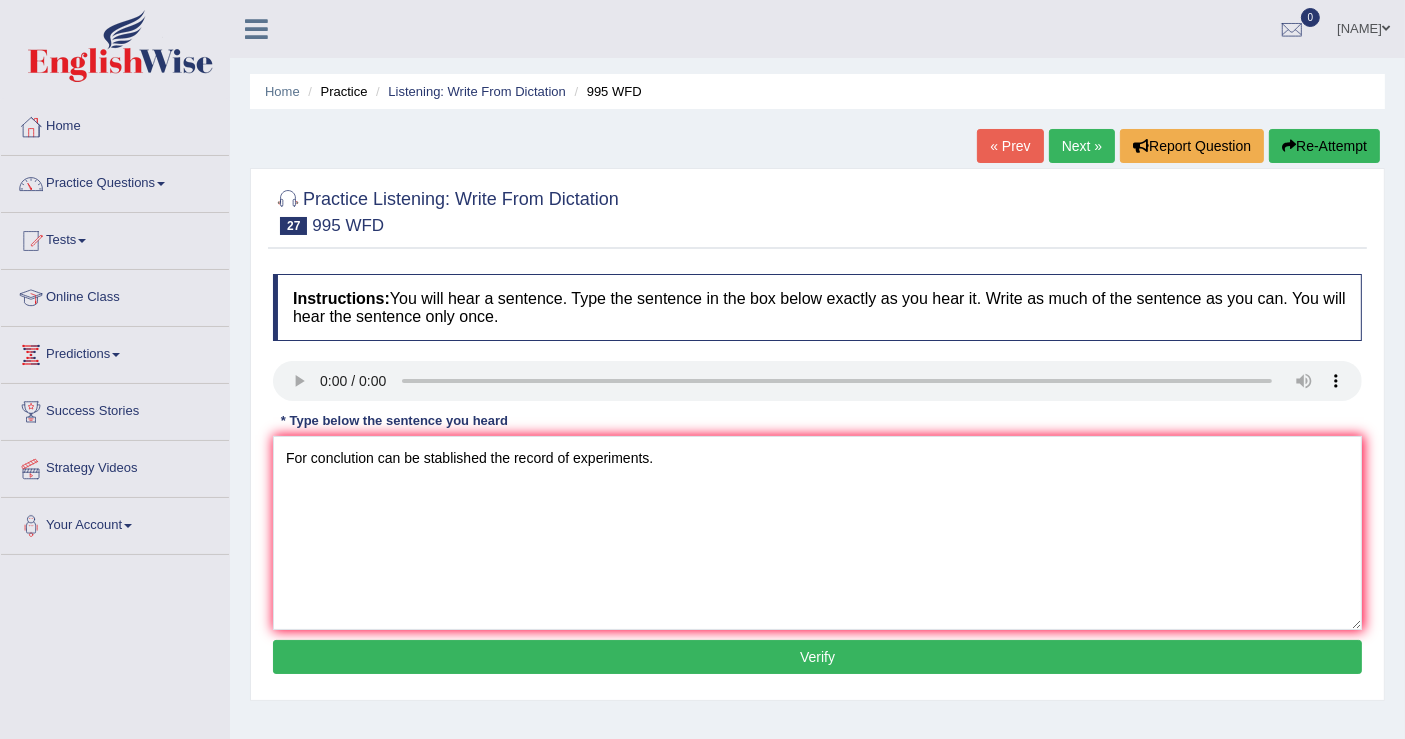click on "Verify" at bounding box center (817, 657) 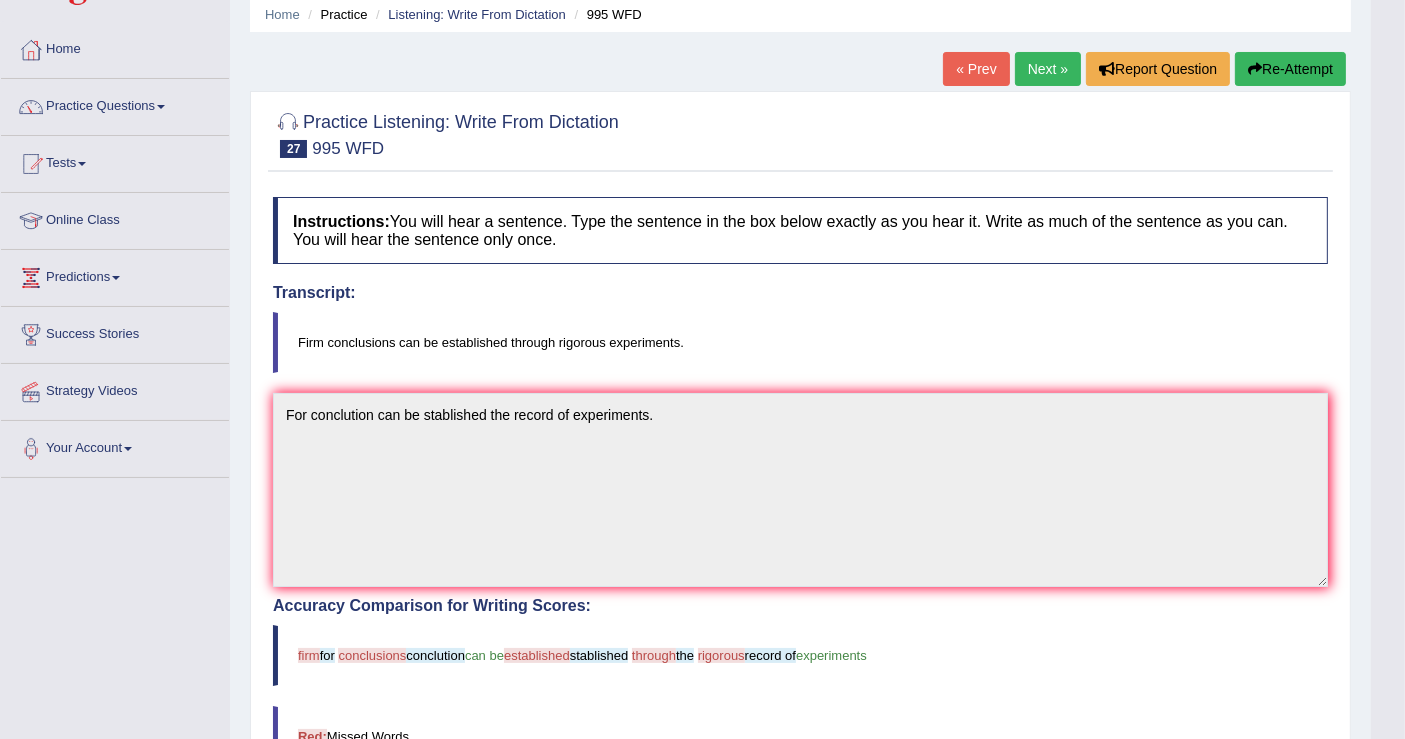 scroll, scrollTop: 111, scrollLeft: 0, axis: vertical 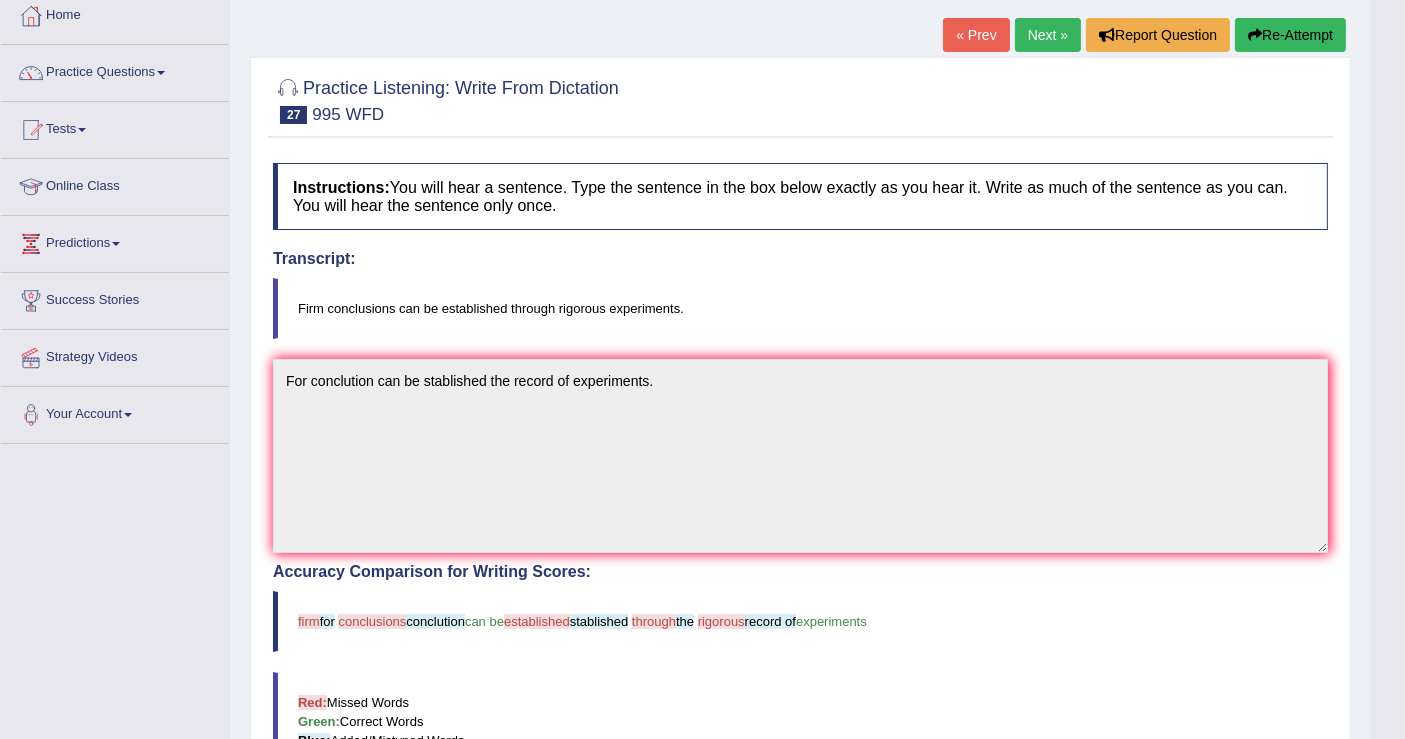 click on "Re-Attempt" at bounding box center [1290, 35] 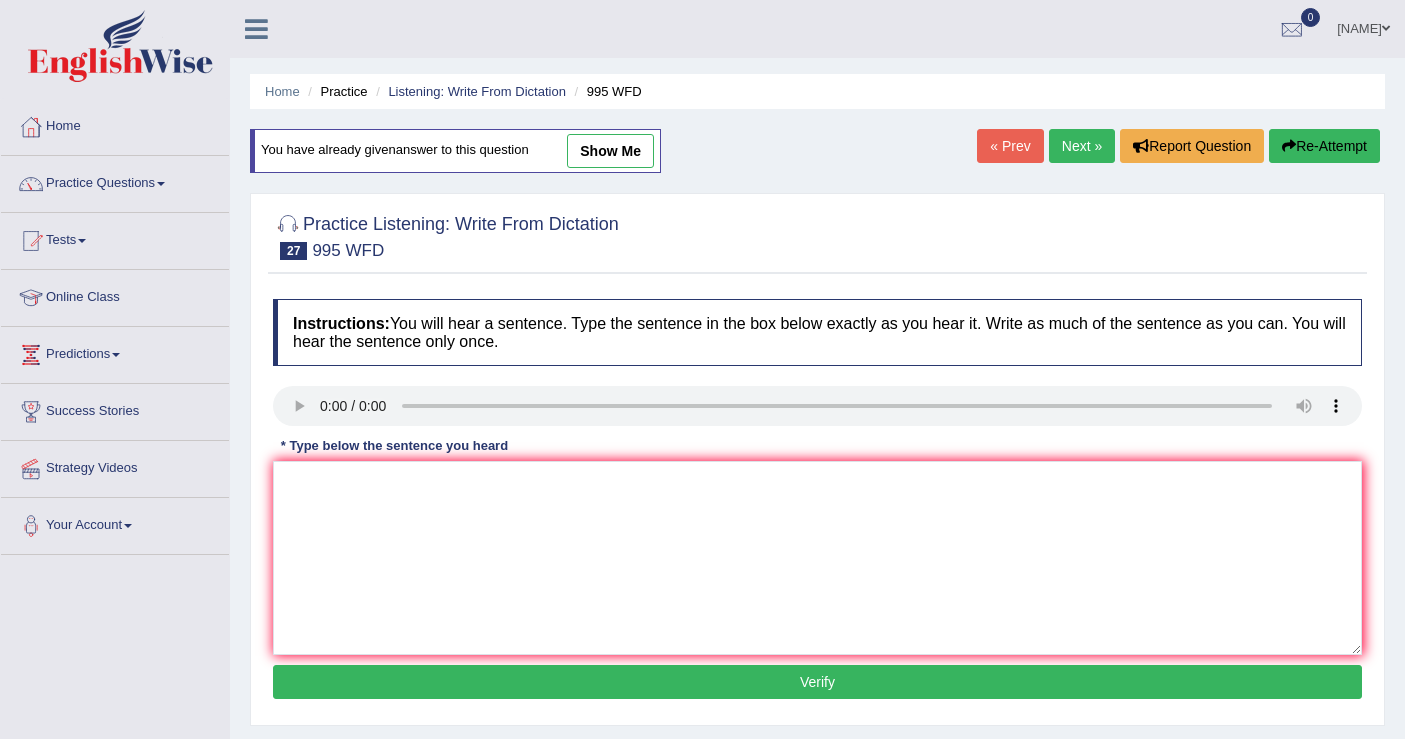 scroll, scrollTop: 111, scrollLeft: 0, axis: vertical 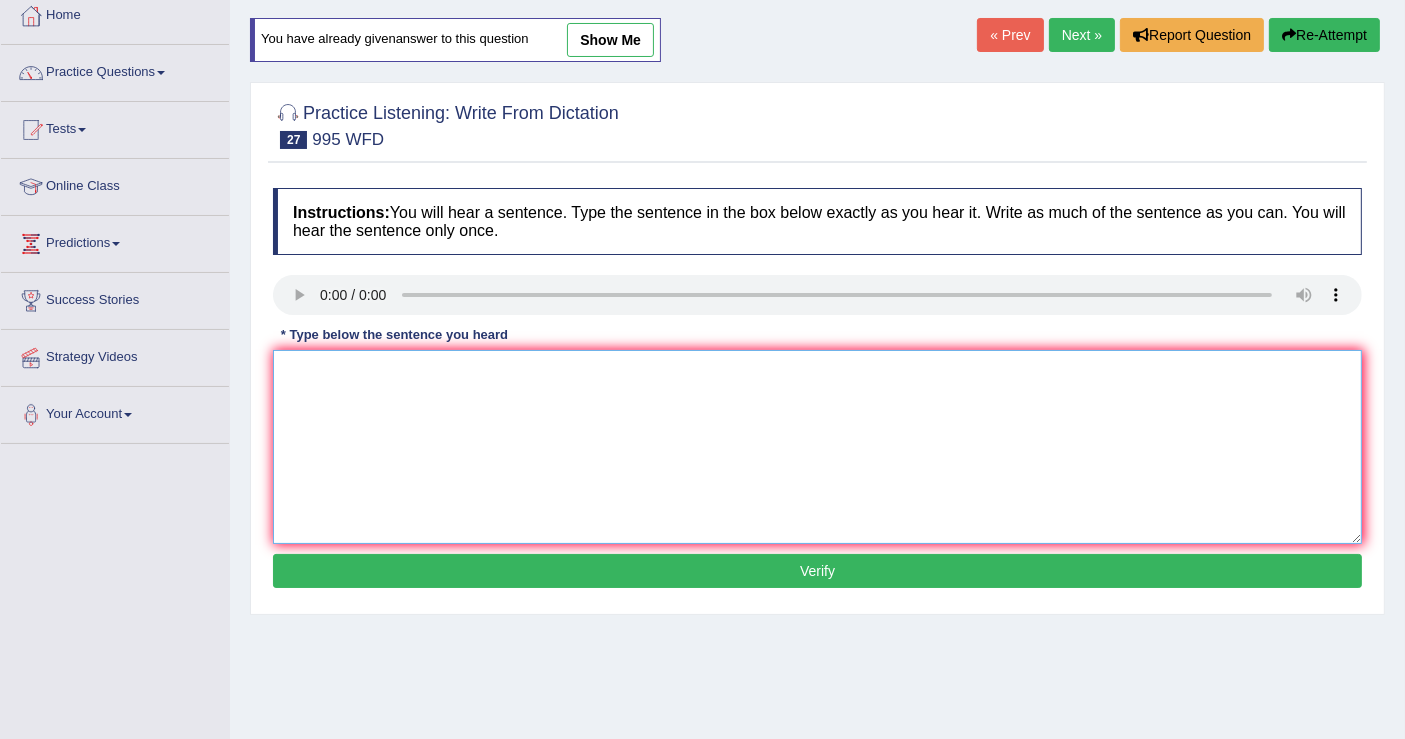 click at bounding box center [817, 447] 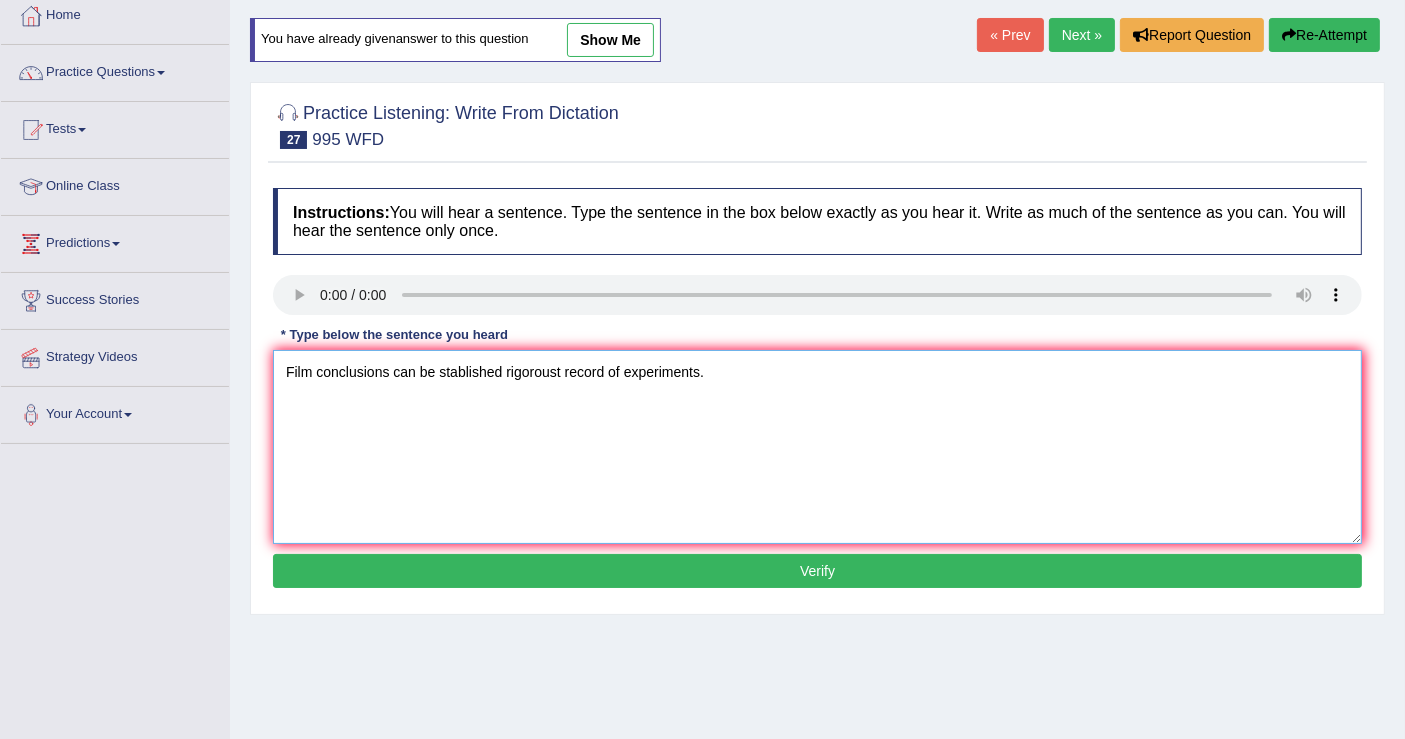 click on "Film conclusions can be stablished rigoroust record of experiments." at bounding box center [817, 447] 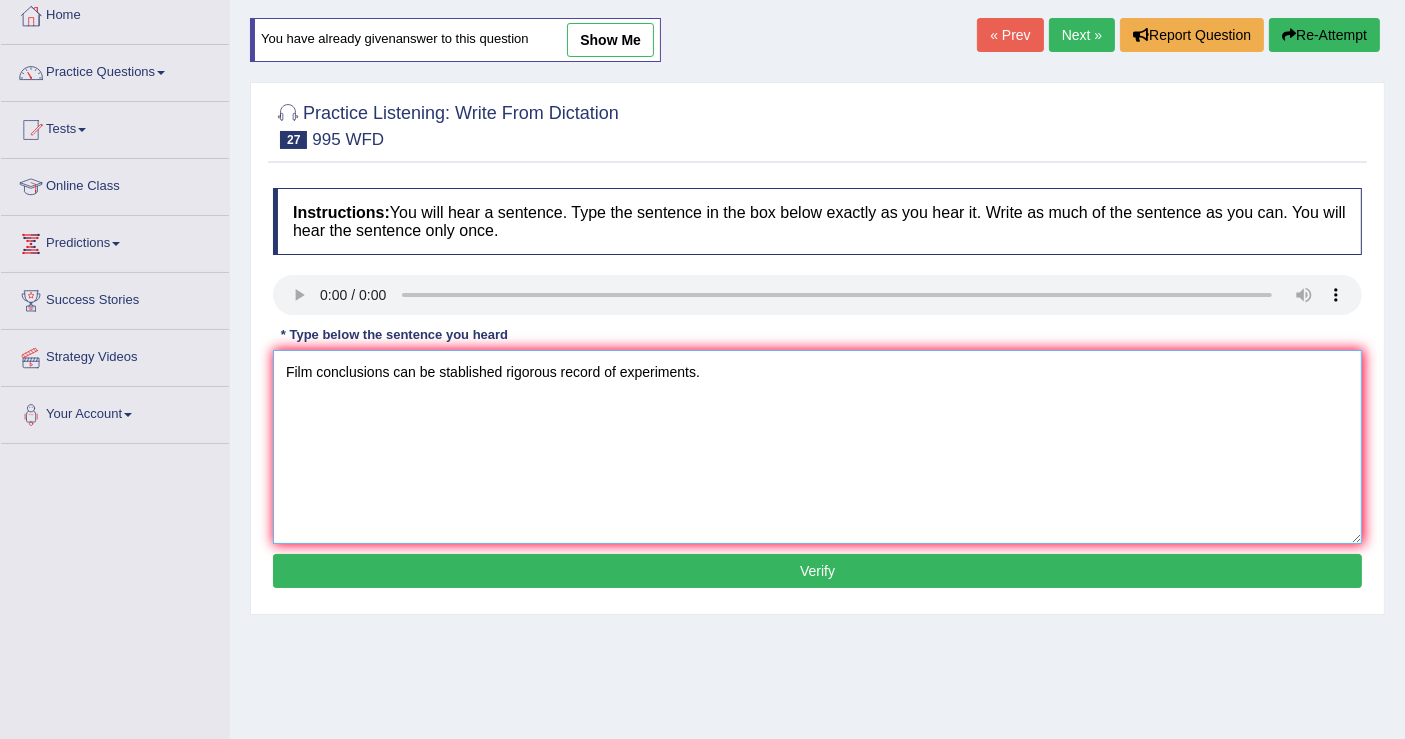 click on "Film conclusions can be stablished rigorous record of experiments." at bounding box center [817, 447] 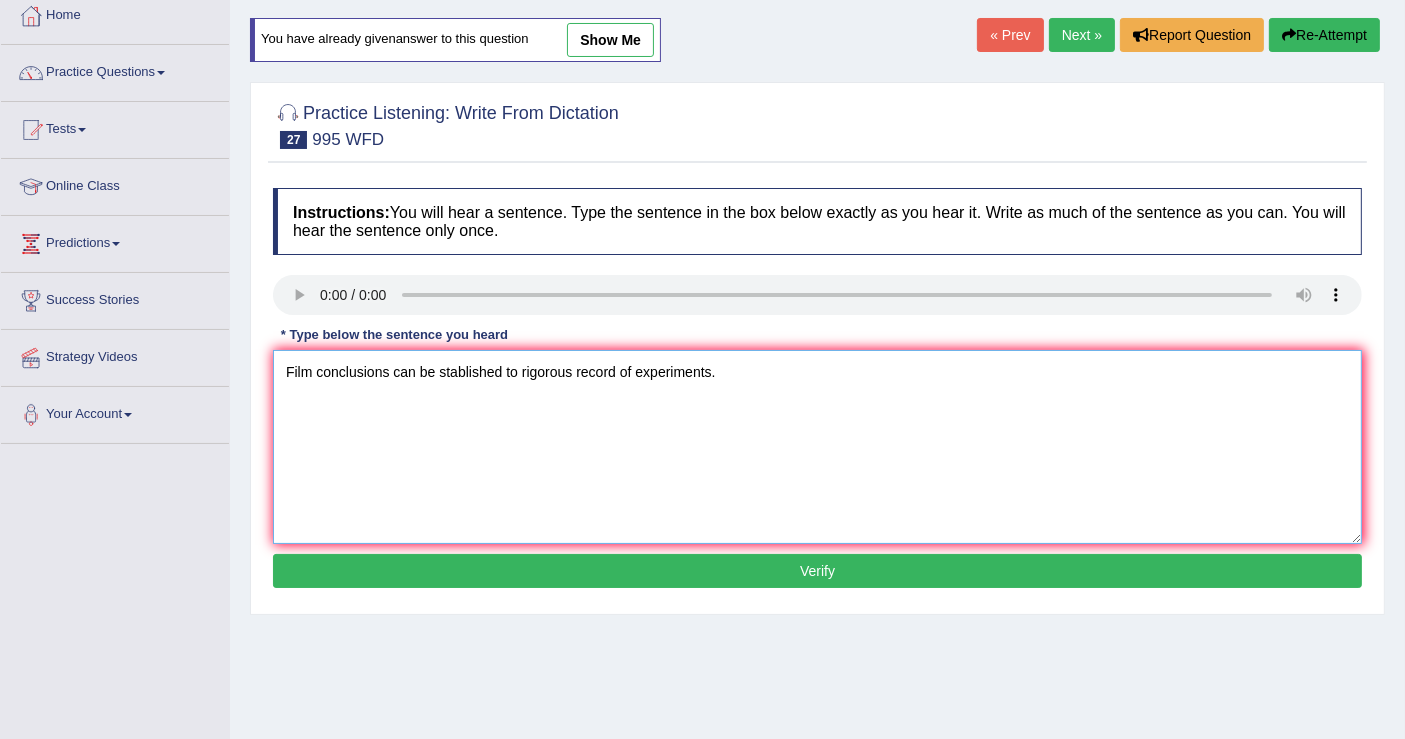 type on "Film conclusions can be stablished to rigorous record of experiments." 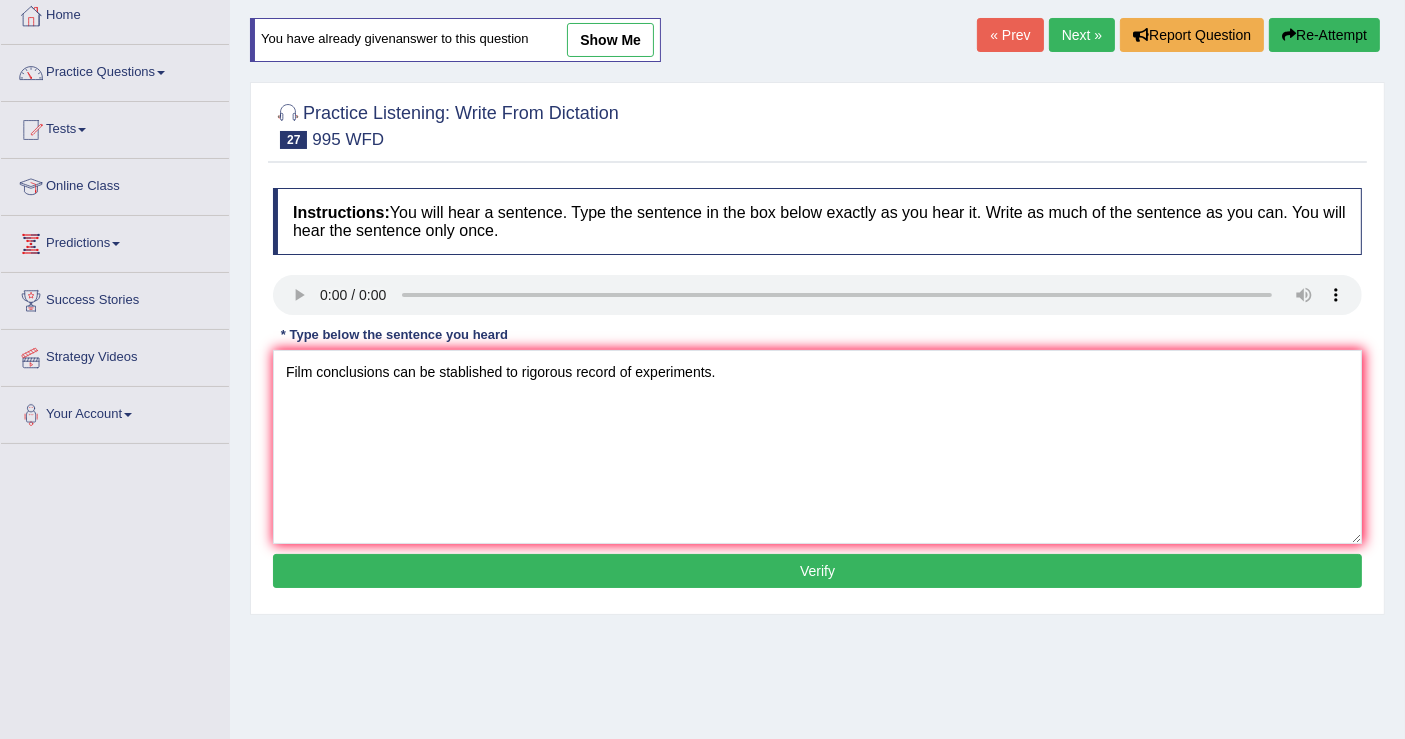 click on "Verify" at bounding box center (817, 571) 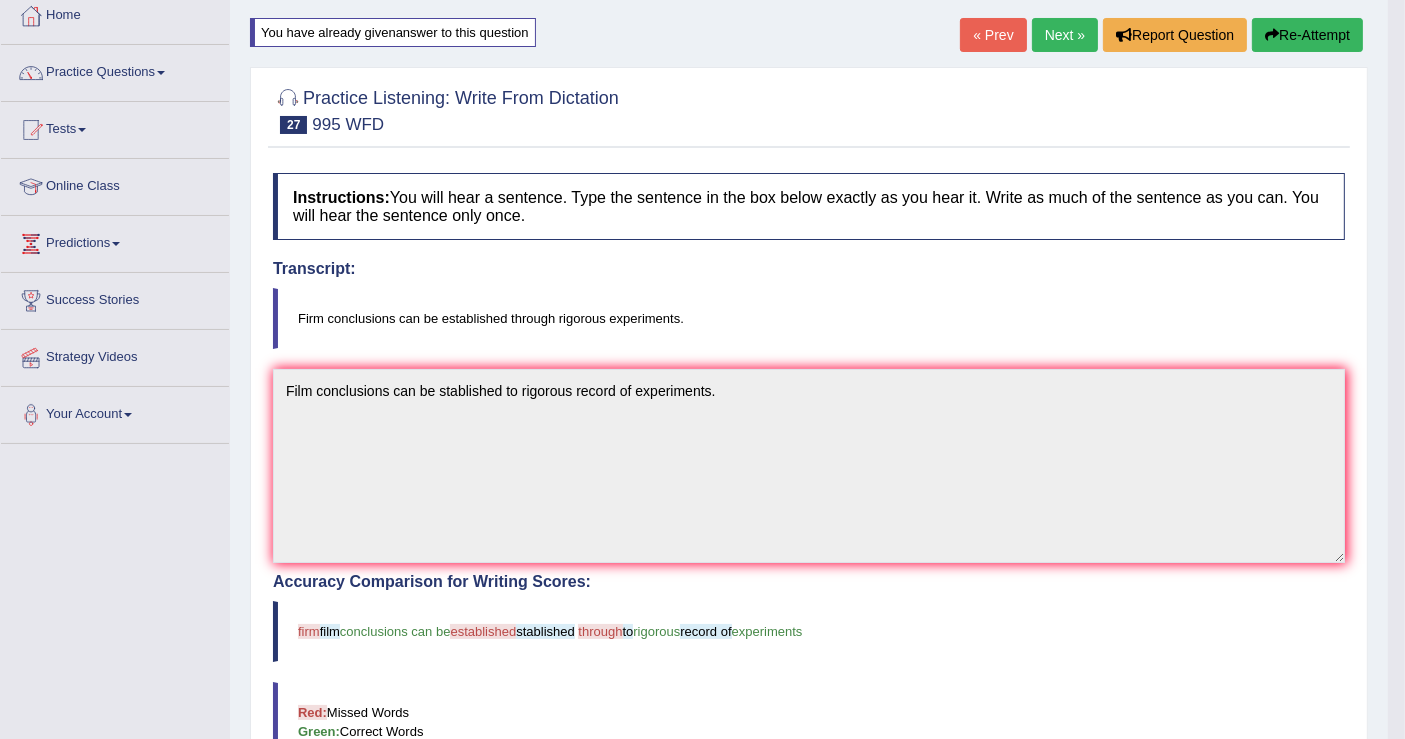 click on "Re-Attempt" at bounding box center [1307, 35] 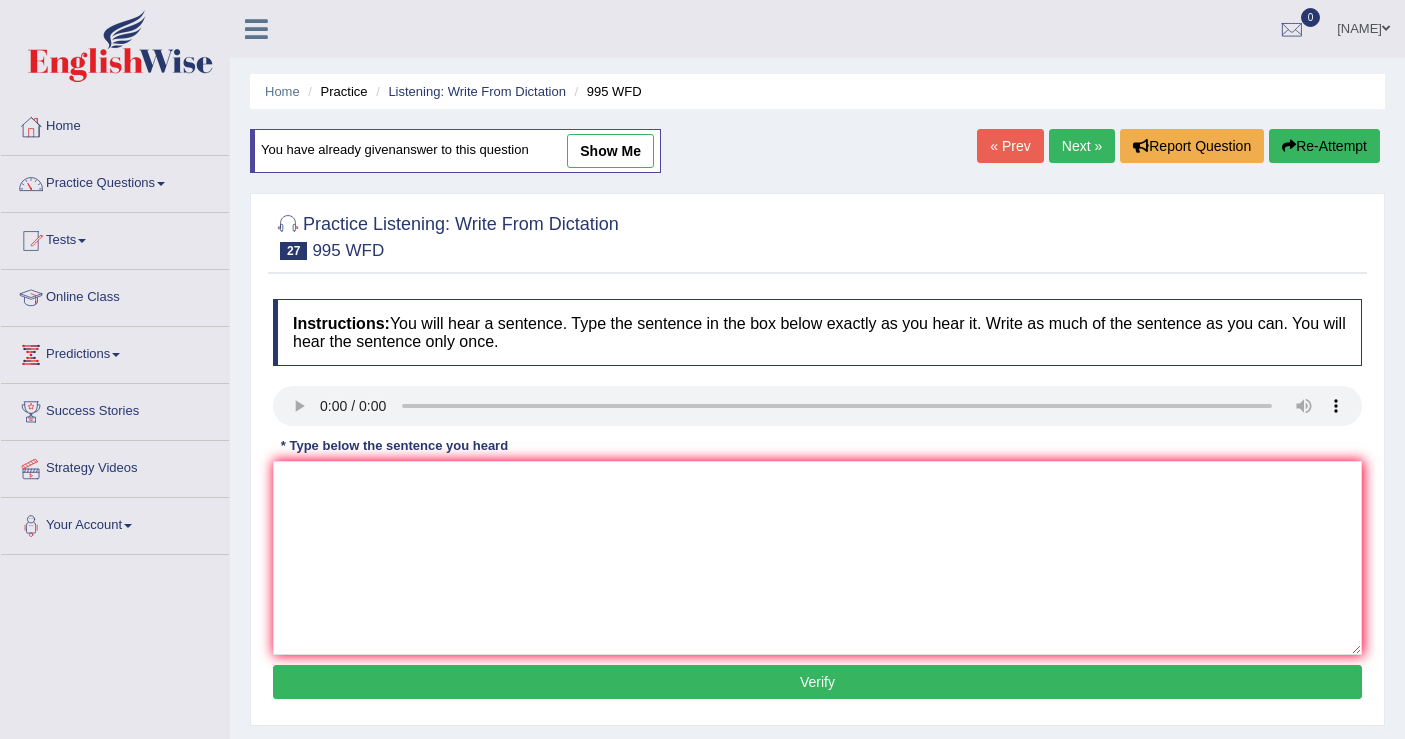scroll, scrollTop: 111, scrollLeft: 0, axis: vertical 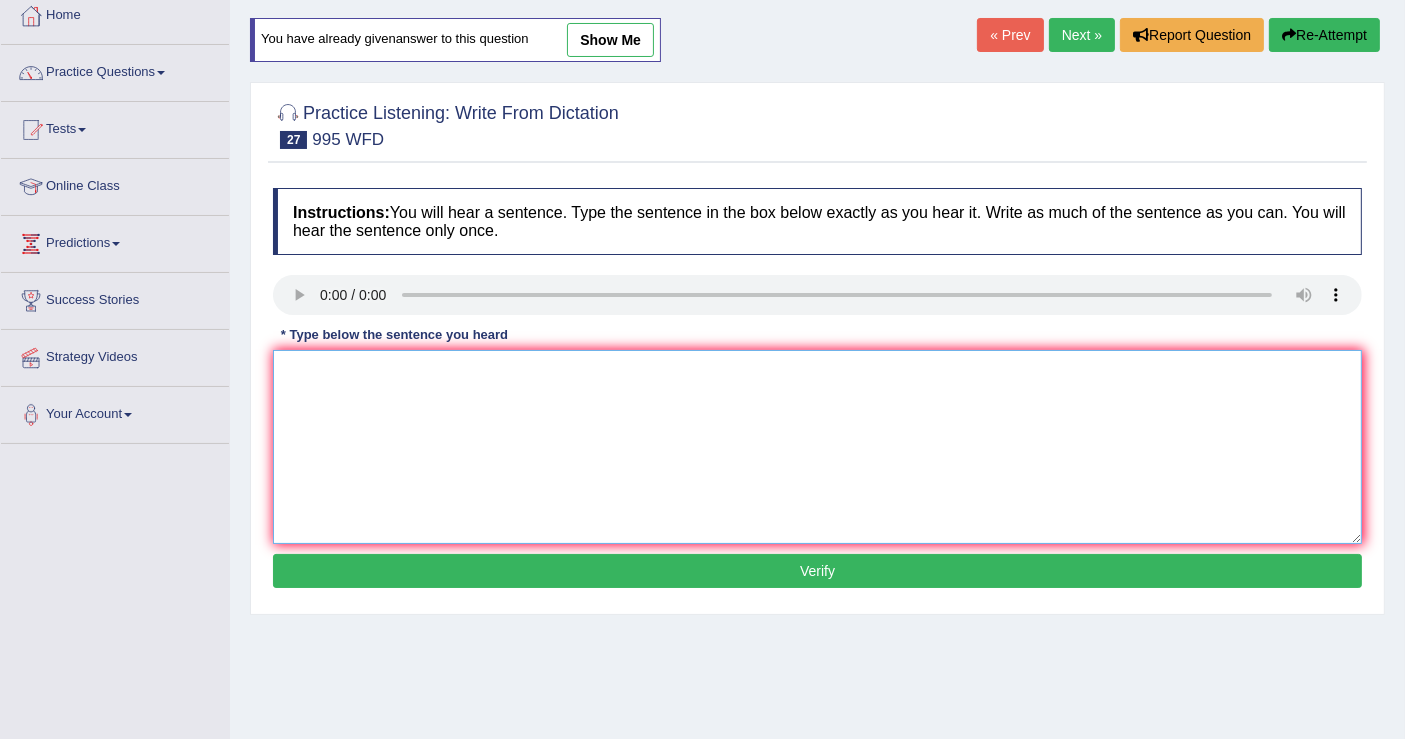 click at bounding box center [817, 447] 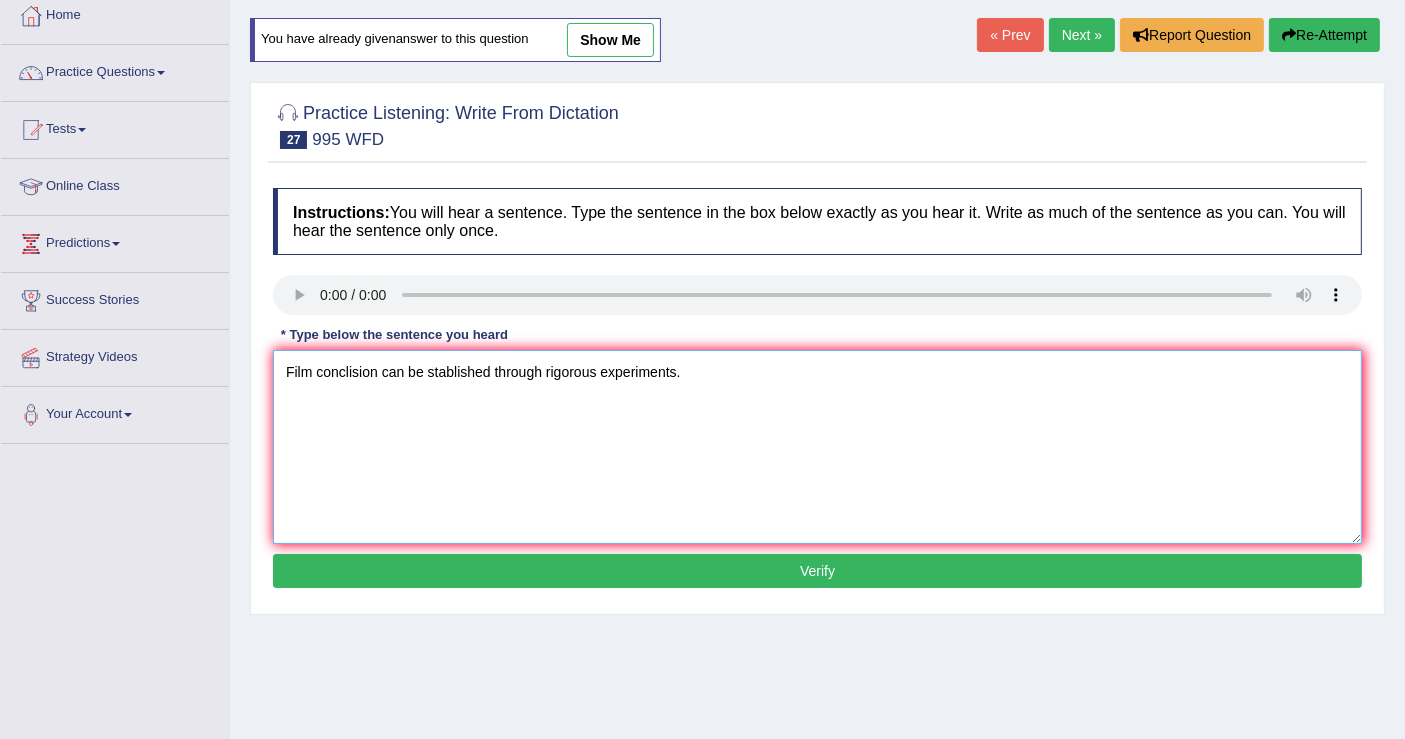 type on "Film conclision can be stablished through rigorous experiments." 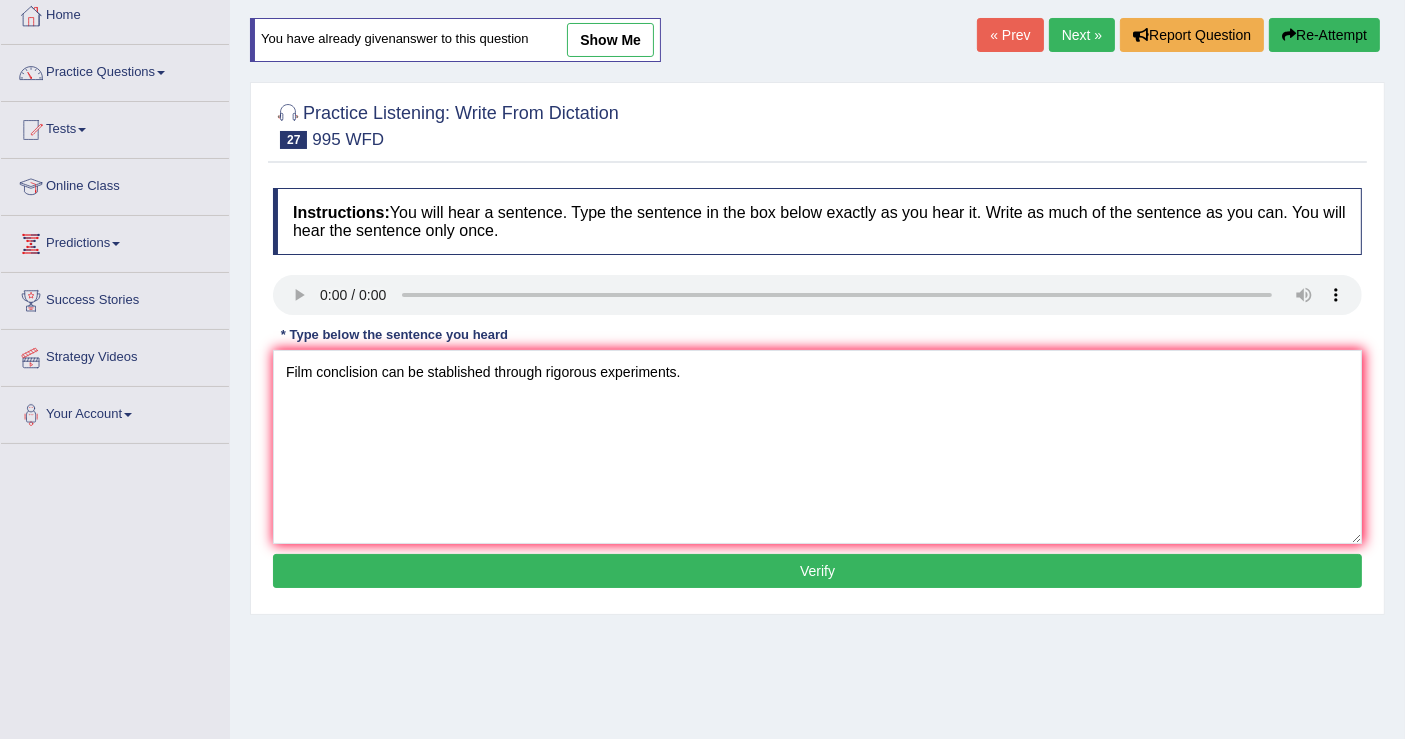 click on "Verify" at bounding box center (817, 571) 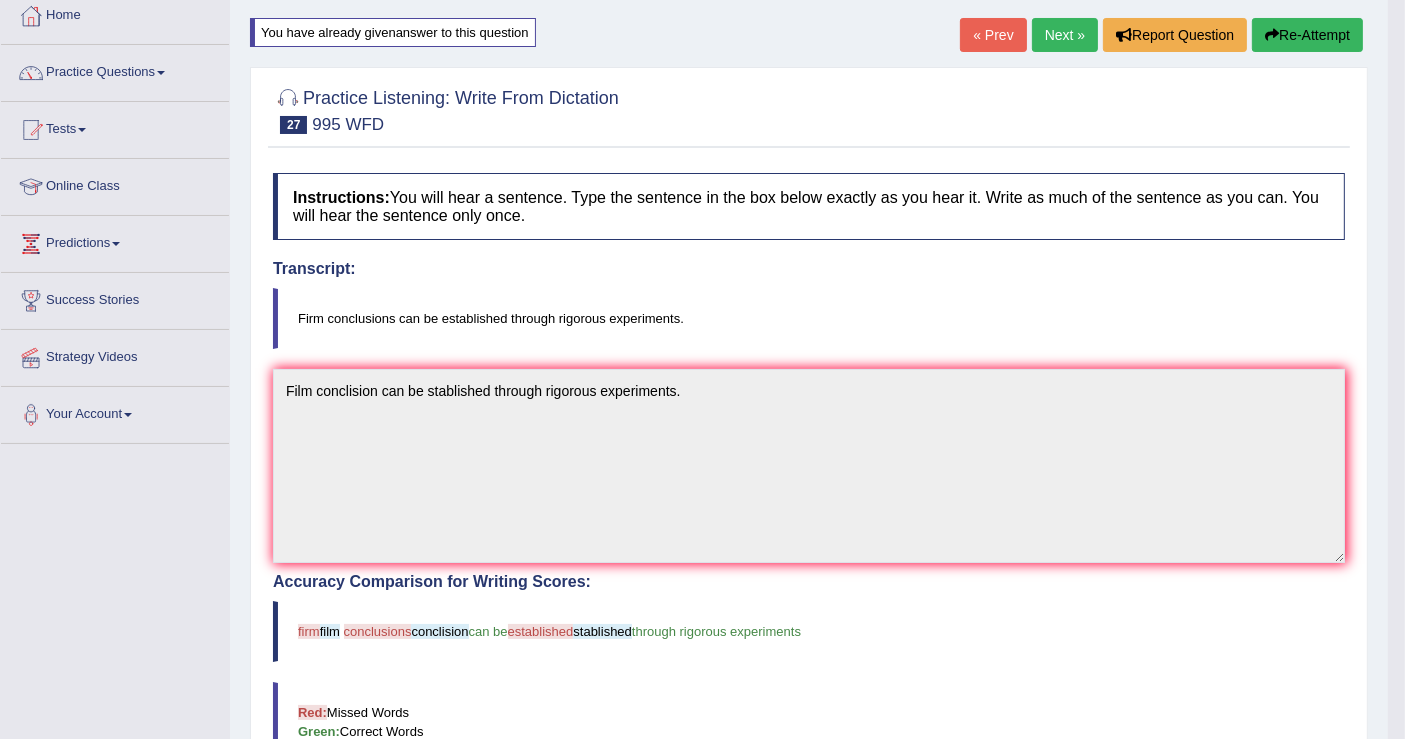 click on "Re-Attempt" at bounding box center [1307, 35] 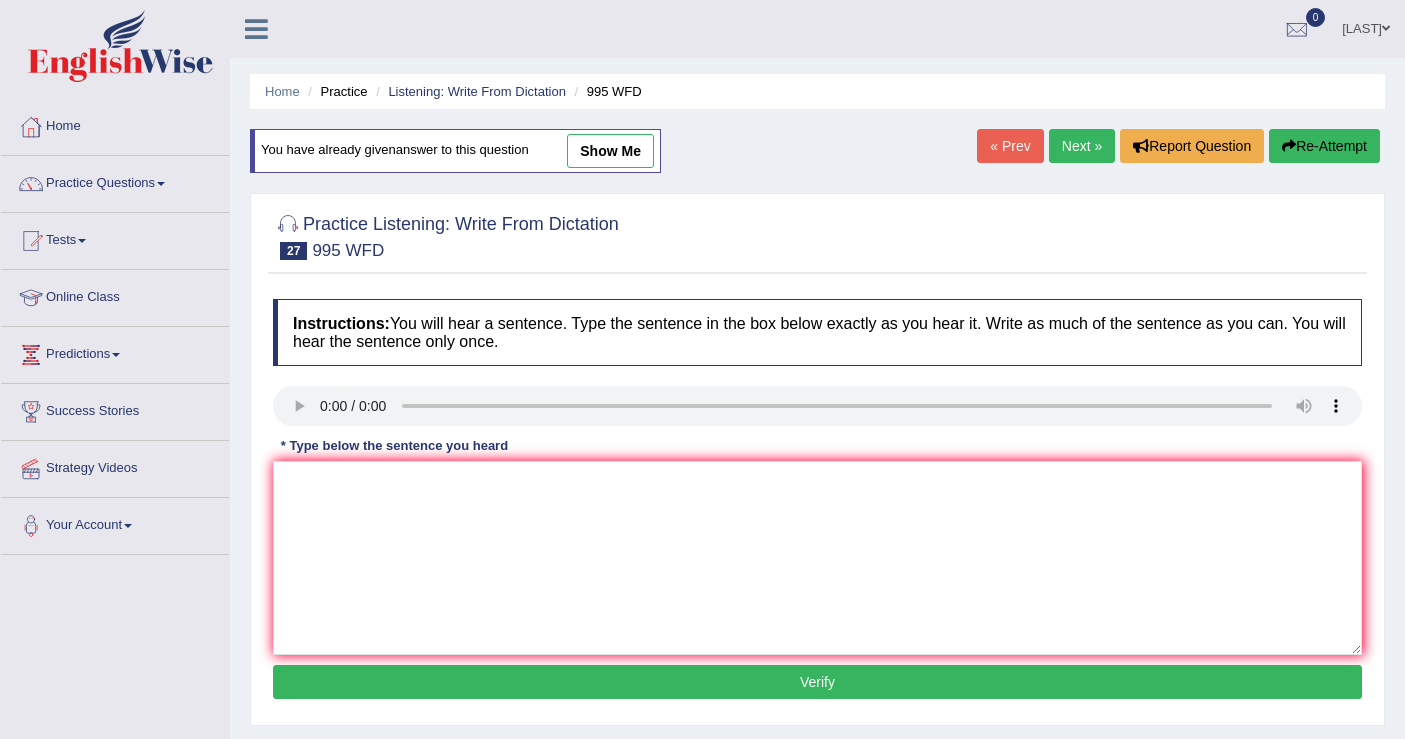 scroll, scrollTop: 111, scrollLeft: 0, axis: vertical 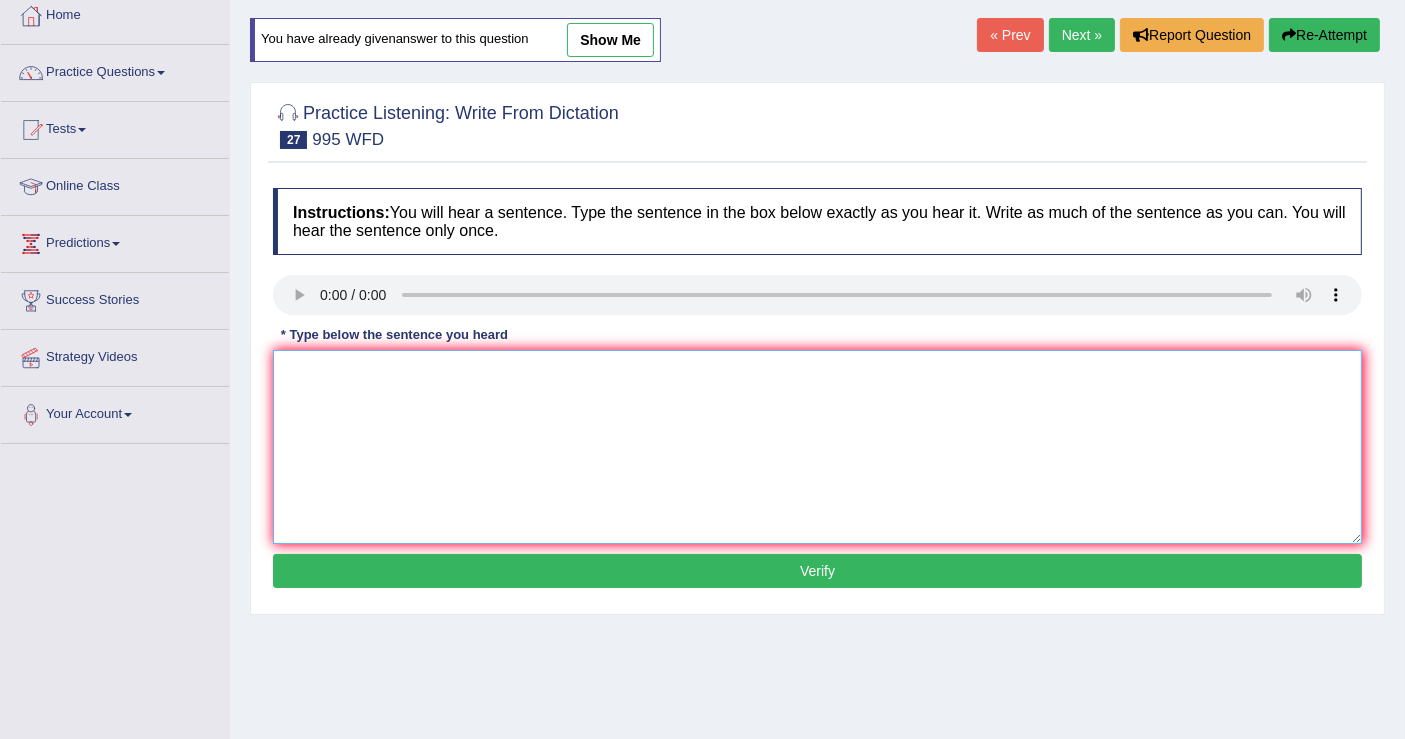 click at bounding box center (817, 447) 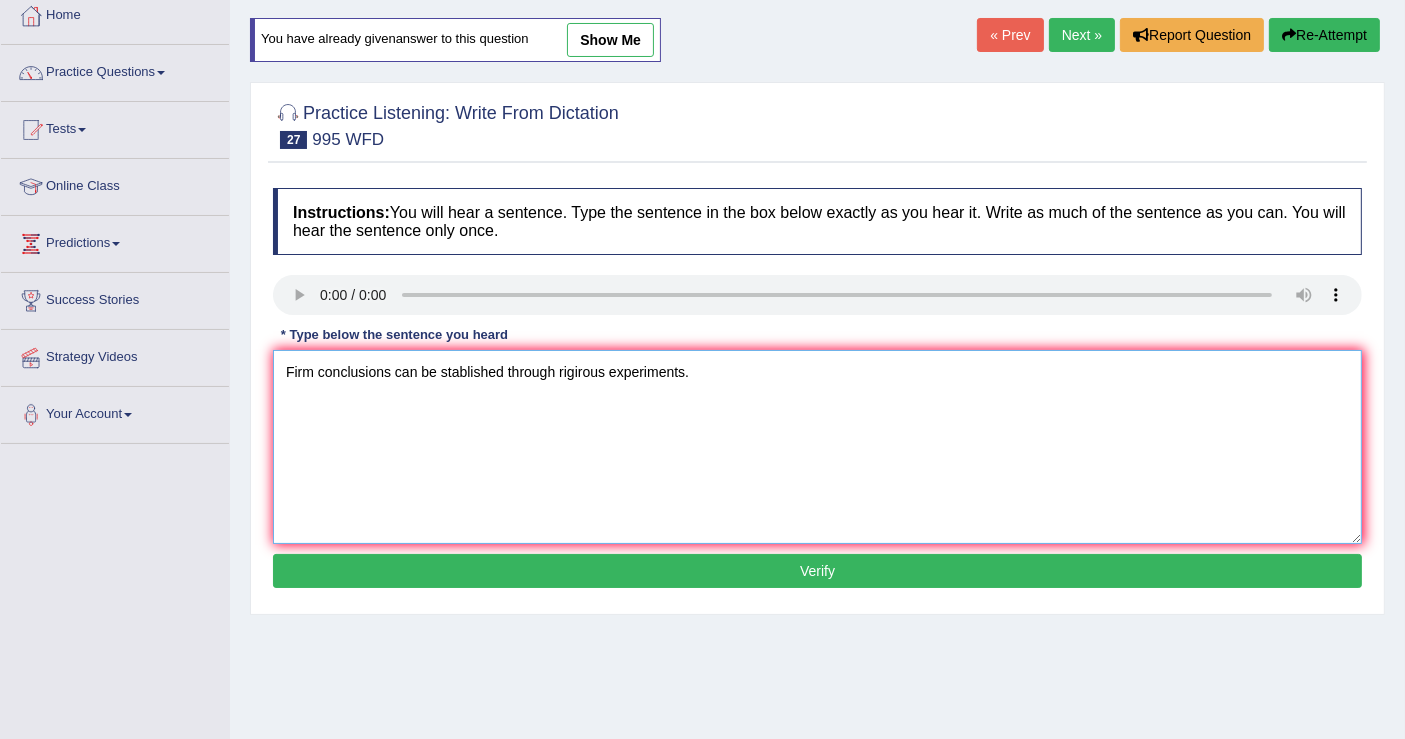type on "Firm conclusions can be stablished through rigirous experiments." 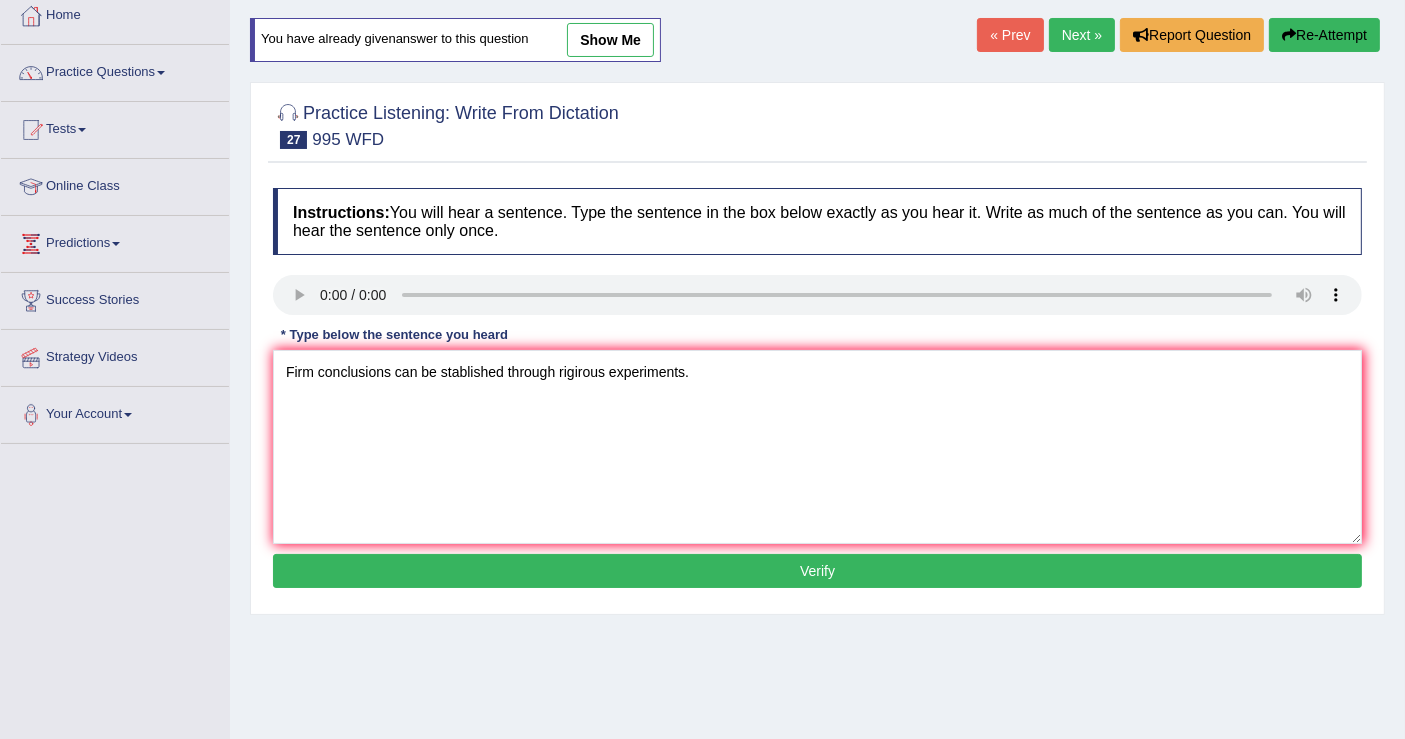 click on "Verify" at bounding box center (817, 571) 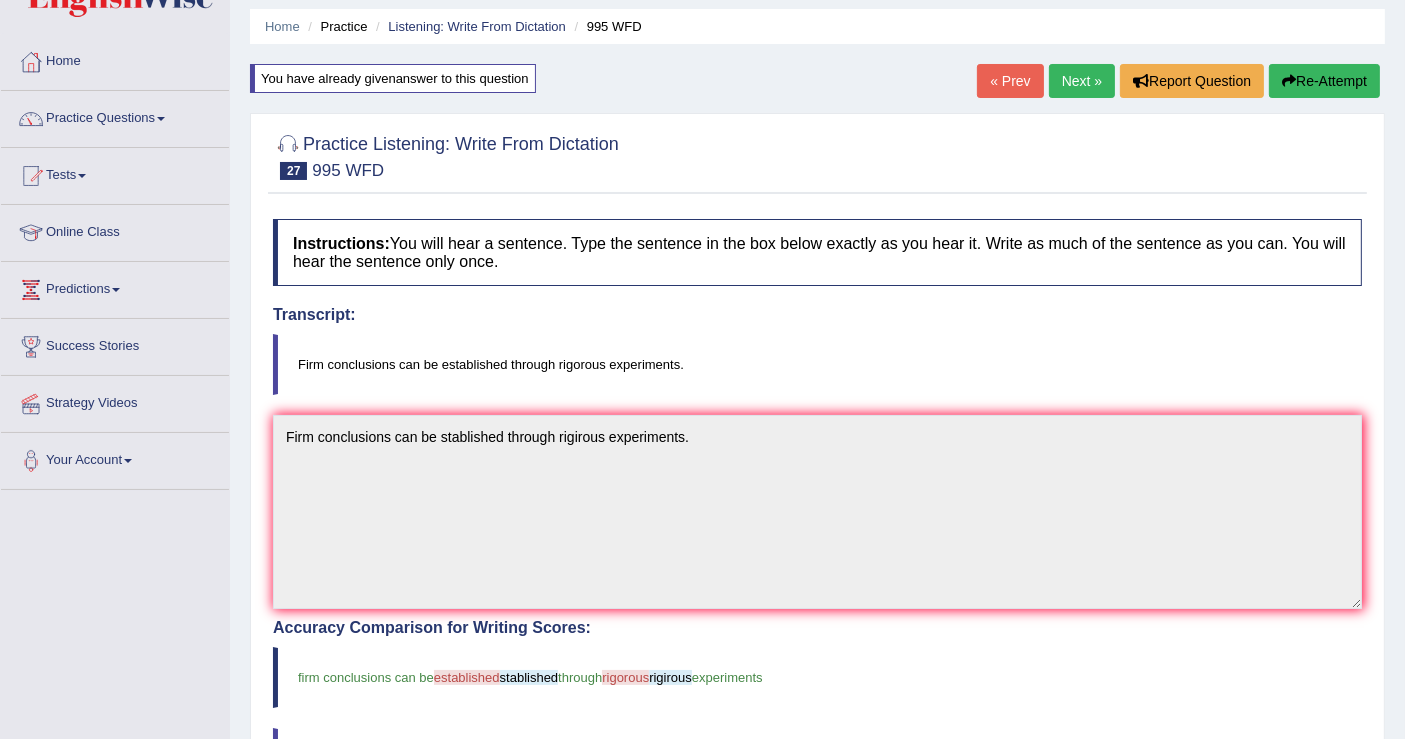 scroll, scrollTop: 111, scrollLeft: 0, axis: vertical 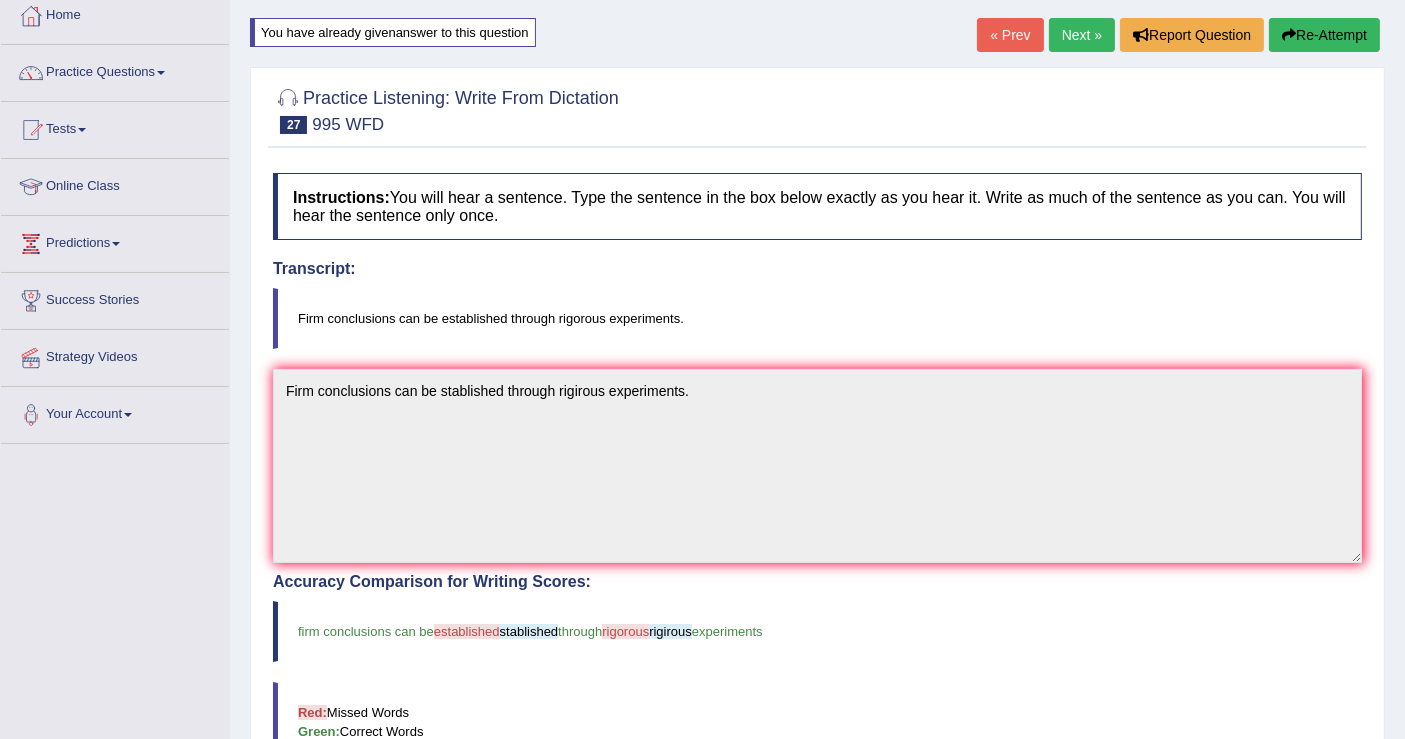 click on "Next »" at bounding box center [1082, 35] 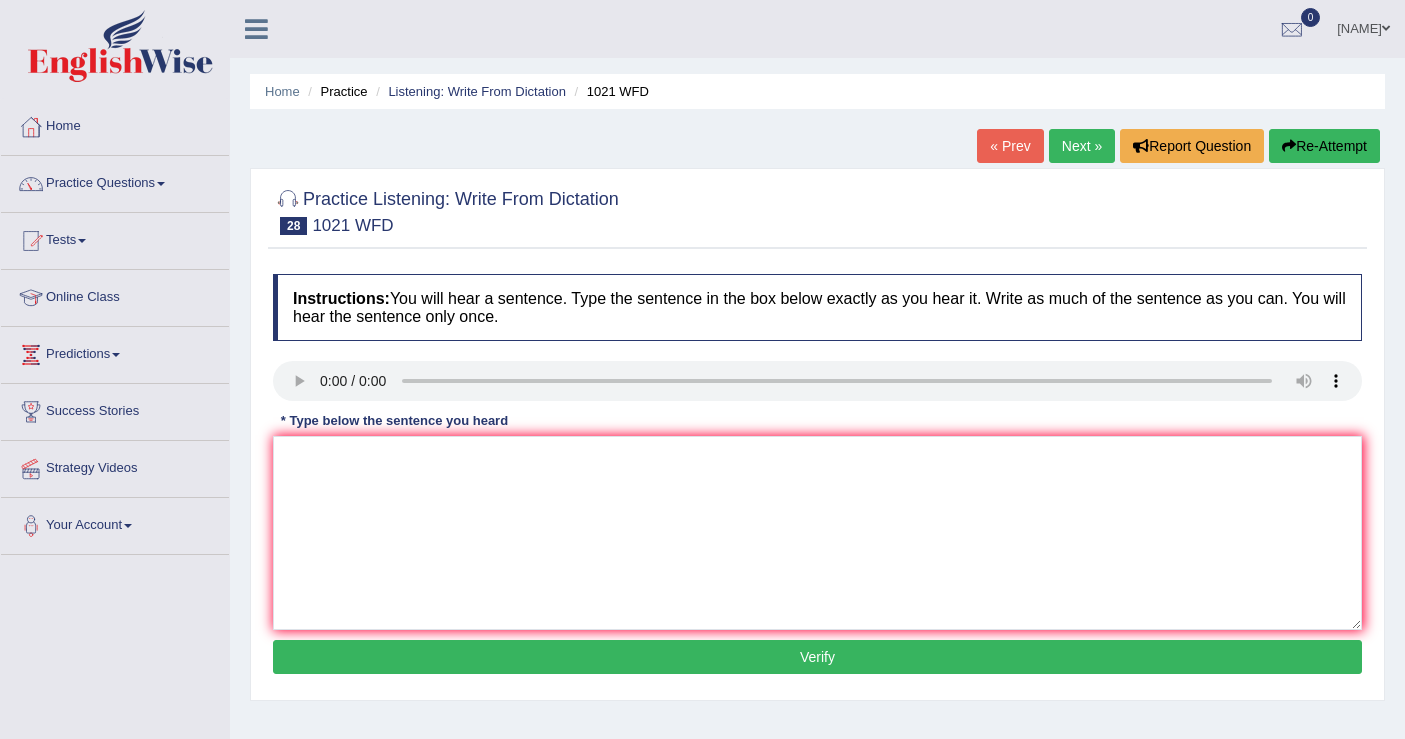 scroll, scrollTop: 0, scrollLeft: 0, axis: both 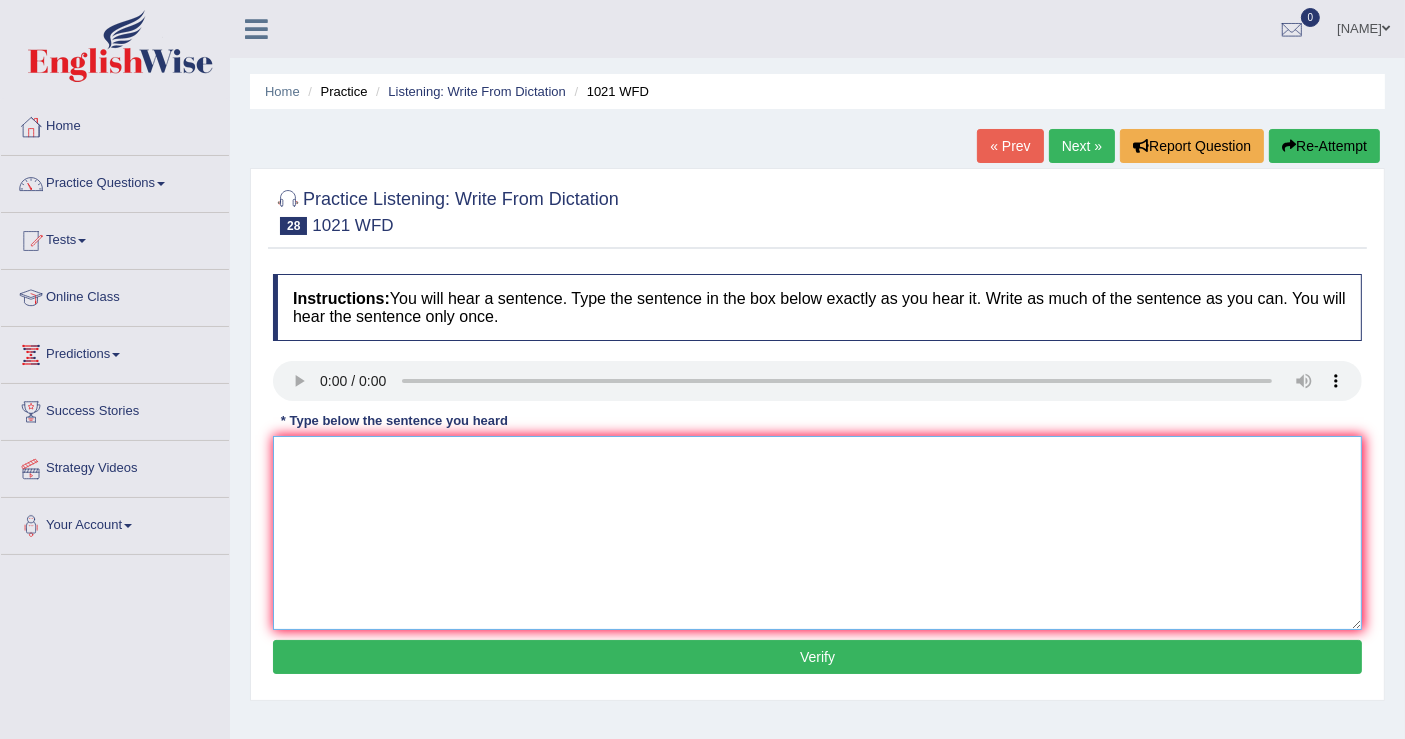 click at bounding box center [817, 533] 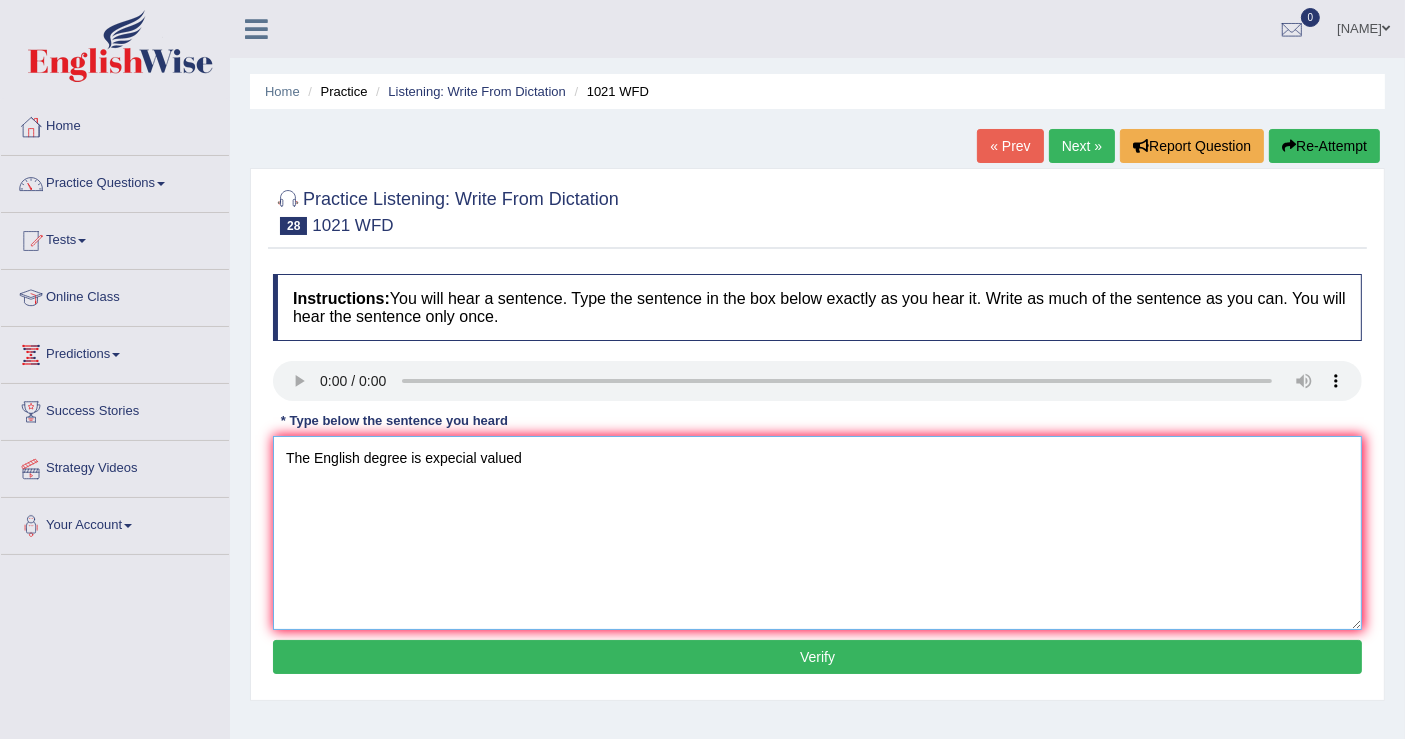 click on "The English degree is expecial valued" at bounding box center (817, 533) 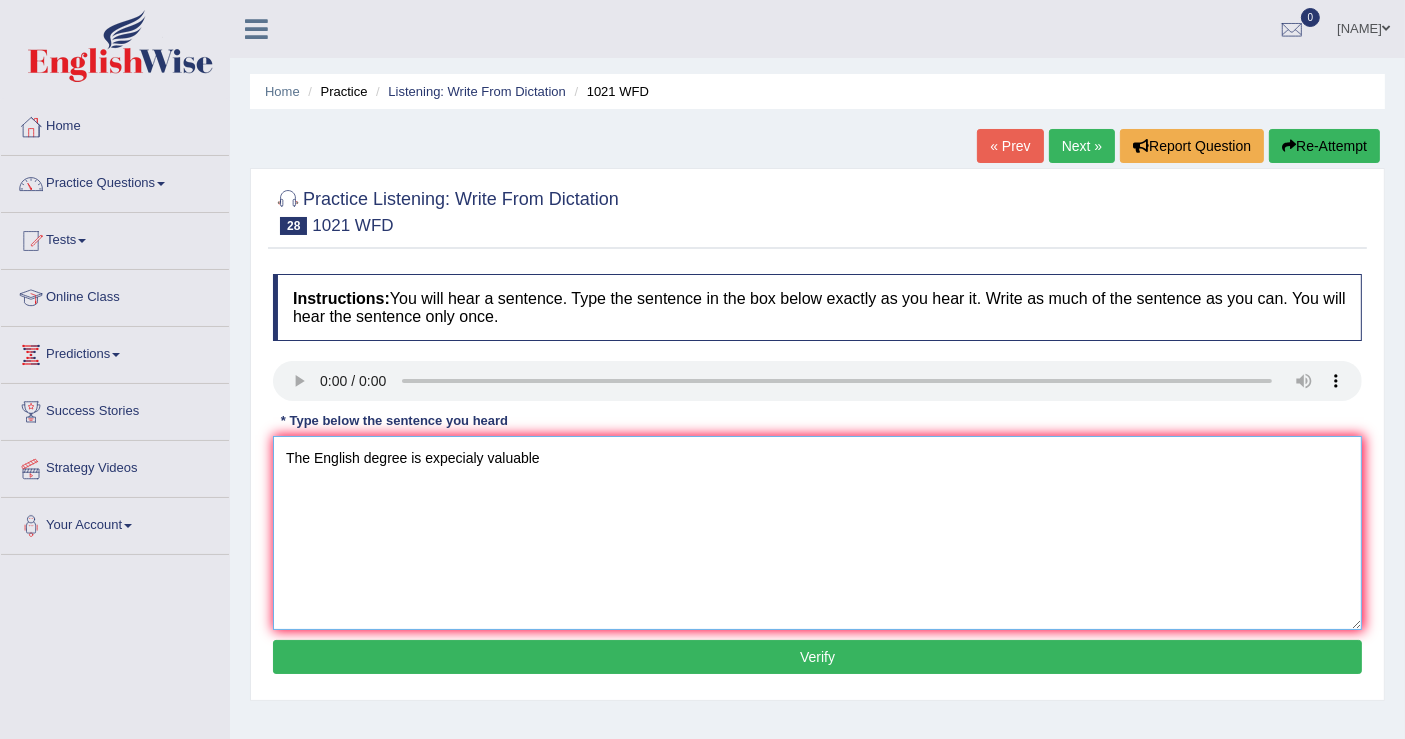click on "The English degree is expecialy valuable" at bounding box center [817, 533] 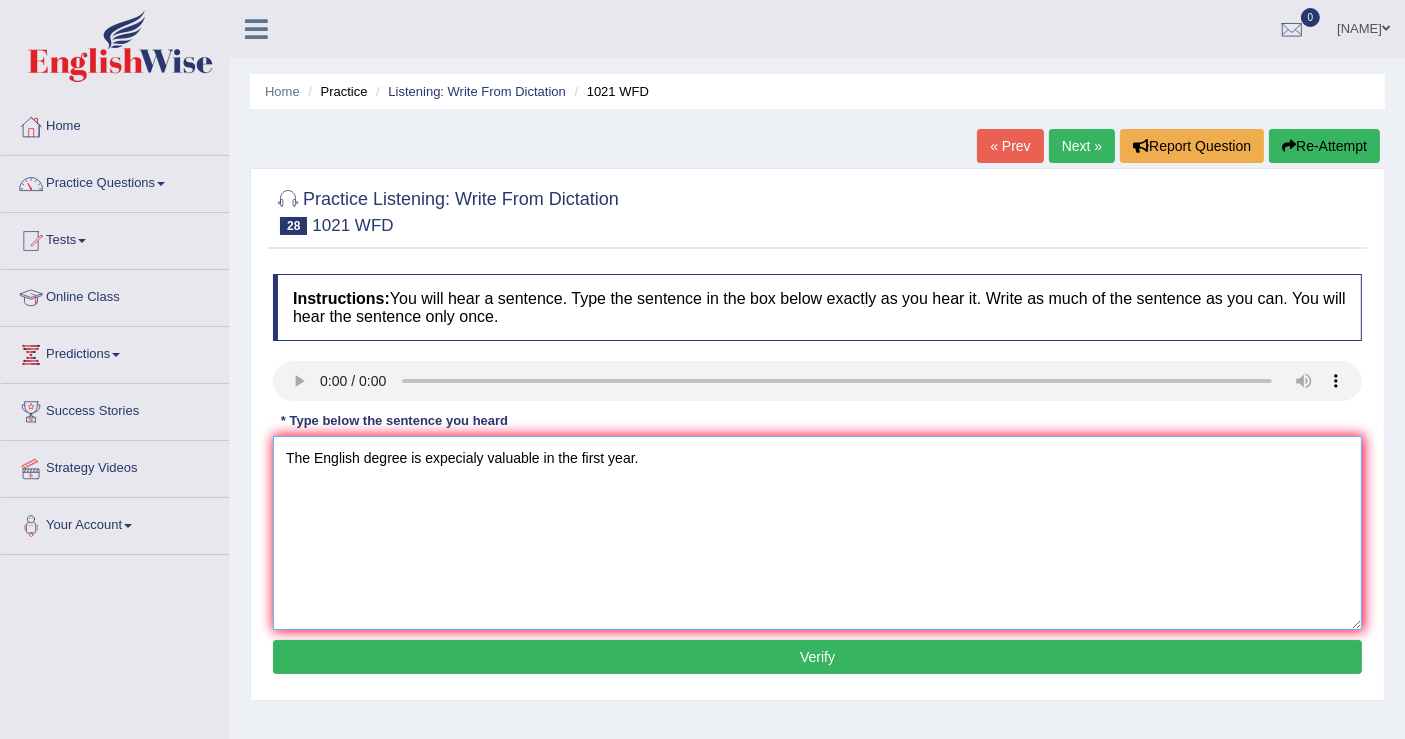 click on "The English degree is expecialy valuable in the first year." at bounding box center (817, 533) 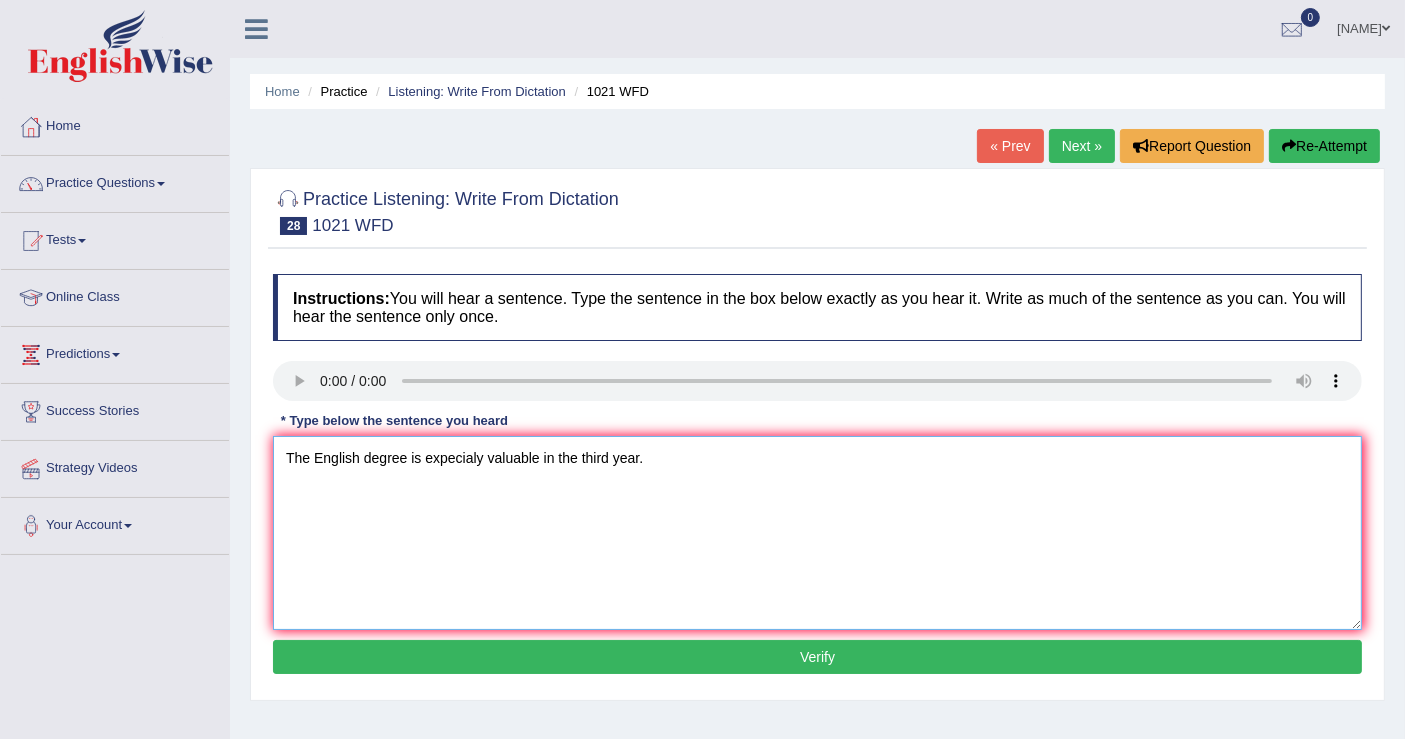 type on "The English degree is expecialy valuable in the third year." 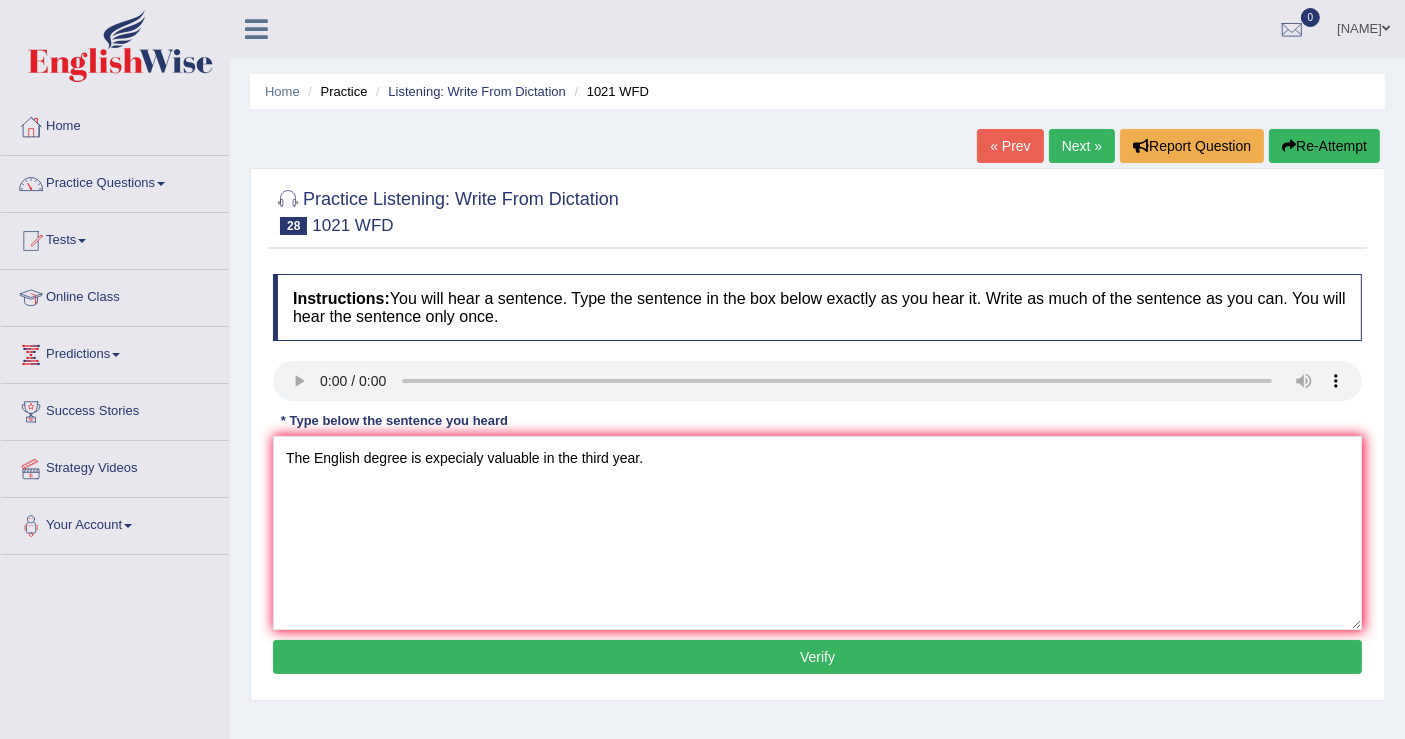 click on "Verify" at bounding box center (817, 657) 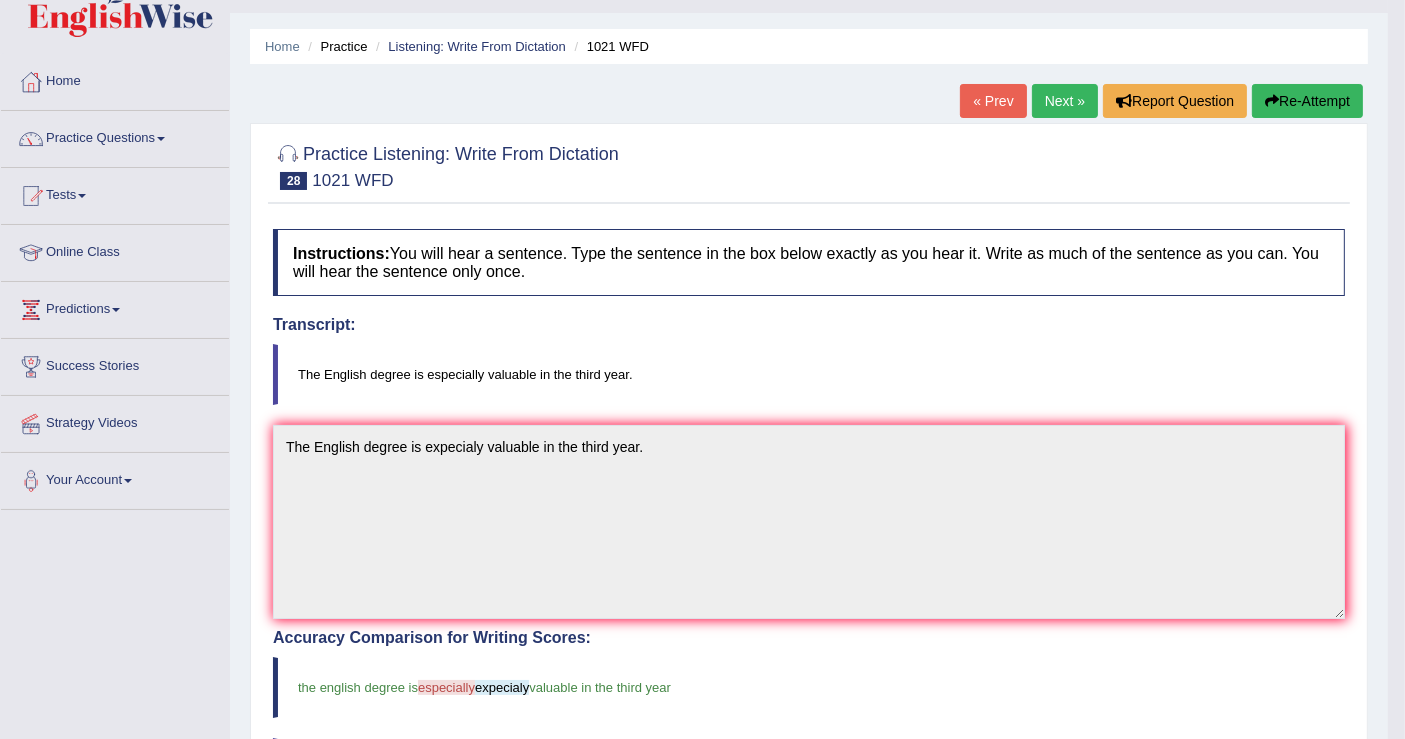scroll, scrollTop: 0, scrollLeft: 0, axis: both 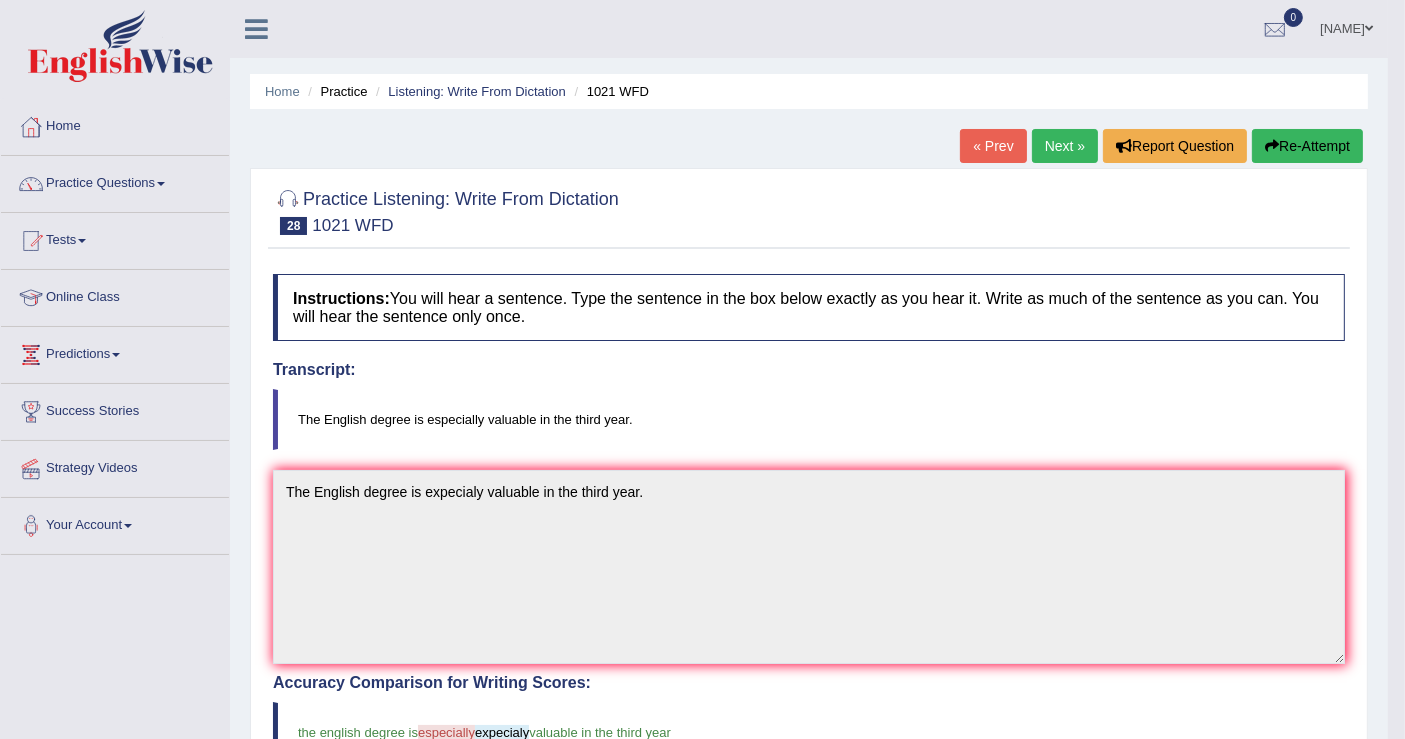 click on "Next »" at bounding box center (1065, 146) 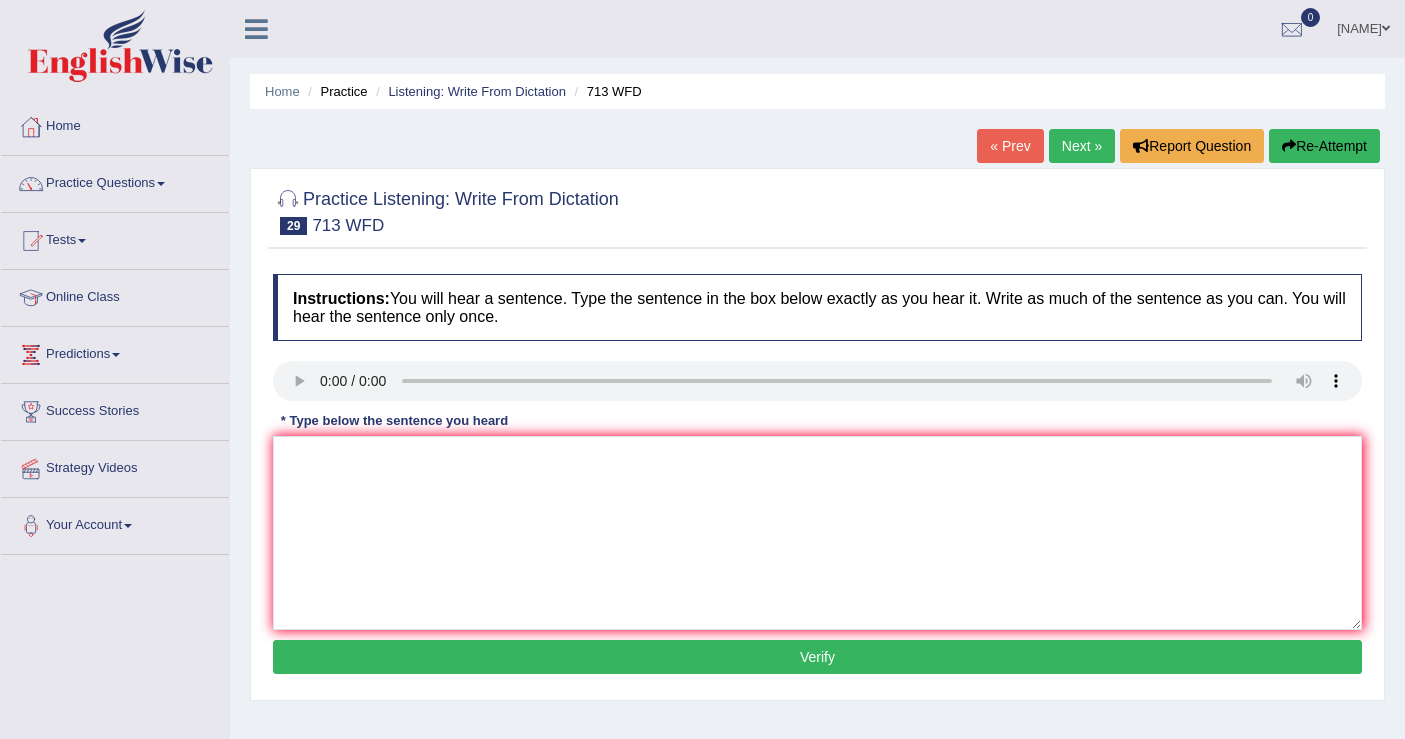 scroll, scrollTop: 0, scrollLeft: 0, axis: both 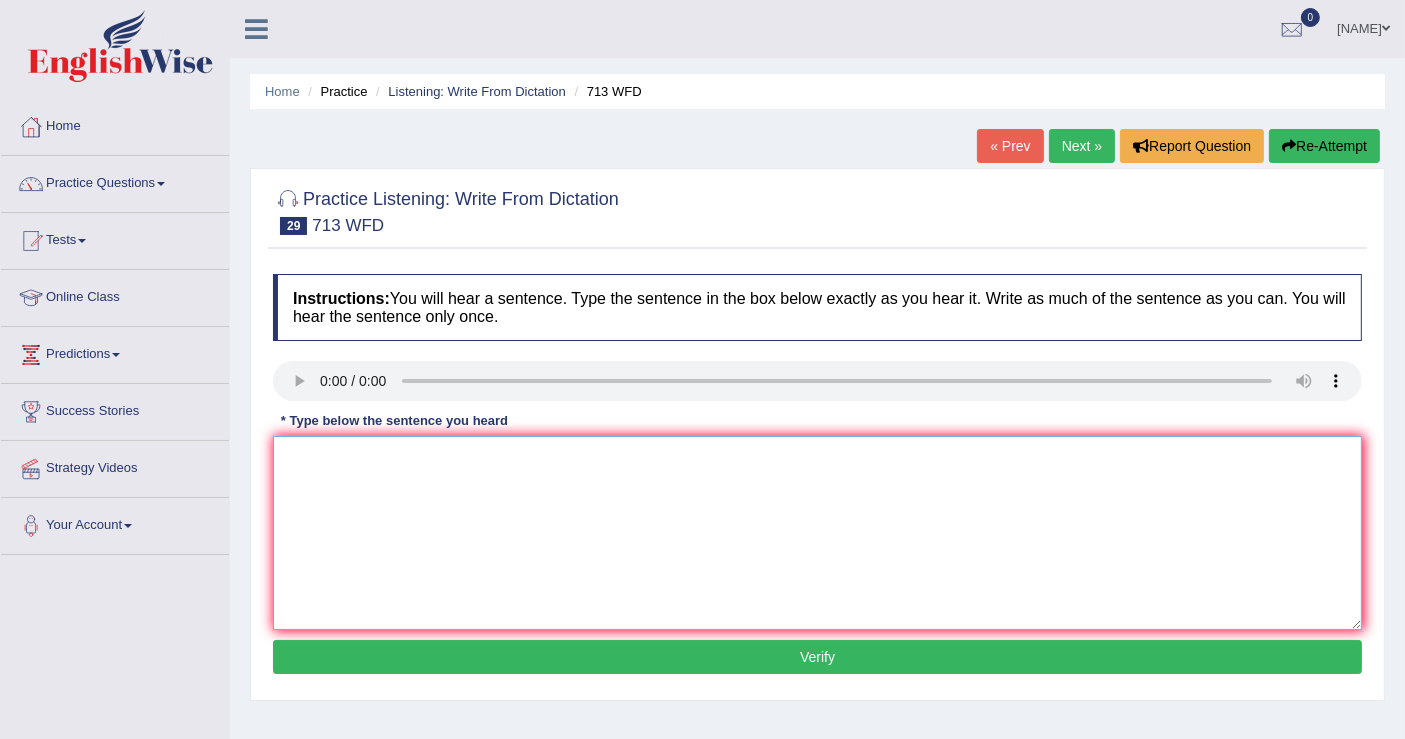 click at bounding box center [817, 533] 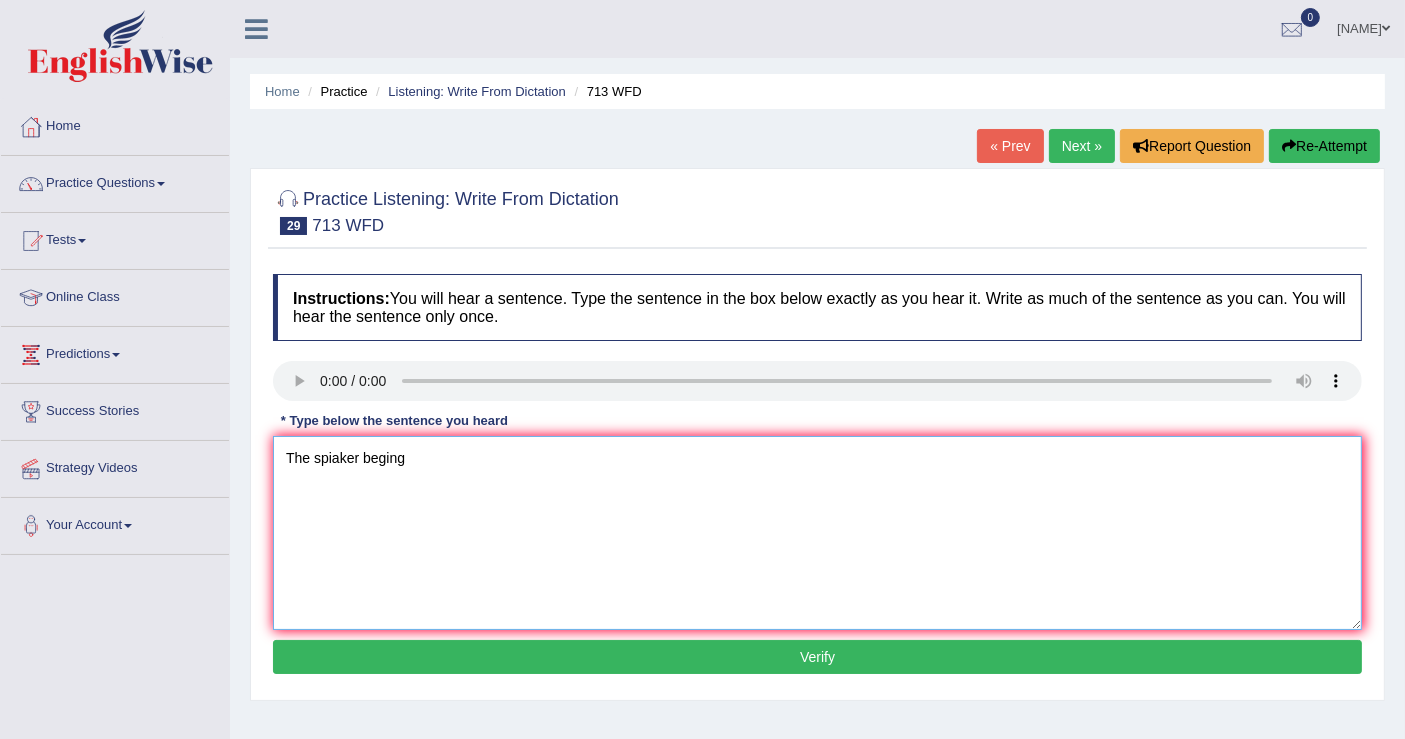 click on "The spiaker beging" at bounding box center (817, 533) 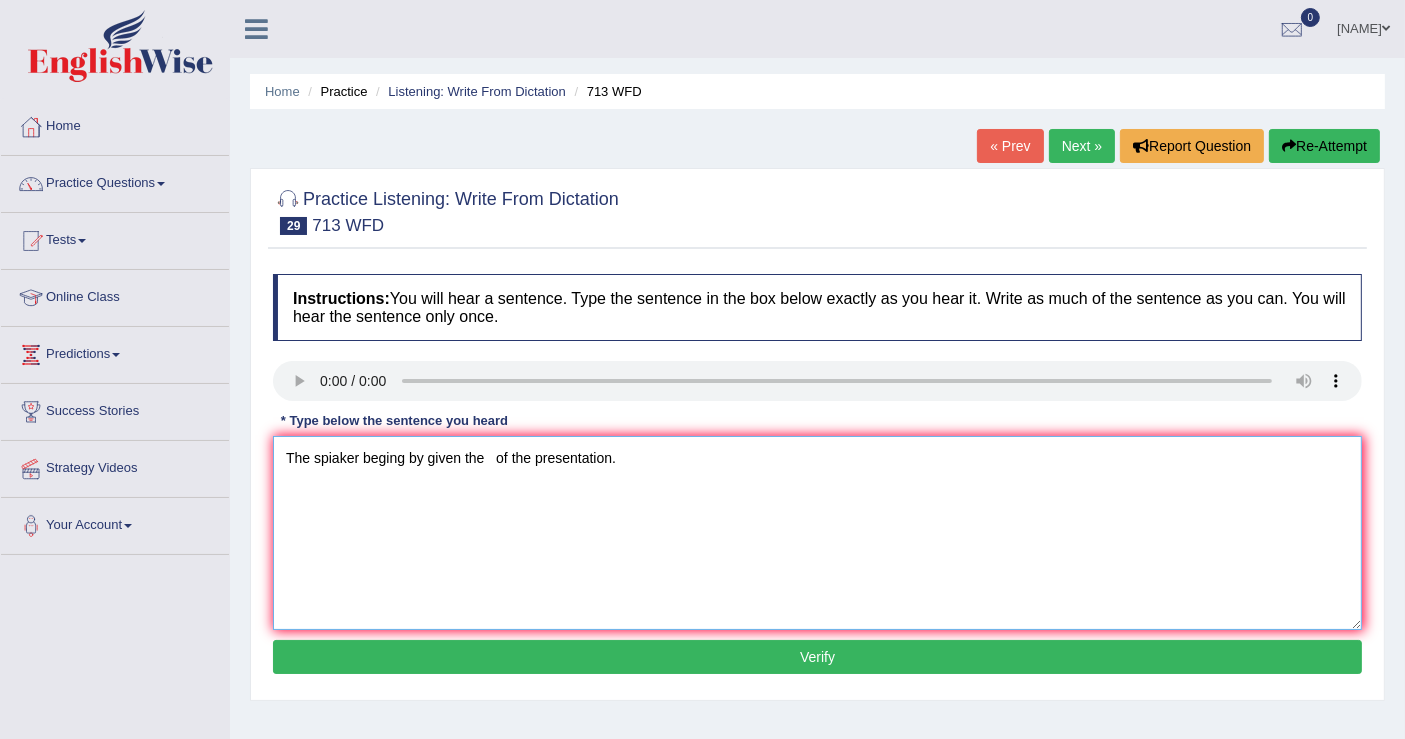 click on "The spiaker beging by given the   of the presentation." at bounding box center (817, 533) 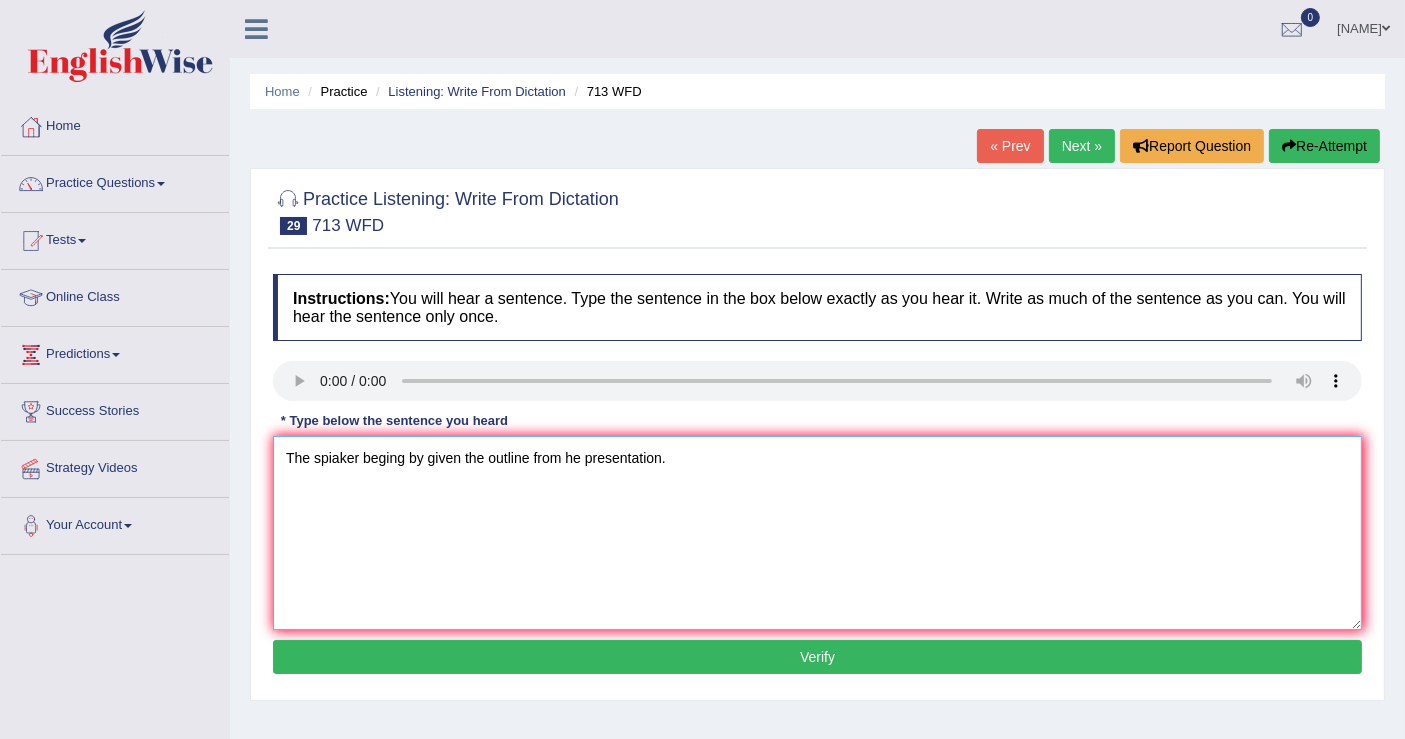 type on "The spiaker beging by given the outline from he presentation." 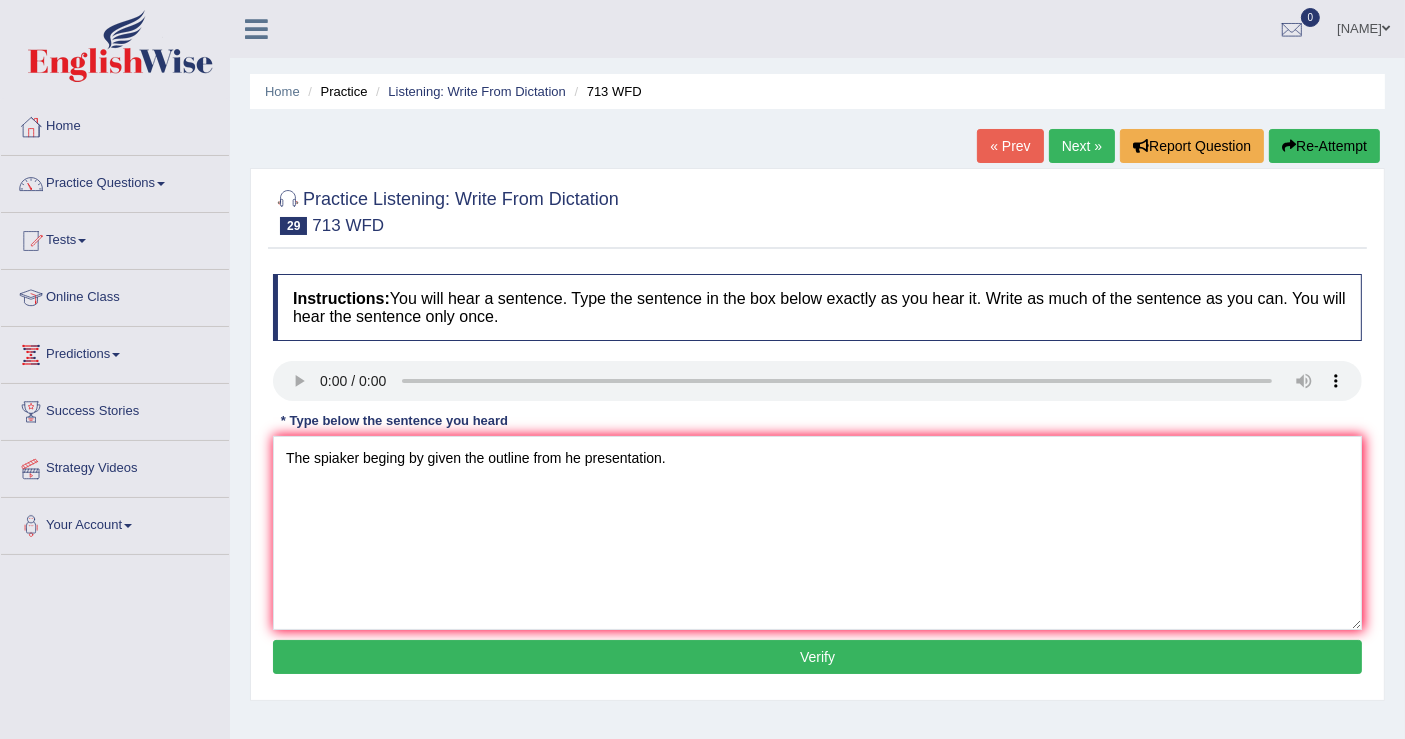 click on "Verify" at bounding box center (817, 657) 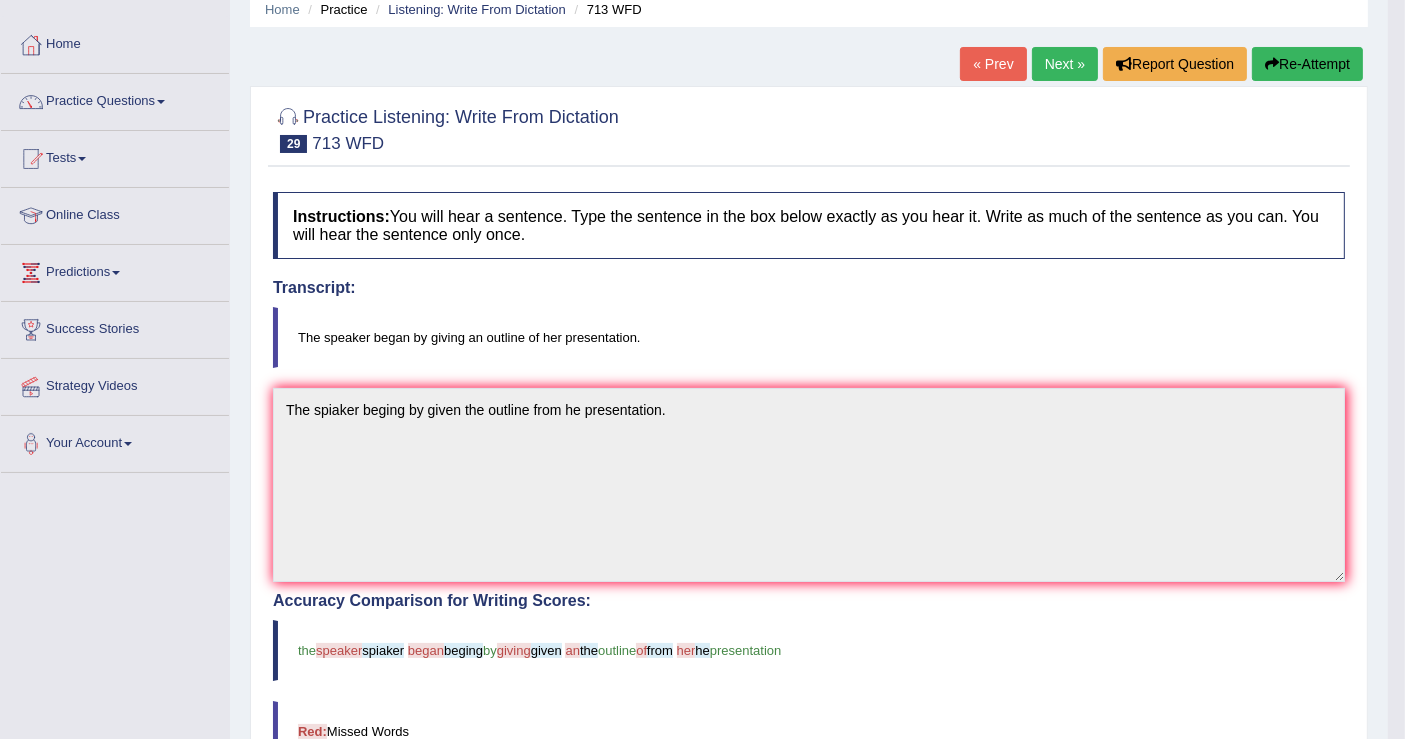 scroll, scrollTop: 111, scrollLeft: 0, axis: vertical 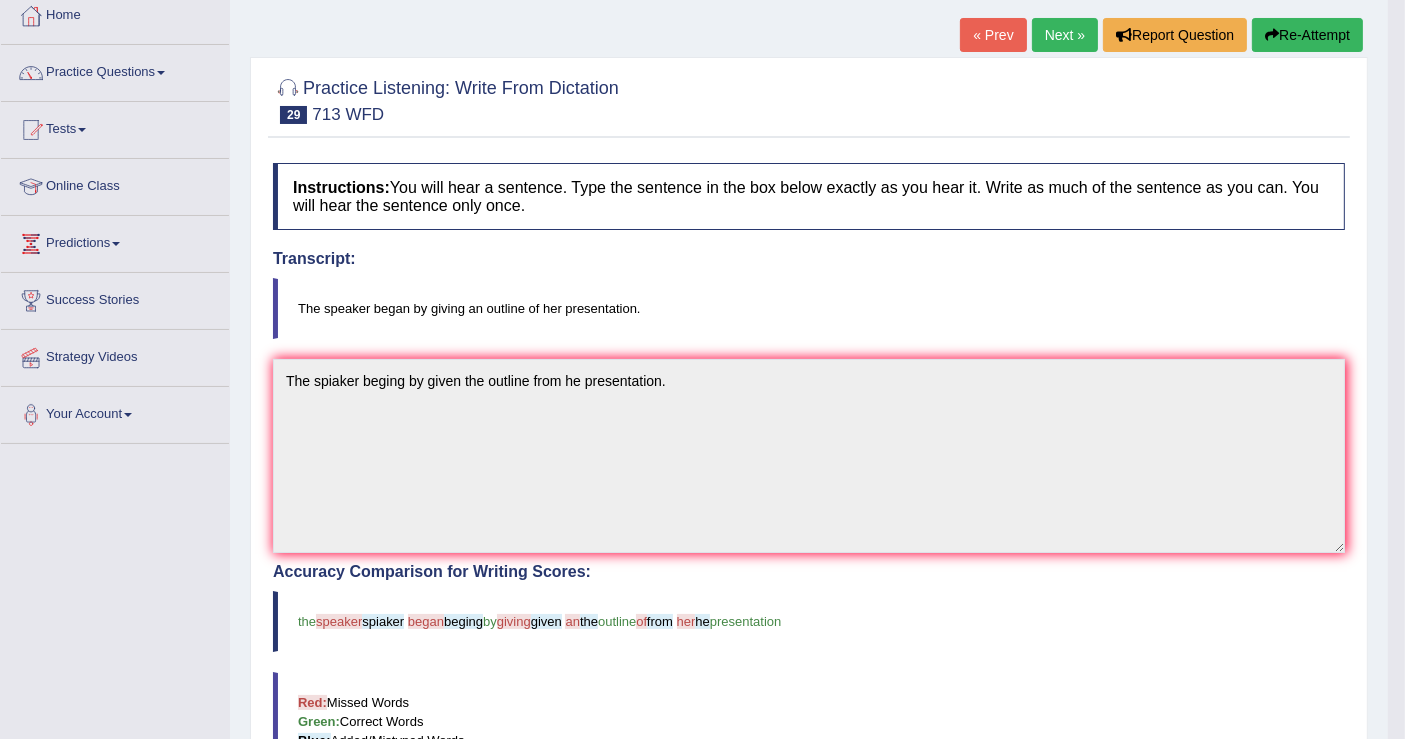 click on "Next »" at bounding box center (1065, 35) 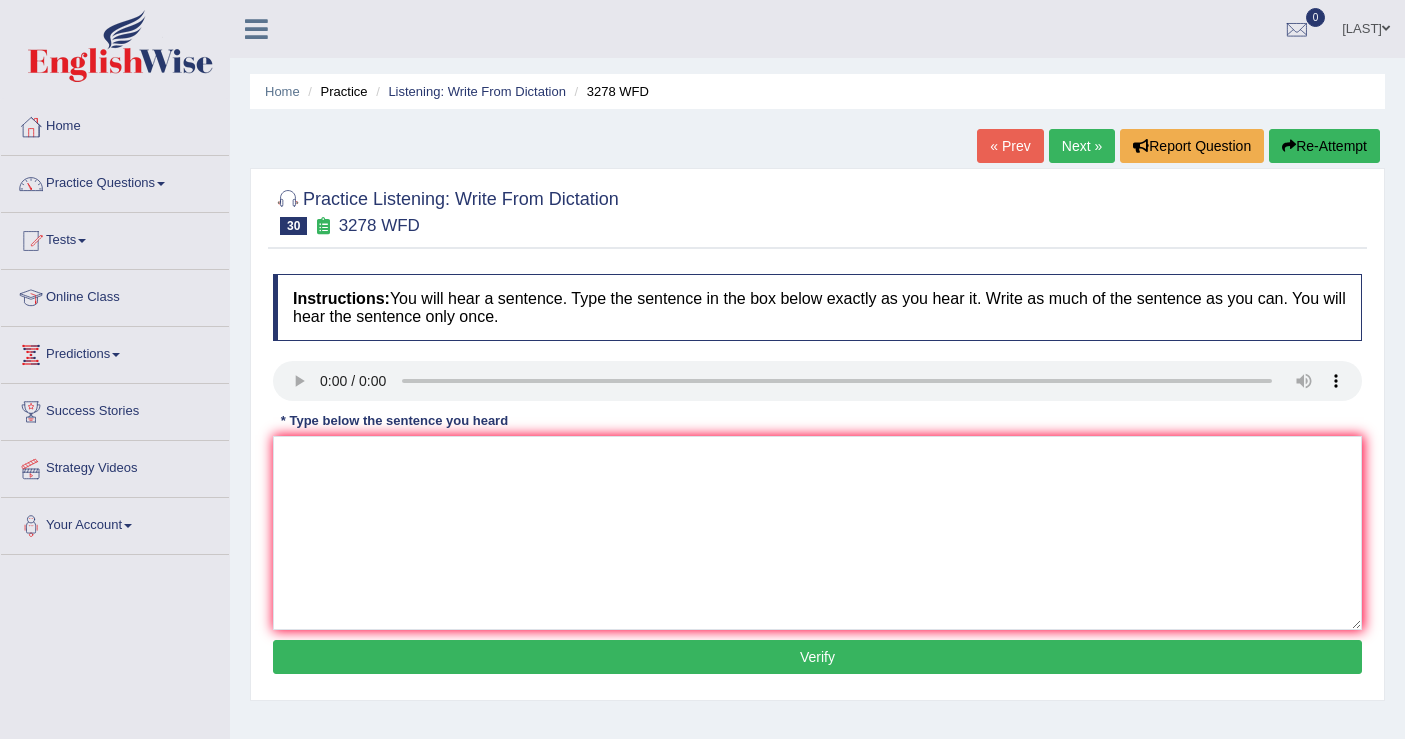 scroll, scrollTop: 0, scrollLeft: 0, axis: both 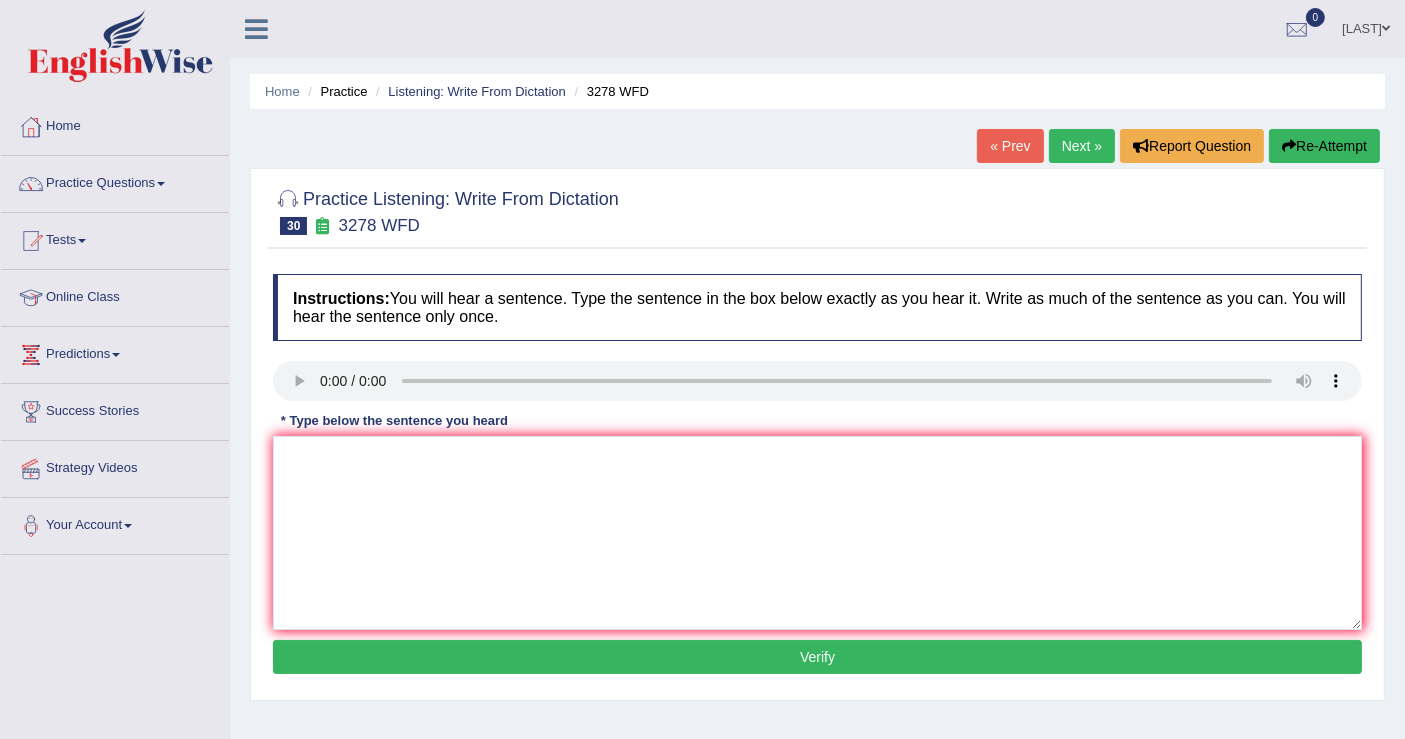 click on "« Prev" at bounding box center [1010, 146] 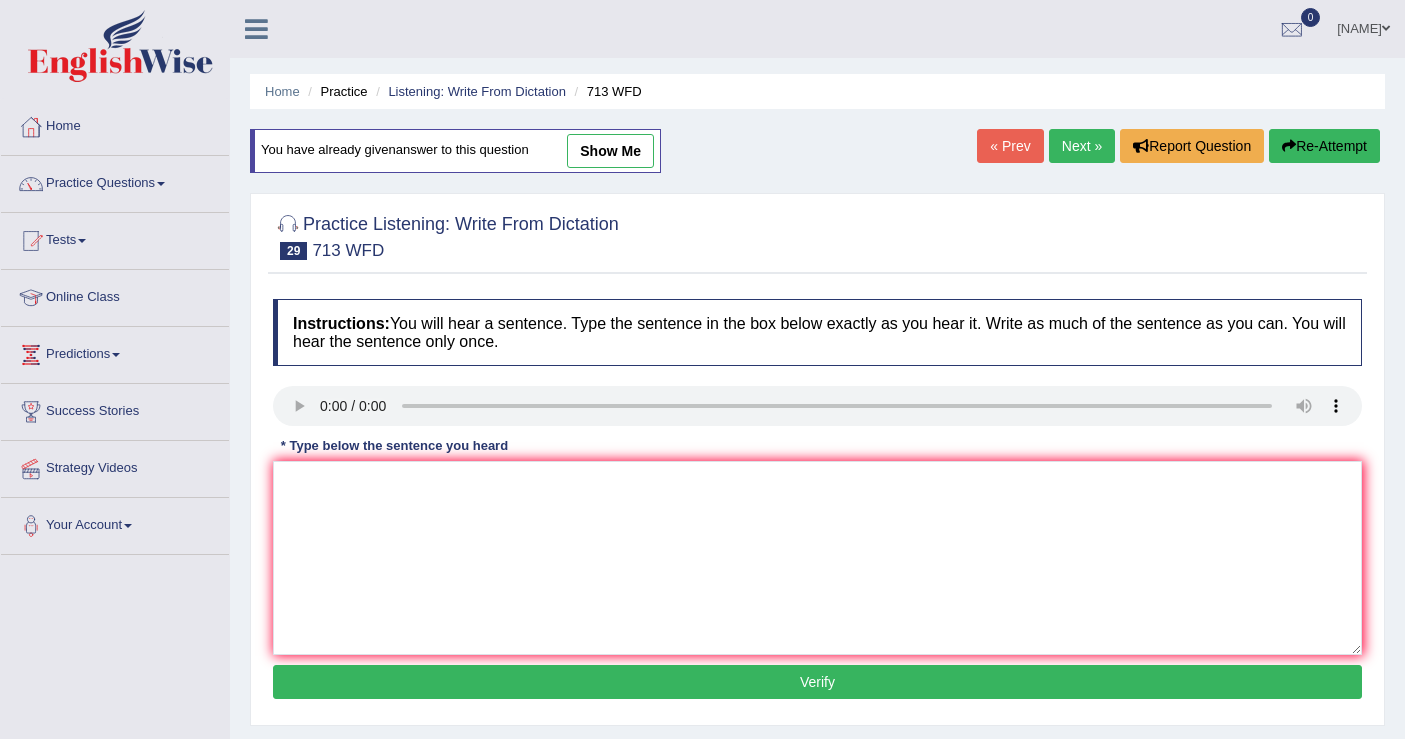 scroll, scrollTop: 0, scrollLeft: 0, axis: both 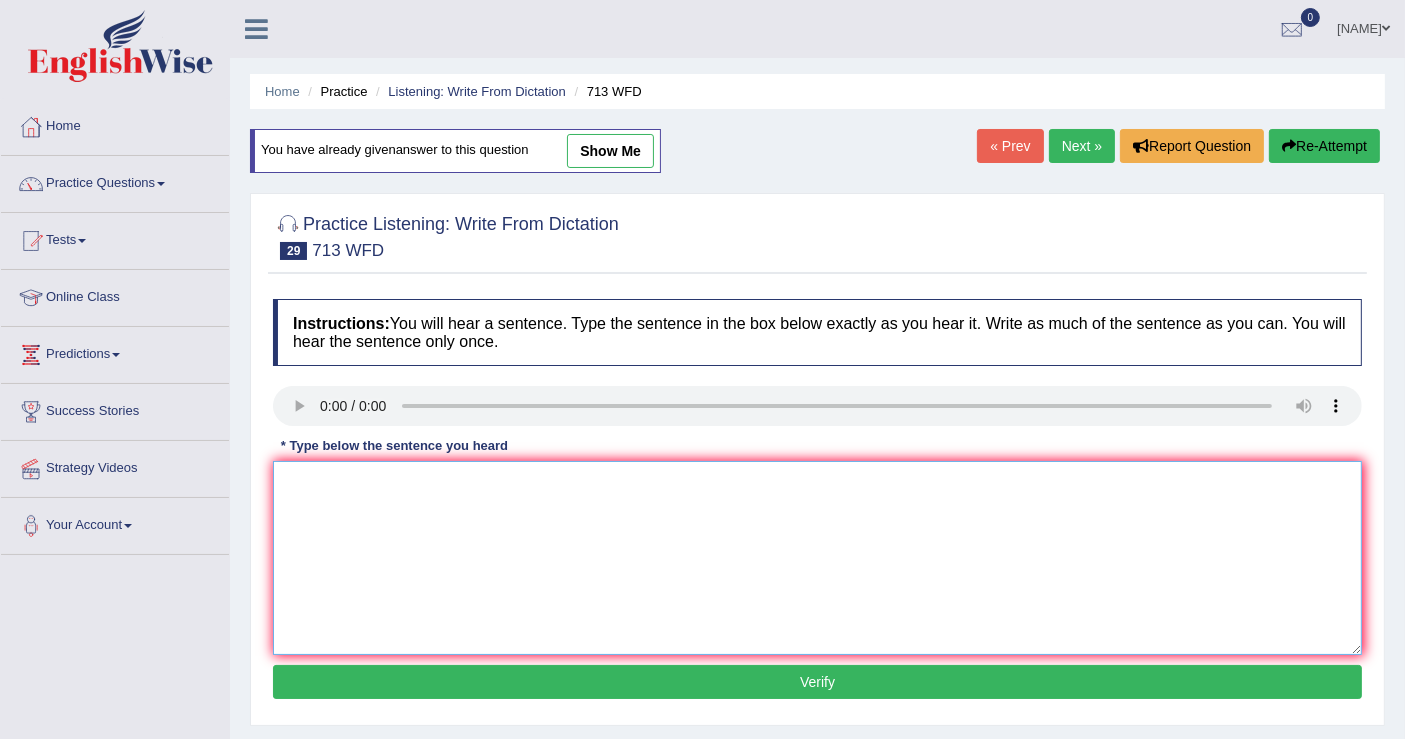click at bounding box center [817, 558] 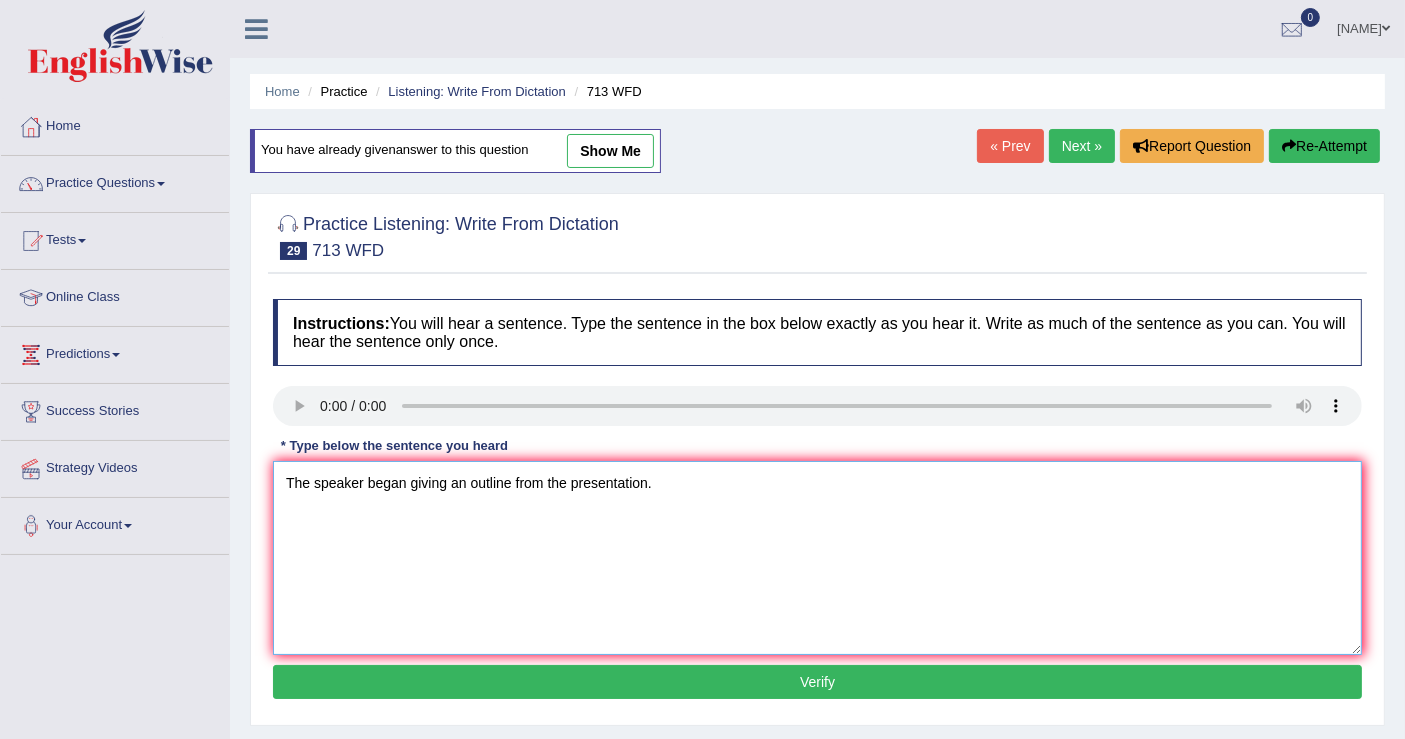 click on "The speaker began giving an outline from the presentation." at bounding box center [817, 558] 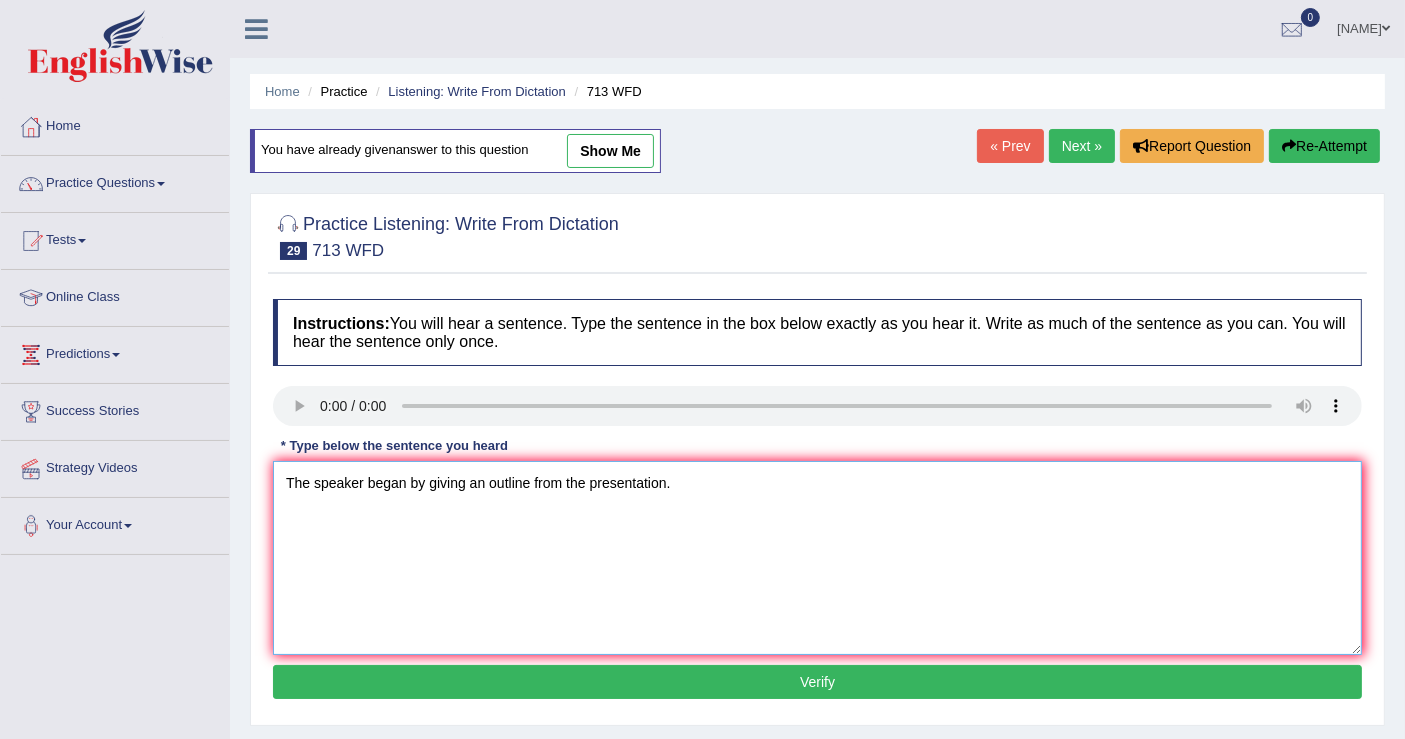 type on "The speaker began by giving an outline from the presentation." 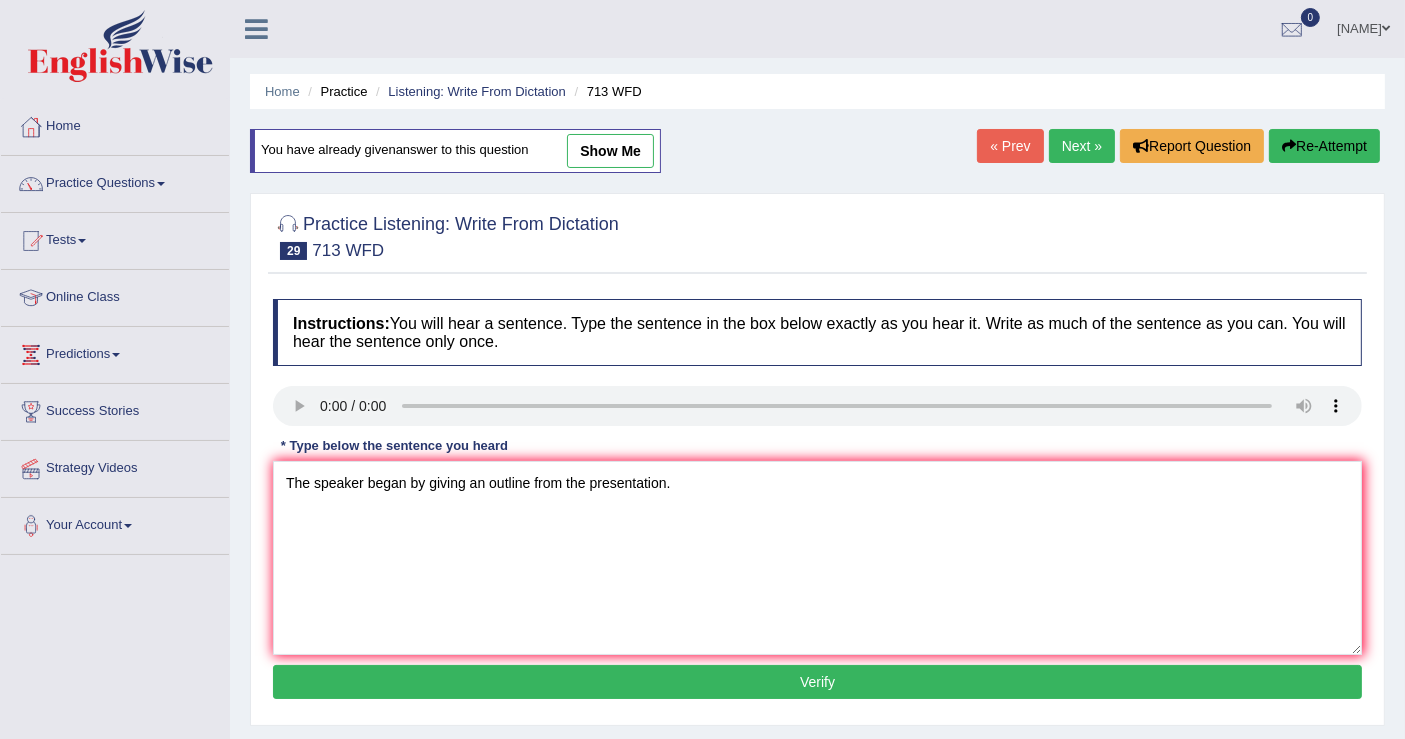 click on "Verify" at bounding box center (817, 682) 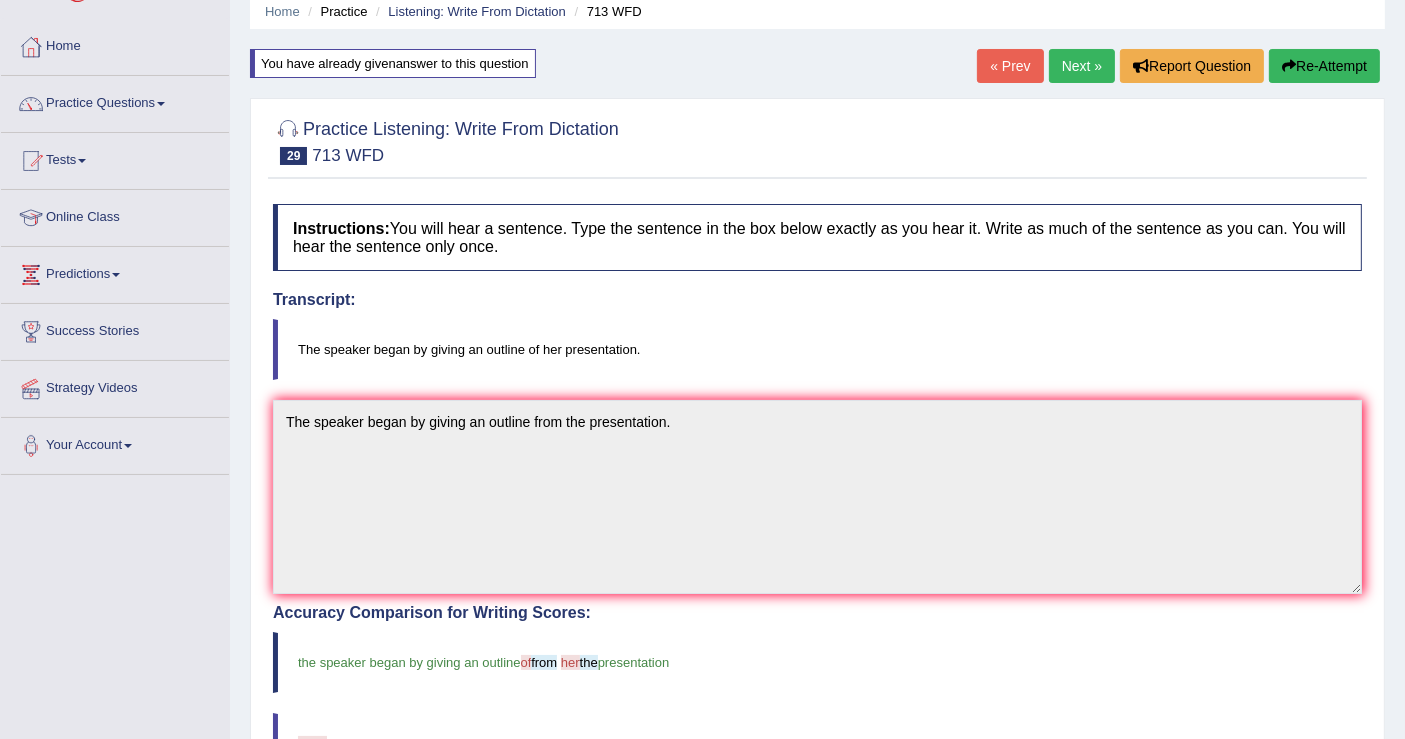 scroll, scrollTop: 111, scrollLeft: 0, axis: vertical 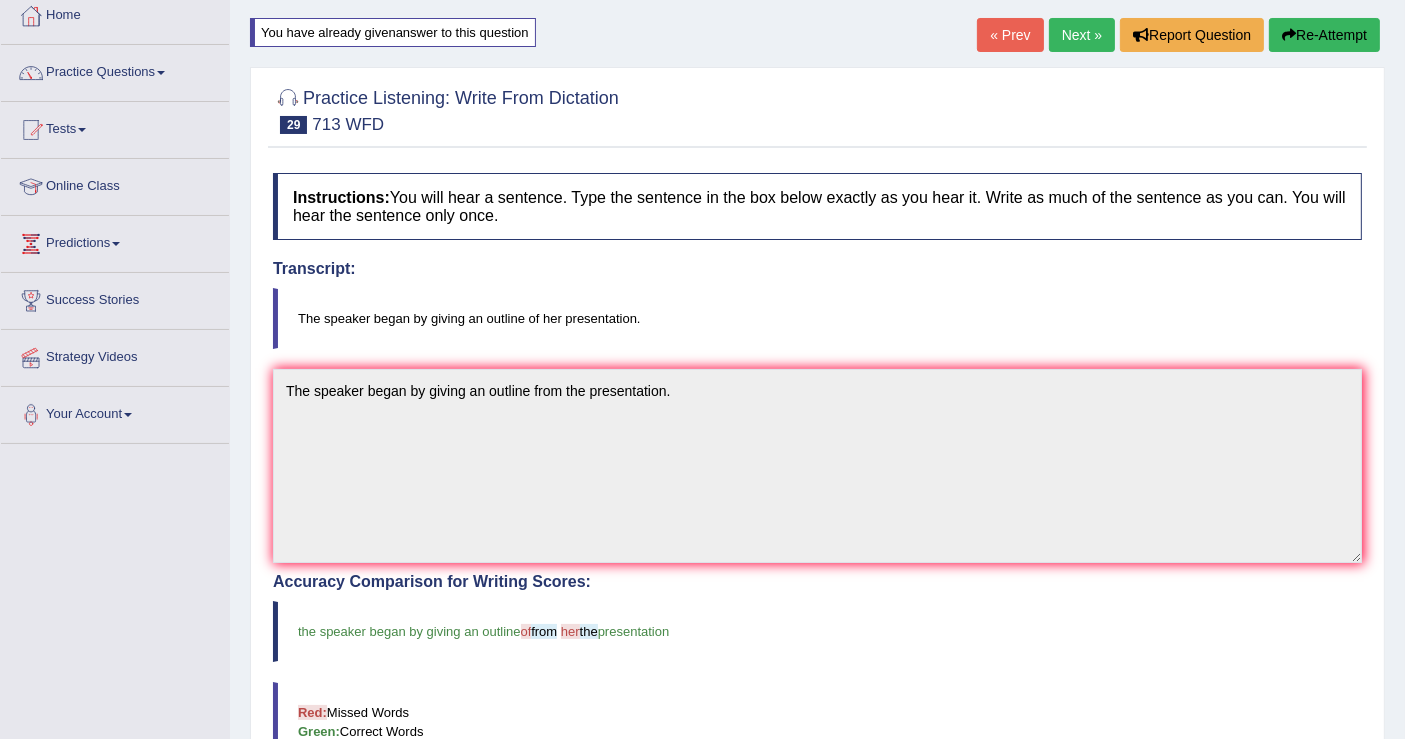 click on "Re-Attempt" at bounding box center [1324, 35] 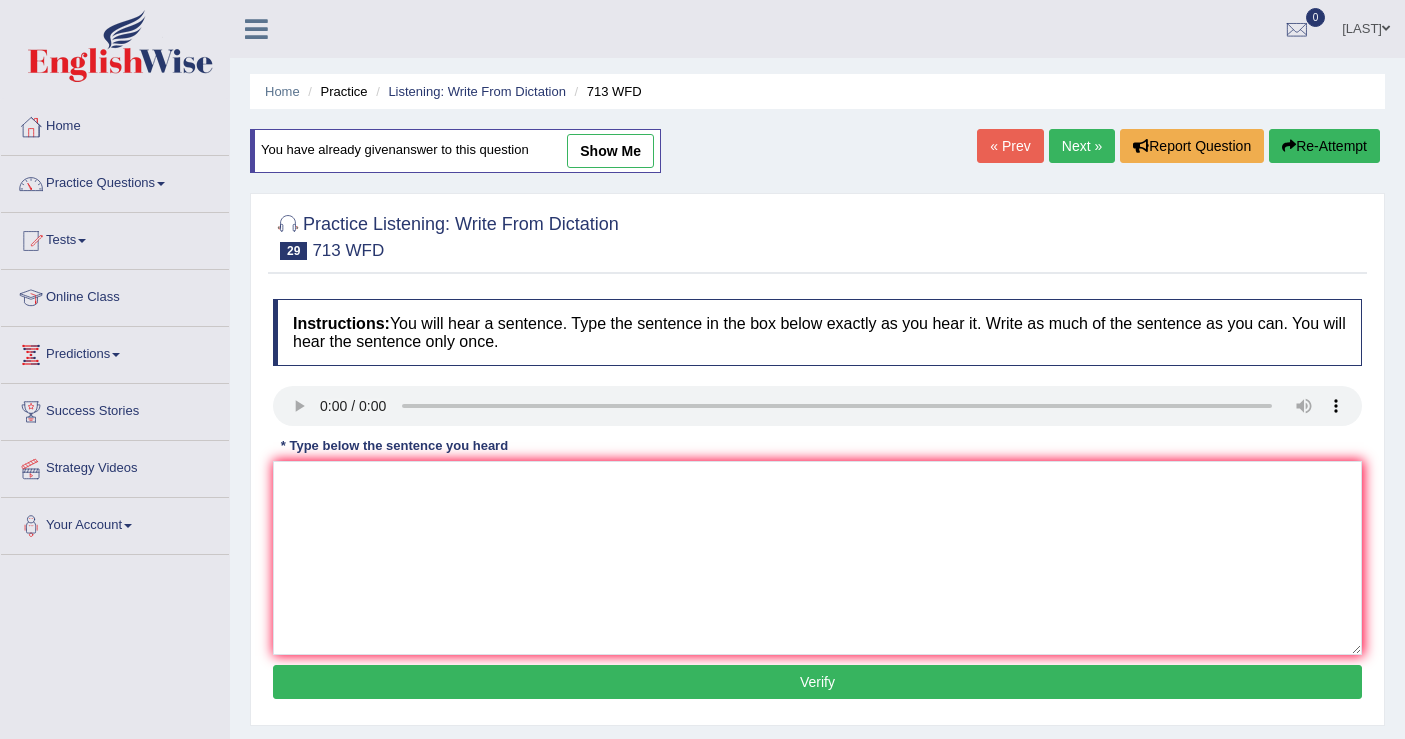 scroll, scrollTop: 111, scrollLeft: 0, axis: vertical 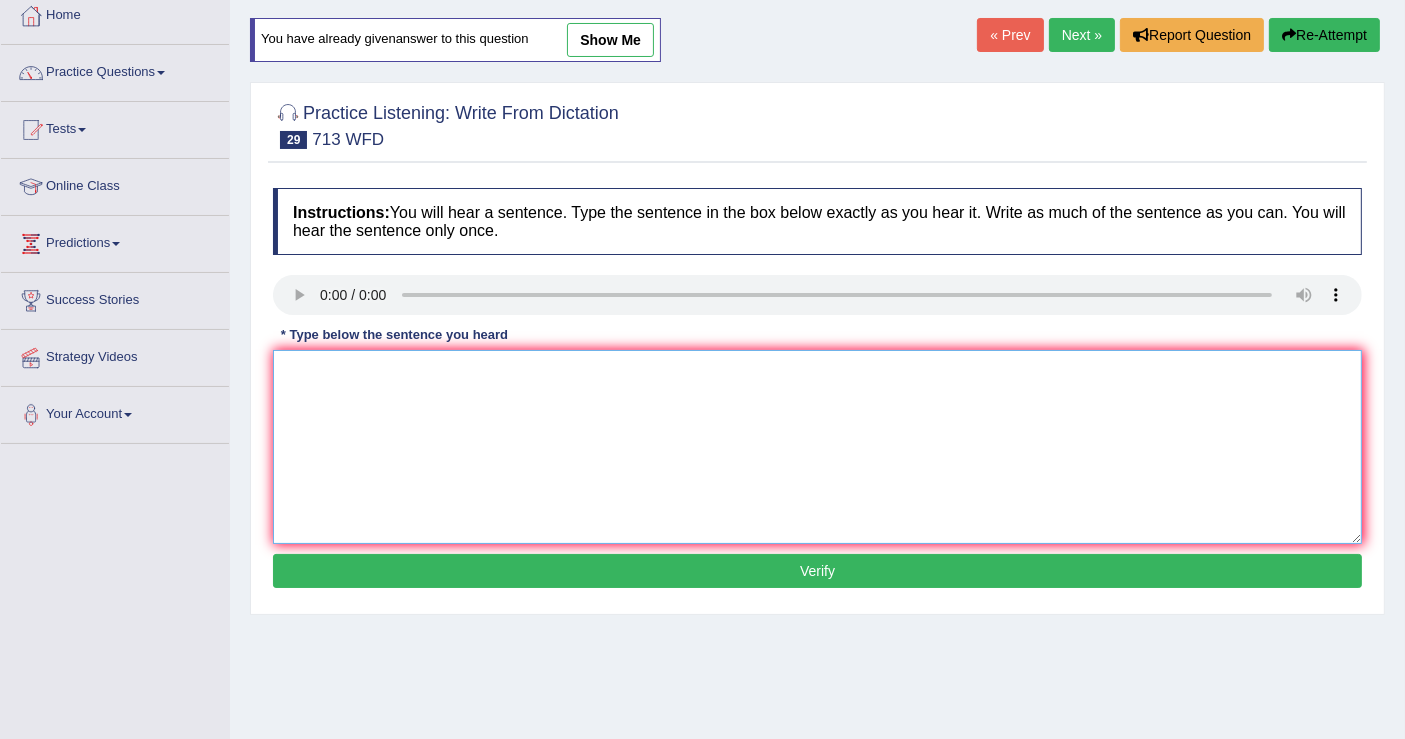 click at bounding box center (817, 447) 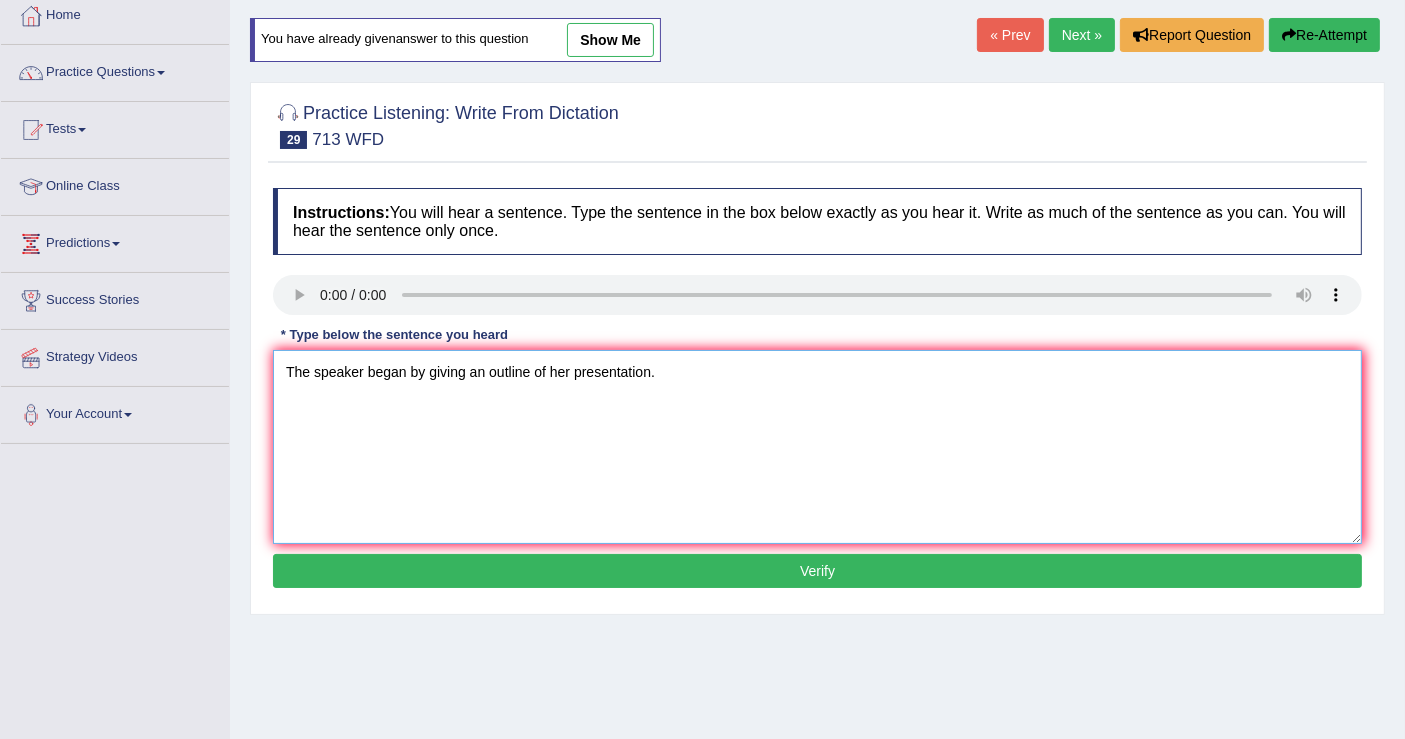type on "The speaker began by giving an outline of her presentation." 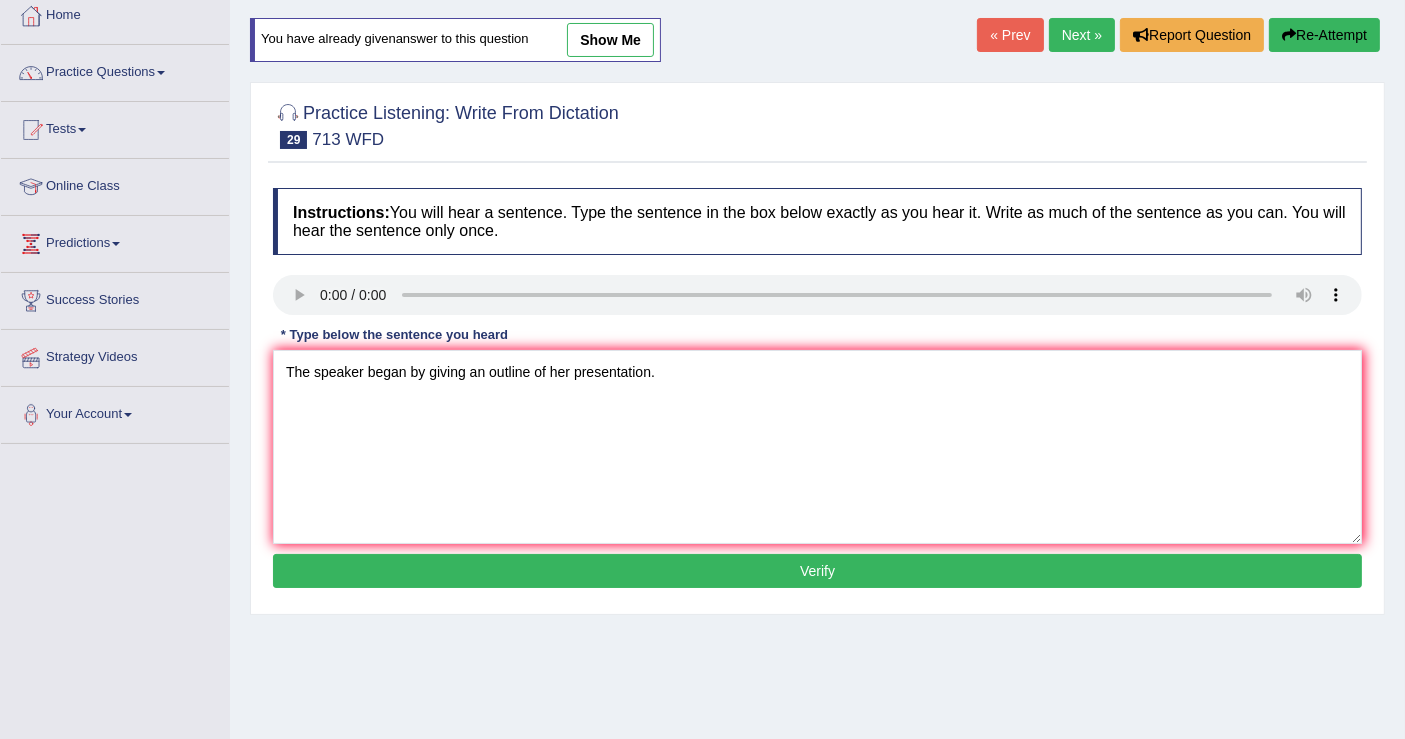click on "Verify" at bounding box center [817, 571] 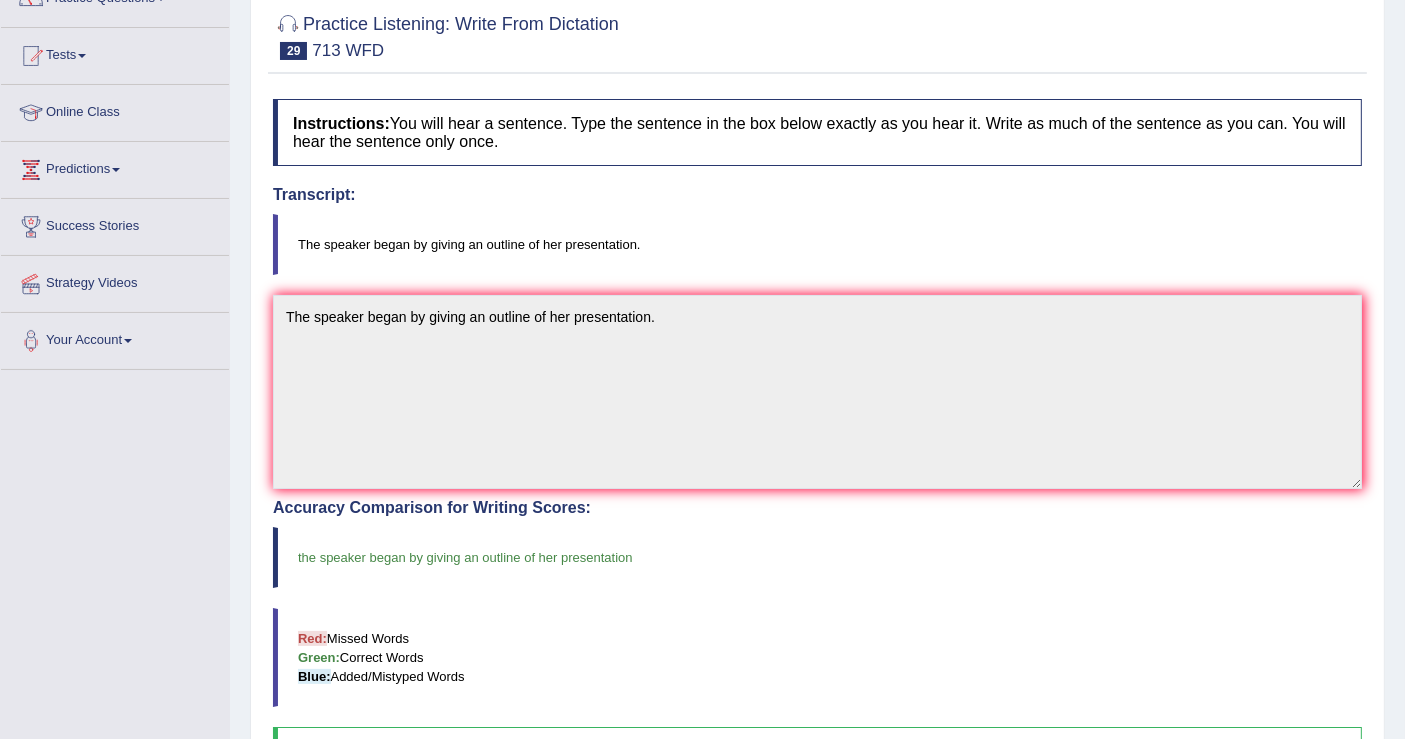 scroll, scrollTop: 0, scrollLeft: 0, axis: both 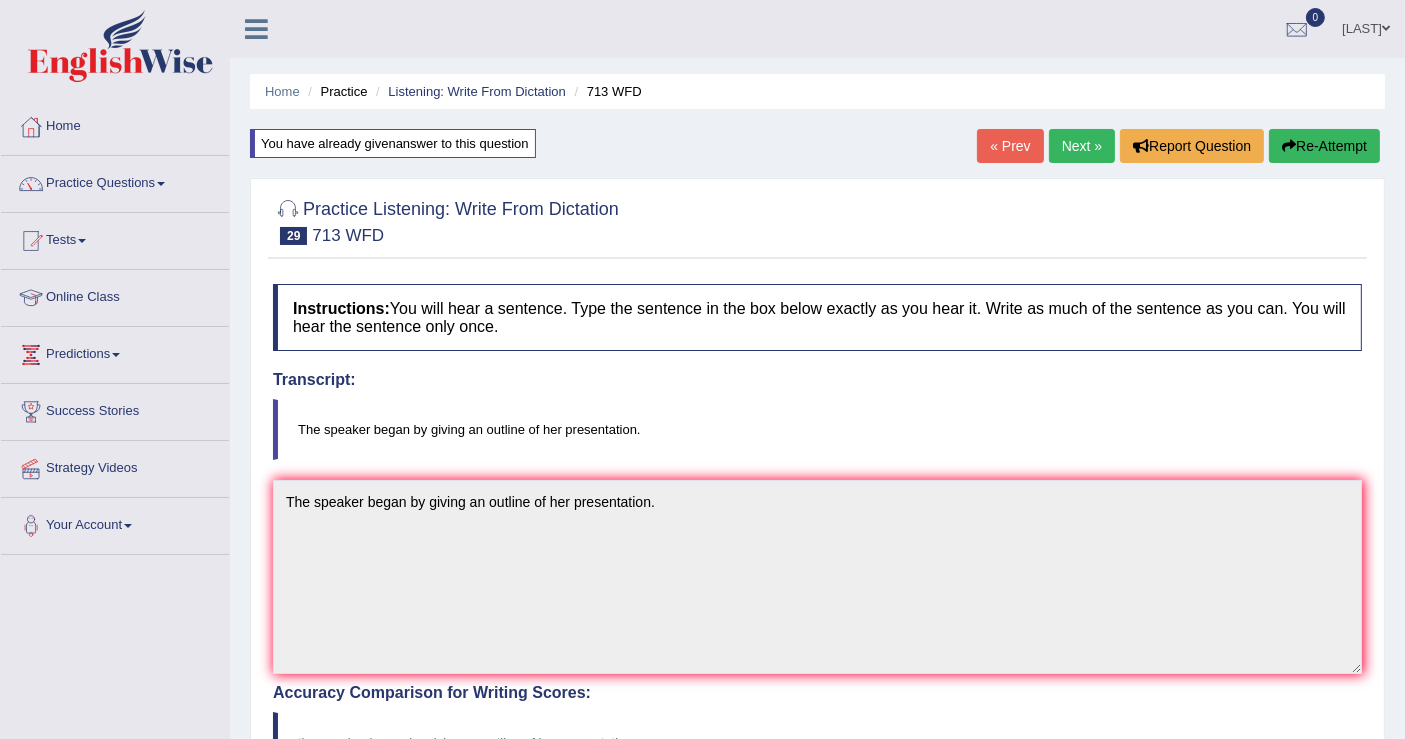 click on "Next »" at bounding box center (1082, 146) 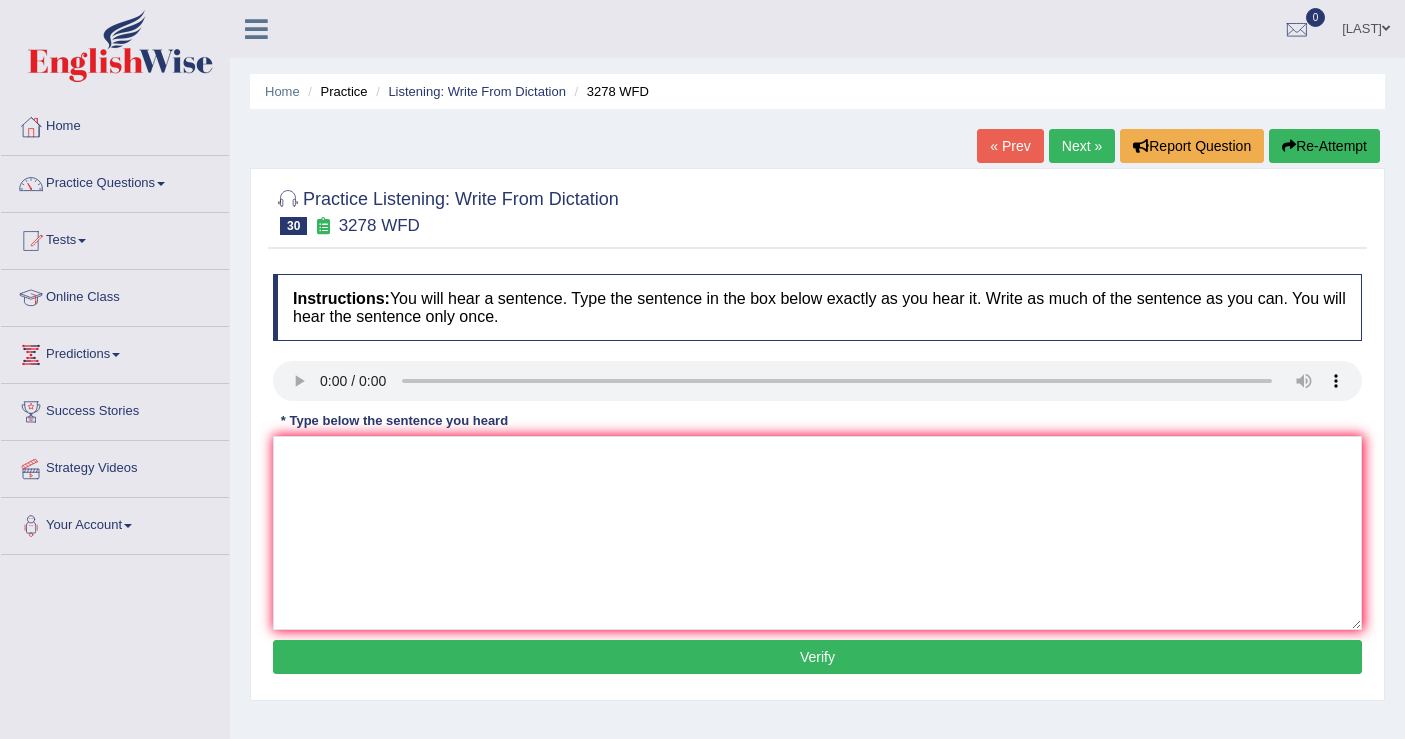 scroll, scrollTop: 0, scrollLeft: 0, axis: both 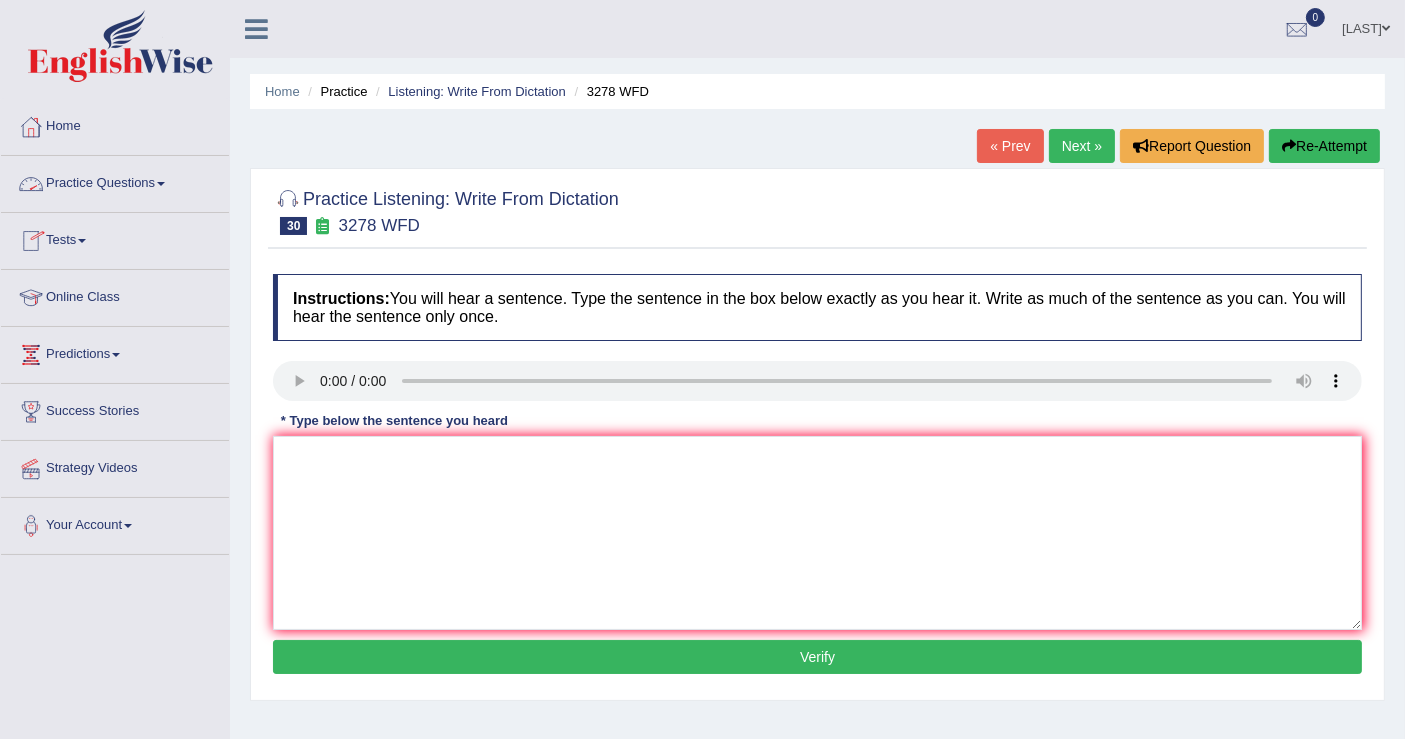 click on "Practice Questions" at bounding box center (115, 181) 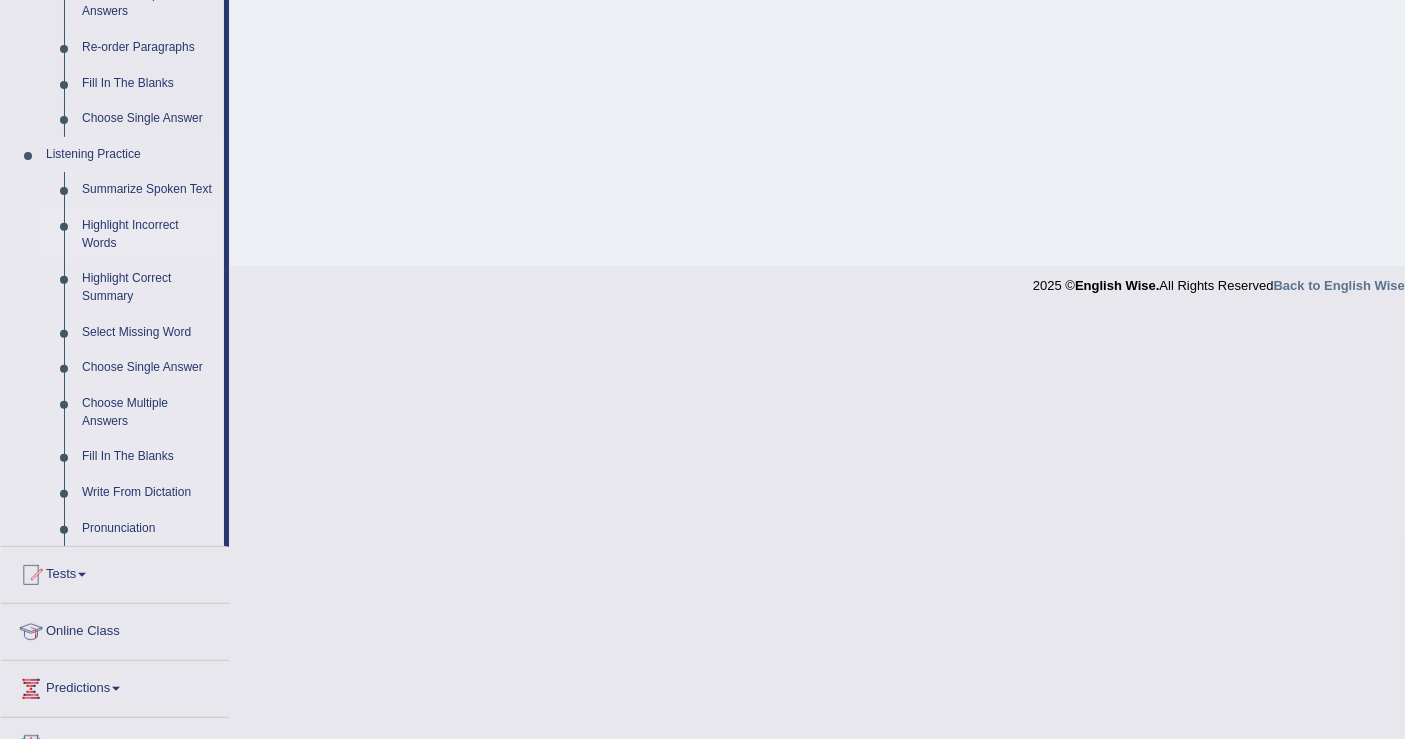scroll, scrollTop: 882, scrollLeft: 0, axis: vertical 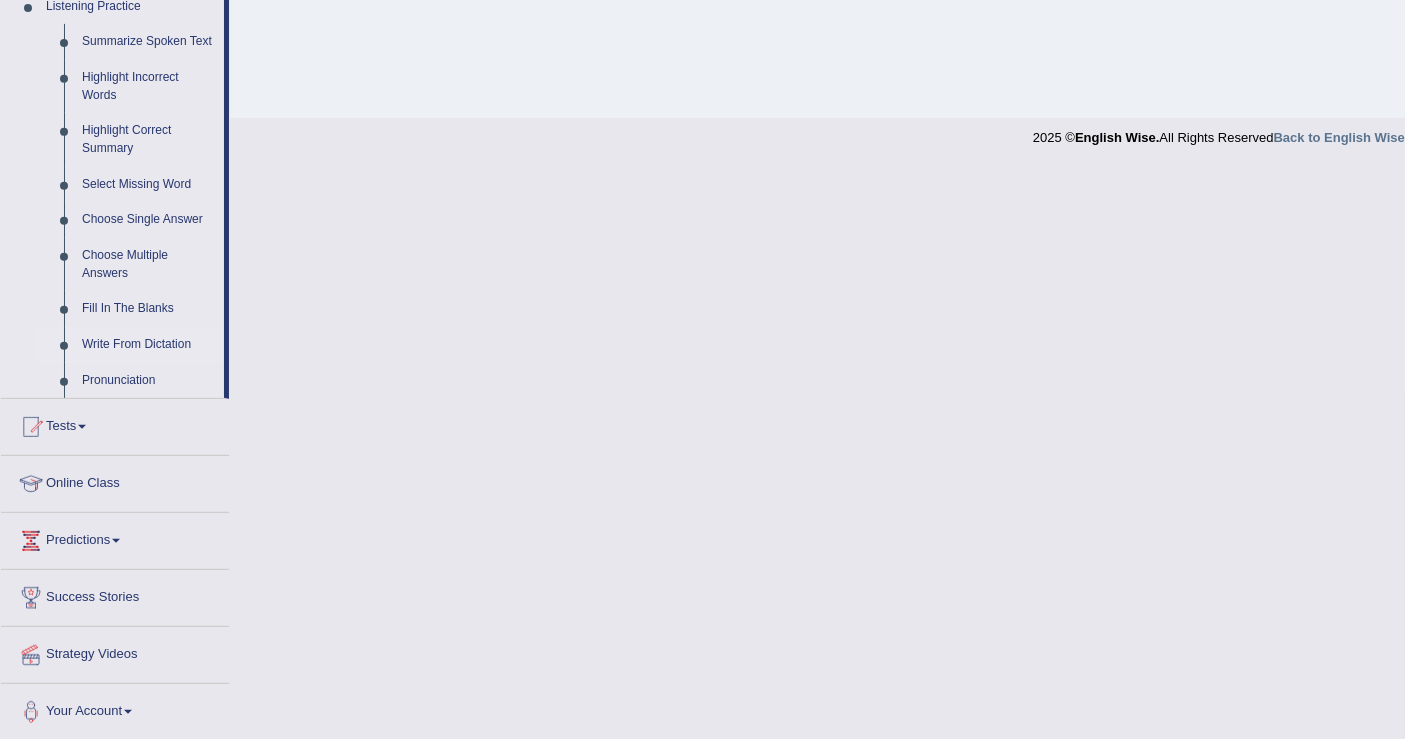 click on "Write From Dictation" at bounding box center [148, 345] 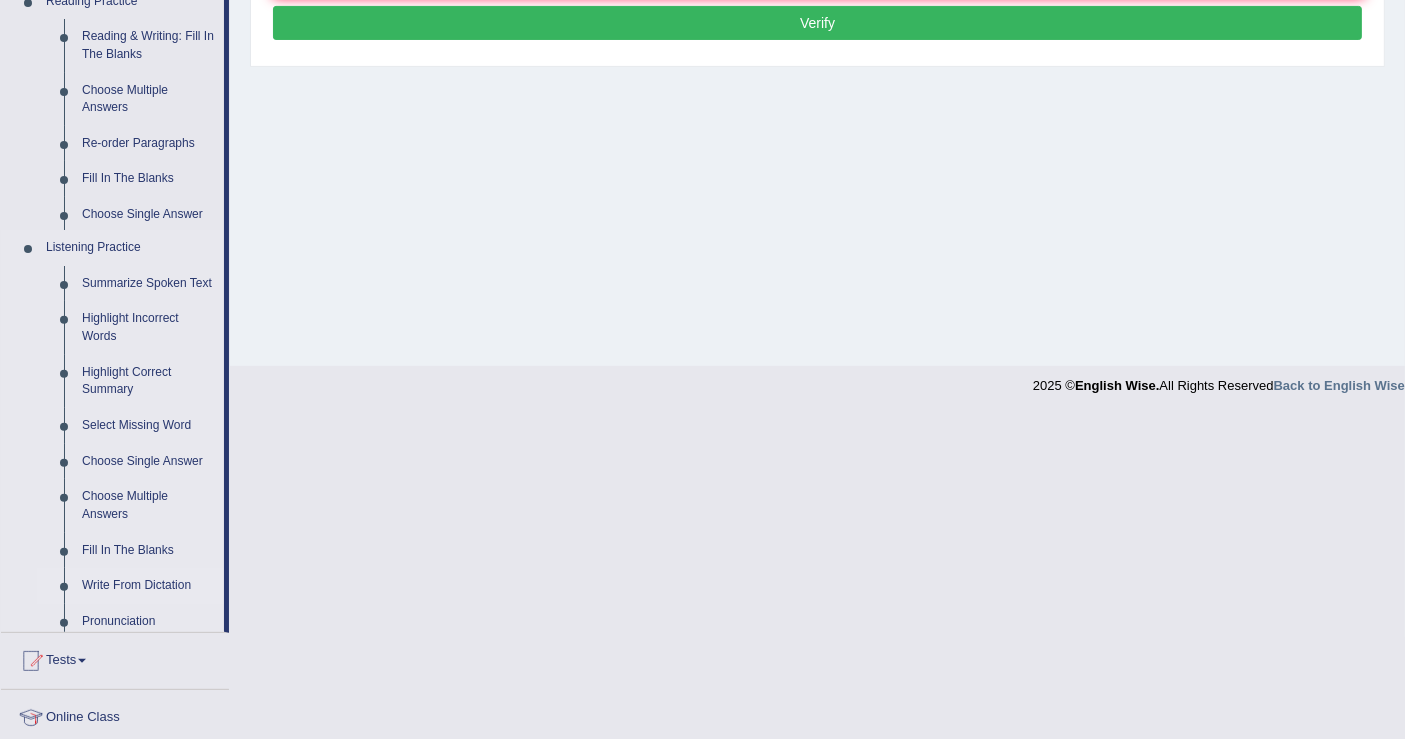 scroll, scrollTop: 310, scrollLeft: 0, axis: vertical 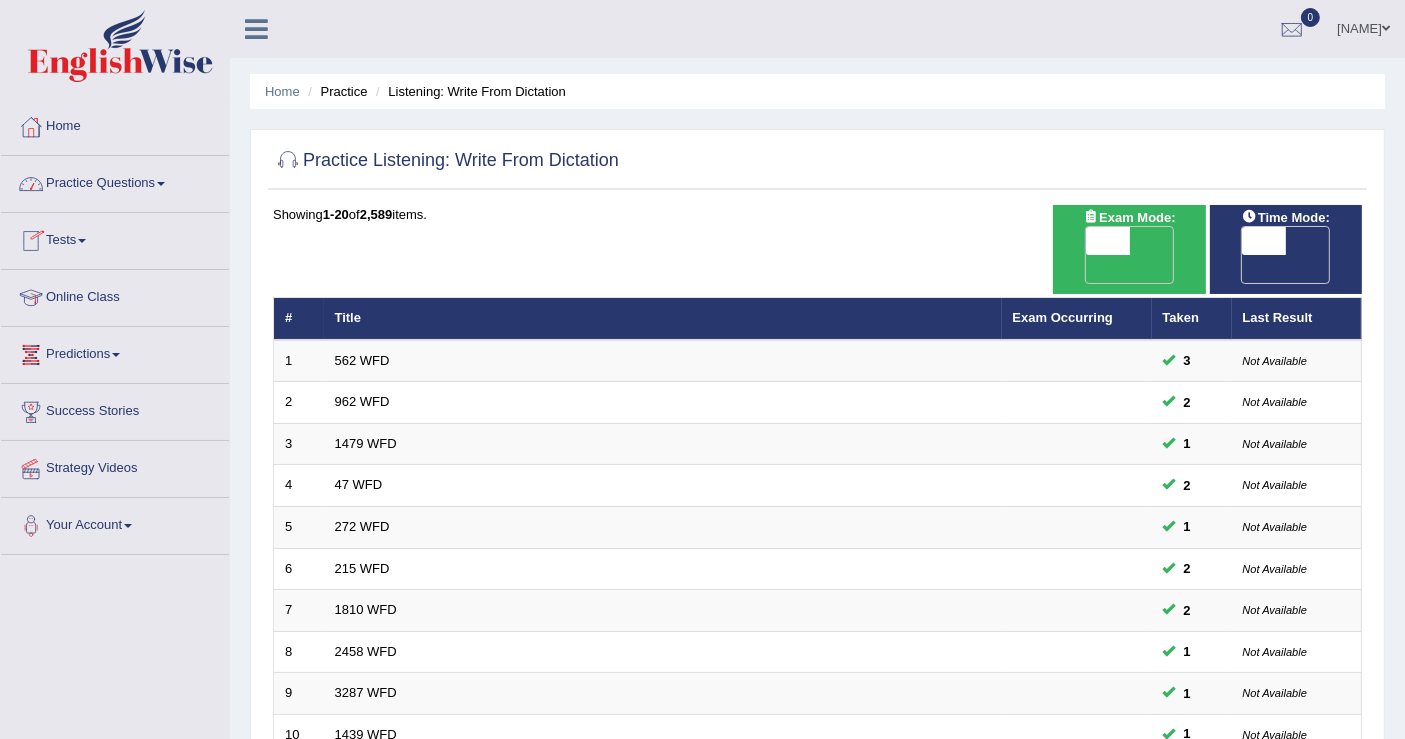 click on "Practice Questions" at bounding box center [115, 181] 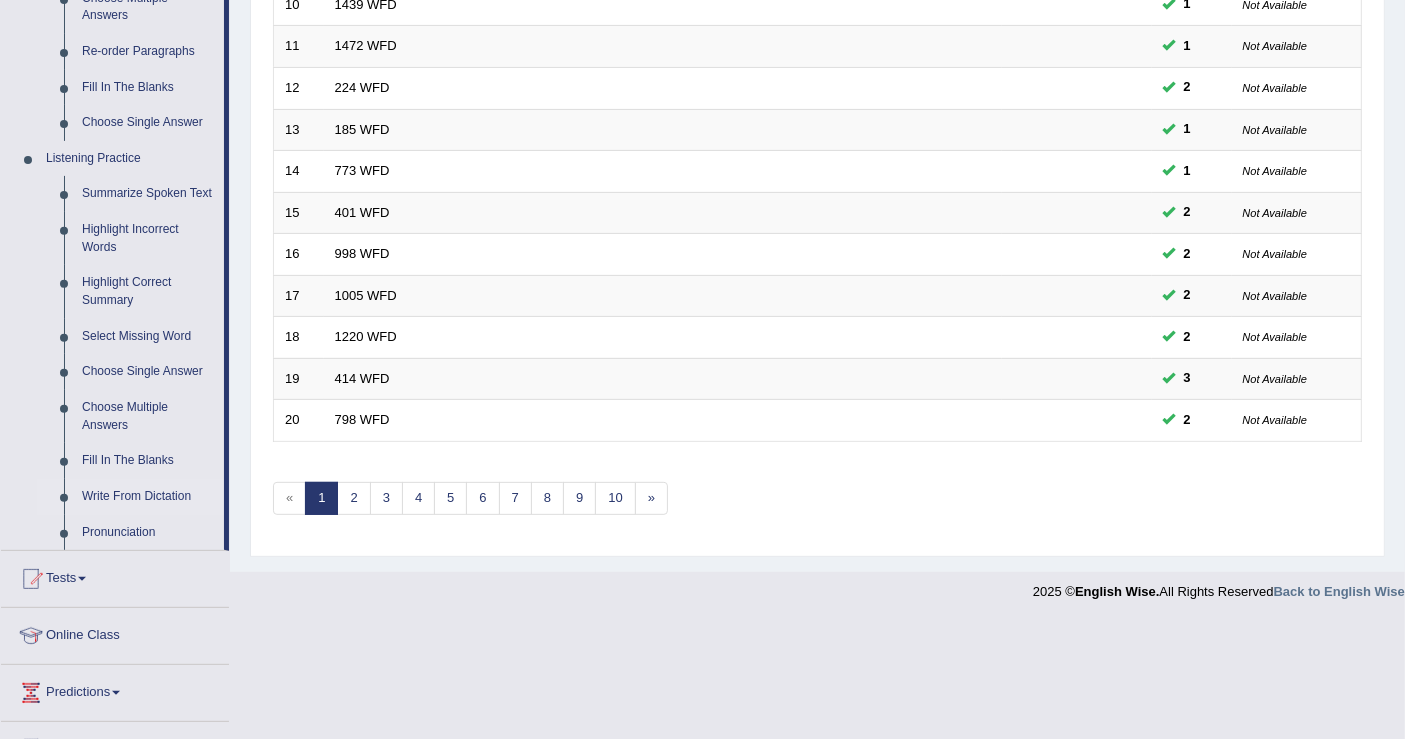 scroll, scrollTop: 882, scrollLeft: 0, axis: vertical 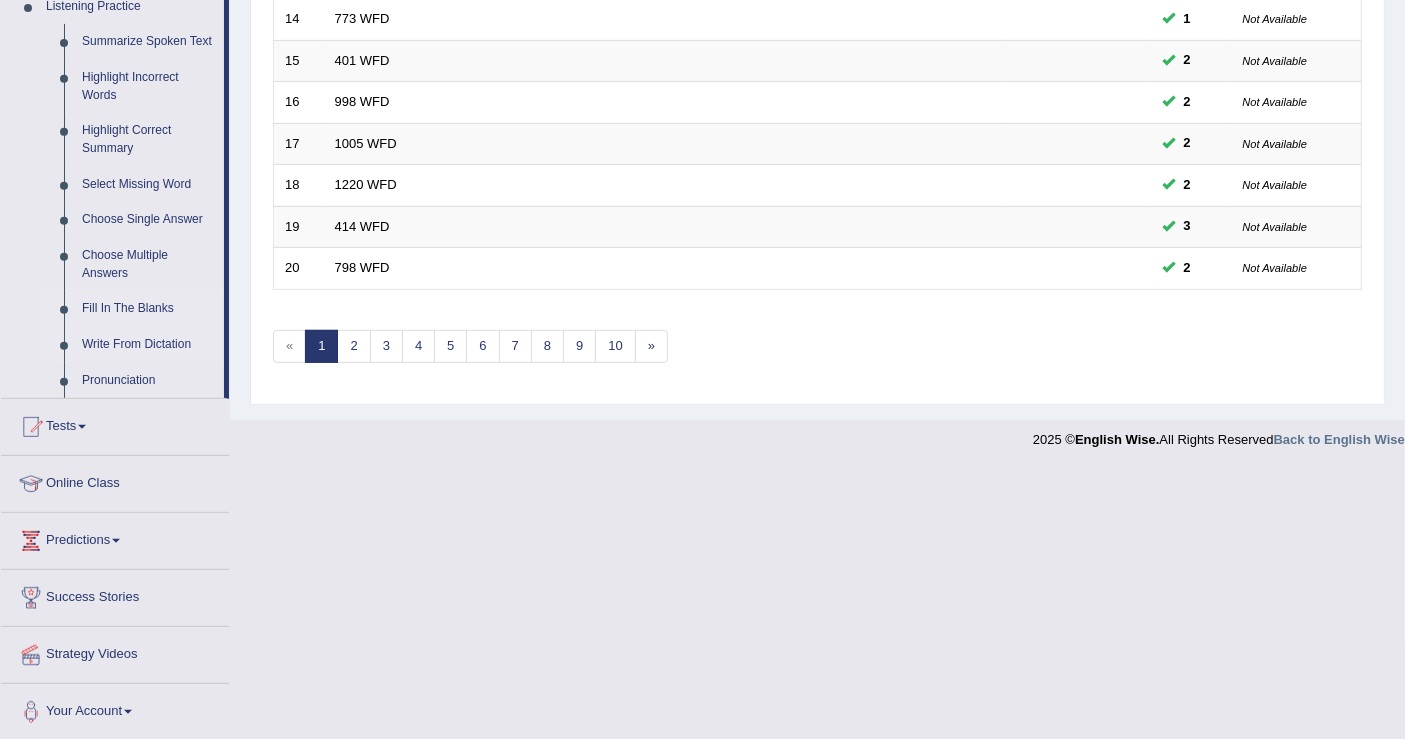 click on "Fill In The Blanks" at bounding box center [148, 309] 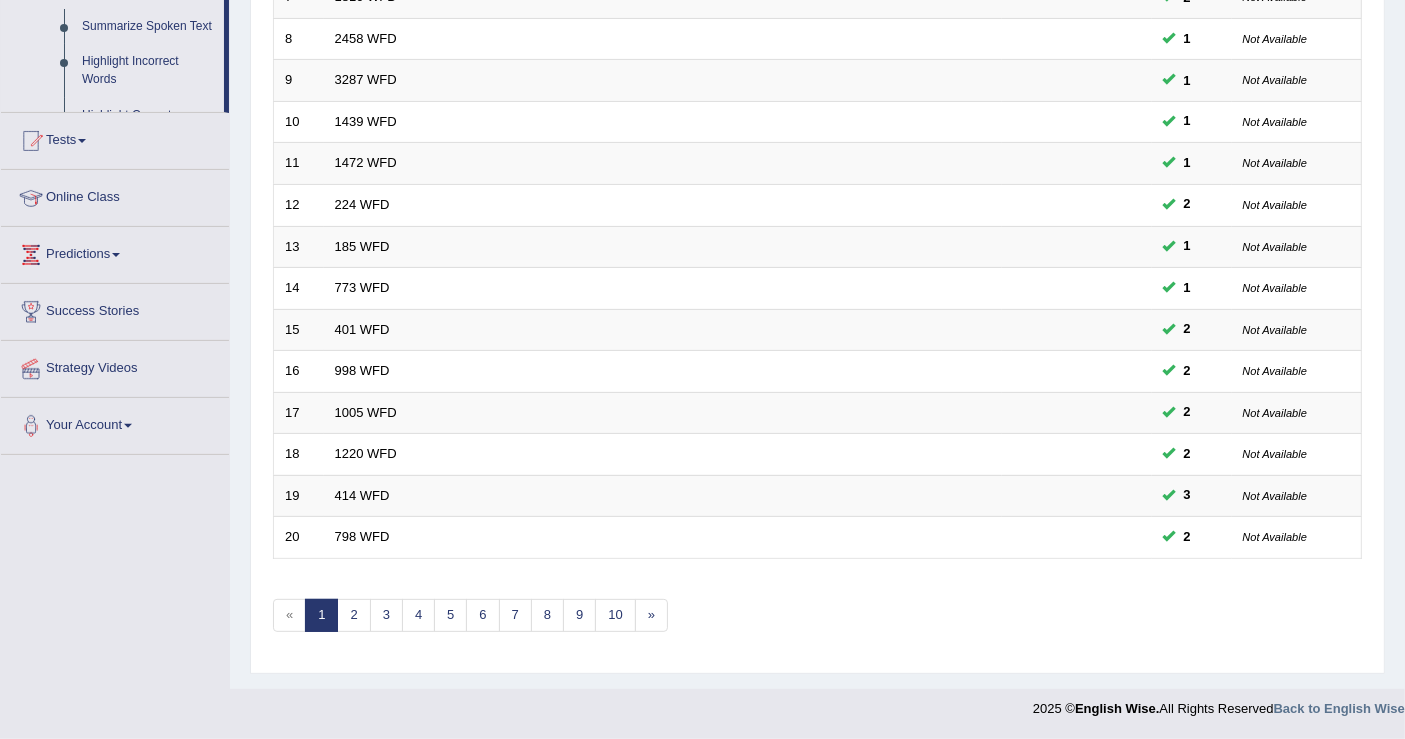 scroll, scrollTop: 577, scrollLeft: 0, axis: vertical 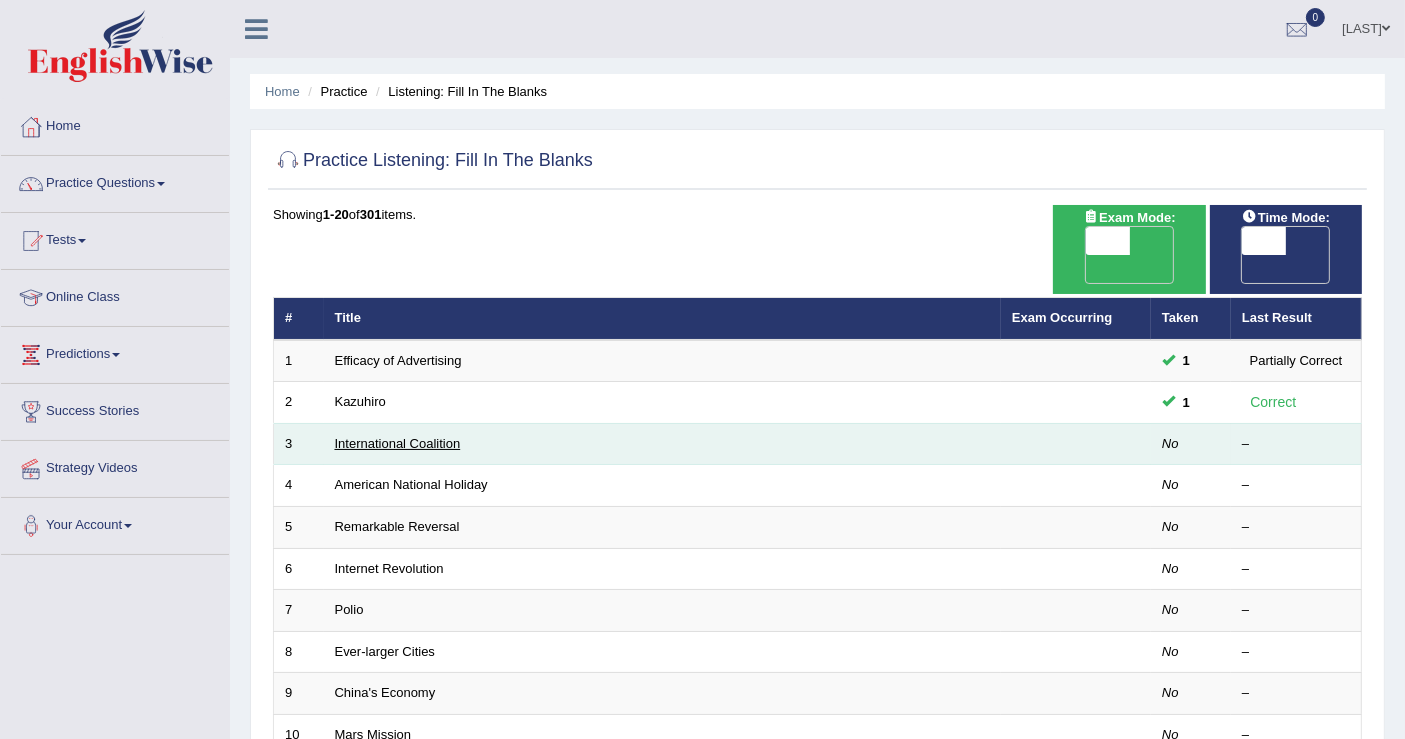 click on "International Coalition" at bounding box center [398, 443] 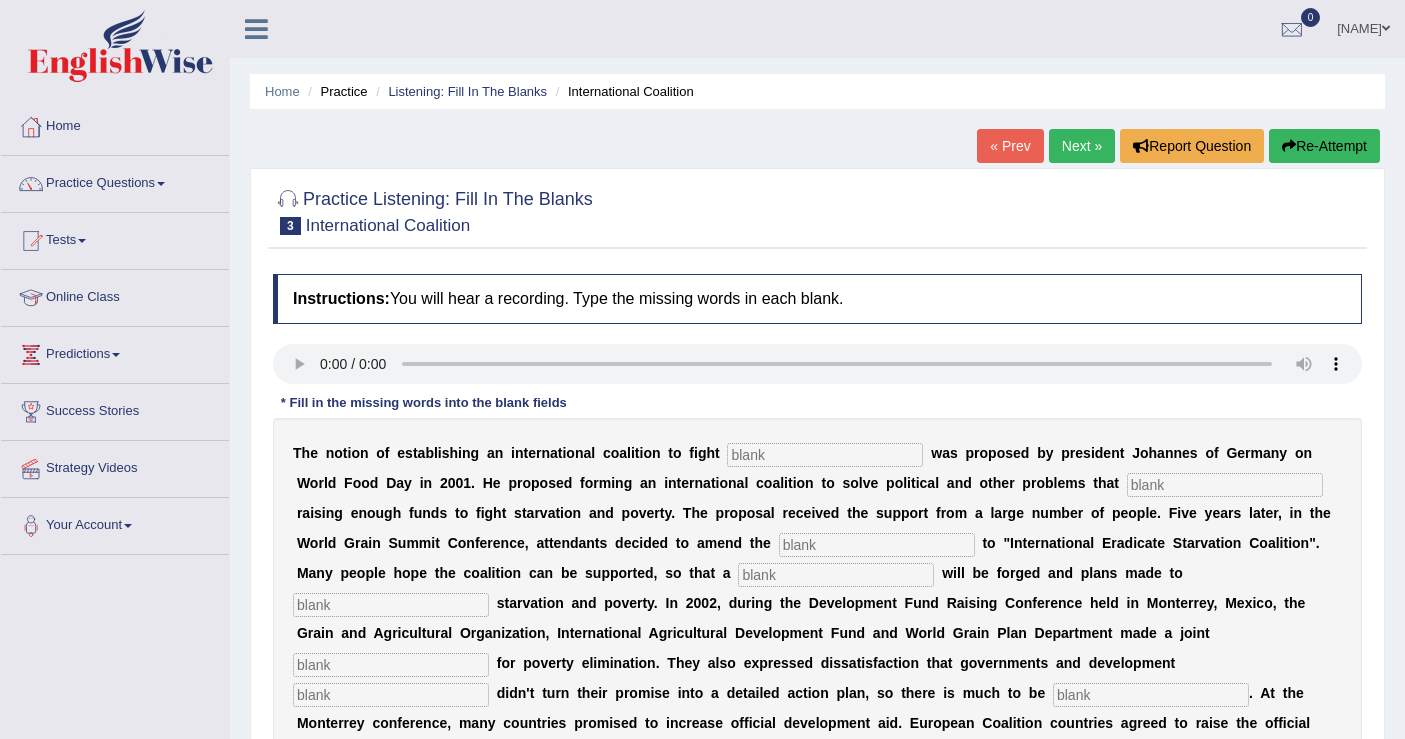 scroll, scrollTop: 285, scrollLeft: 0, axis: vertical 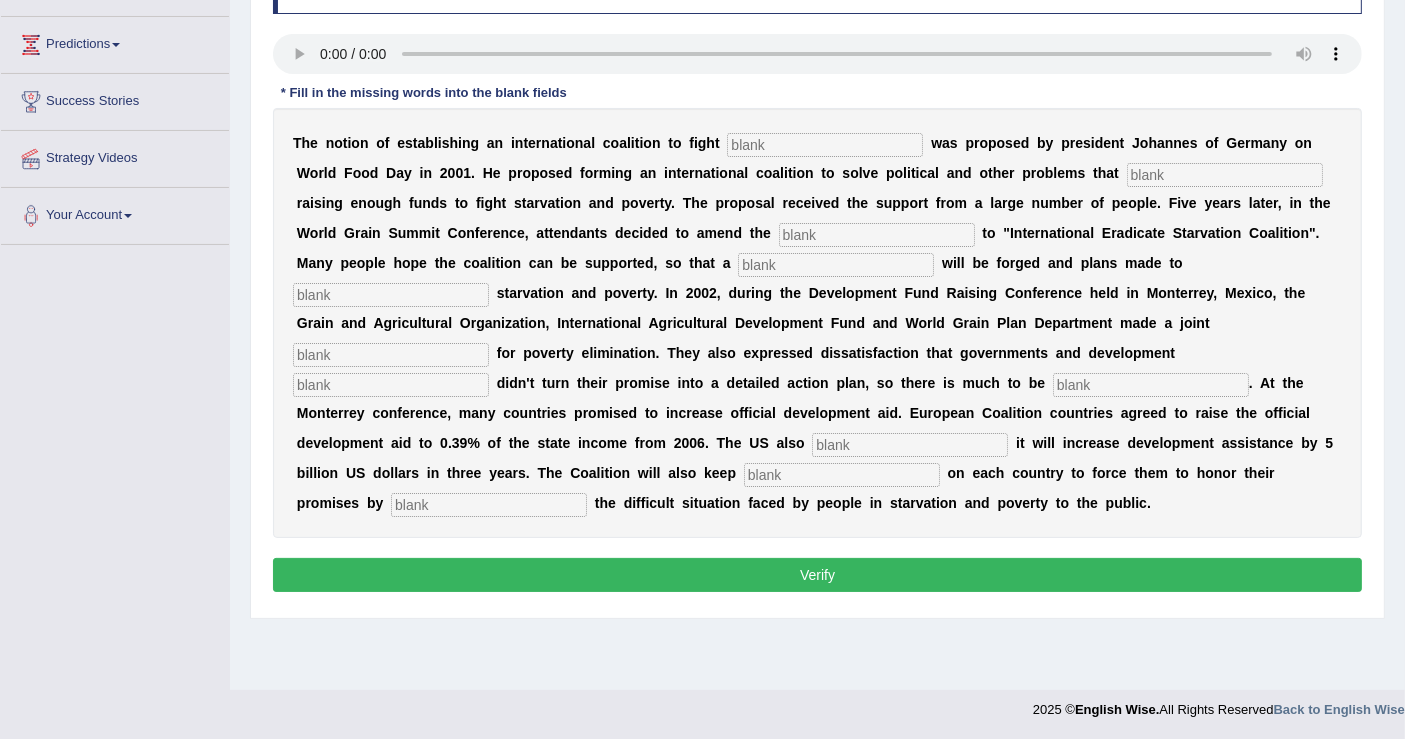 click at bounding box center [825, 145] 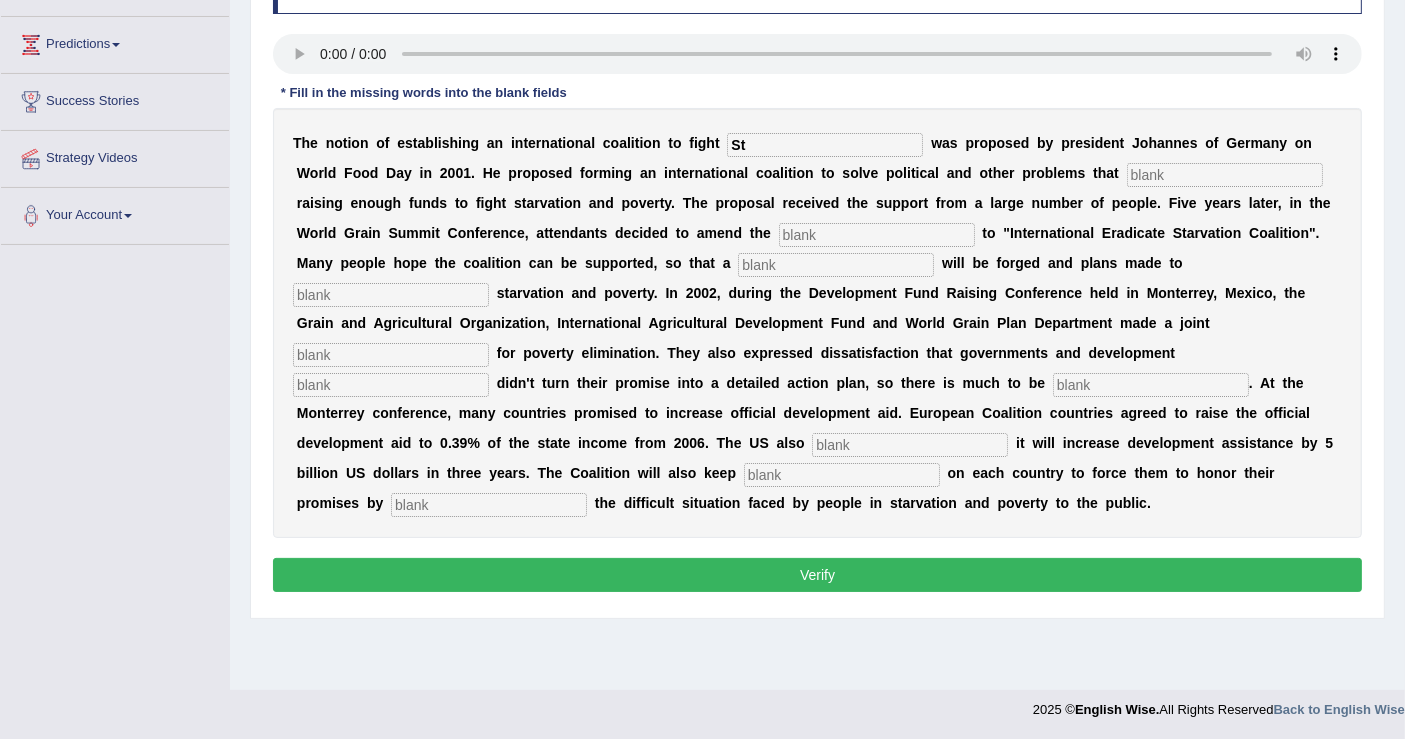 type on "S" 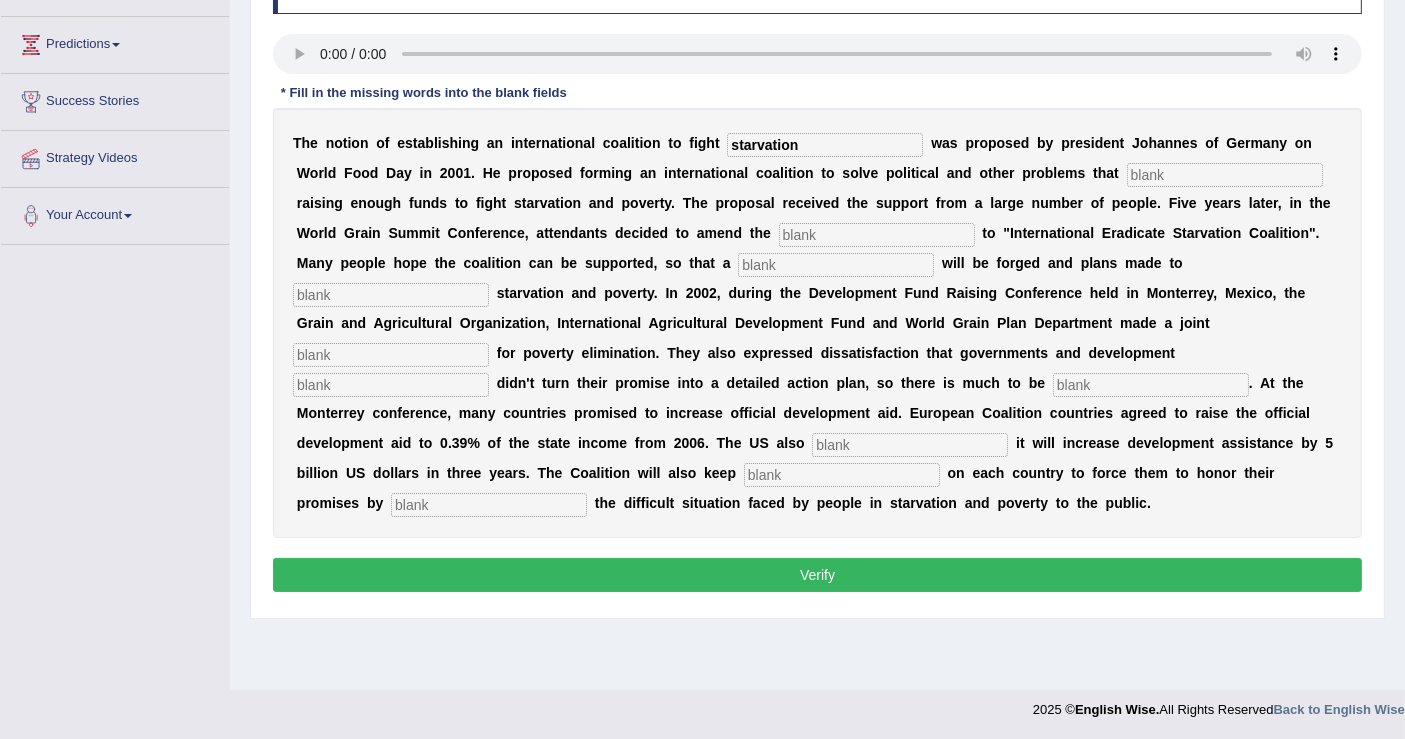 type on "starvation" 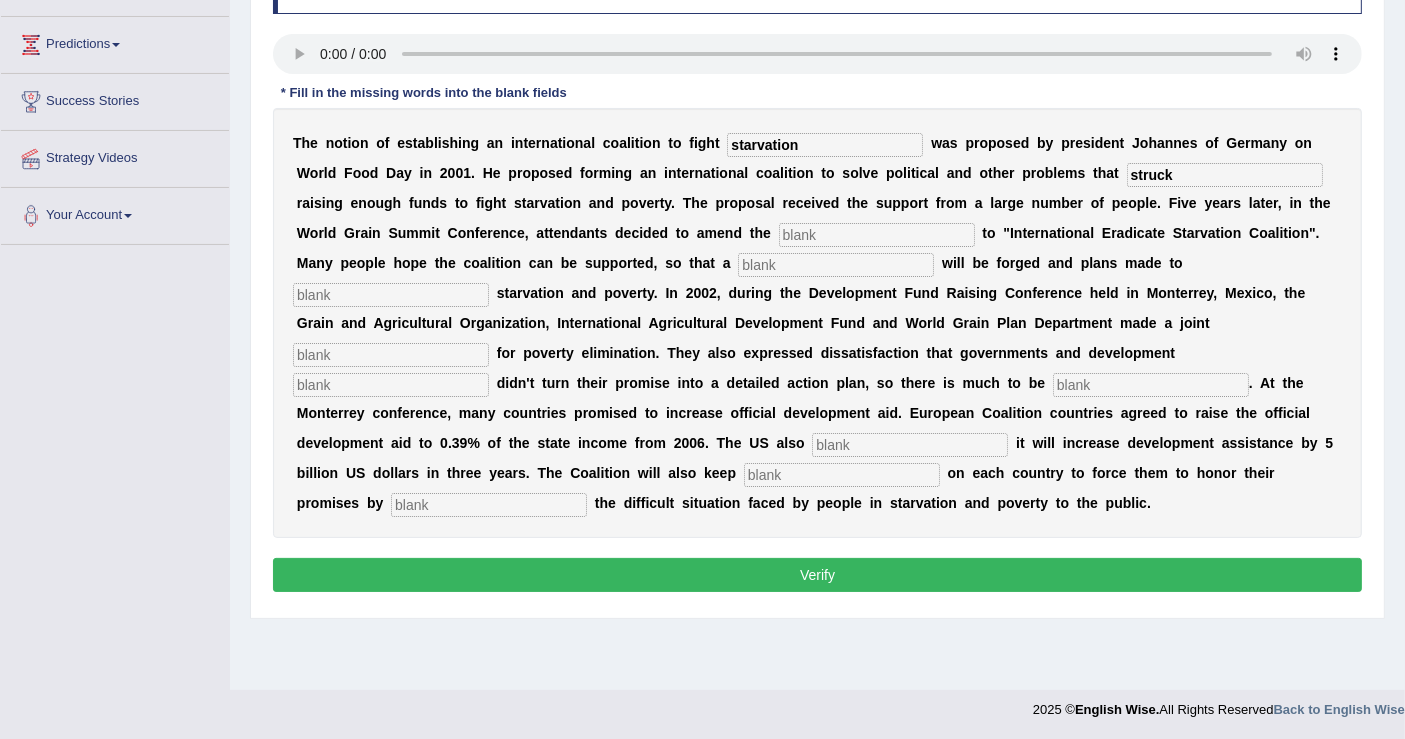 type on "struck" 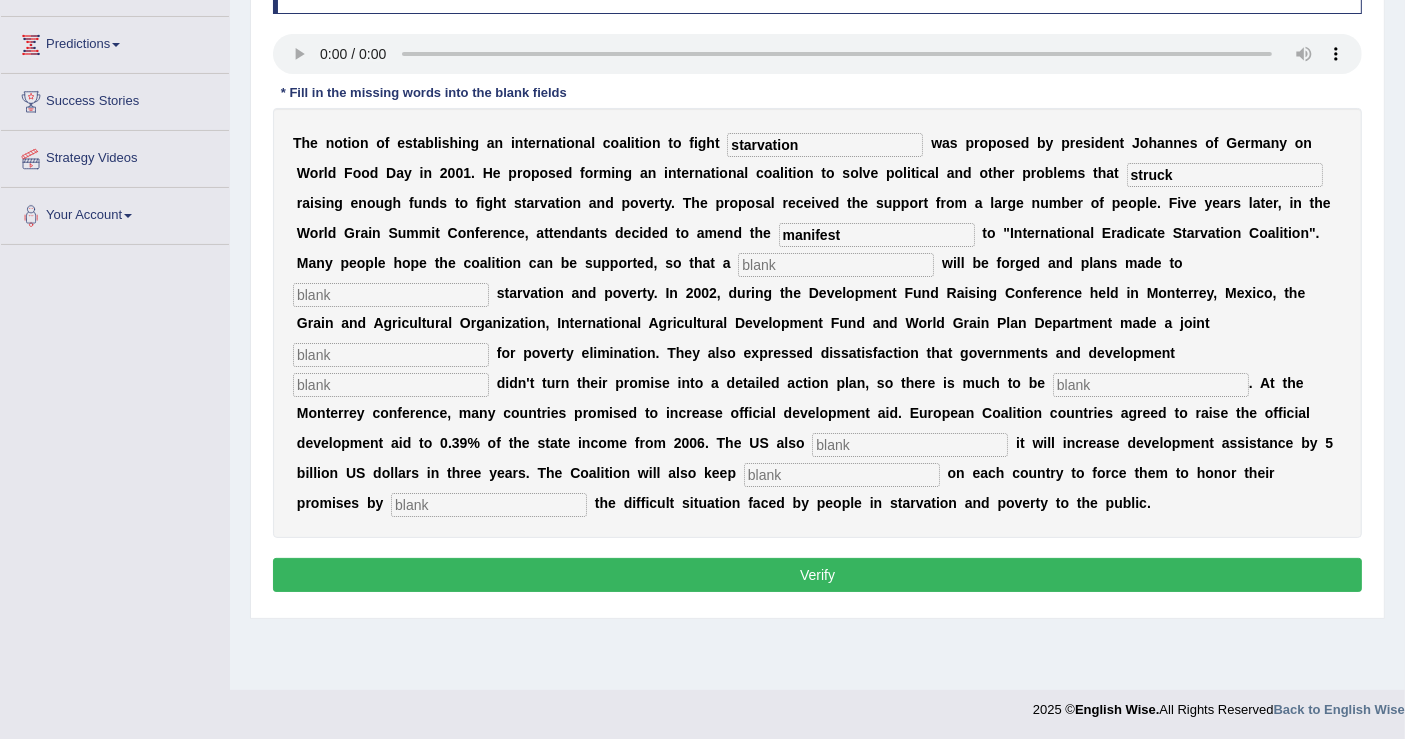type on "manifest" 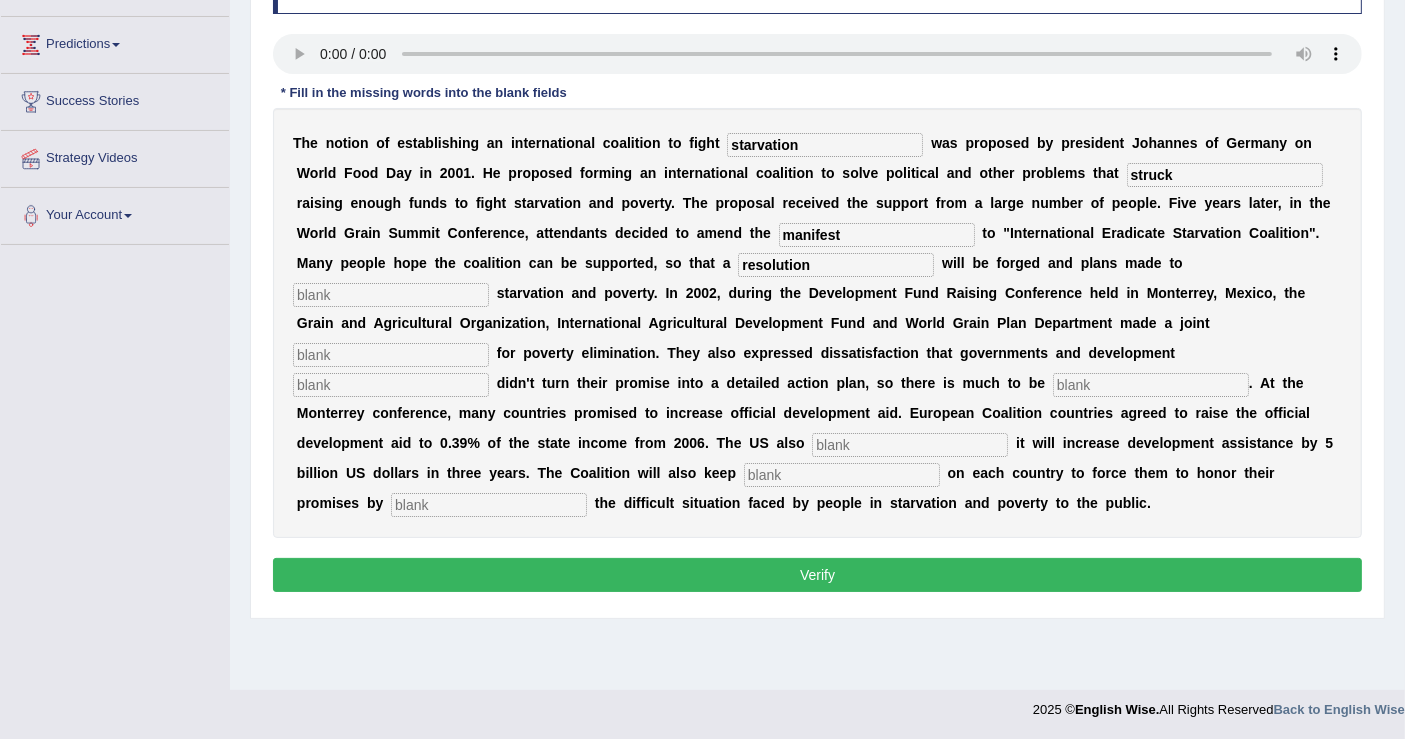 type on "resolution" 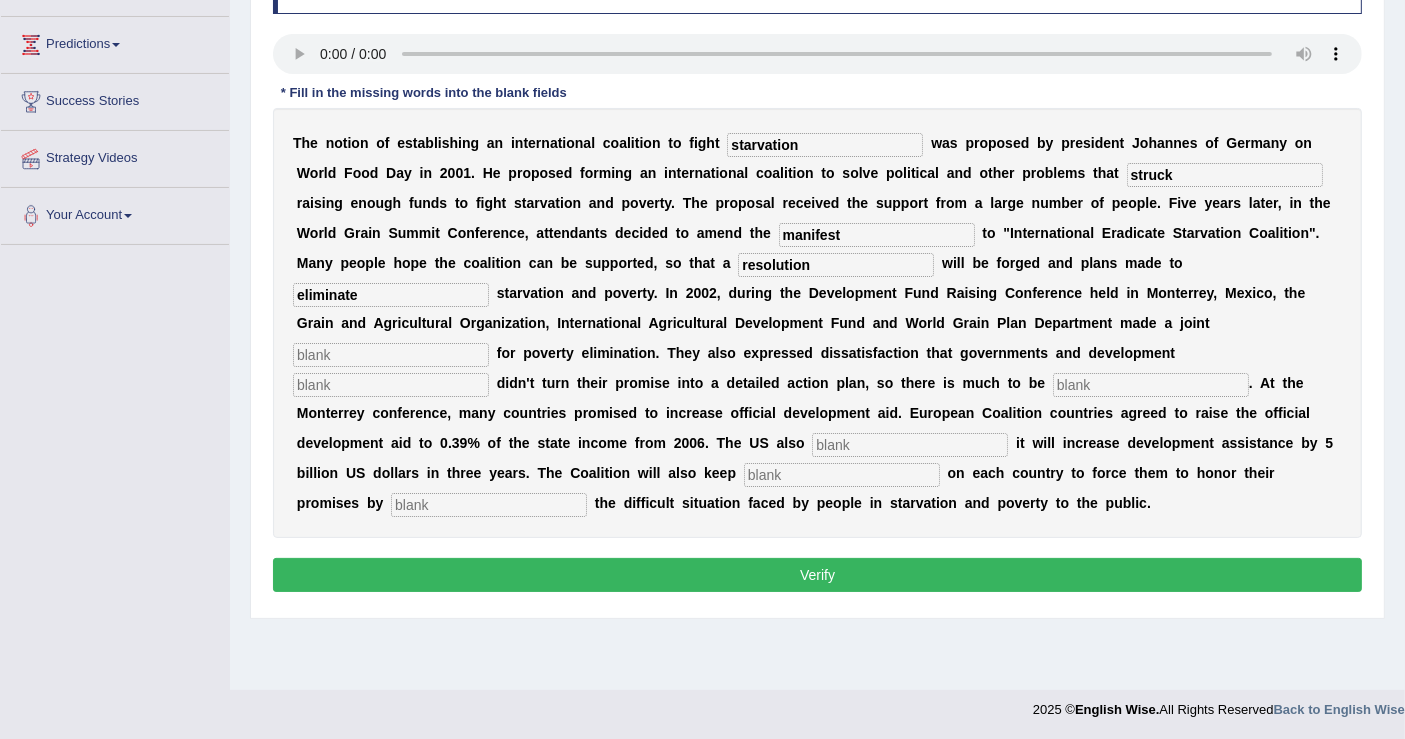 type on "eliminate" 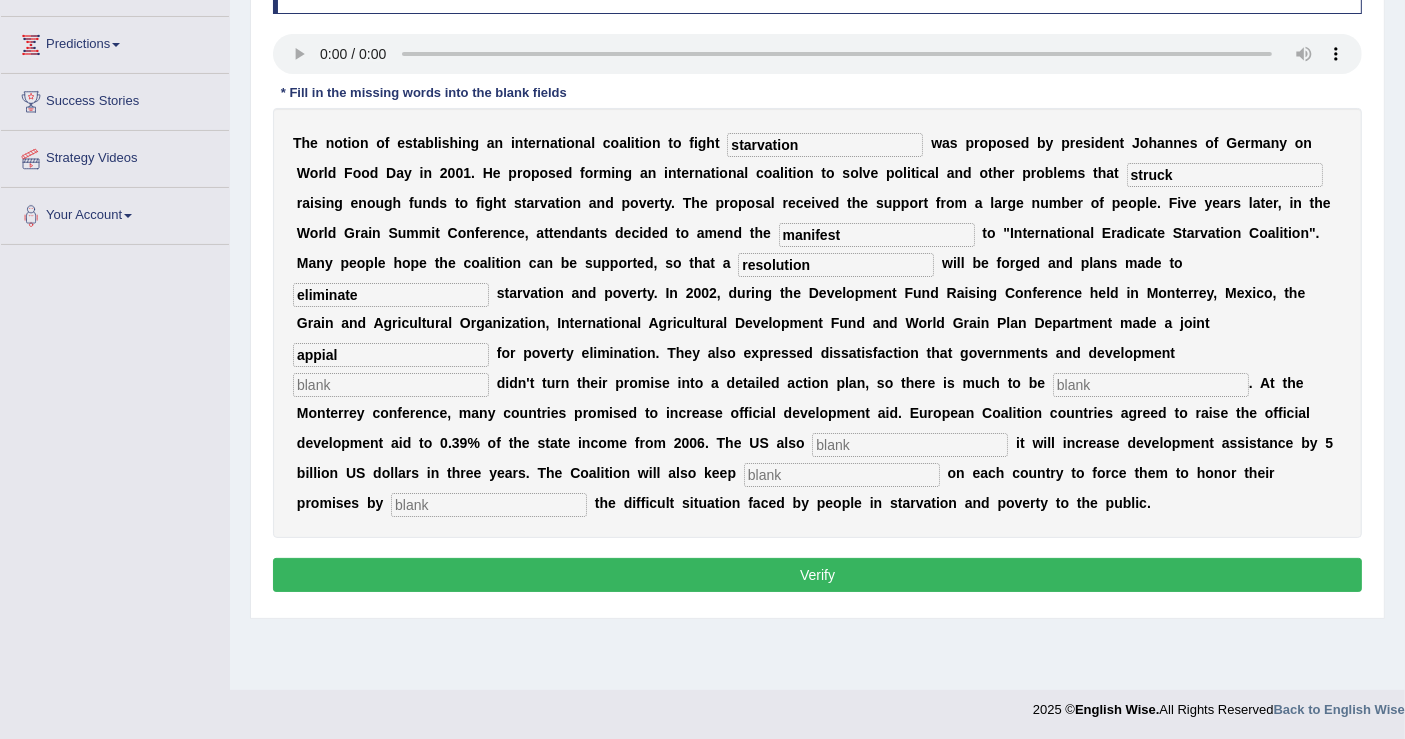 type on "appial" 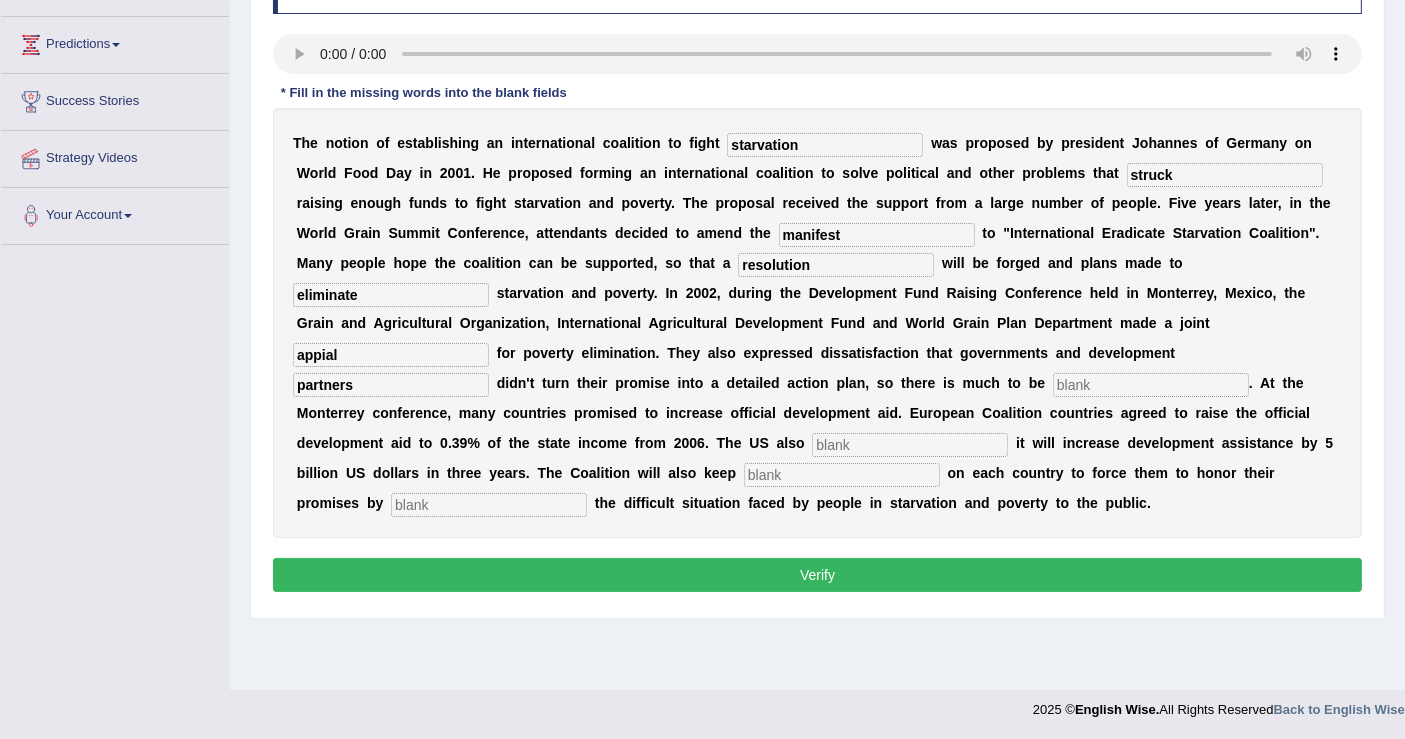 type on "partners" 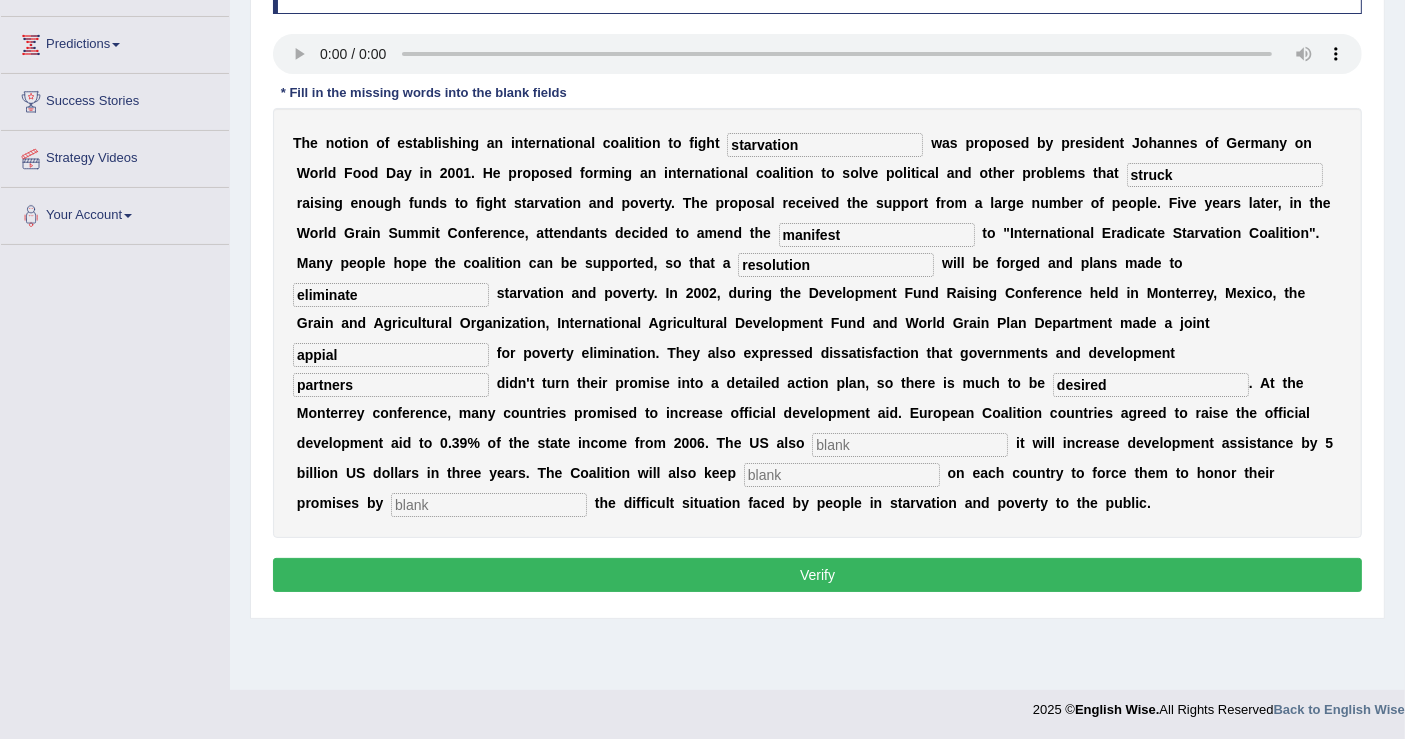 type on "desired" 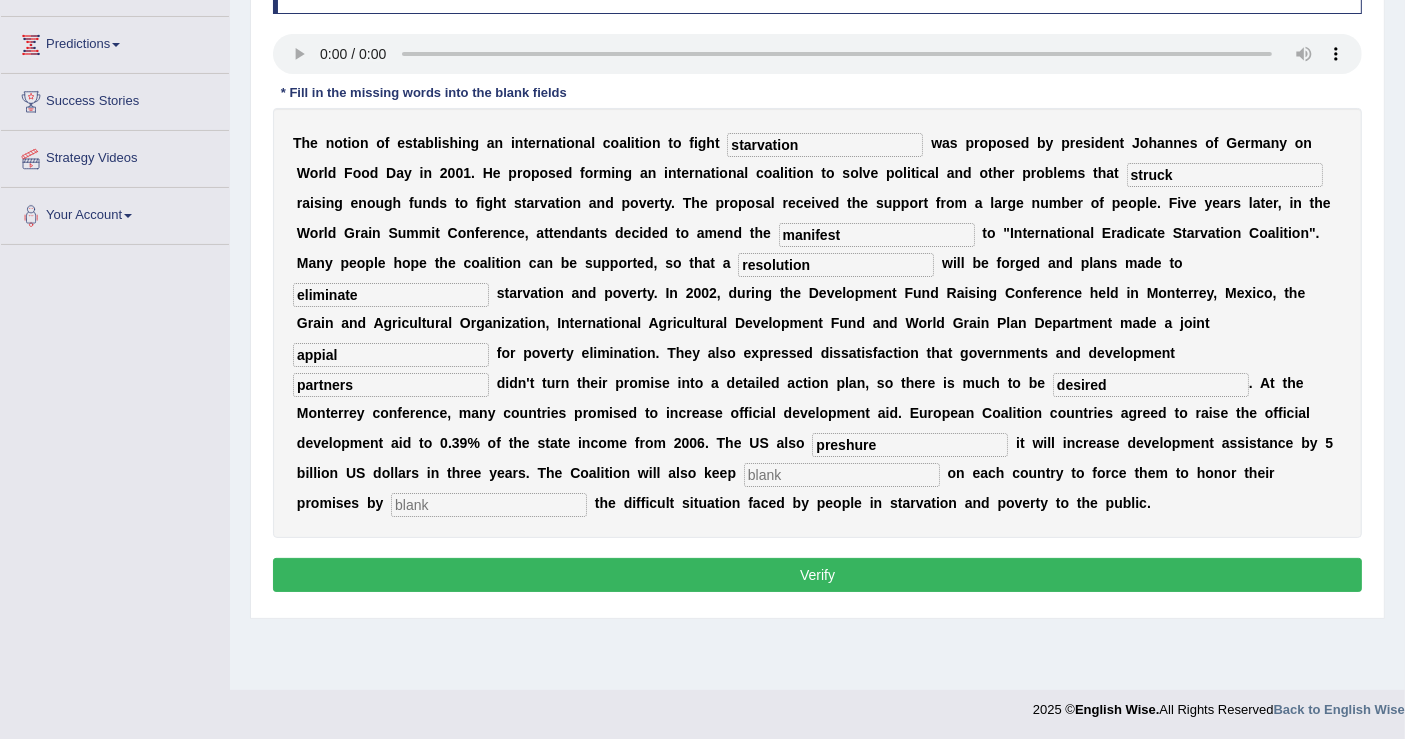 type on "preshure" 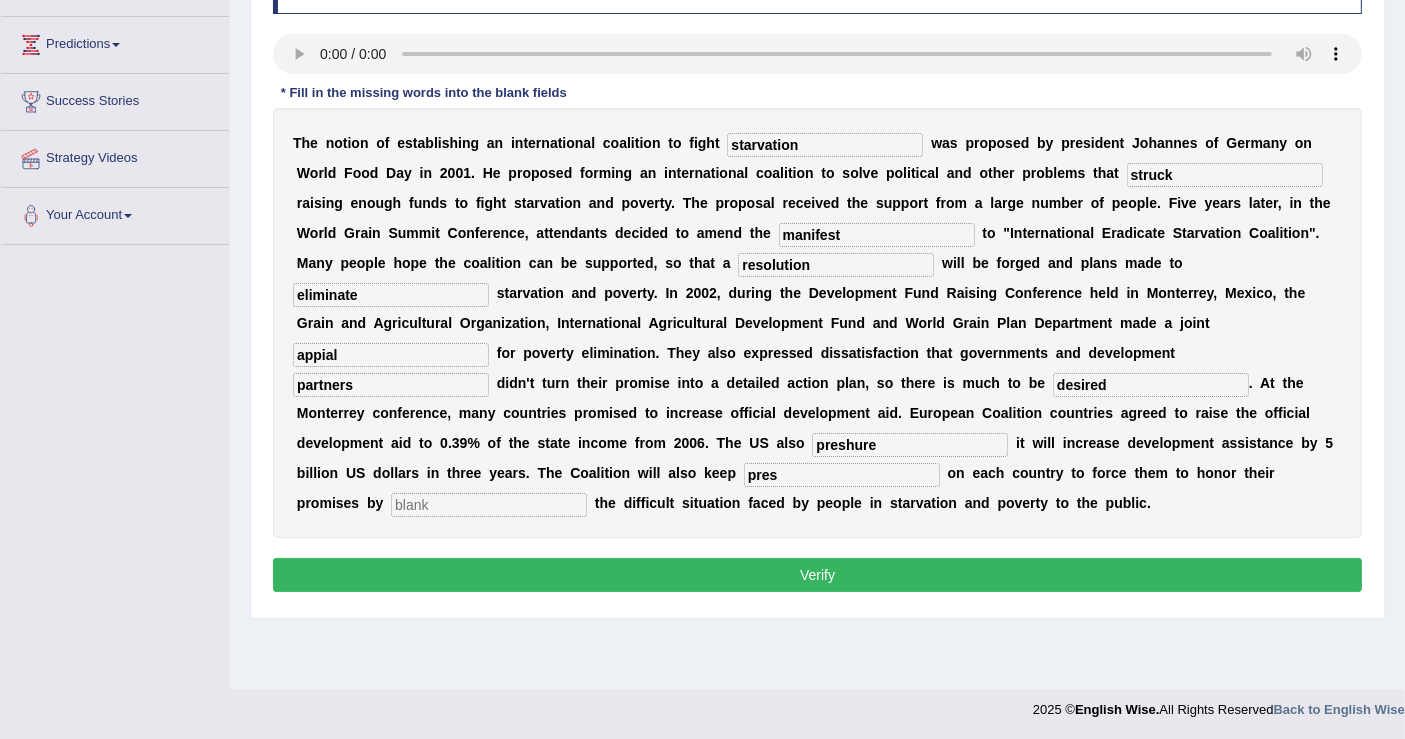type on "pres" 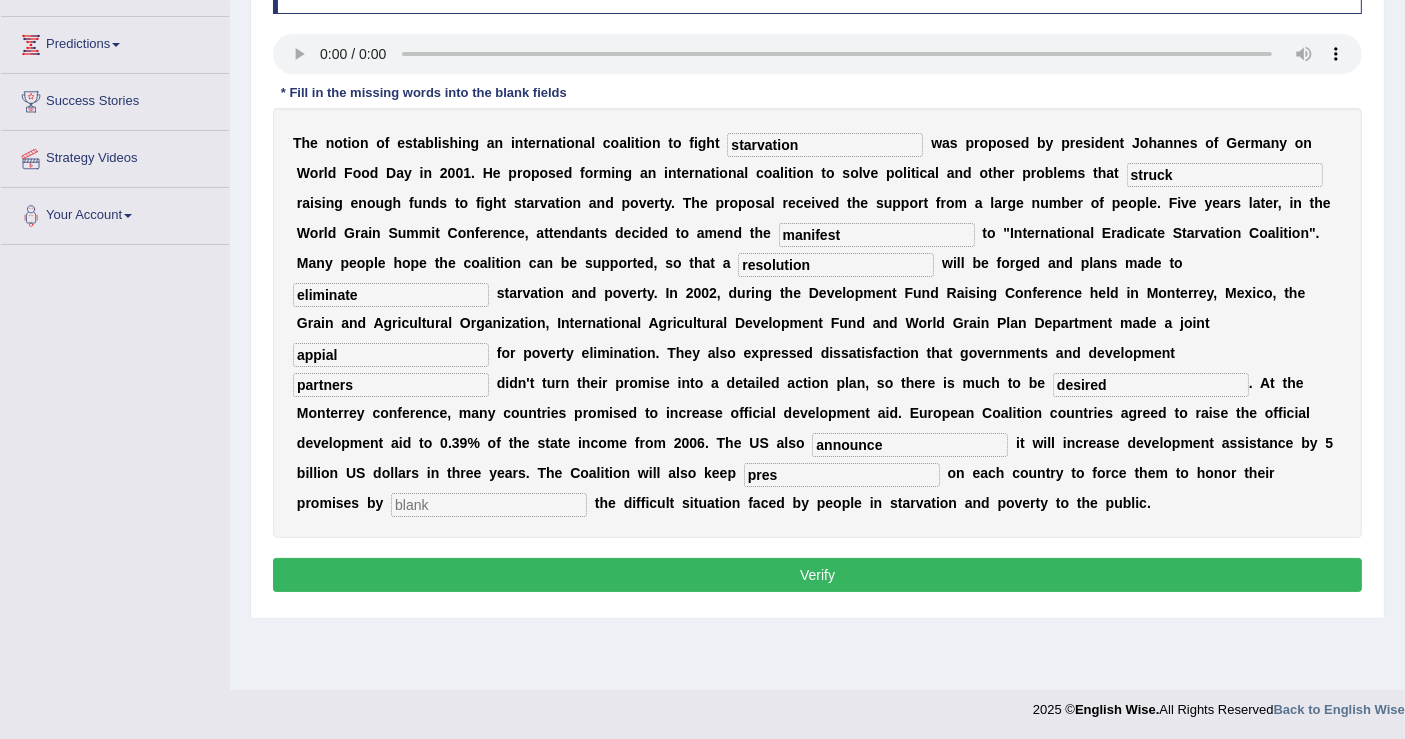 type on "announce" 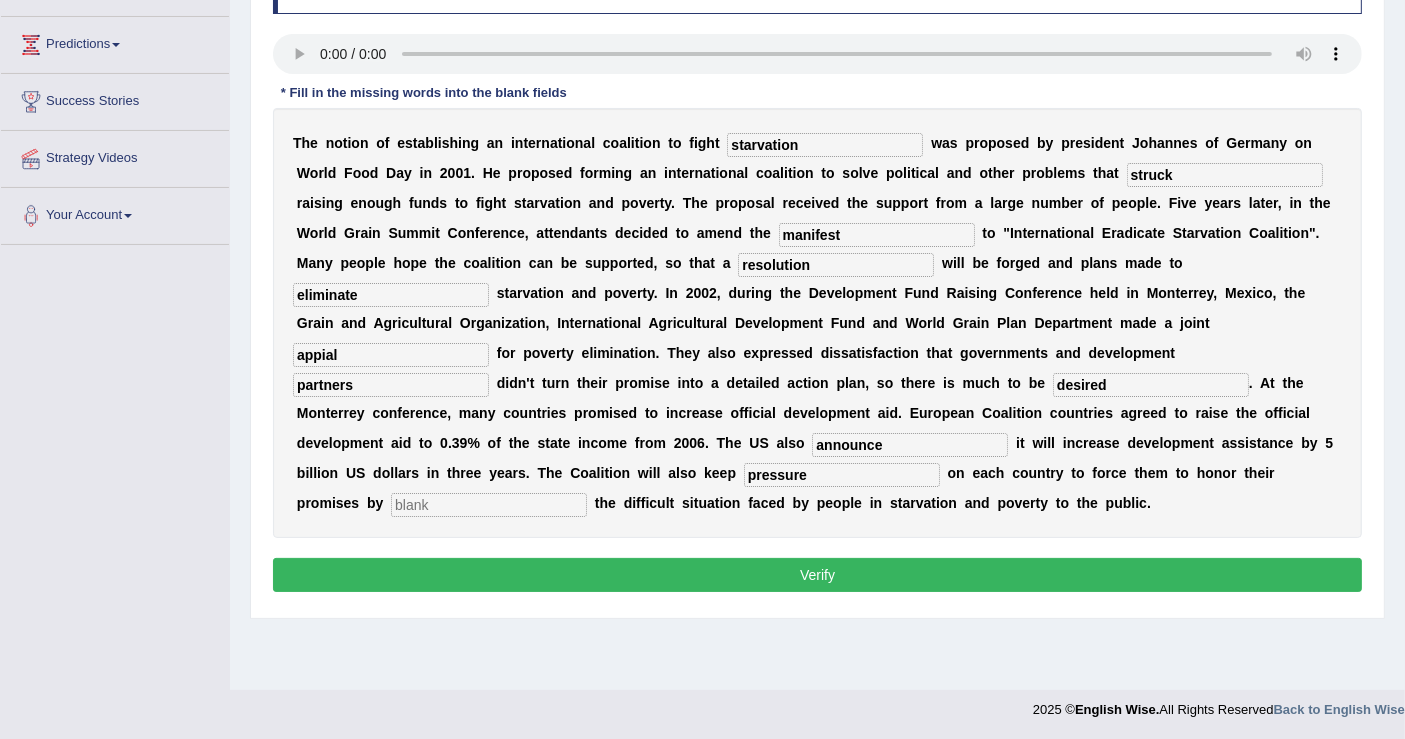 type on "pressure" 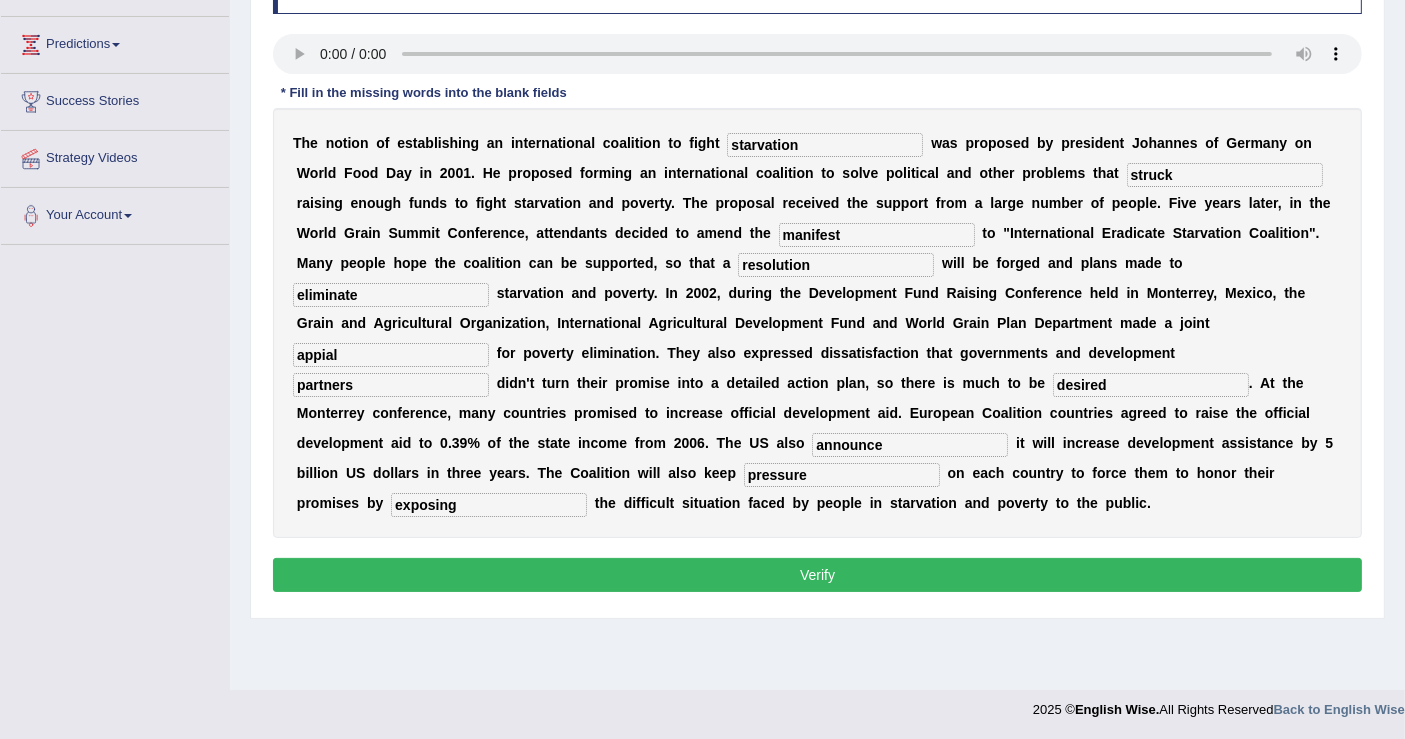 type on "exposing" 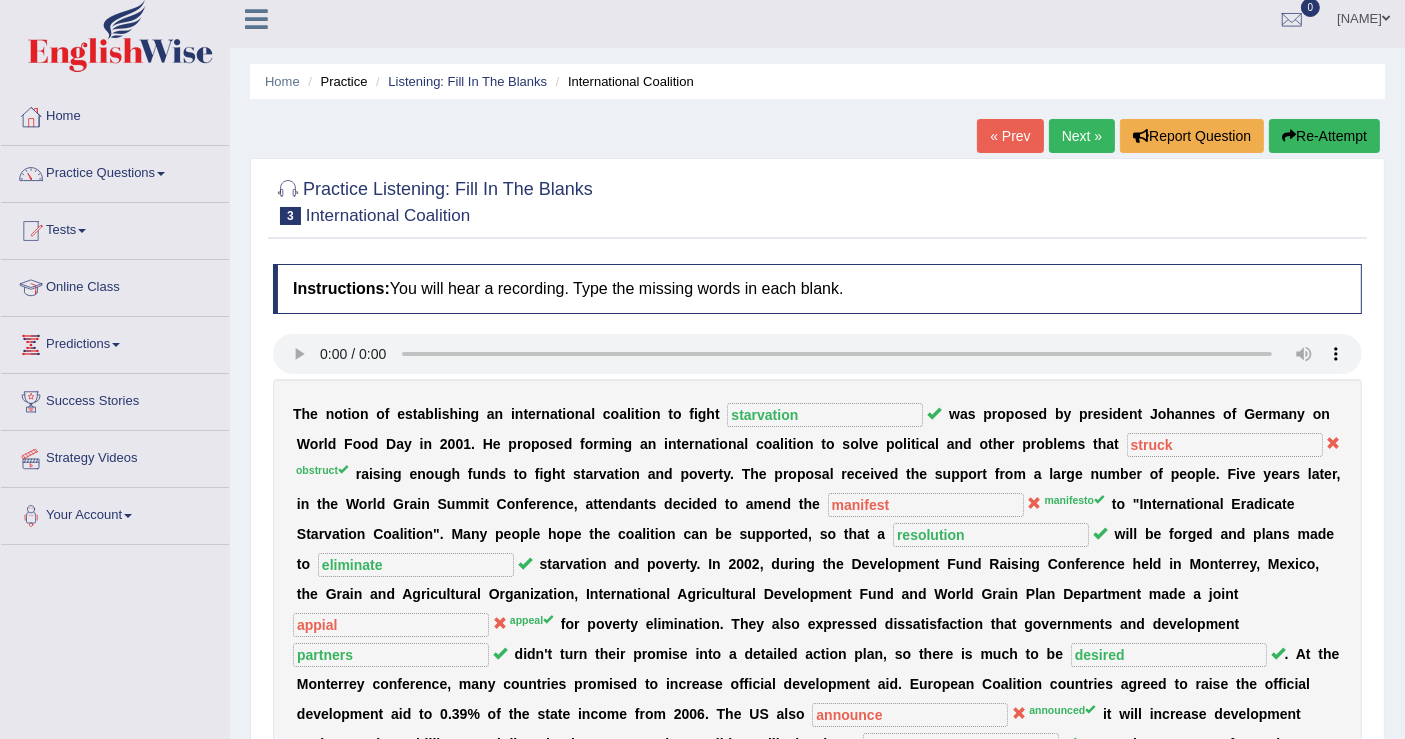 scroll, scrollTop: 0, scrollLeft: 0, axis: both 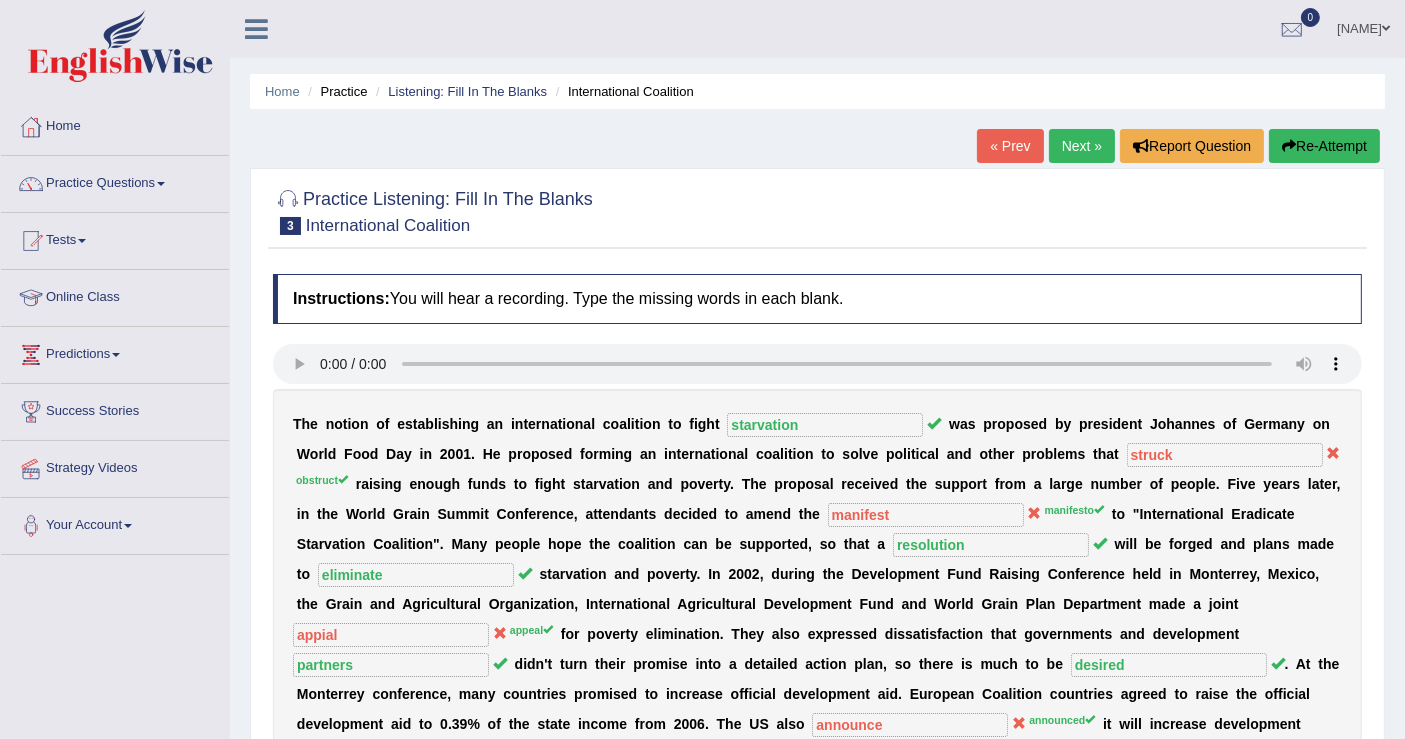 click on "Next »" at bounding box center (1082, 146) 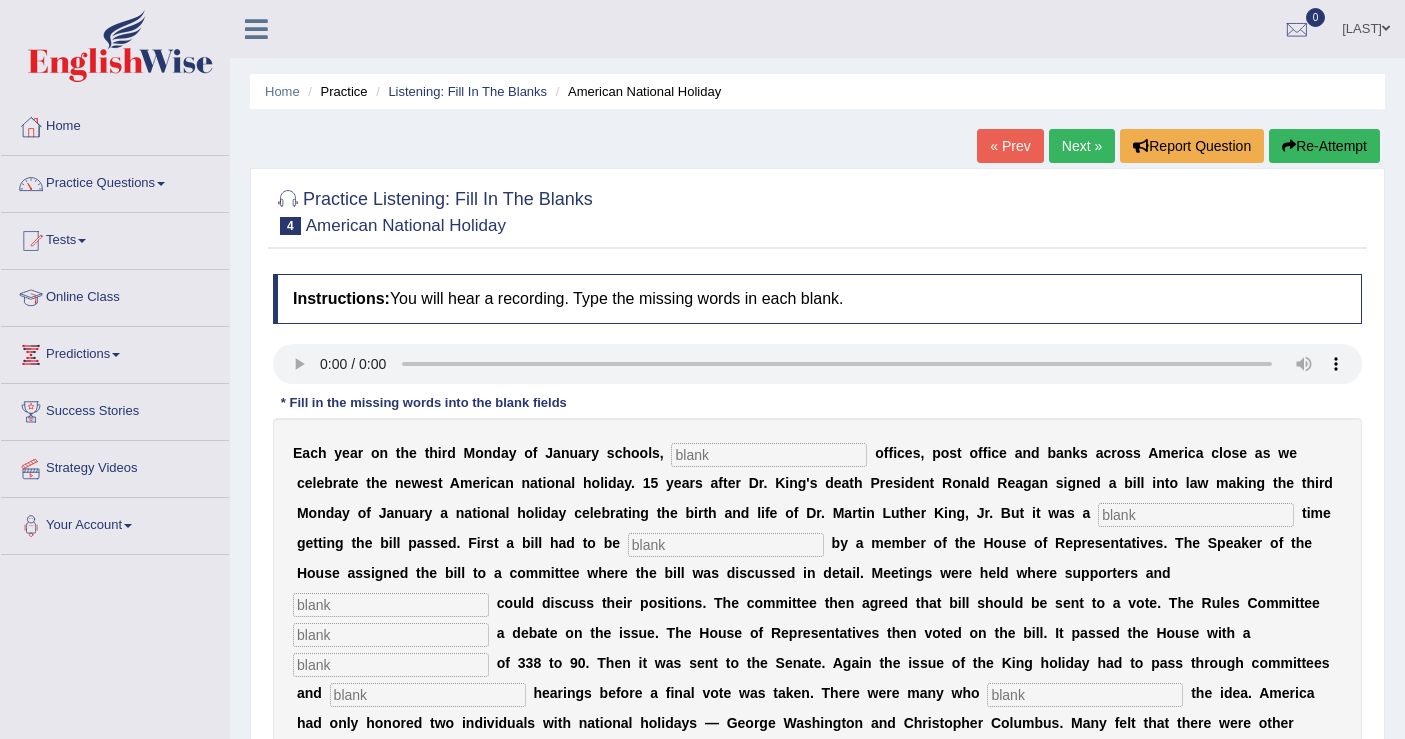 scroll, scrollTop: 0, scrollLeft: 0, axis: both 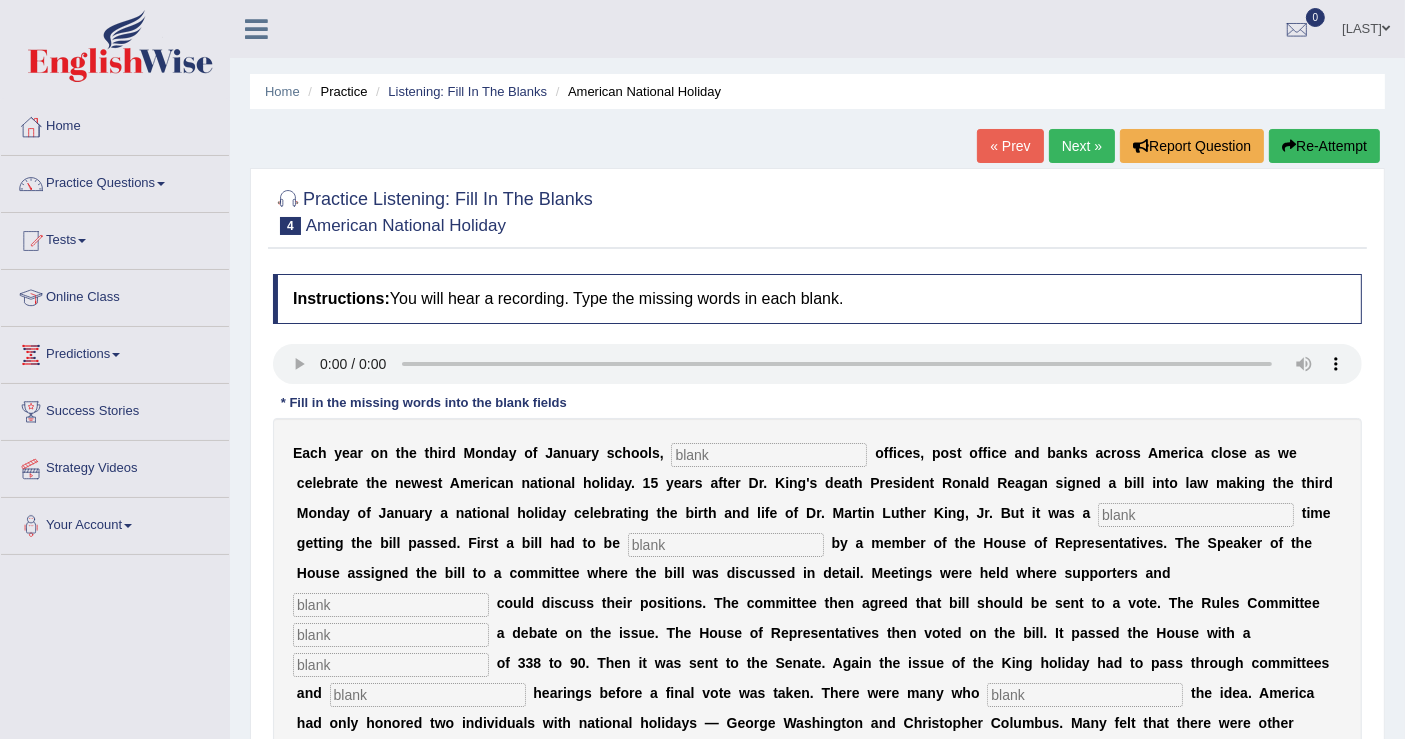 click on "Re-Attempt" at bounding box center [1324, 146] 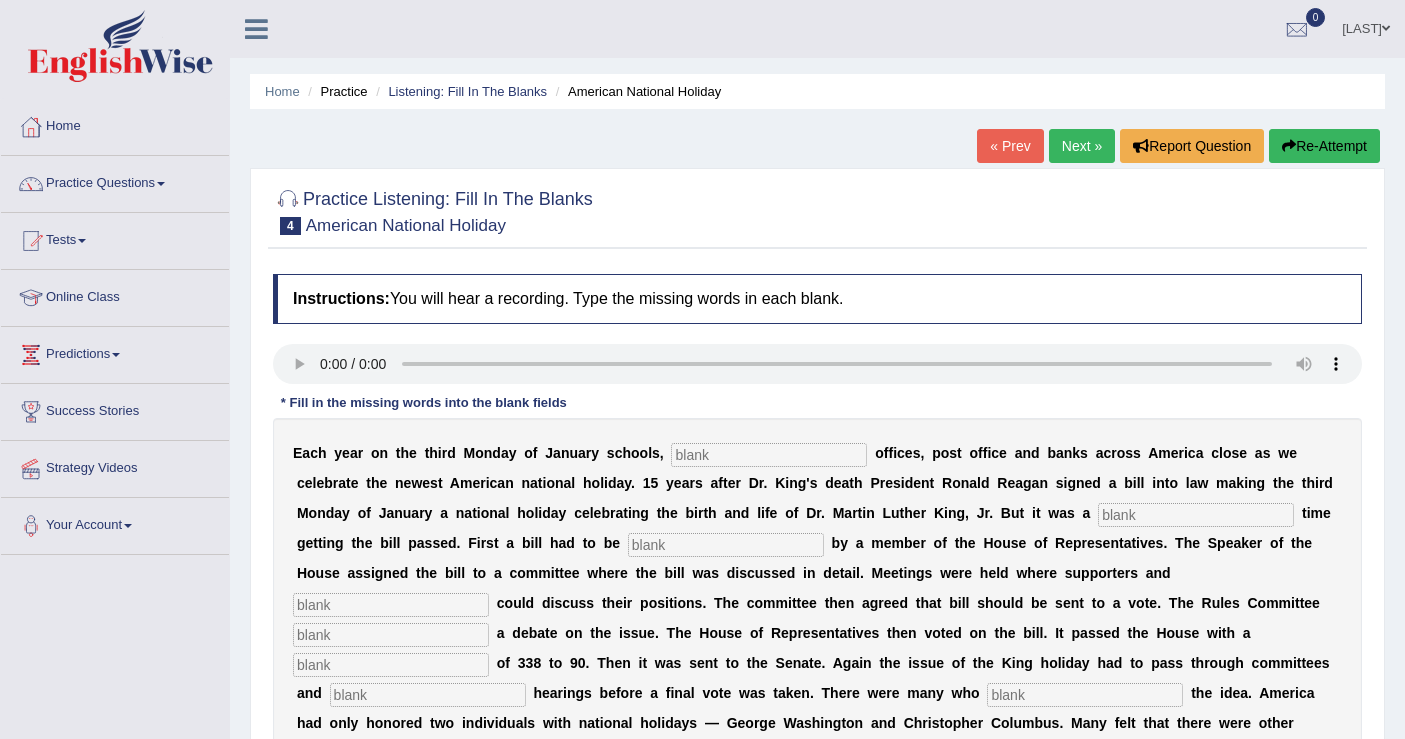 scroll, scrollTop: 0, scrollLeft: 0, axis: both 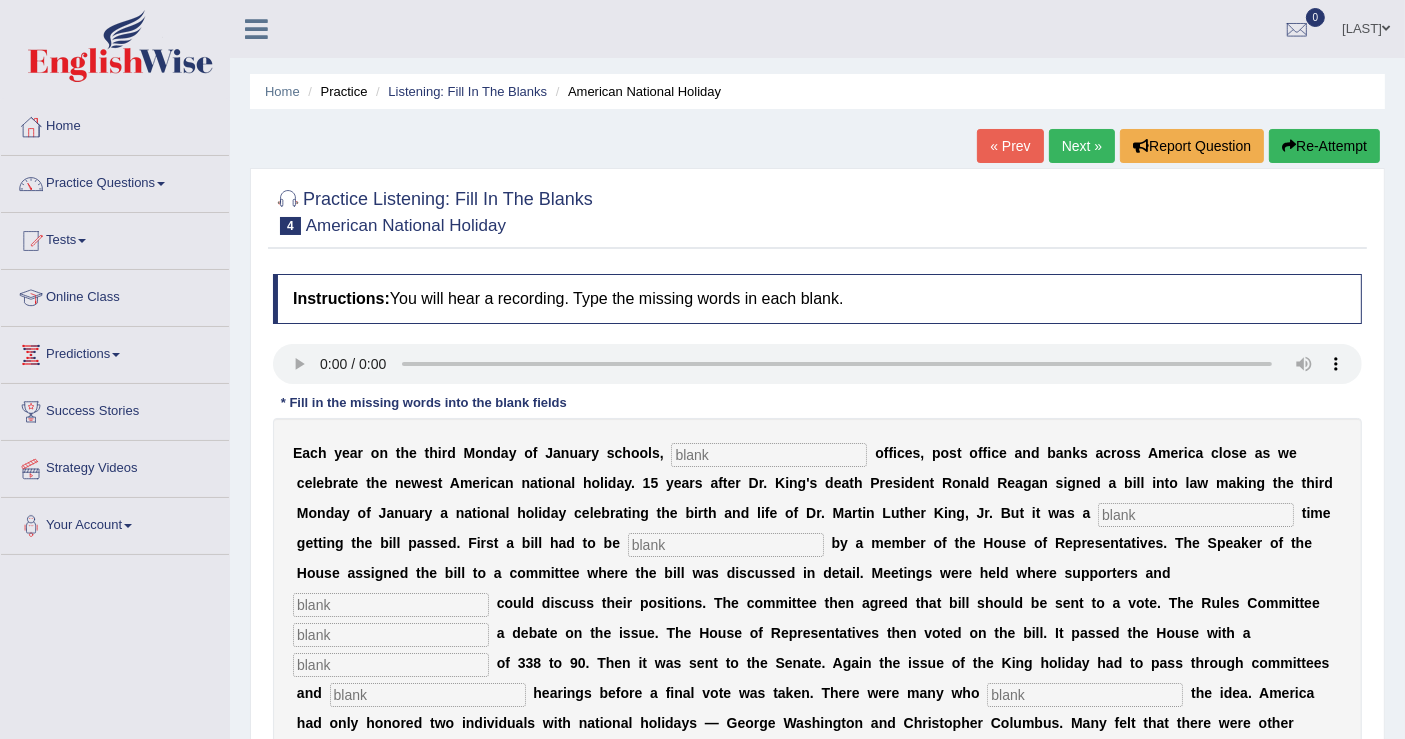 click on "Re-Attempt" at bounding box center (1324, 146) 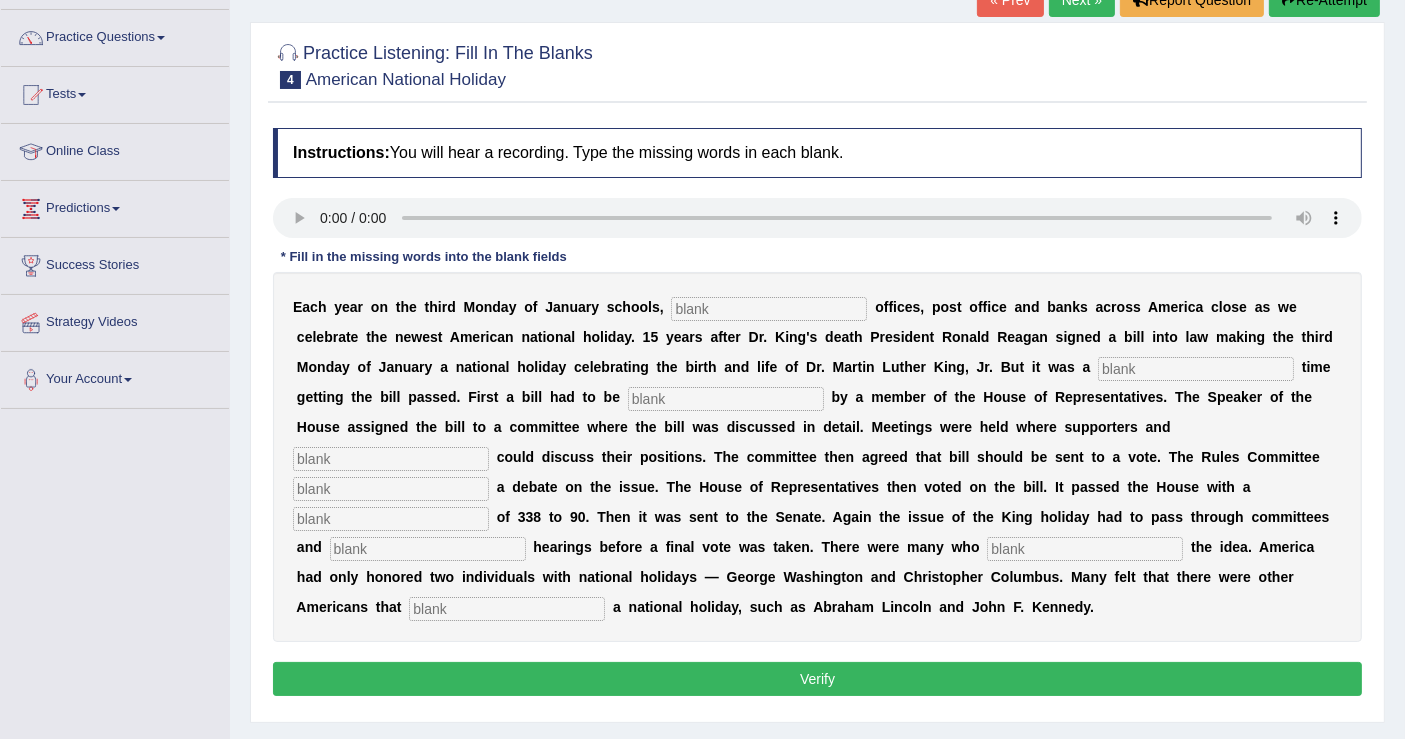 scroll, scrollTop: 0, scrollLeft: 0, axis: both 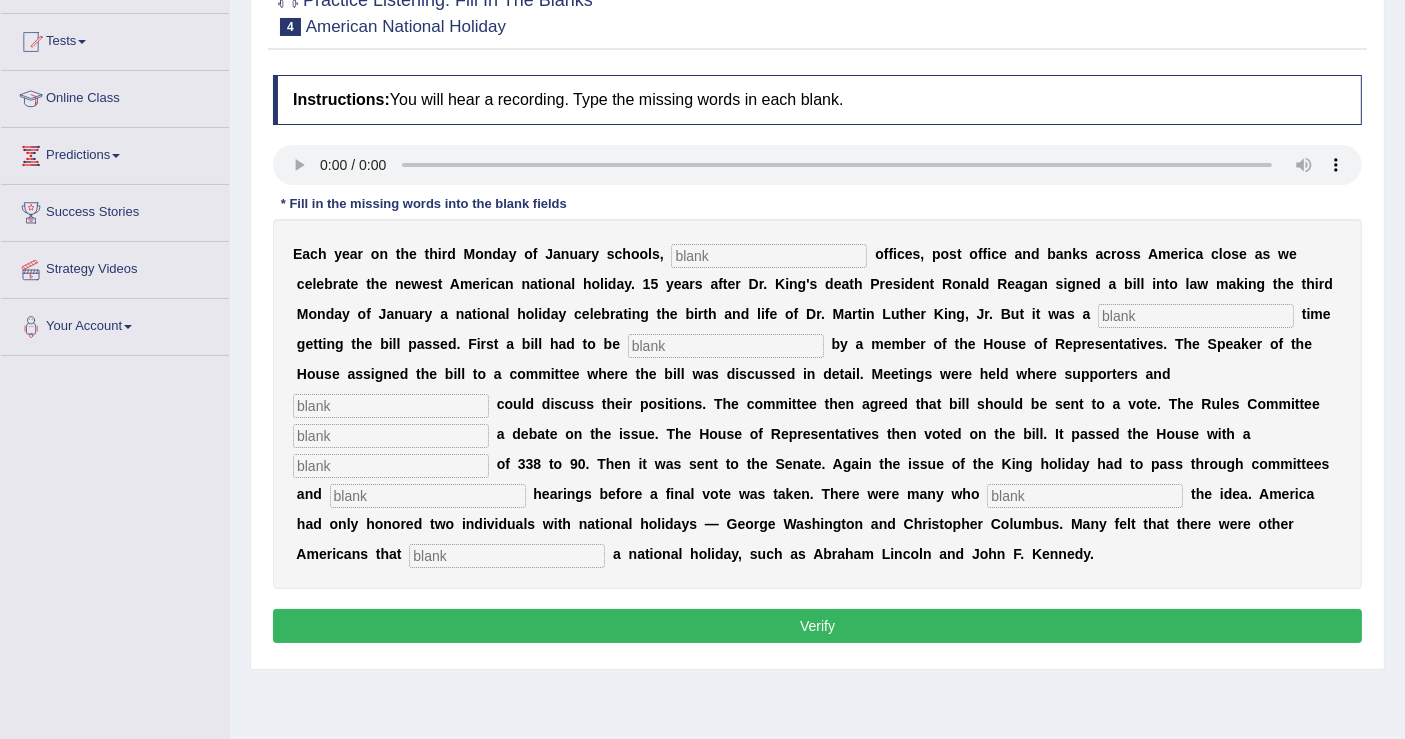 type 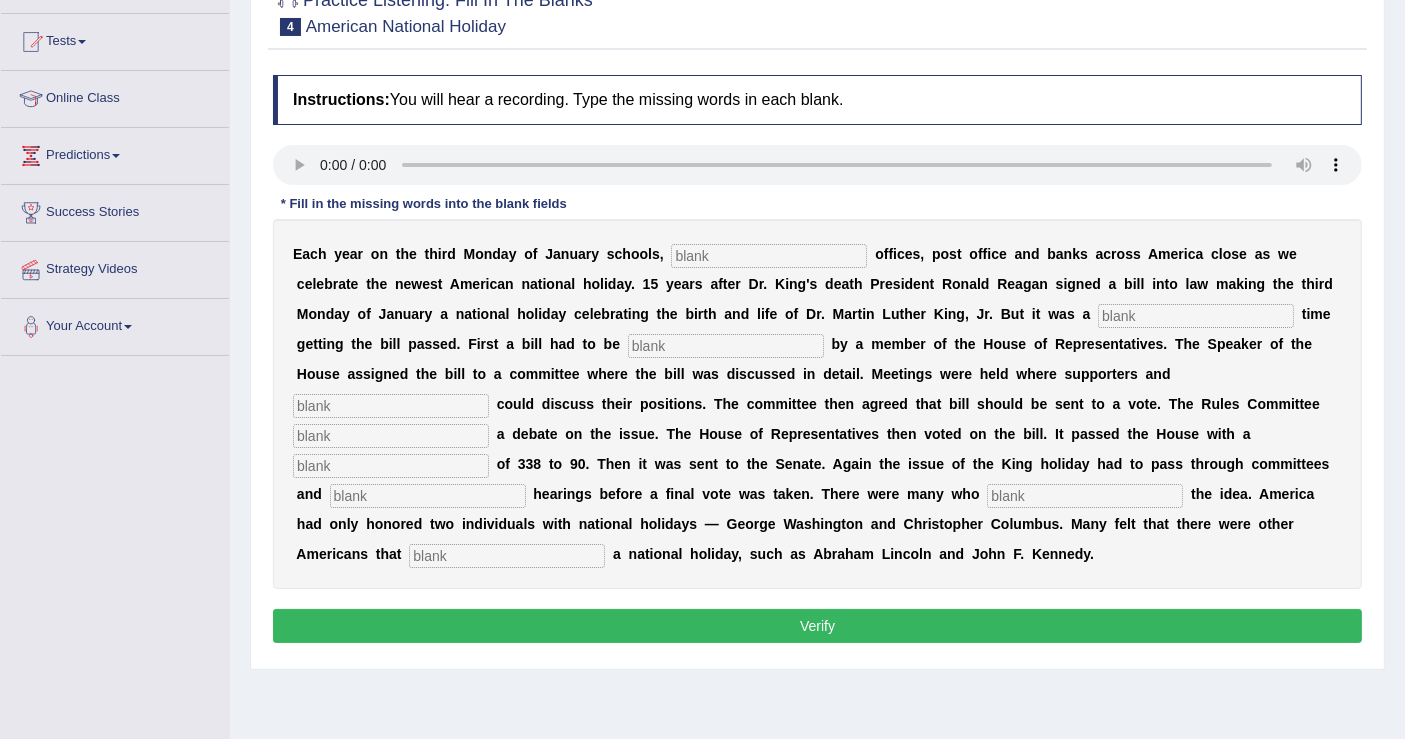 click at bounding box center (769, 256) 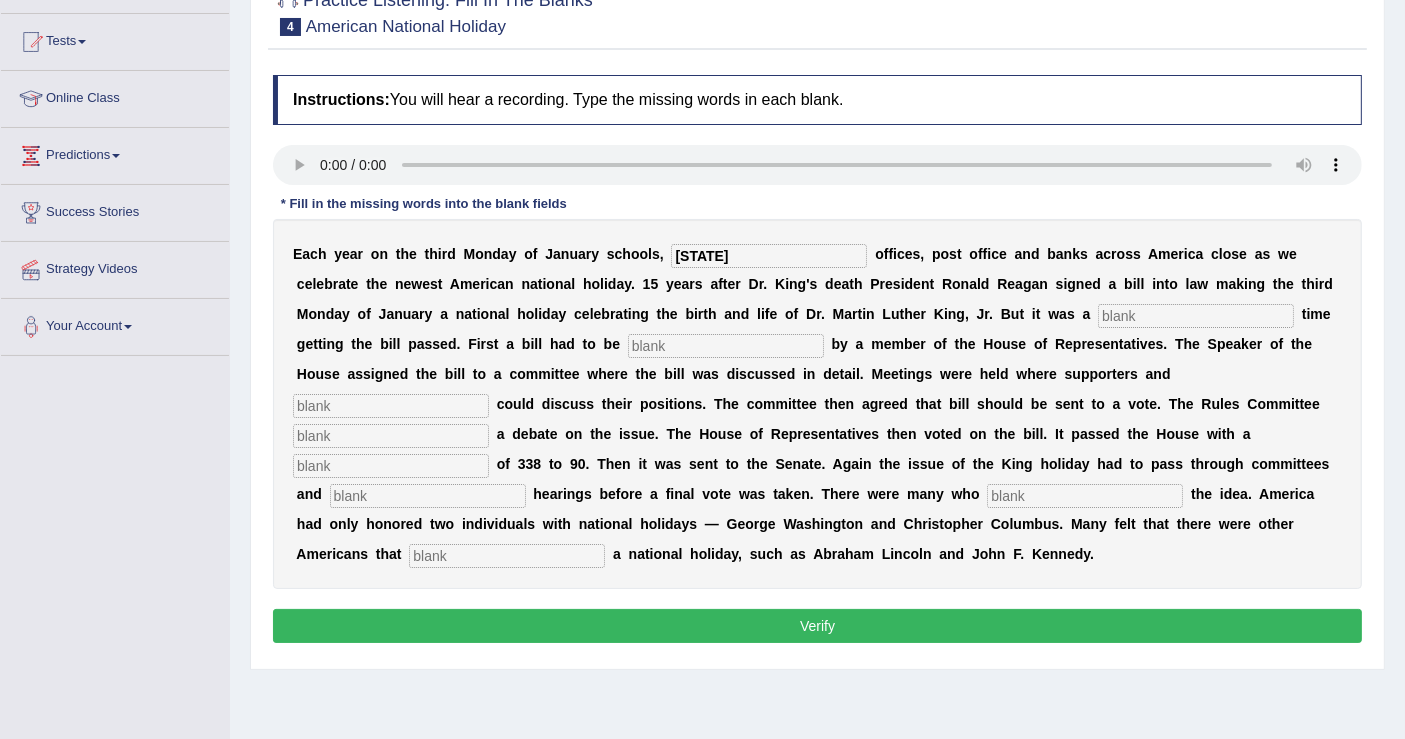 type on "[STATE]" 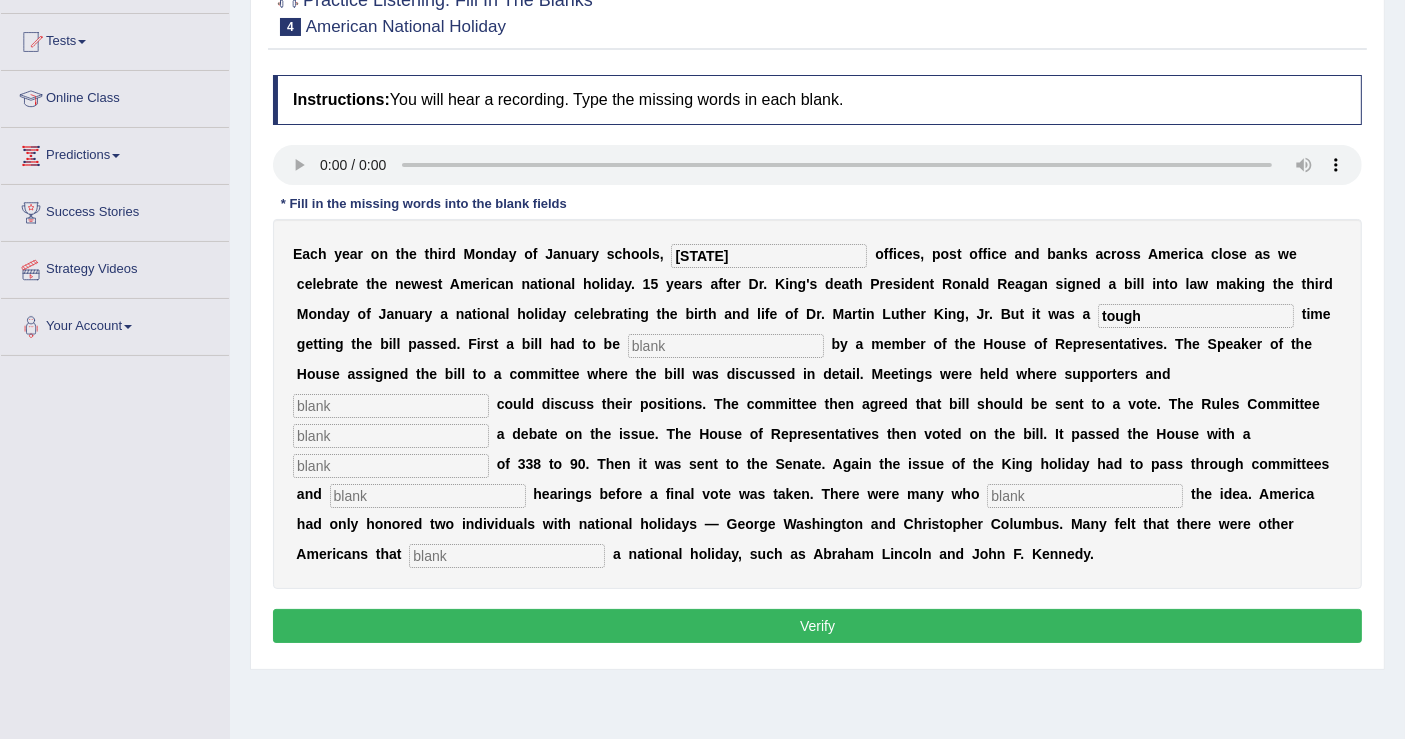 type on "tough" 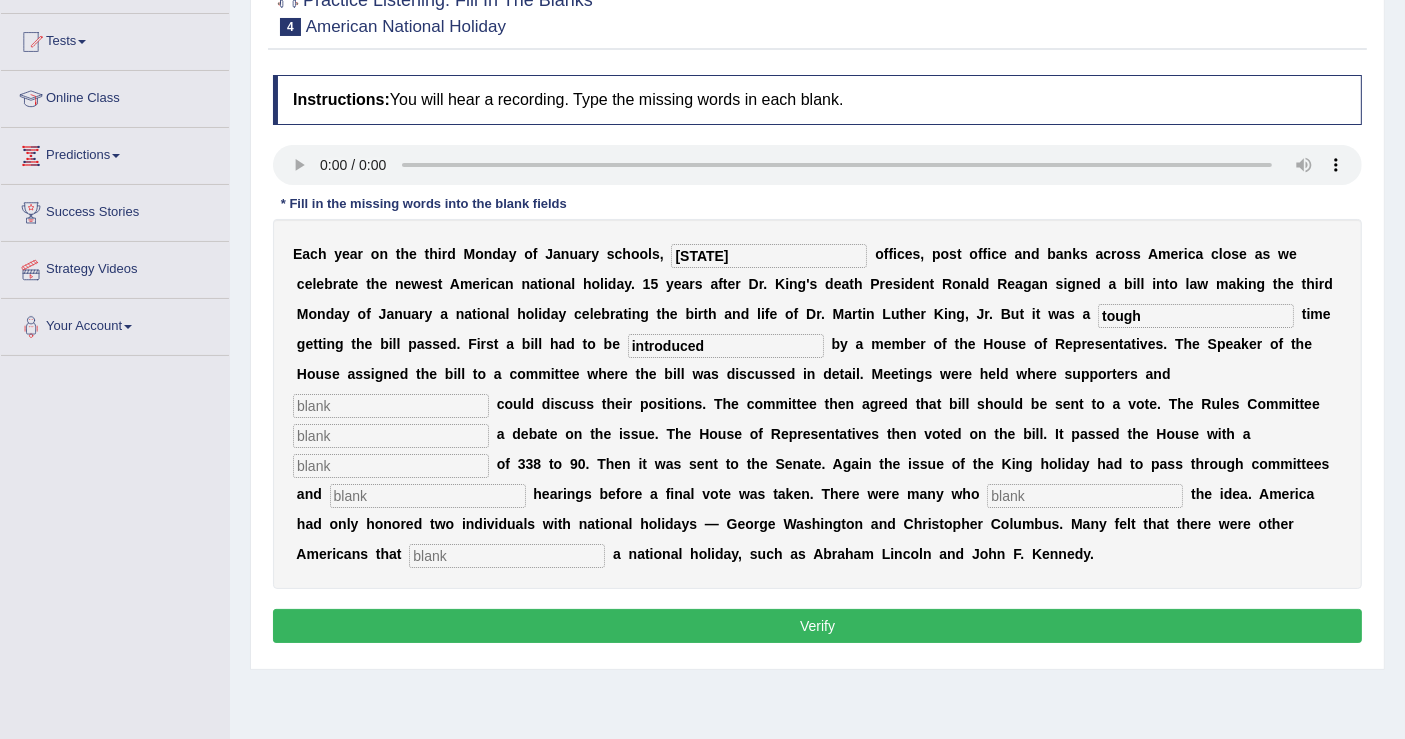 type on "introduced" 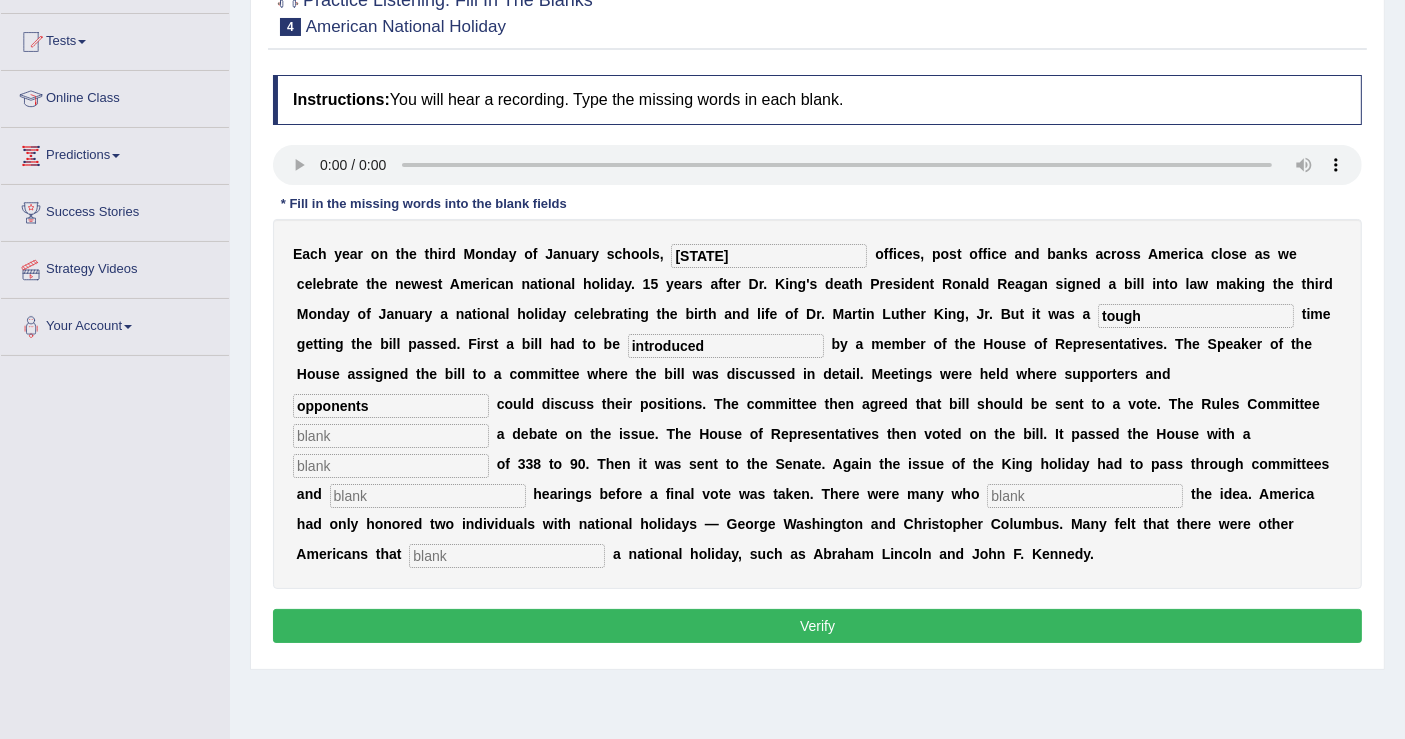 type on "opponents" 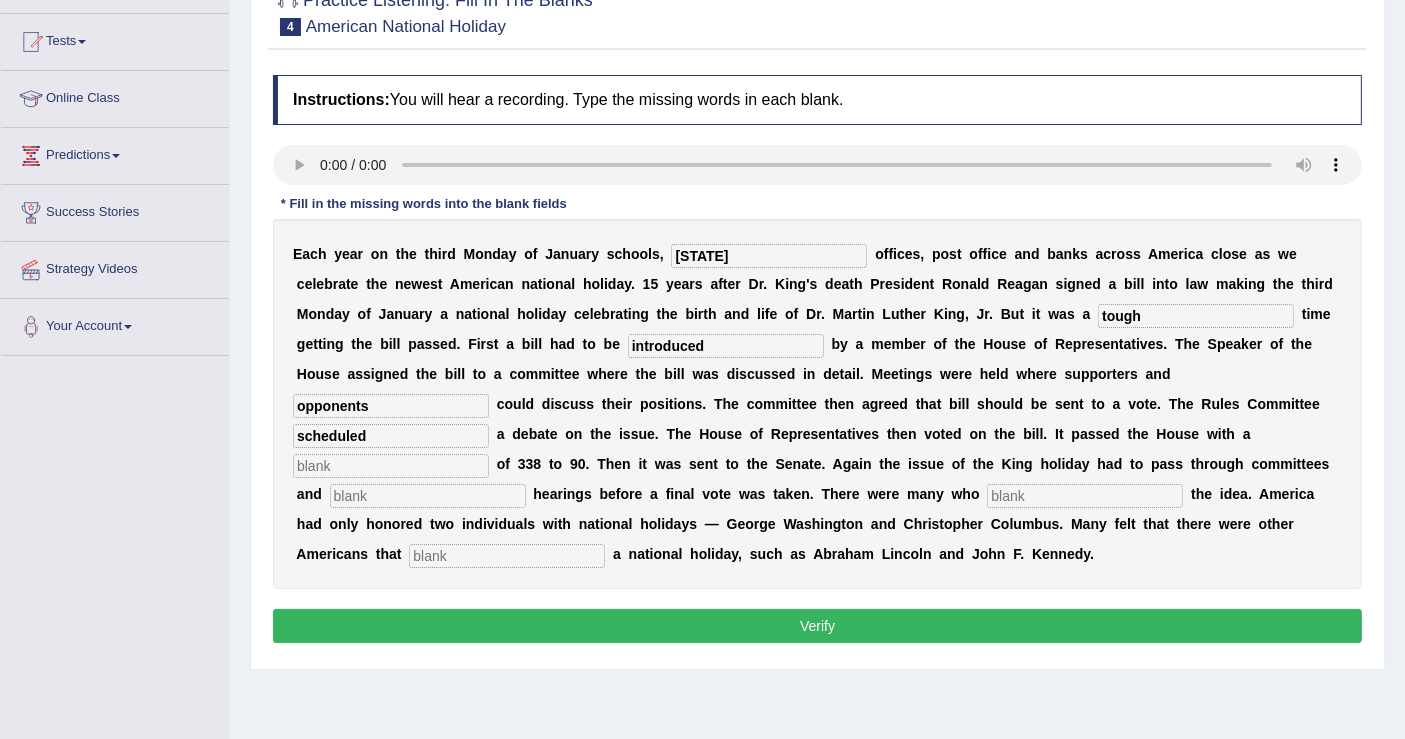 type on "scheduled" 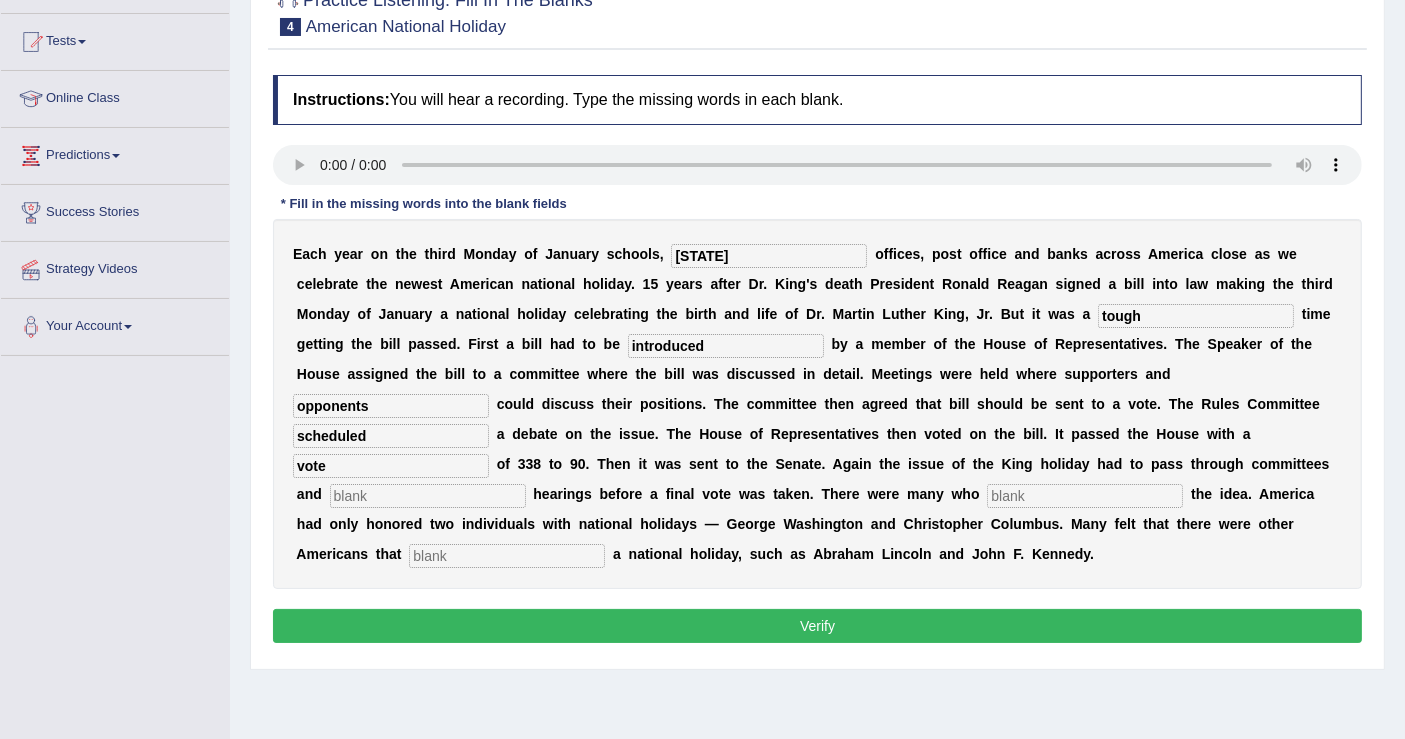 type on "vote" 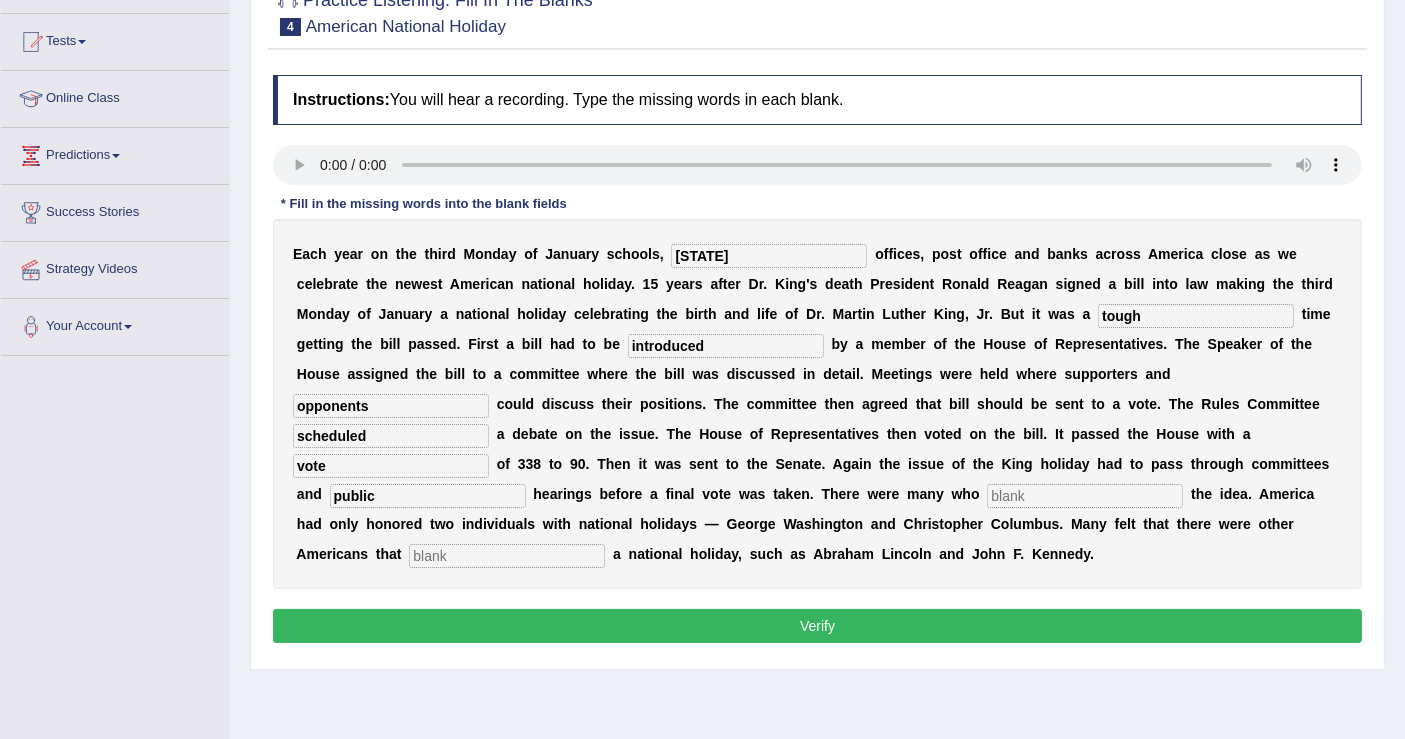 type on "public" 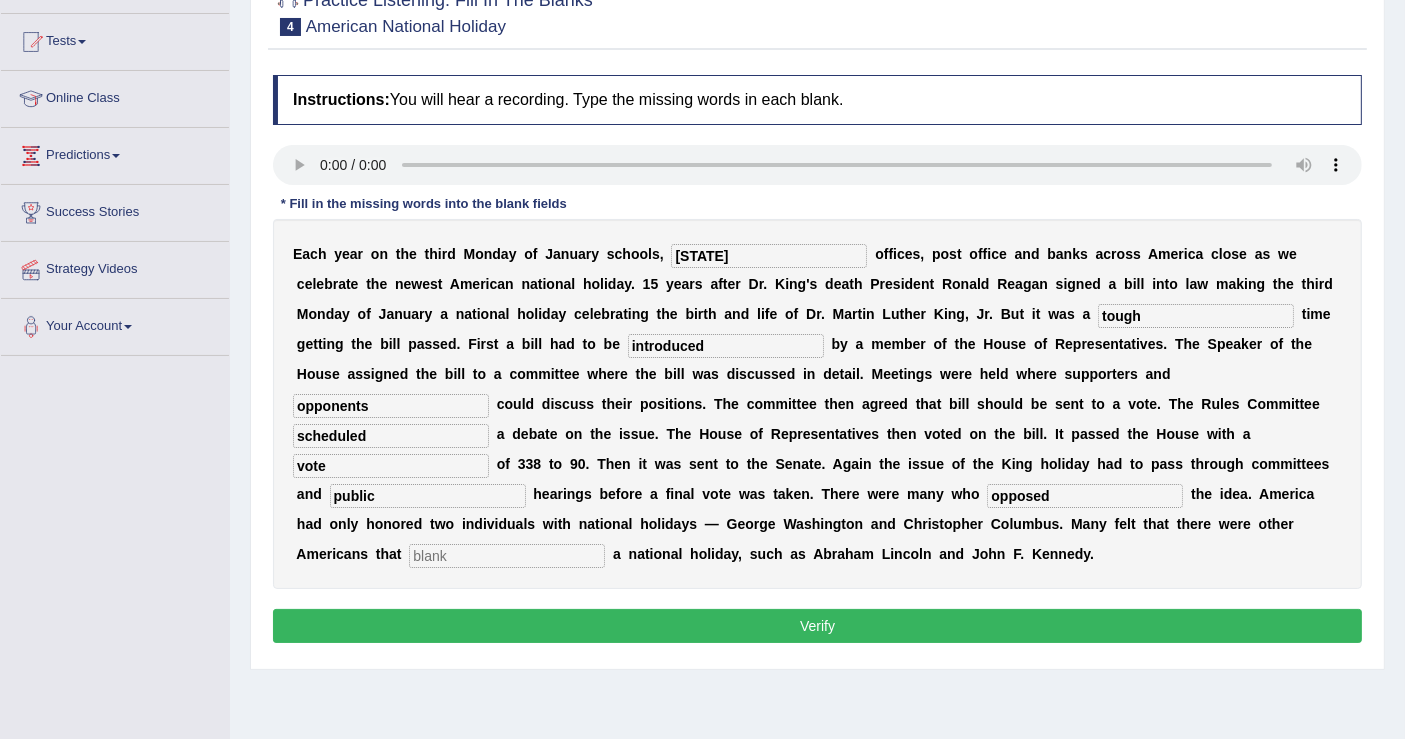 type on "opposed" 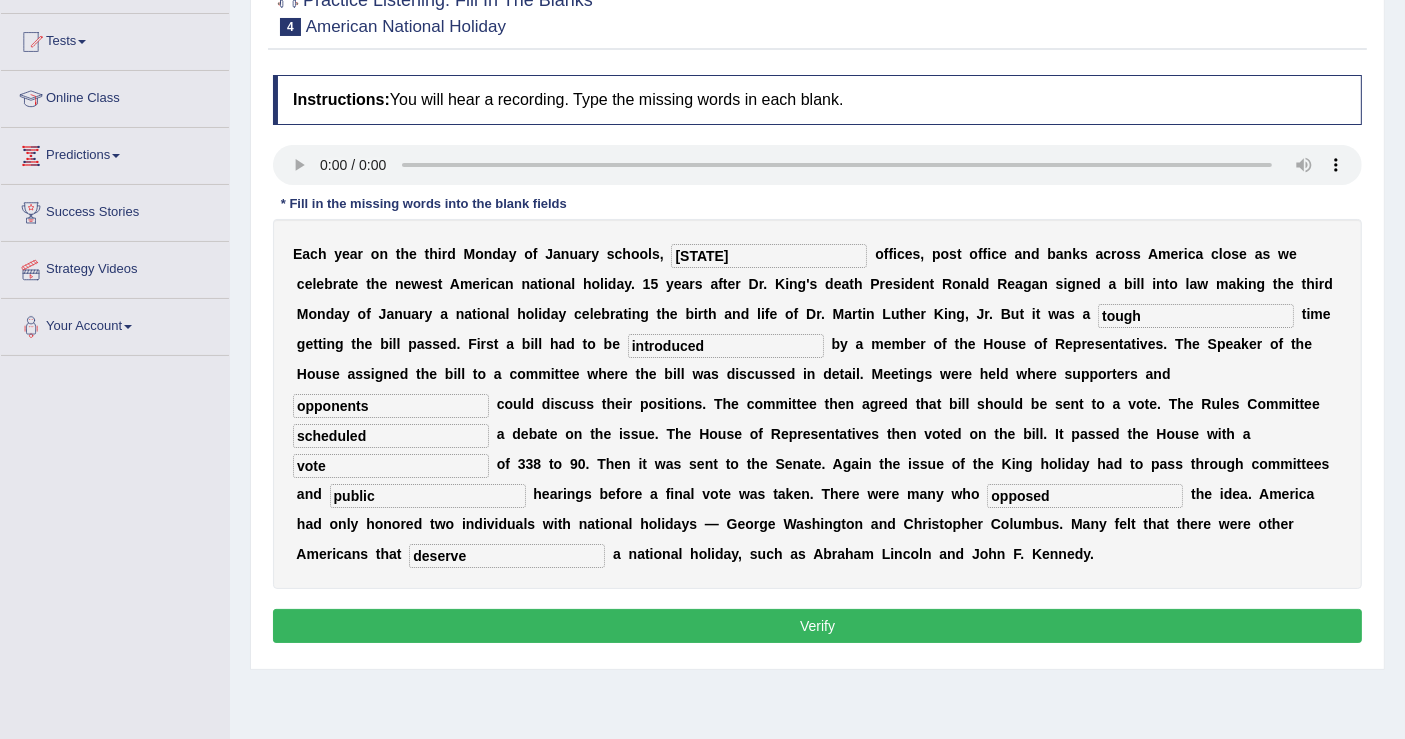 type on "deserve" 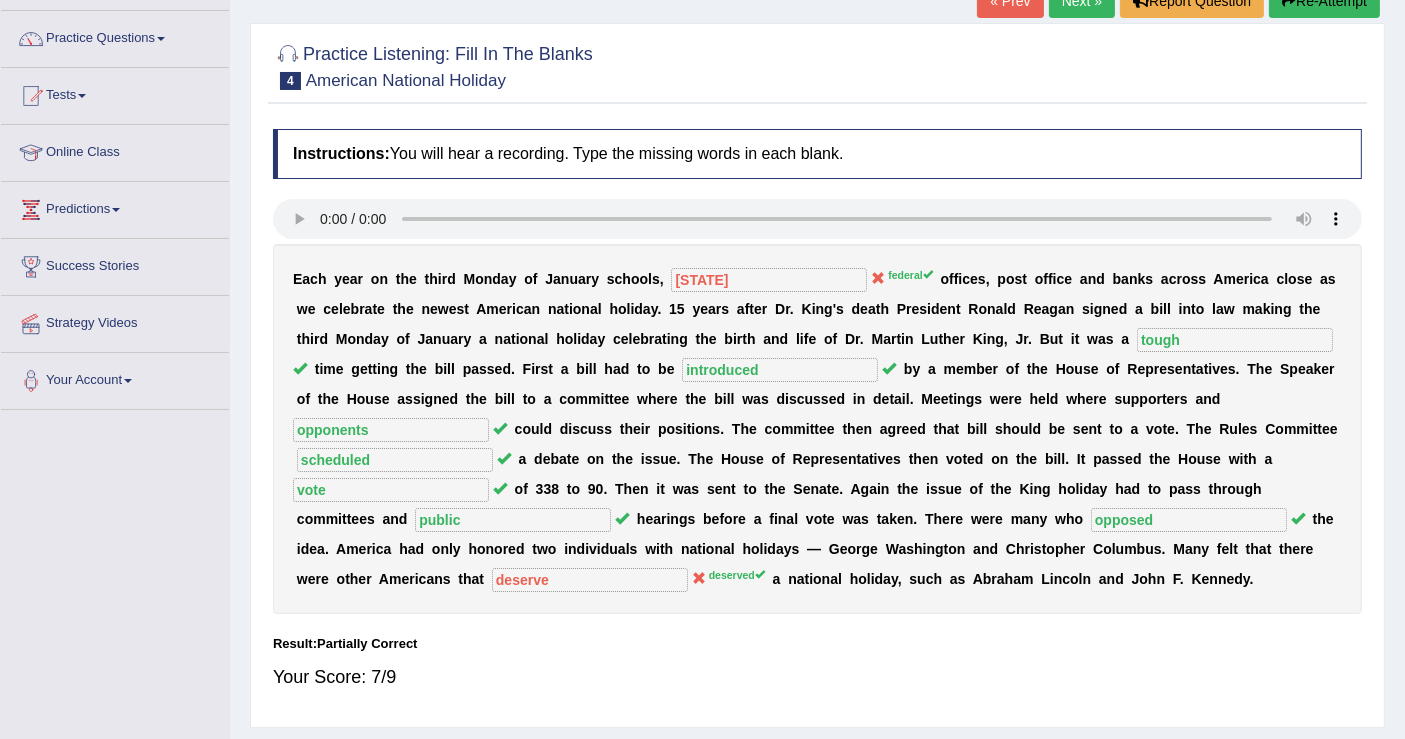 scroll, scrollTop: 0, scrollLeft: 0, axis: both 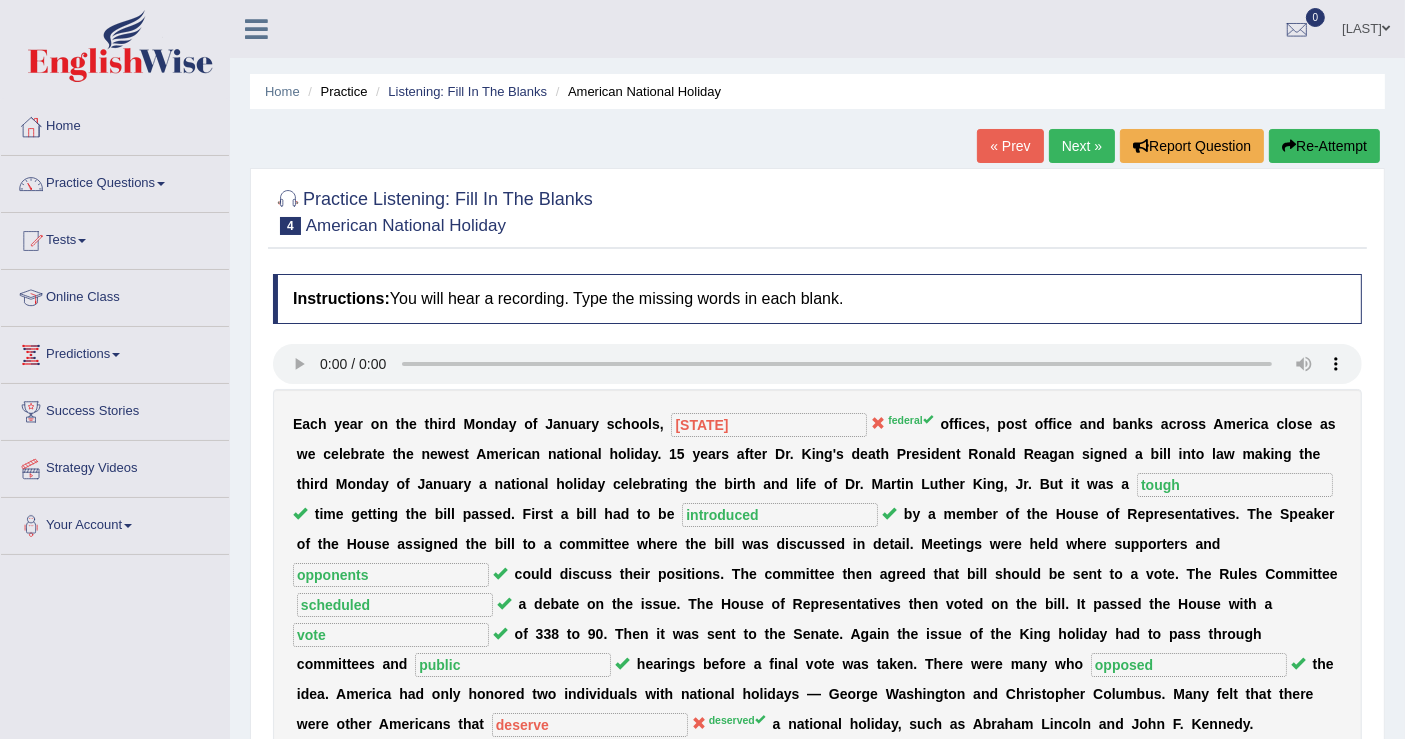 click on "Next »" at bounding box center [1082, 146] 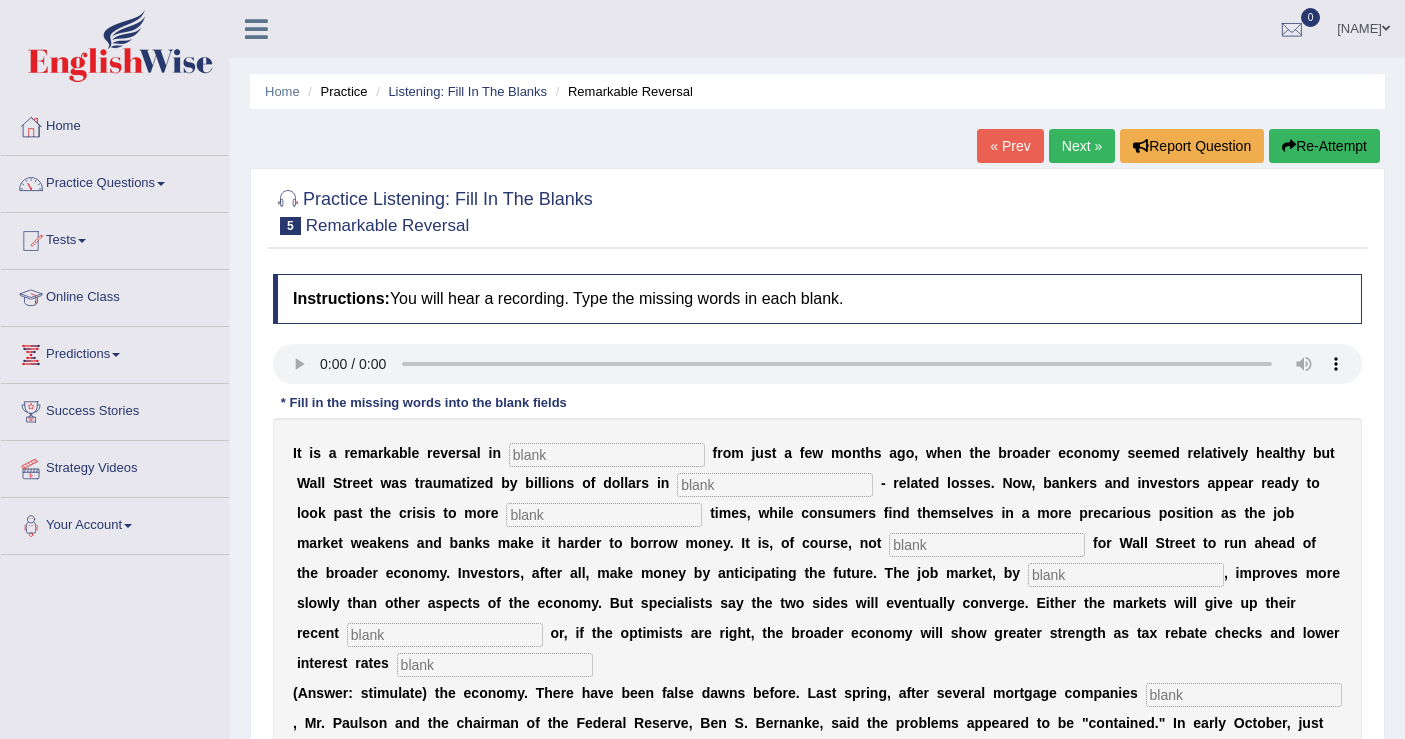 scroll, scrollTop: 0, scrollLeft: 0, axis: both 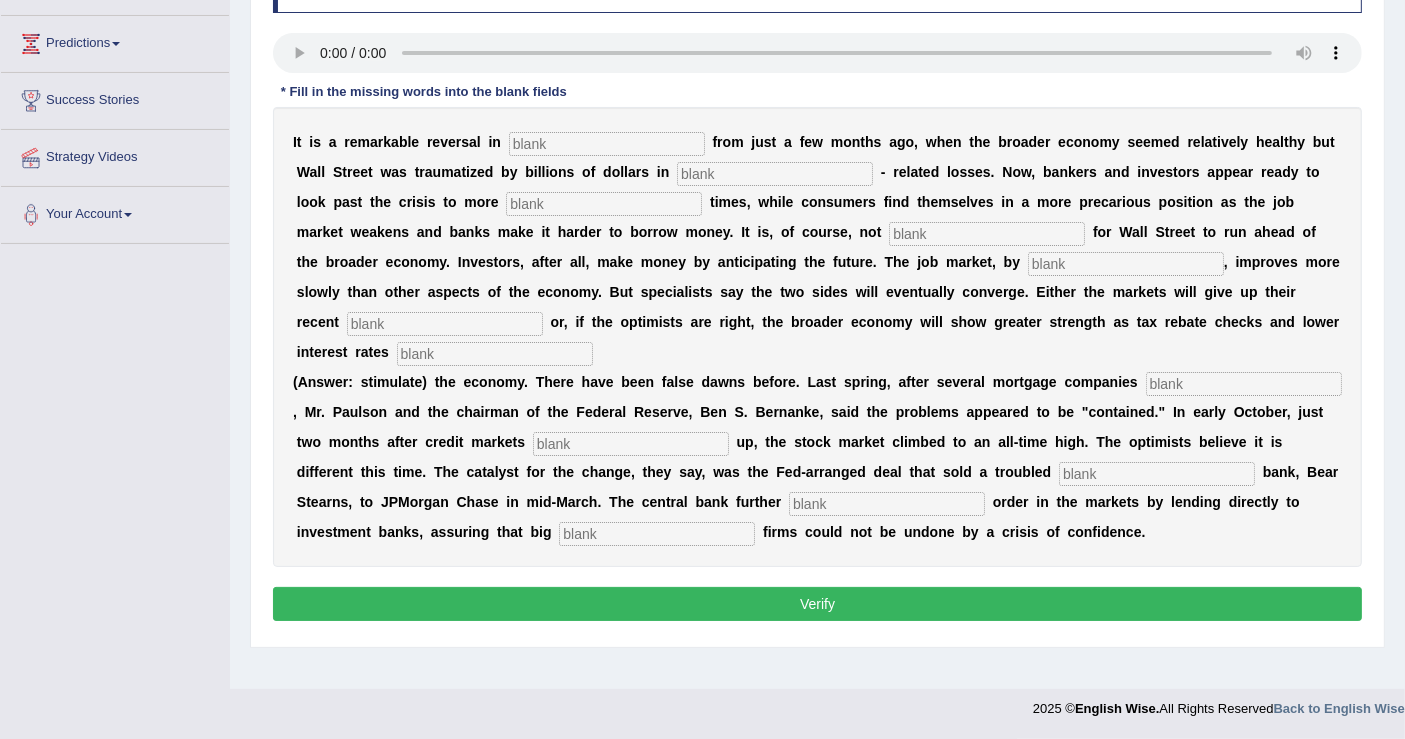 type 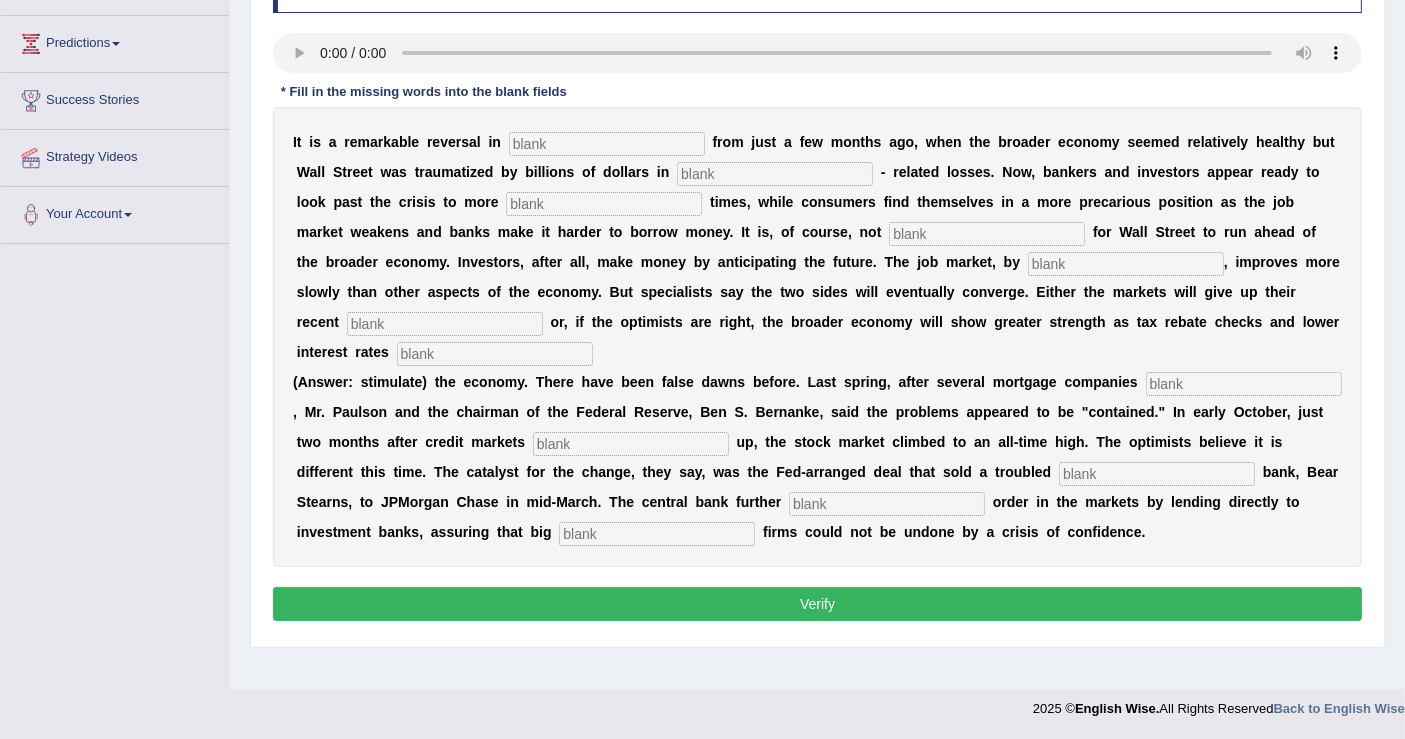 click at bounding box center [607, 144] 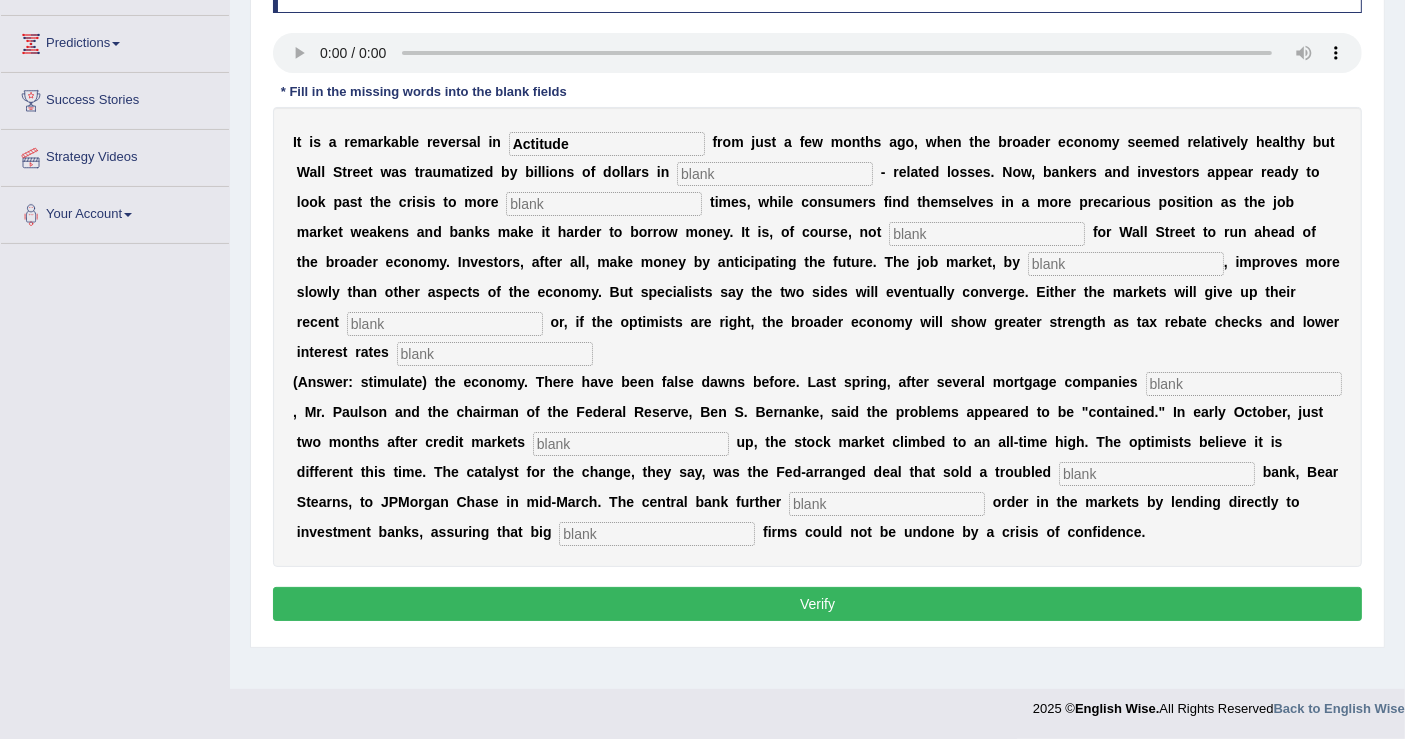 type on "Actitude" 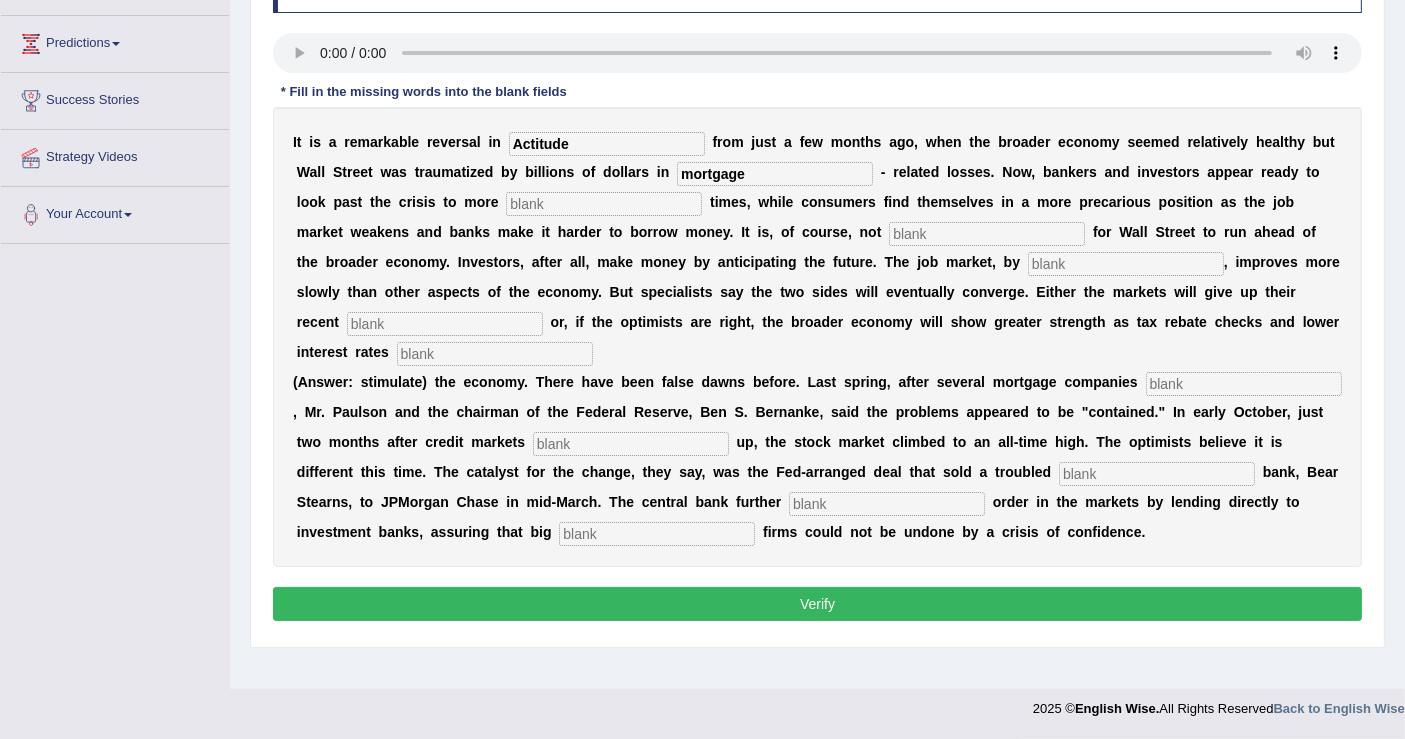 click on "mortgage" at bounding box center [775, 174] 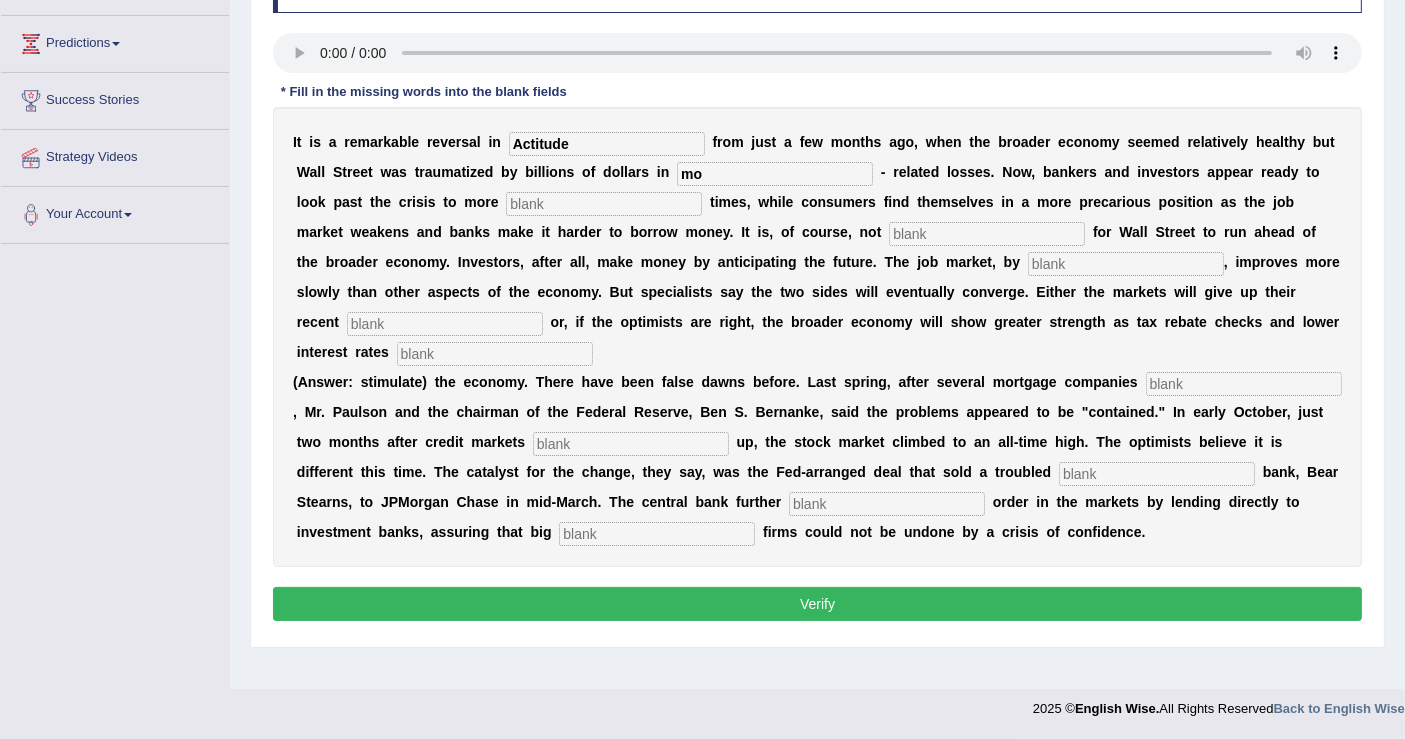 type on "m" 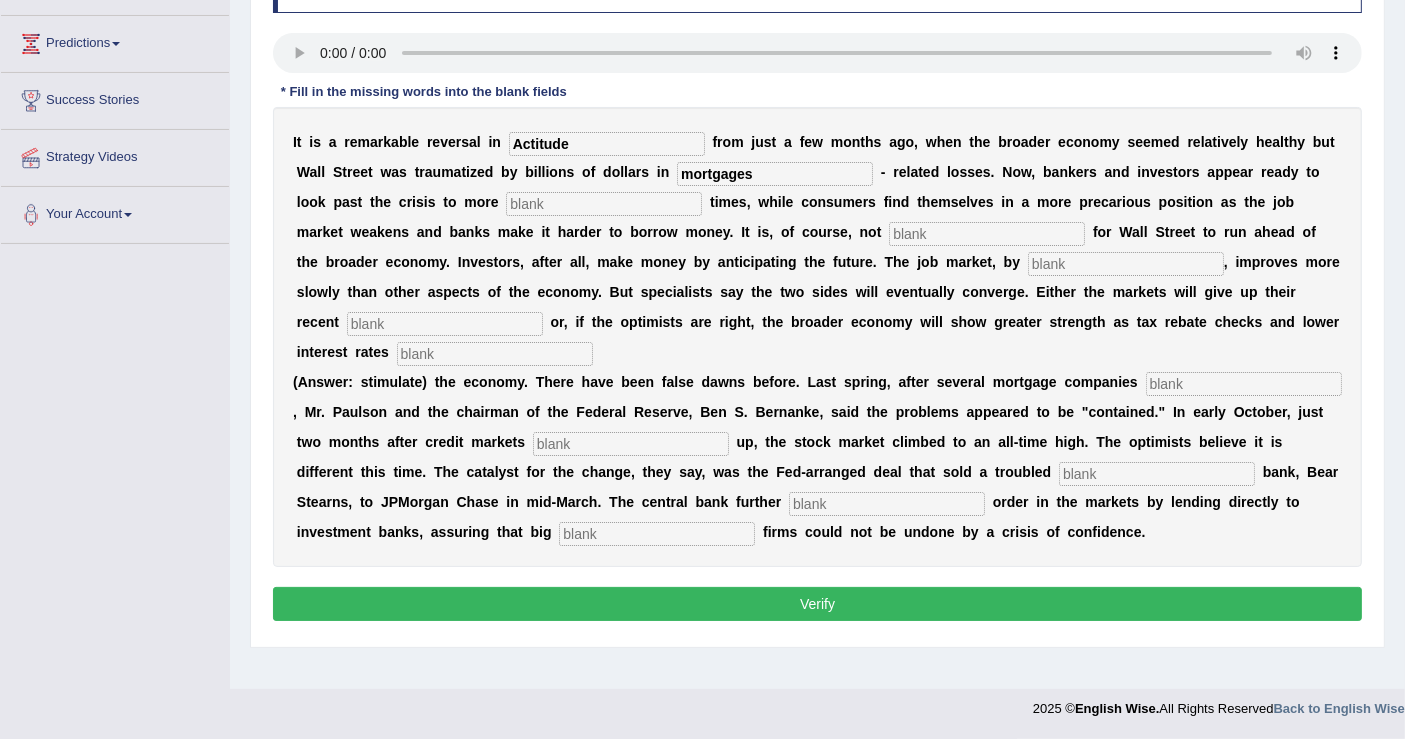 type on "mortgages" 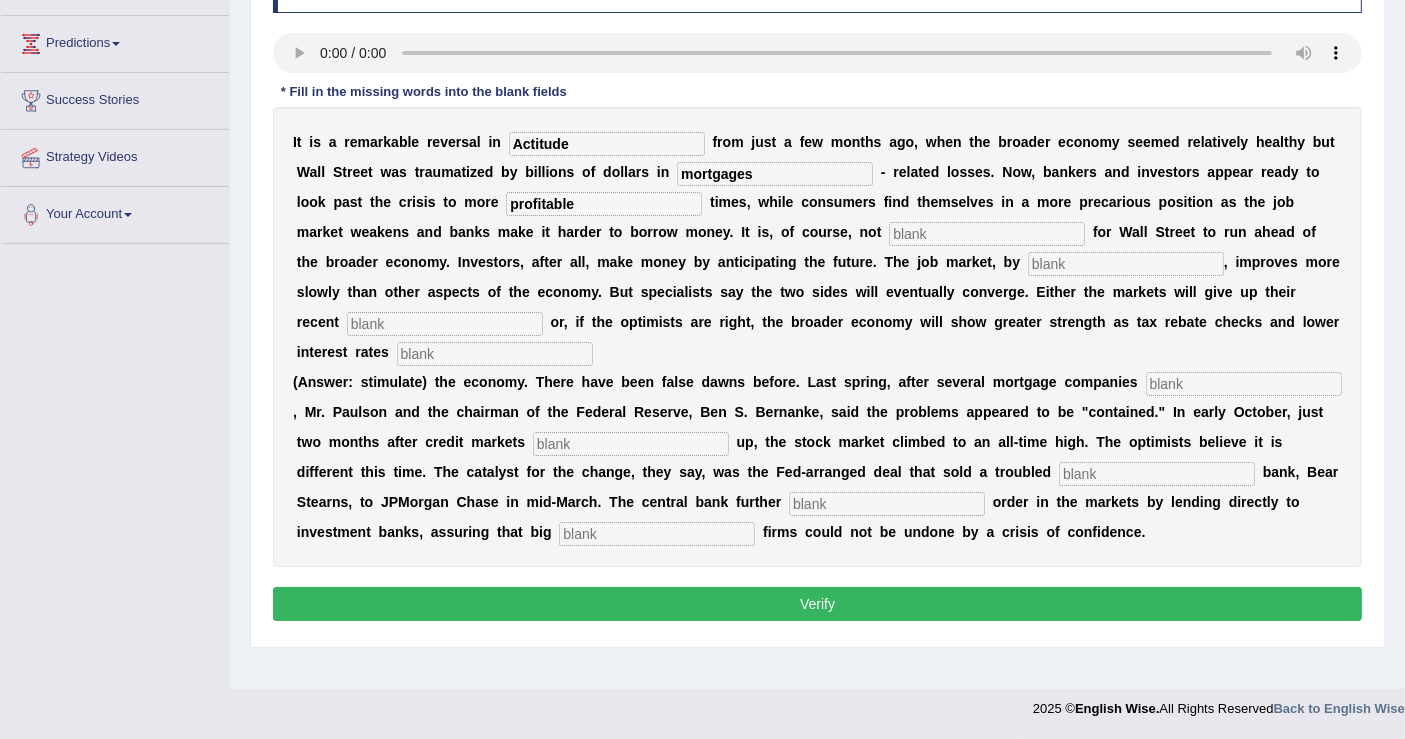 type on "profitable" 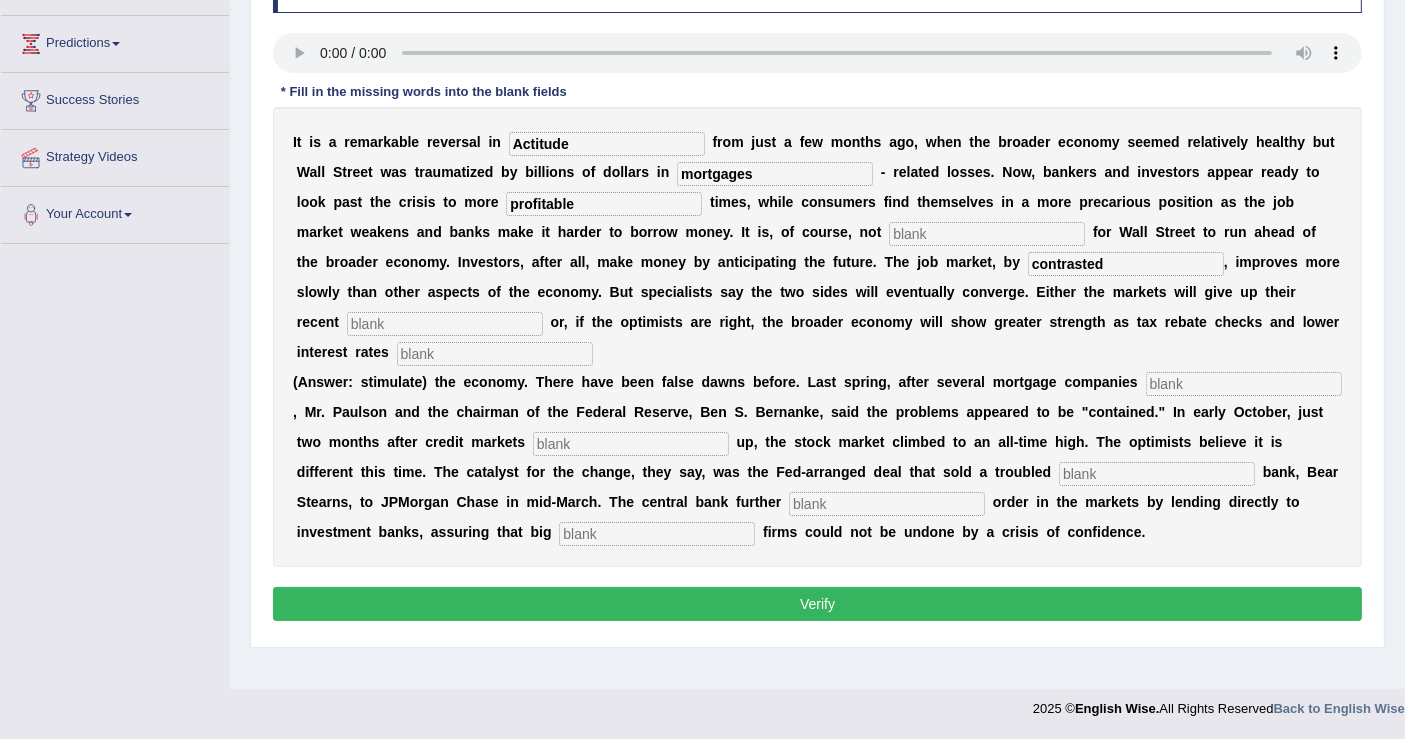 type on "contrasted" 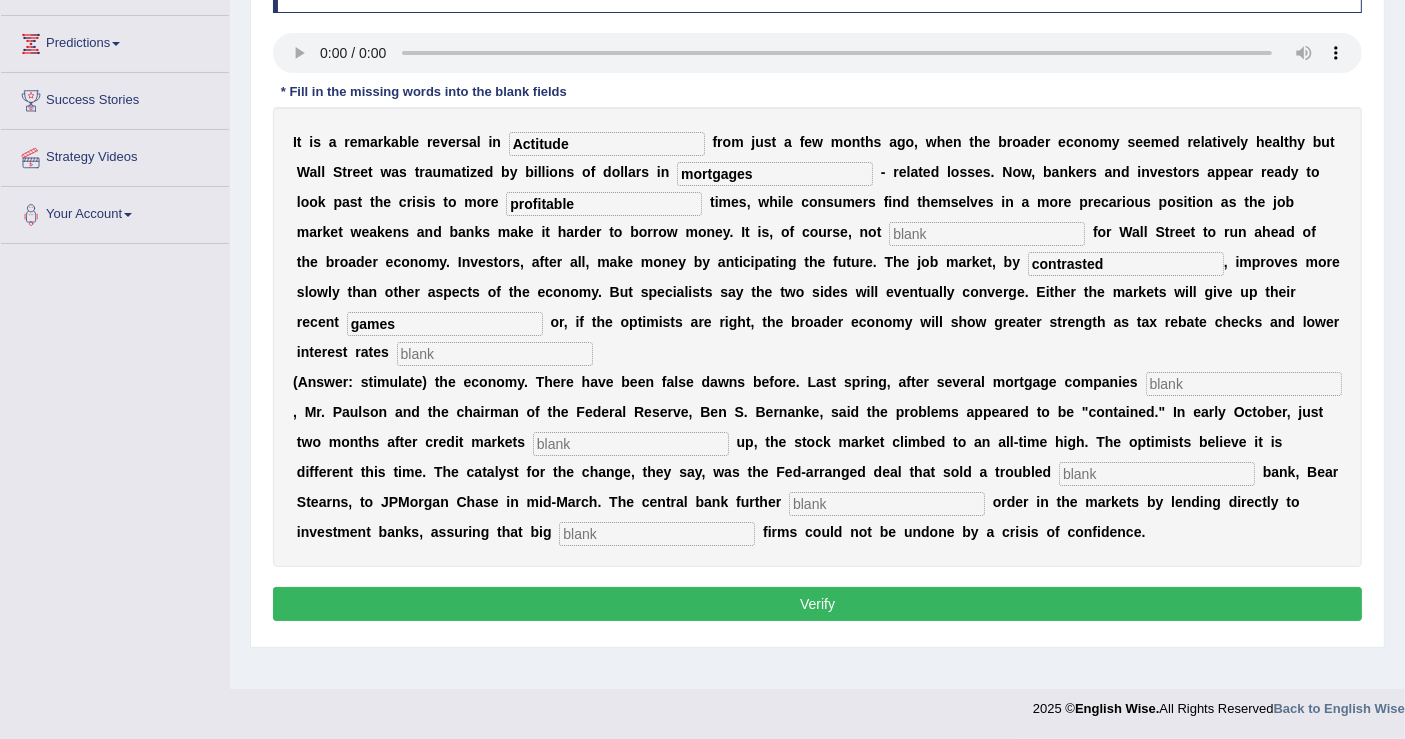 type on "games" 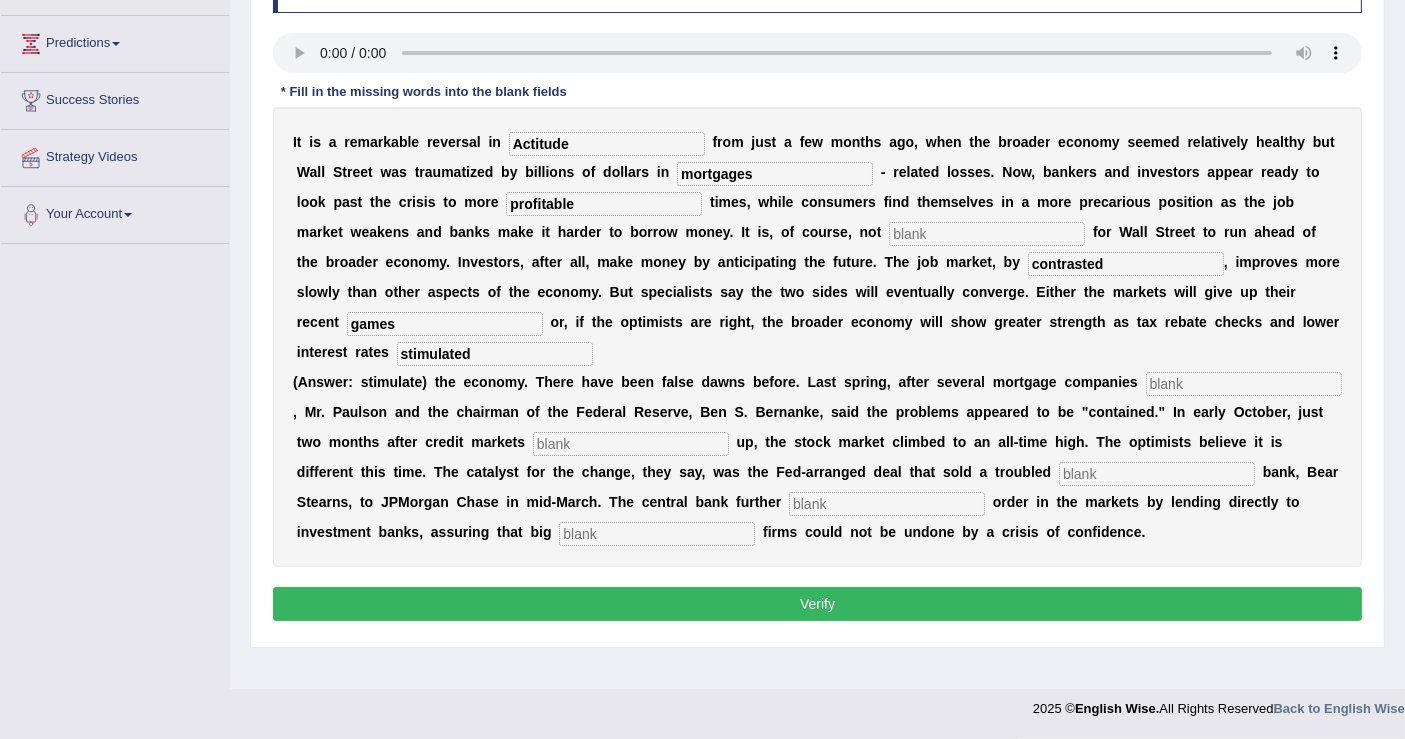 type on "stimulated" 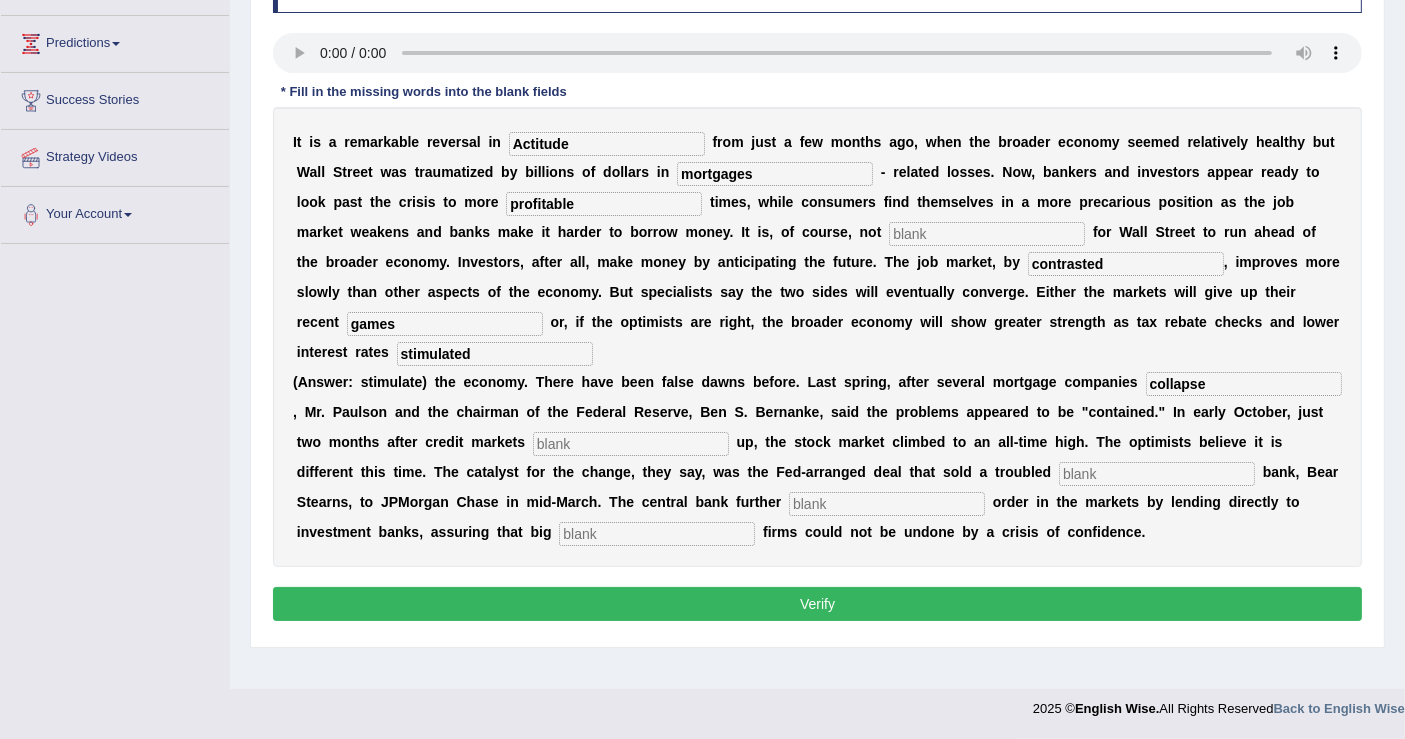 type on "collapse" 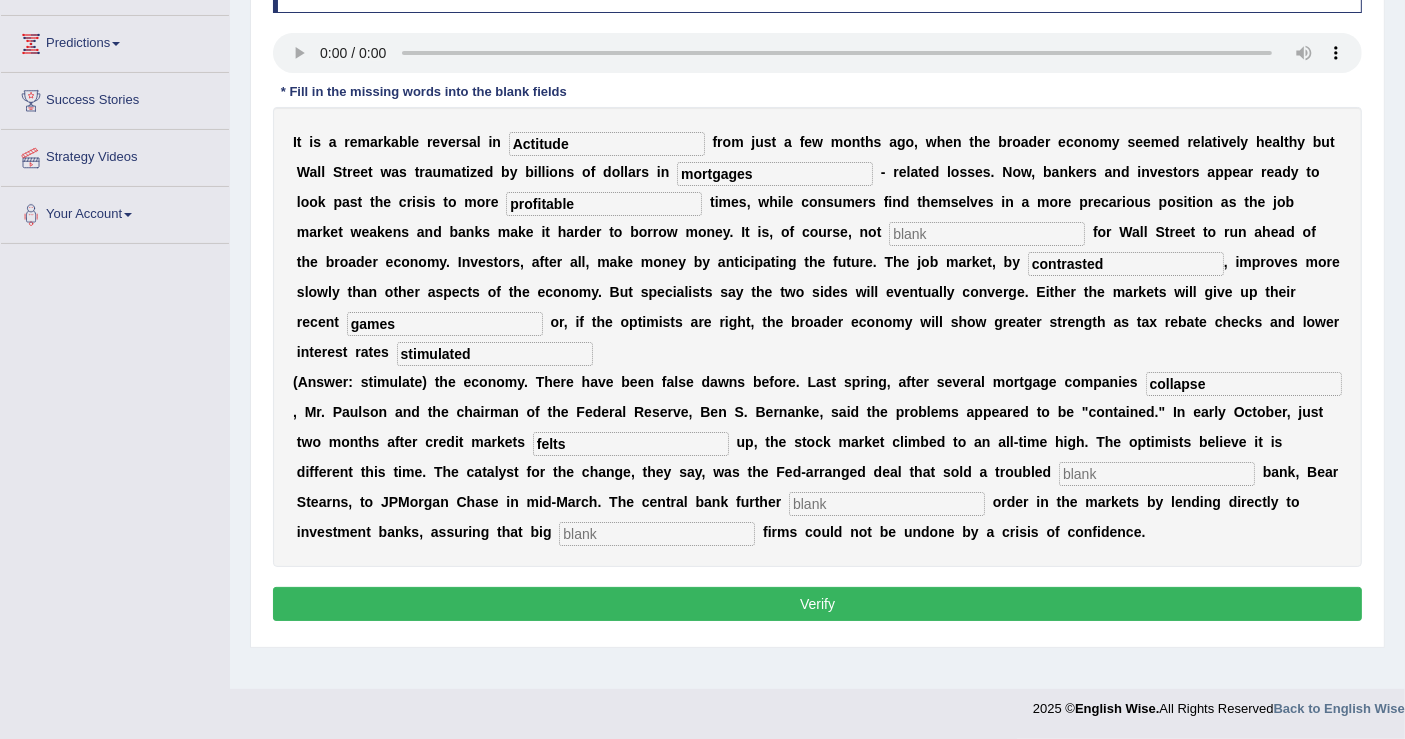 type on "felts" 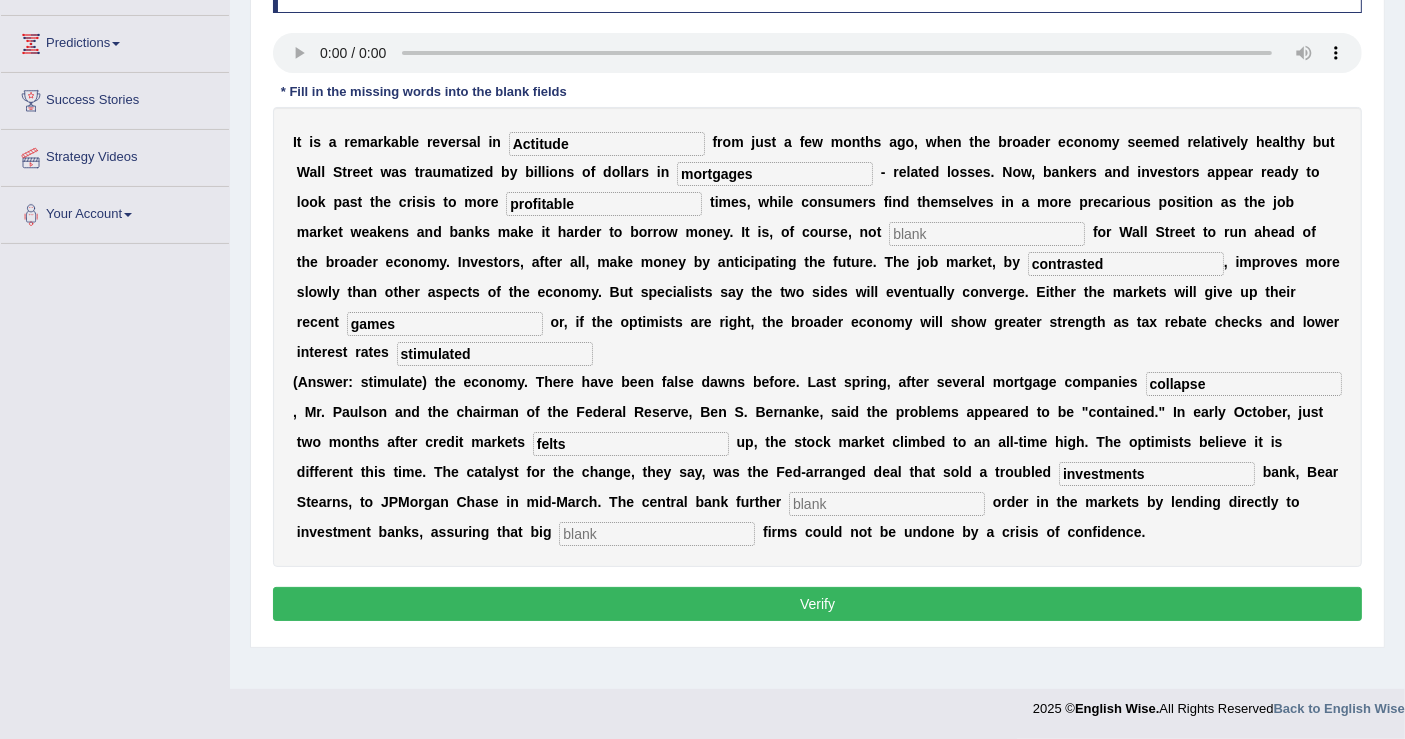 type on "investments" 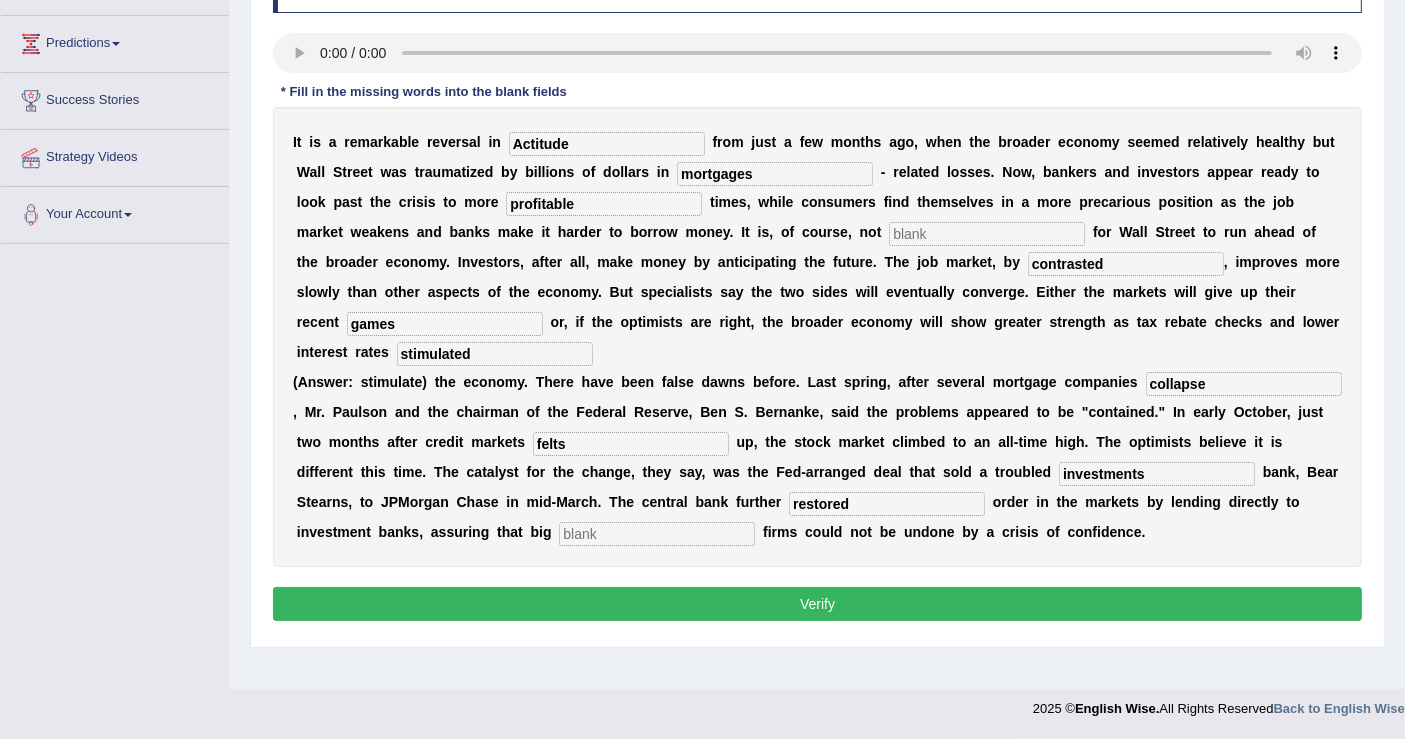 type on "restored" 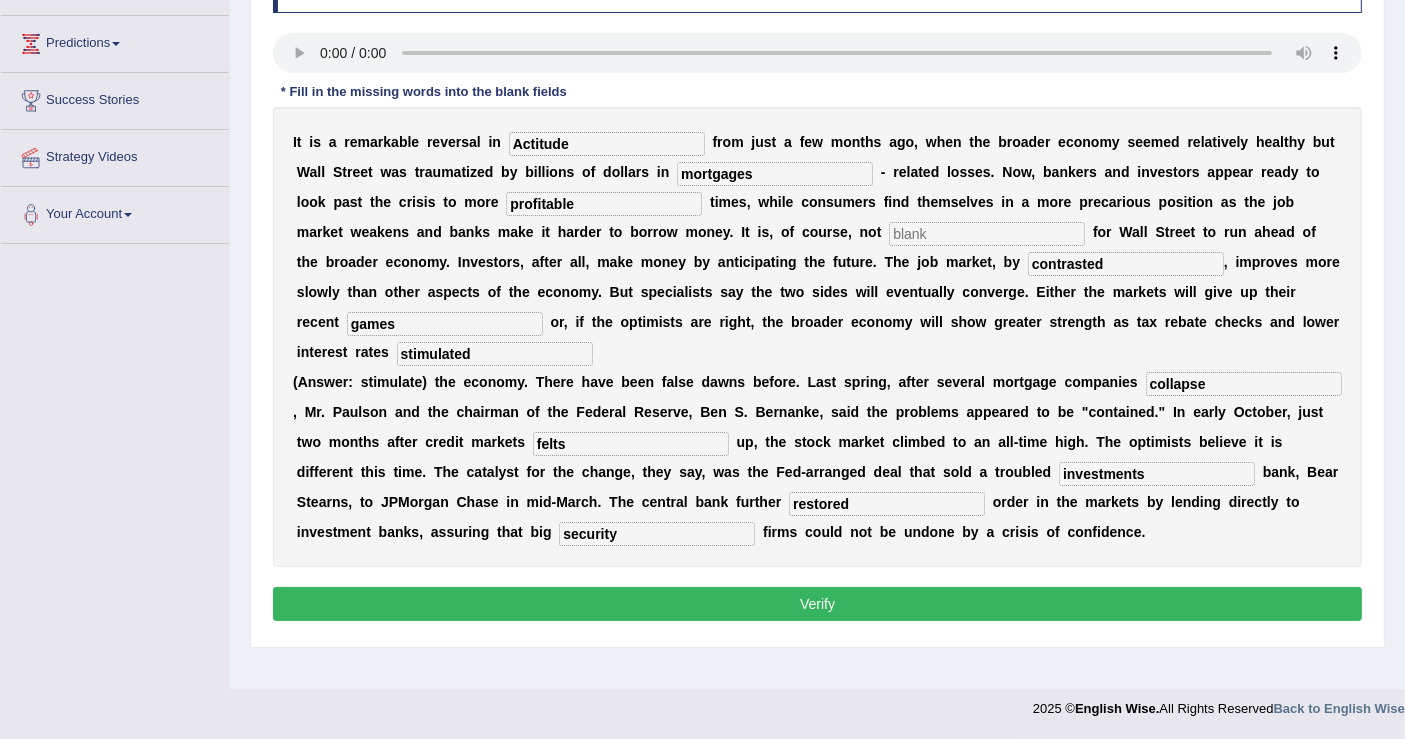 type on "security" 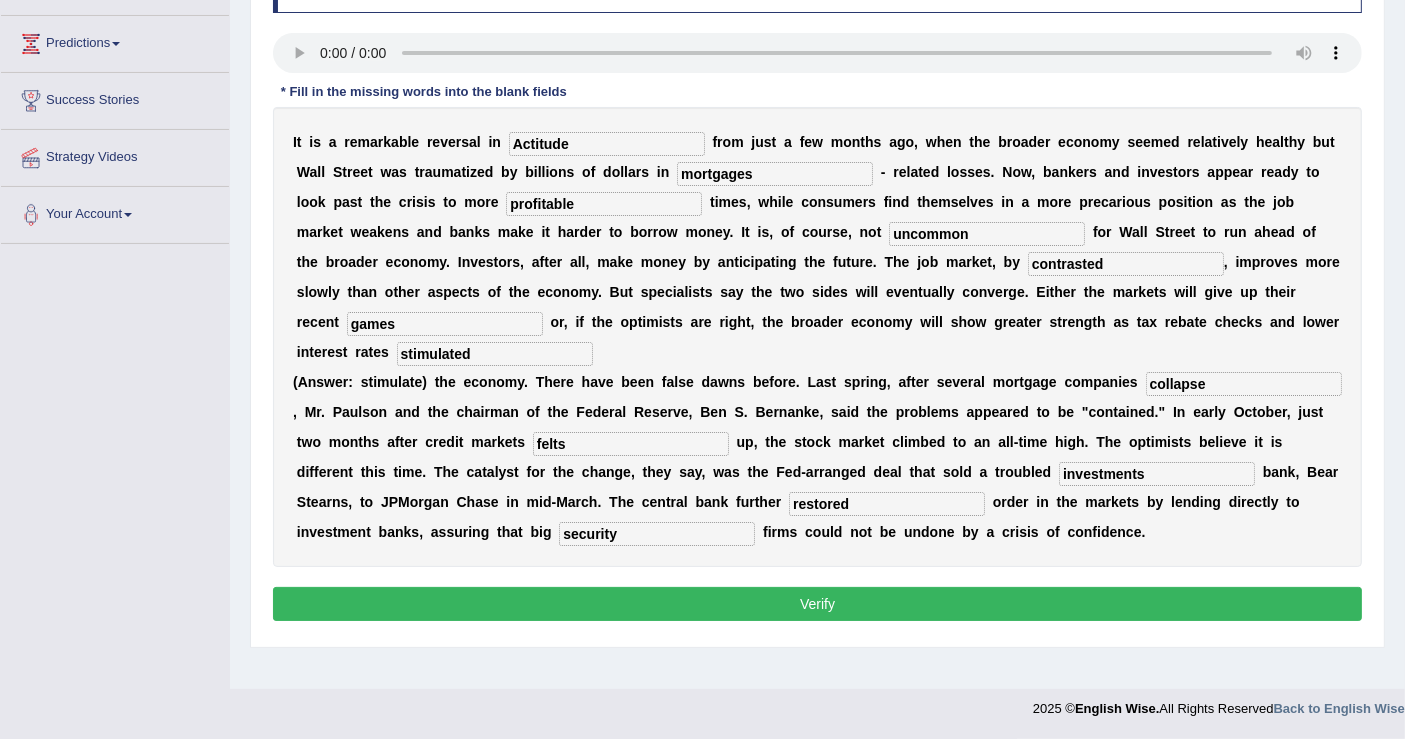 type on "uncommon" 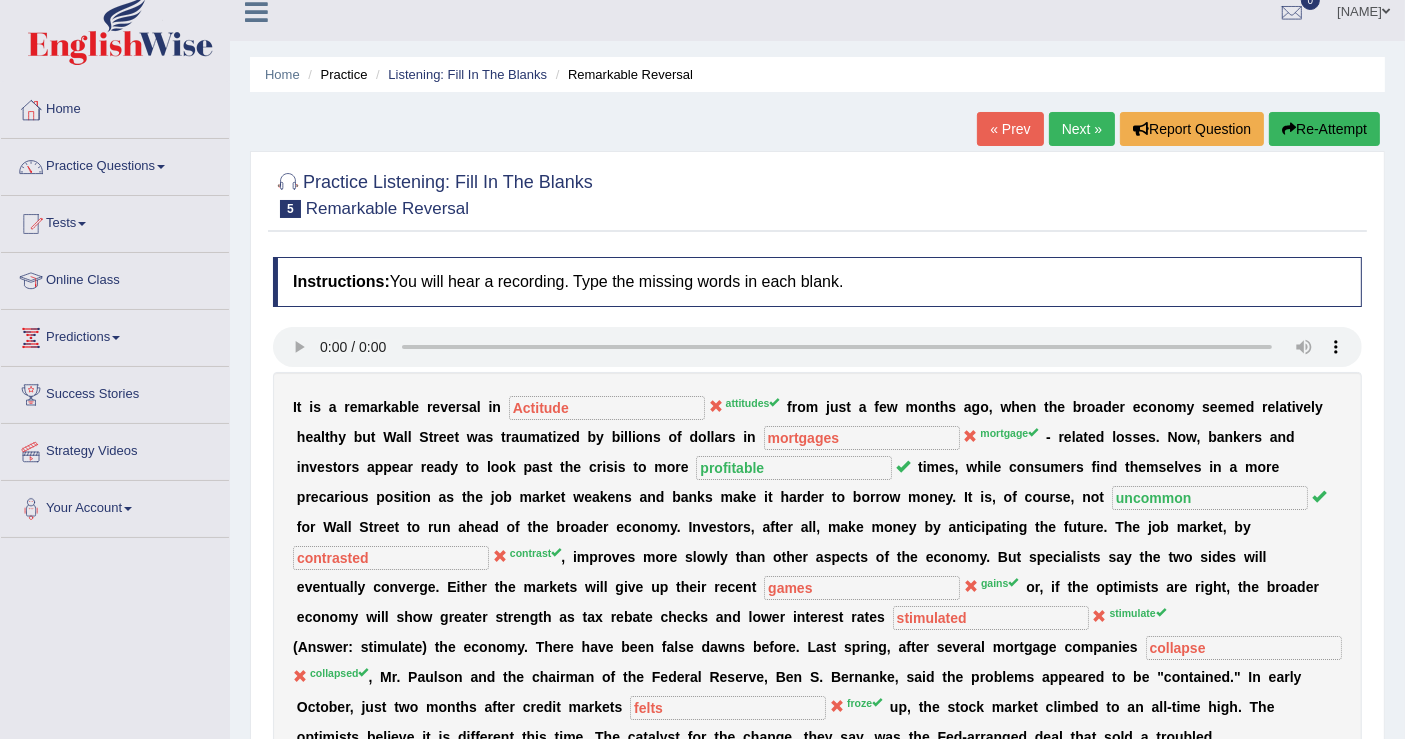 scroll, scrollTop: 0, scrollLeft: 0, axis: both 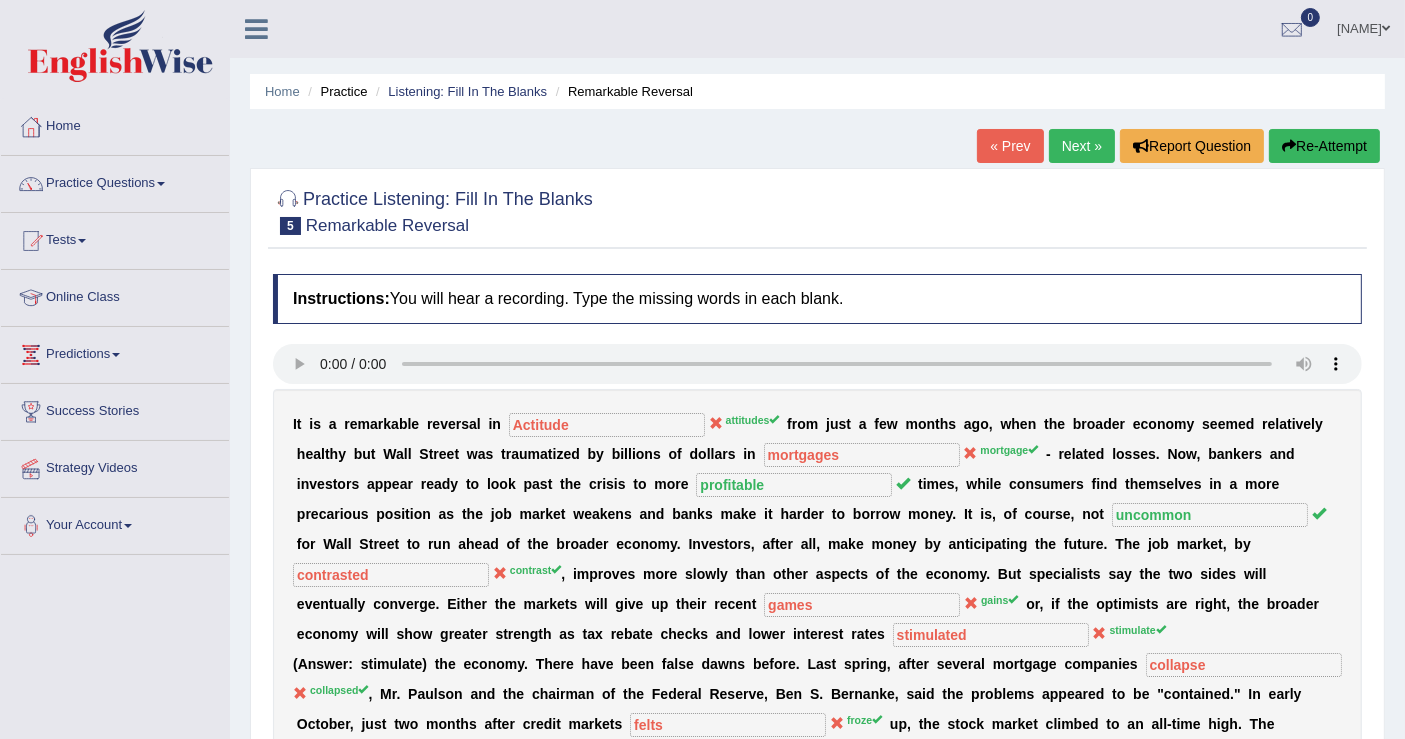 click on "Wilson" at bounding box center [1363, 26] 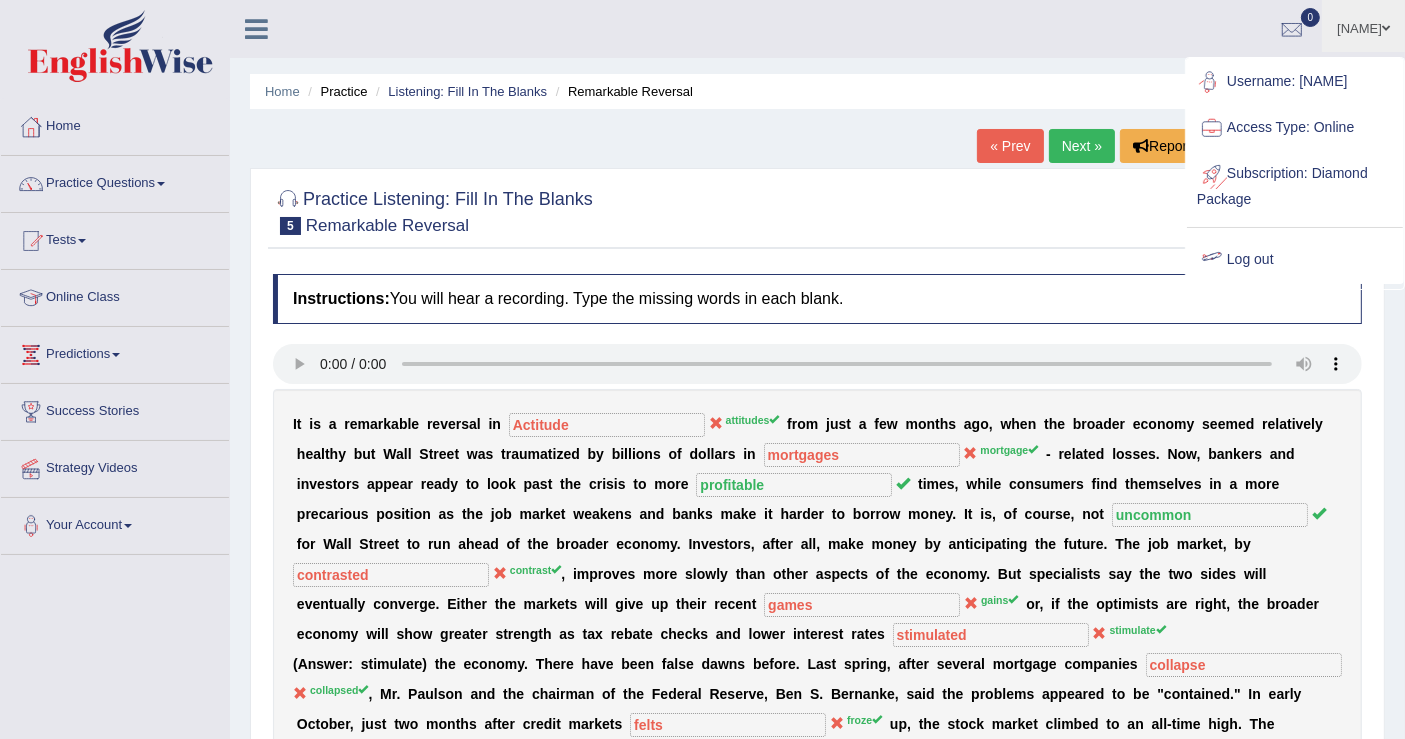 click on "Log out" at bounding box center (1295, 260) 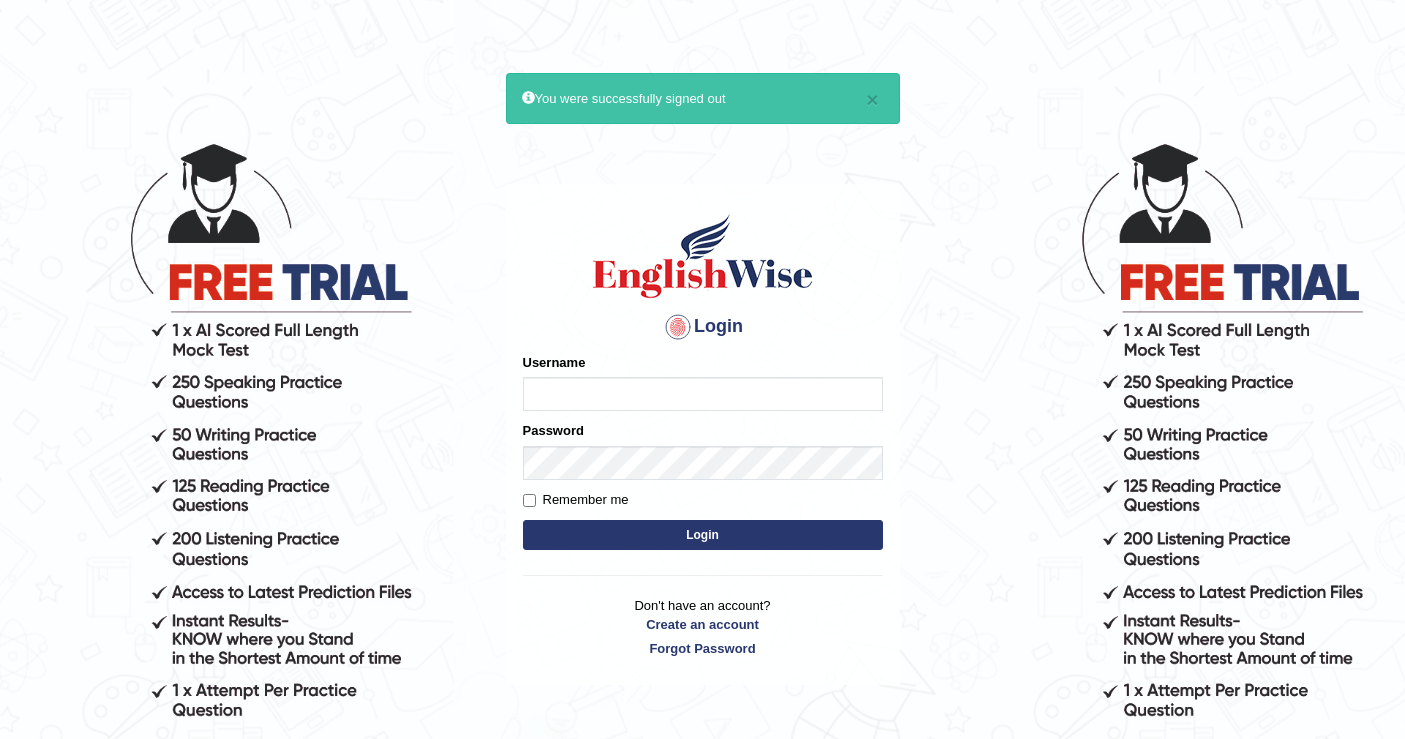scroll, scrollTop: 0, scrollLeft: 0, axis: both 